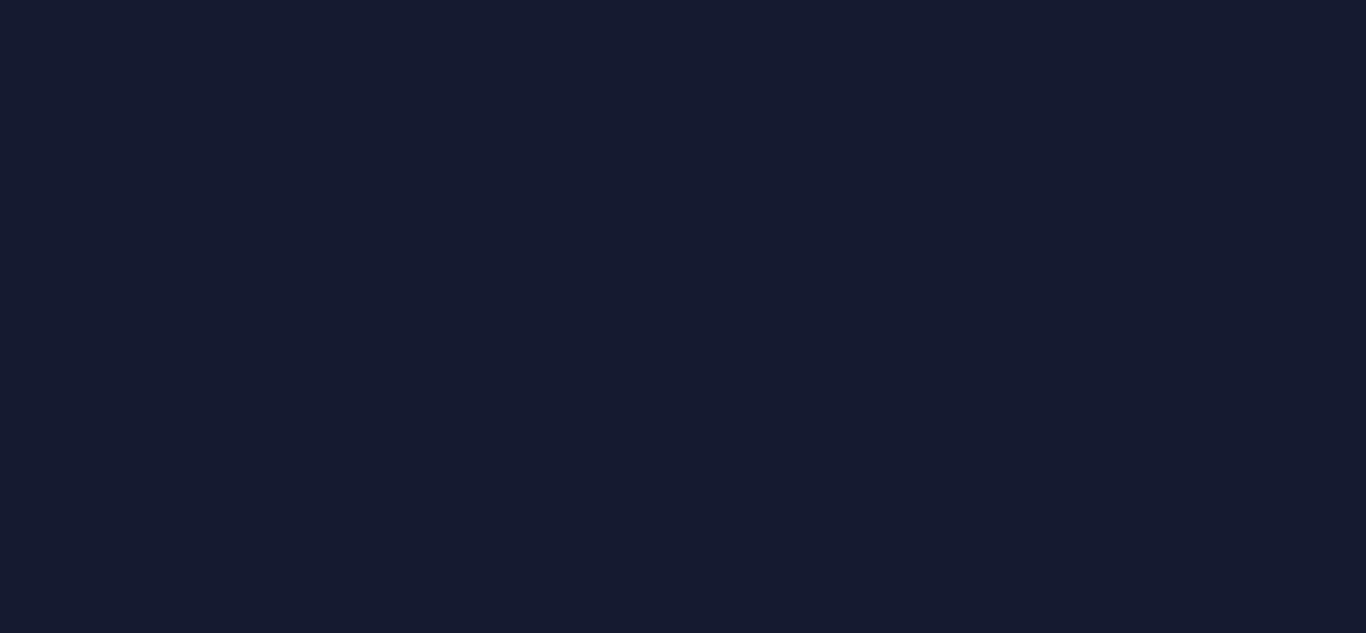 scroll, scrollTop: 0, scrollLeft: 0, axis: both 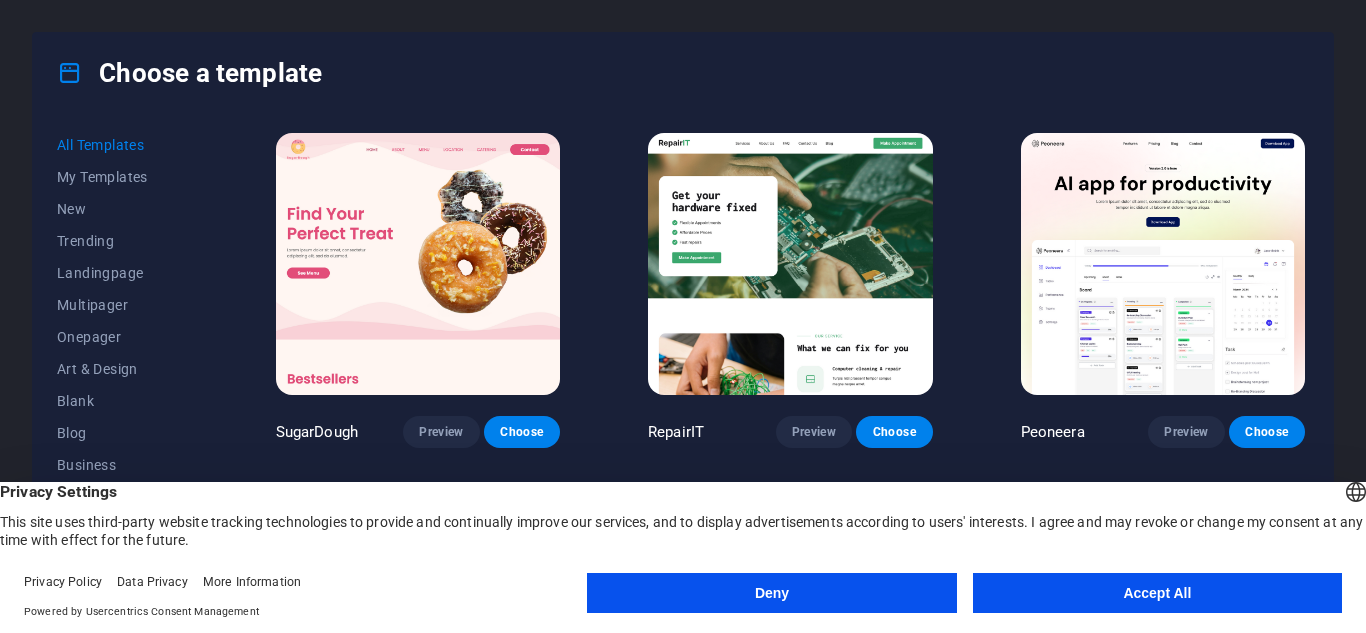 click on "Accept All" at bounding box center [1157, 593] 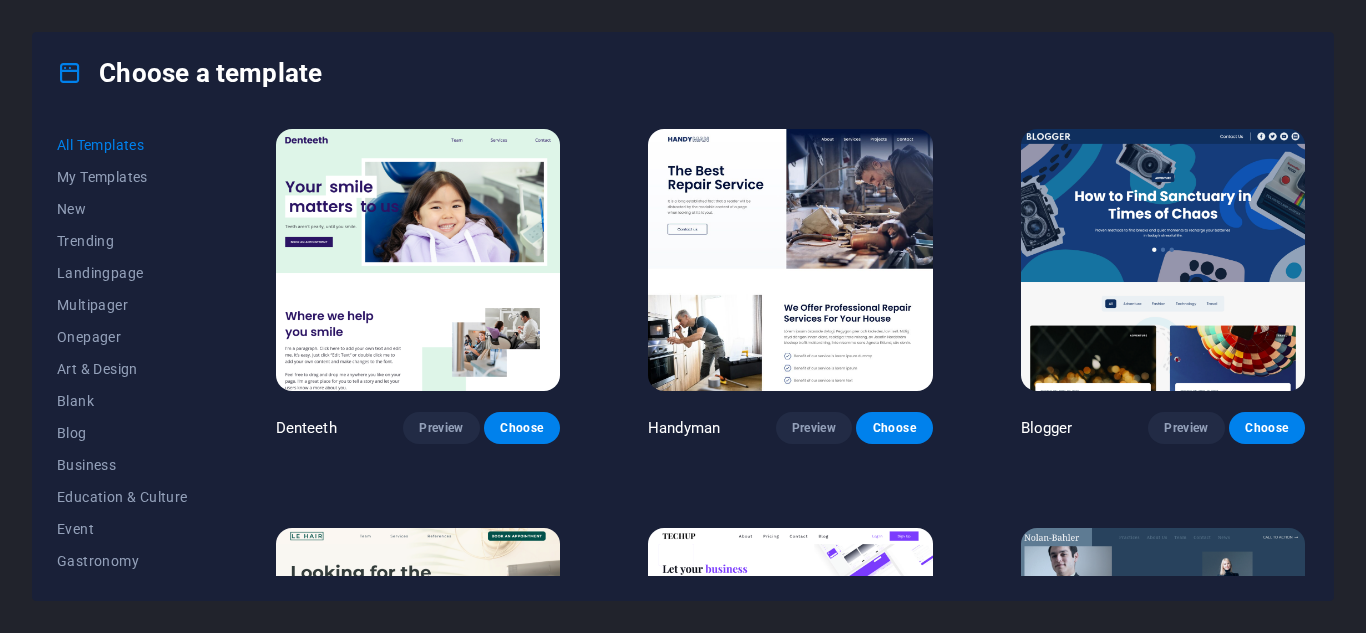 scroll, scrollTop: 5500, scrollLeft: 0, axis: vertical 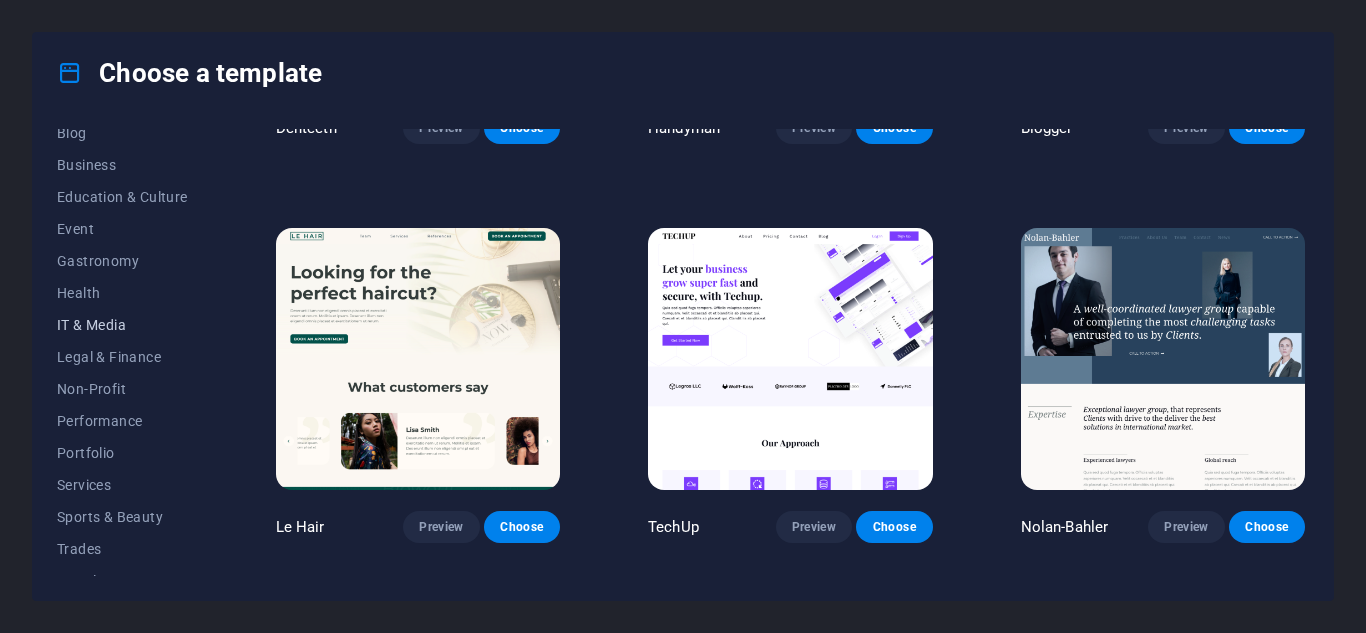 click on "IT & Media" at bounding box center [122, 325] 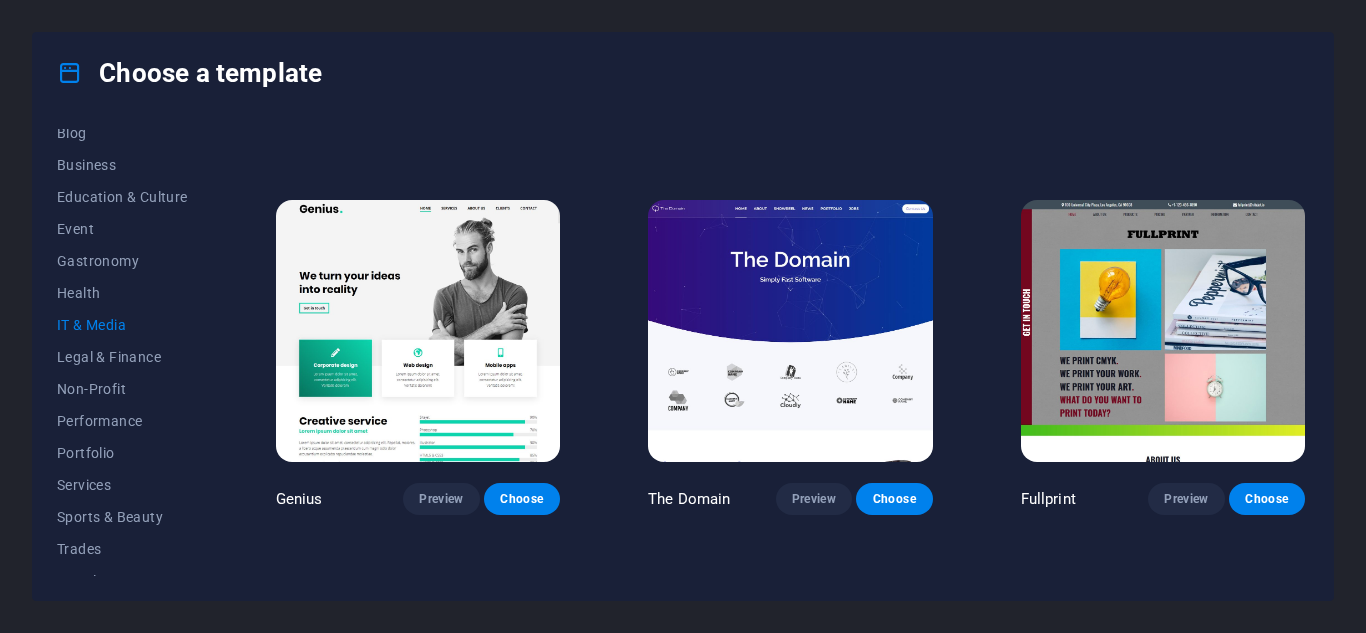 scroll, scrollTop: 733, scrollLeft: 0, axis: vertical 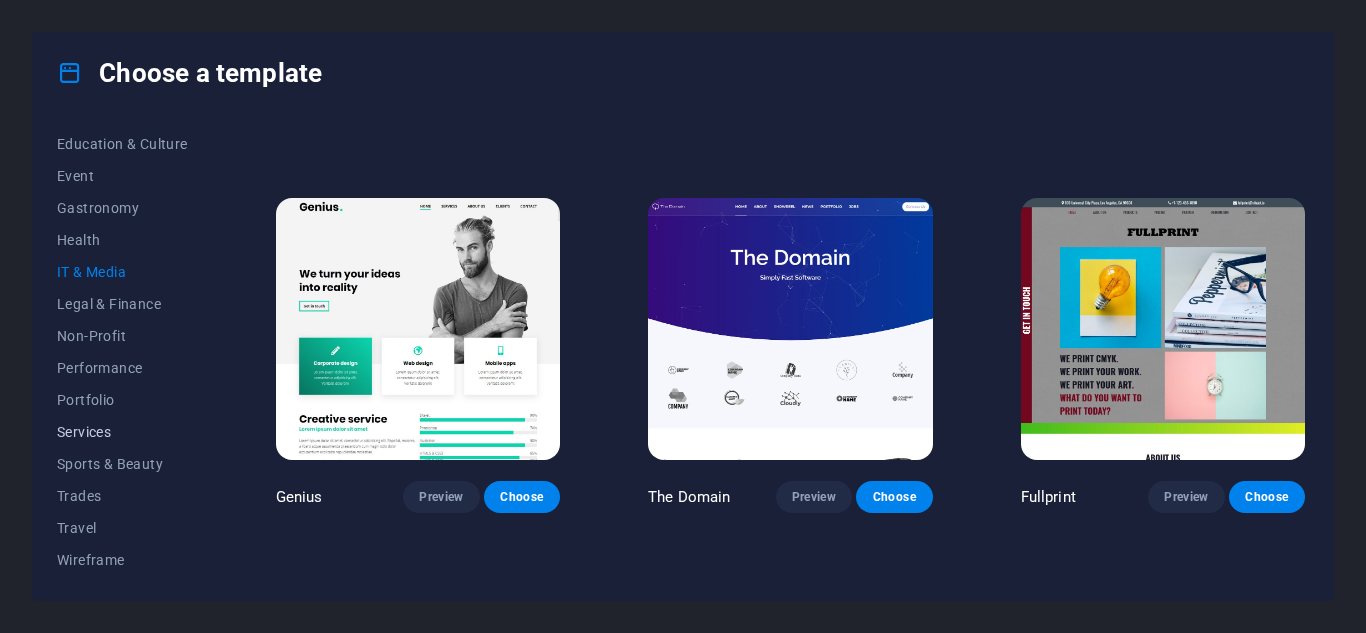click on "Services" at bounding box center [122, 432] 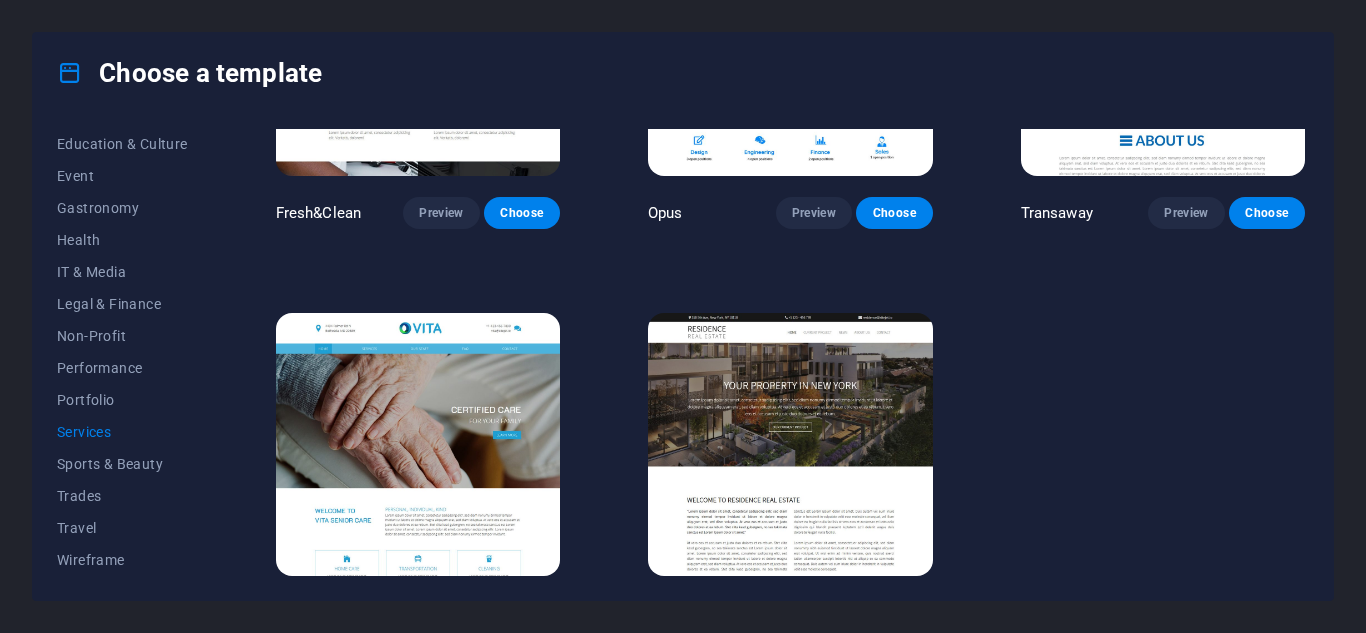 scroll, scrollTop: 2233, scrollLeft: 0, axis: vertical 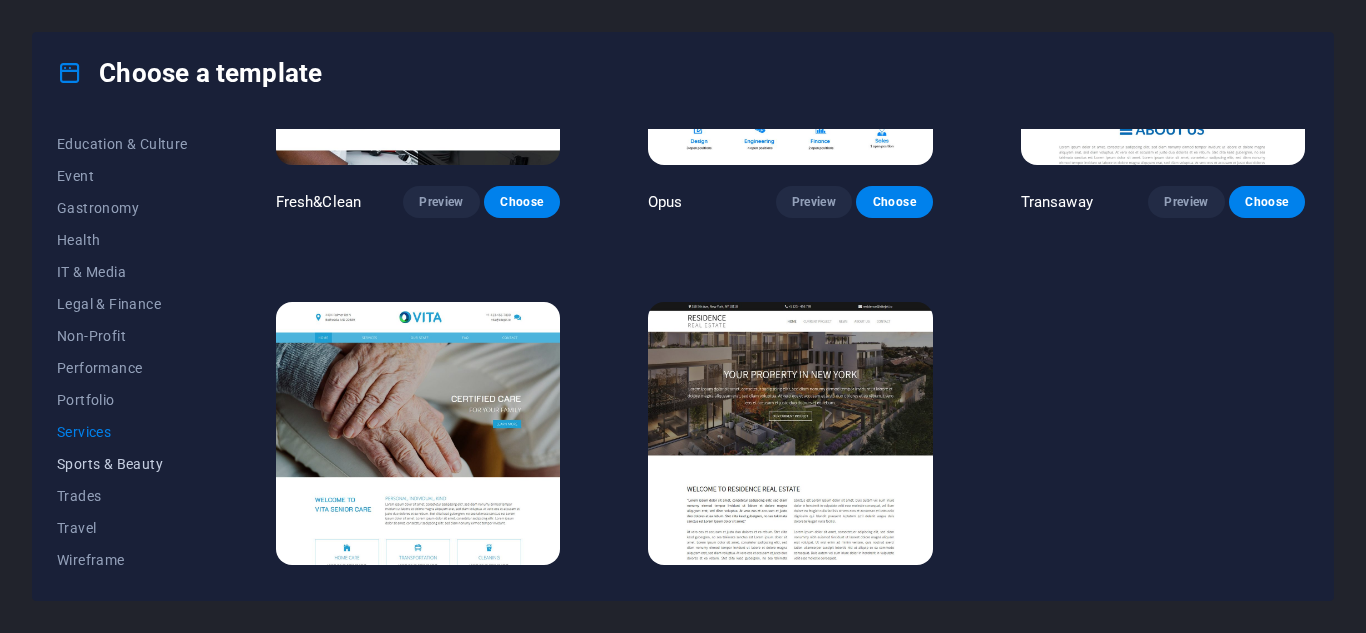 click on "Sports & Beauty" at bounding box center [122, 464] 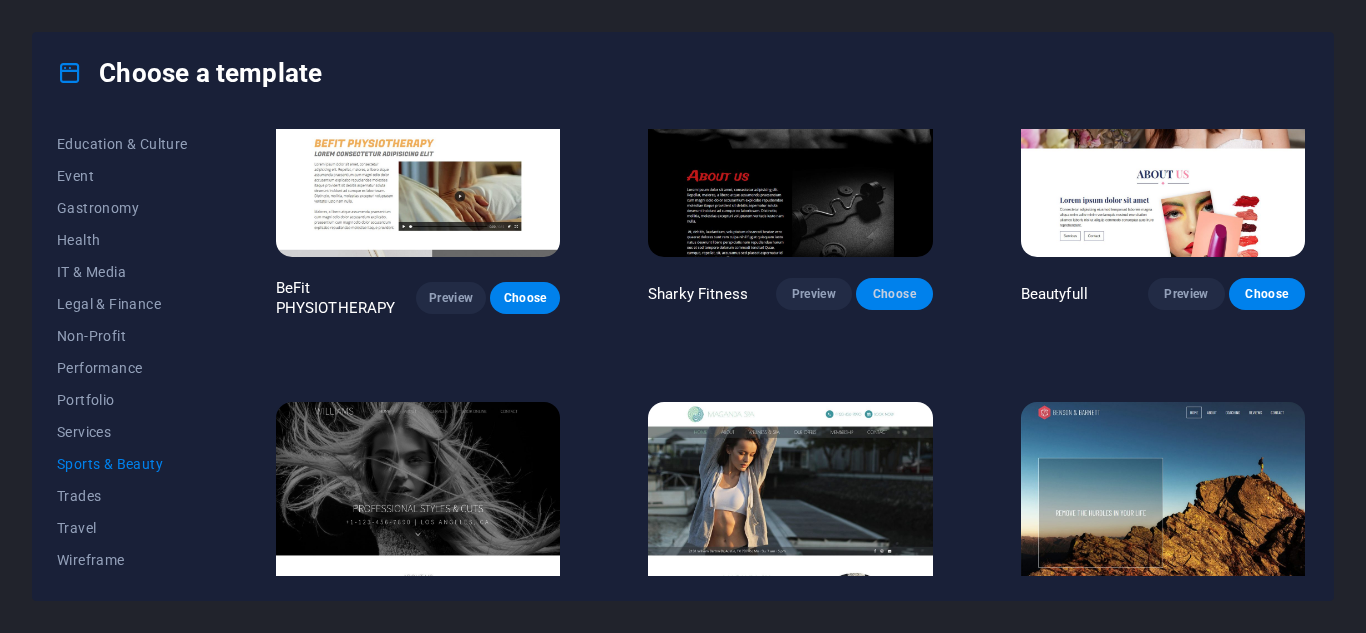 scroll, scrollTop: 1273, scrollLeft: 0, axis: vertical 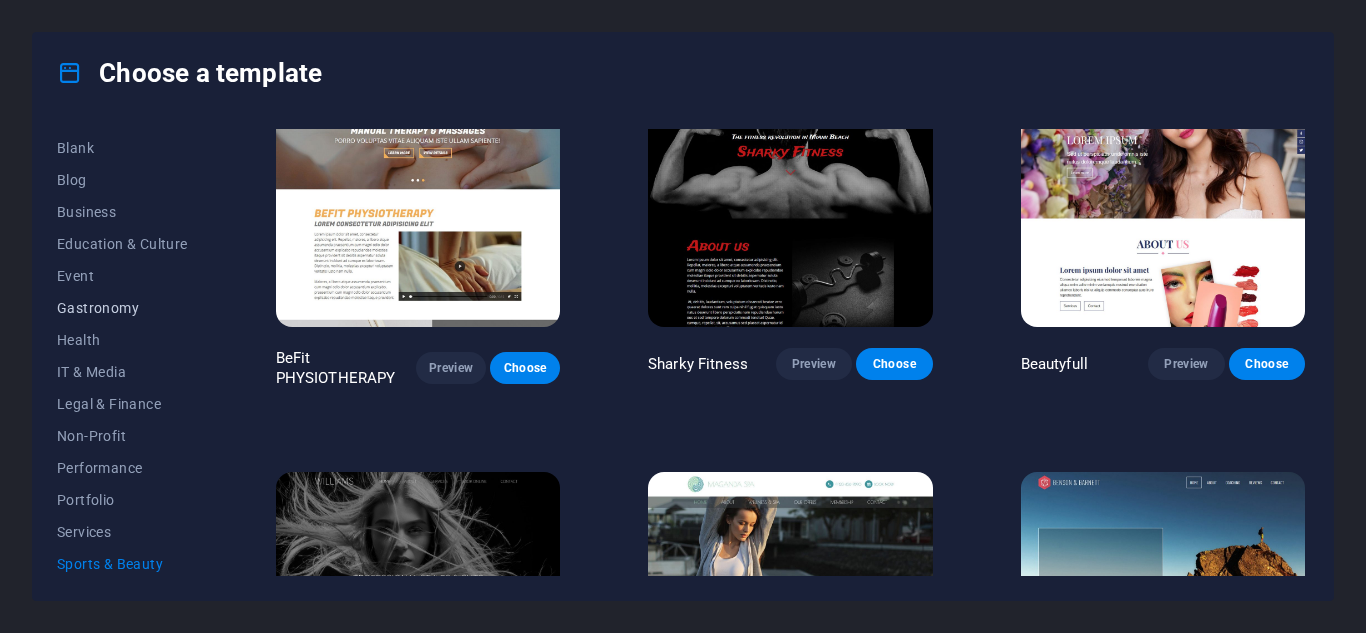 click on "Gastronomy" at bounding box center (122, 308) 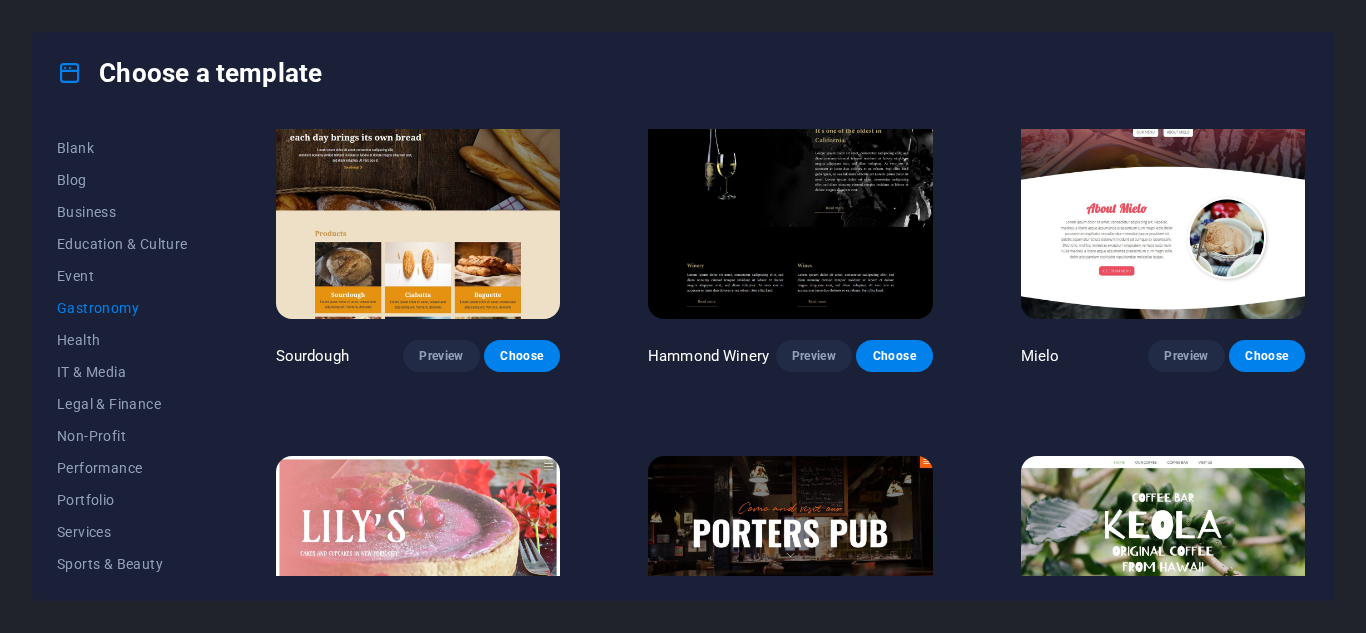 scroll, scrollTop: 1173, scrollLeft: 0, axis: vertical 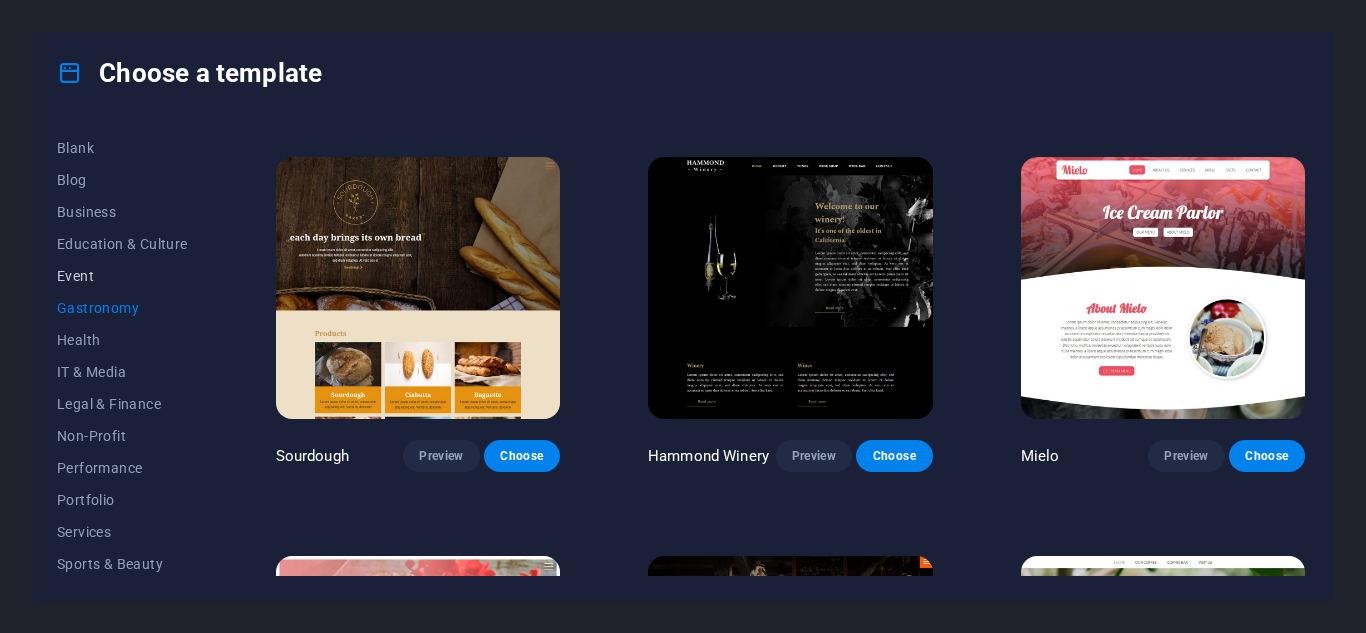 click on "Event" at bounding box center (122, 276) 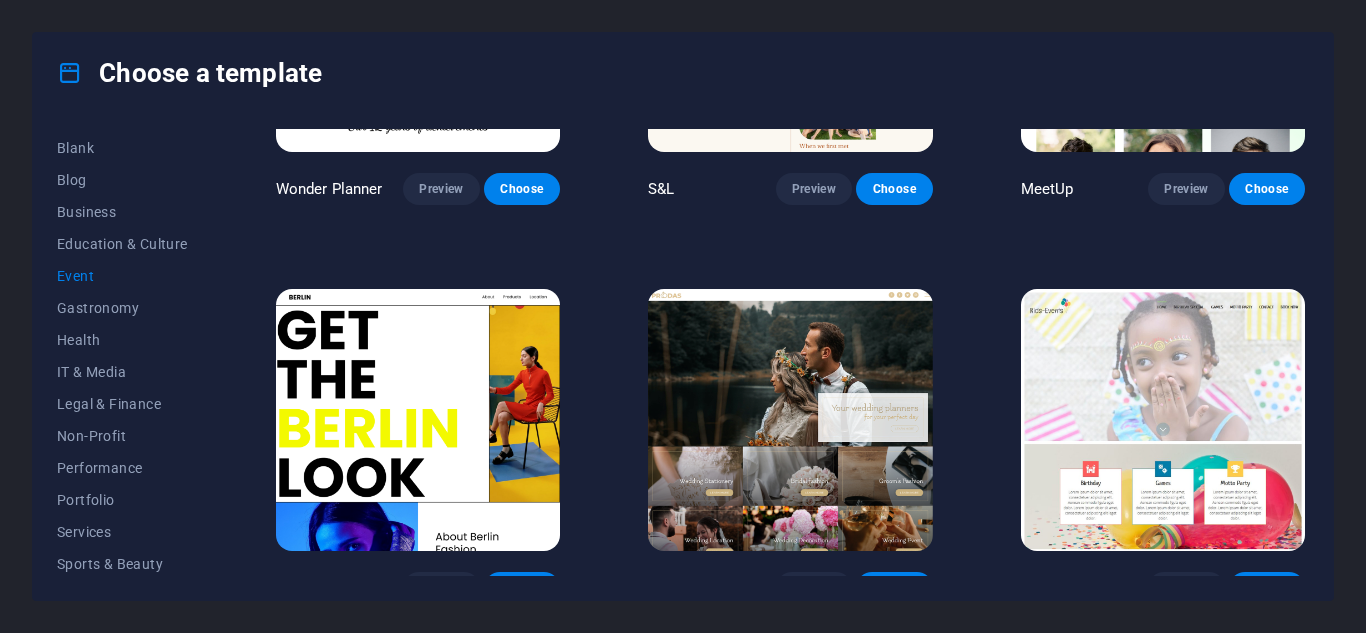 scroll, scrollTop: 300, scrollLeft: 0, axis: vertical 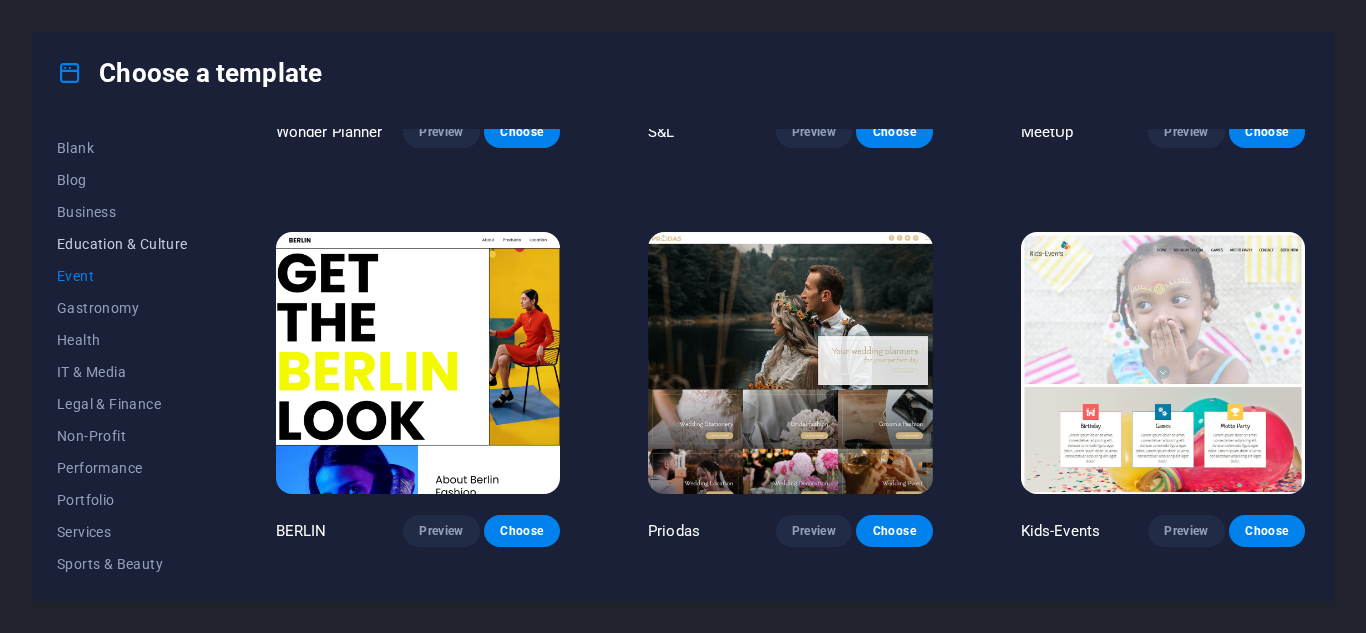 click on "Education & Culture" at bounding box center (122, 244) 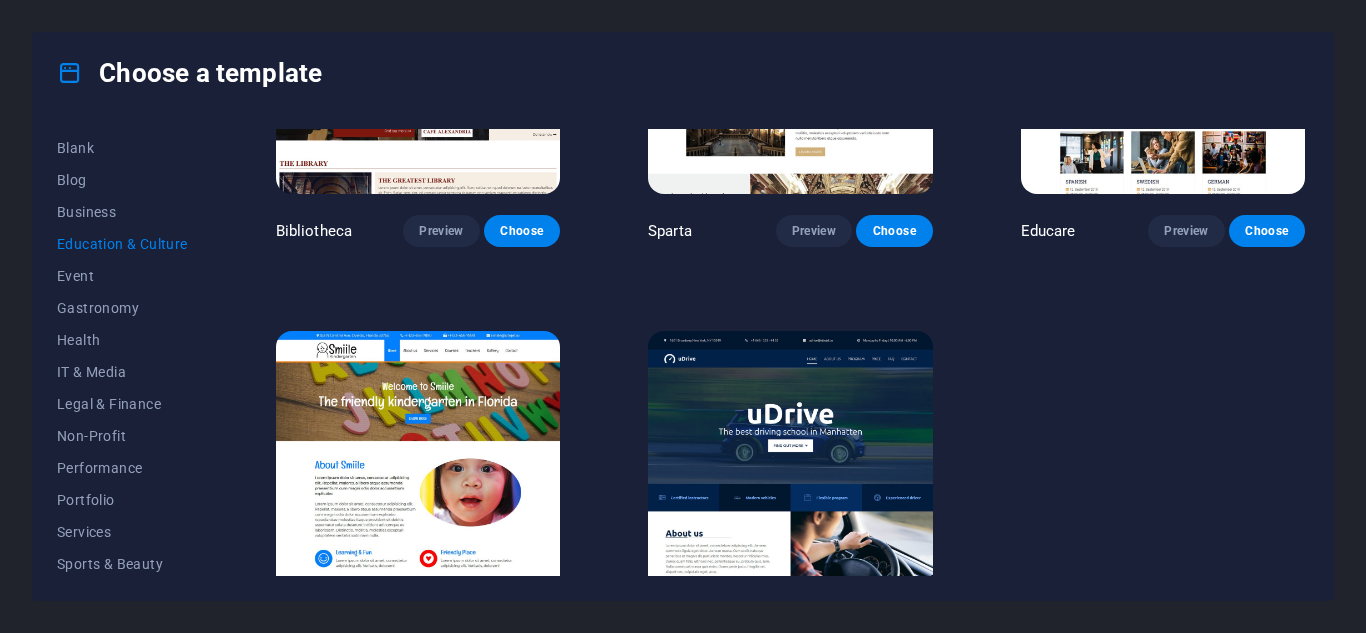 scroll, scrollTop: 663, scrollLeft: 0, axis: vertical 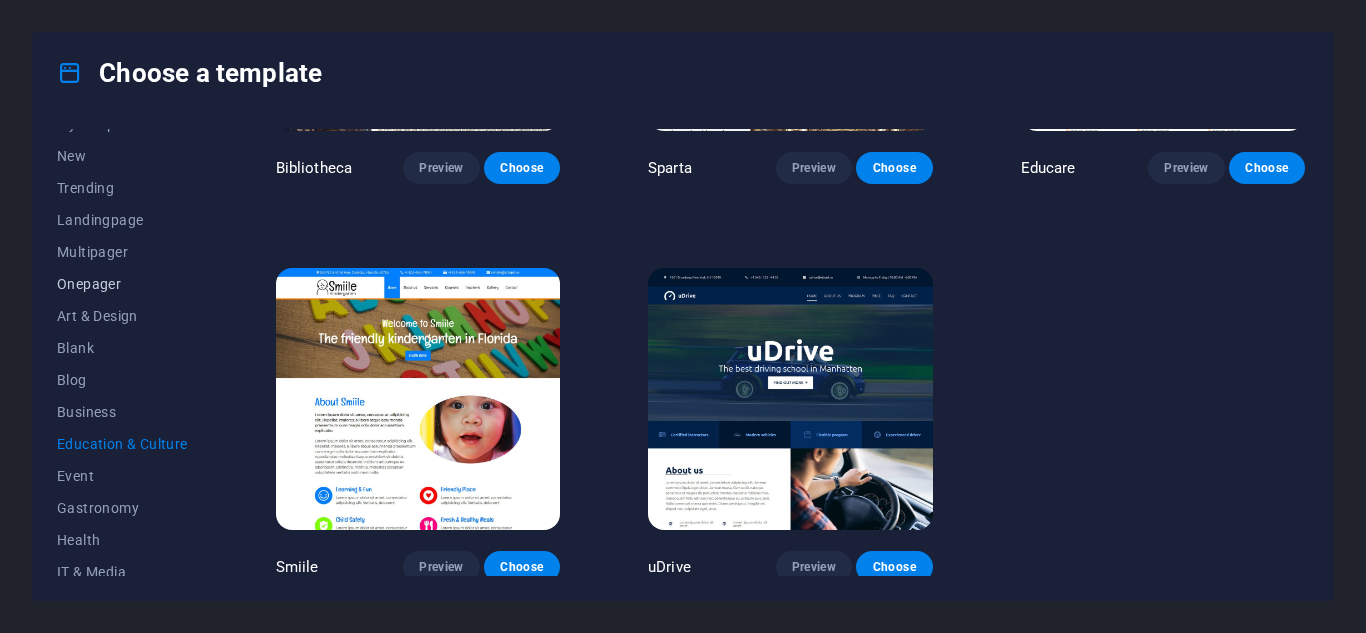 click on "Onepager" at bounding box center [122, 284] 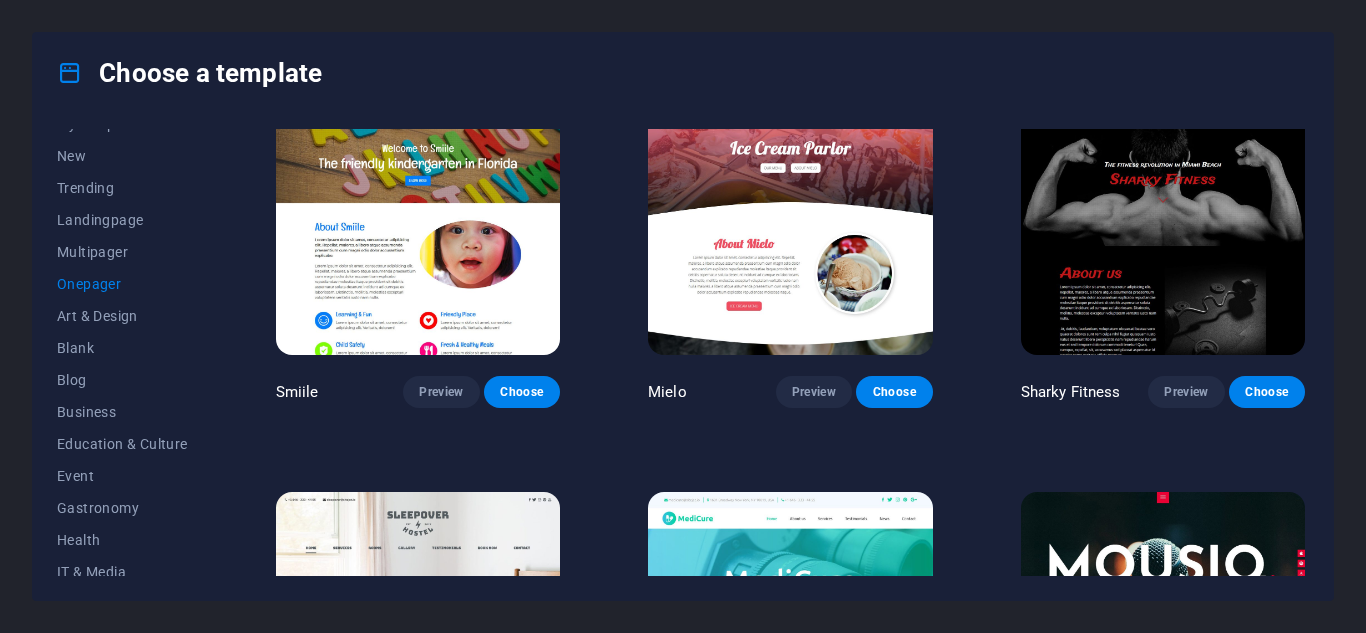 scroll, scrollTop: 5536, scrollLeft: 0, axis: vertical 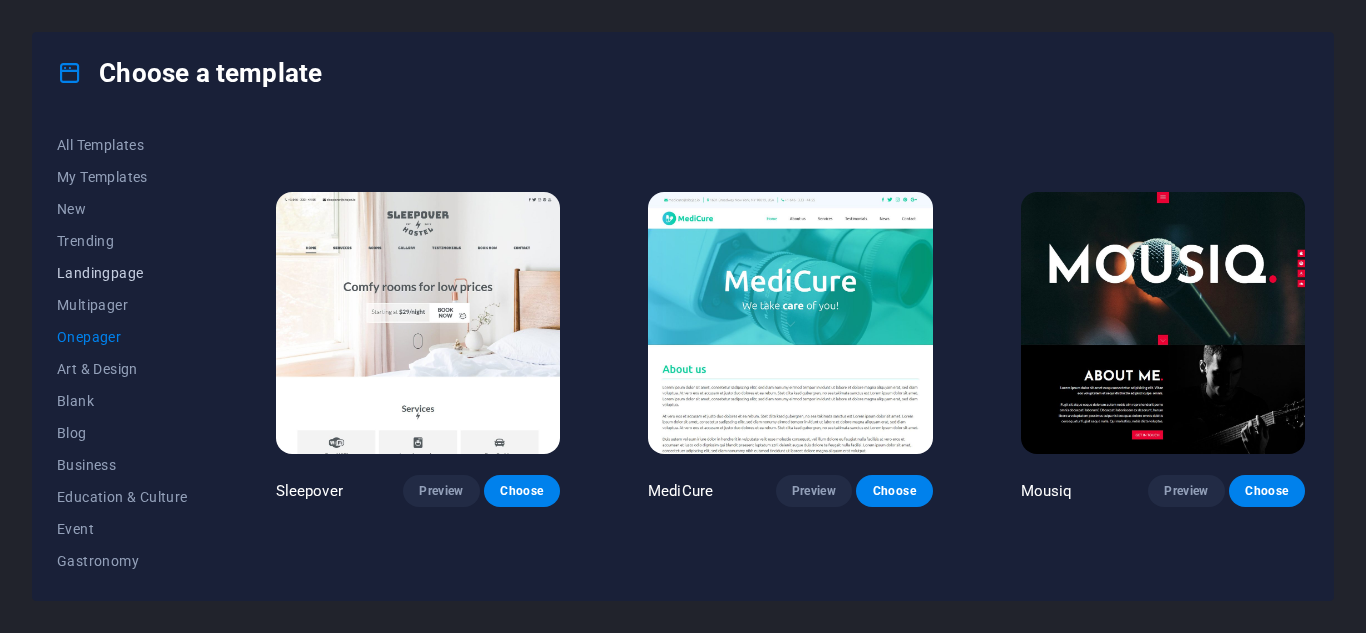 click on "Landingpage" at bounding box center [122, 273] 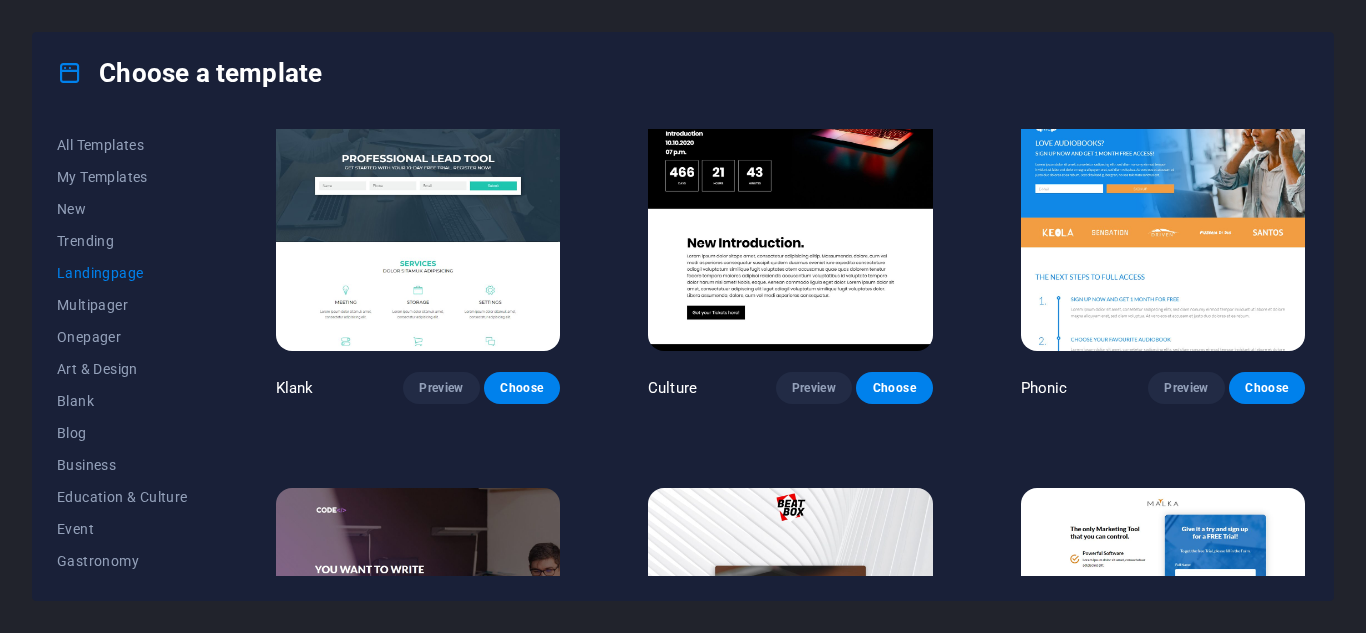 scroll, scrollTop: 0, scrollLeft: 0, axis: both 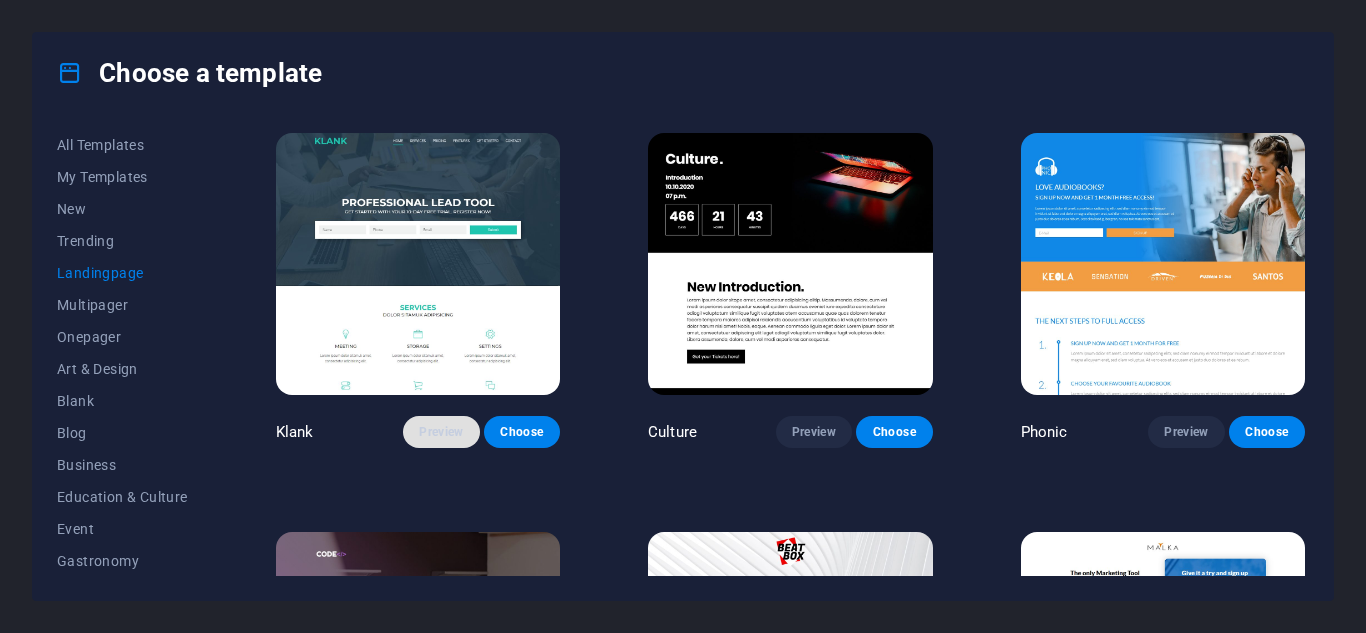 click on "Preview" at bounding box center (441, 432) 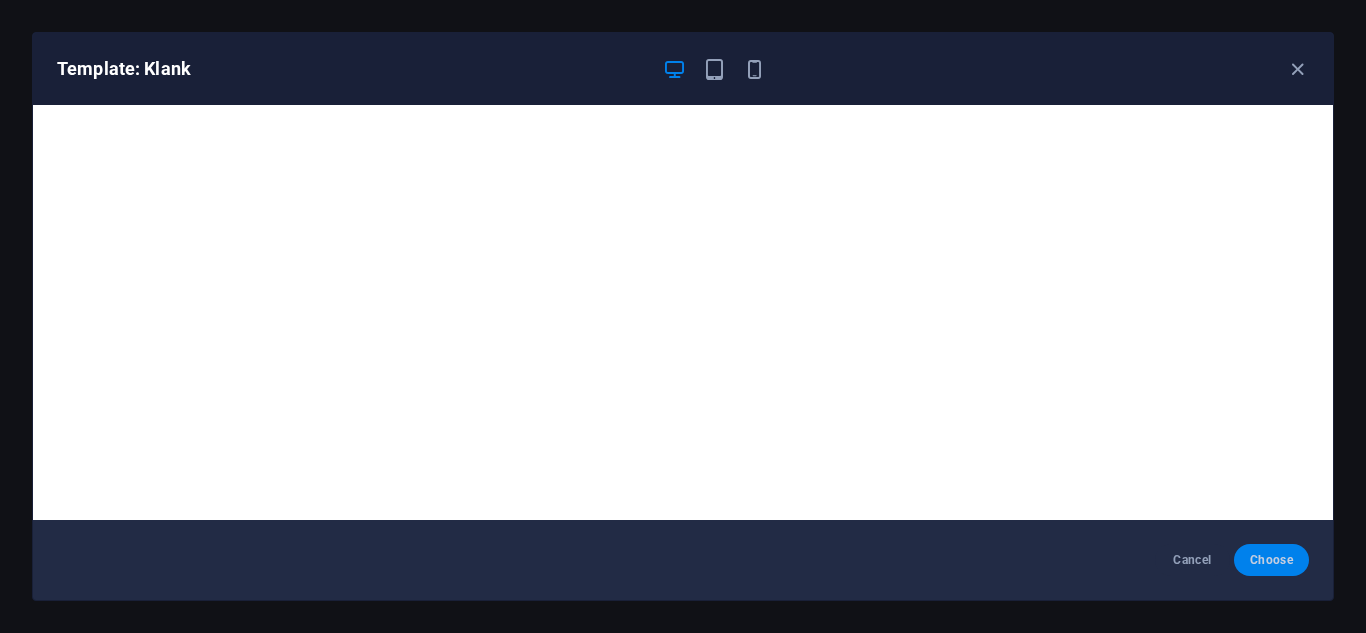 click on "Choose" at bounding box center (1271, 560) 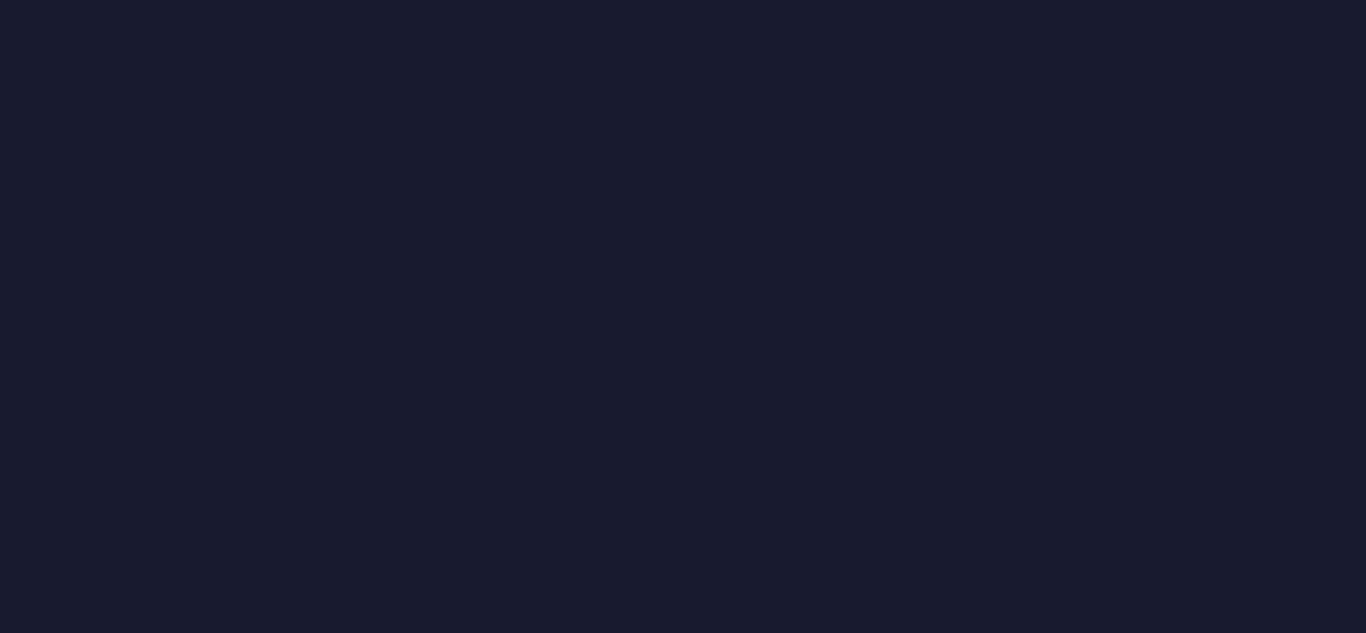 scroll, scrollTop: 0, scrollLeft: 0, axis: both 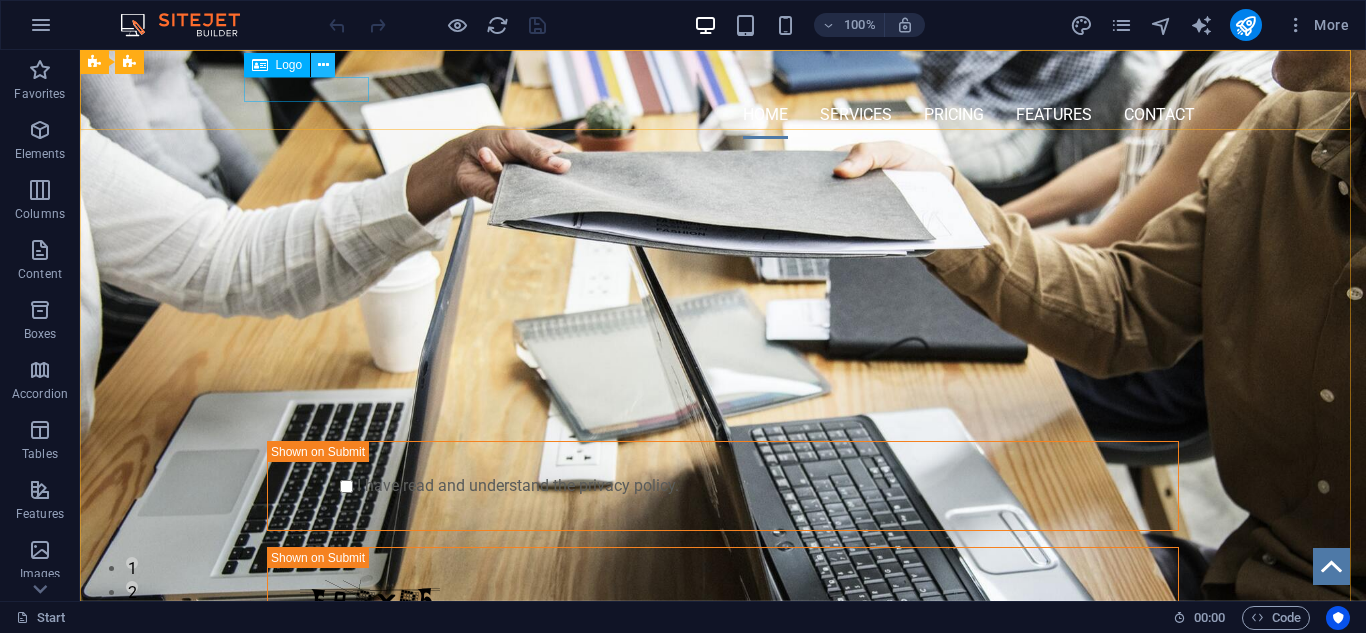 click at bounding box center (323, 65) 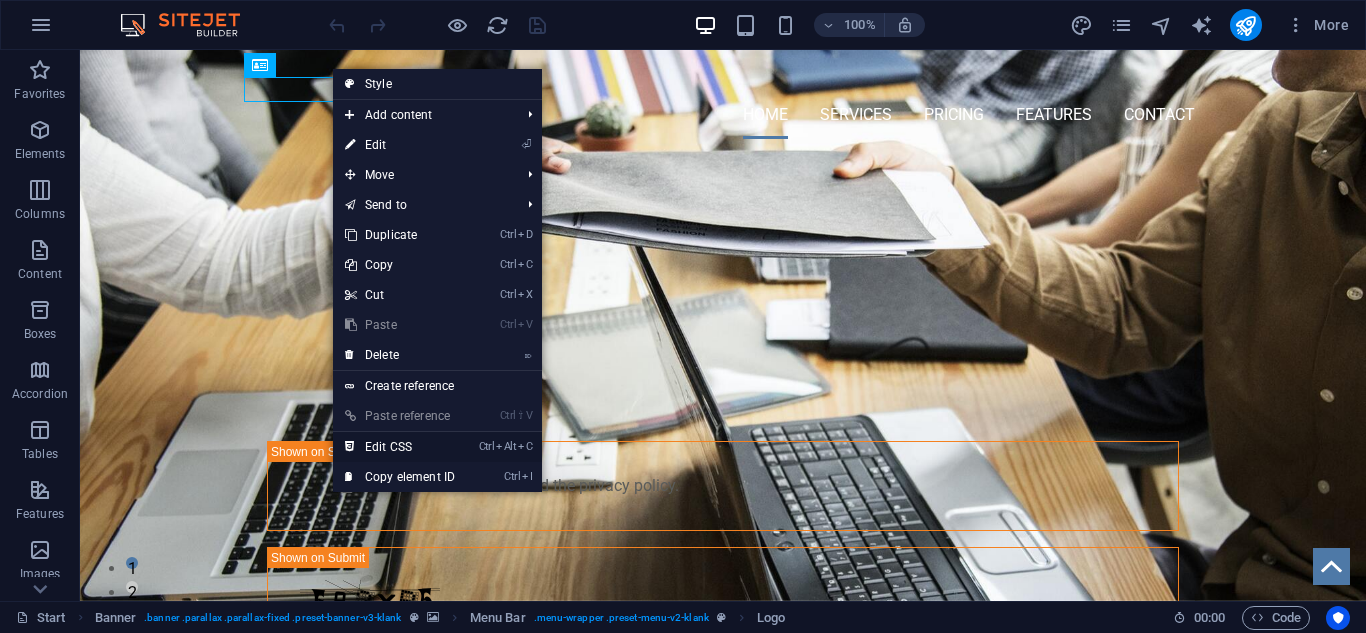 click on "Ctrl Alt C  Edit CSS" at bounding box center (400, 447) 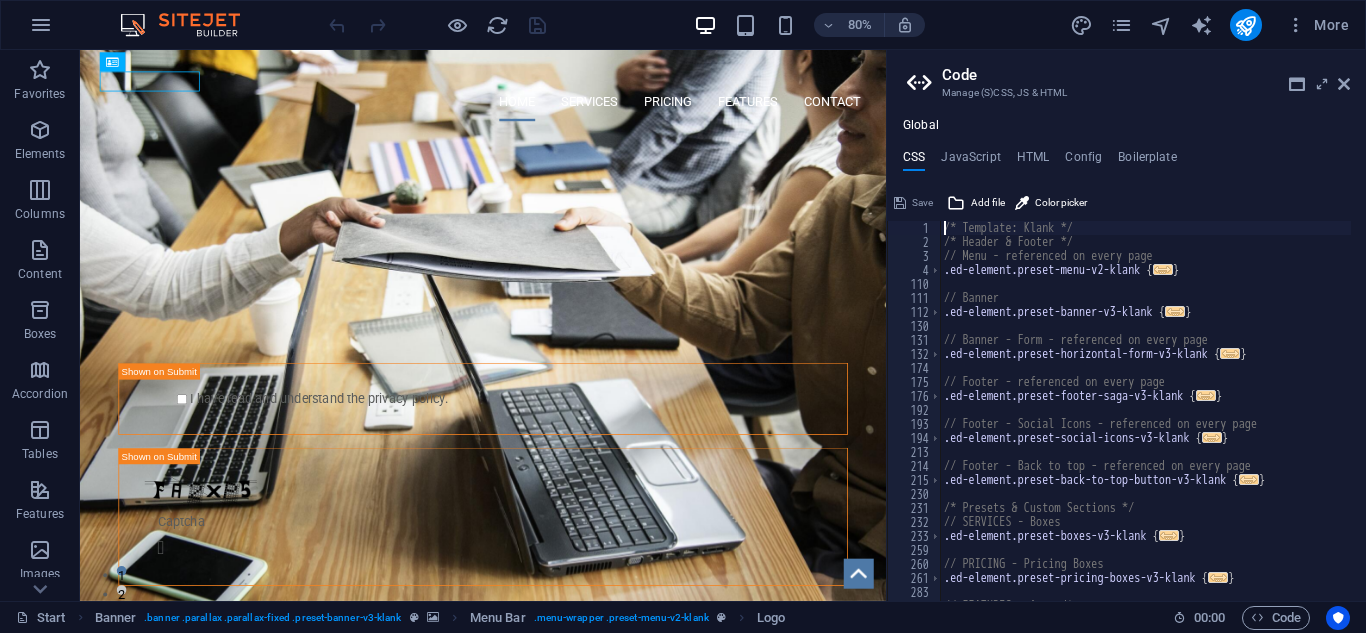 scroll, scrollTop: 0, scrollLeft: 0, axis: both 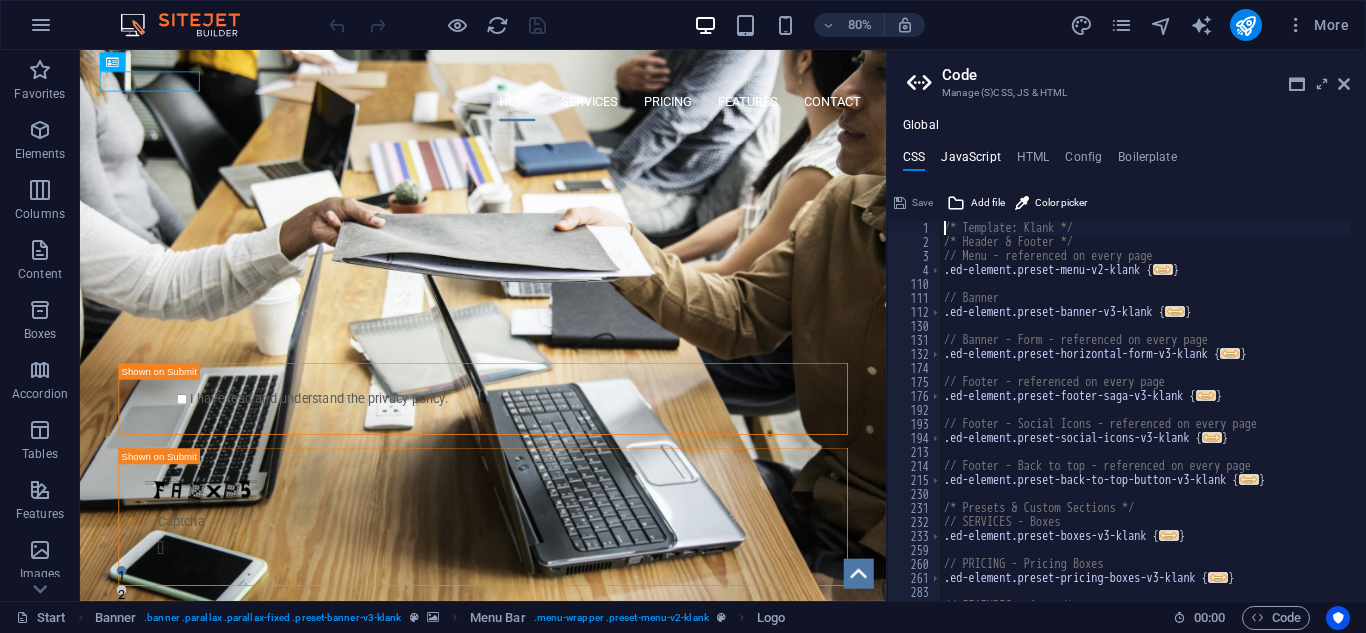 click on "JavaScript" at bounding box center [970, 161] 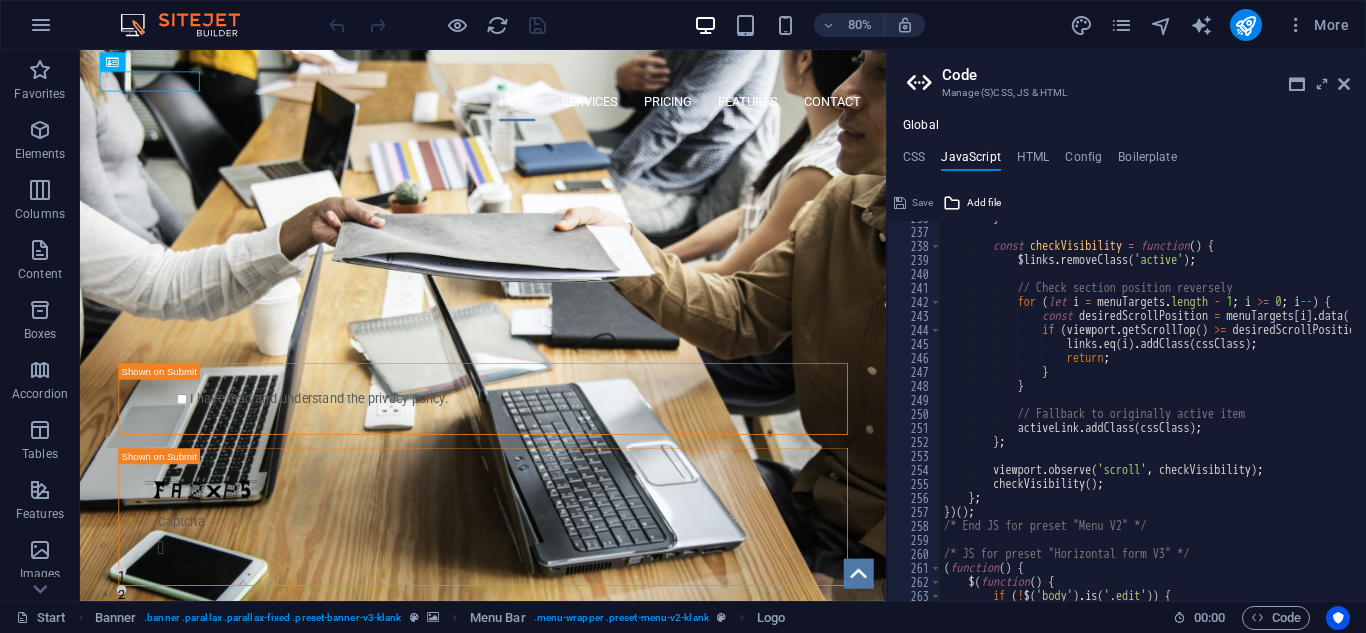 scroll, scrollTop: 3300, scrollLeft: 0, axis: vertical 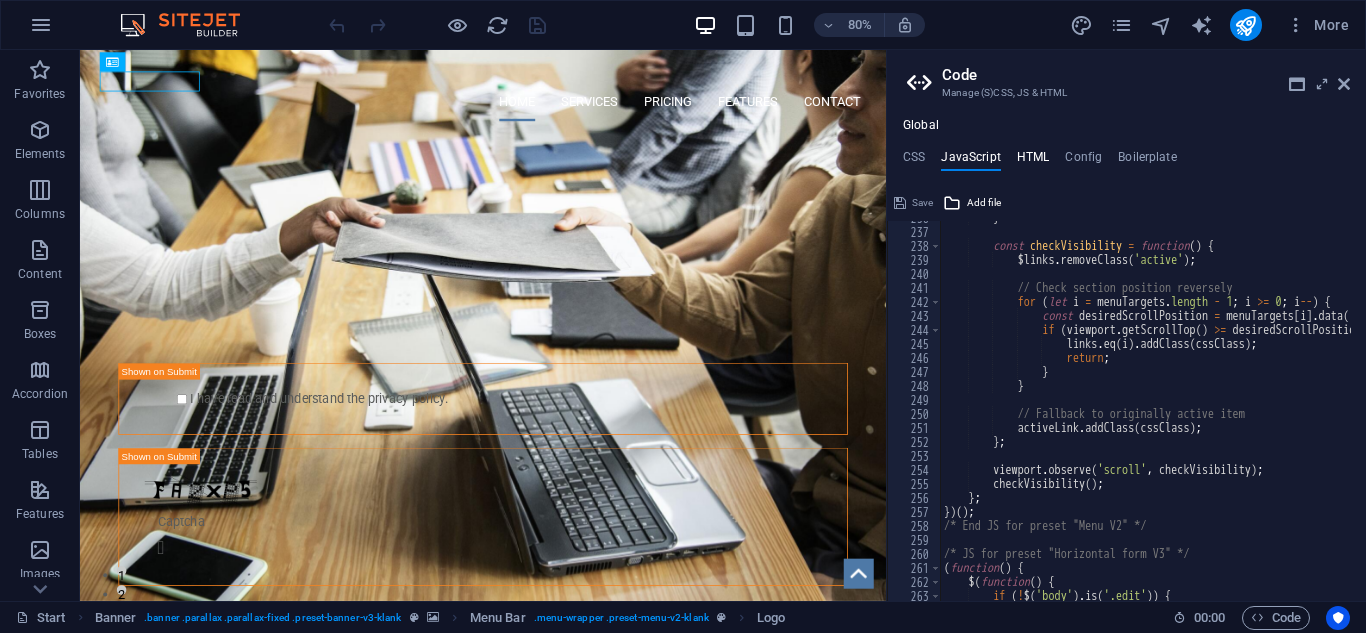 click on "HTML" at bounding box center (1033, 161) 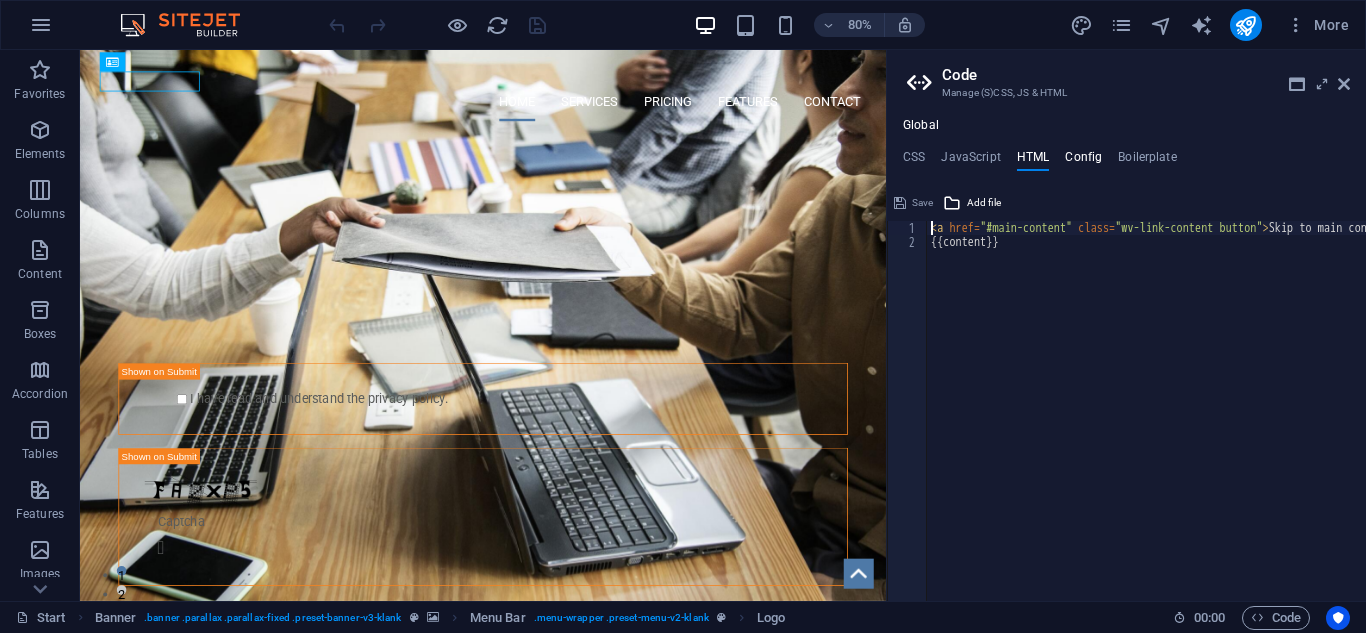 click on "Config" at bounding box center (1083, 161) 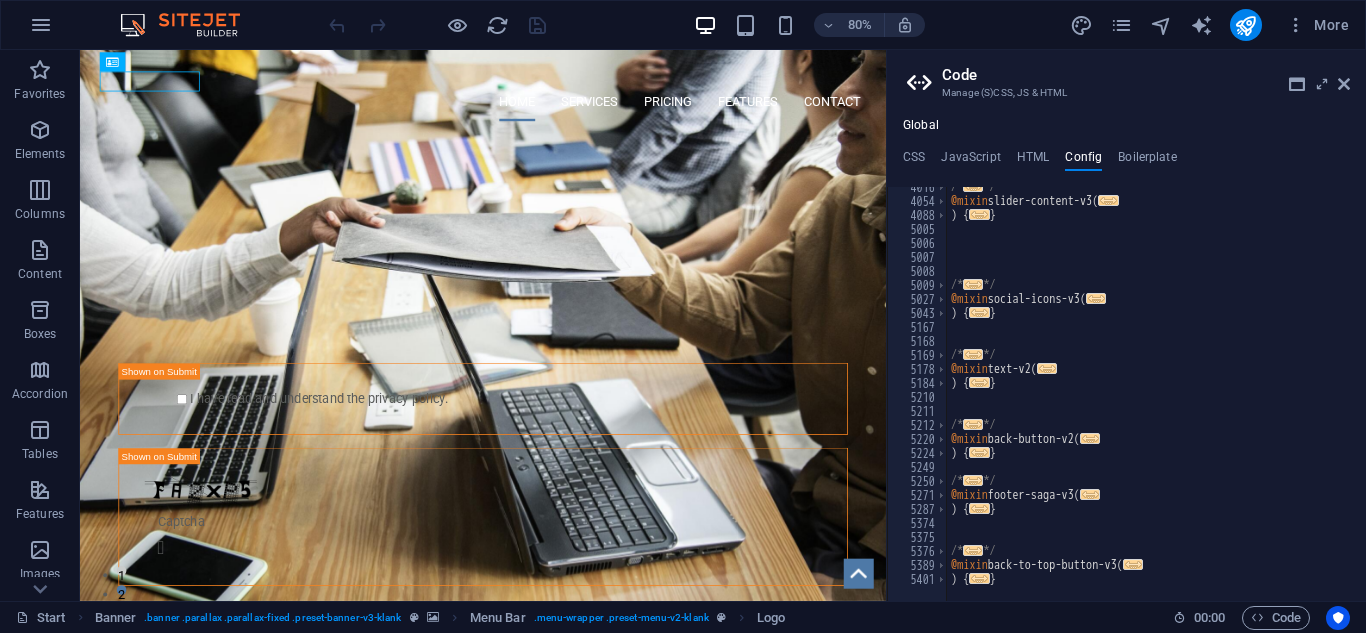 scroll, scrollTop: 441, scrollLeft: 0, axis: vertical 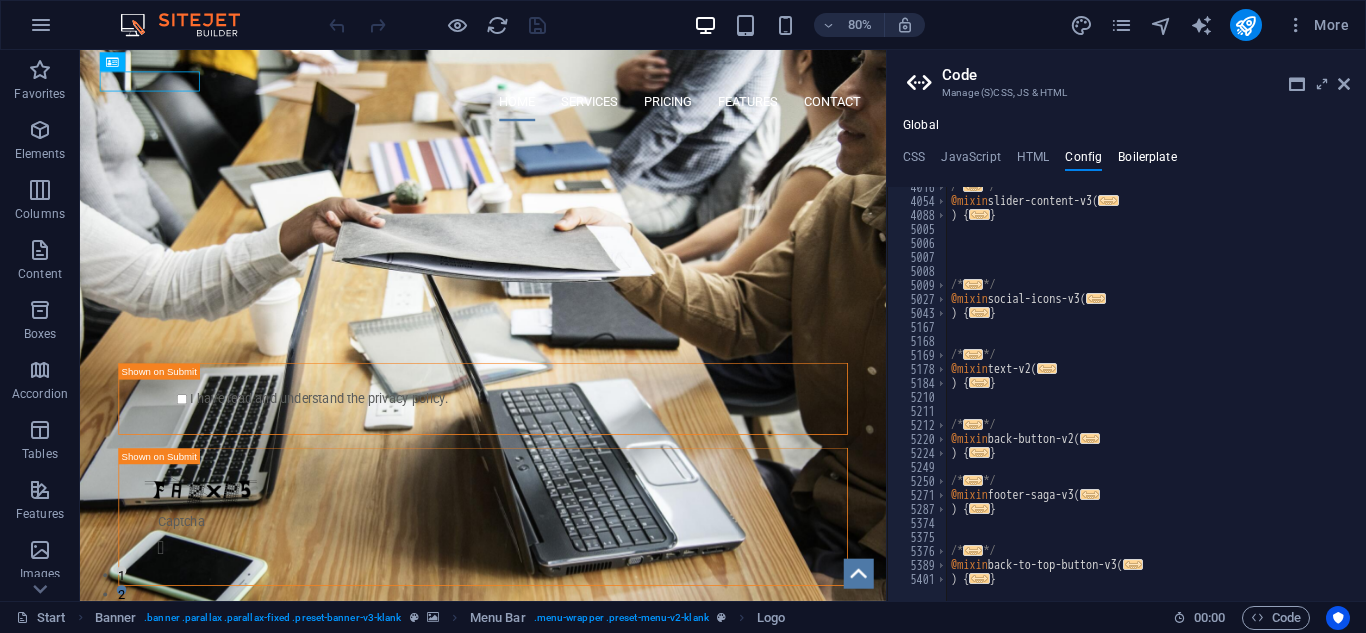 click on "Boilerplate" at bounding box center [1147, 161] 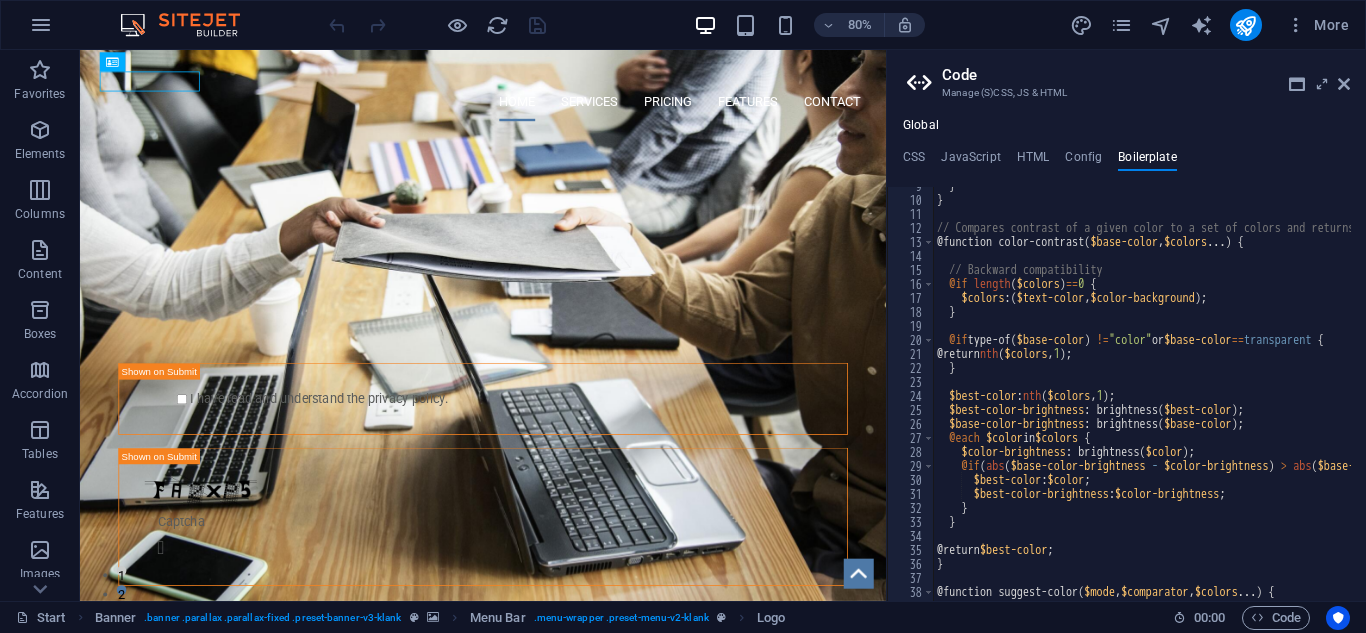 scroll, scrollTop: 102, scrollLeft: 0, axis: vertical 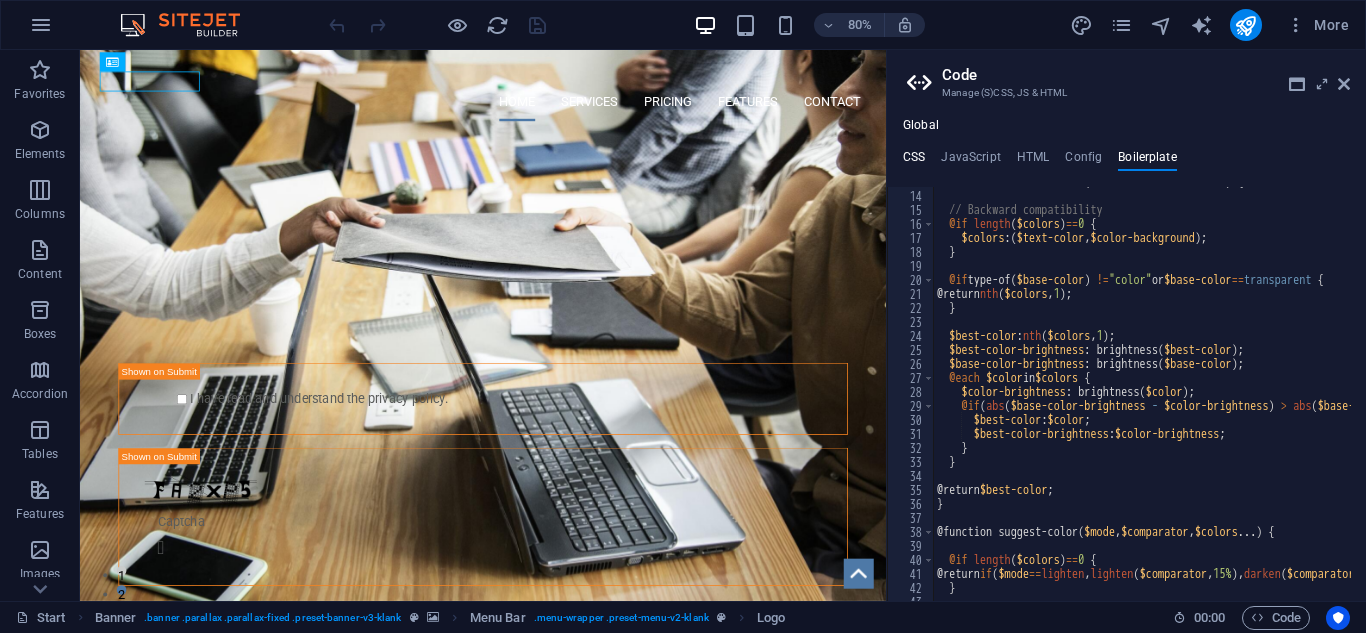 click on "CSS" at bounding box center (914, 161) 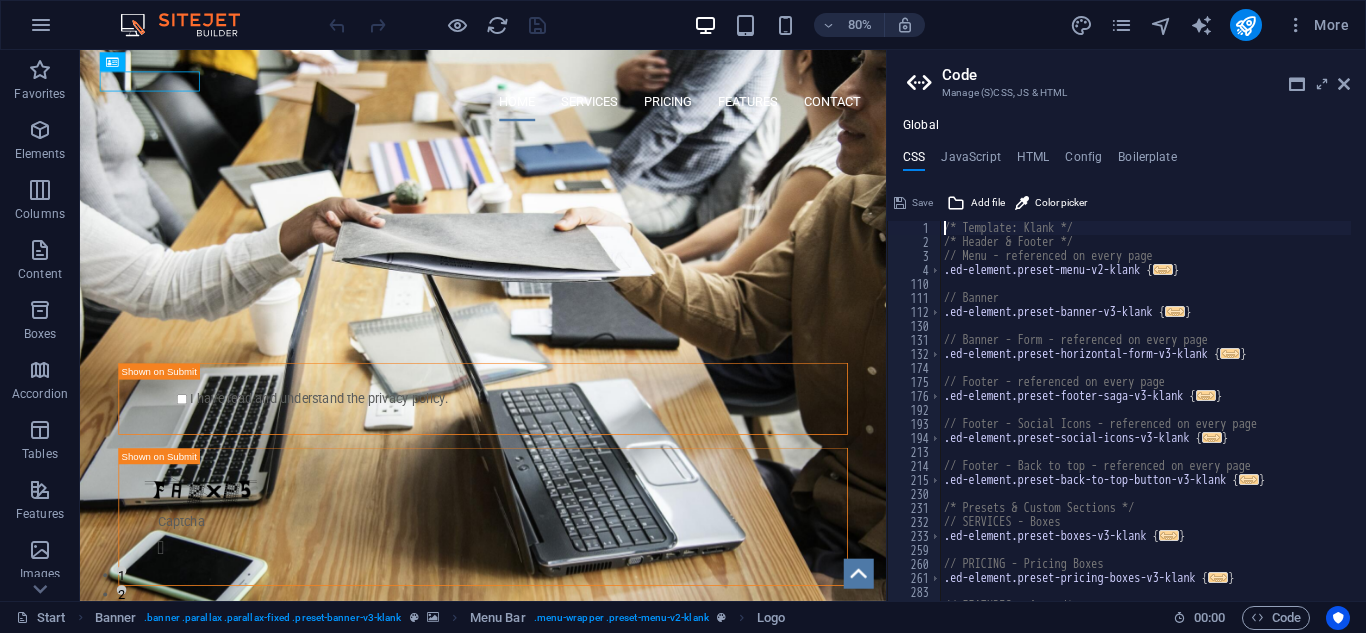 click on "Global" at bounding box center [921, 126] 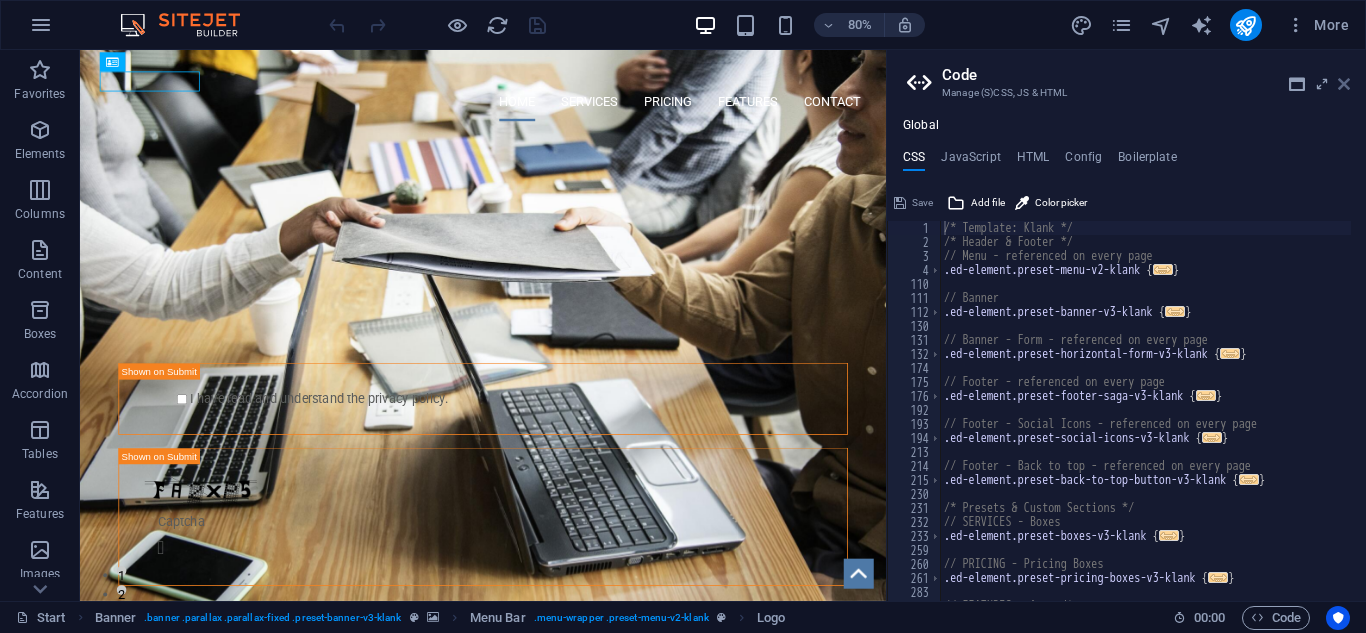 click at bounding box center (1344, 84) 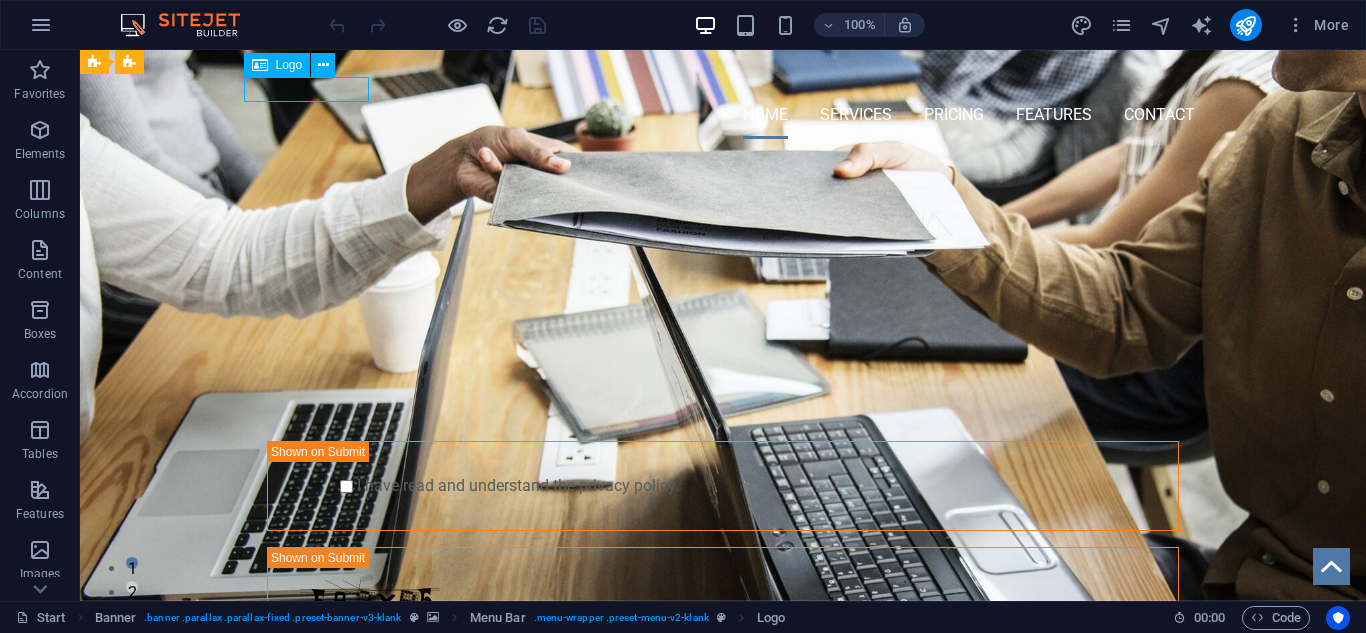 drag, startPoint x: 268, startPoint y: 66, endPoint x: 302, endPoint y: 66, distance: 34 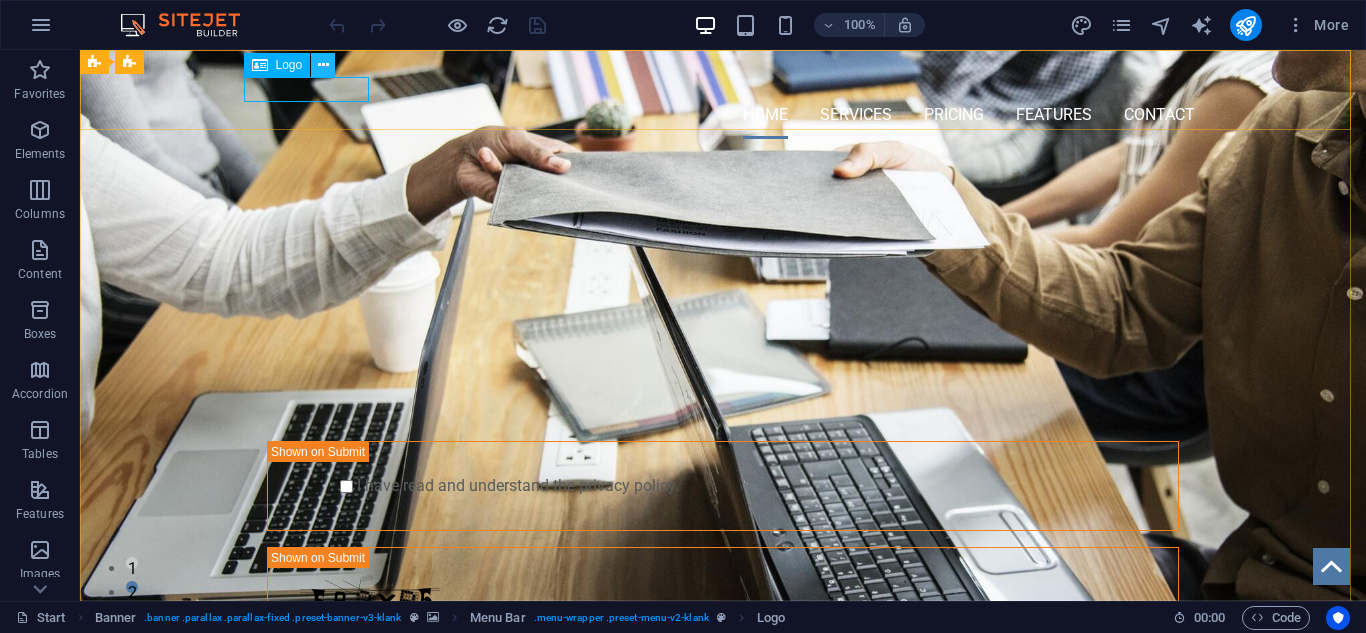 click at bounding box center [323, 65] 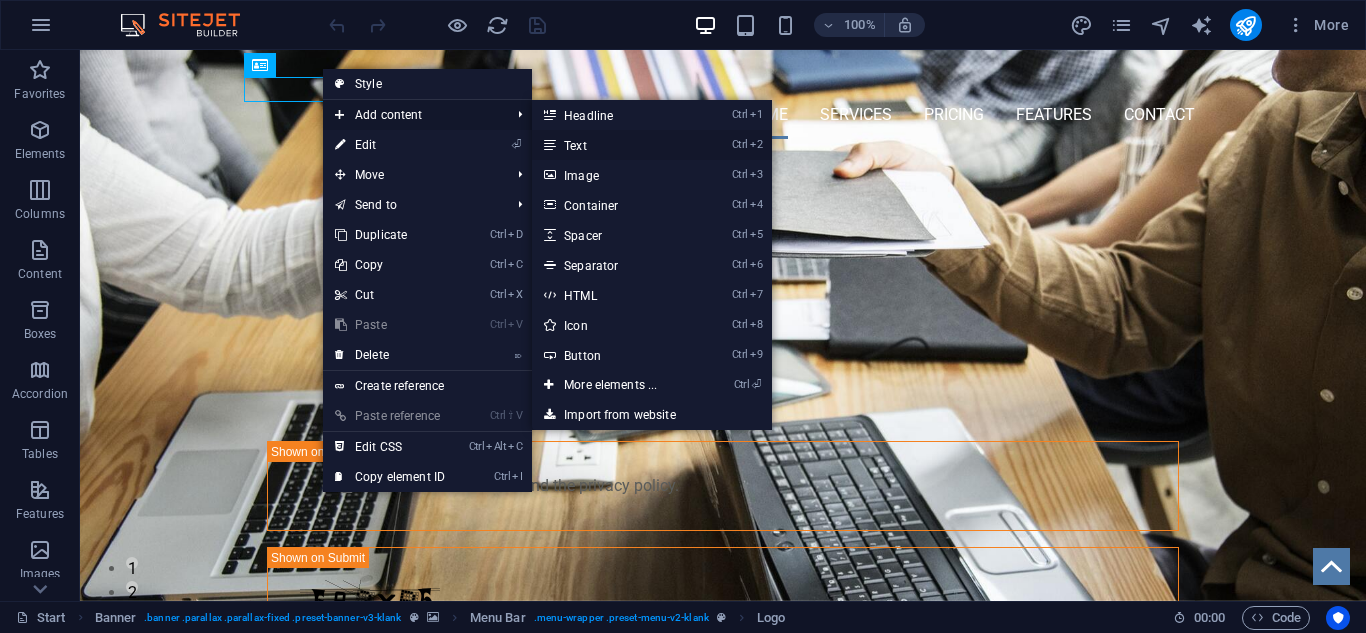 click on "Ctrl 2  Text" at bounding box center [614, 145] 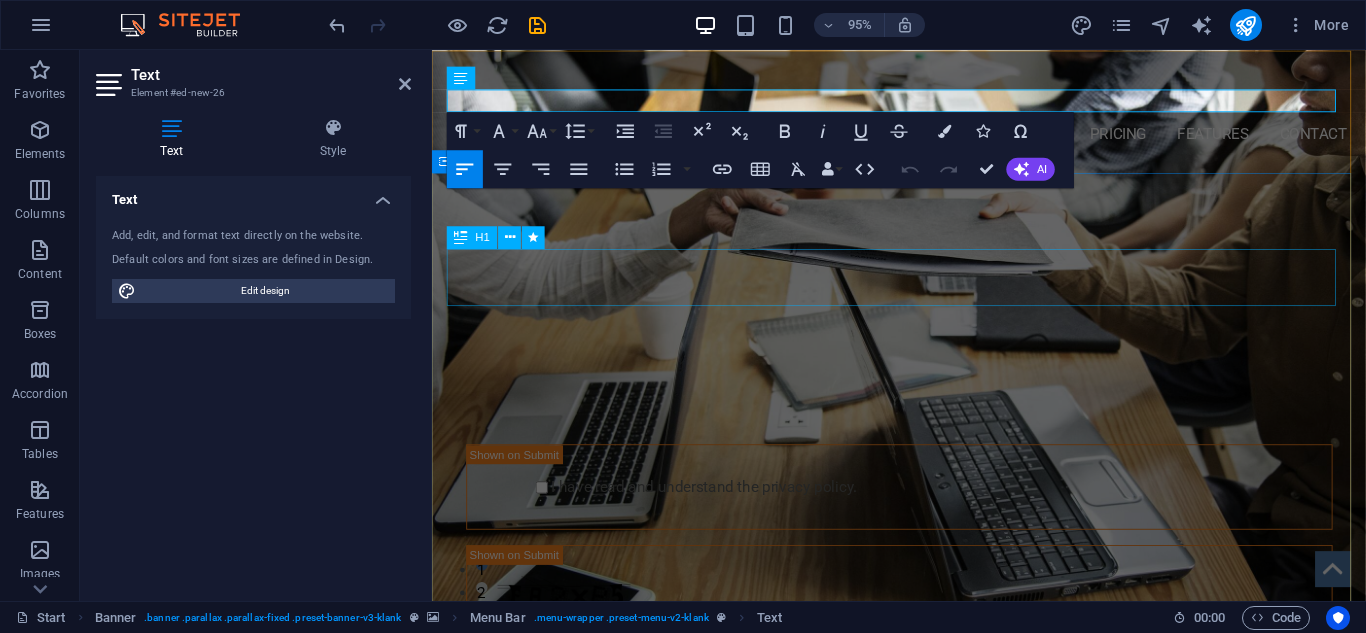 type 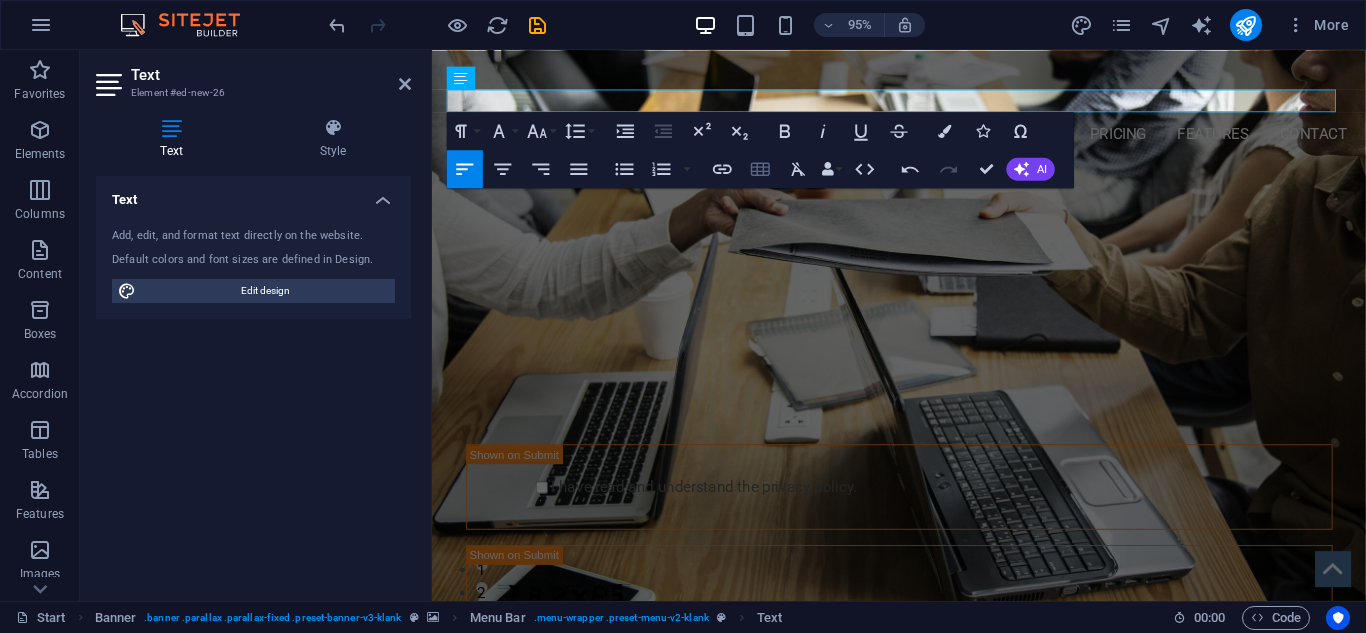 click 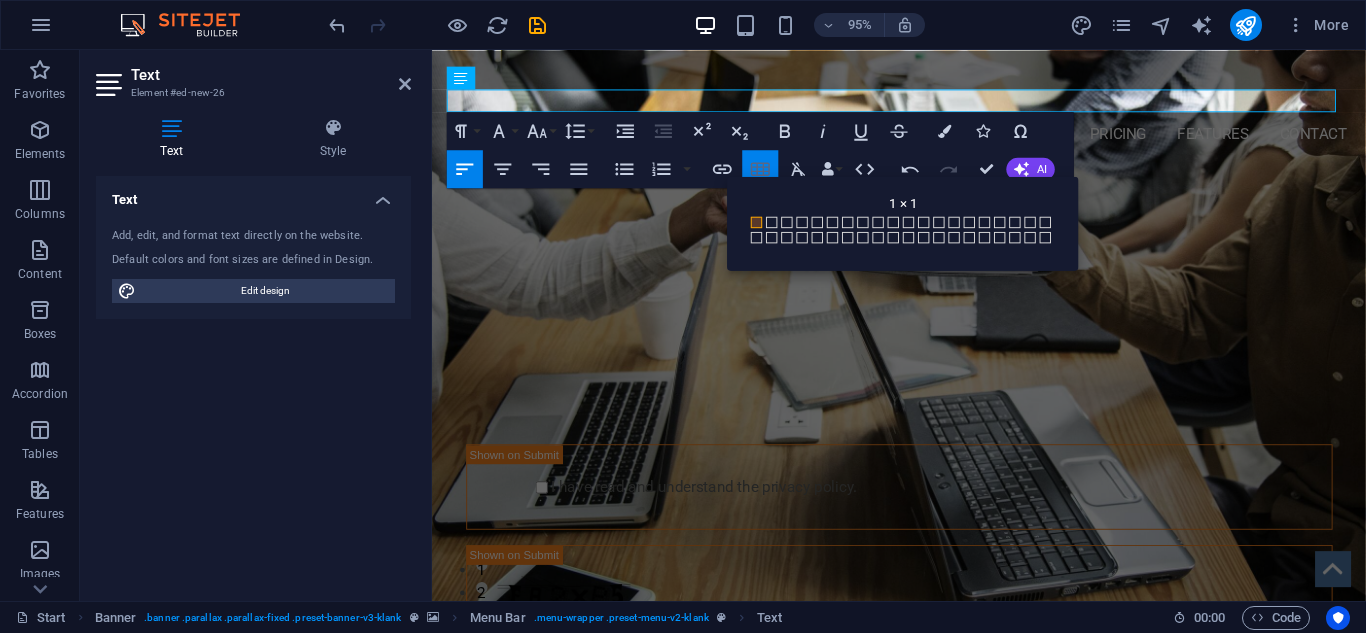 click 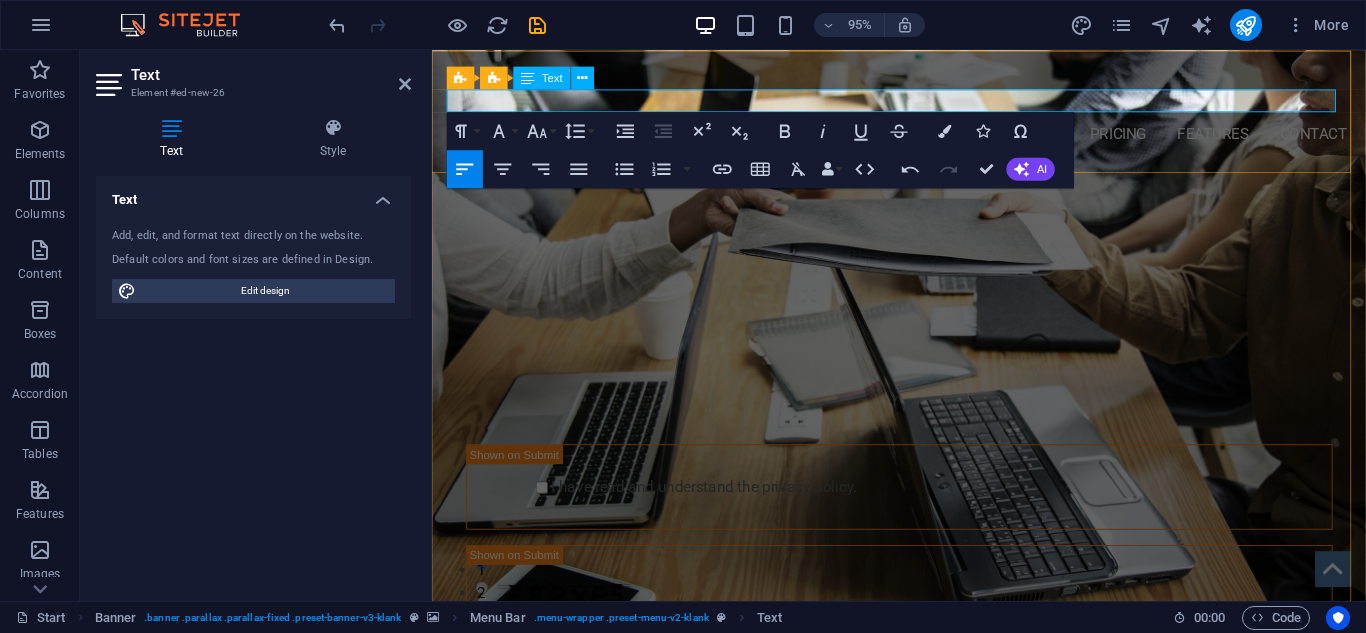 click on "​" at bounding box center (924, 103) 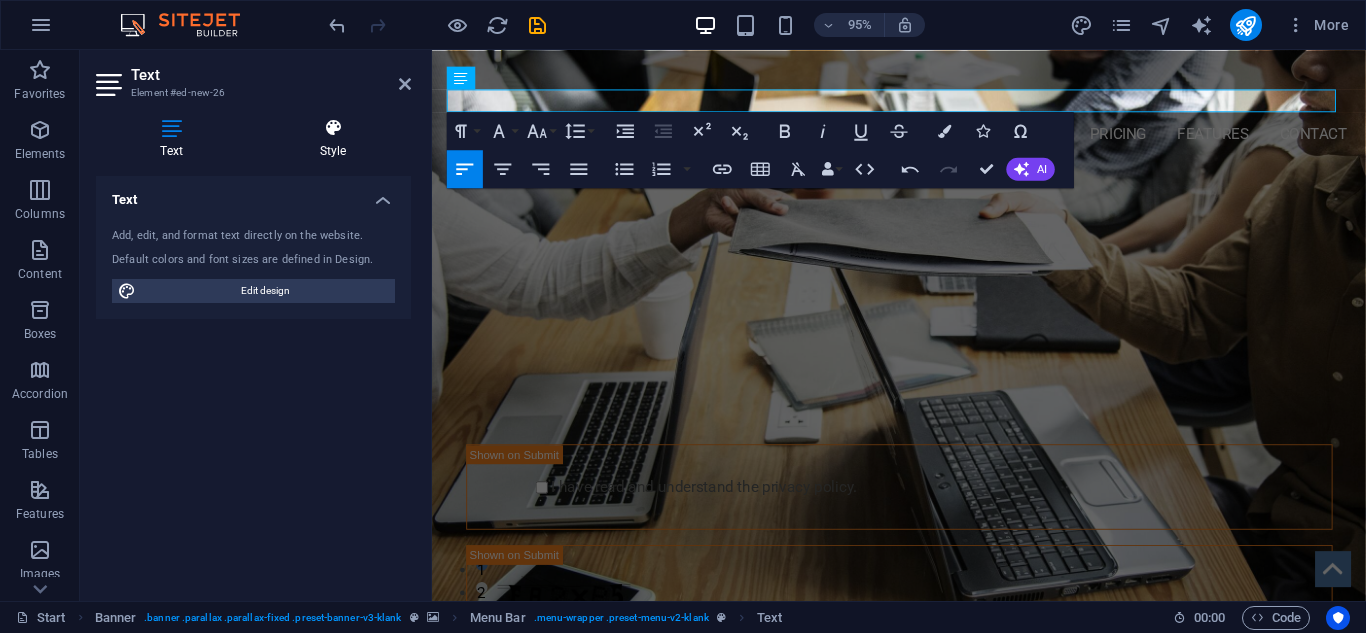 click at bounding box center [333, 128] 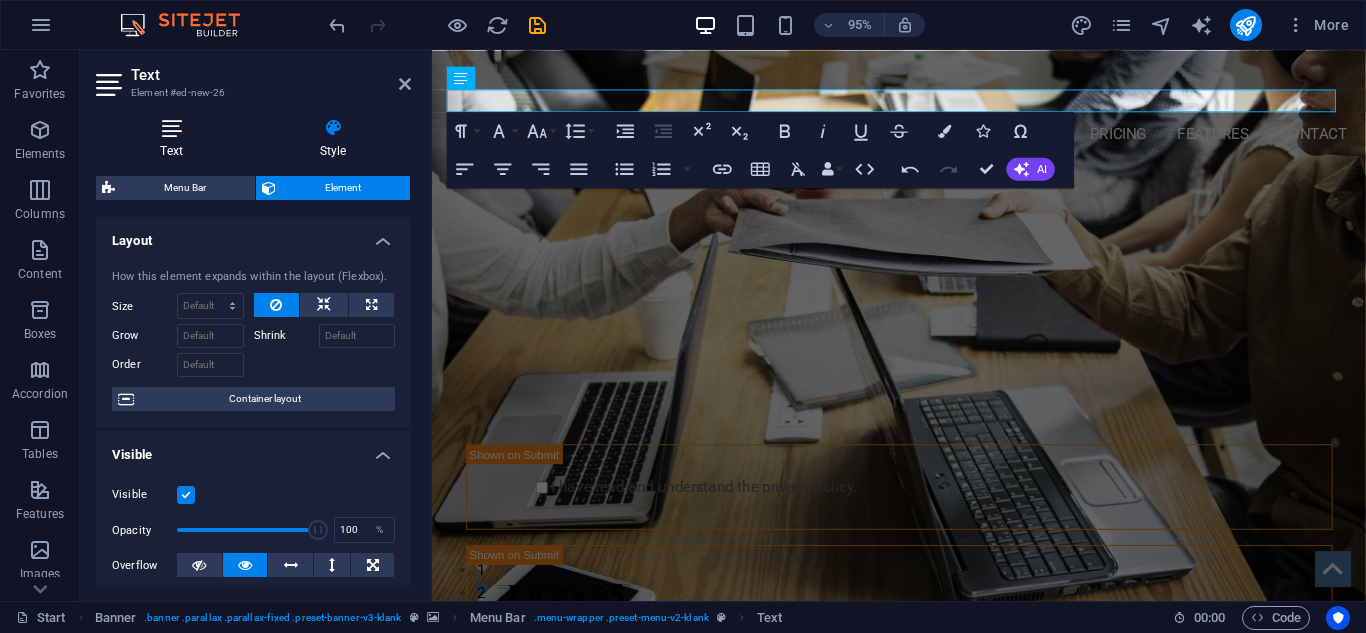 click on "Text" at bounding box center [175, 139] 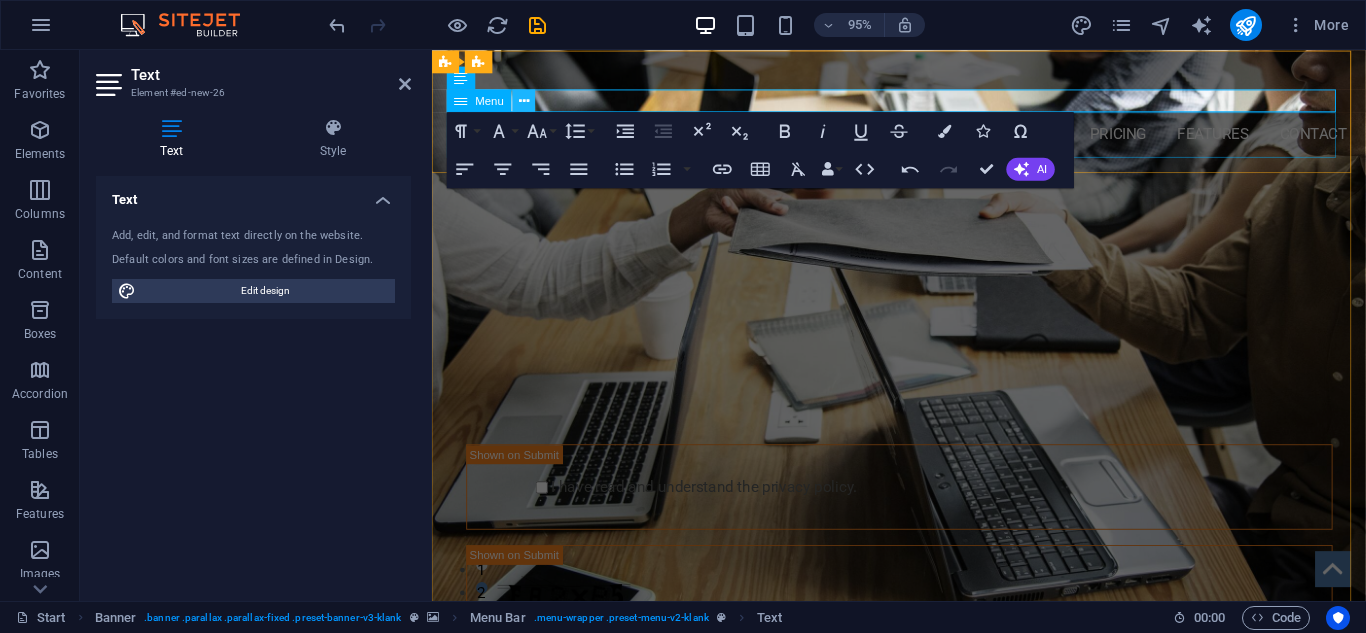 click at bounding box center [524, 100] 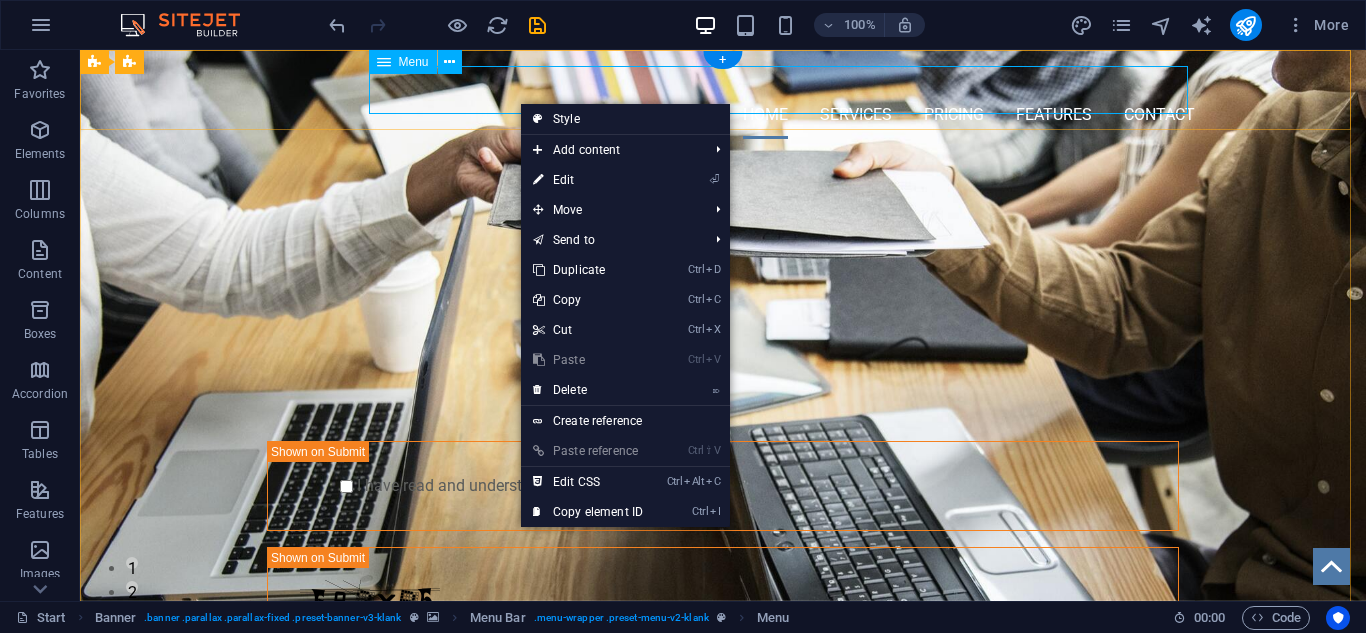 click on "Home Services Pricing Features Contact" at bounding box center (723, 115) 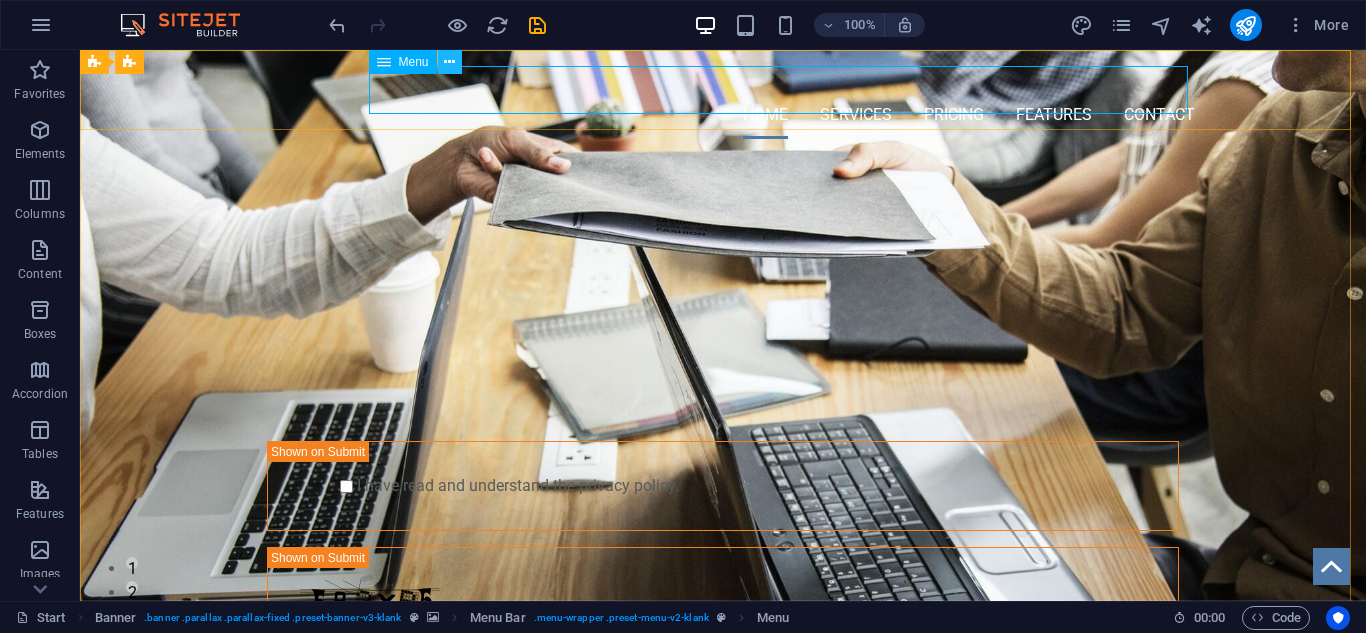 click at bounding box center [449, 62] 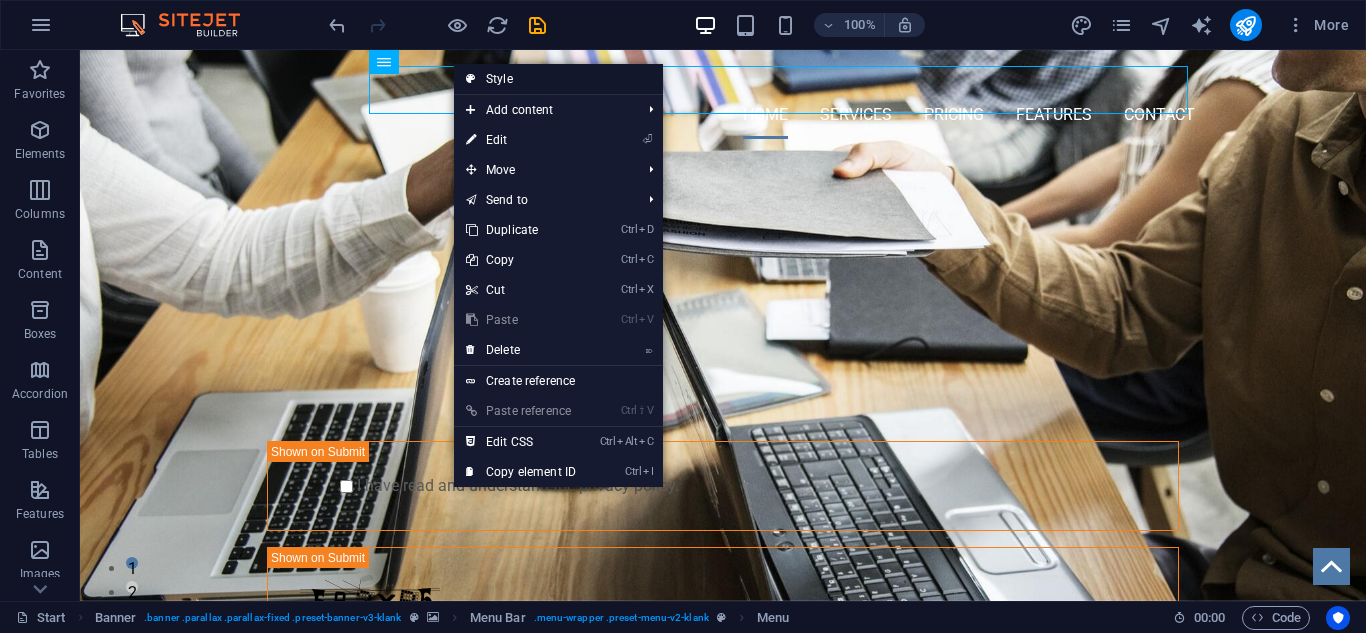 drag, startPoint x: 506, startPoint y: 71, endPoint x: 192, endPoint y: 187, distance: 334.7417 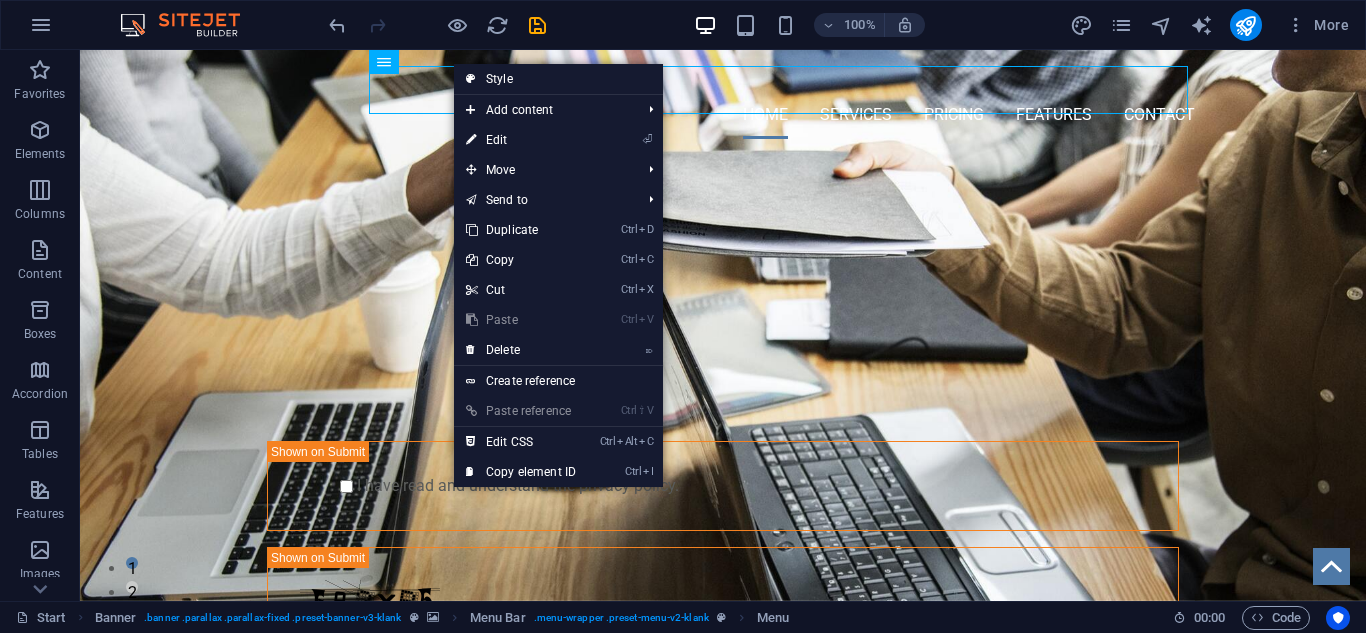 select on "rem" 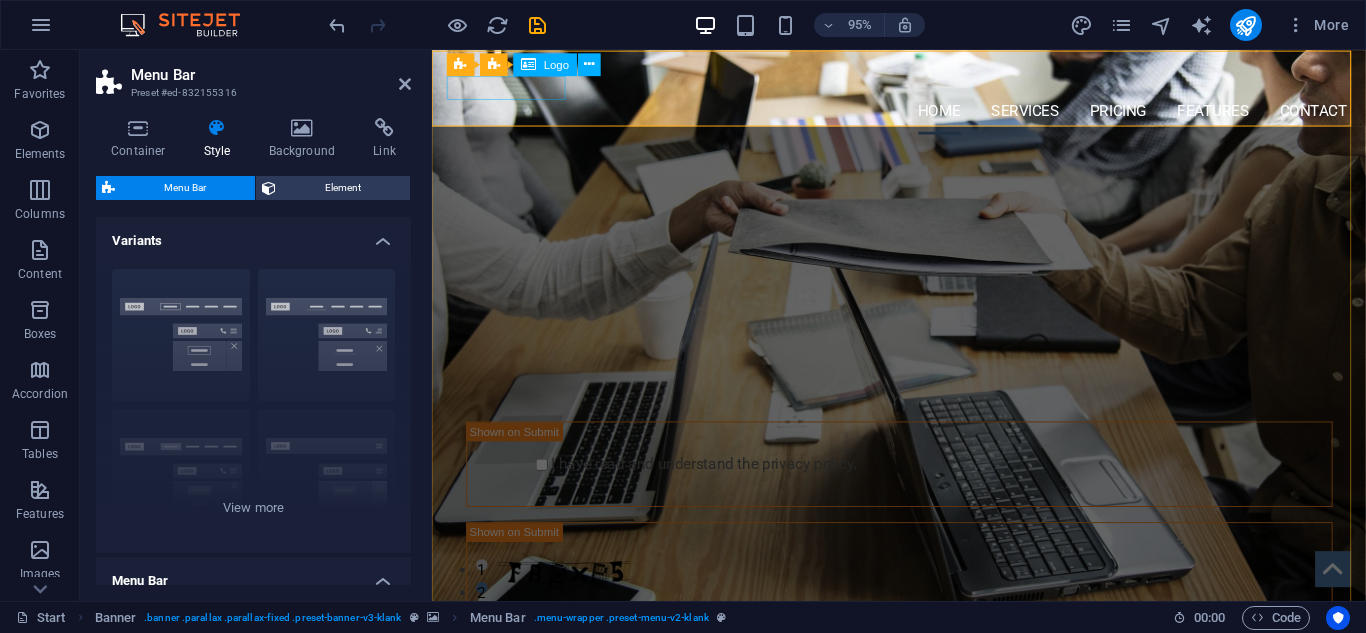 click at bounding box center [924, 78] 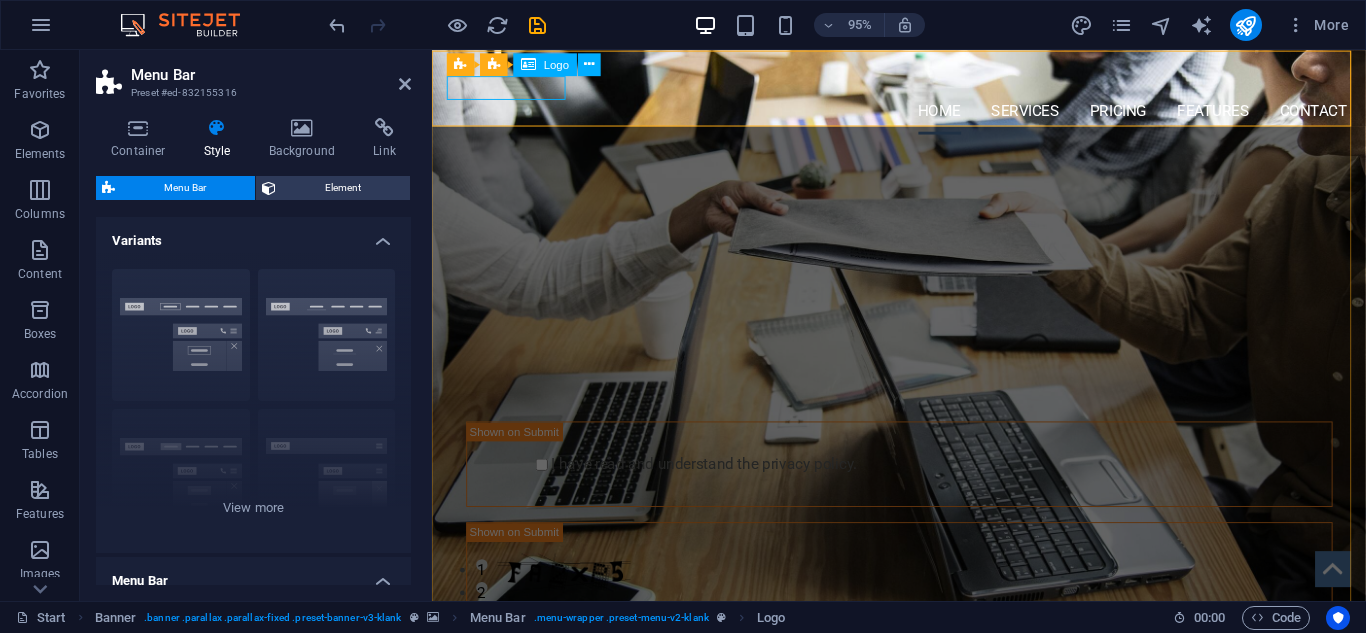 click on "Logo" at bounding box center (556, 64) 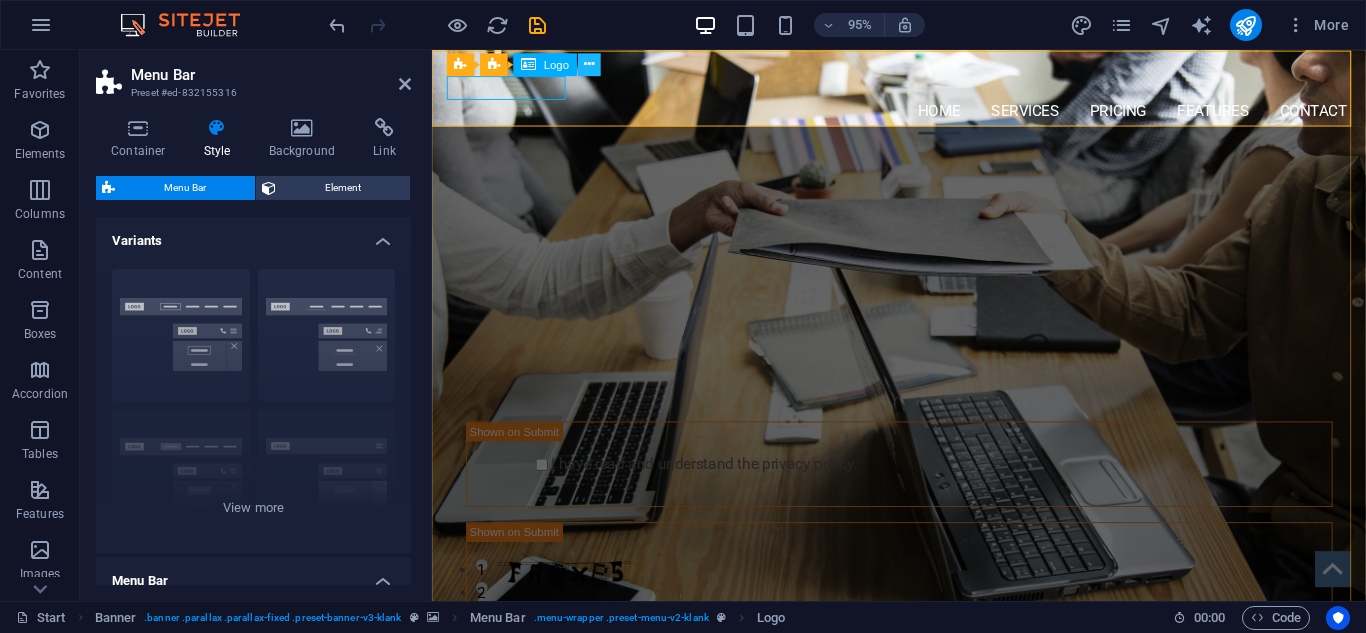 click at bounding box center [589, 65] 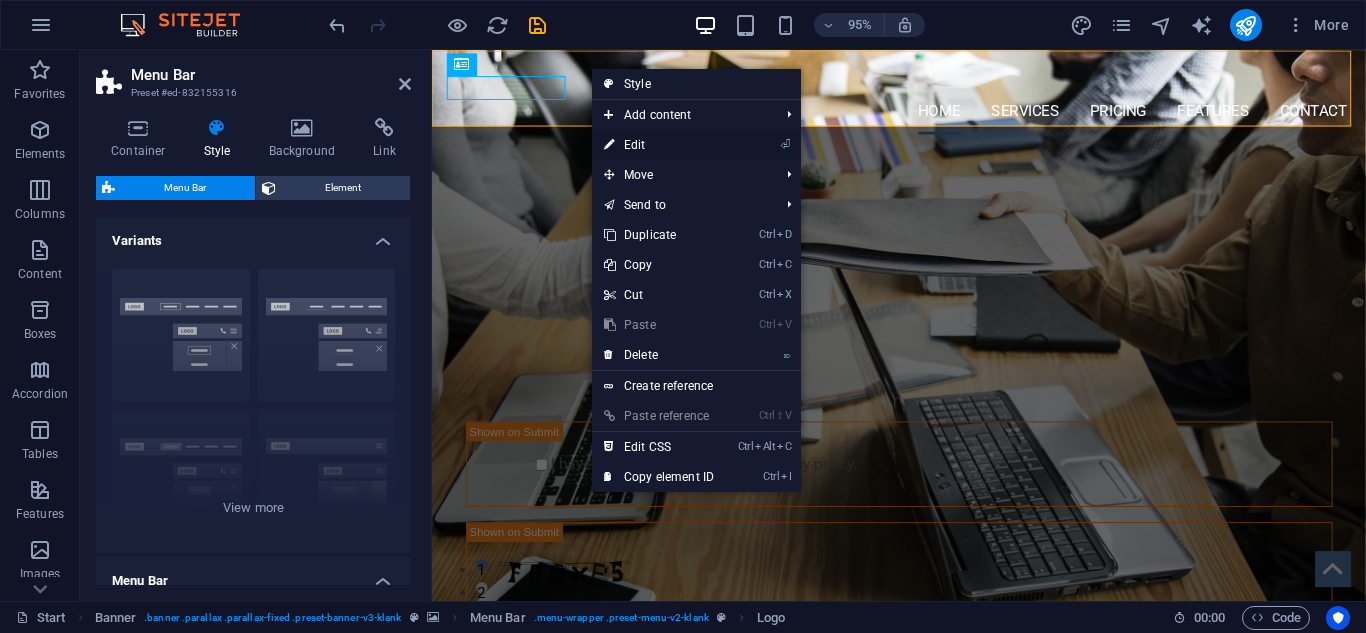 click on "⏎  Edit" at bounding box center [659, 145] 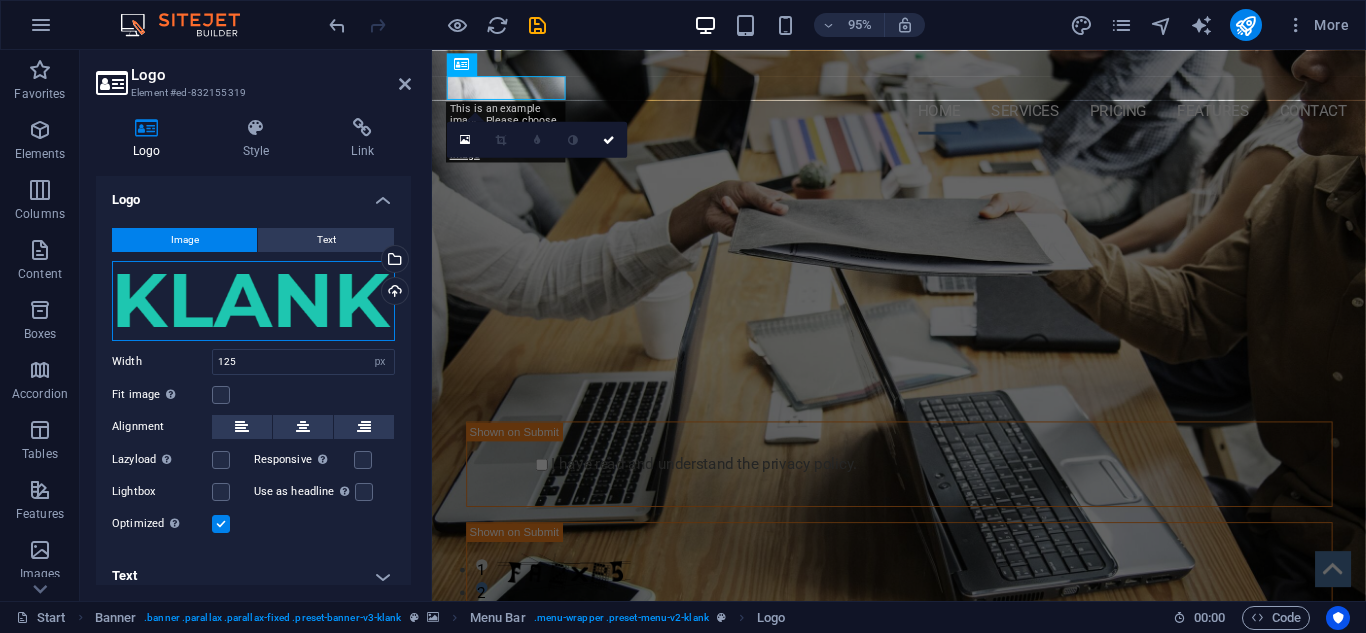 click on "Drag files here, click to choose files or select files from Files or our free stock photos & videos" at bounding box center [253, 301] 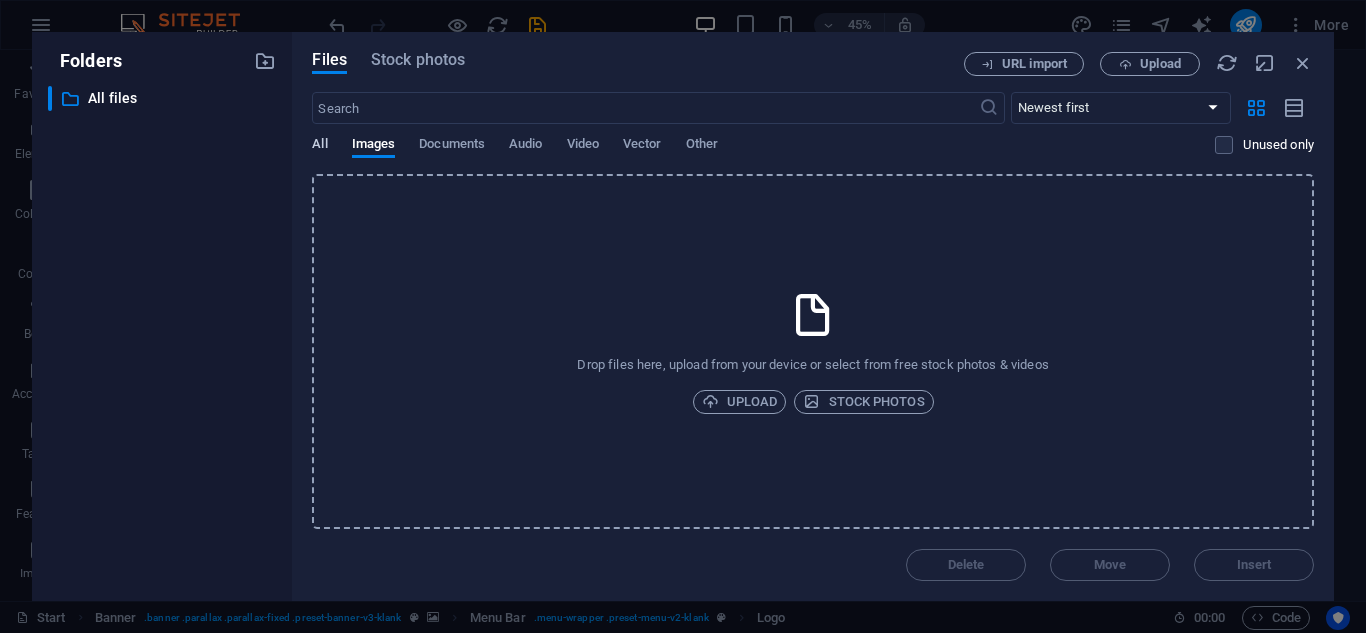 click on "All" at bounding box center [319, 146] 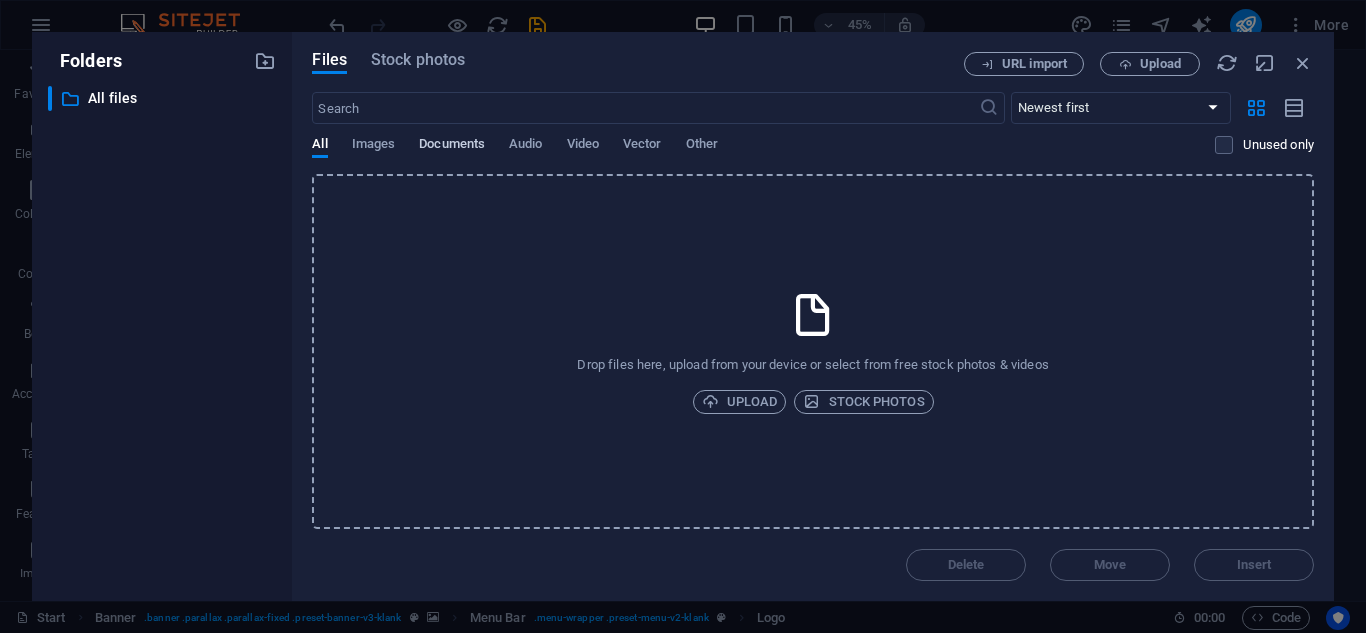 click on "Documents" at bounding box center [452, 146] 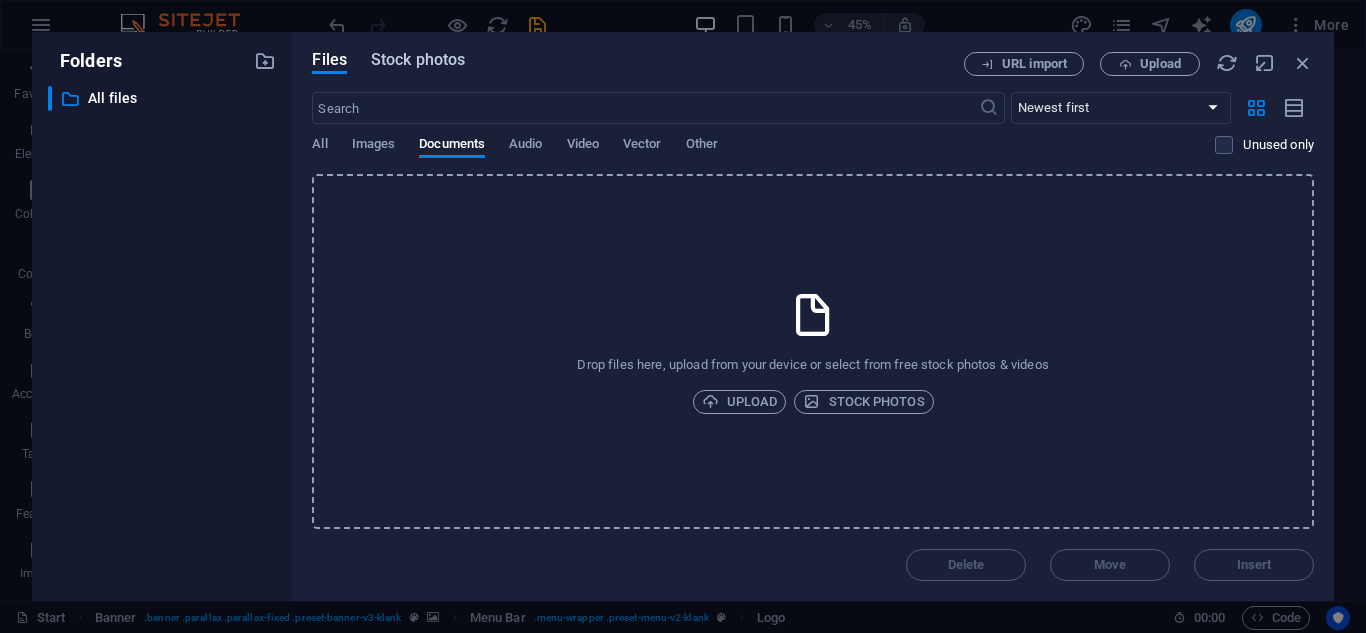 click on "Stock photos" at bounding box center [418, 60] 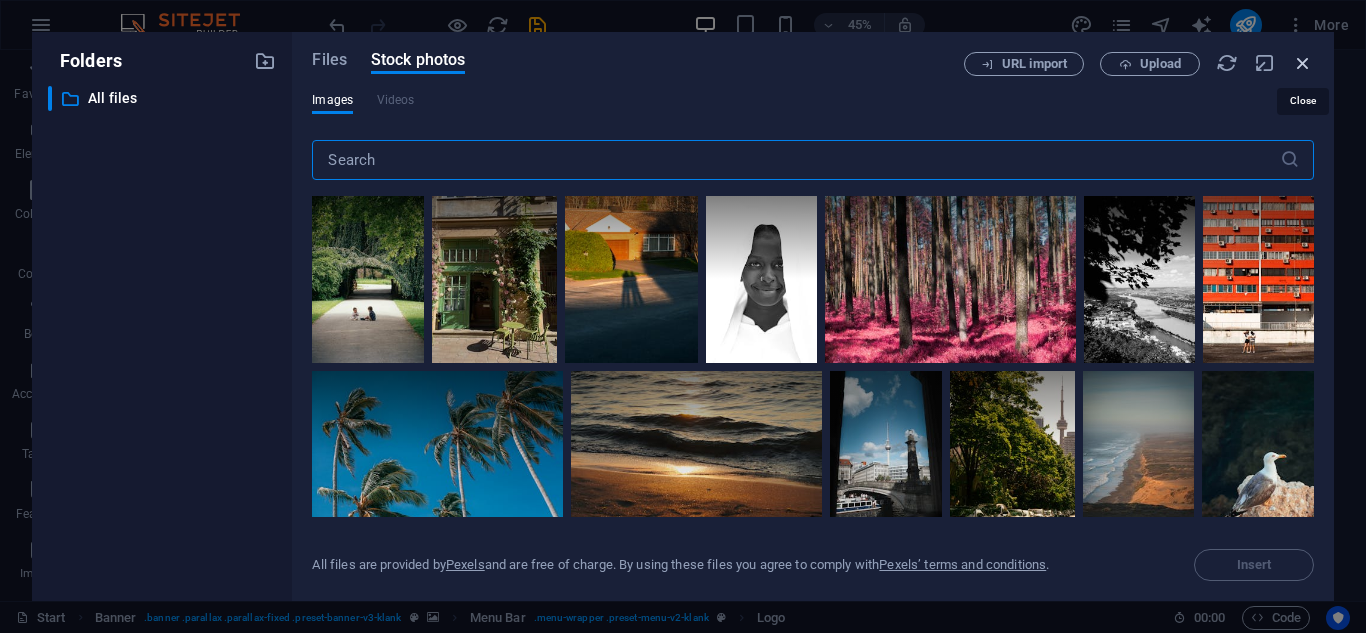 click at bounding box center [1303, 63] 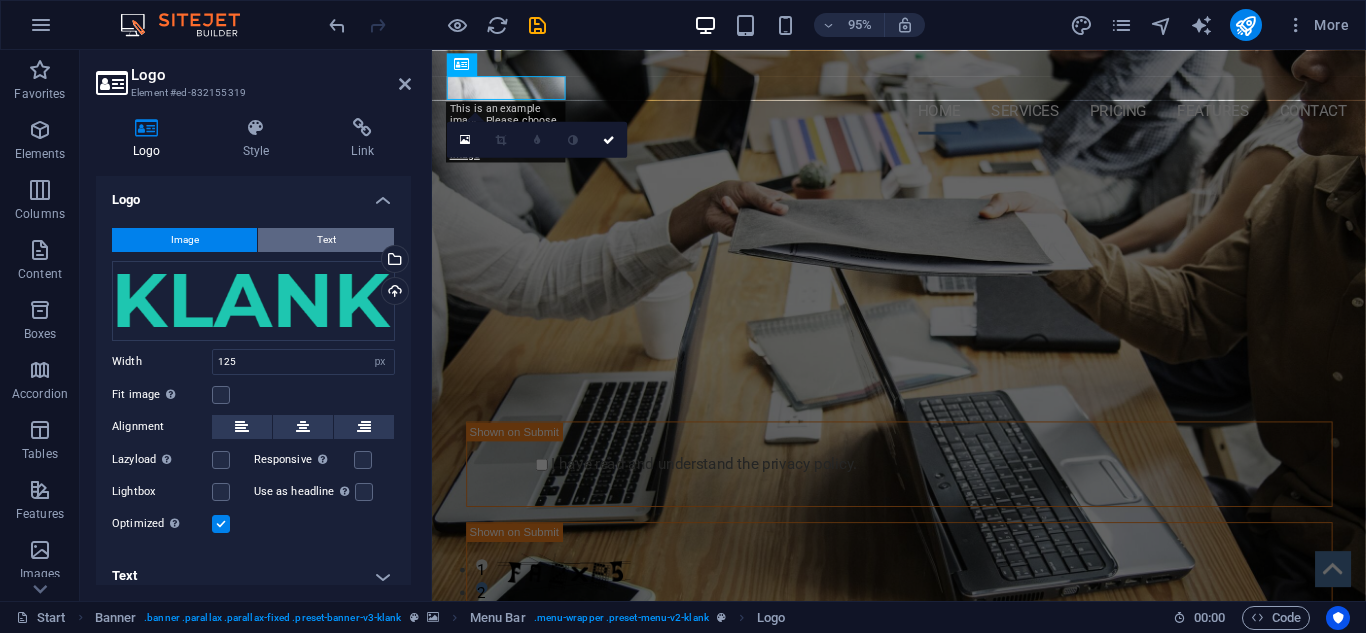 click on "Text" at bounding box center (326, 240) 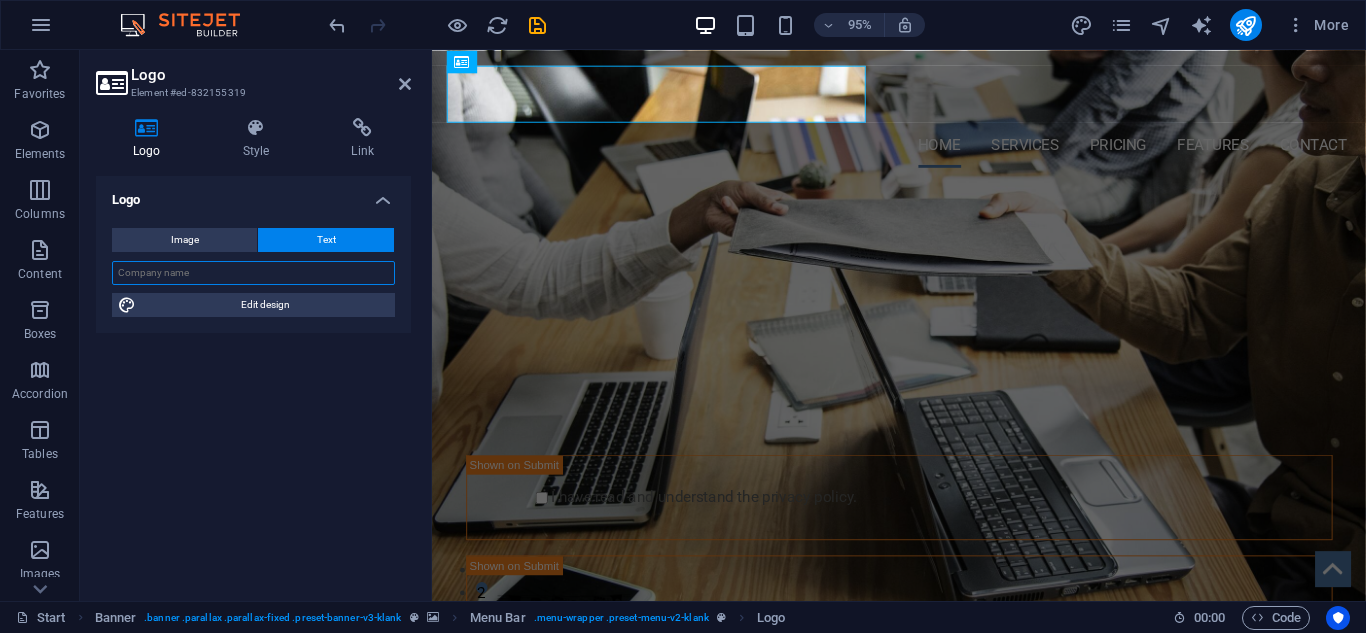 click at bounding box center [253, 273] 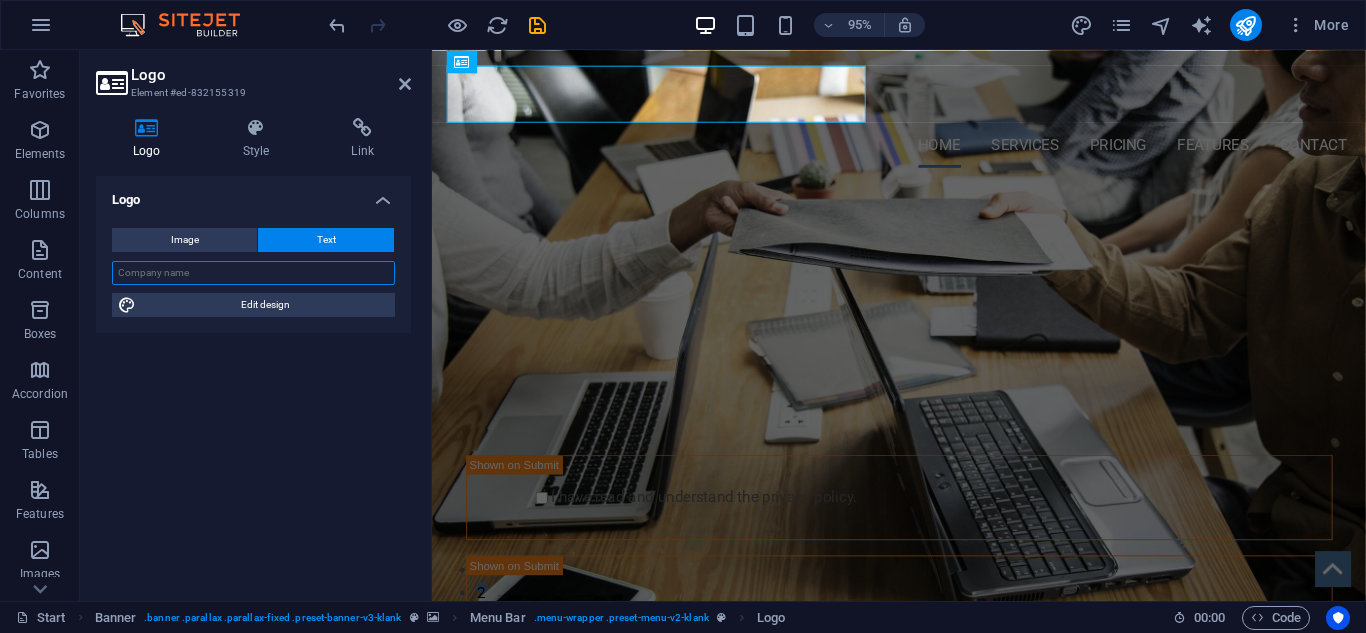 type on "g" 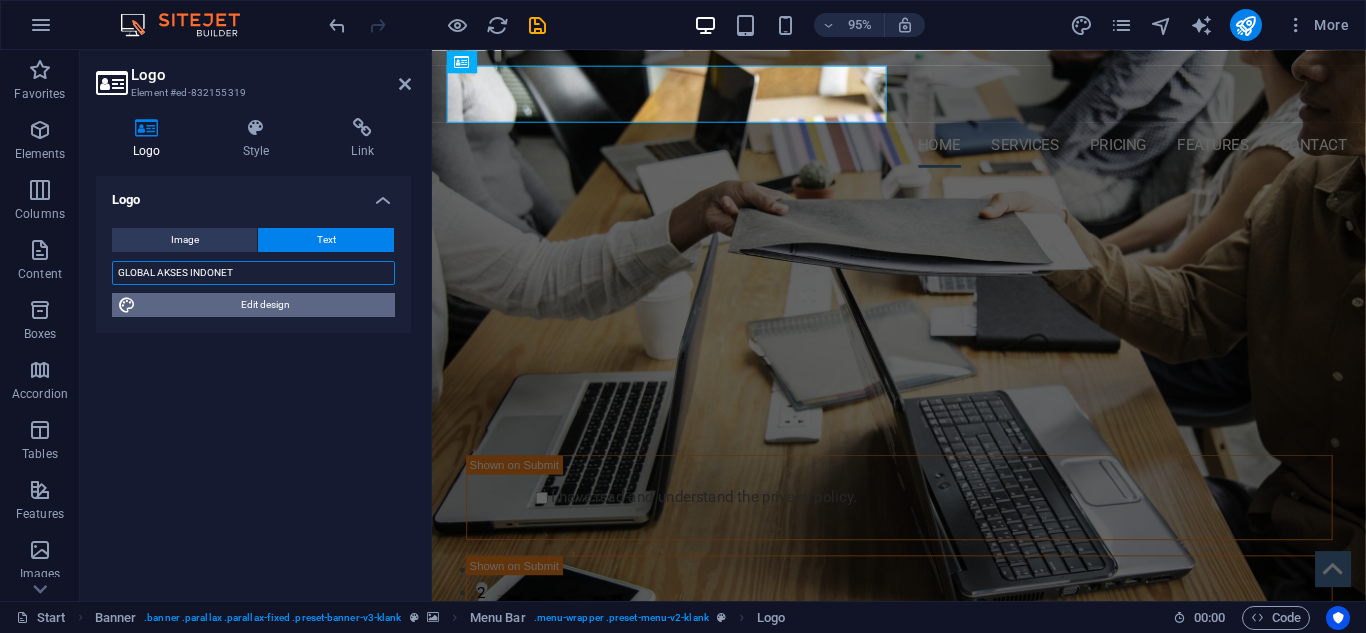 type on "GLOBAL AKSES INDONET" 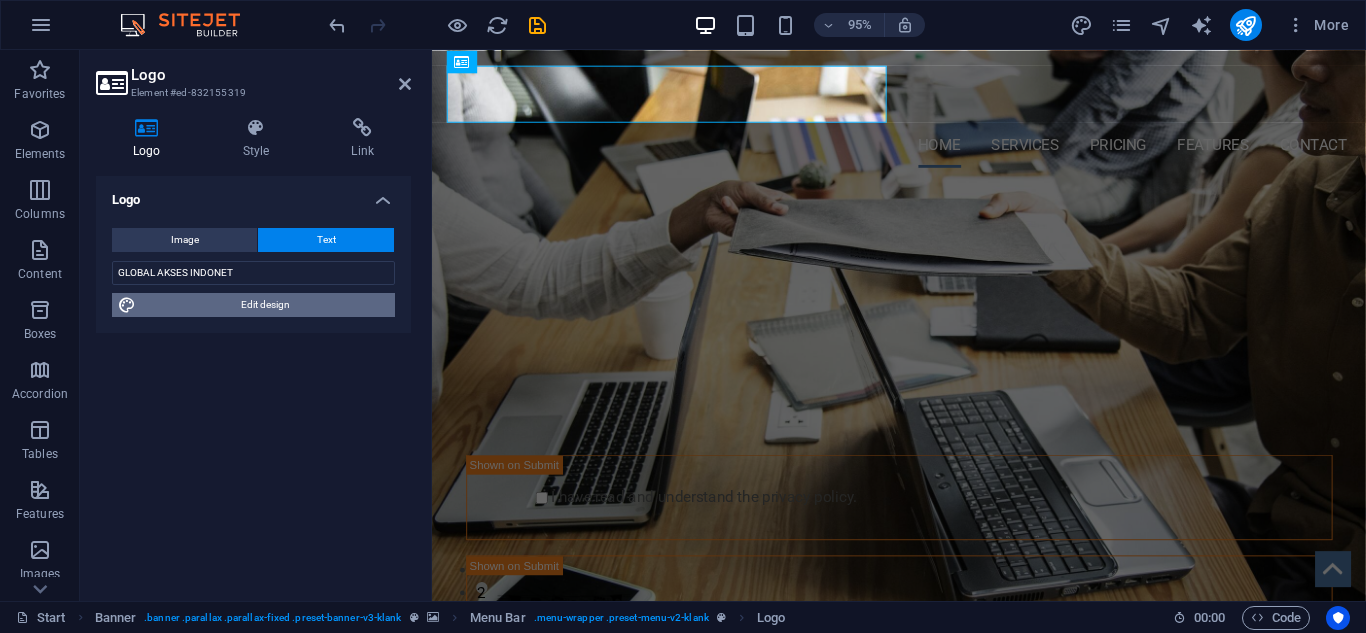 click on "Edit design" at bounding box center (265, 305) 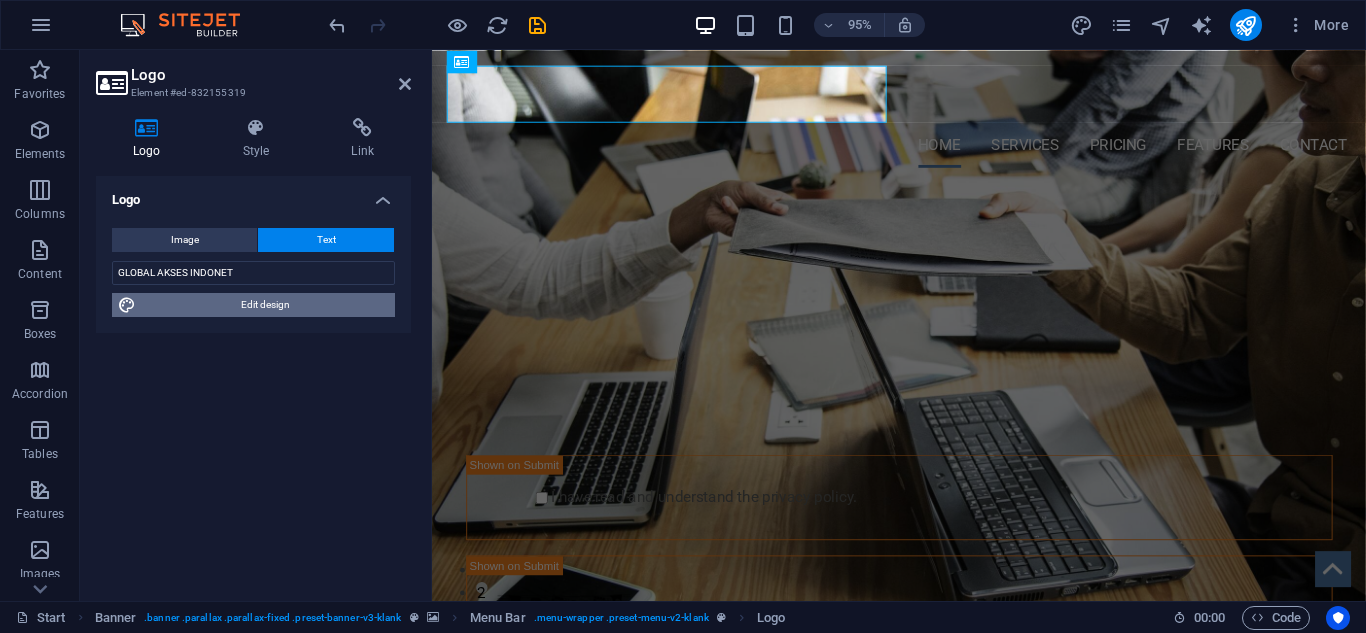 select on "px" 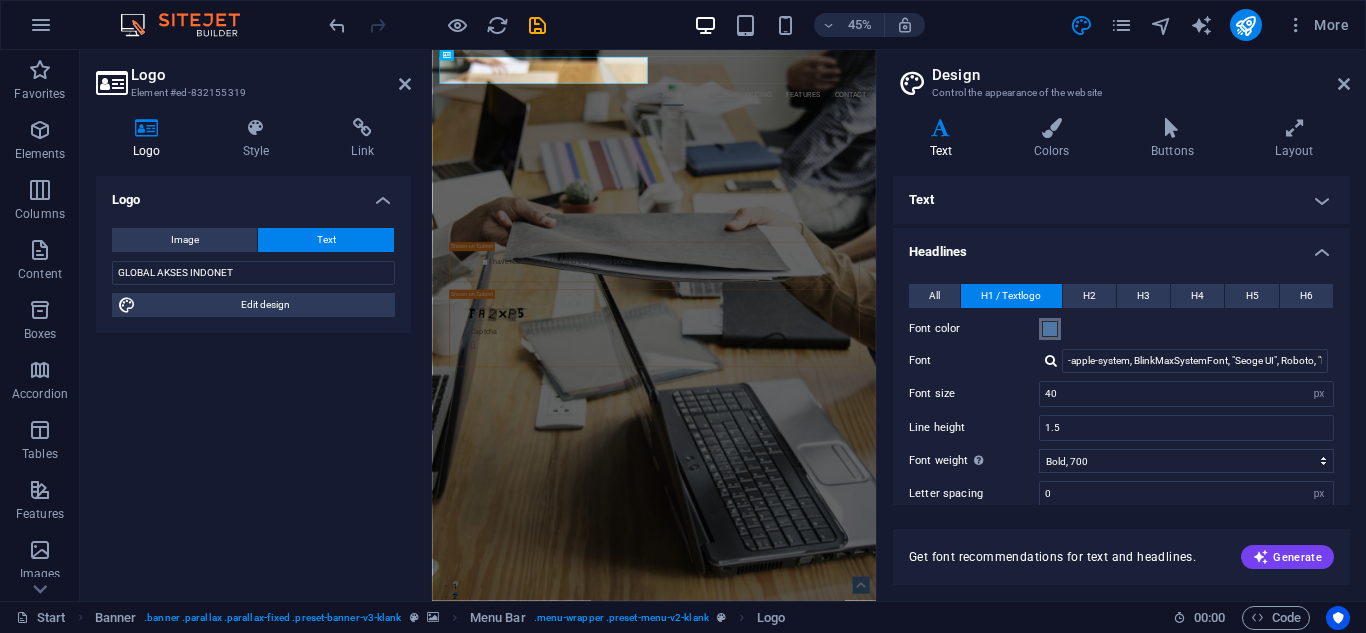 click at bounding box center (1050, 329) 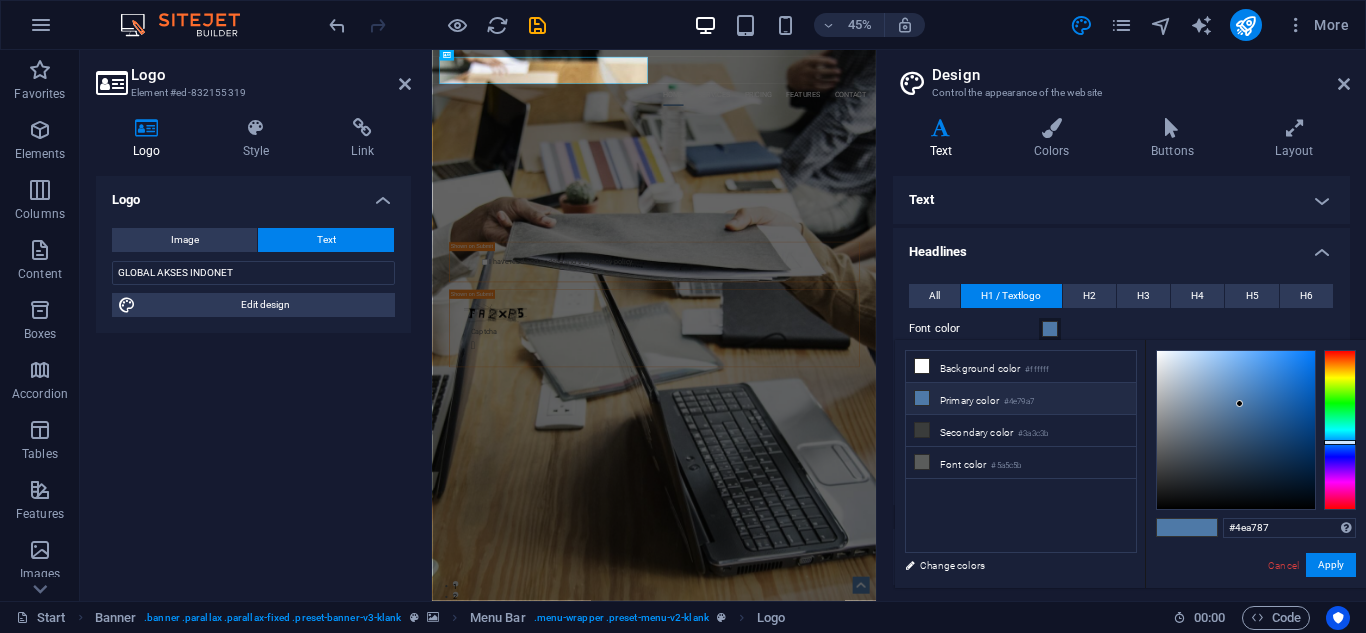 click at bounding box center (1340, 430) 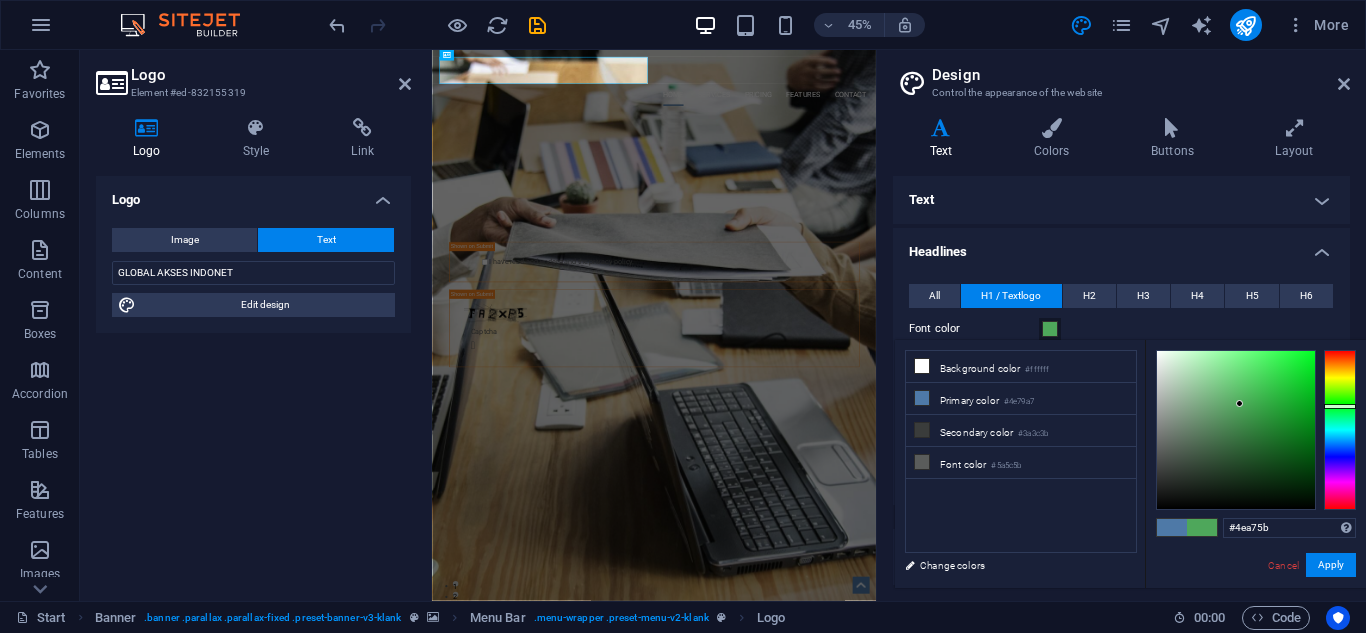 drag, startPoint x: 1337, startPoint y: 419, endPoint x: 1337, endPoint y: 406, distance: 13 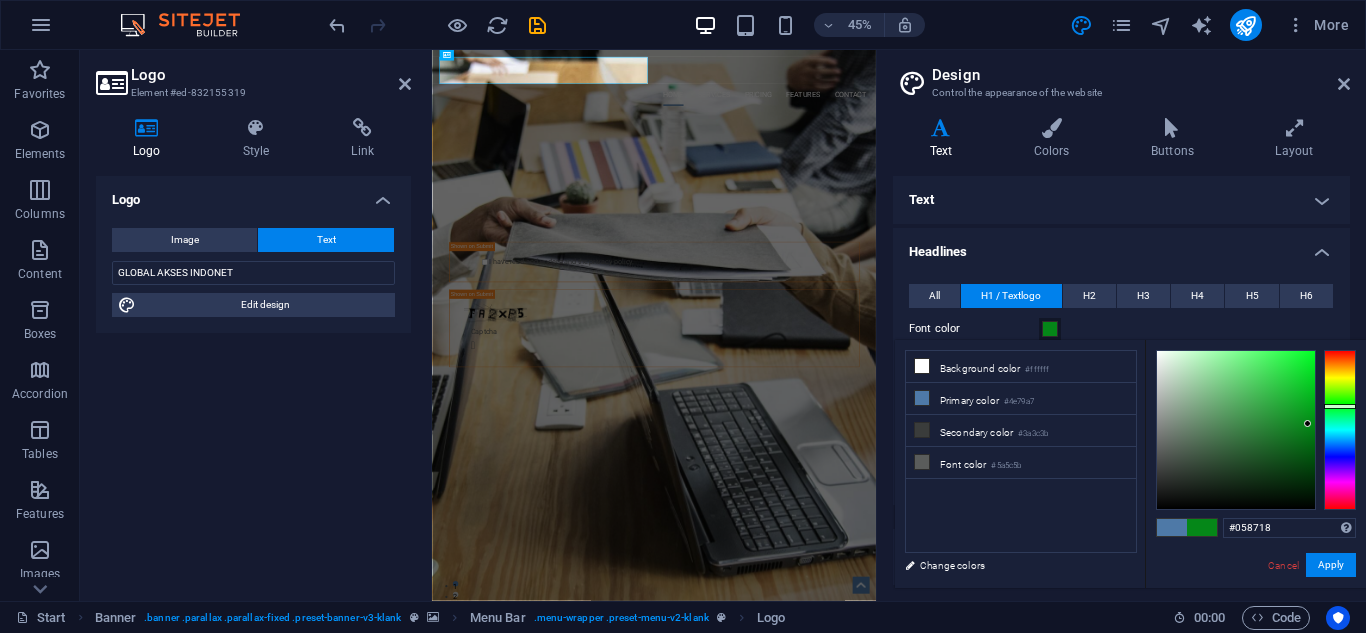 drag, startPoint x: 1242, startPoint y: 402, endPoint x: 1308, endPoint y: 424, distance: 69.57011 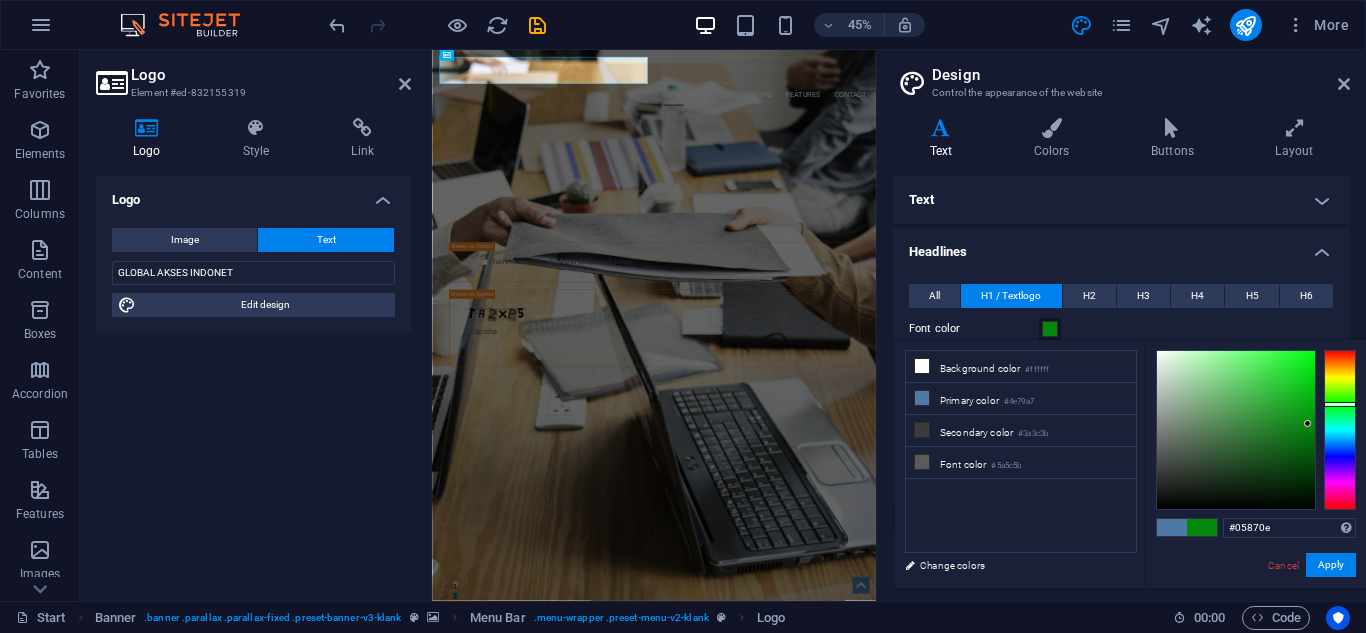 click at bounding box center [1340, 404] 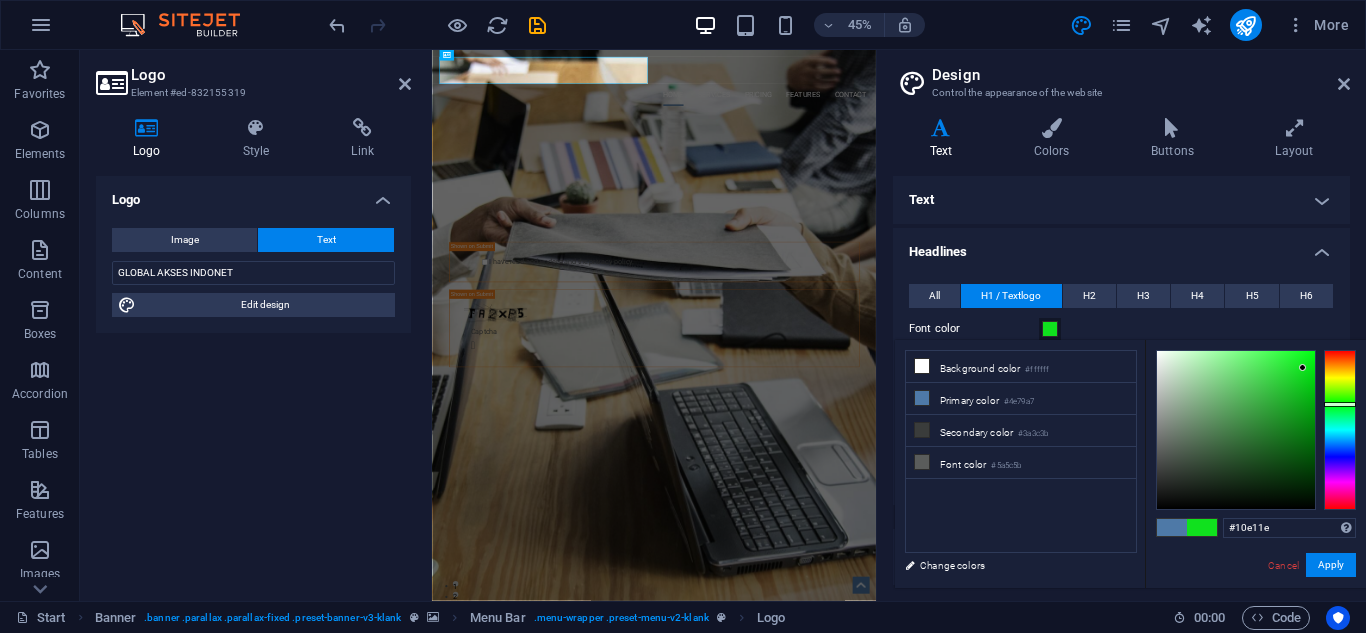 type on "#10e01e" 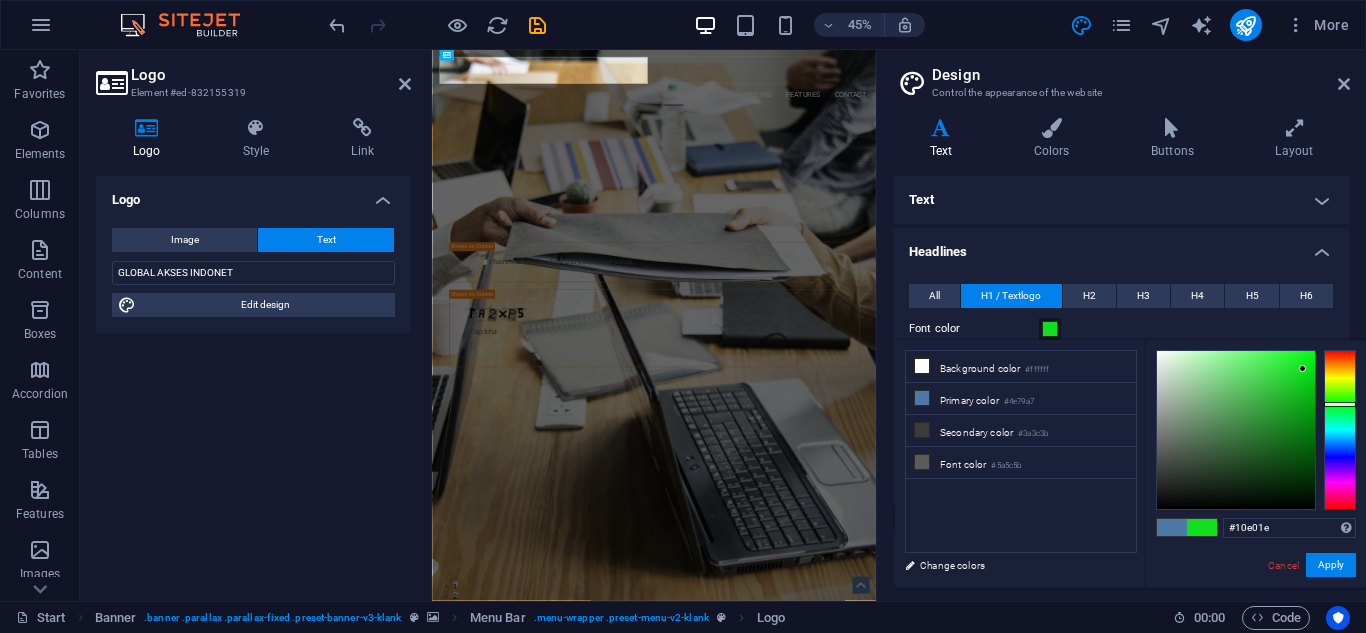 drag, startPoint x: 1305, startPoint y: 421, endPoint x: 1303, endPoint y: 369, distance: 52.03845 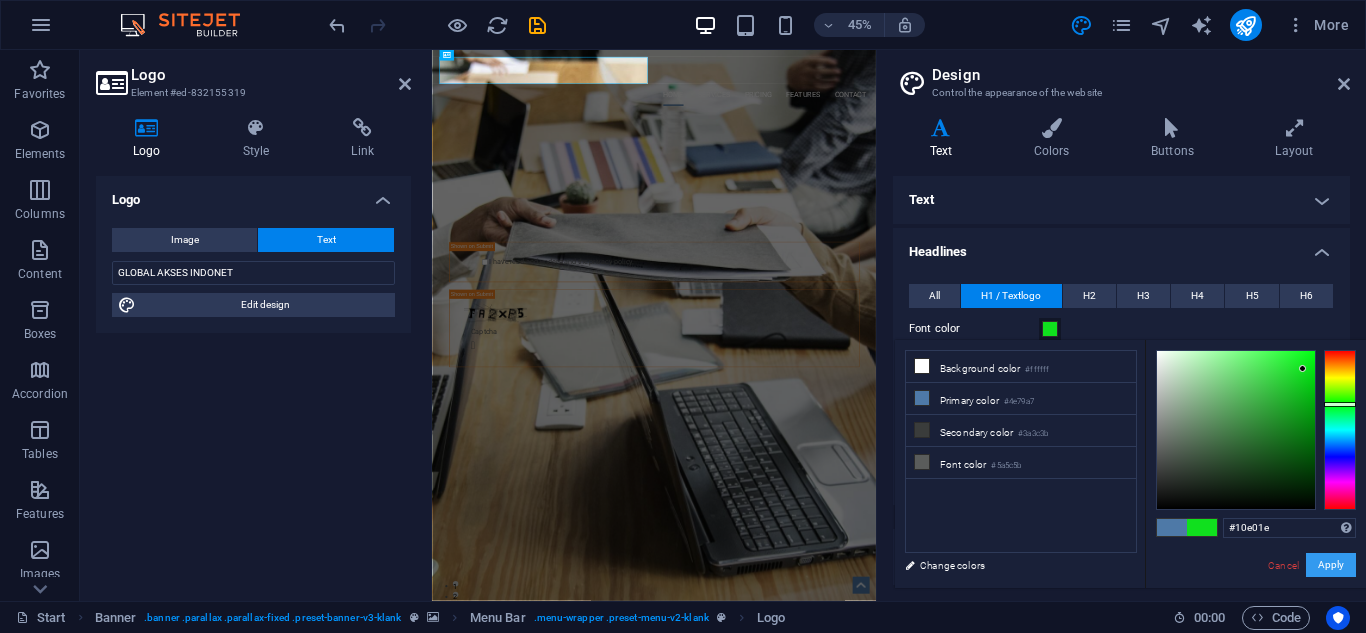 click on "Apply" at bounding box center [1331, 565] 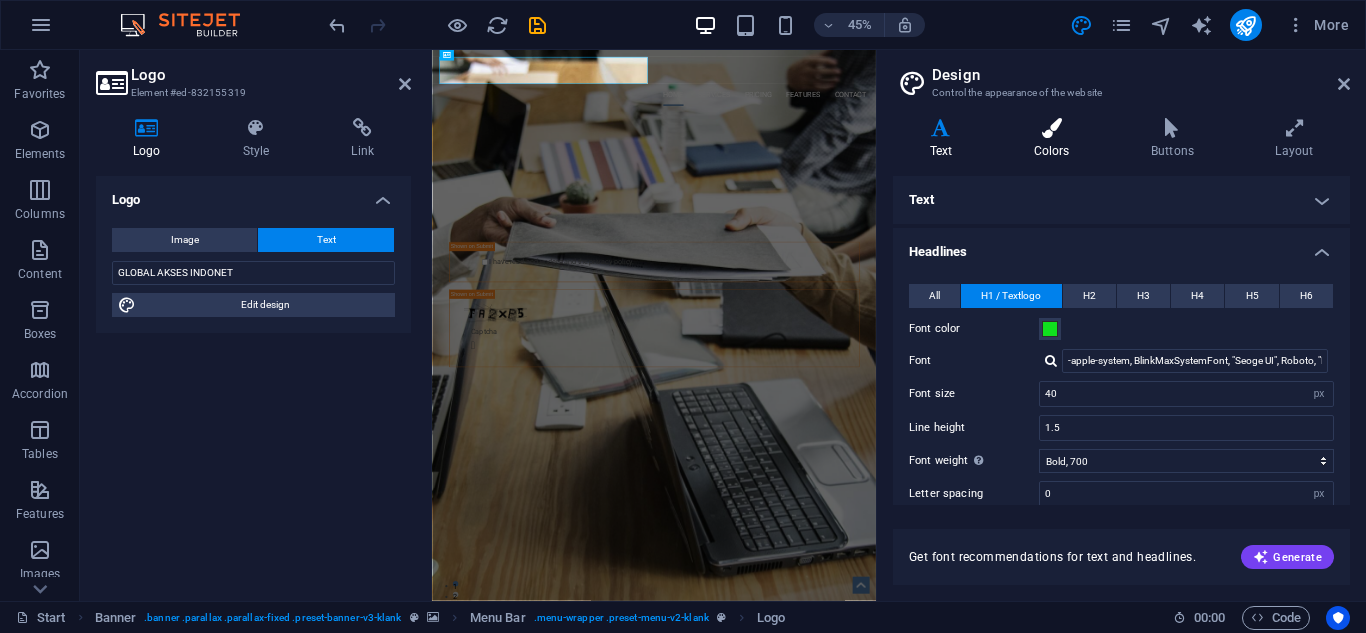 click on "Colors" at bounding box center [1055, 139] 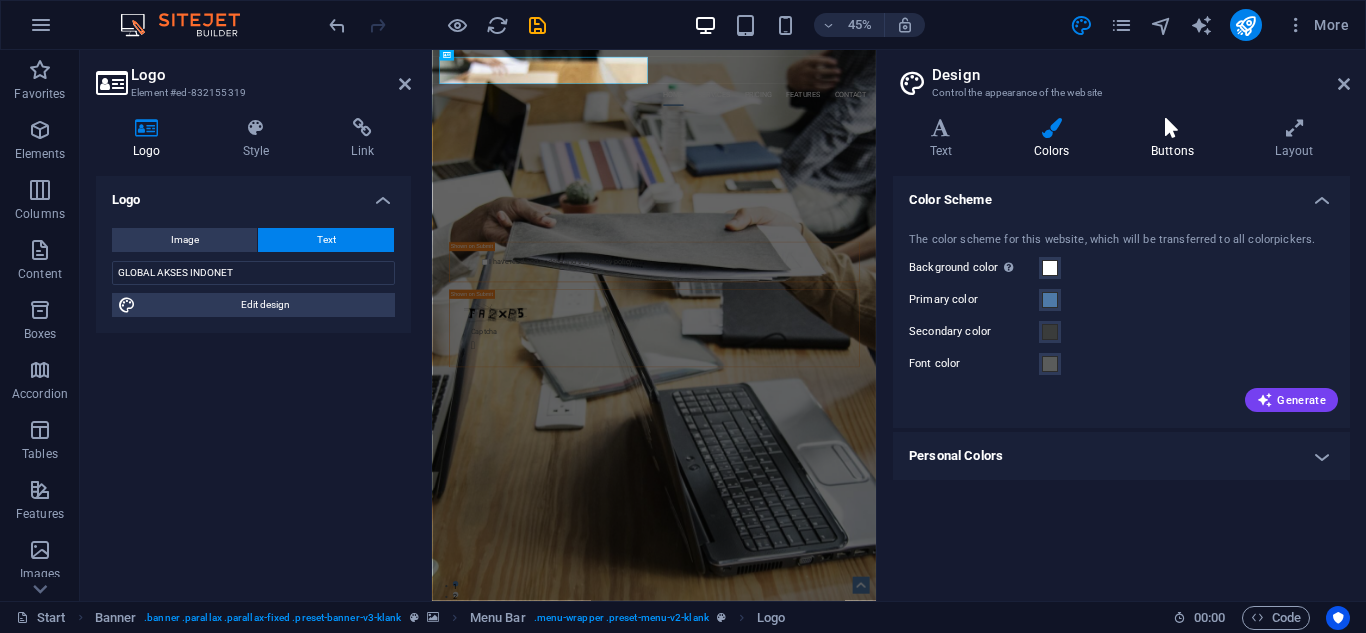 click on "Buttons" at bounding box center (1176, 139) 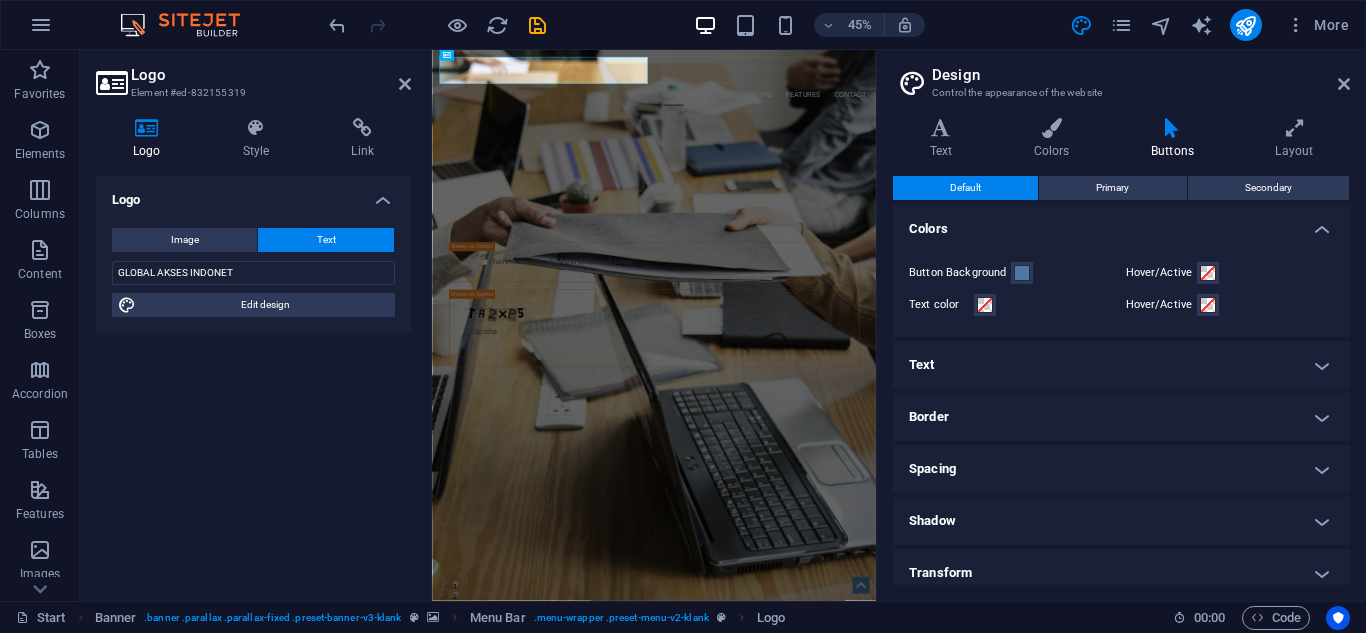 click on "Text" at bounding box center (1121, 365) 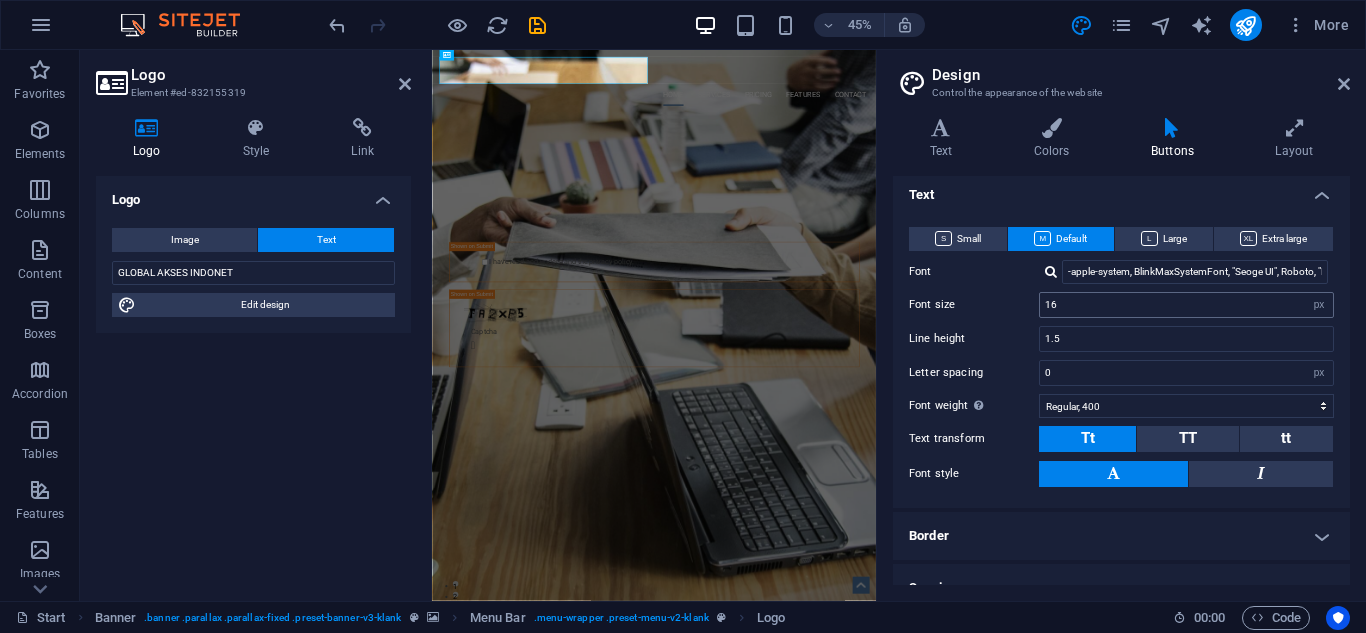 scroll, scrollTop: 200, scrollLeft: 0, axis: vertical 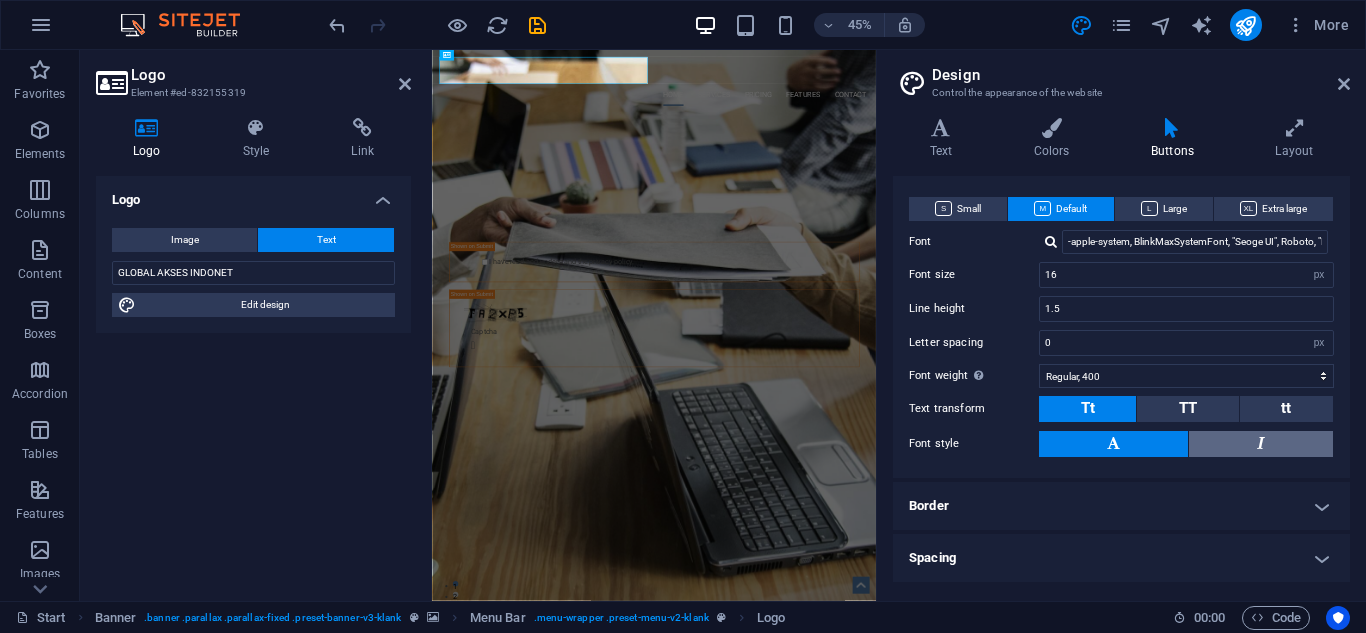 click at bounding box center (1261, 444) 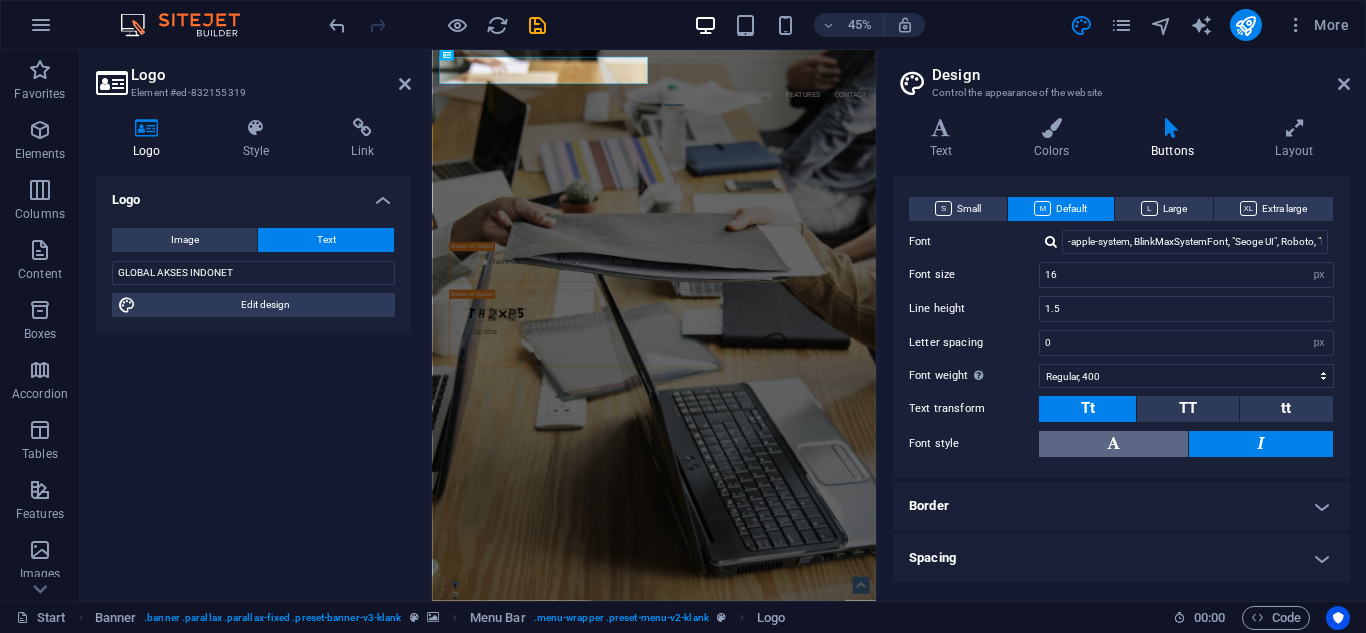 click at bounding box center (1113, 444) 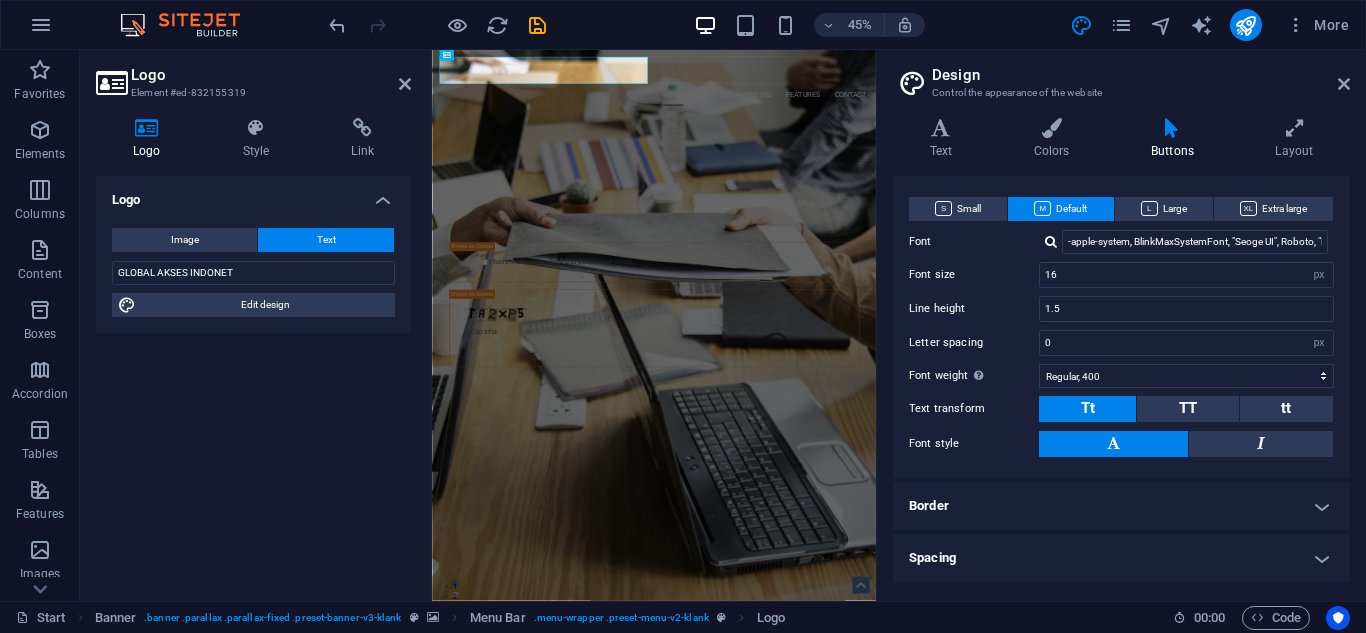 click on "Border" at bounding box center [1121, 506] 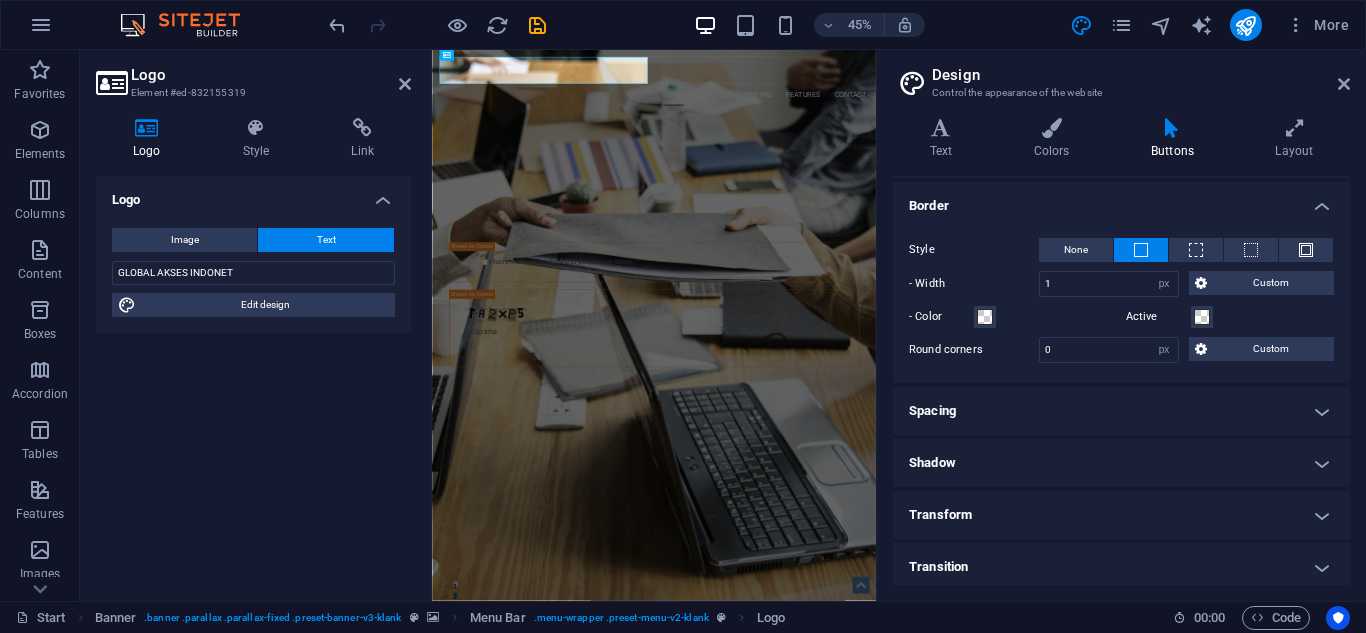scroll, scrollTop: 506, scrollLeft: 0, axis: vertical 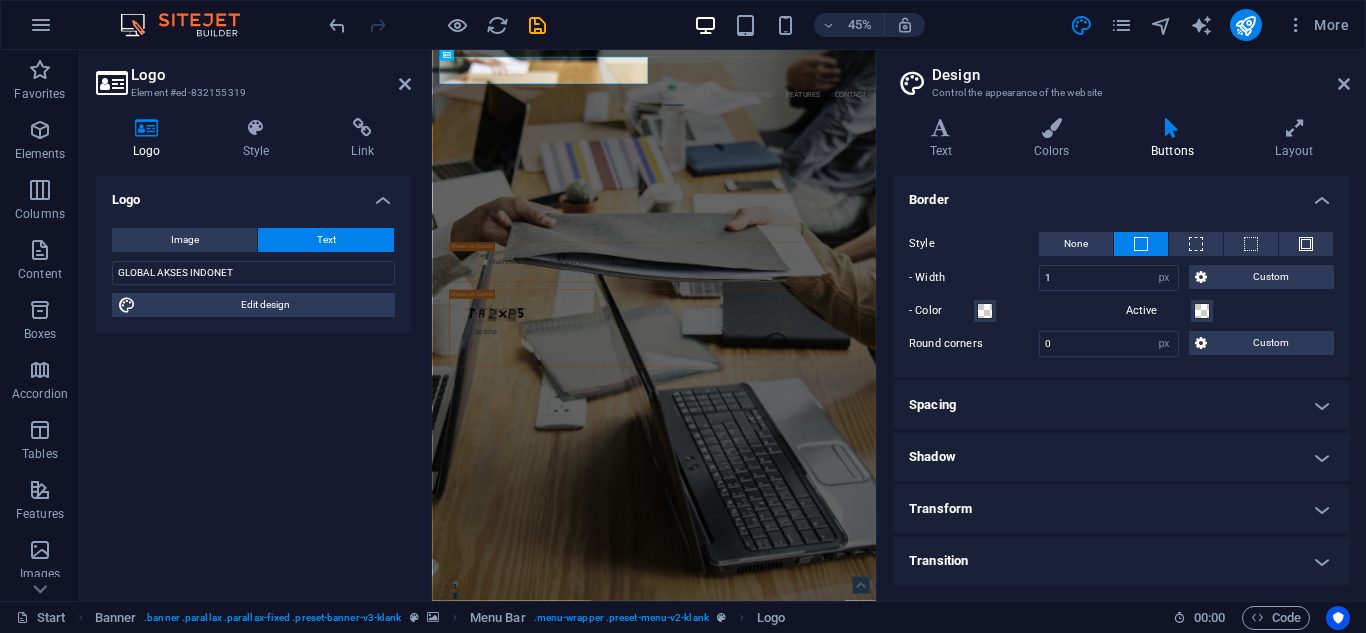 click on "Shadow" at bounding box center [1121, 457] 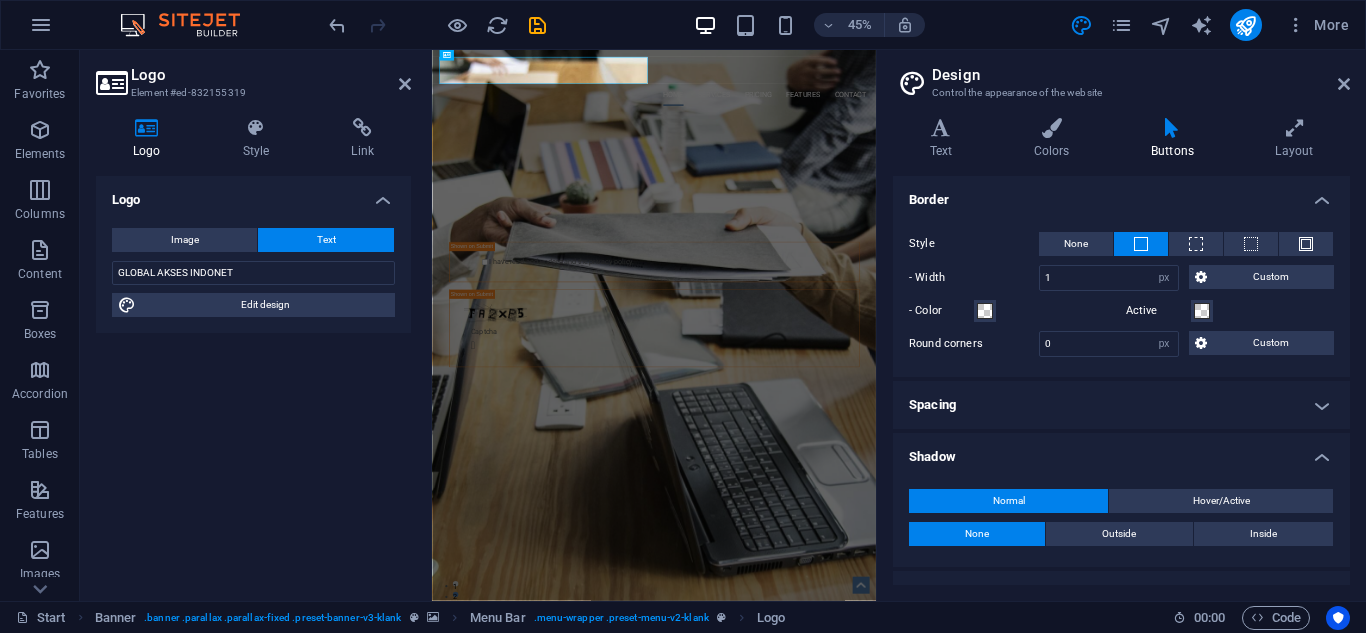 scroll, scrollTop: 592, scrollLeft: 0, axis: vertical 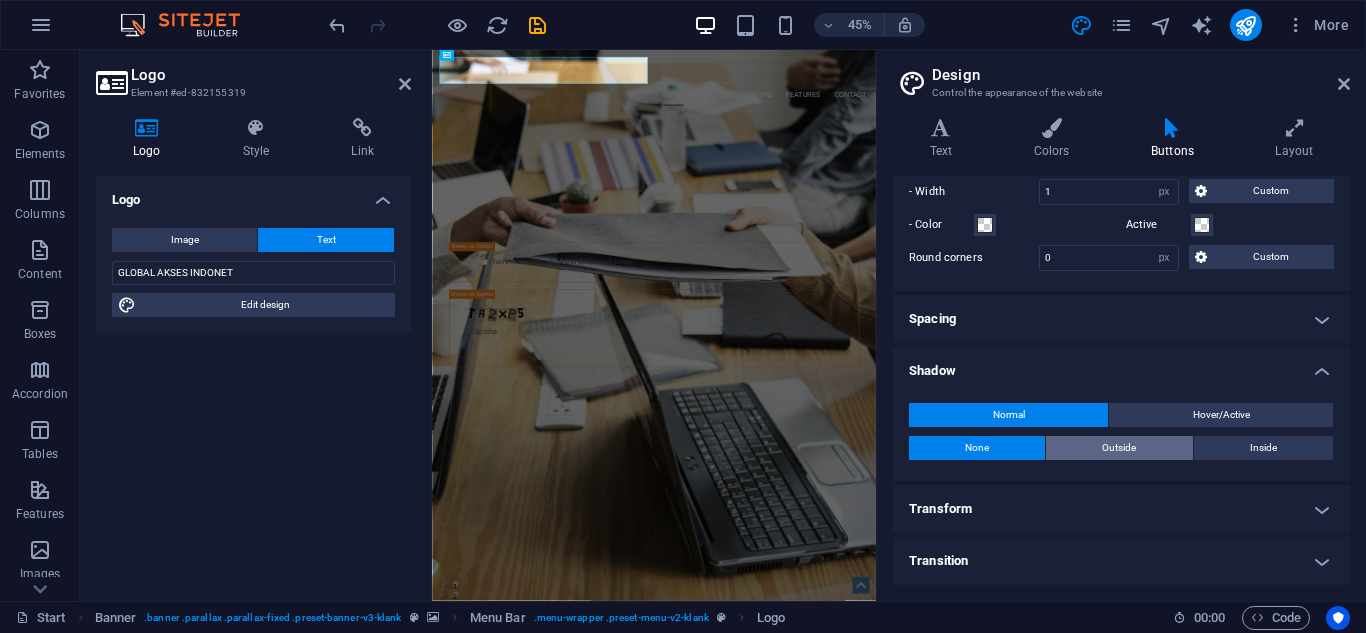 click on "Outside" at bounding box center [1119, 448] 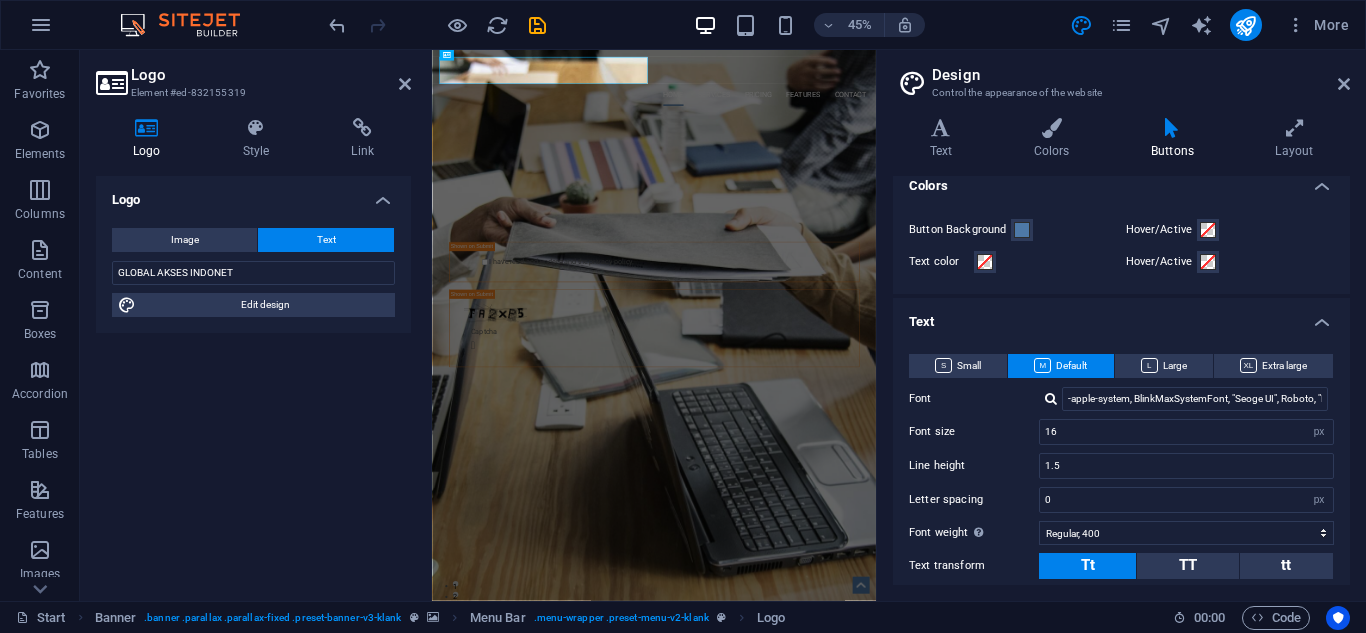 scroll, scrollTop: 0, scrollLeft: 0, axis: both 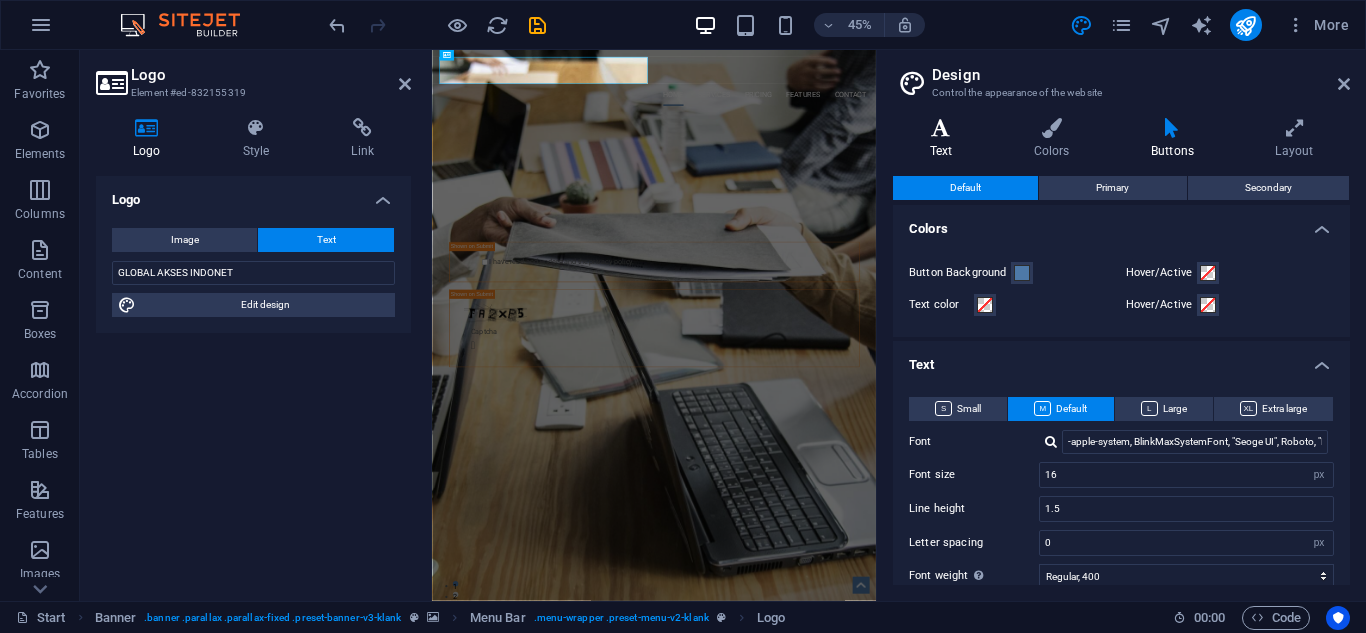 click on "Text" at bounding box center (945, 139) 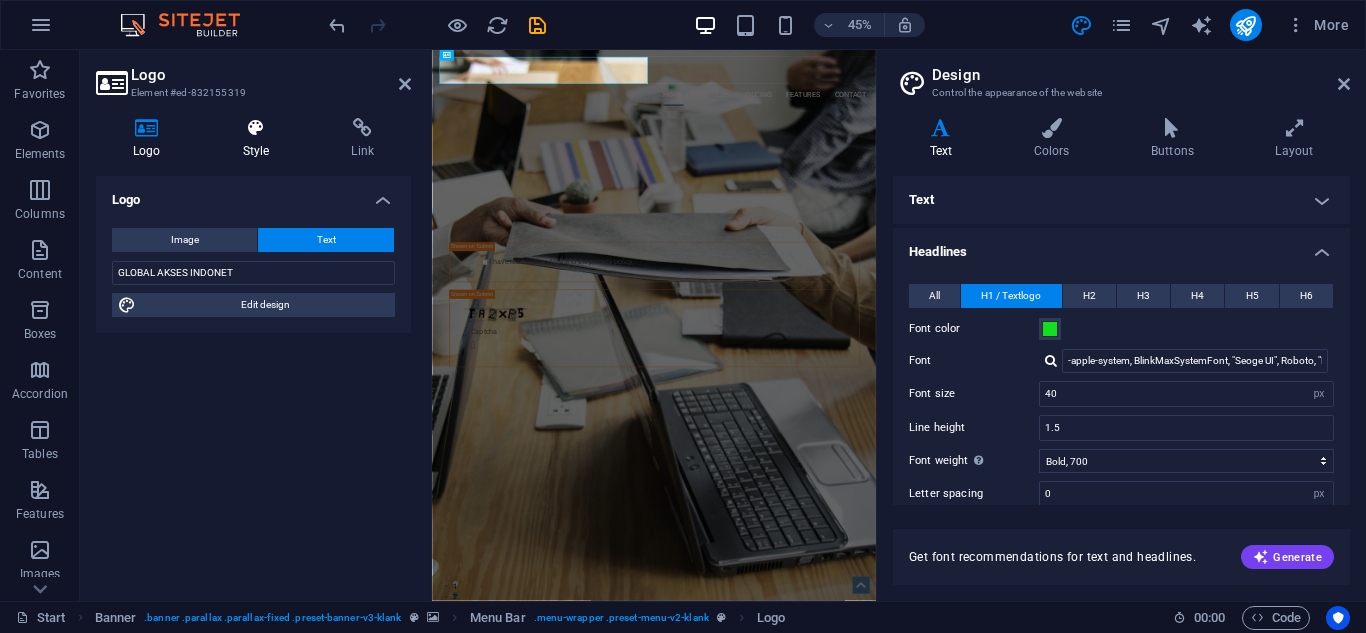 click on "Style" at bounding box center [260, 139] 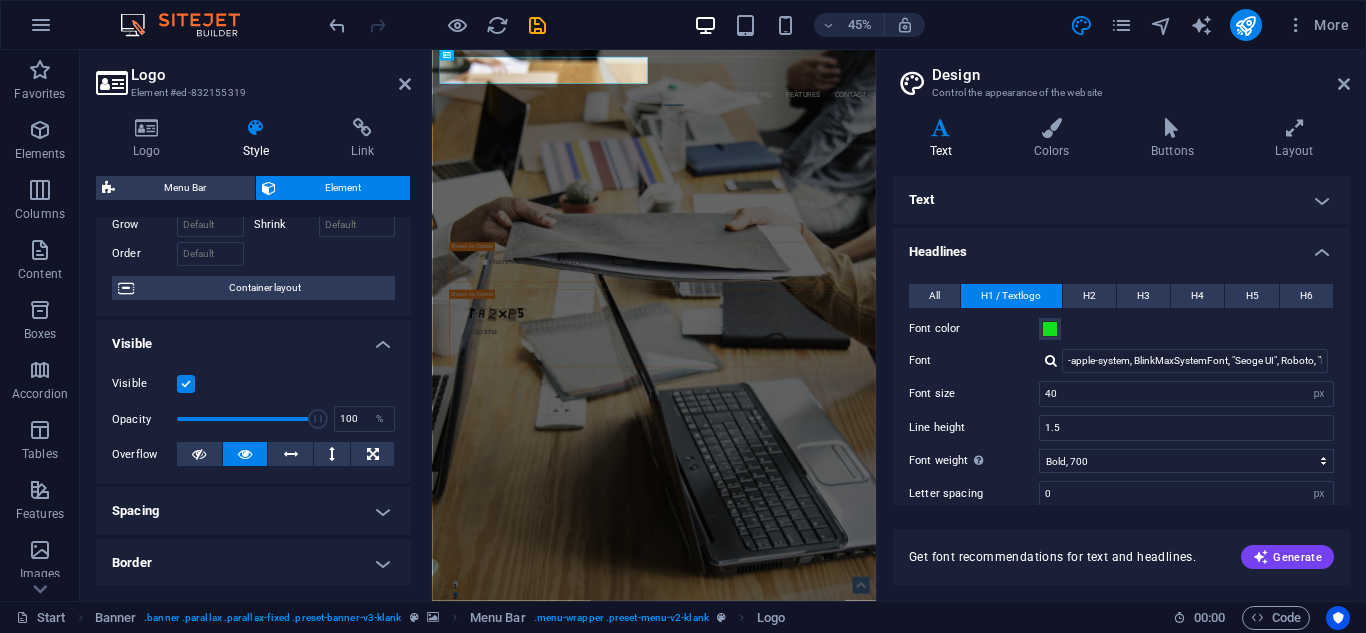scroll, scrollTop: 0, scrollLeft: 0, axis: both 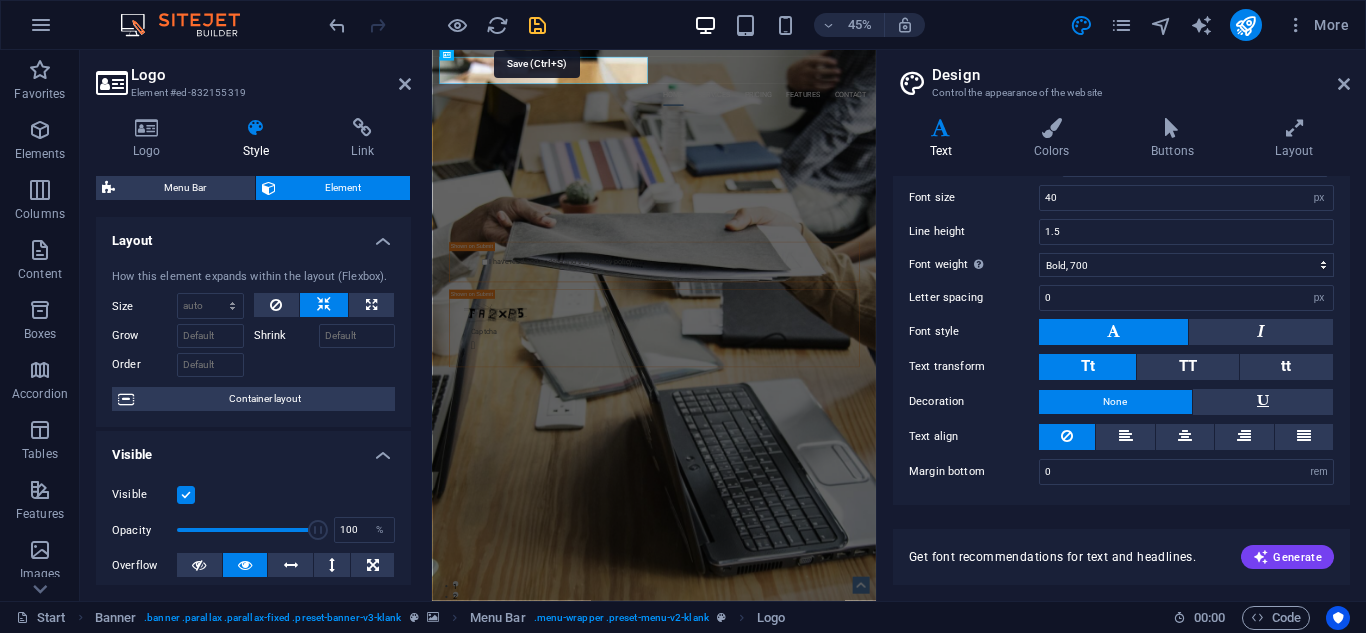 click at bounding box center [537, 25] 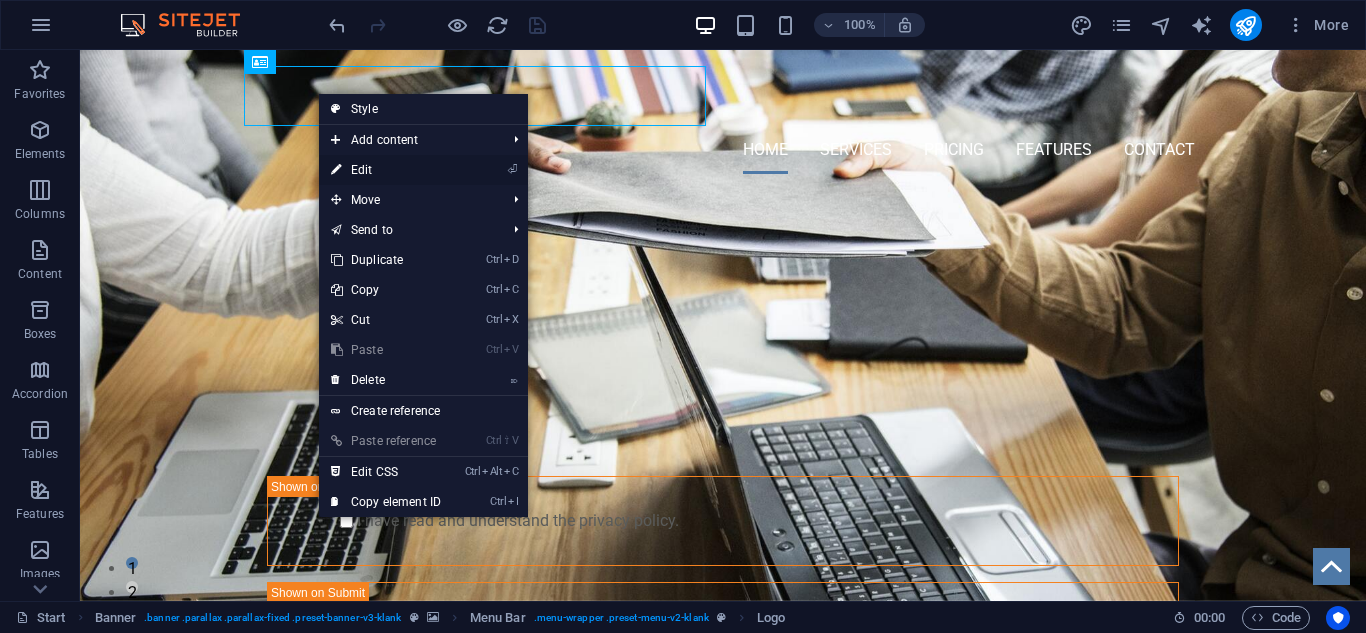 click on "⏎  Edit" at bounding box center (386, 170) 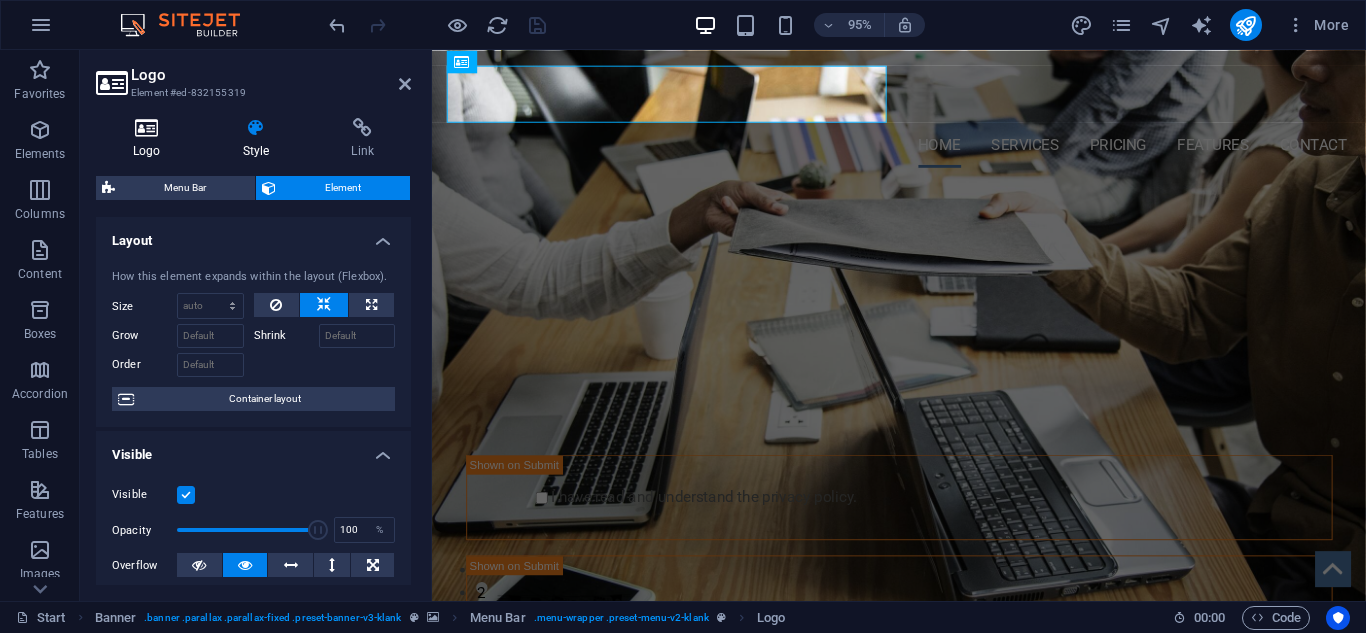 click on "Logo" at bounding box center (151, 139) 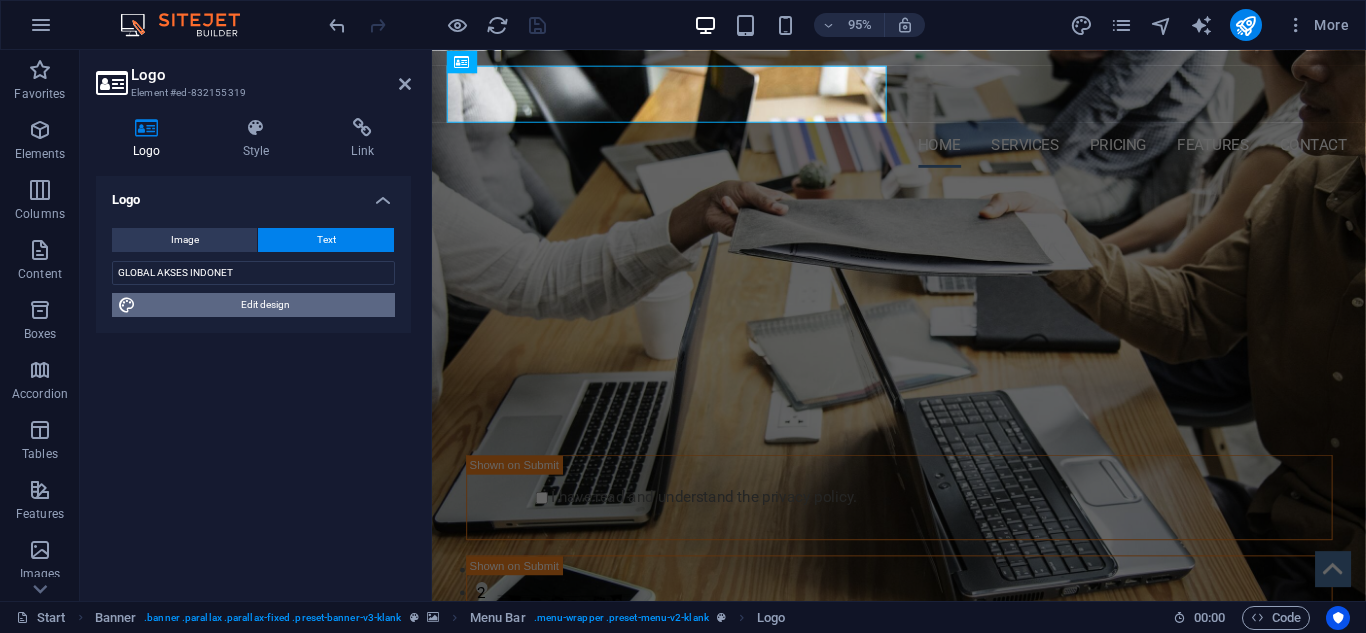 click on "Edit design" at bounding box center [265, 305] 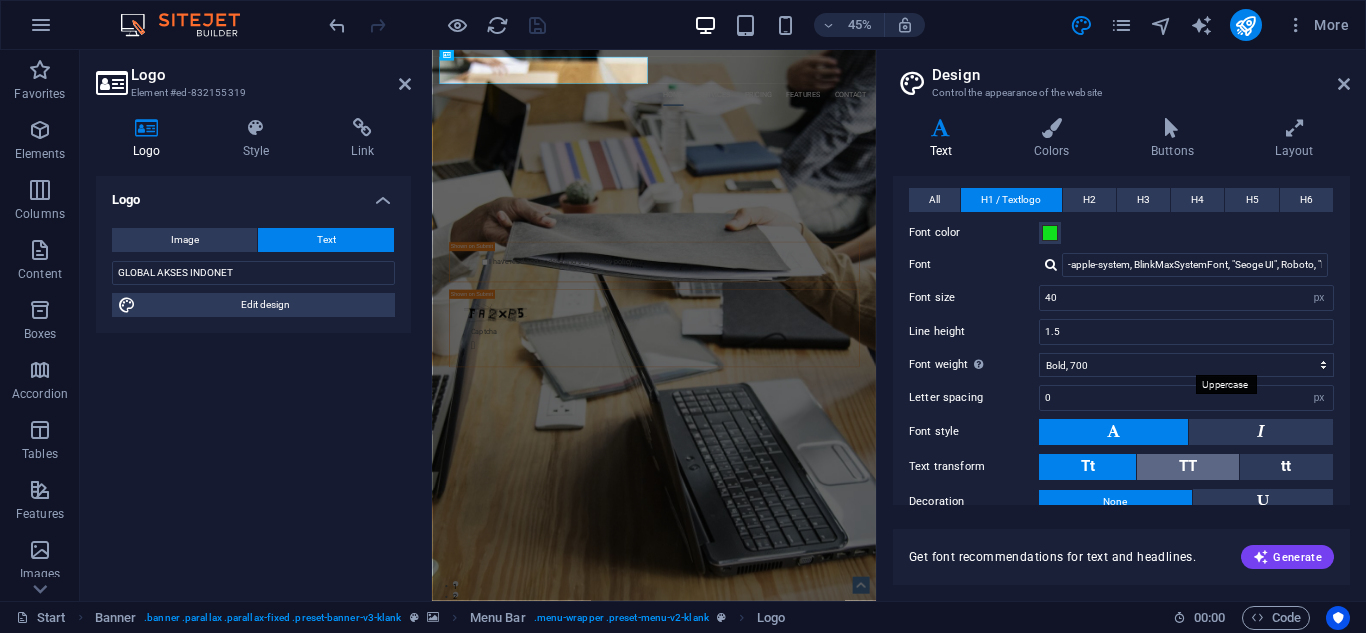 scroll, scrollTop: 0, scrollLeft: 0, axis: both 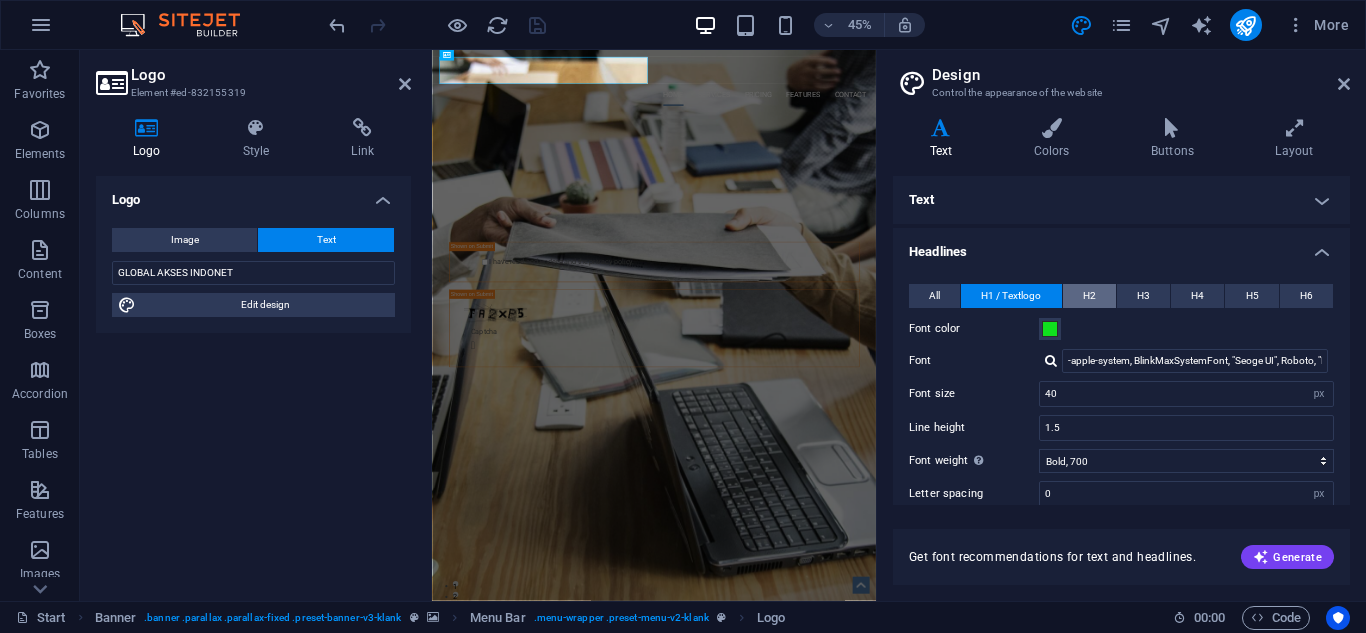 click on "H2" at bounding box center (1089, 296) 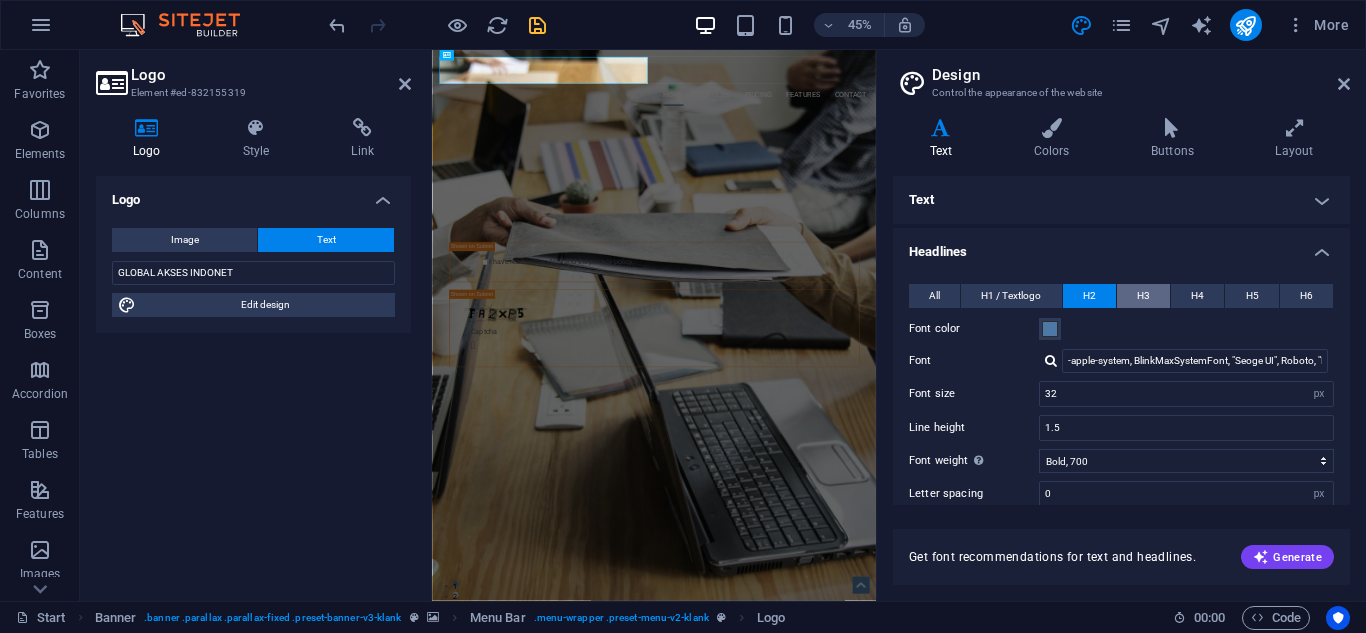 click on "H3" at bounding box center [1143, 296] 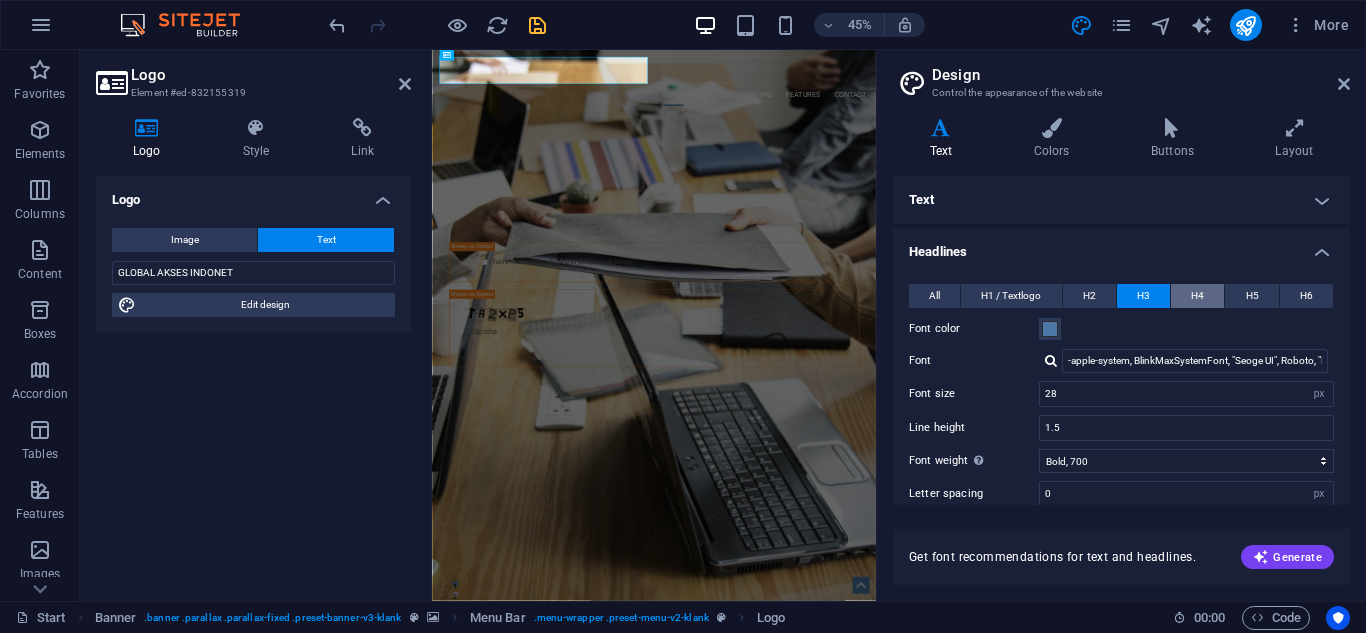 click on "H4" at bounding box center (1197, 296) 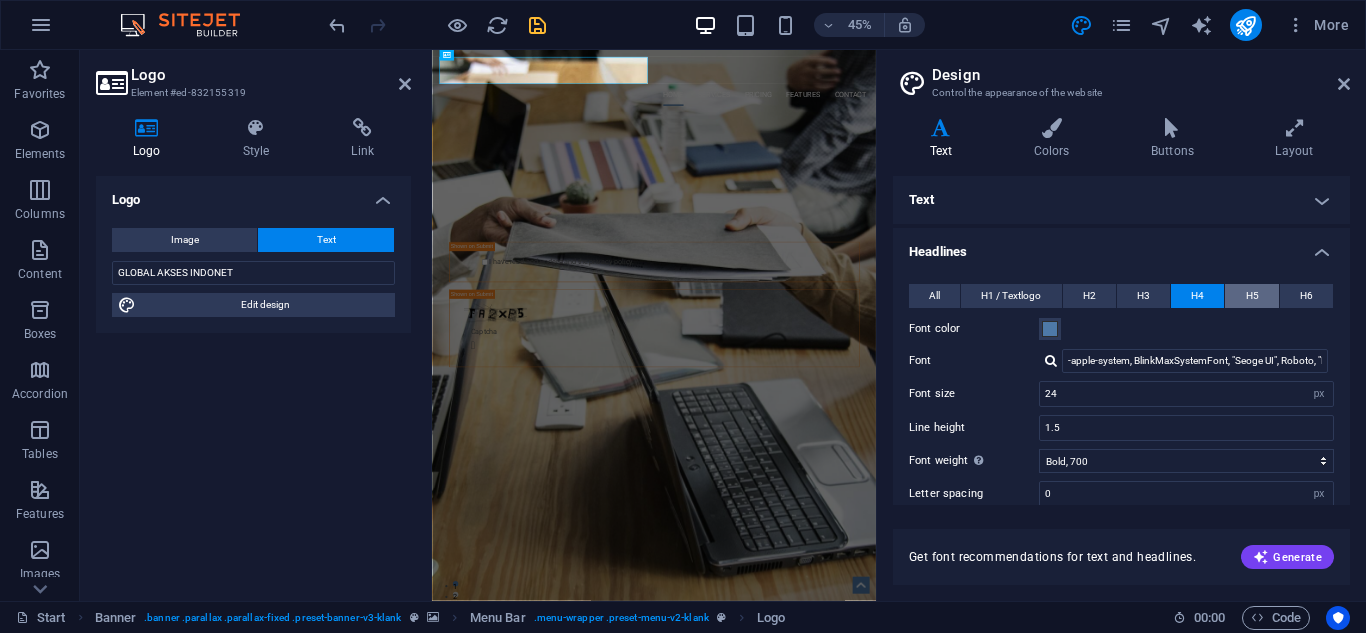 click on "H5" at bounding box center [1252, 296] 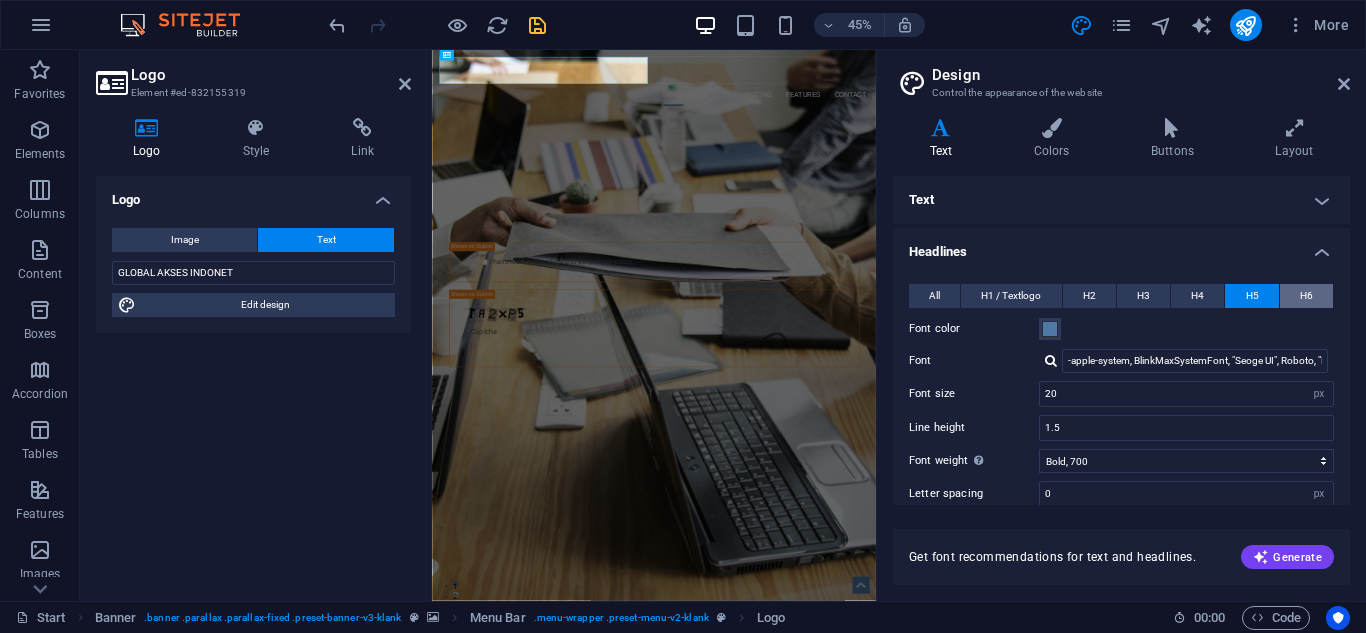 click on "H6" at bounding box center (1306, 296) 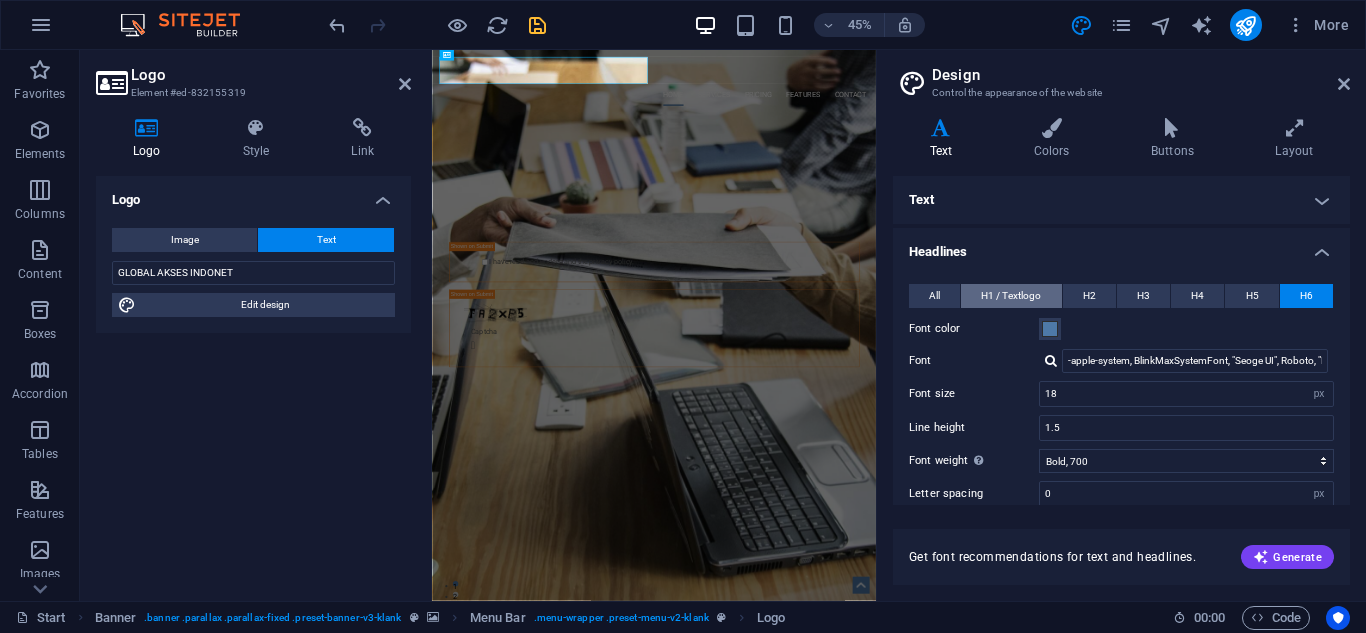 click on "H1 / Textlogo" at bounding box center [1011, 296] 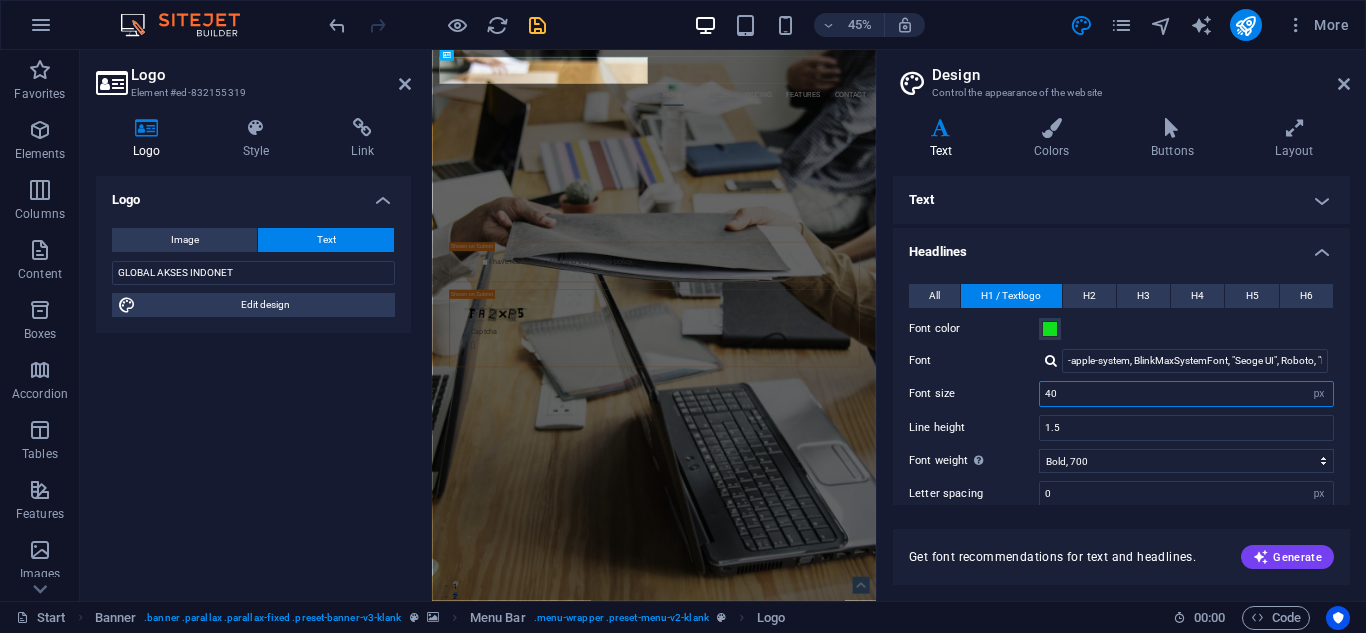 drag, startPoint x: 1074, startPoint y: 398, endPoint x: 1013, endPoint y: 396, distance: 61.03278 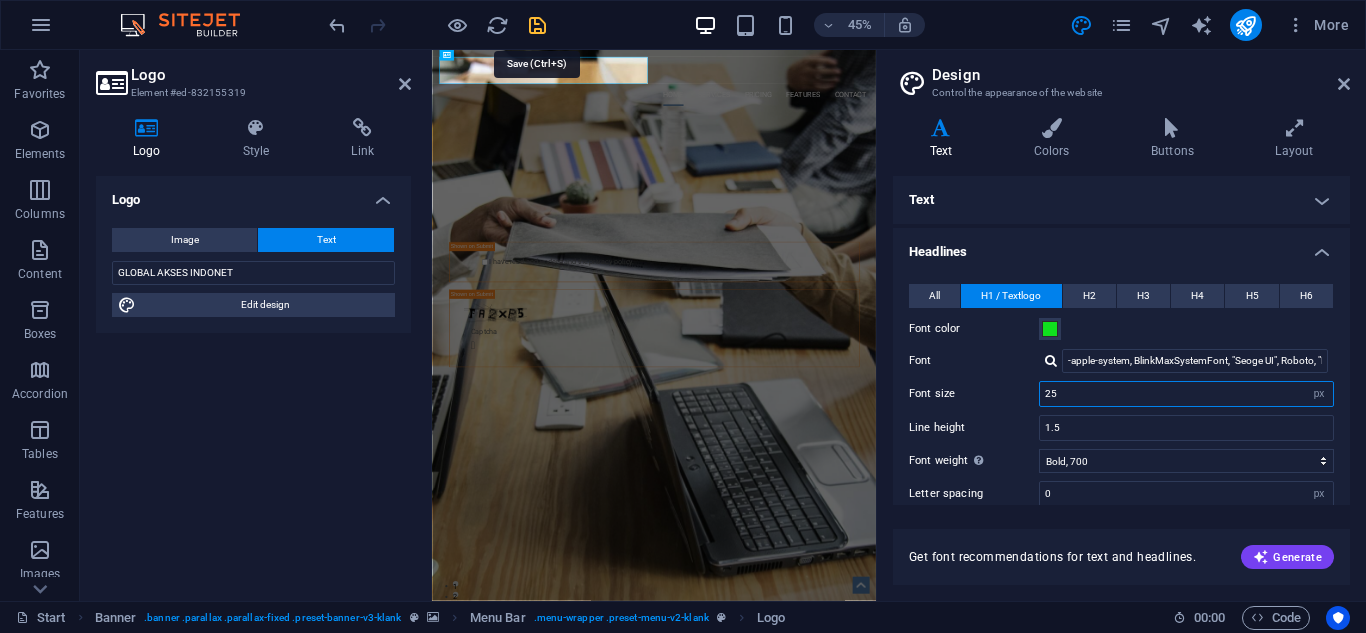 type on "25" 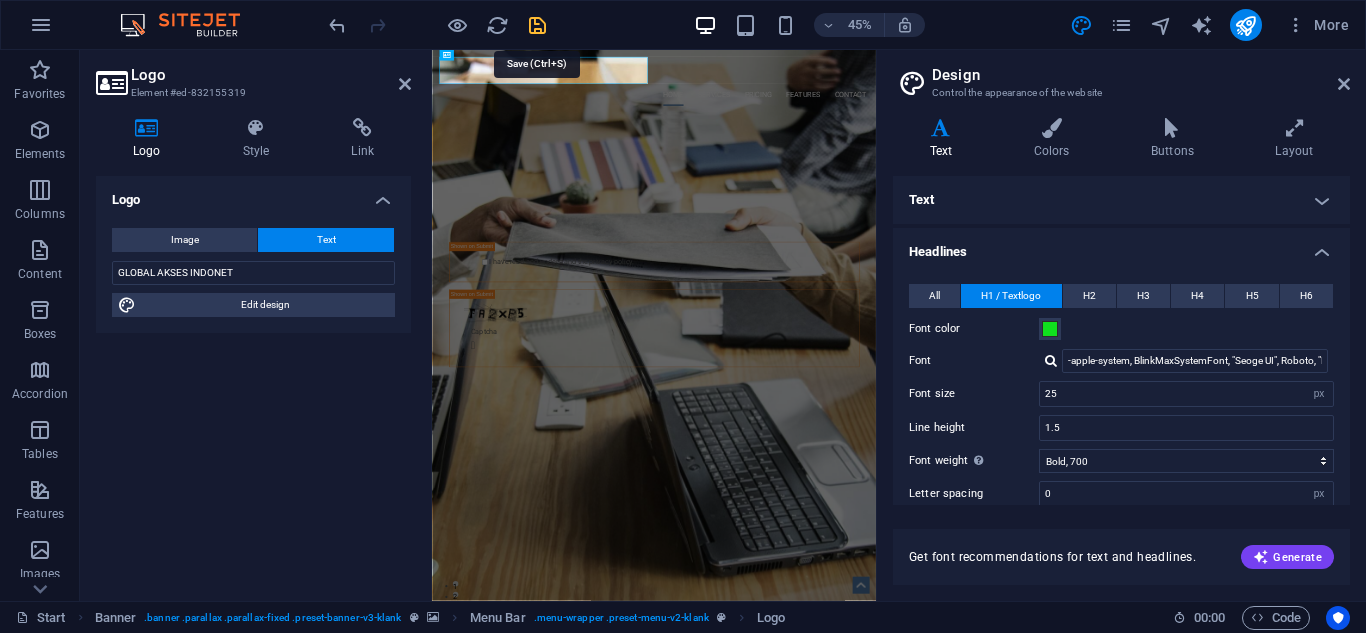 click at bounding box center [537, 25] 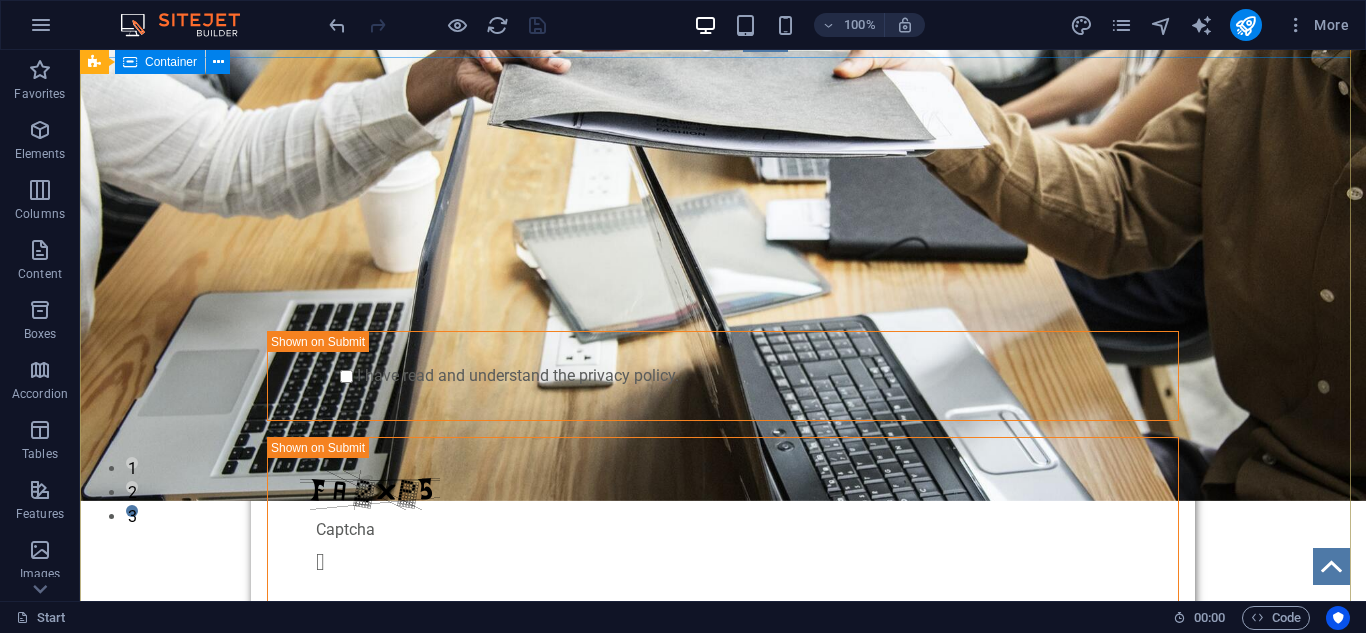 scroll, scrollTop: 0, scrollLeft: 0, axis: both 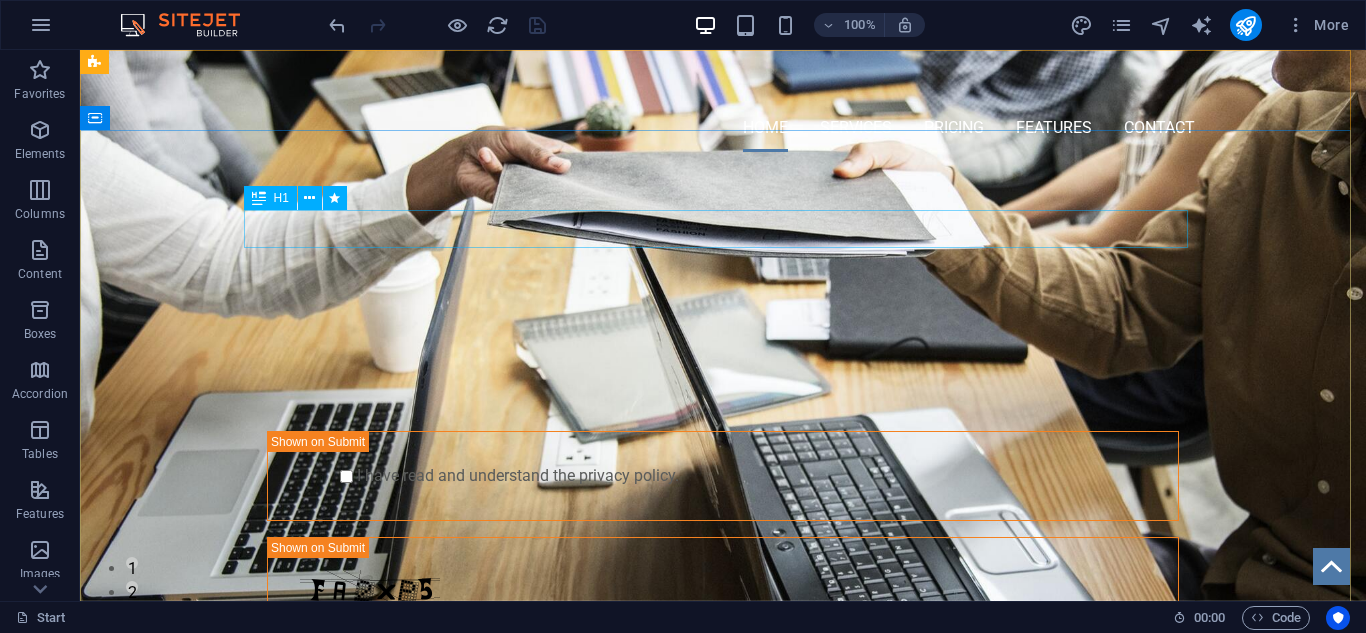 click on "H1" at bounding box center (281, 198) 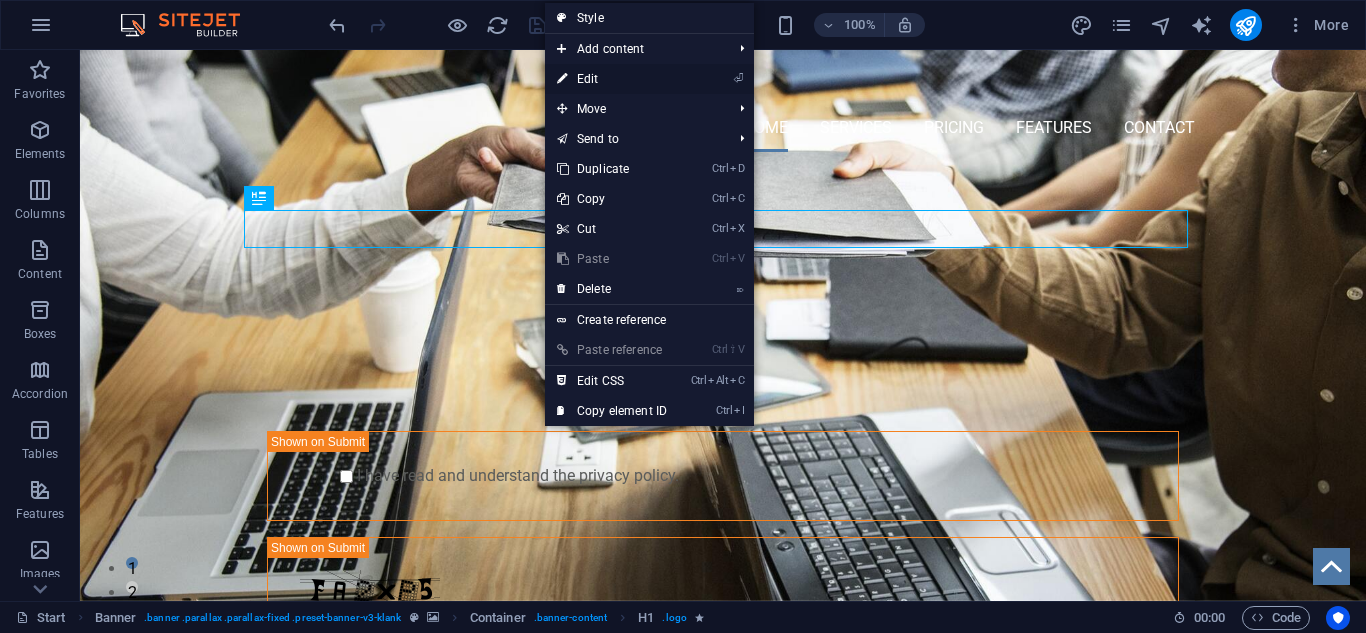 click on "⏎  Edit" at bounding box center (612, 79) 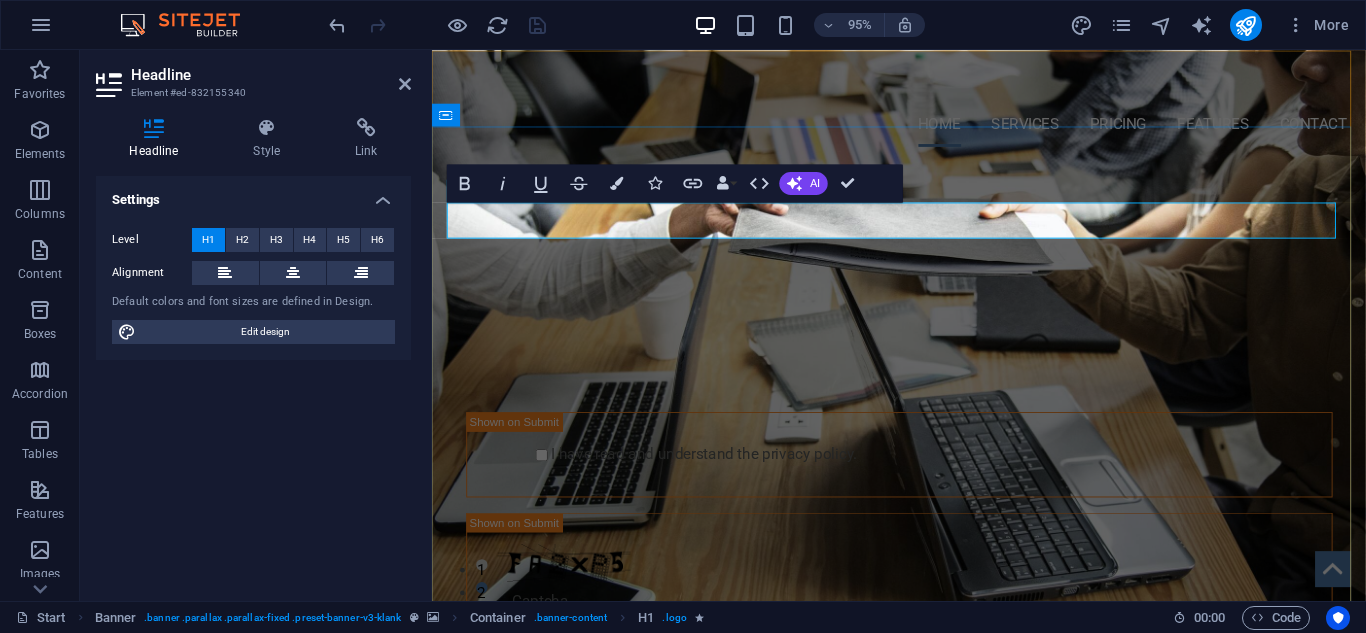 click on "PROFESSIONAL LEAD TOOL" at bounding box center [924, 267] 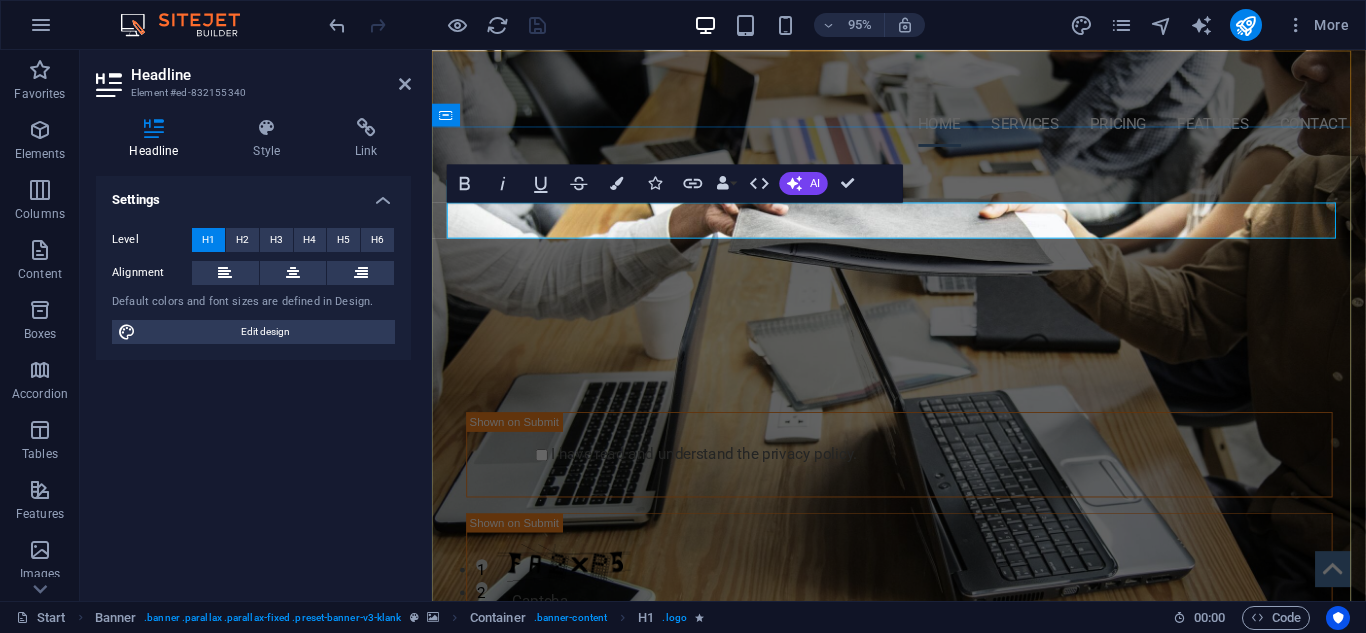 type 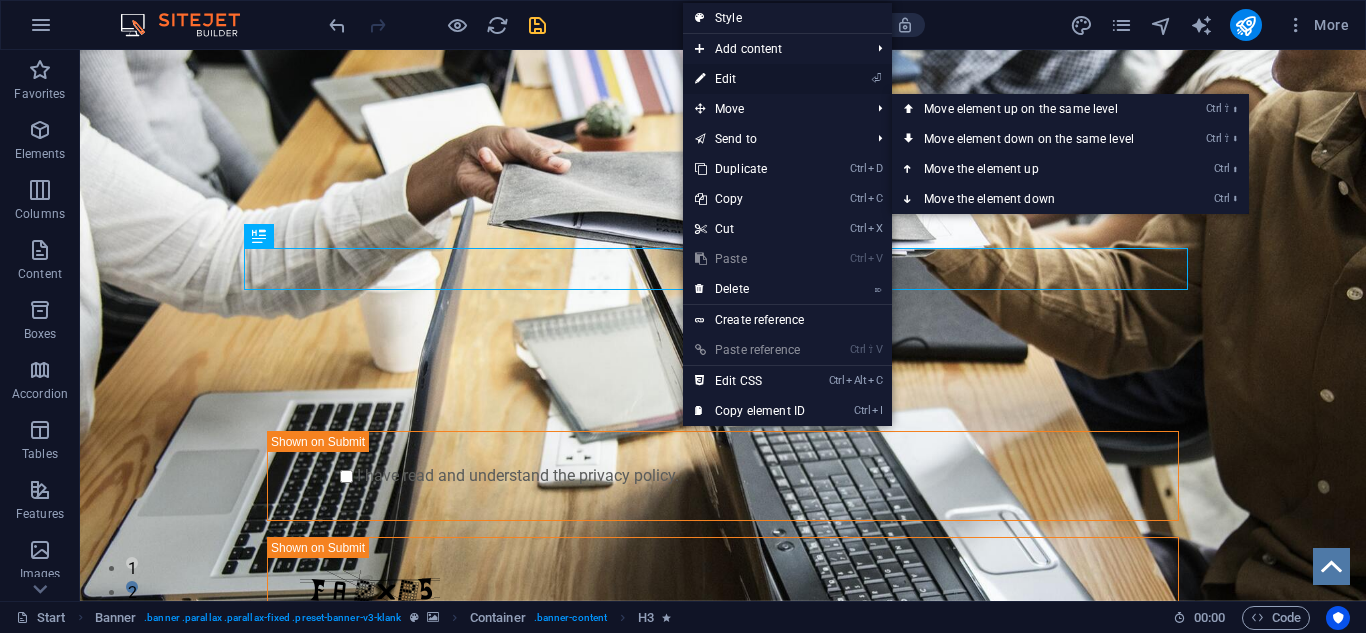 click on "⏎  Edit" at bounding box center (750, 79) 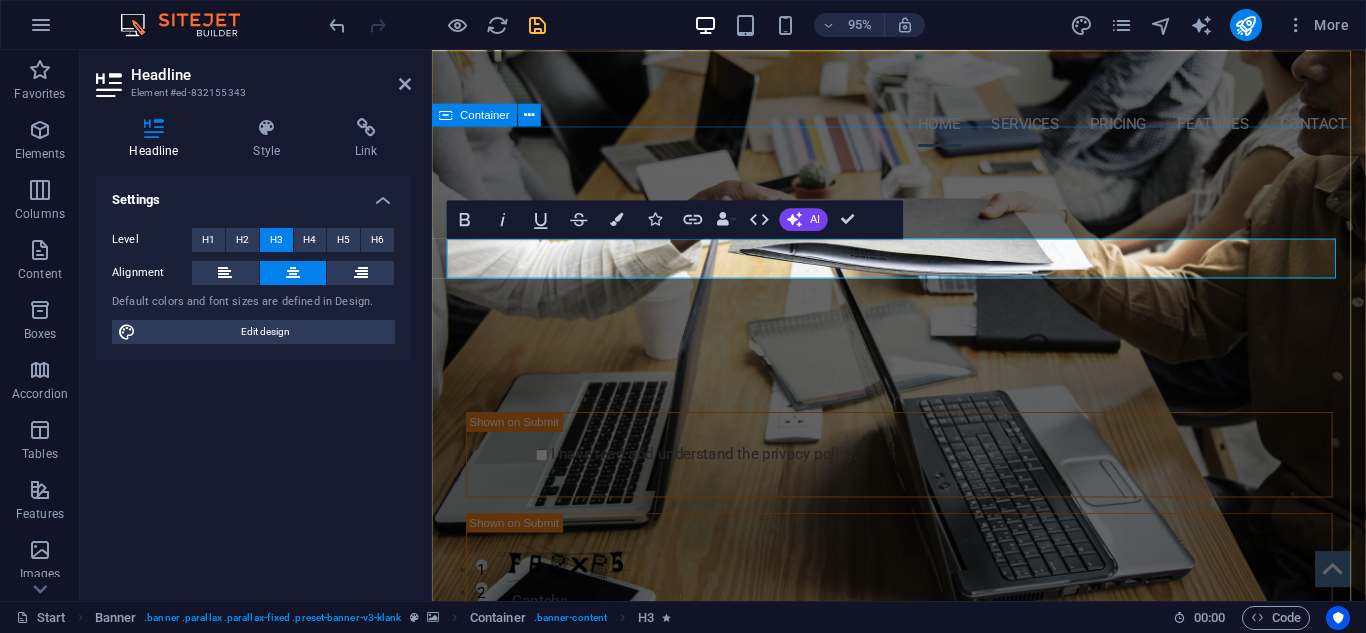 type 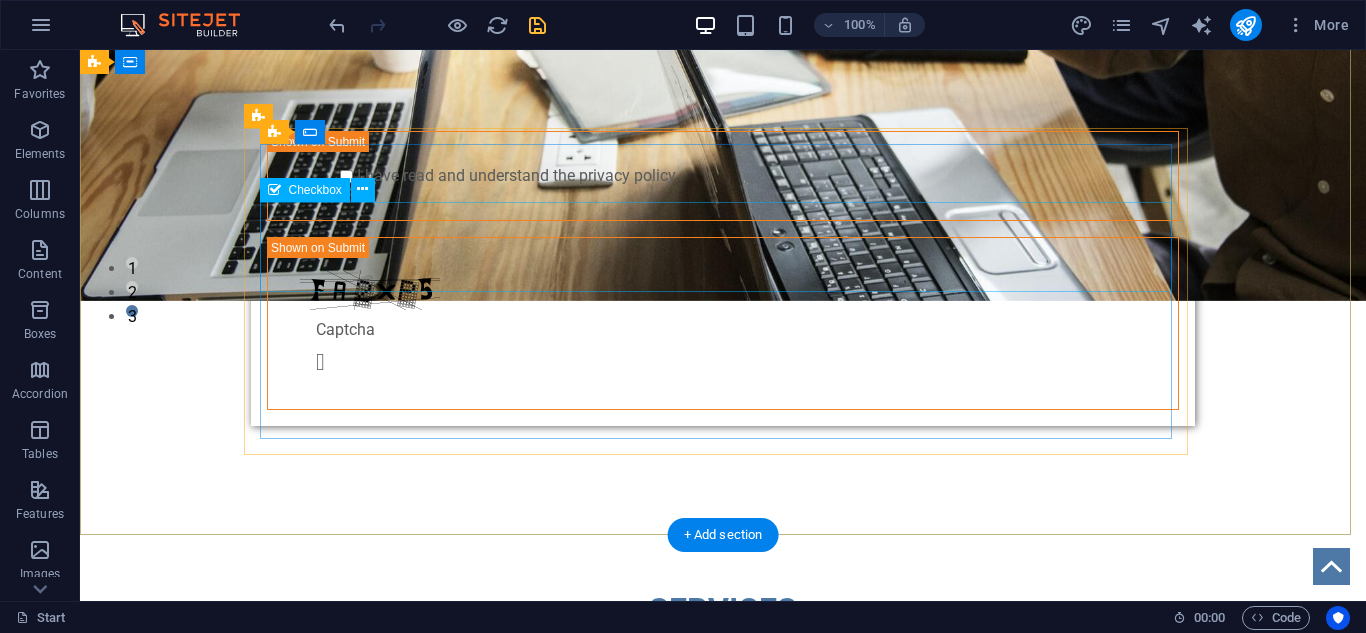 scroll, scrollTop: 0, scrollLeft: 0, axis: both 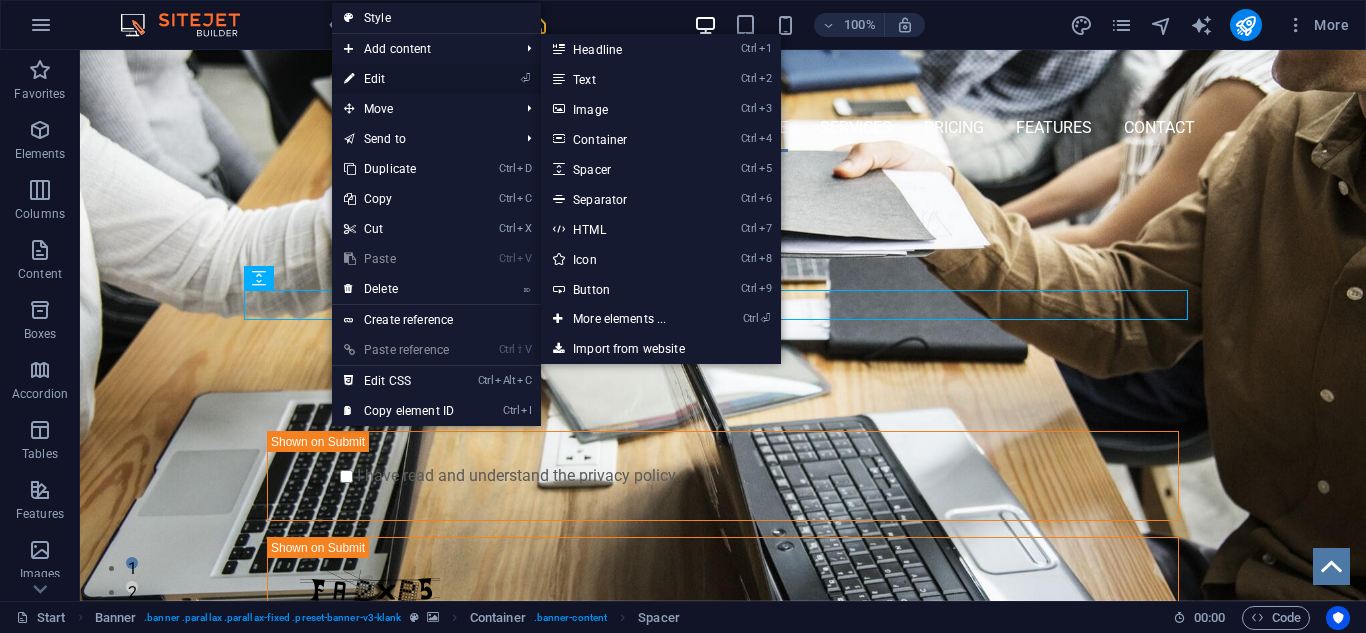 click on "⏎  Edit" at bounding box center [399, 79] 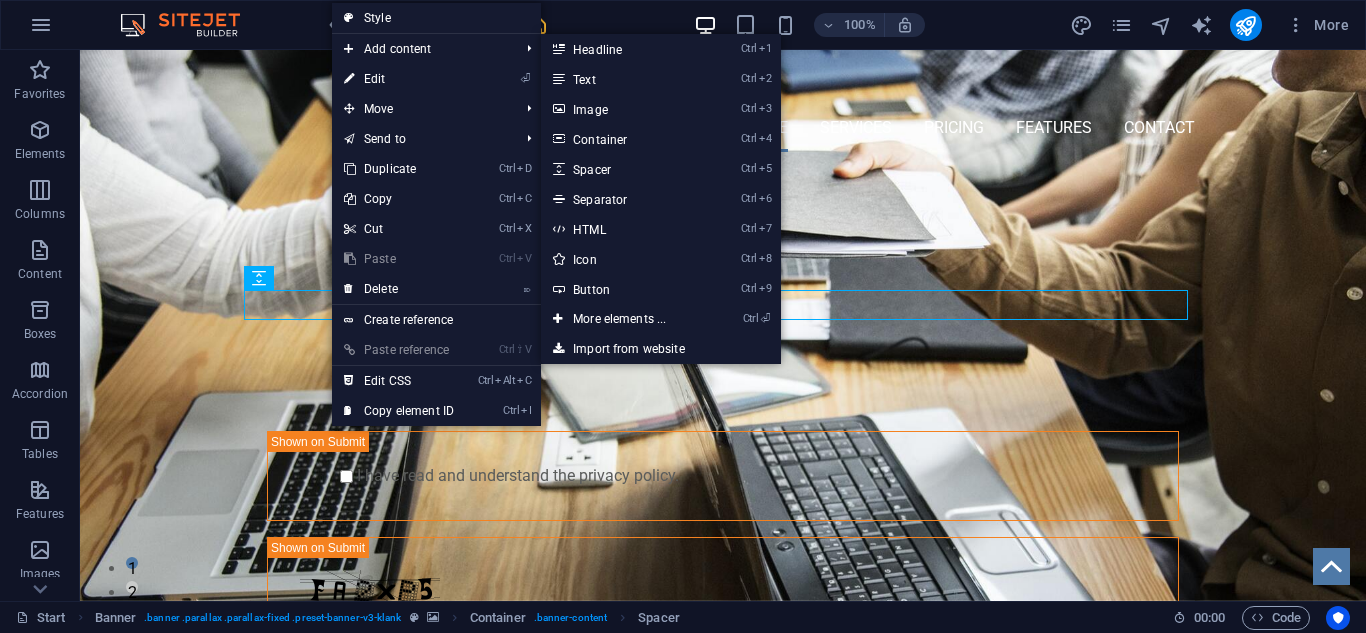select on "px" 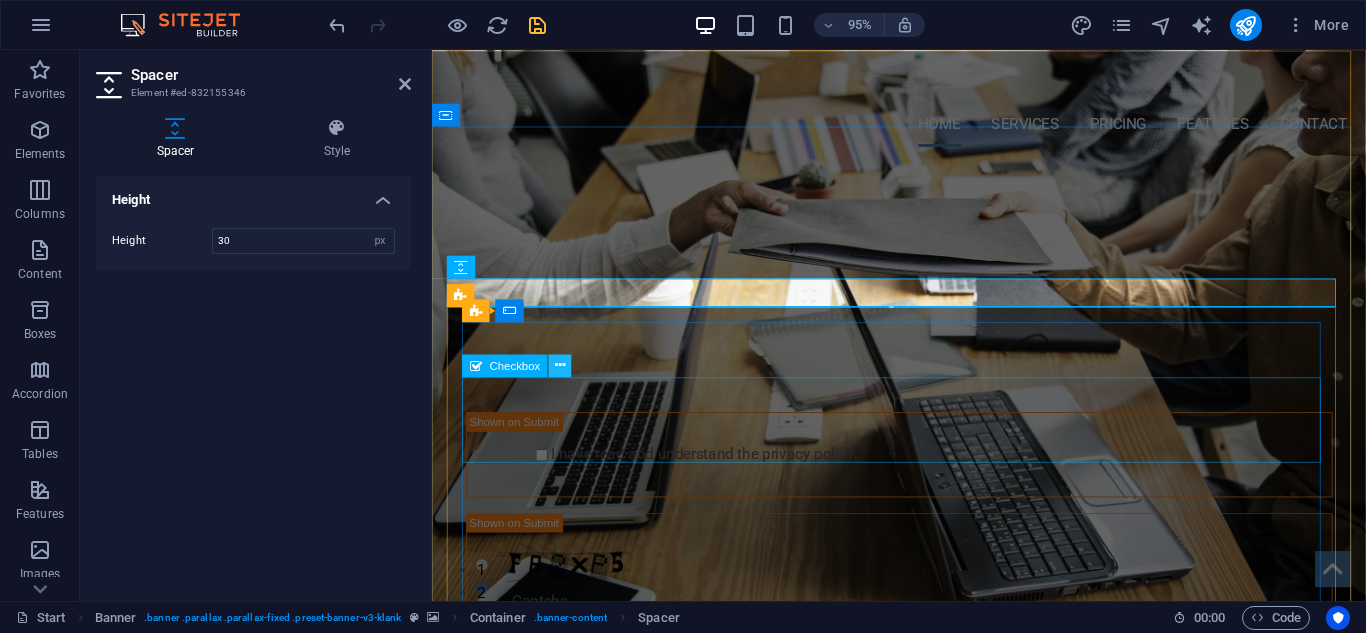 click at bounding box center [560, 365] 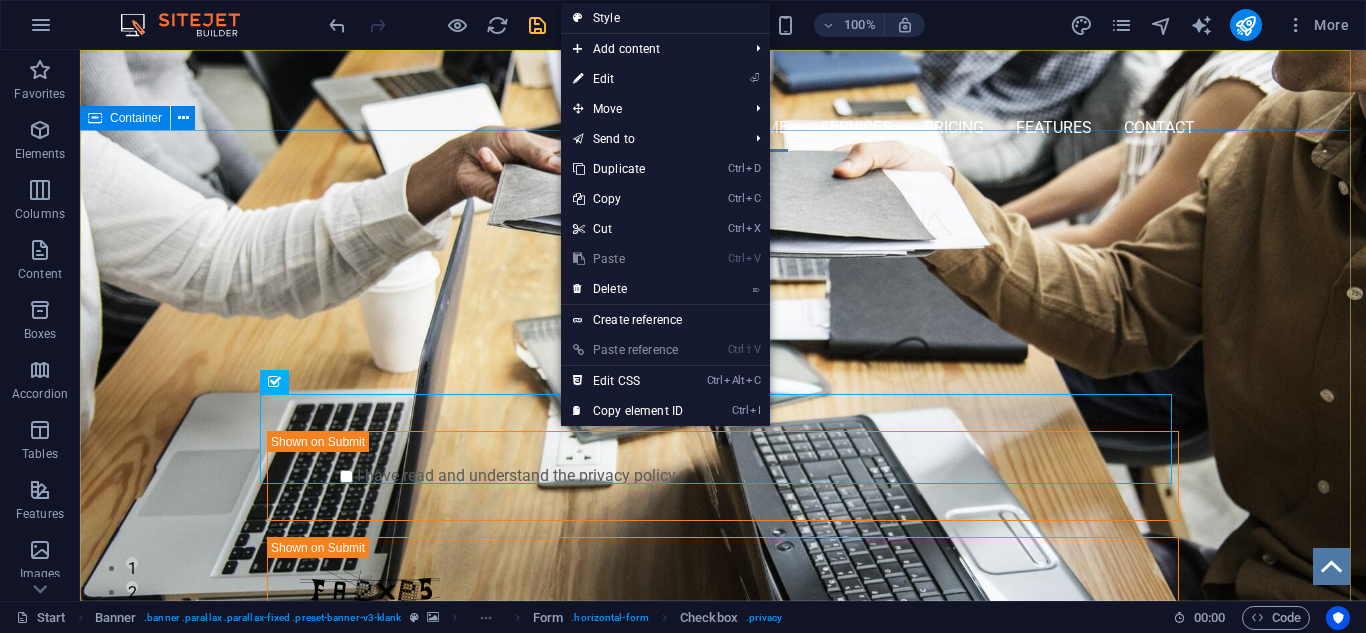 click on "100 % FIBER OPTIC KONEKSI INTERNET SEHAT TANPA BATAS Submit   I have read and understand the privacy policy. Unreadable? Load new" at bounding box center [723, 487] 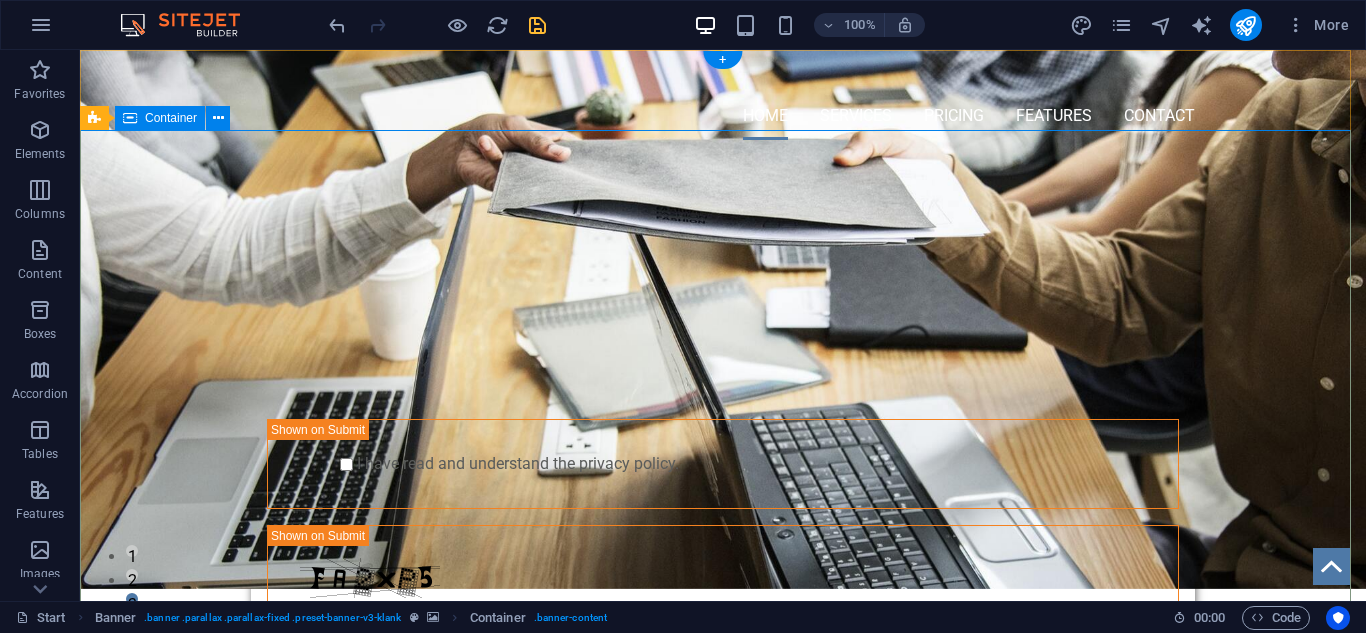 scroll, scrollTop: 0, scrollLeft: 0, axis: both 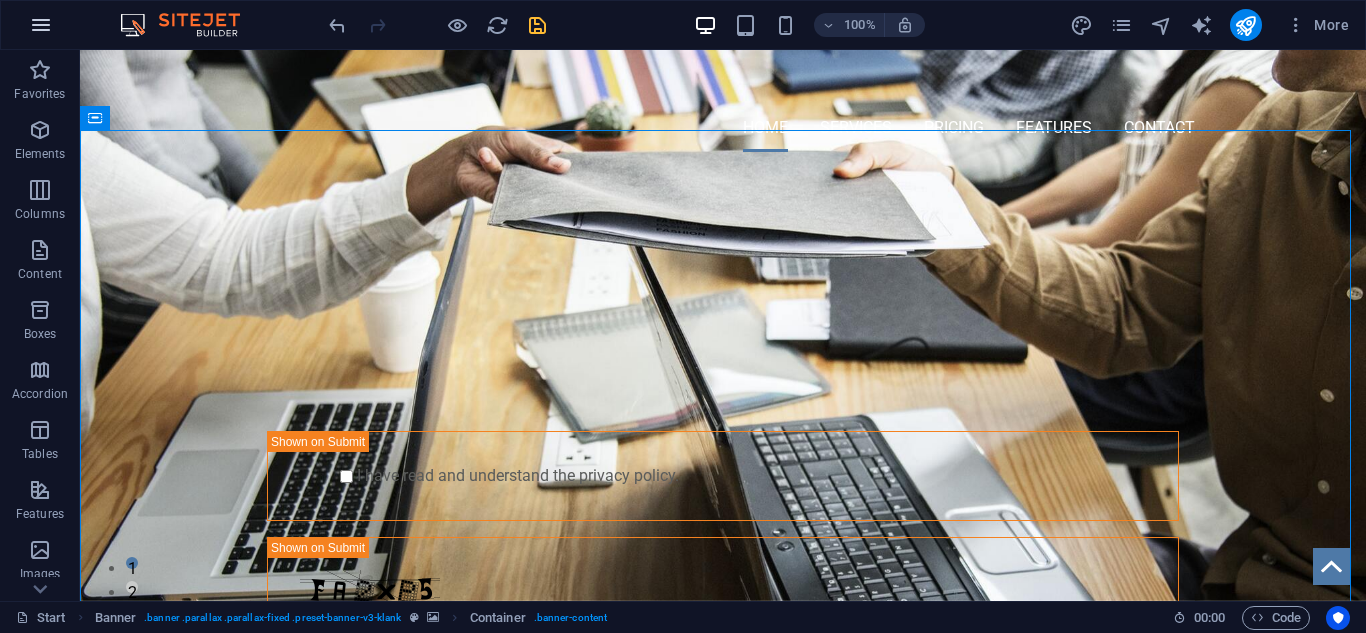 click at bounding box center [41, 25] 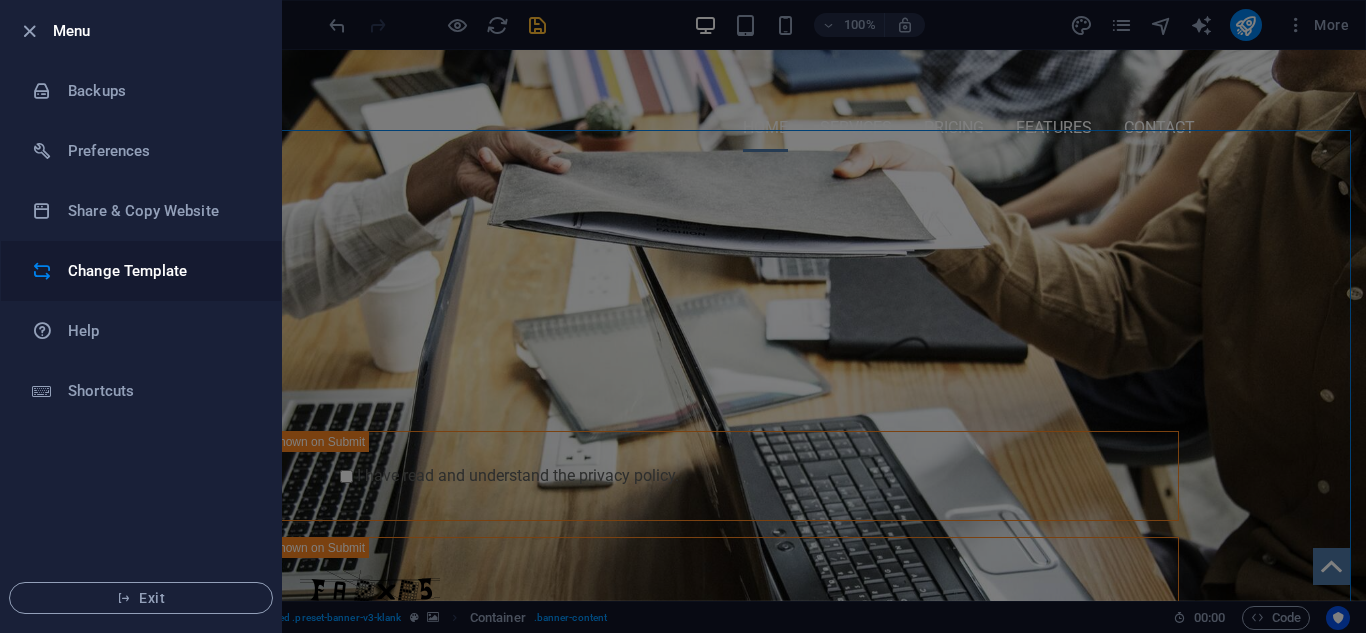 click on "Change Template" at bounding box center (160, 271) 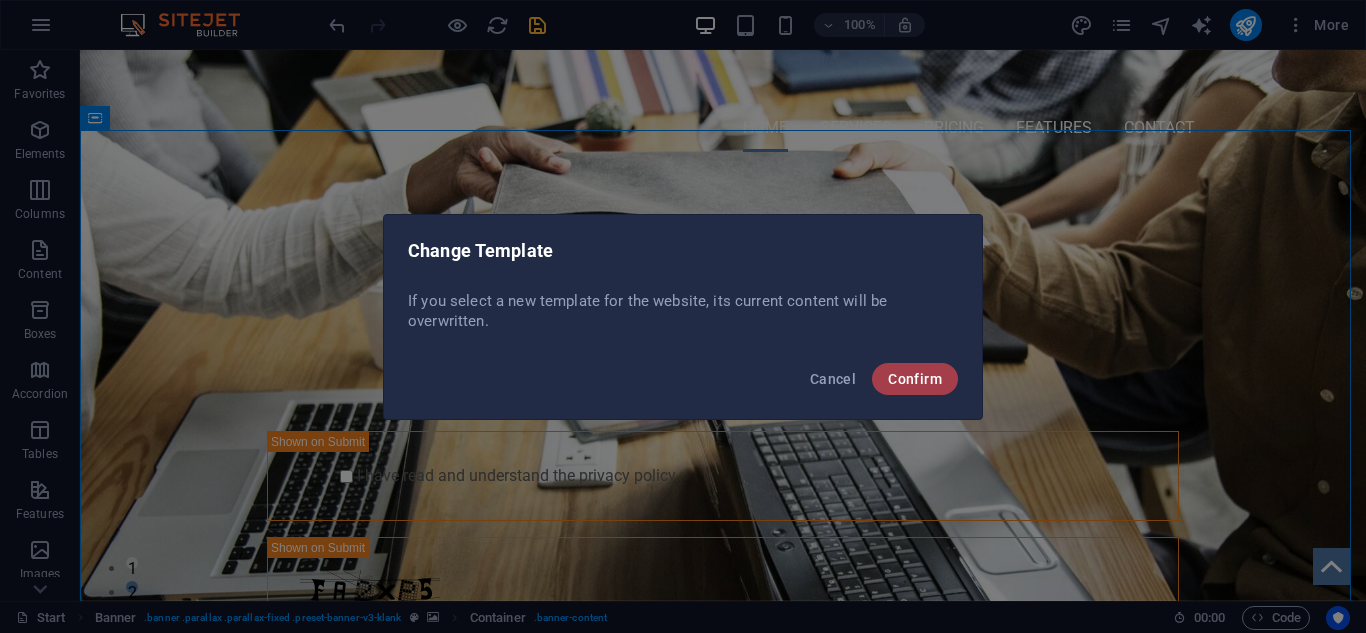 click on "Confirm" at bounding box center (915, 379) 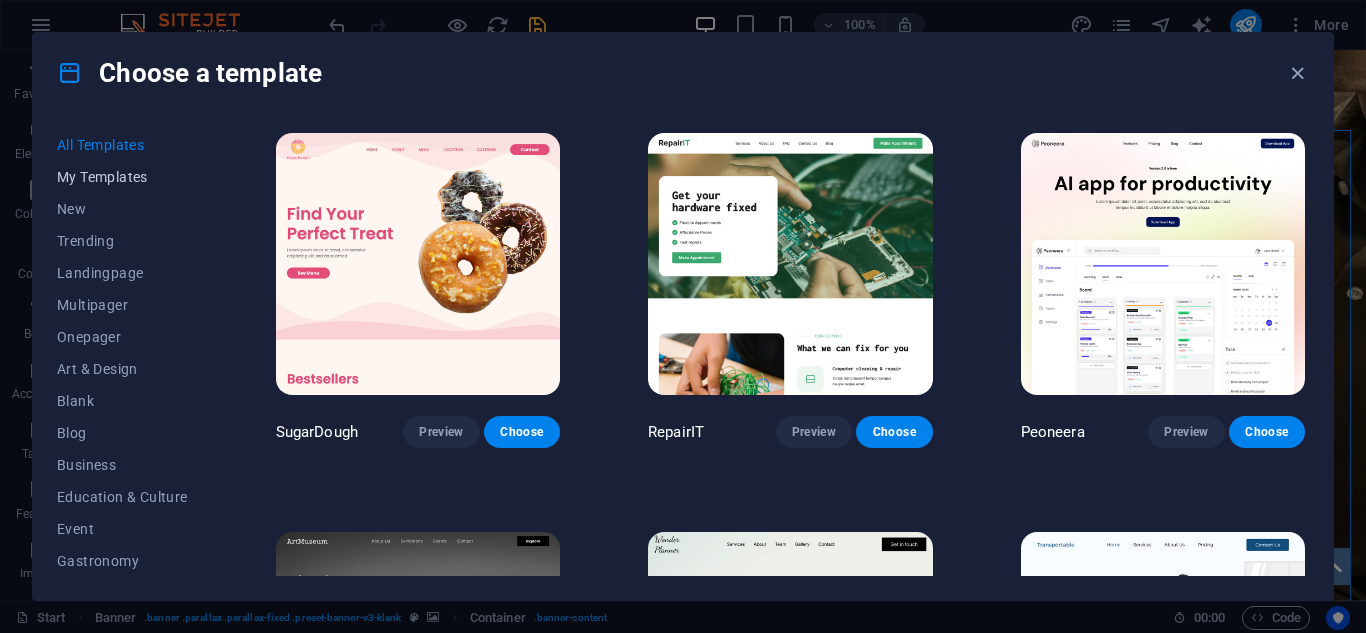 click on "My Templates" at bounding box center [122, 177] 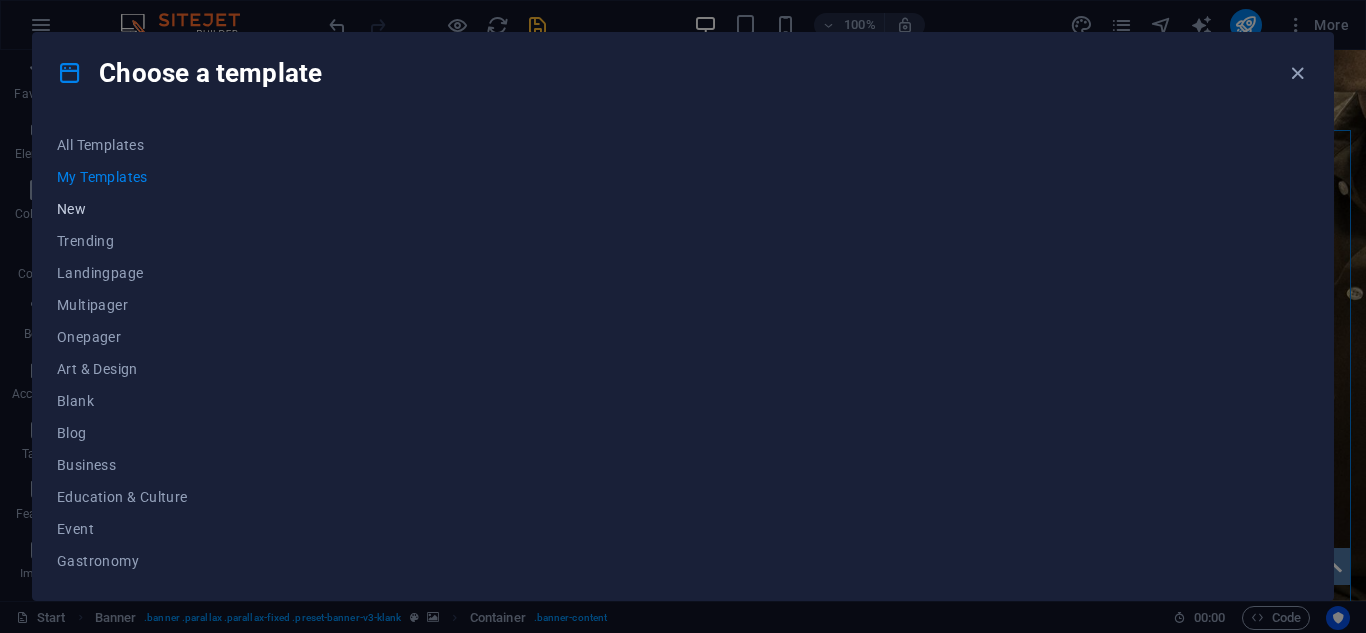click on "New" at bounding box center (122, 209) 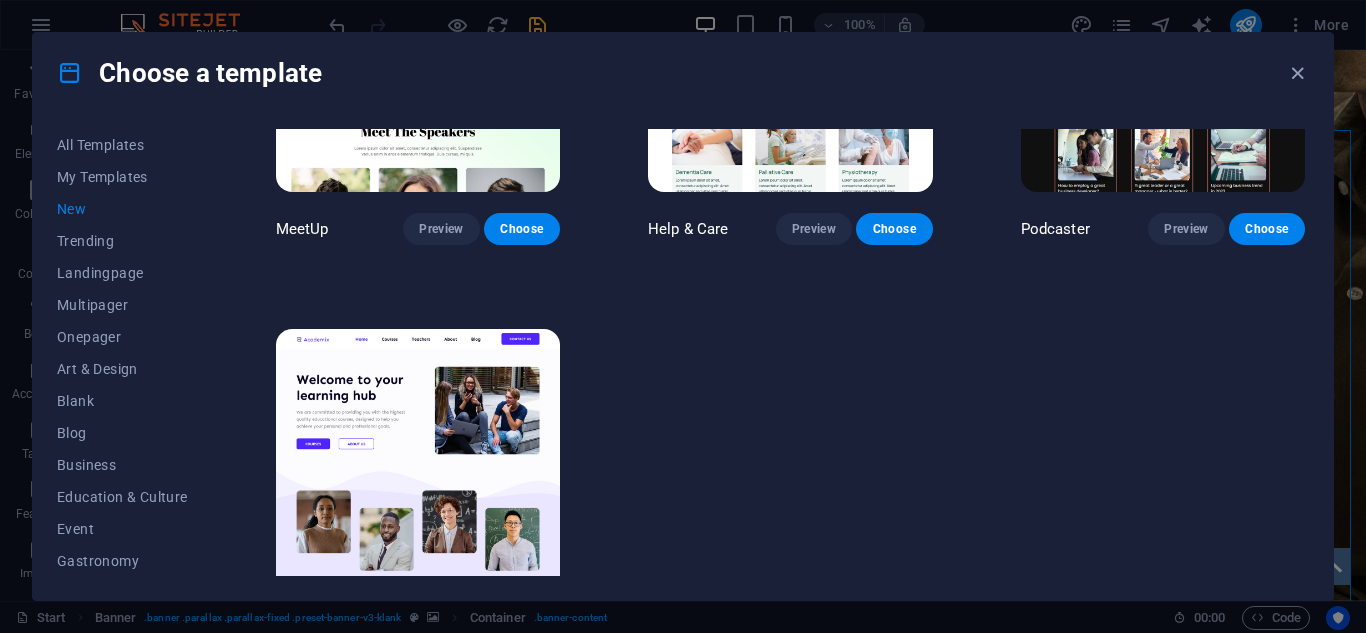 scroll, scrollTop: 1457, scrollLeft: 0, axis: vertical 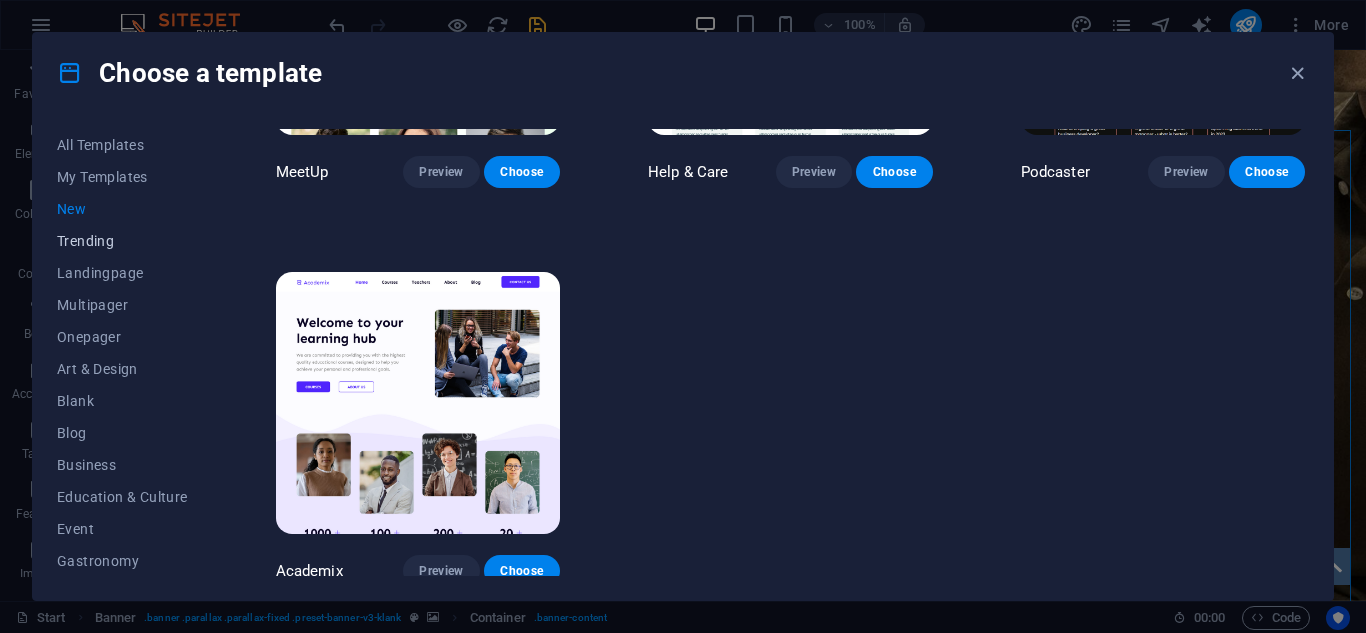 click on "Trending" at bounding box center [122, 241] 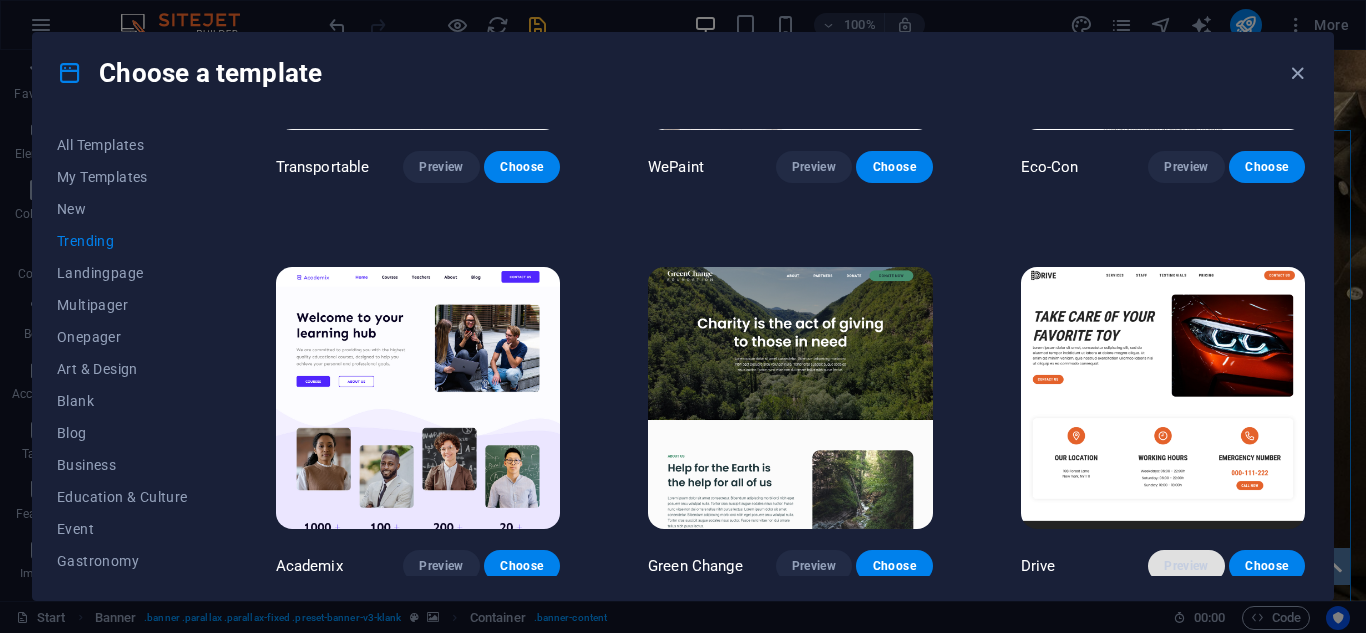 click on "Preview" at bounding box center [1186, 566] 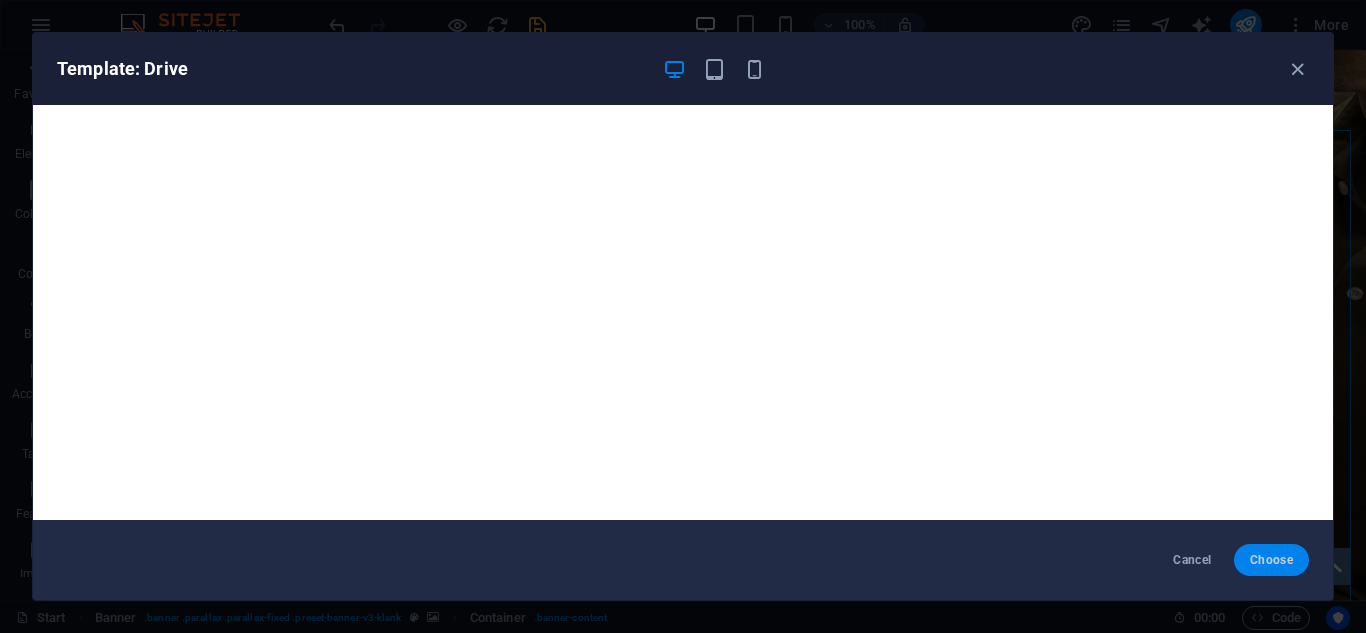 click on "Choose" at bounding box center [1271, 560] 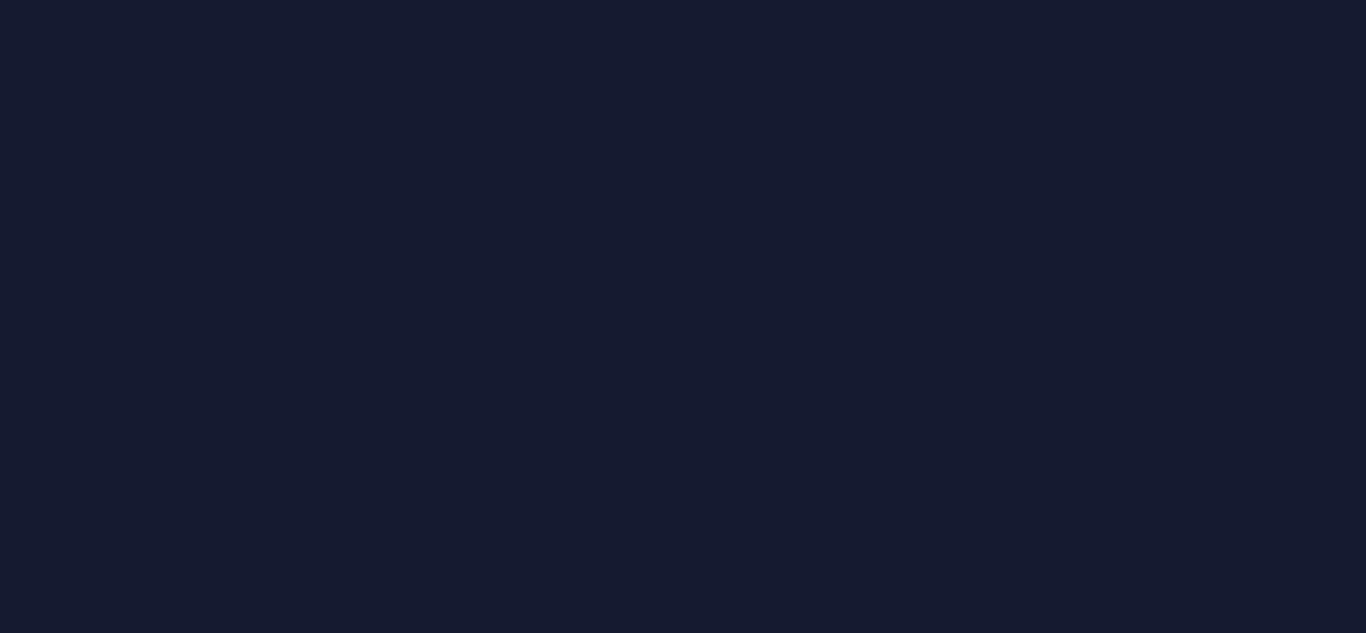 scroll, scrollTop: 0, scrollLeft: 0, axis: both 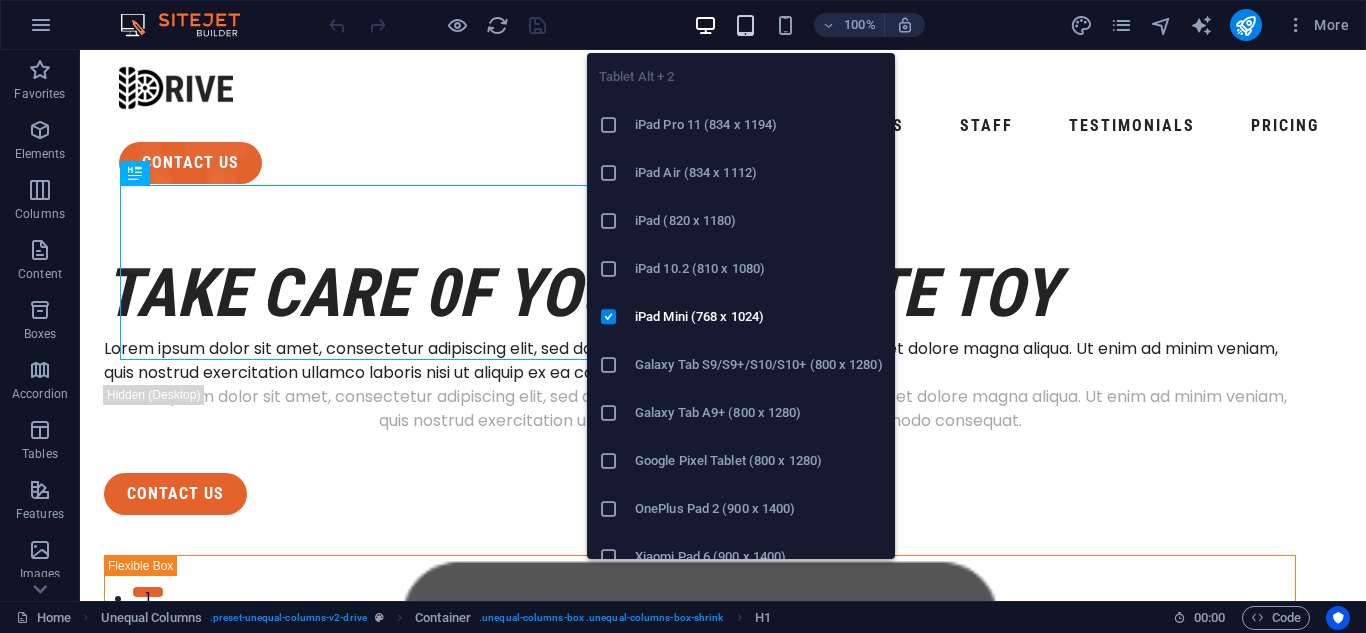 click at bounding box center (745, 25) 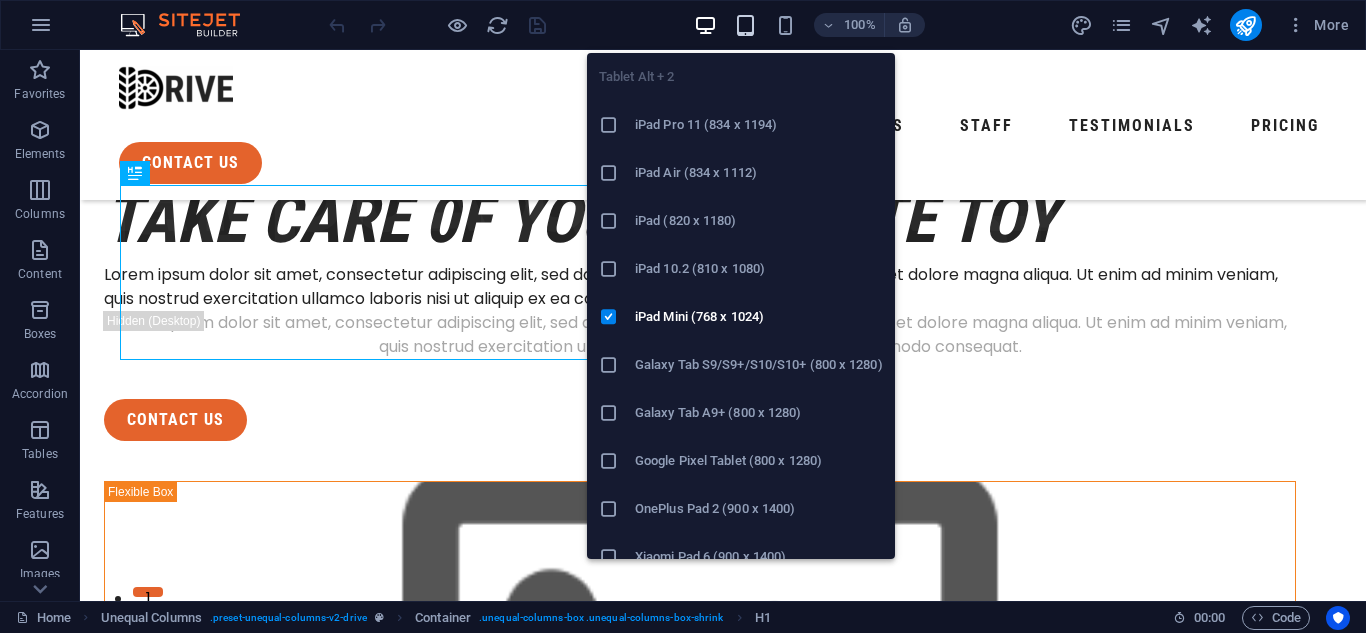 scroll, scrollTop: 433, scrollLeft: 0, axis: vertical 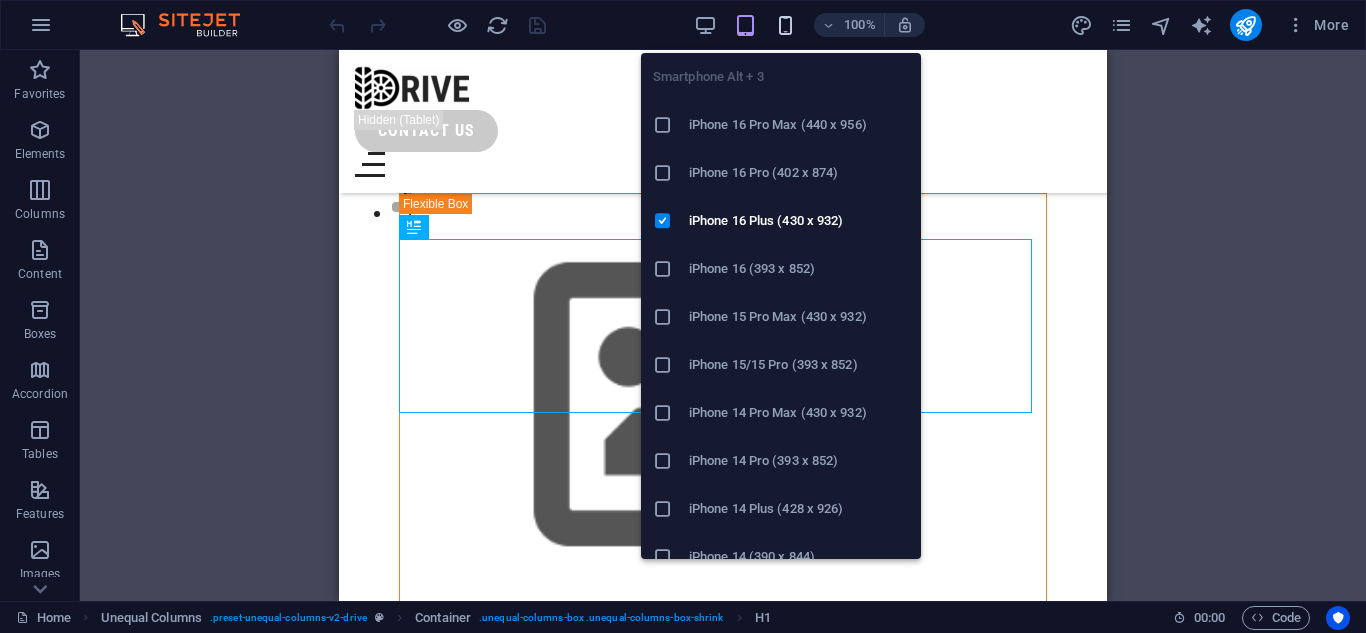 click at bounding box center (785, 25) 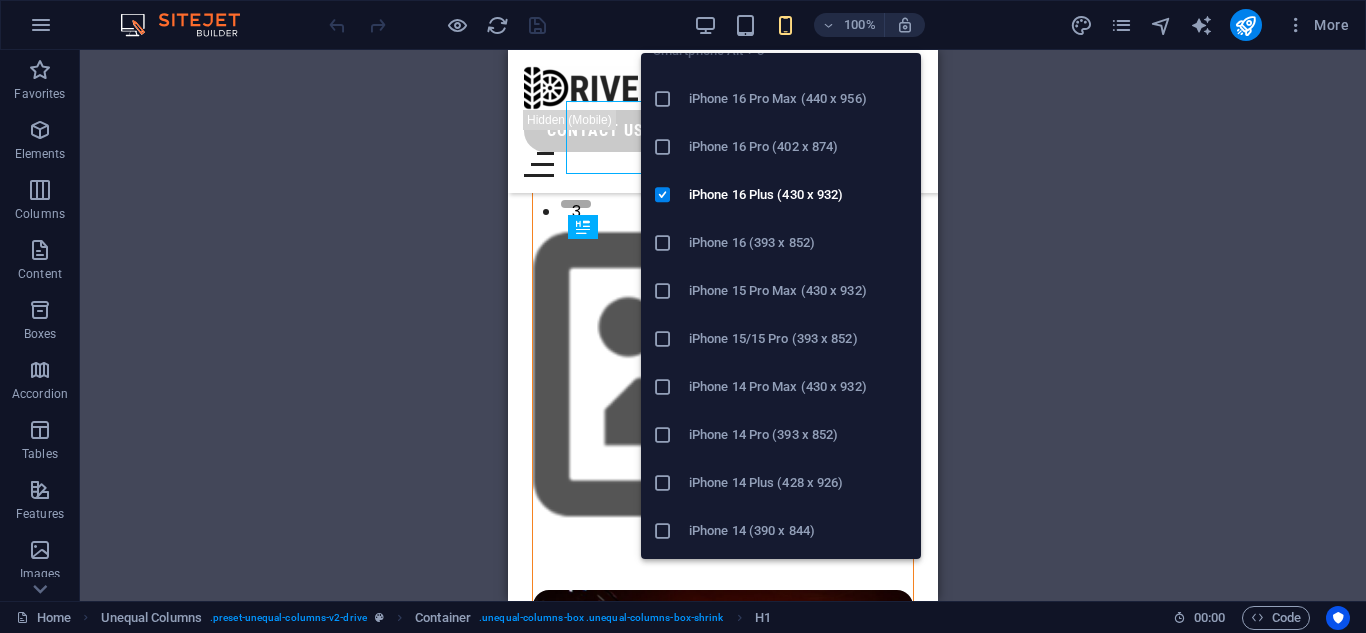 scroll, scrollTop: 0, scrollLeft: 0, axis: both 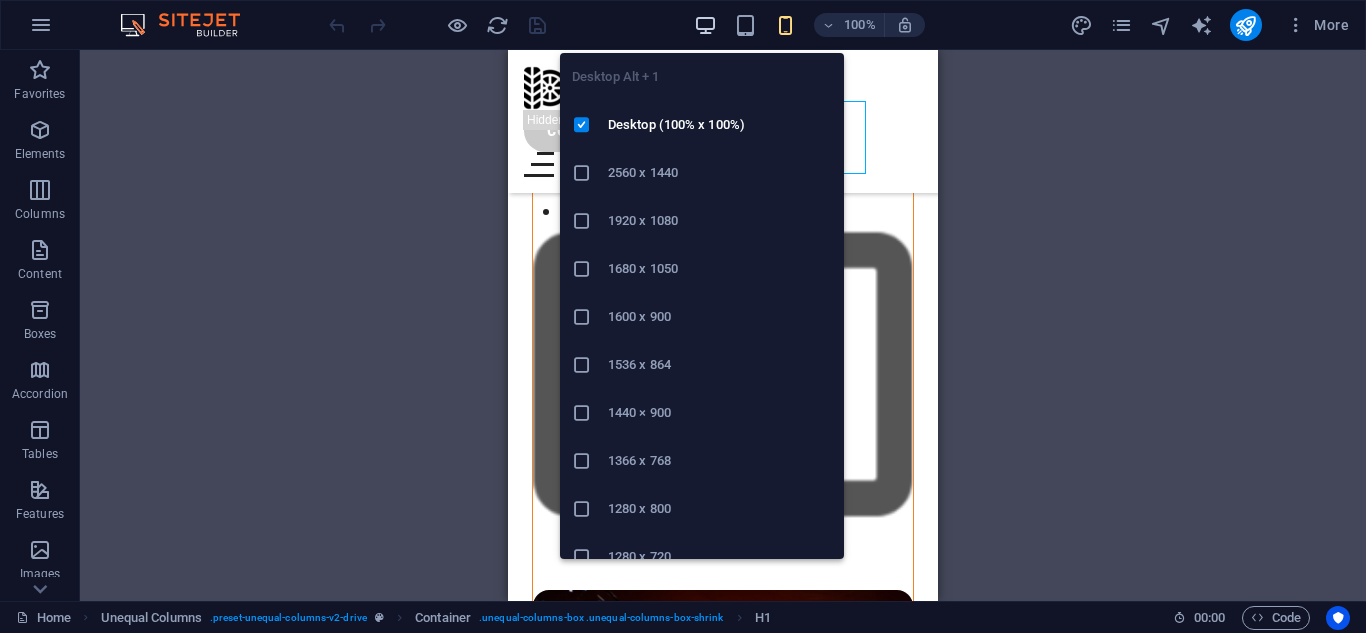 click at bounding box center [705, 25] 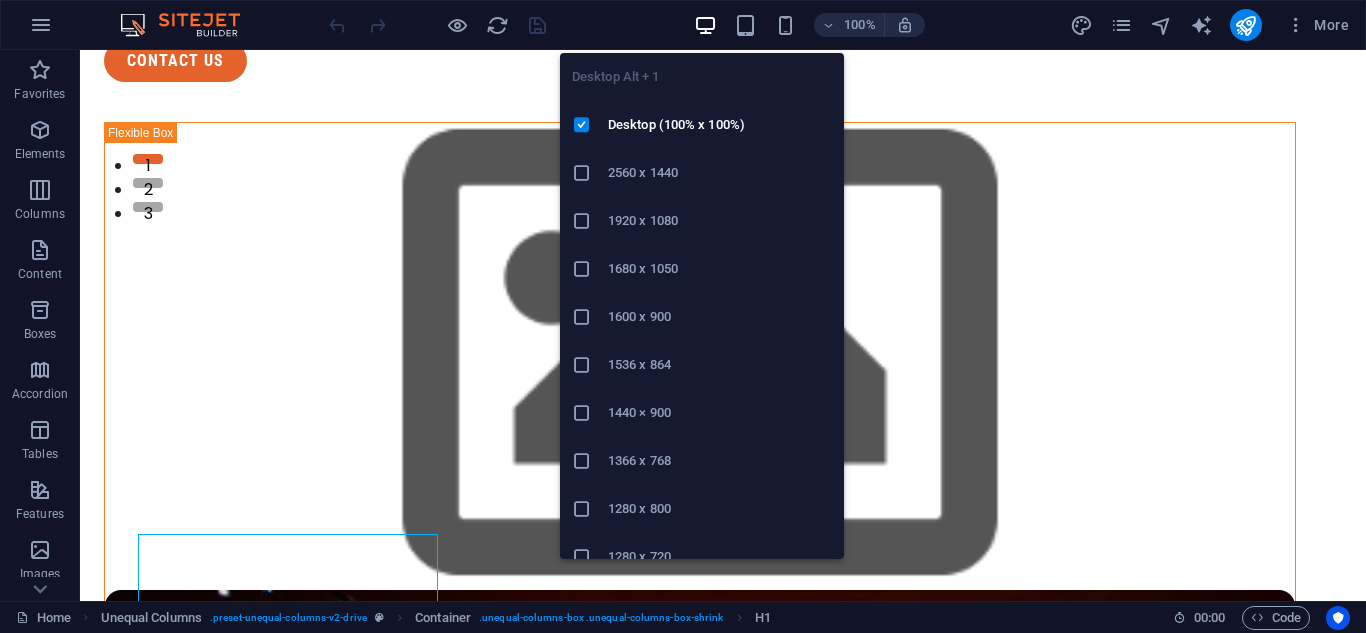 scroll, scrollTop: 0, scrollLeft: 0, axis: both 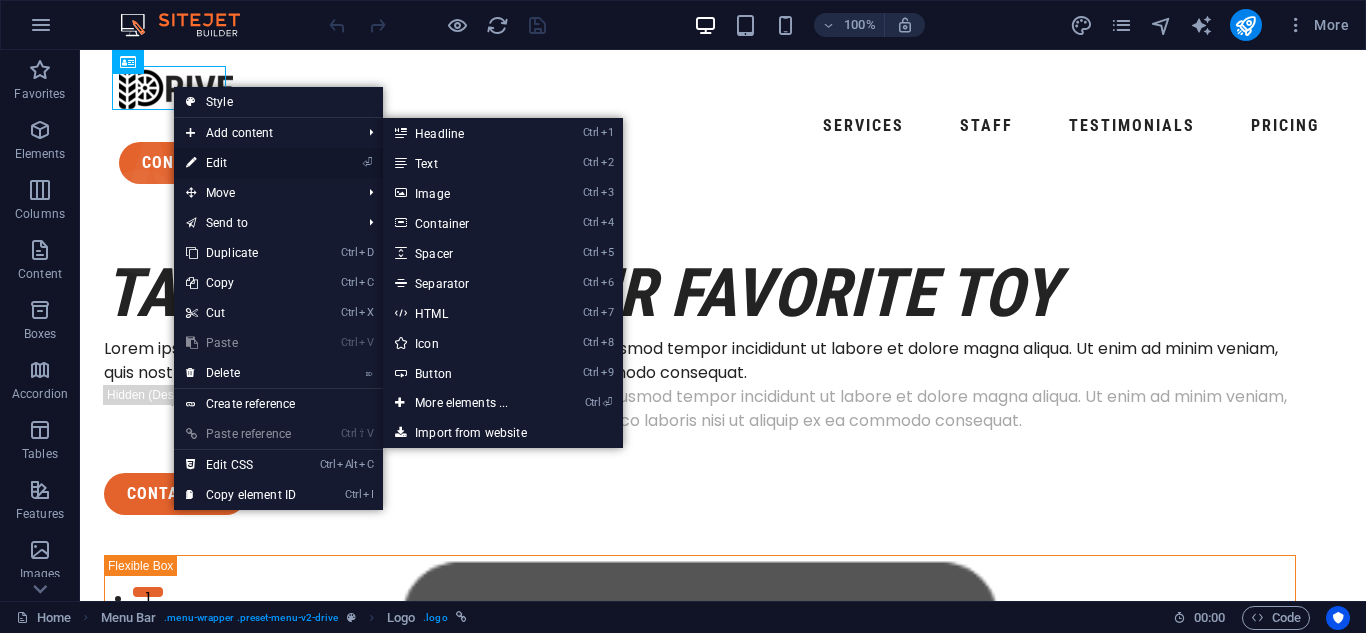 click on "⏎  Edit" at bounding box center (241, 163) 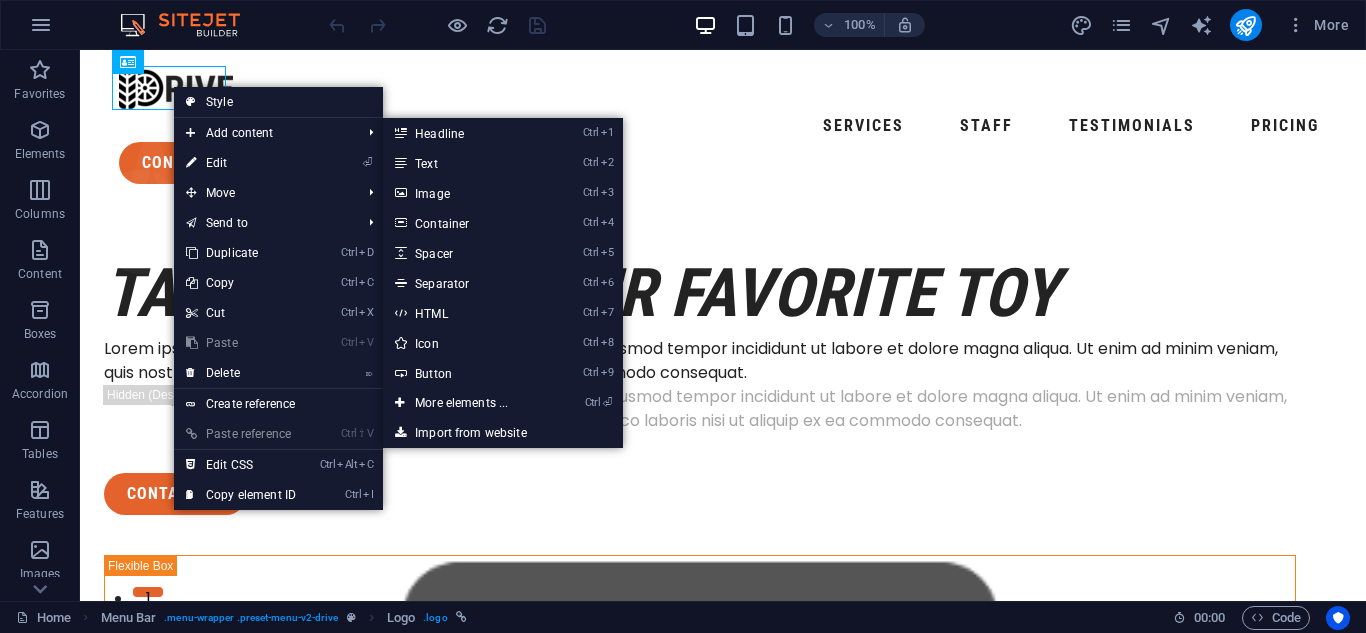 select on "px" 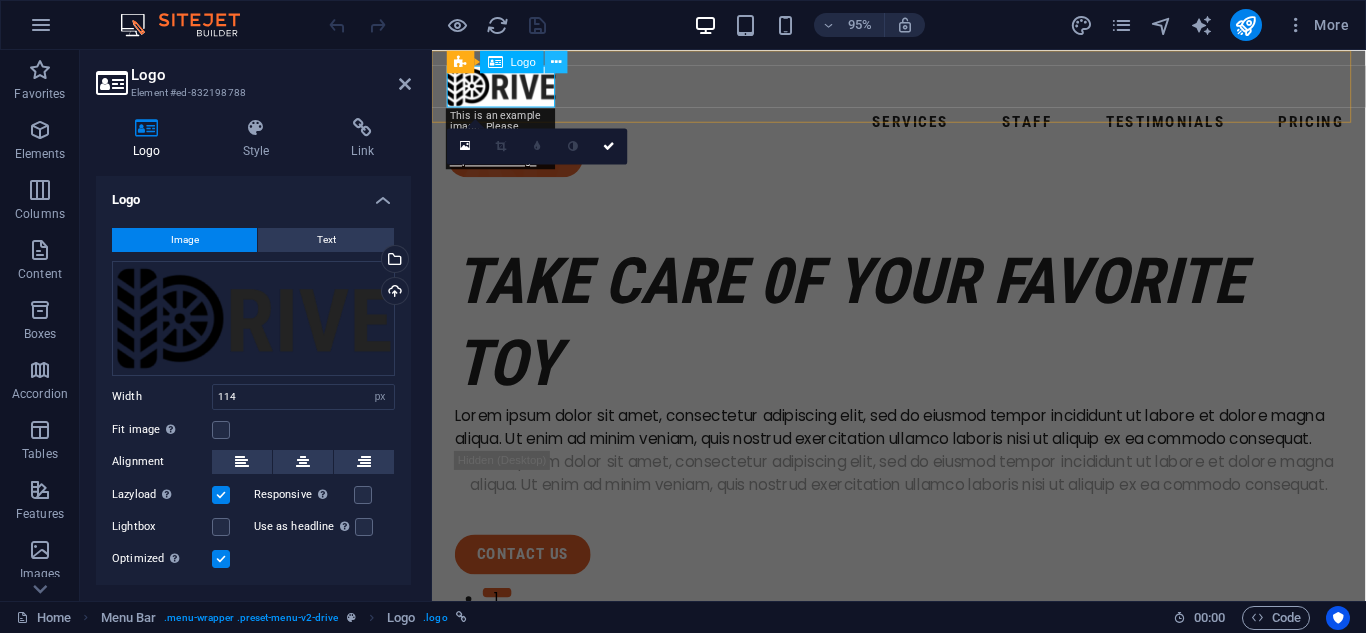 click at bounding box center [556, 61] 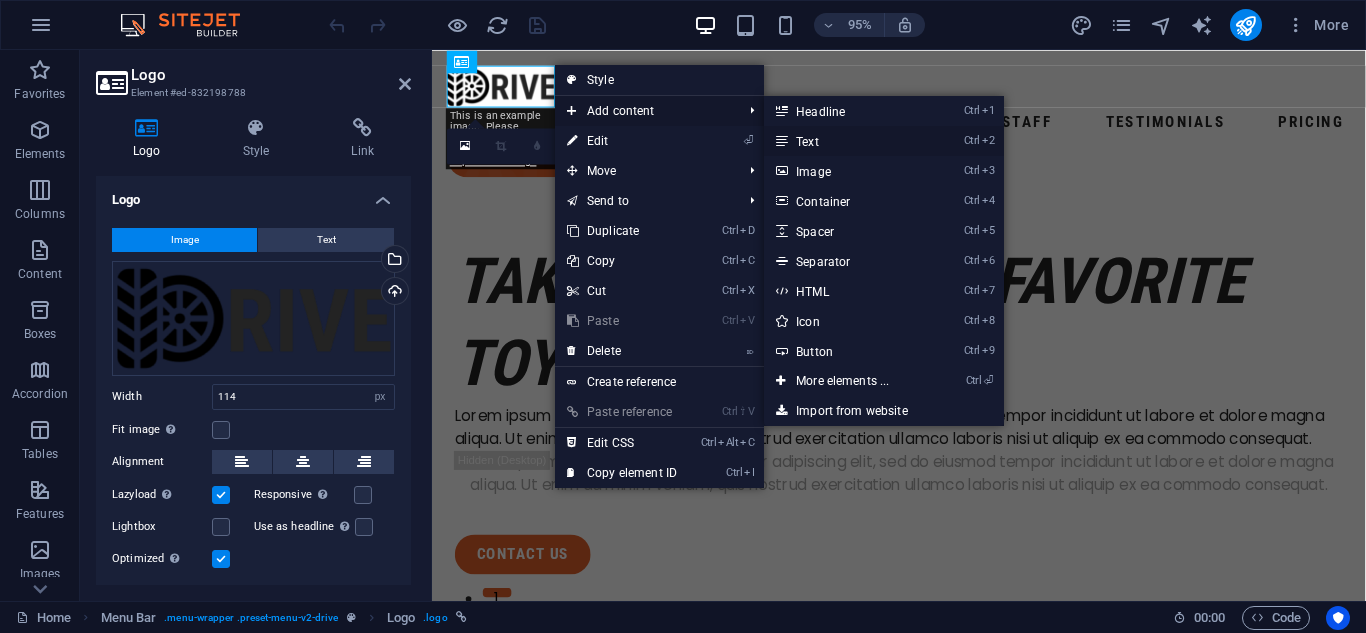 click on "Ctrl 2  Text" at bounding box center (846, 141) 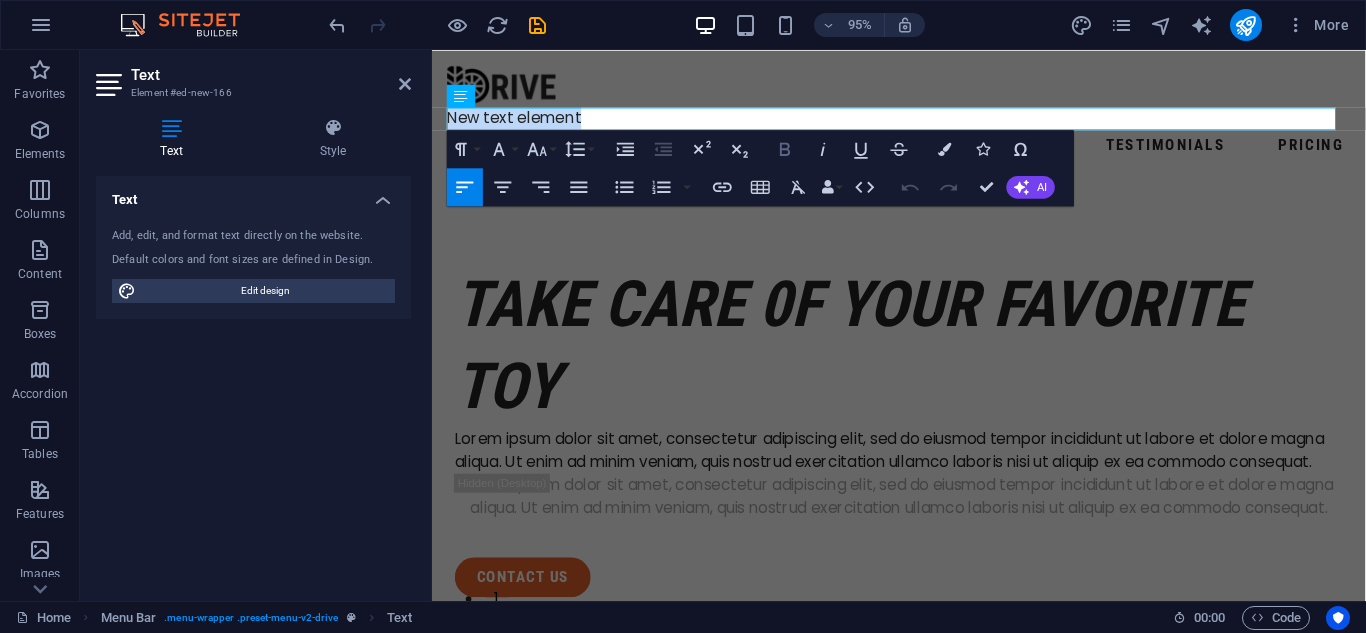 type 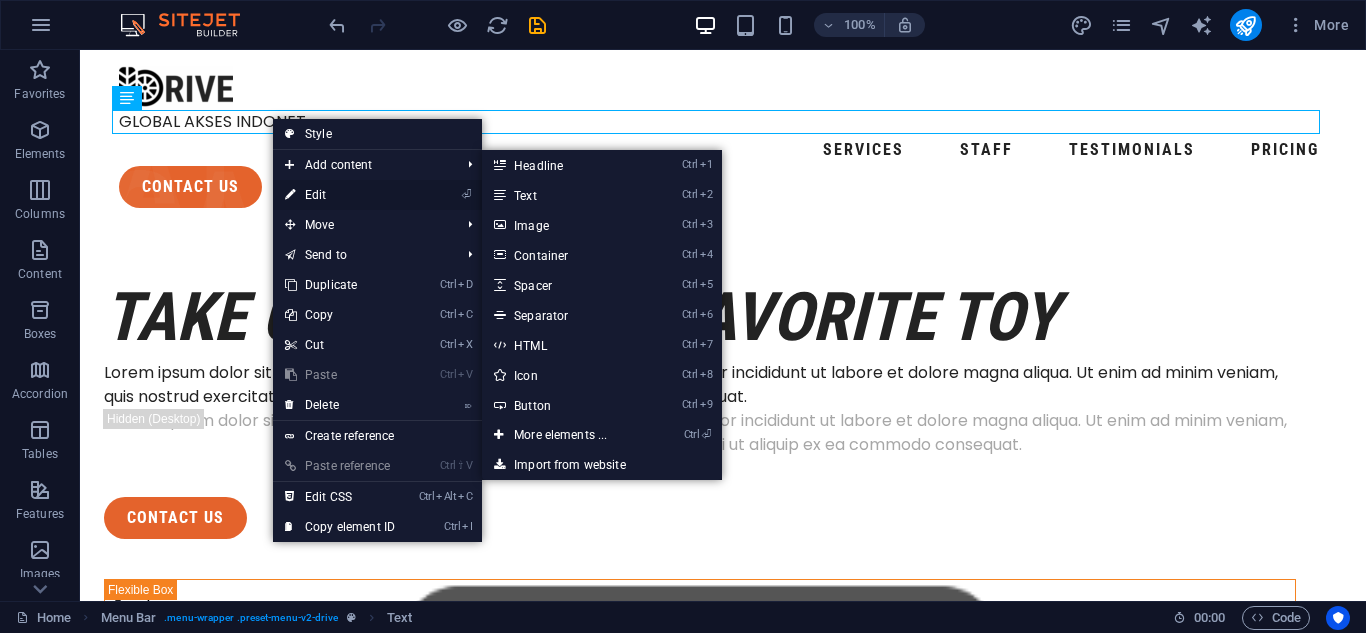 click on "⏎  Edit" at bounding box center (340, 195) 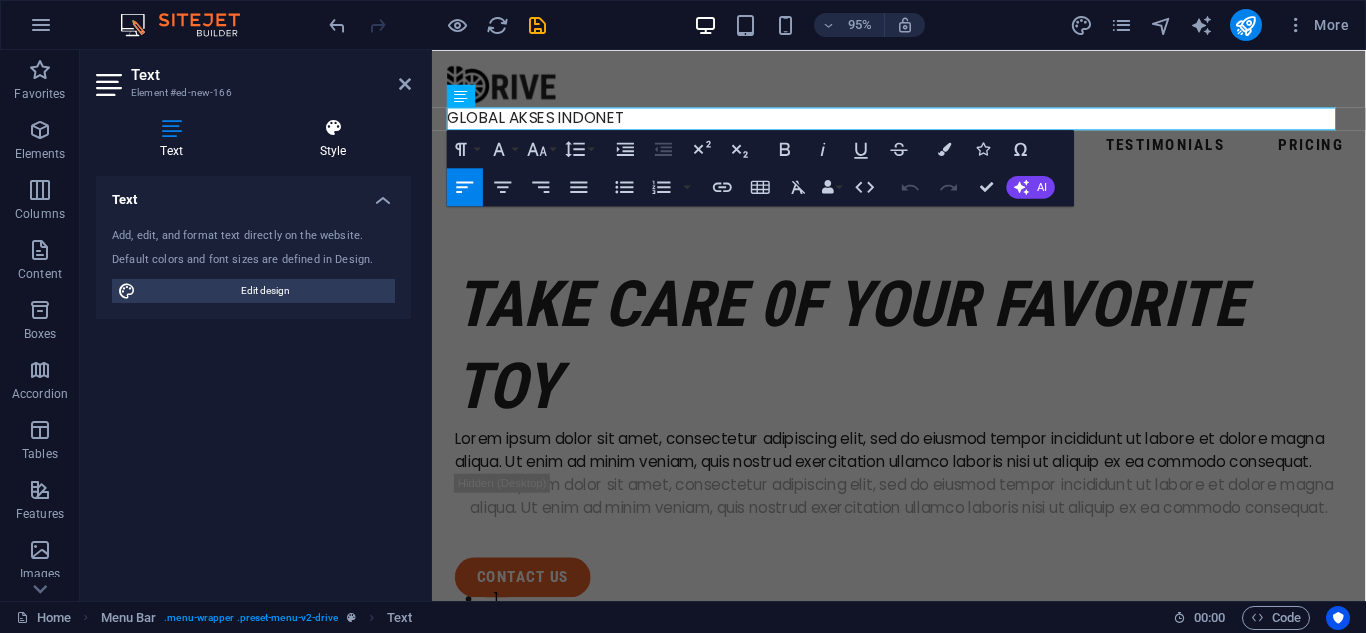 click at bounding box center [333, 128] 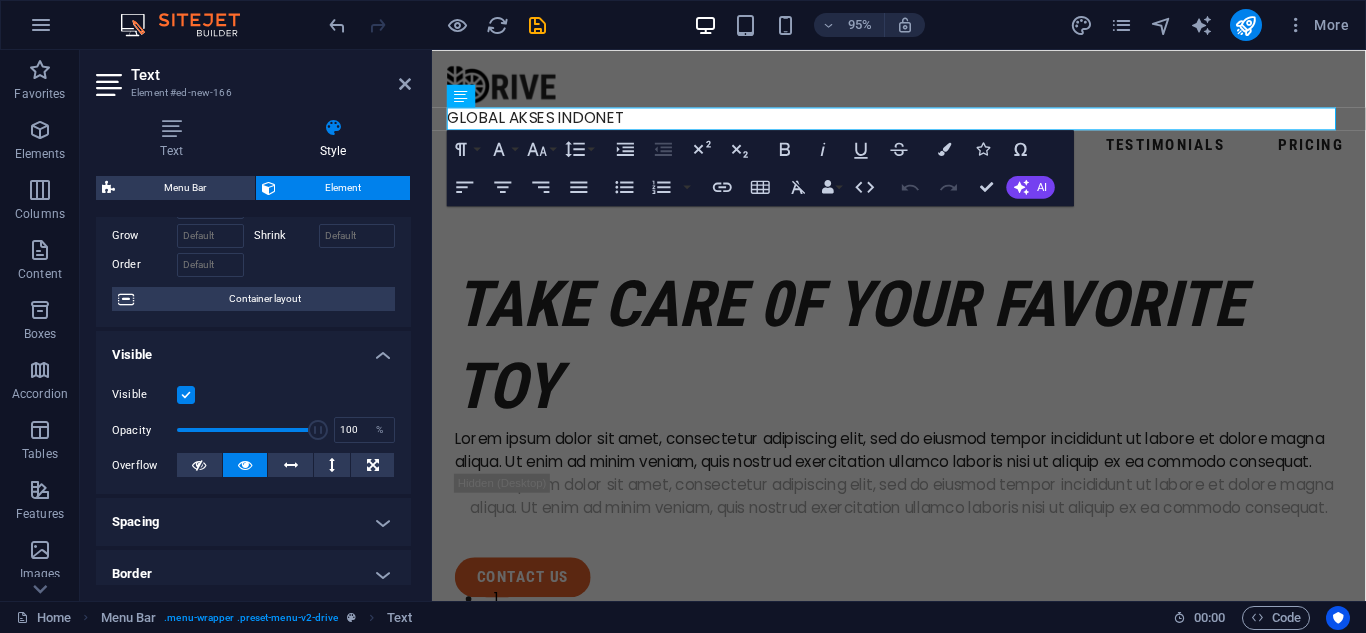 scroll, scrollTop: 0, scrollLeft: 0, axis: both 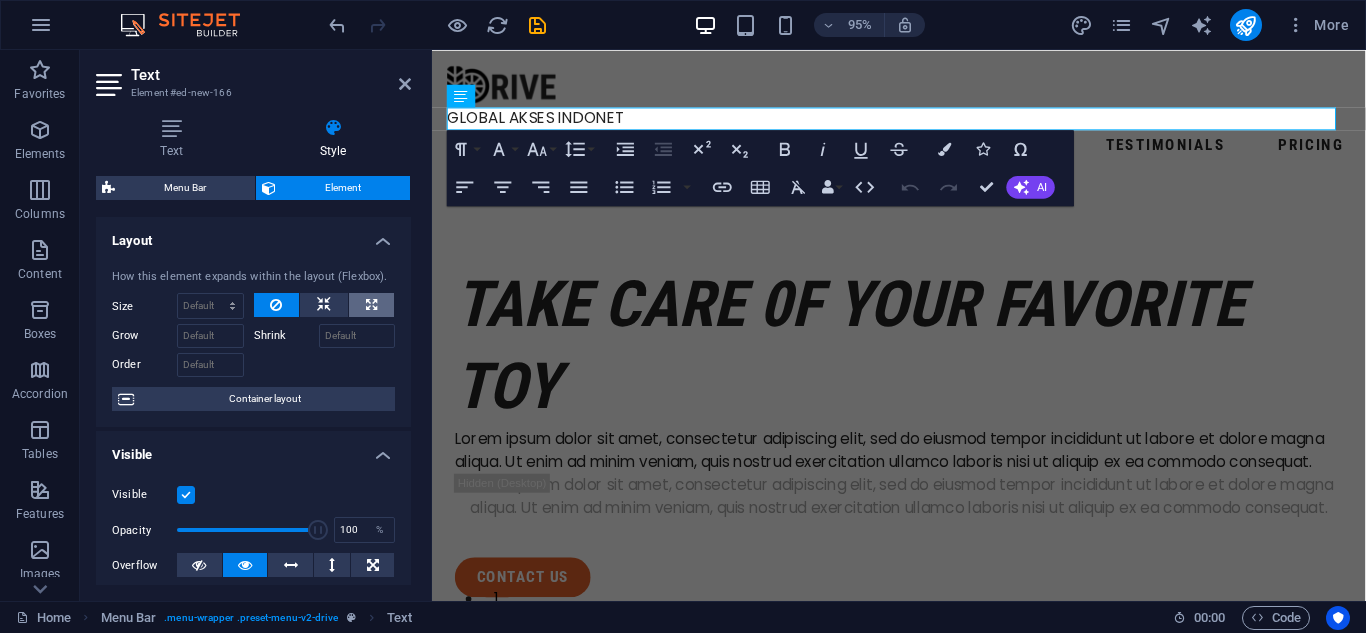 click at bounding box center (371, 305) 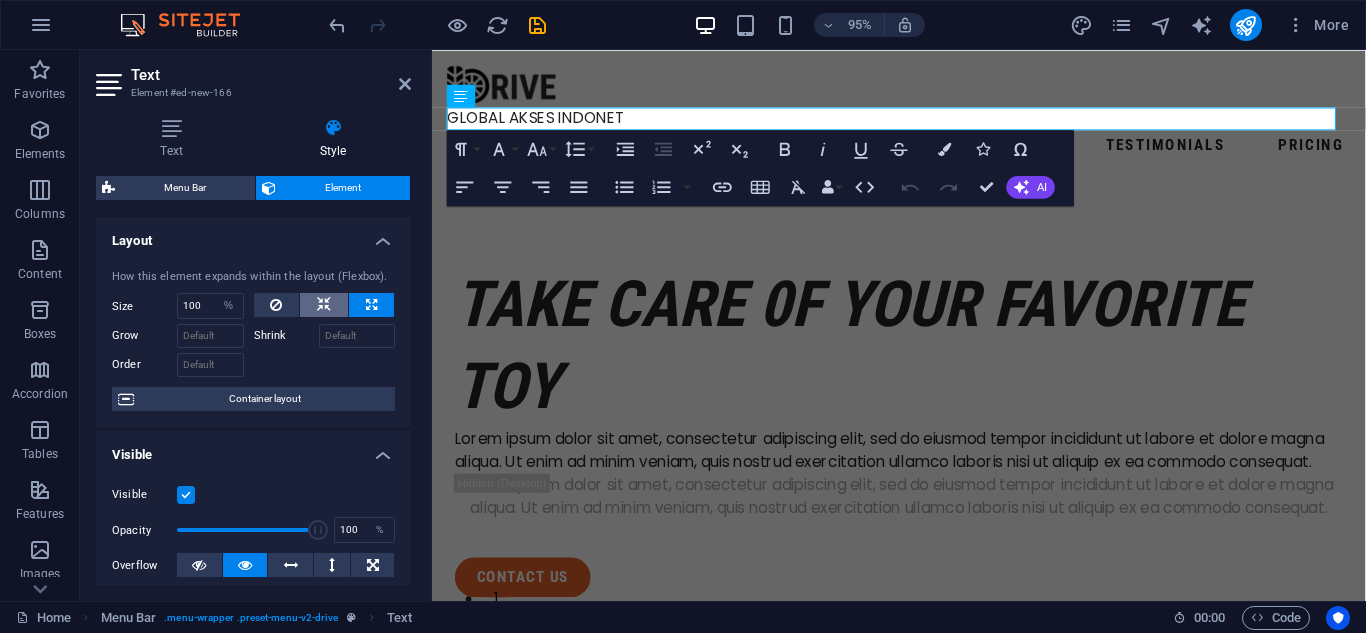click at bounding box center [324, 305] 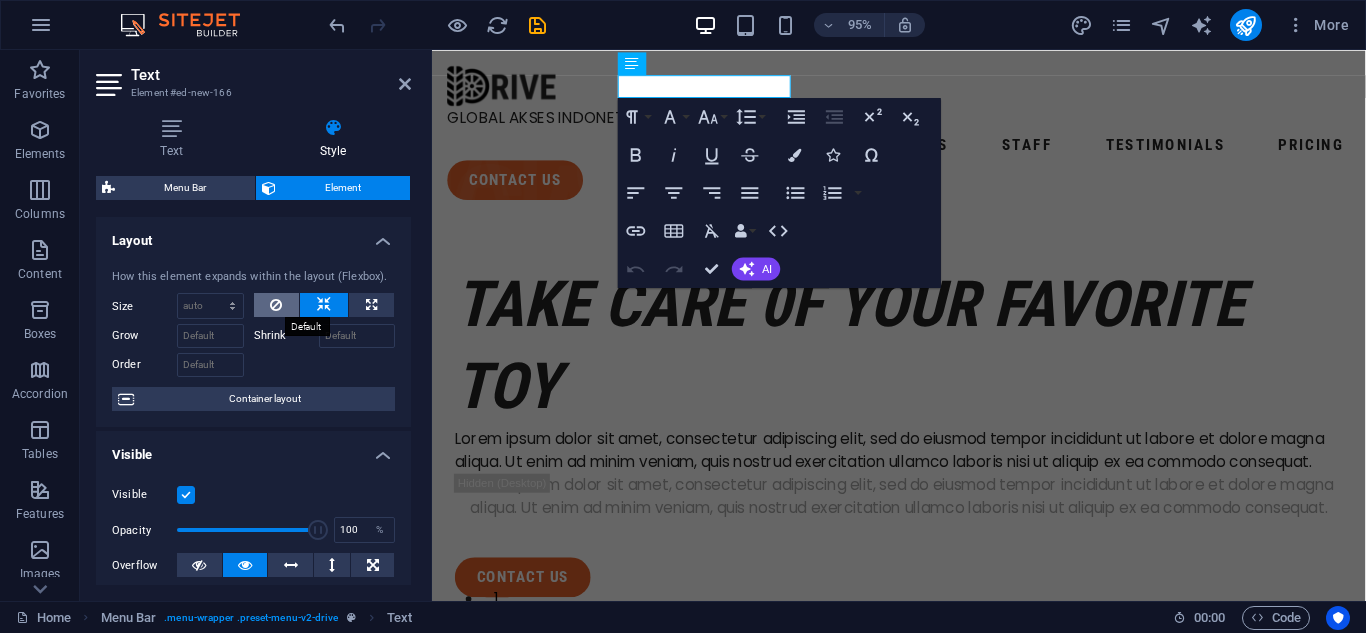 click at bounding box center (277, 305) 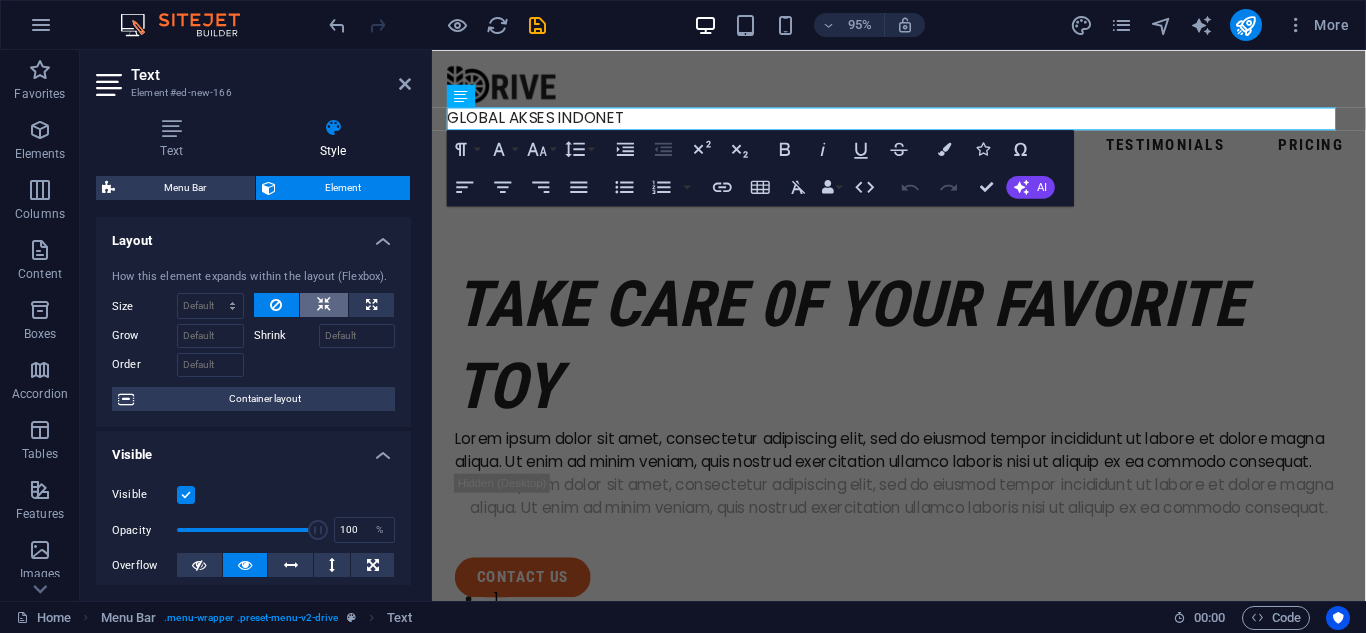click at bounding box center (324, 305) 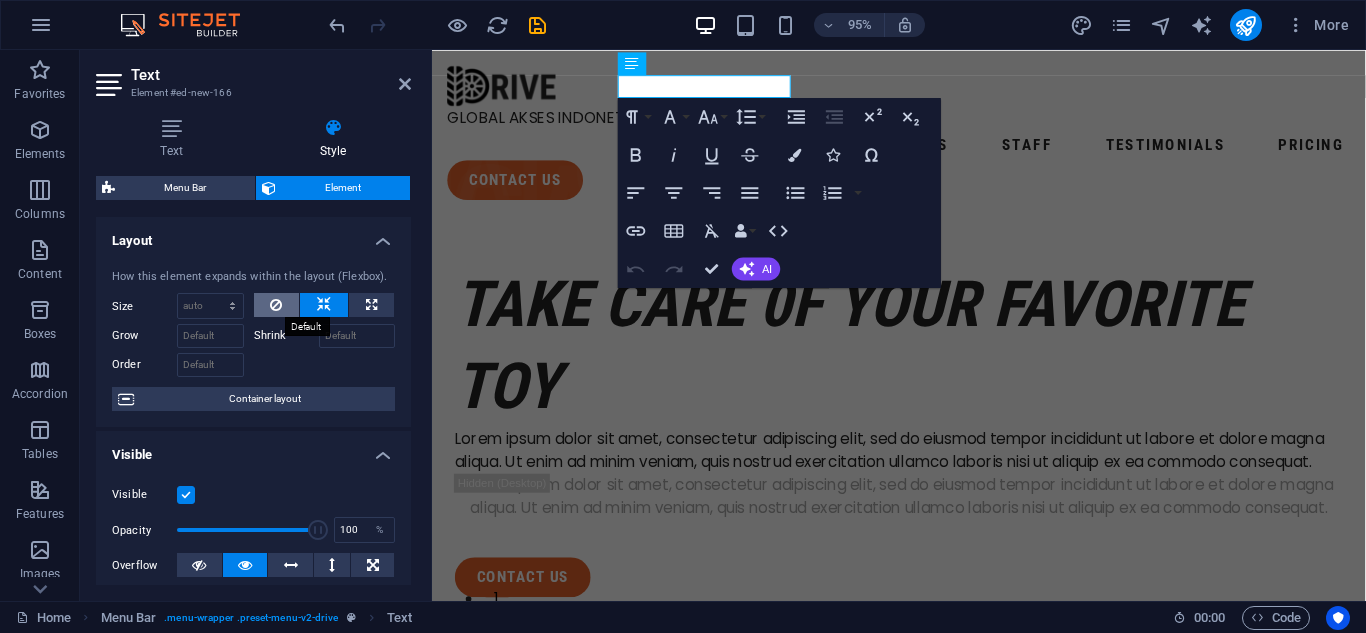 click at bounding box center (276, 305) 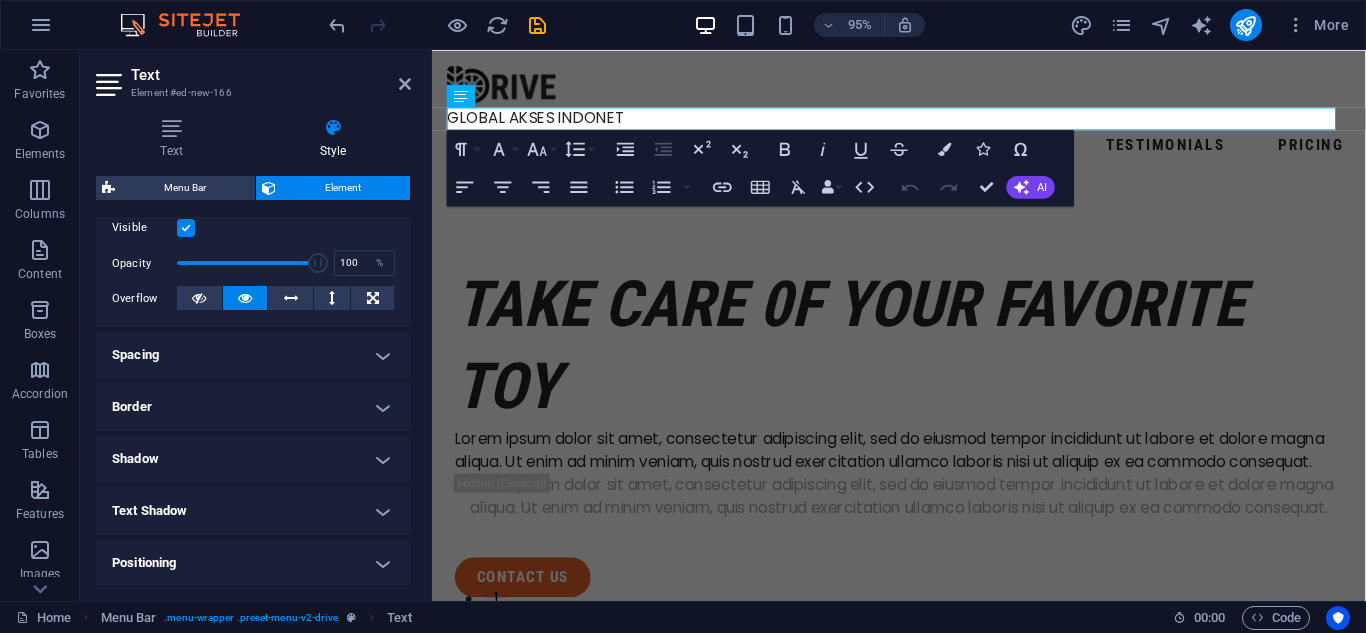 scroll, scrollTop: 300, scrollLeft: 0, axis: vertical 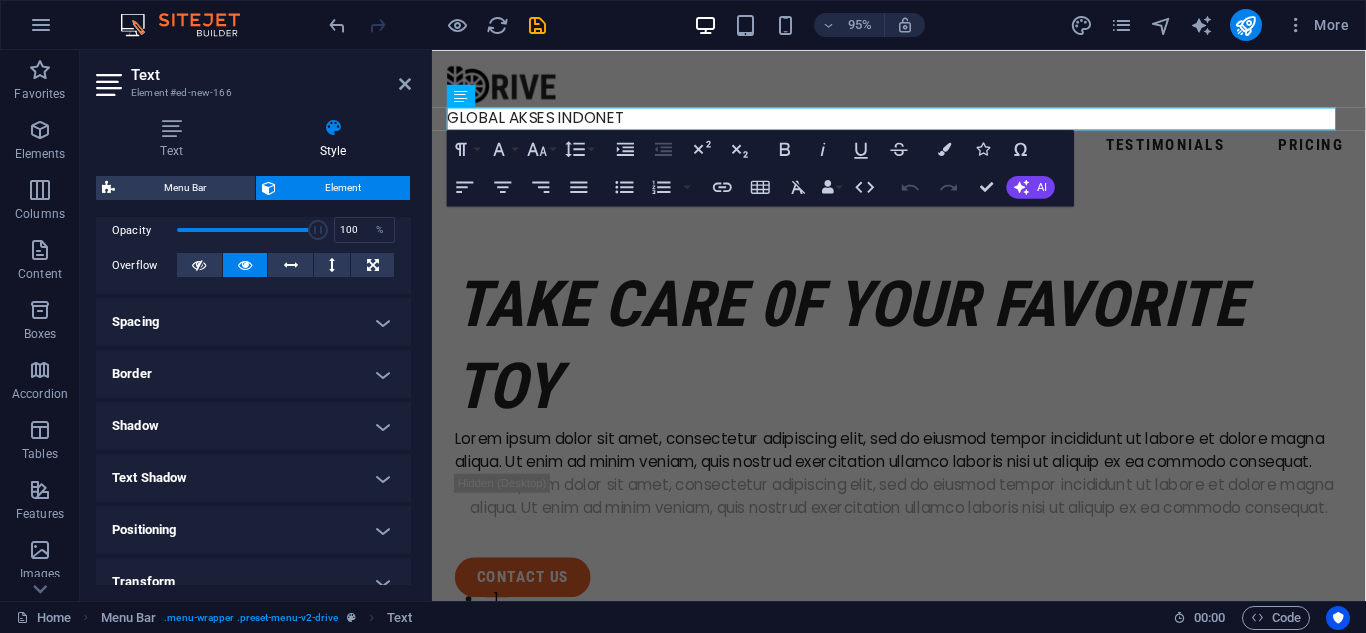 click on "Spacing" at bounding box center (253, 322) 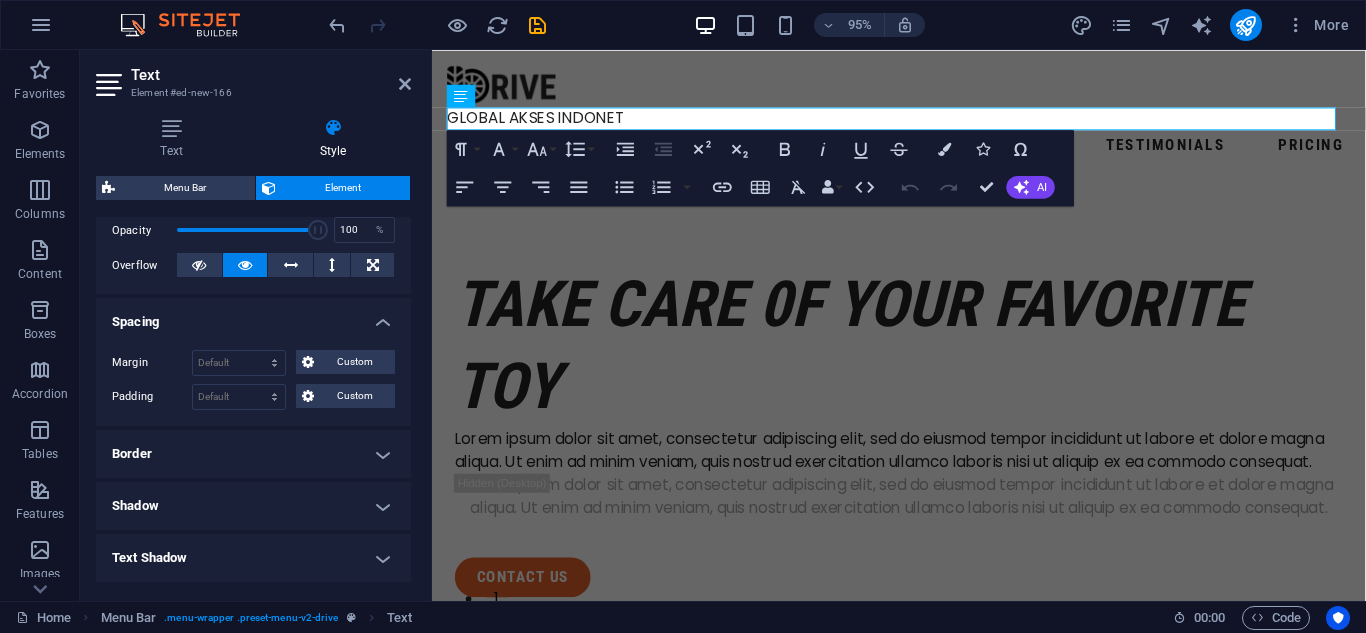 click on "Spacing" at bounding box center [253, 316] 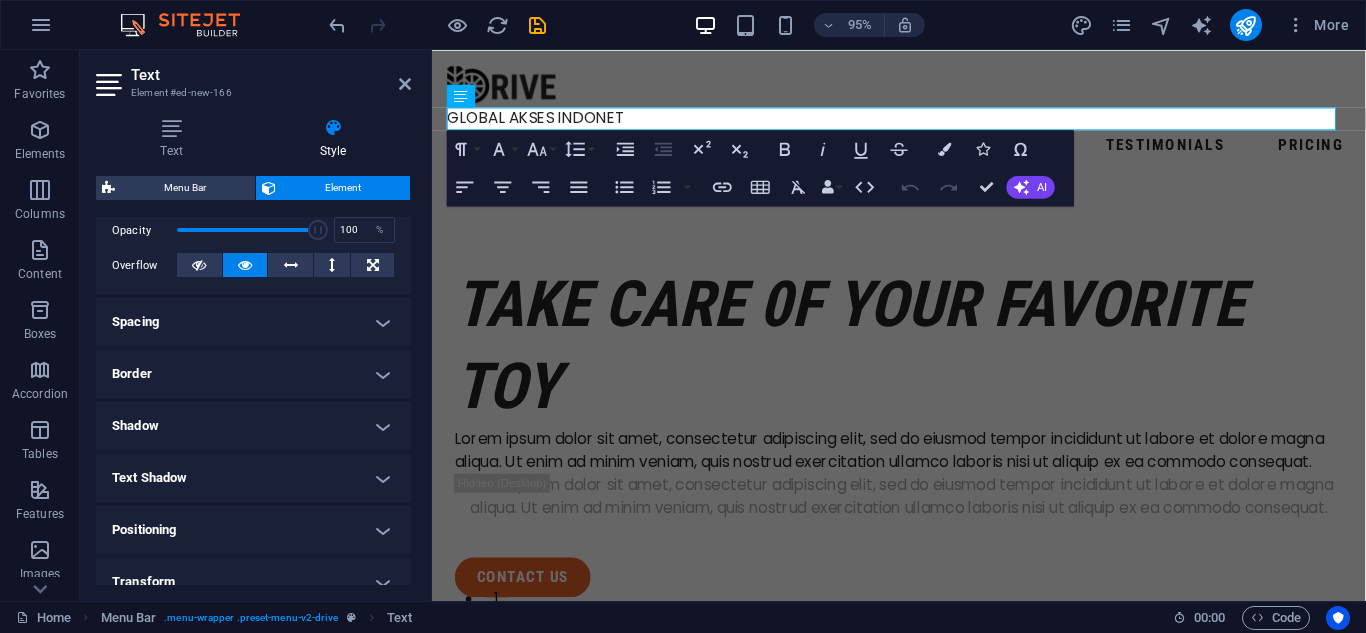 click on "Border" at bounding box center (253, 374) 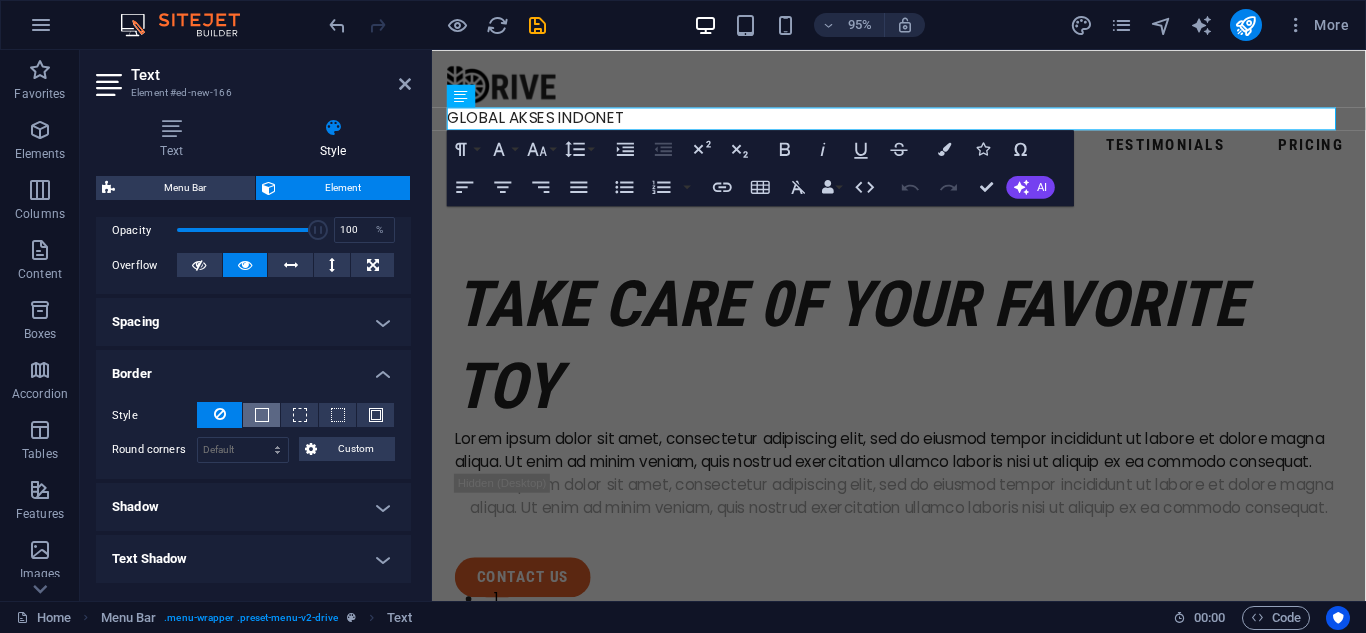 click at bounding box center [262, 415] 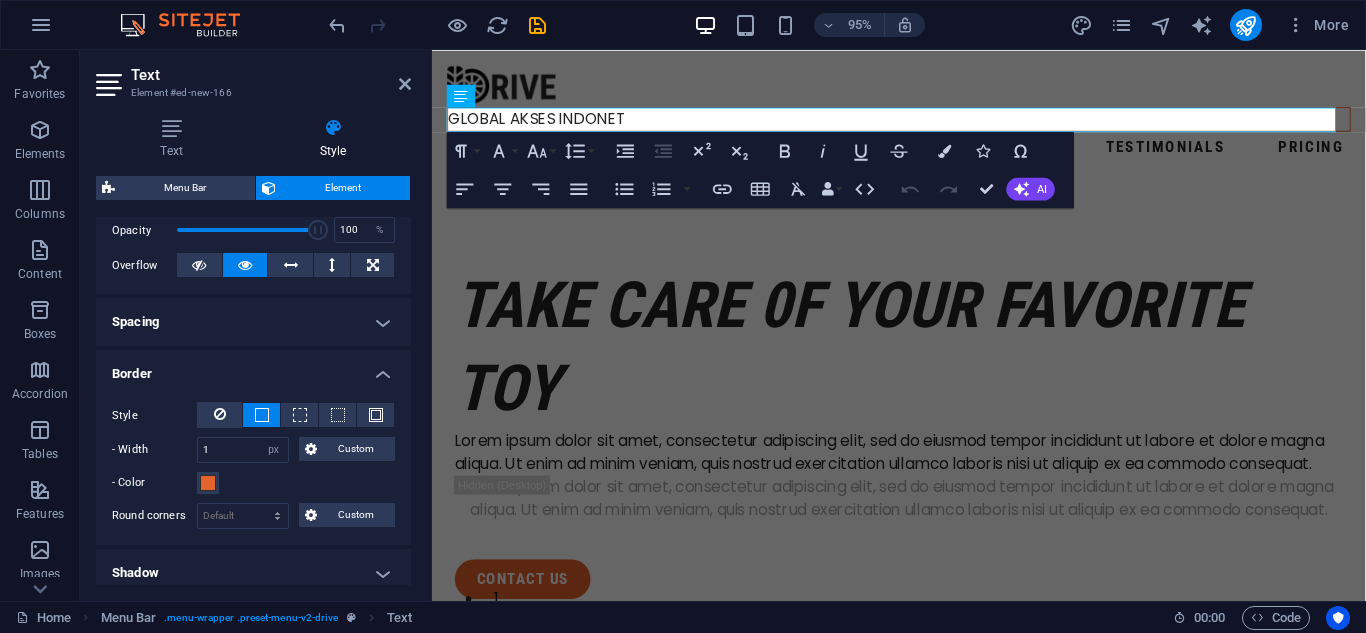 click at bounding box center (262, 415) 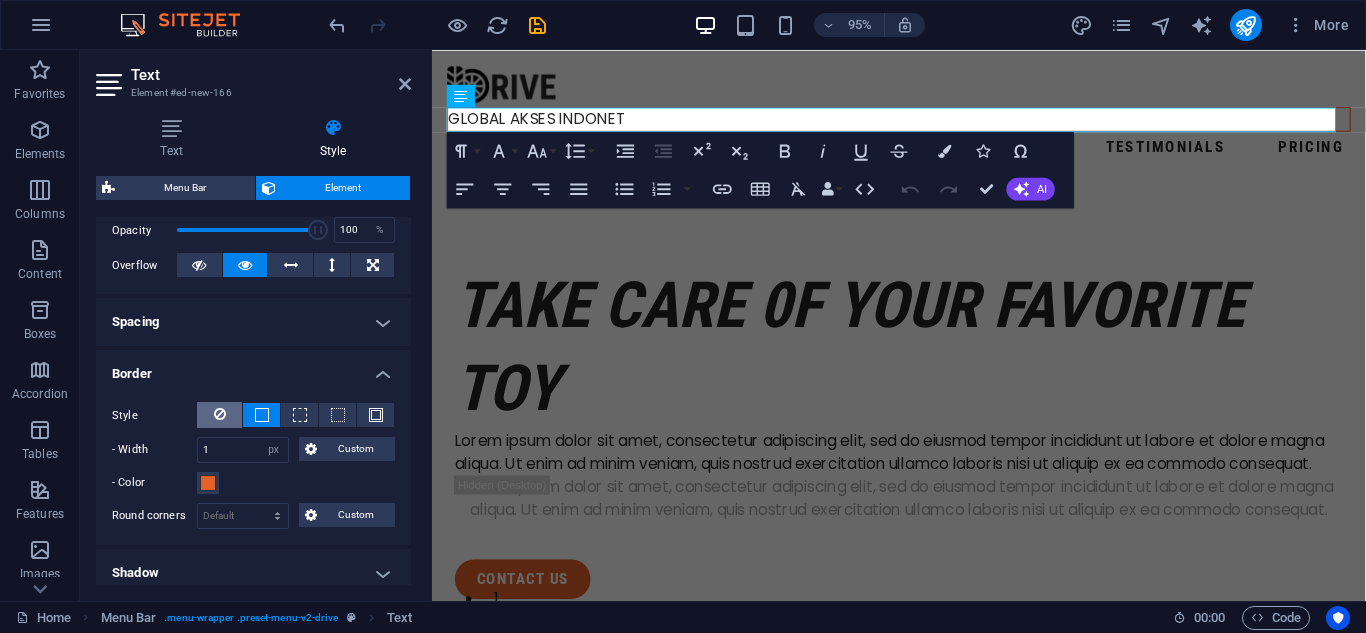 click at bounding box center (220, 414) 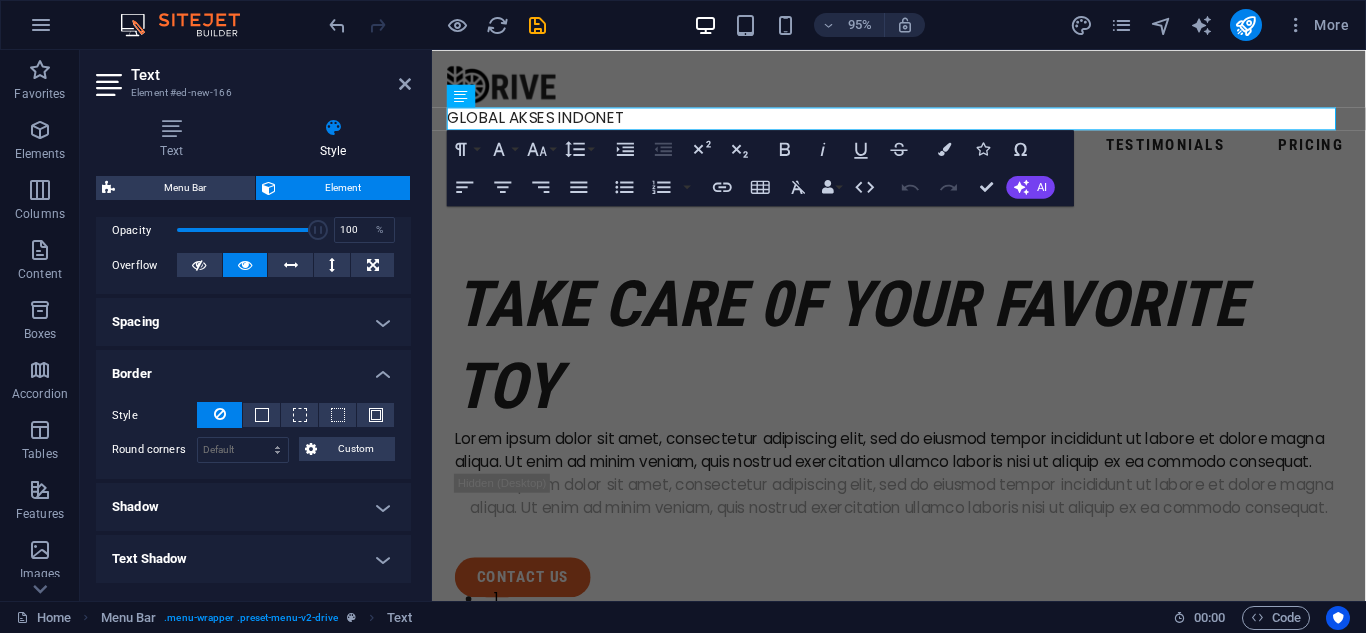 click on "Border" at bounding box center [253, 368] 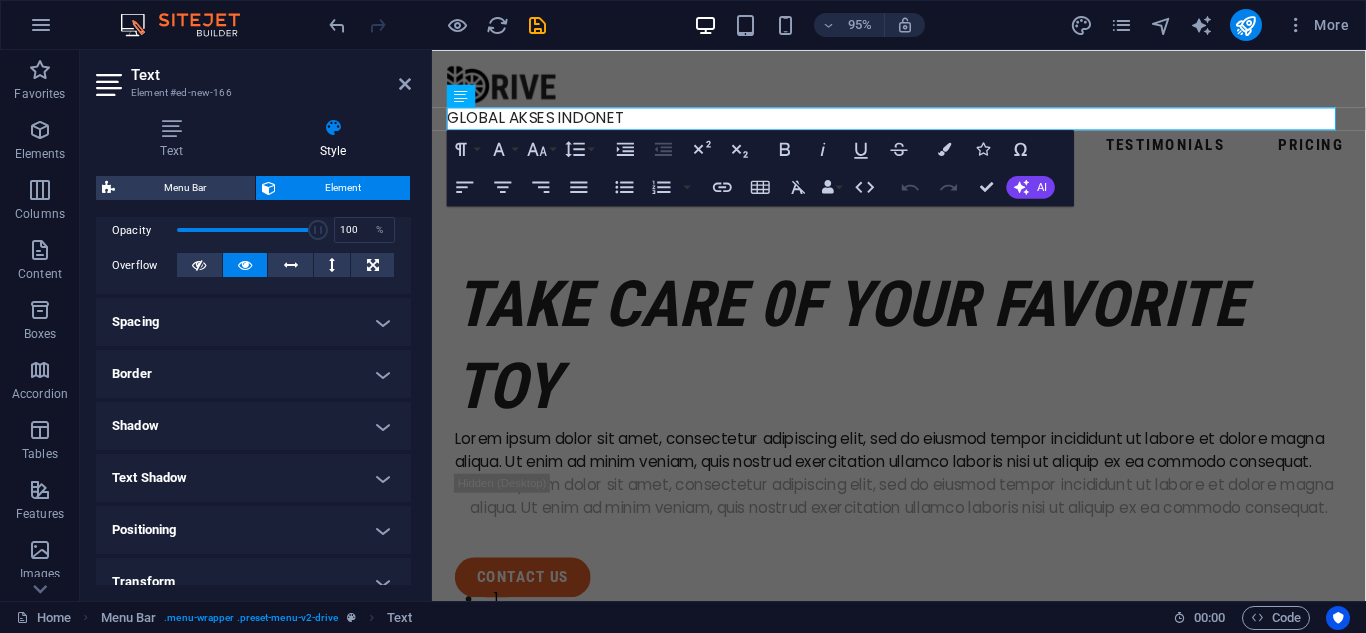 click on "Shadow" at bounding box center (253, 426) 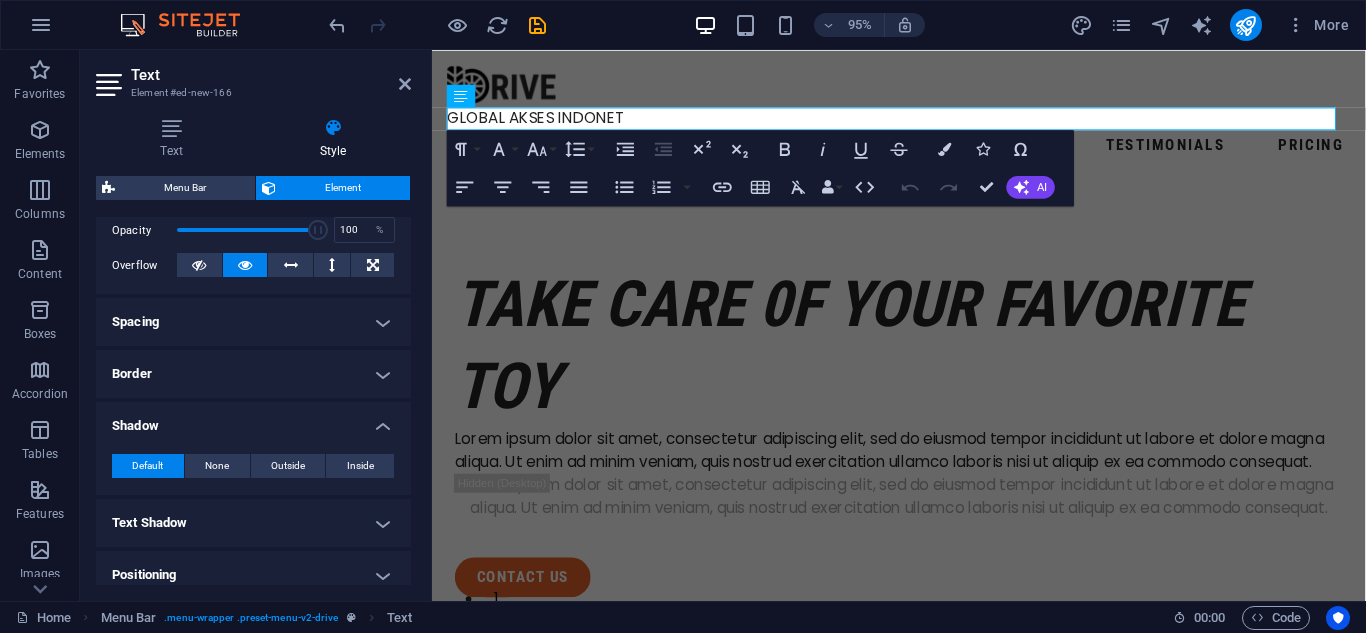 scroll, scrollTop: 400, scrollLeft: 0, axis: vertical 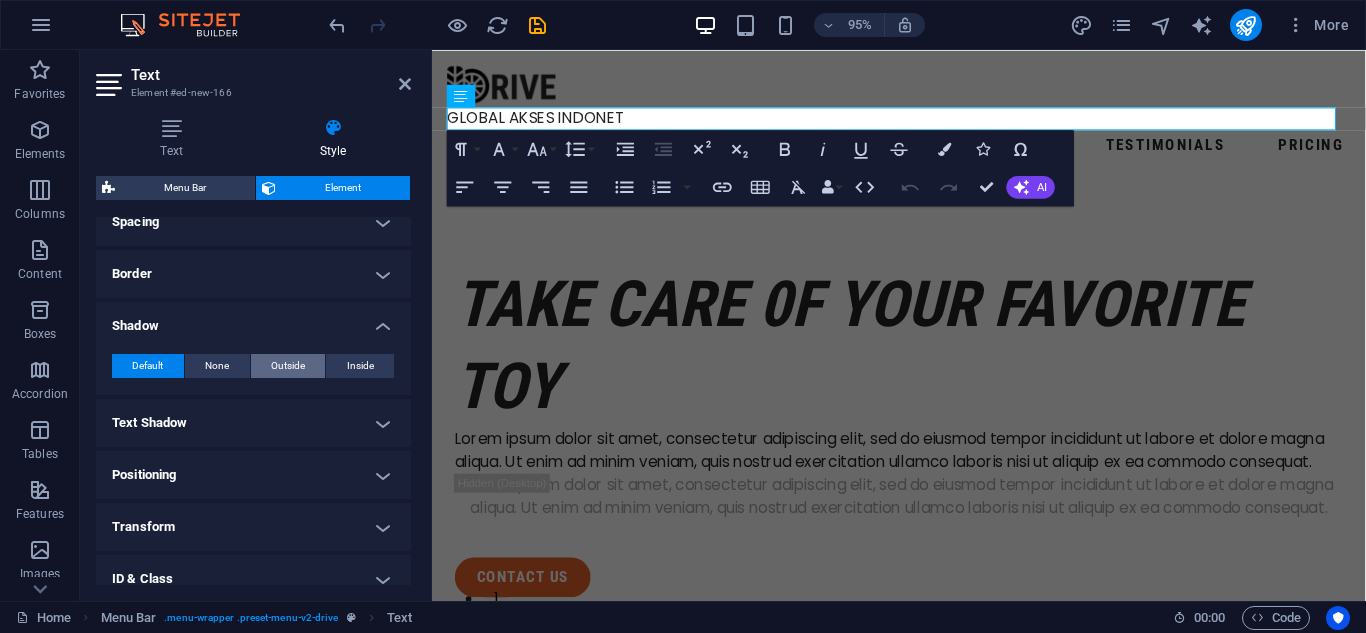 click on "Outside" at bounding box center (288, 366) 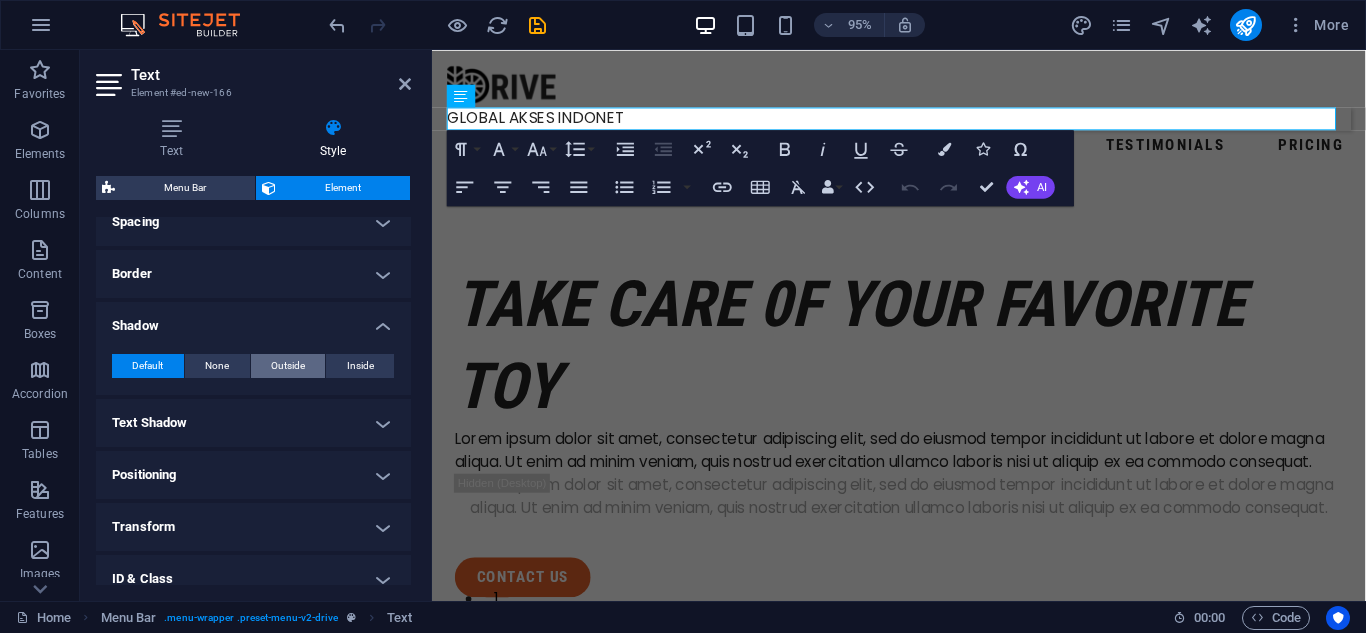 type on "2" 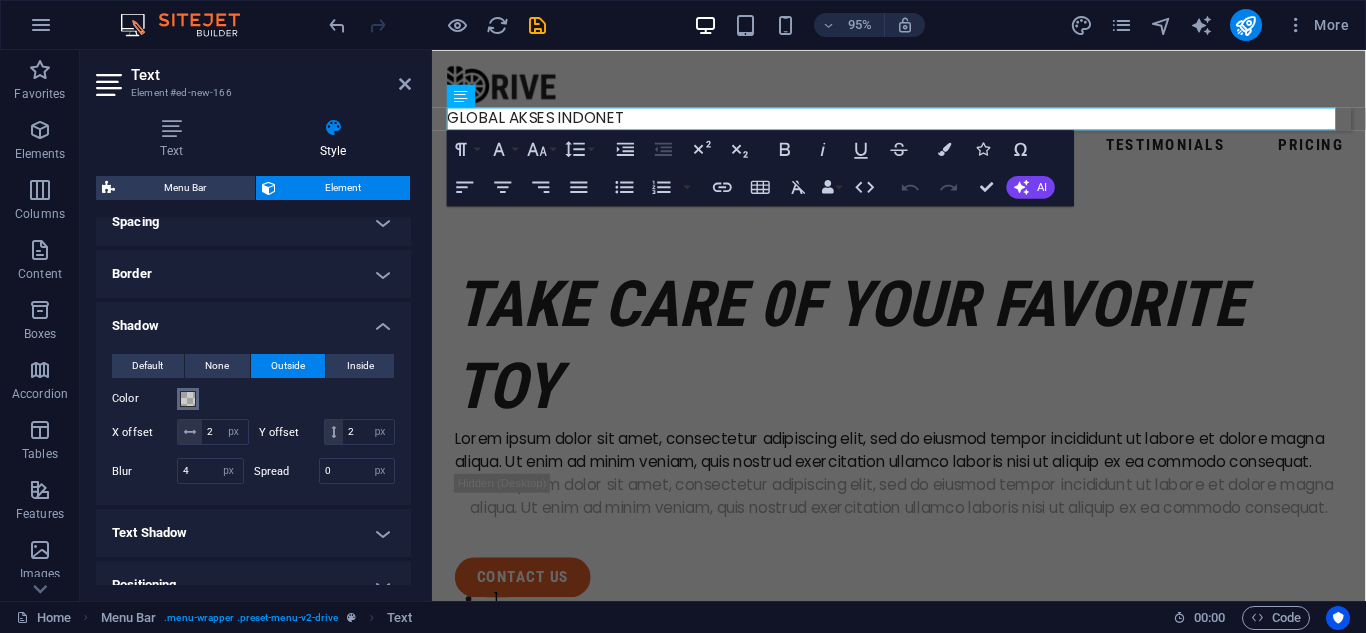 click at bounding box center [188, 399] 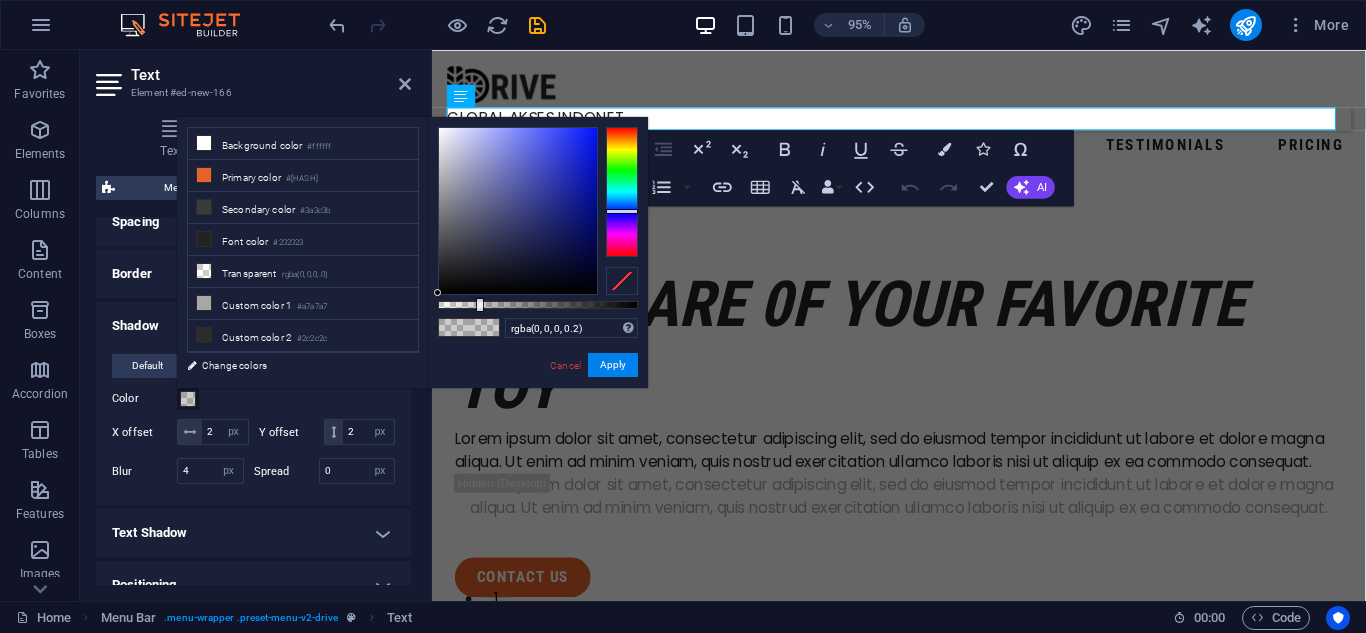 click at bounding box center [622, 192] 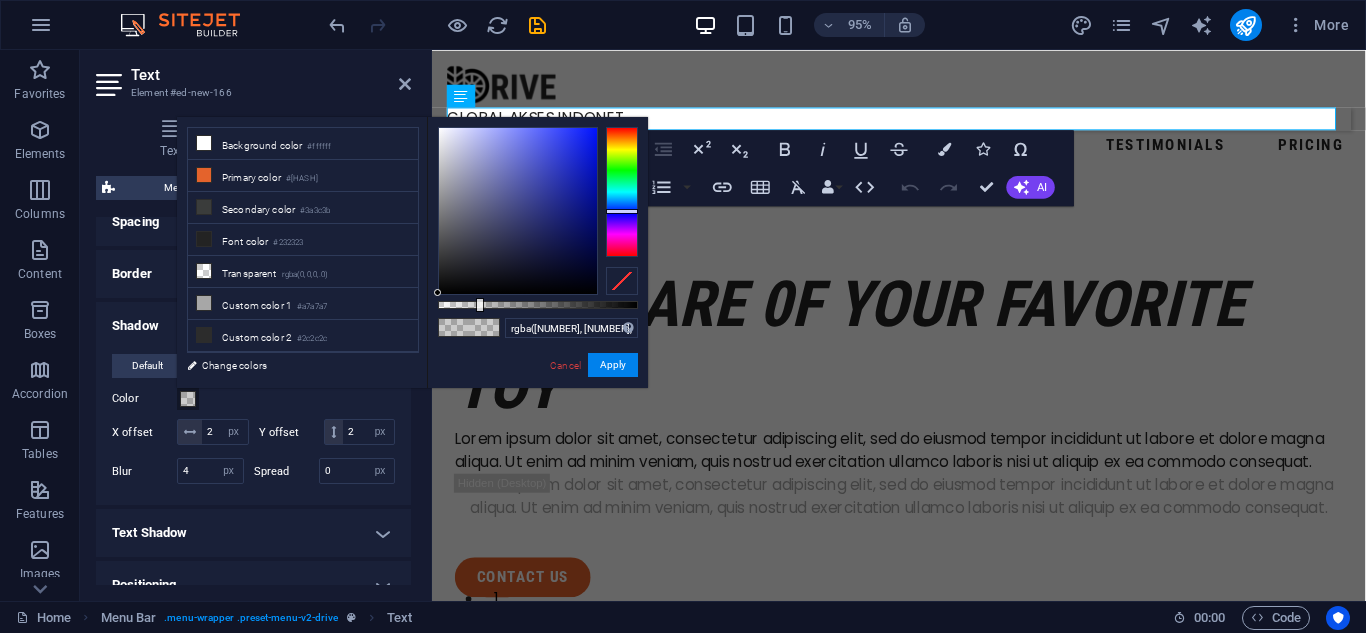 click at bounding box center (518, 211) 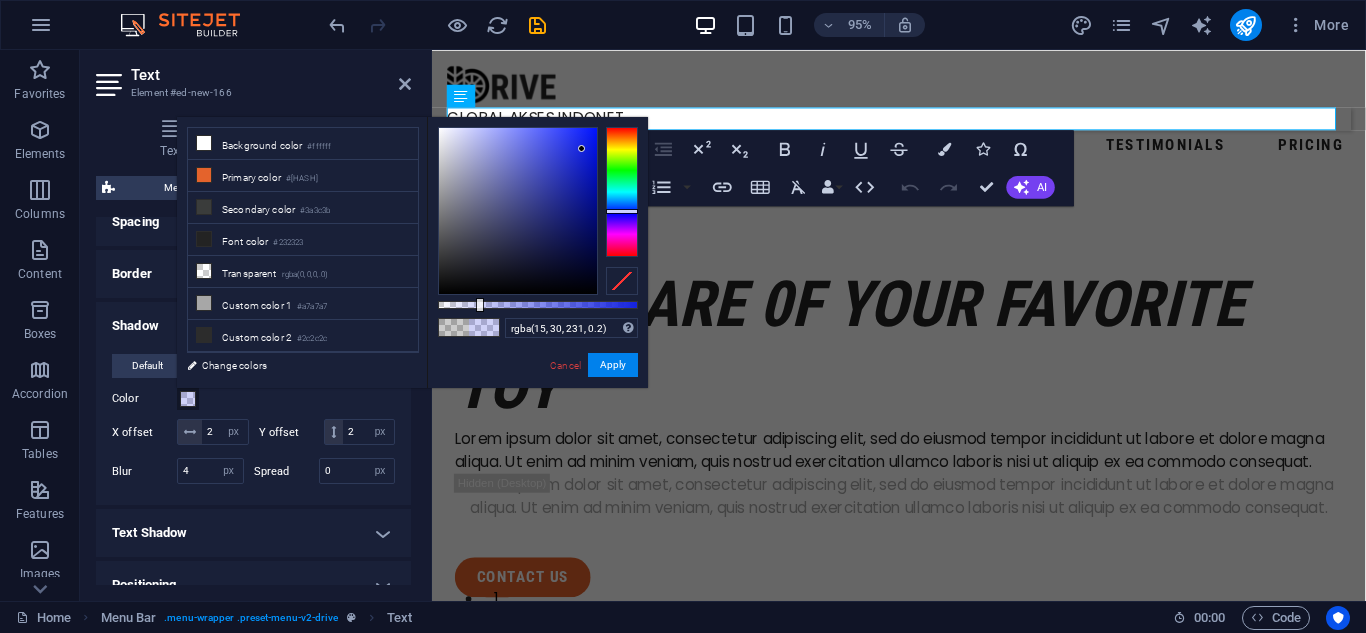 type on "rgba(13, 29, 232, 0.2)" 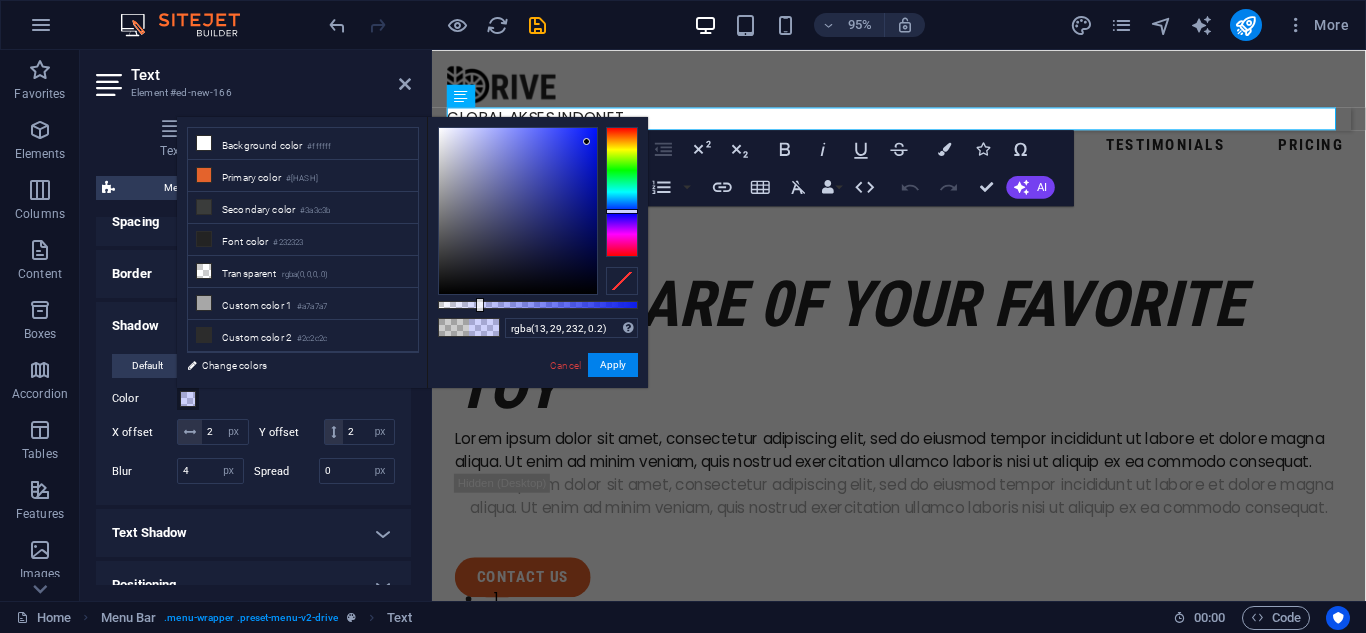 click at bounding box center (586, 141) 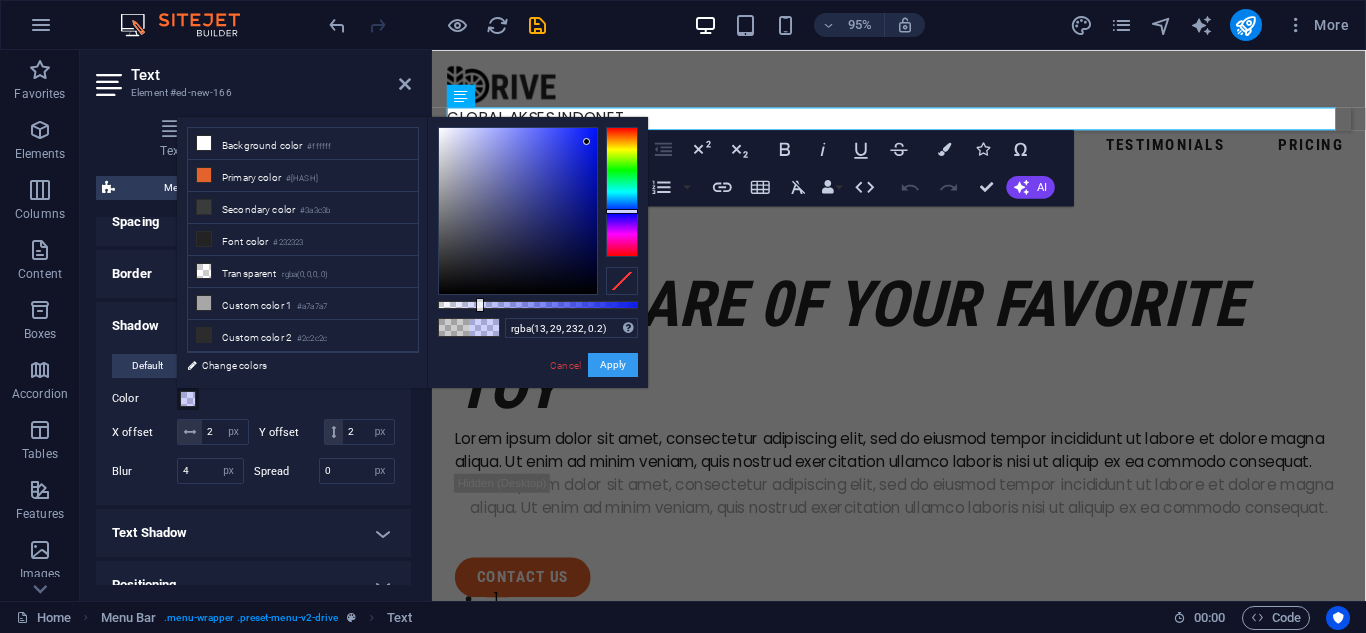 click on "Apply" at bounding box center [613, 365] 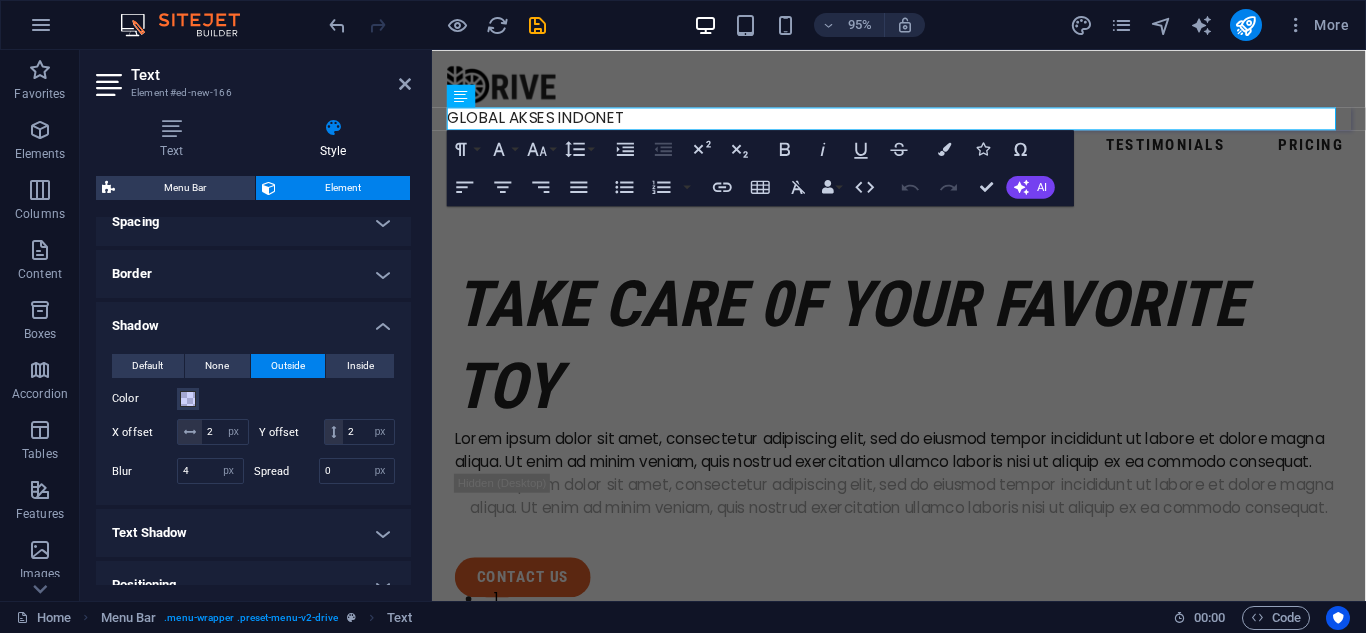 click on "Shadow" at bounding box center (253, 320) 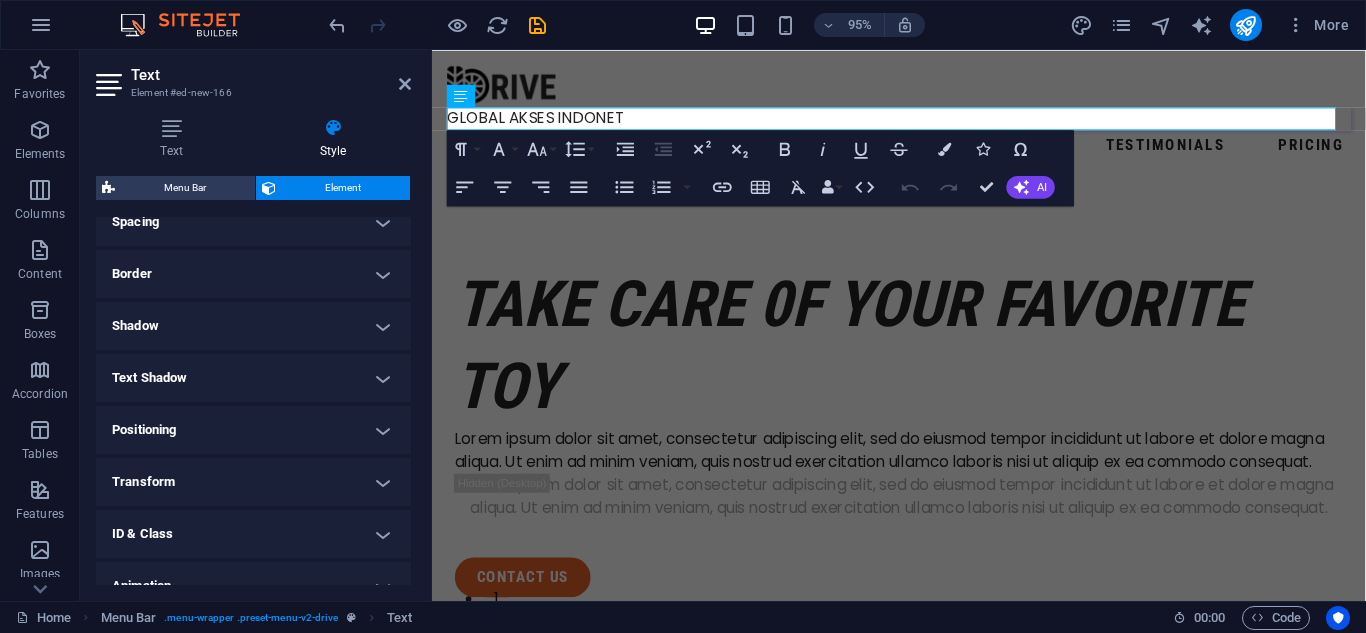 scroll, scrollTop: 477, scrollLeft: 0, axis: vertical 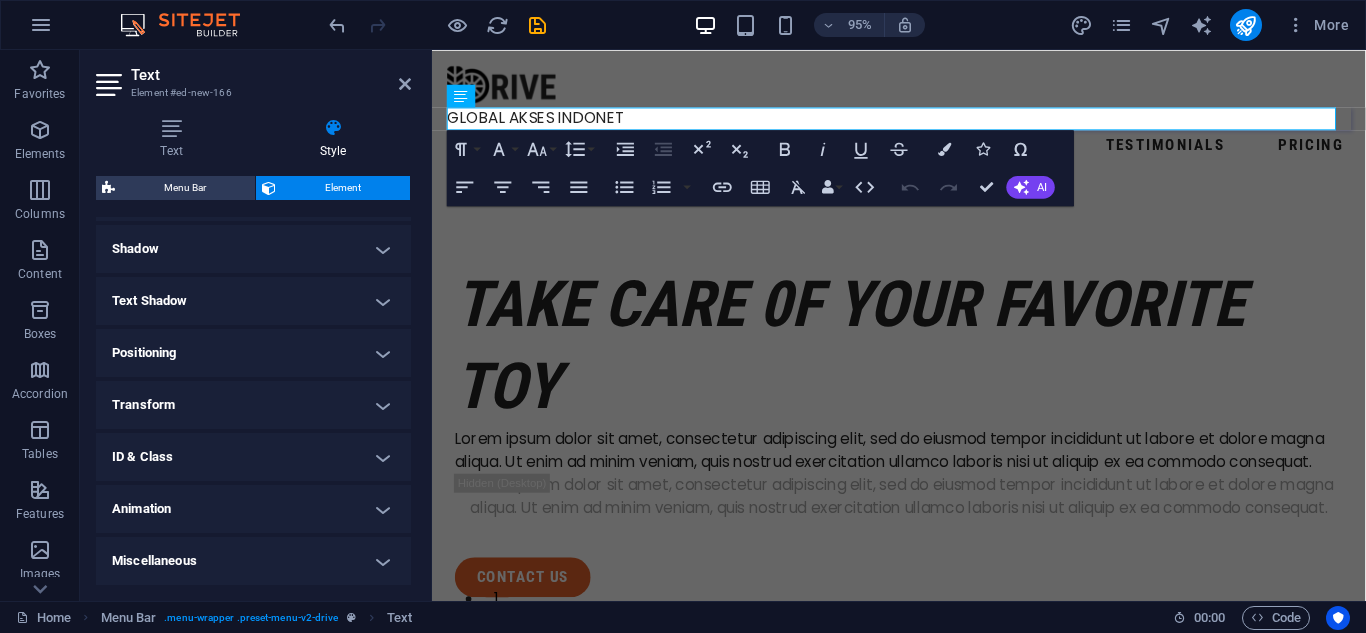 click on "ID & Class" at bounding box center [253, 457] 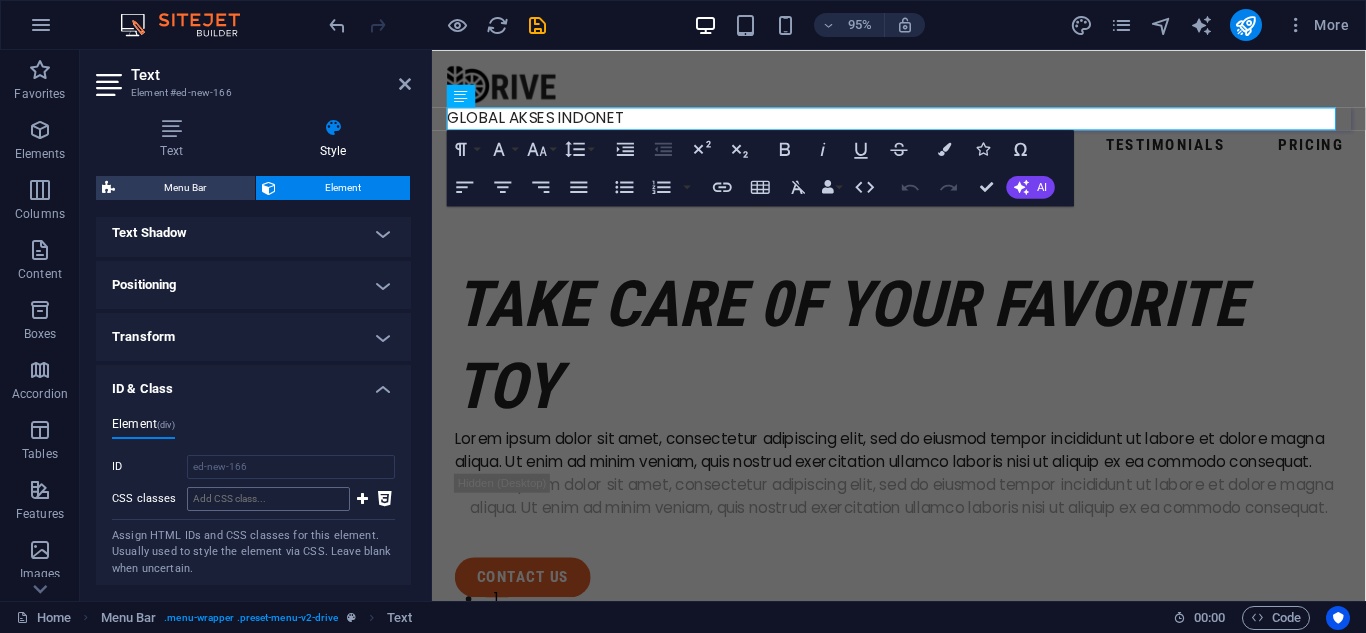 scroll, scrollTop: 657, scrollLeft: 0, axis: vertical 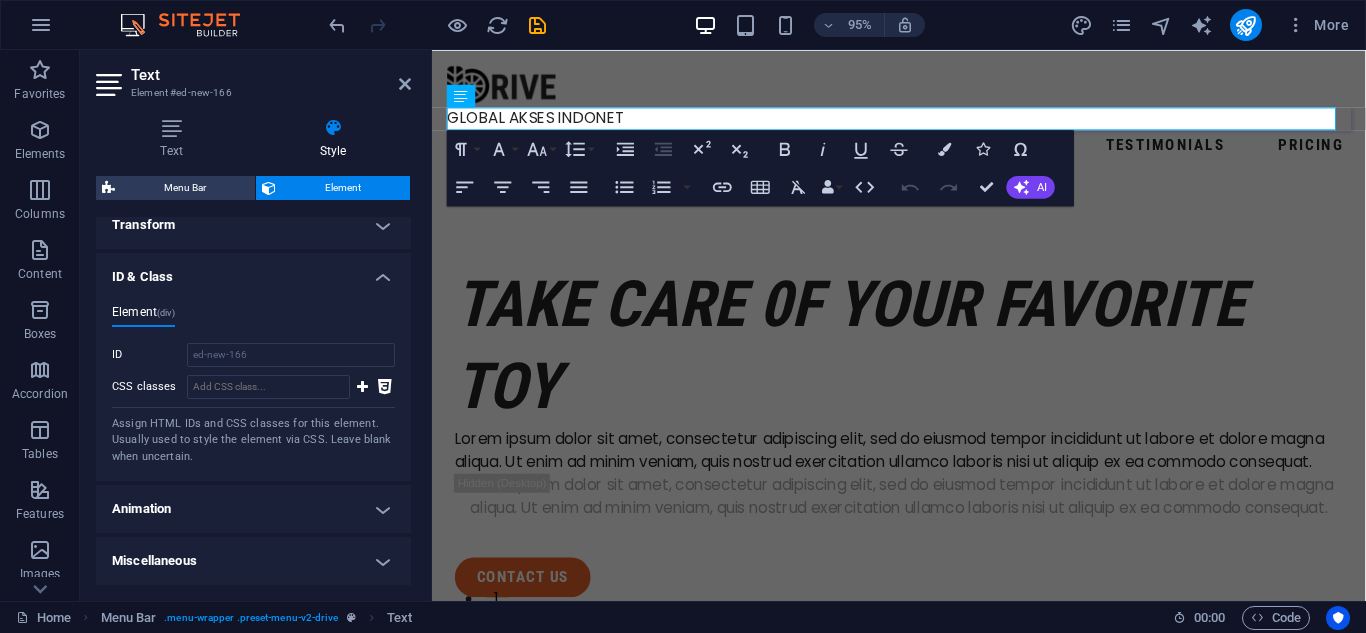 click on "Animation" at bounding box center [253, 509] 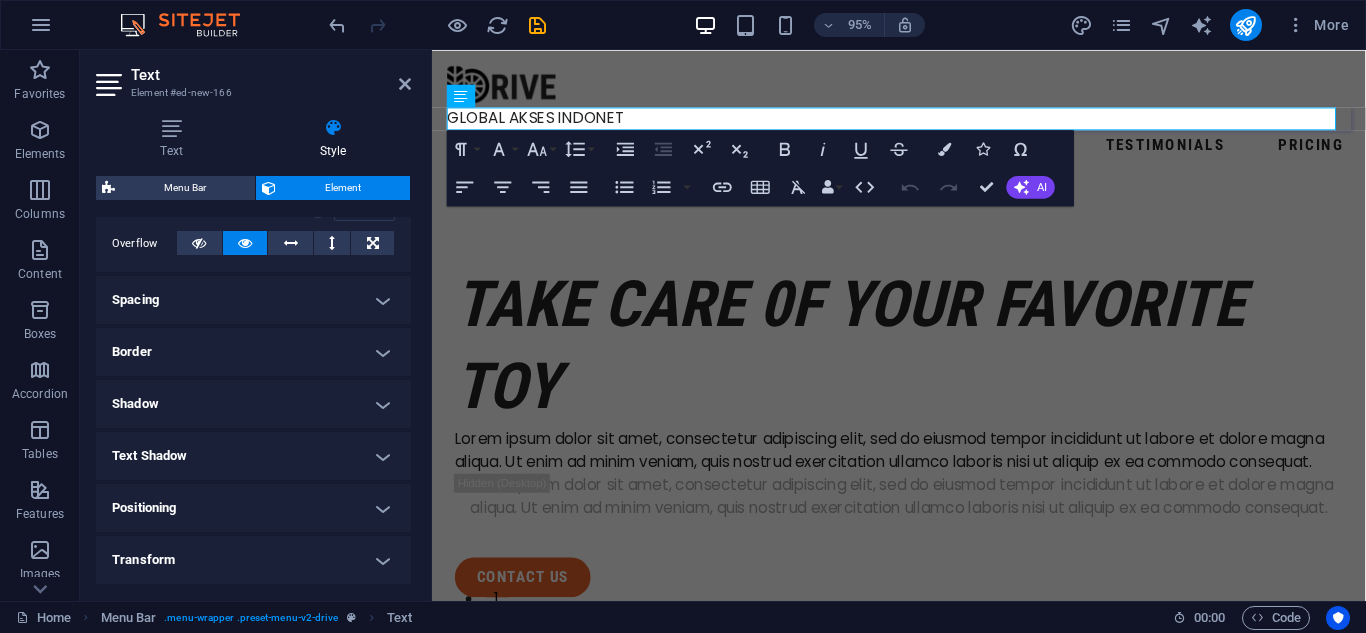 scroll, scrollTop: 0, scrollLeft: 0, axis: both 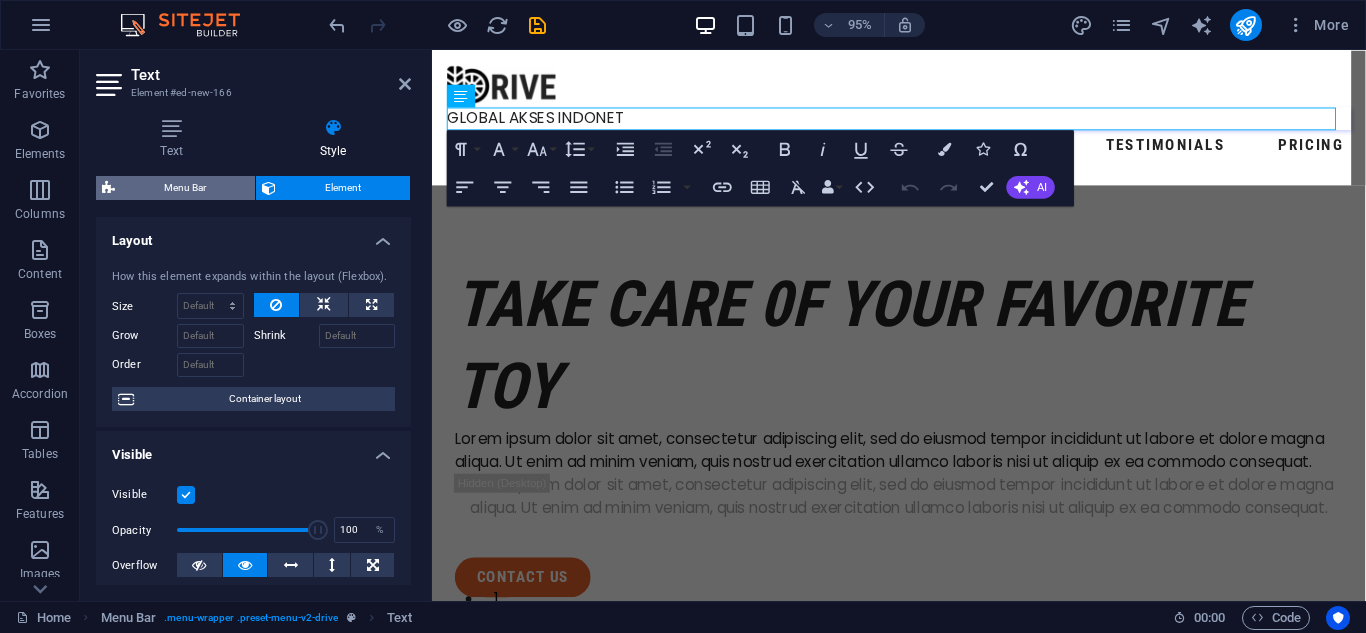click on "Menu Bar" at bounding box center (185, 188) 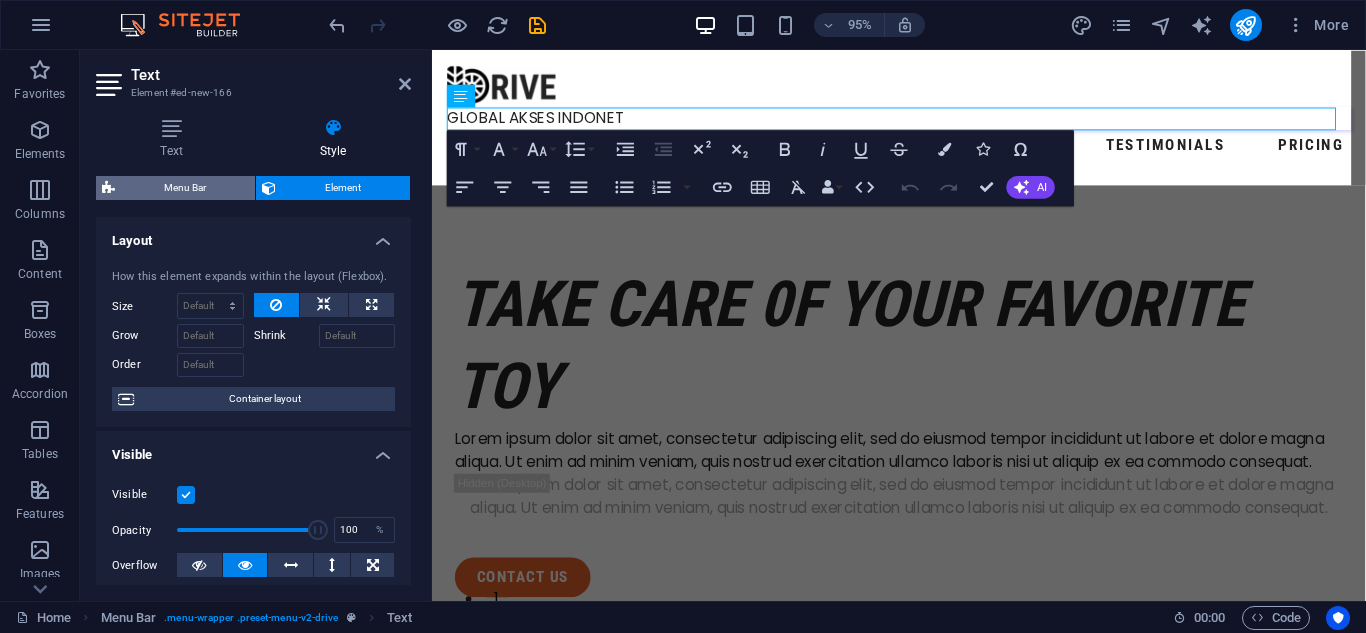 select on "rem" 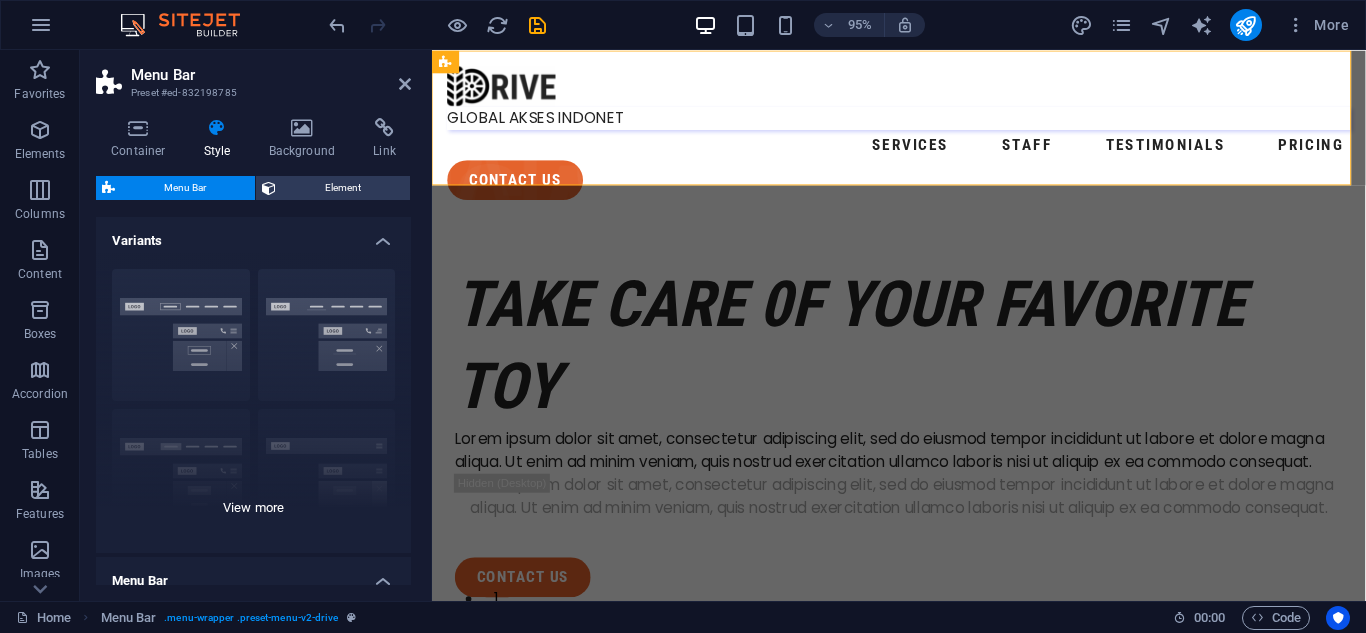click on "Border Centered Default Fixed Loki Trigger Wide XXL" at bounding box center [253, 403] 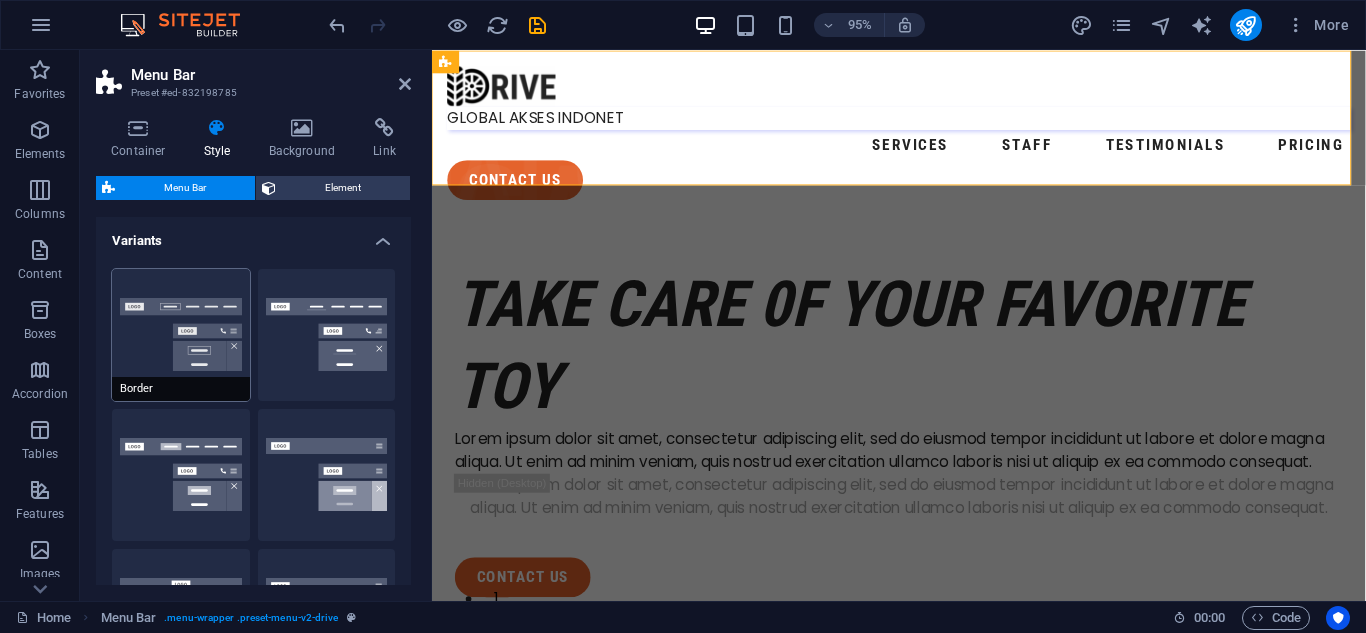 click on "Border" at bounding box center [181, 335] 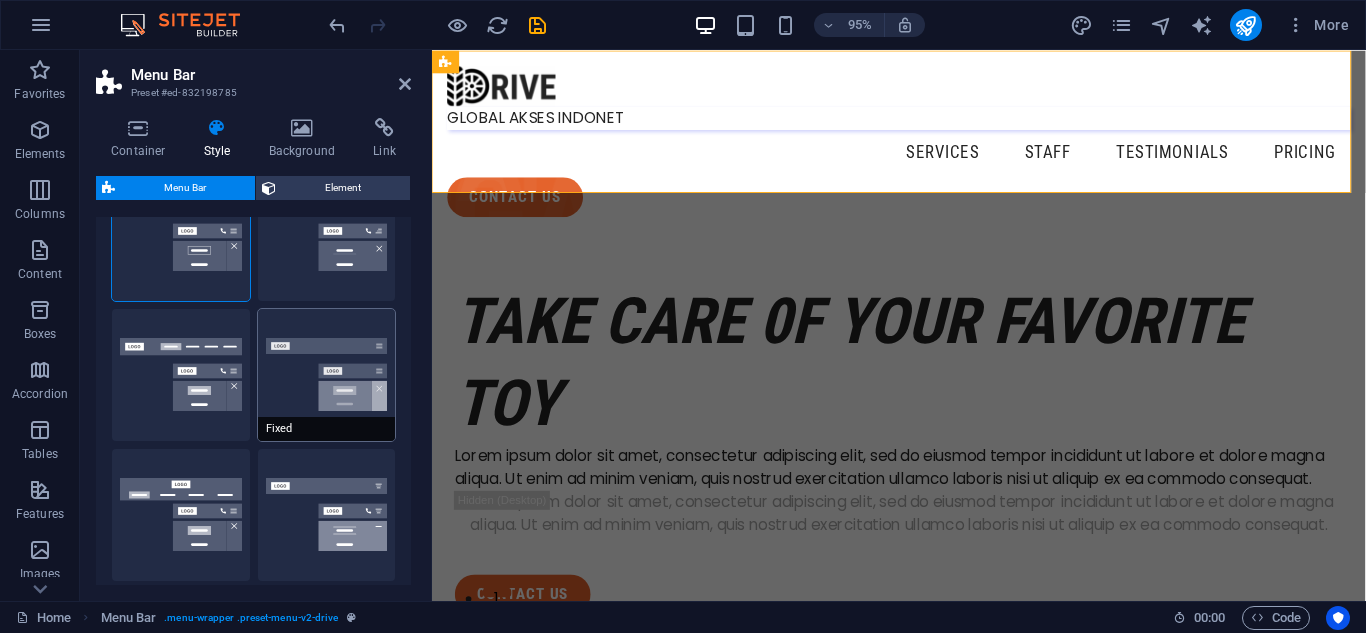 scroll, scrollTop: 0, scrollLeft: 0, axis: both 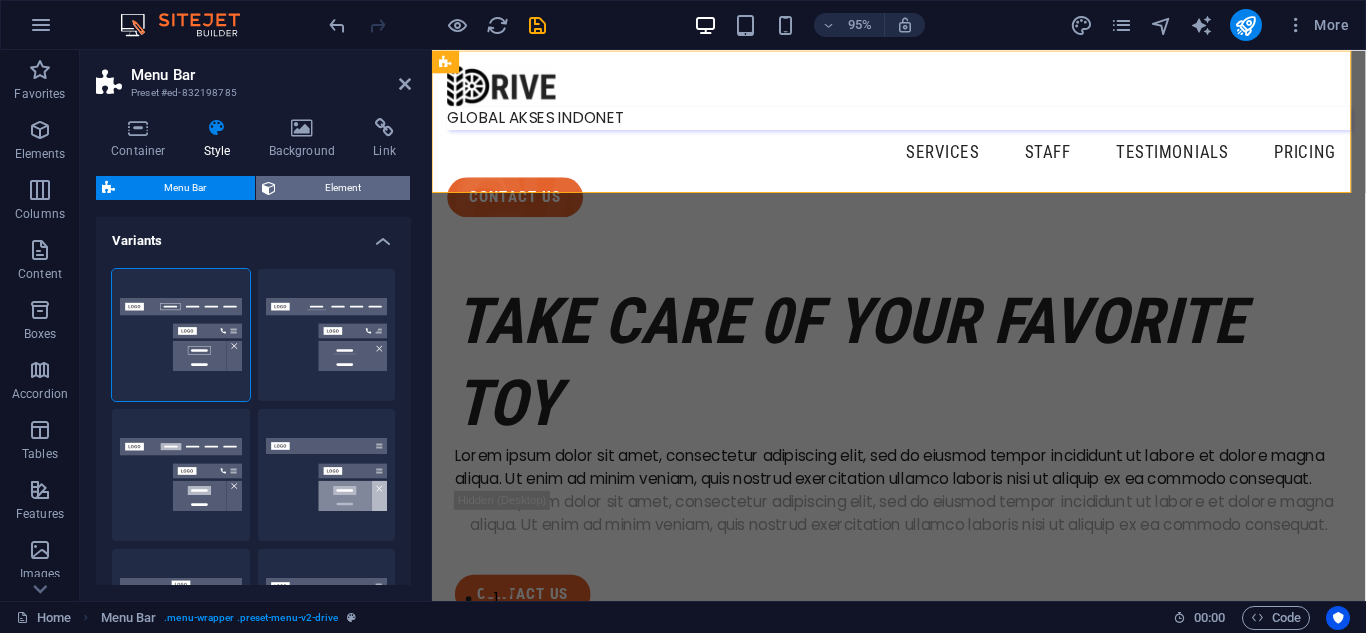 click on "Element" at bounding box center [343, 188] 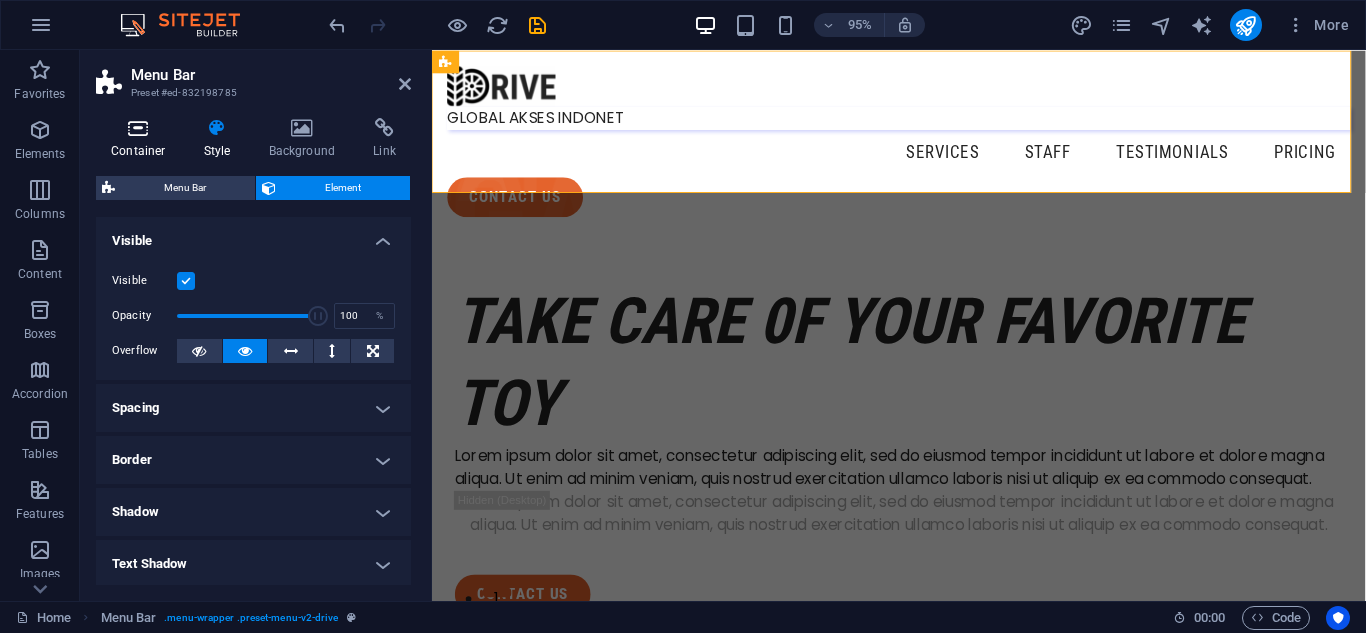 click on "Container" at bounding box center (142, 139) 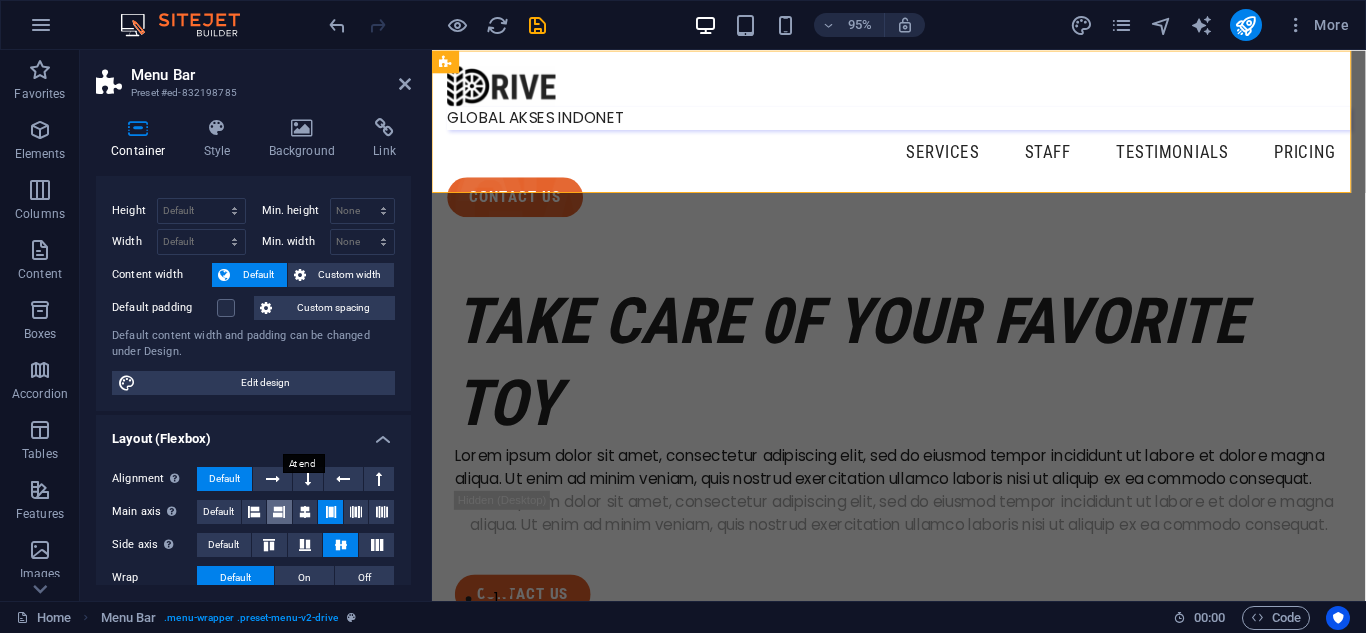 scroll, scrollTop: 0, scrollLeft: 0, axis: both 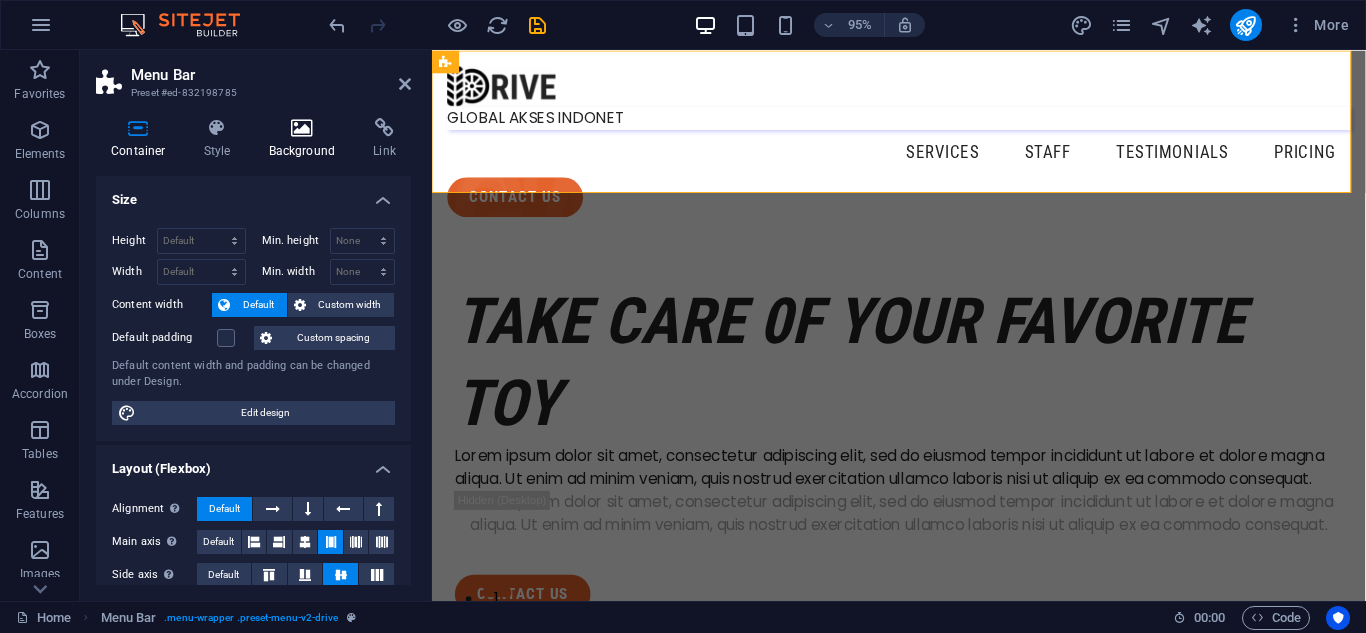 click at bounding box center [302, 128] 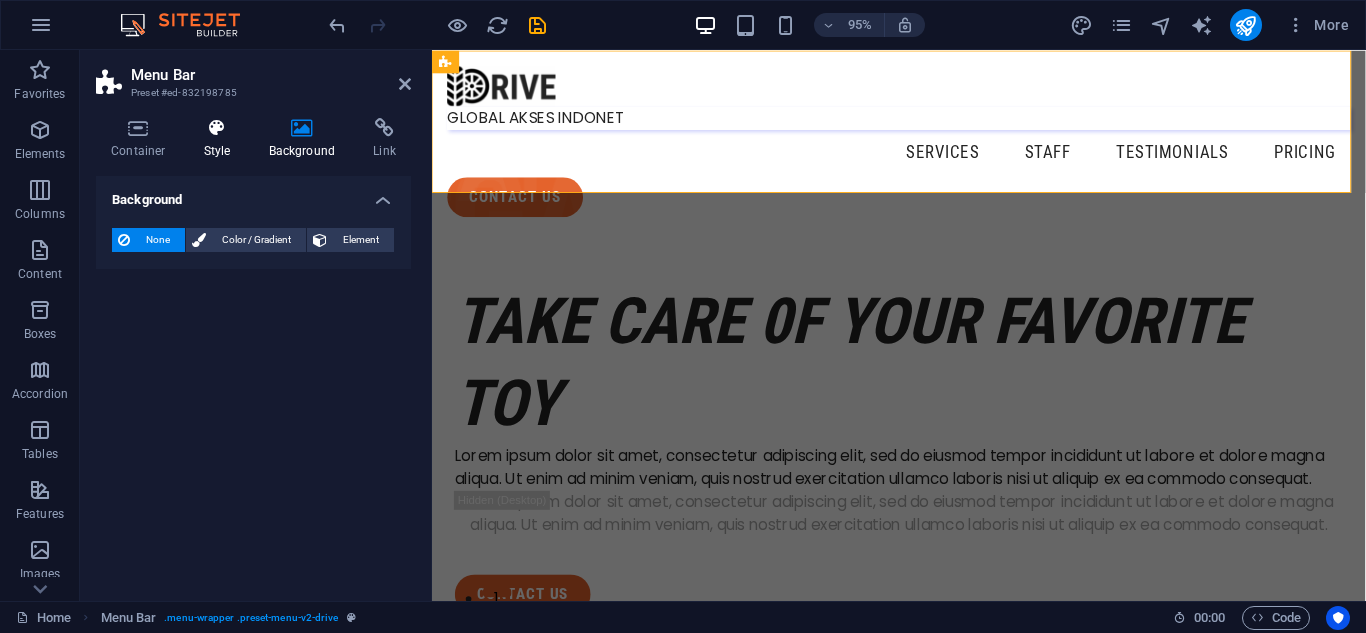 click at bounding box center [217, 128] 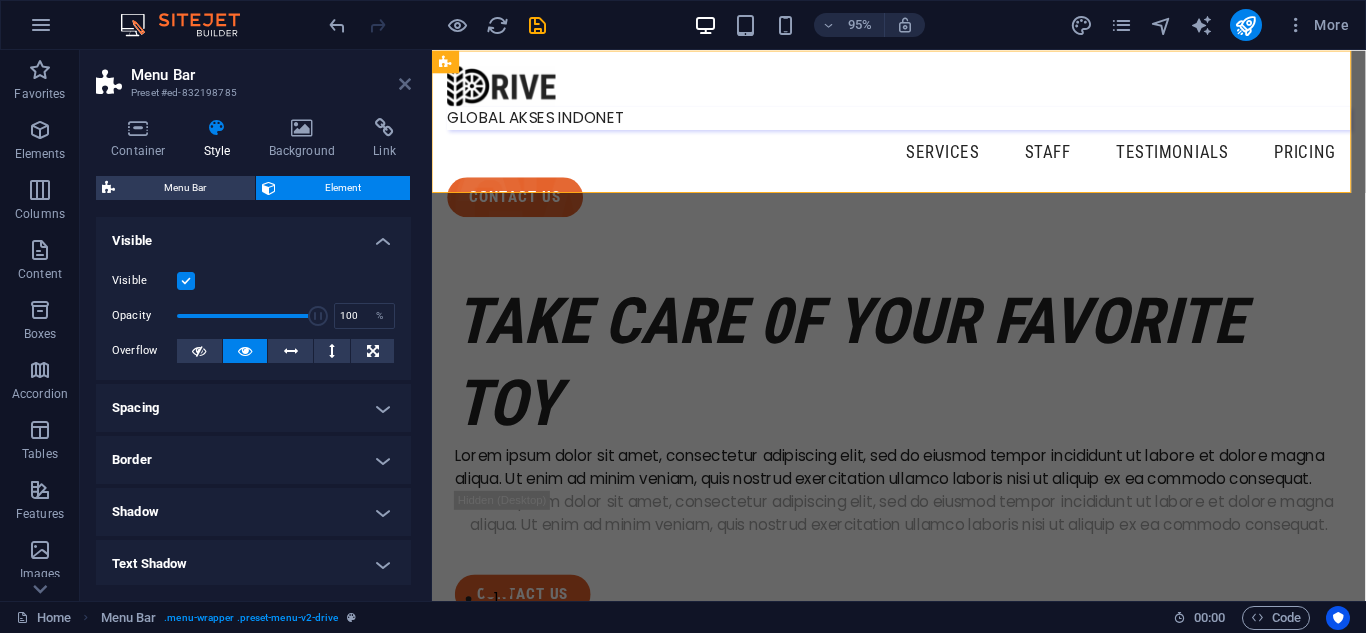 click at bounding box center [405, 84] 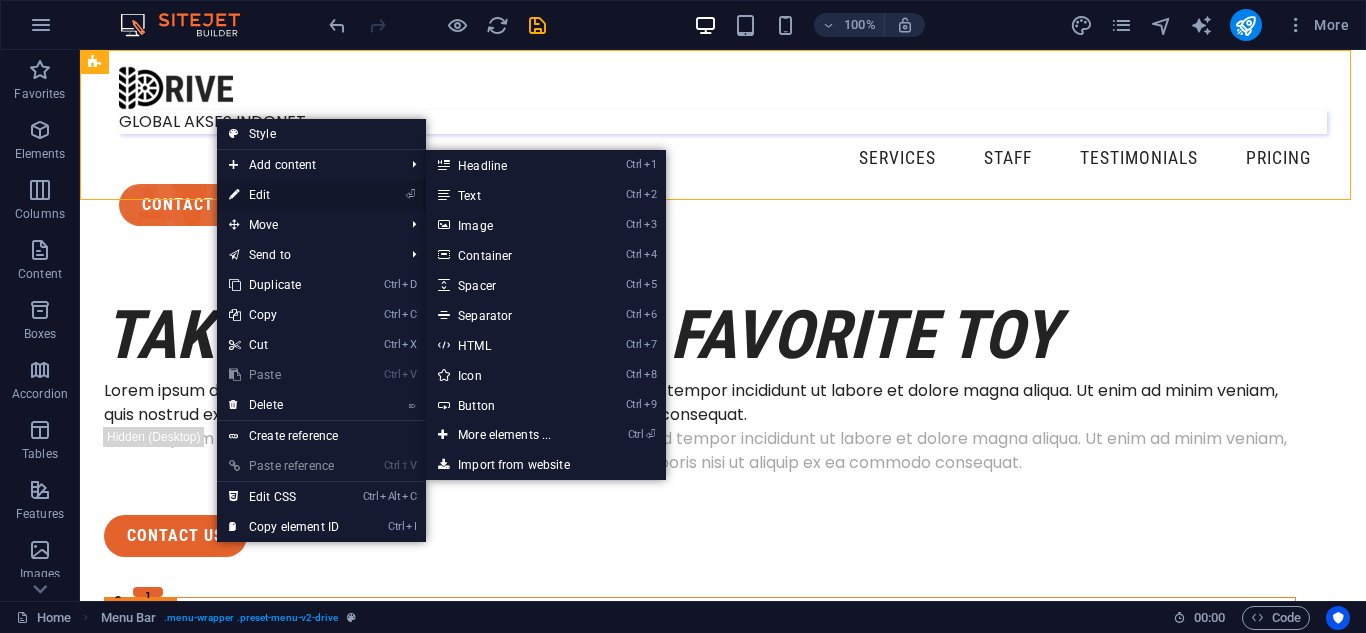 click on "⏎  Edit" at bounding box center [284, 195] 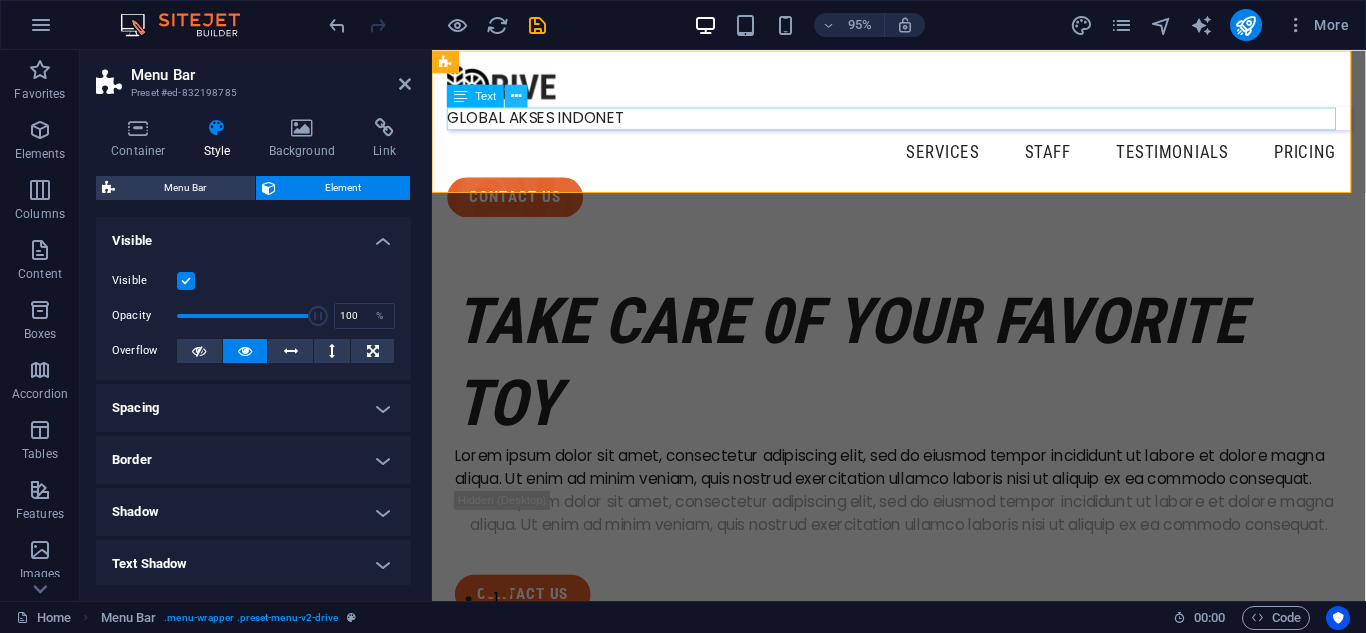 click at bounding box center (516, 96) 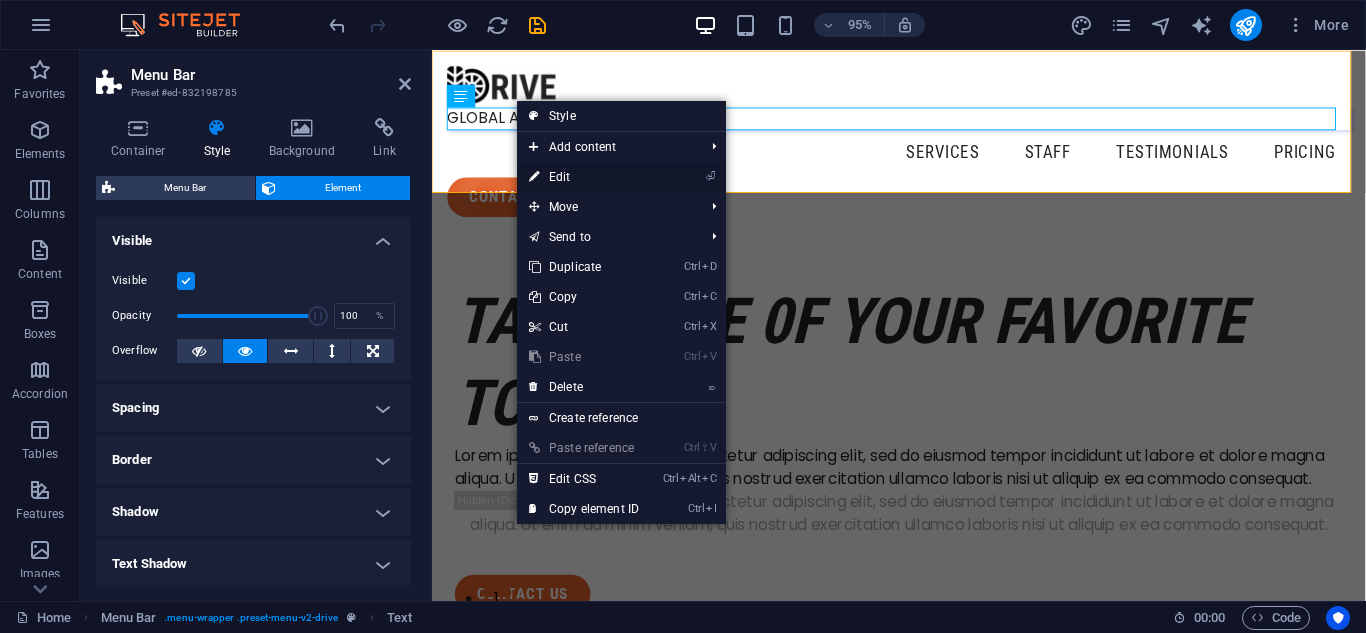 click on "⏎  Edit" at bounding box center [584, 177] 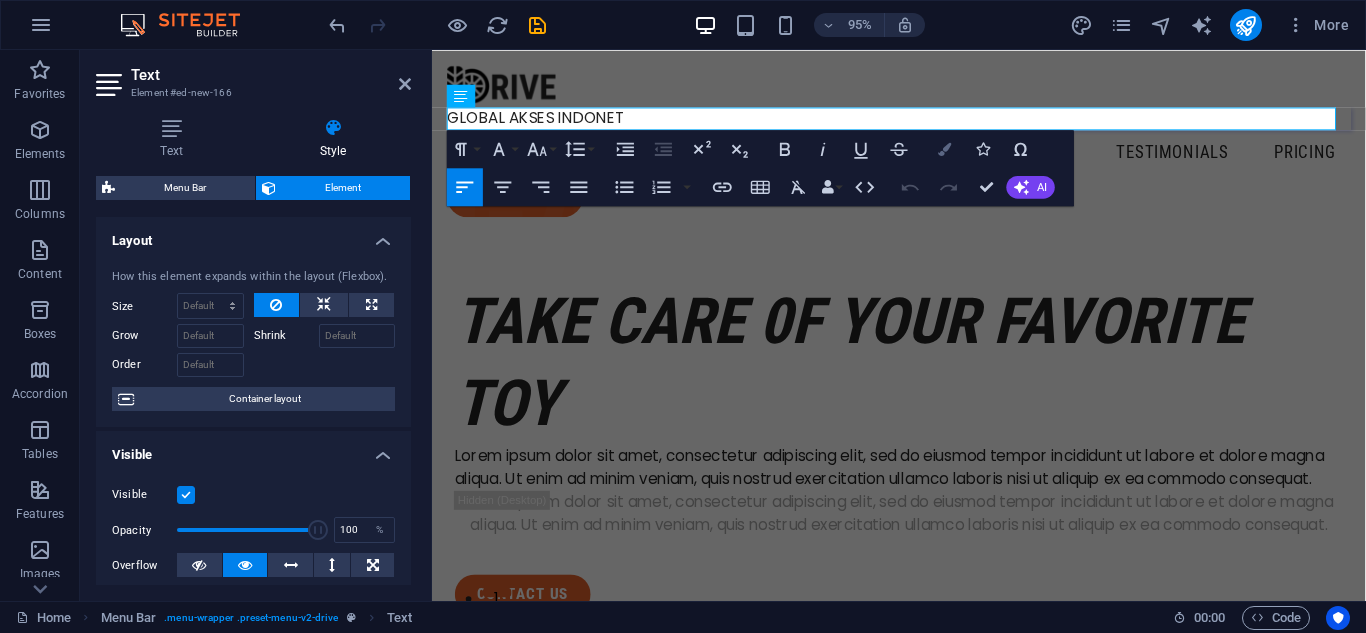 click at bounding box center [944, 148] 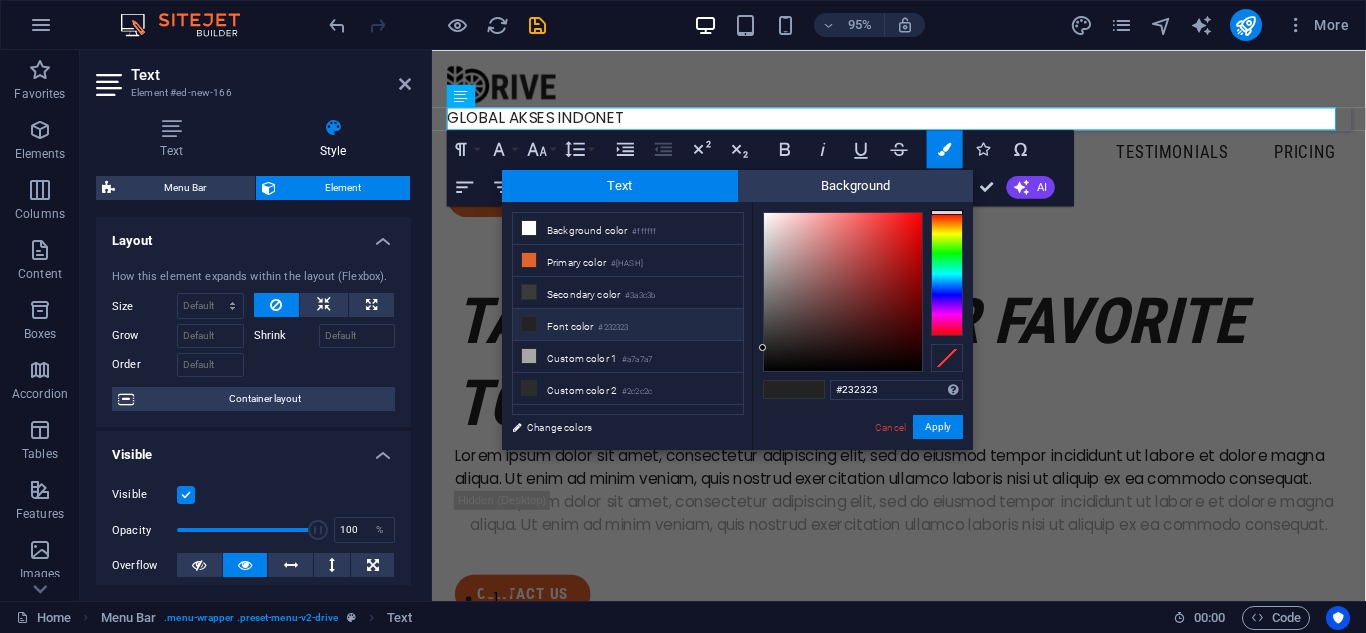 click at bounding box center [947, 274] 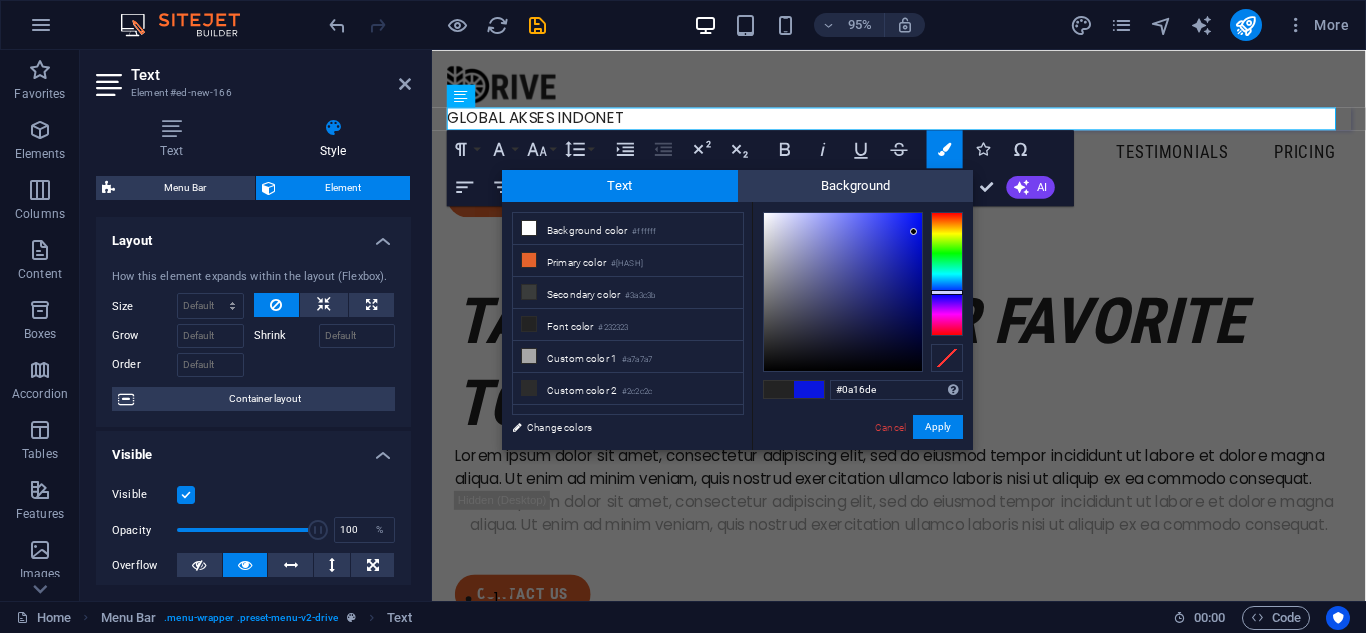 drag, startPoint x: 762, startPoint y: 344, endPoint x: 914, endPoint y: 232, distance: 188.80678 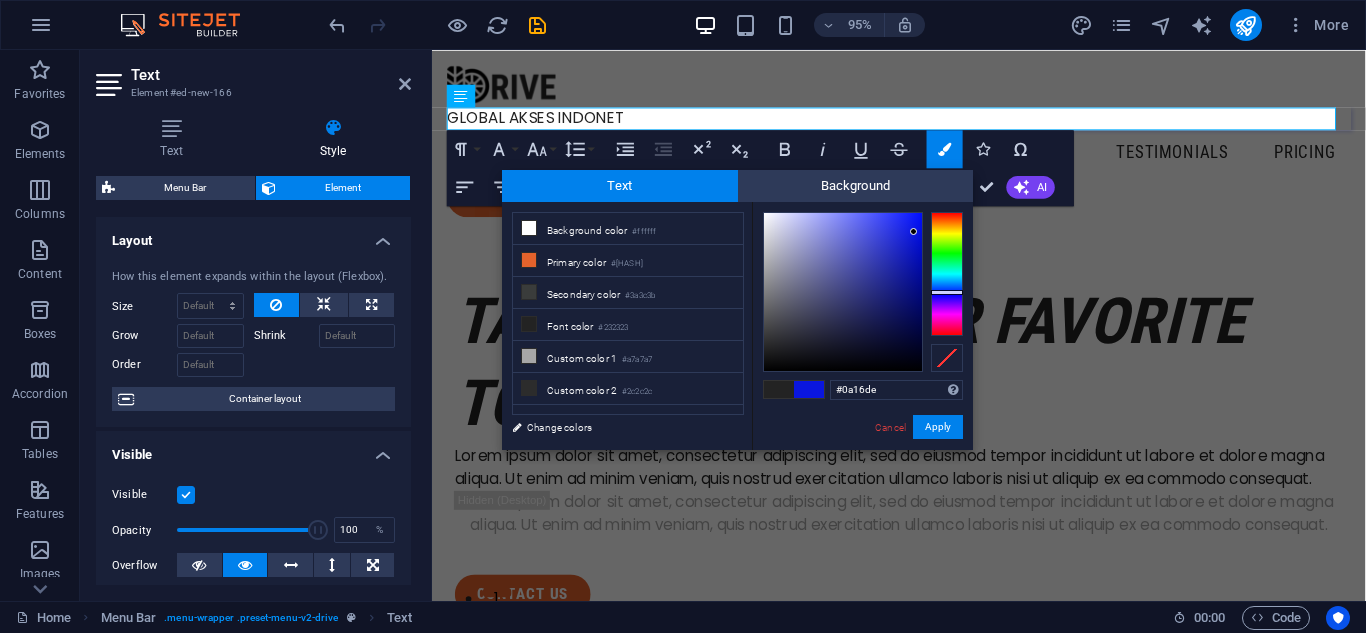 click at bounding box center (913, 231) 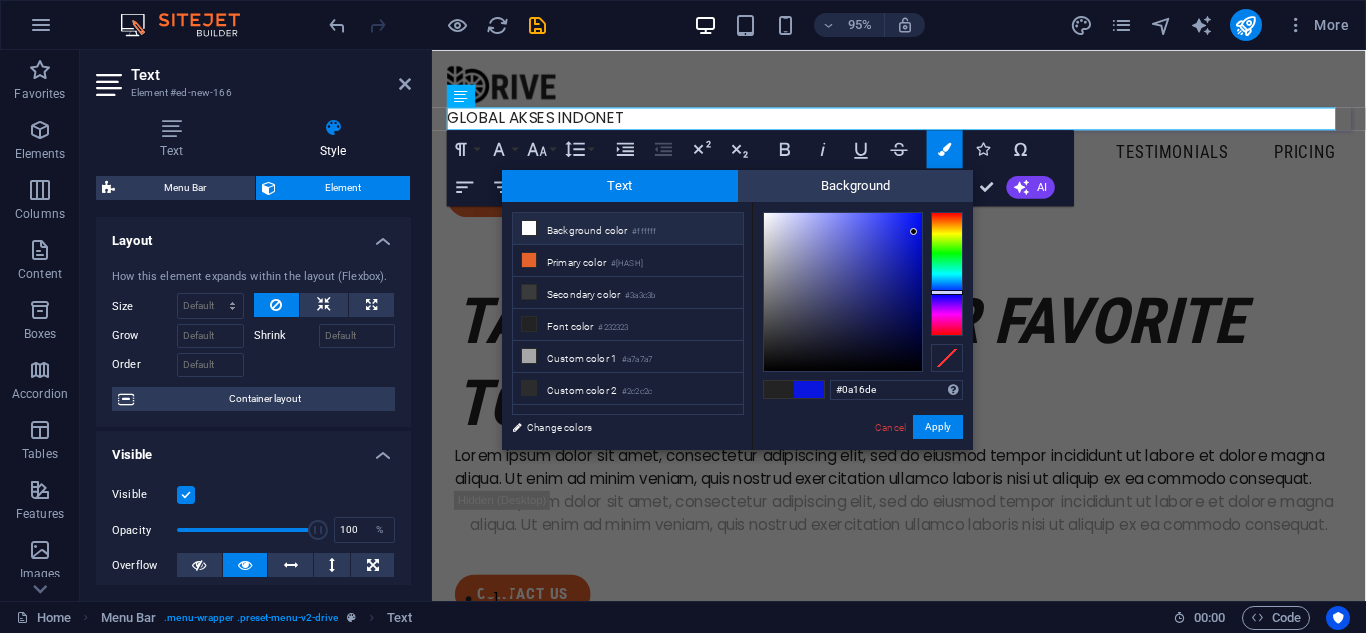 click on "Background color
#ffffff" at bounding box center [628, 229] 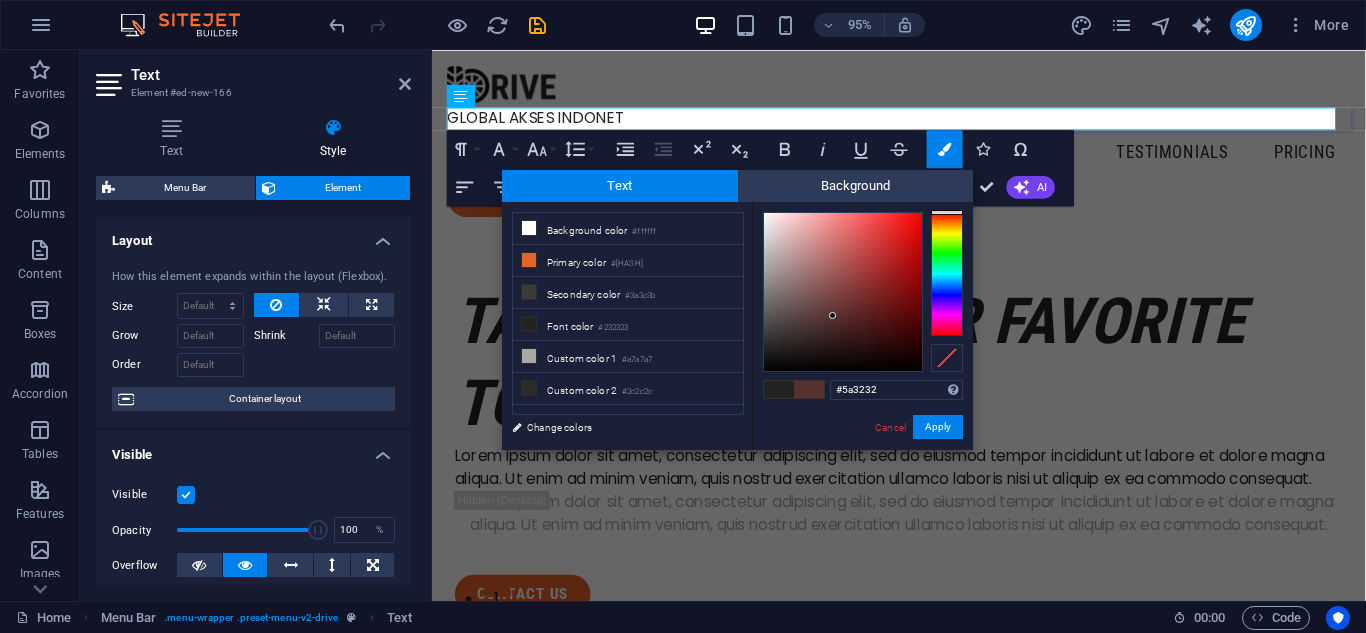 type on "#5c3333" 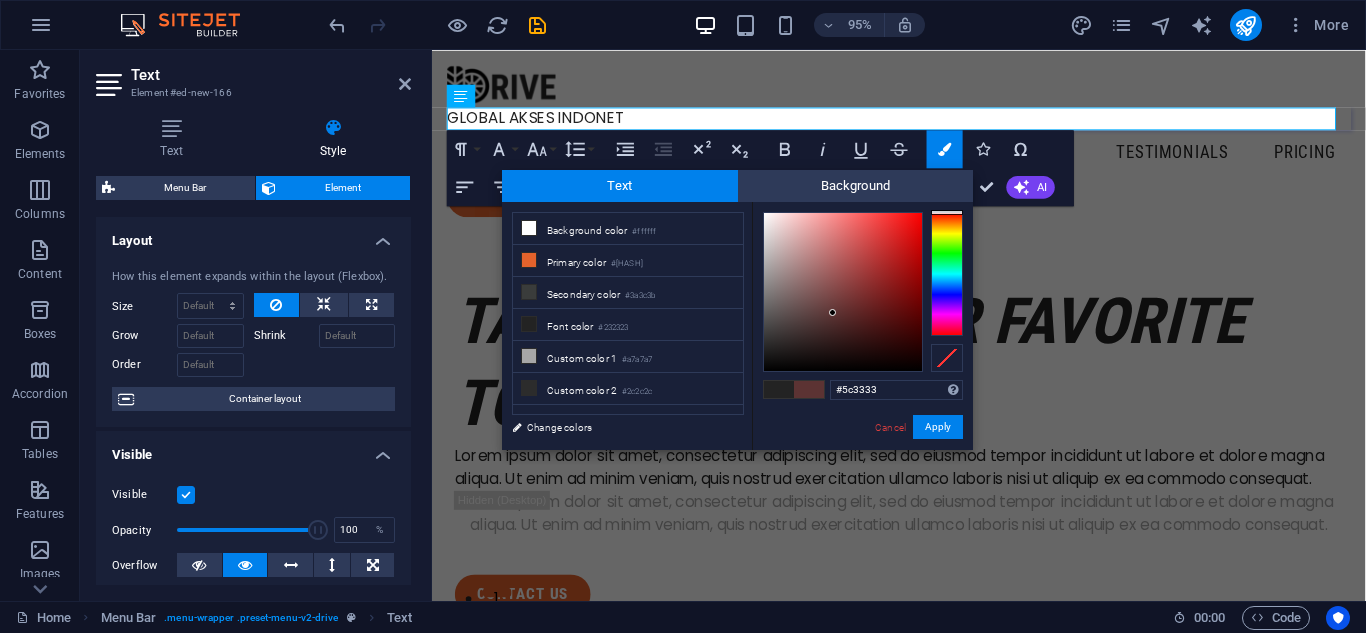 drag, startPoint x: 765, startPoint y: 213, endPoint x: 833, endPoint y: 313, distance: 120.92973 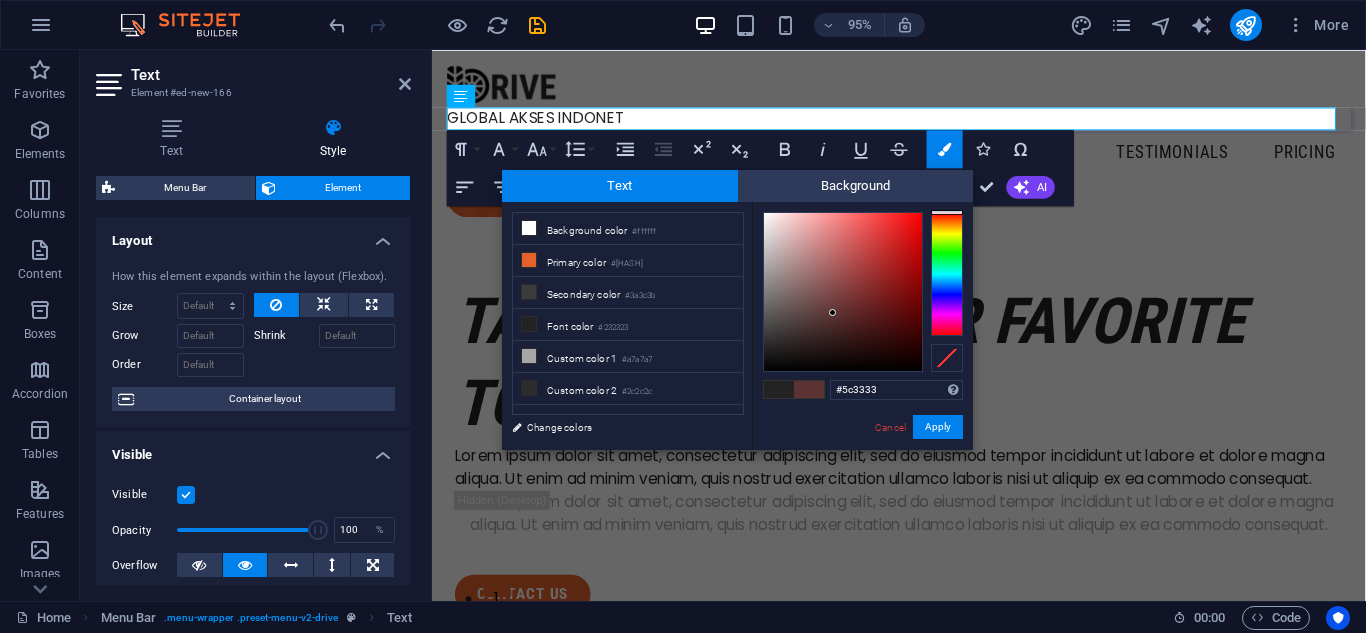 click at bounding box center (832, 312) 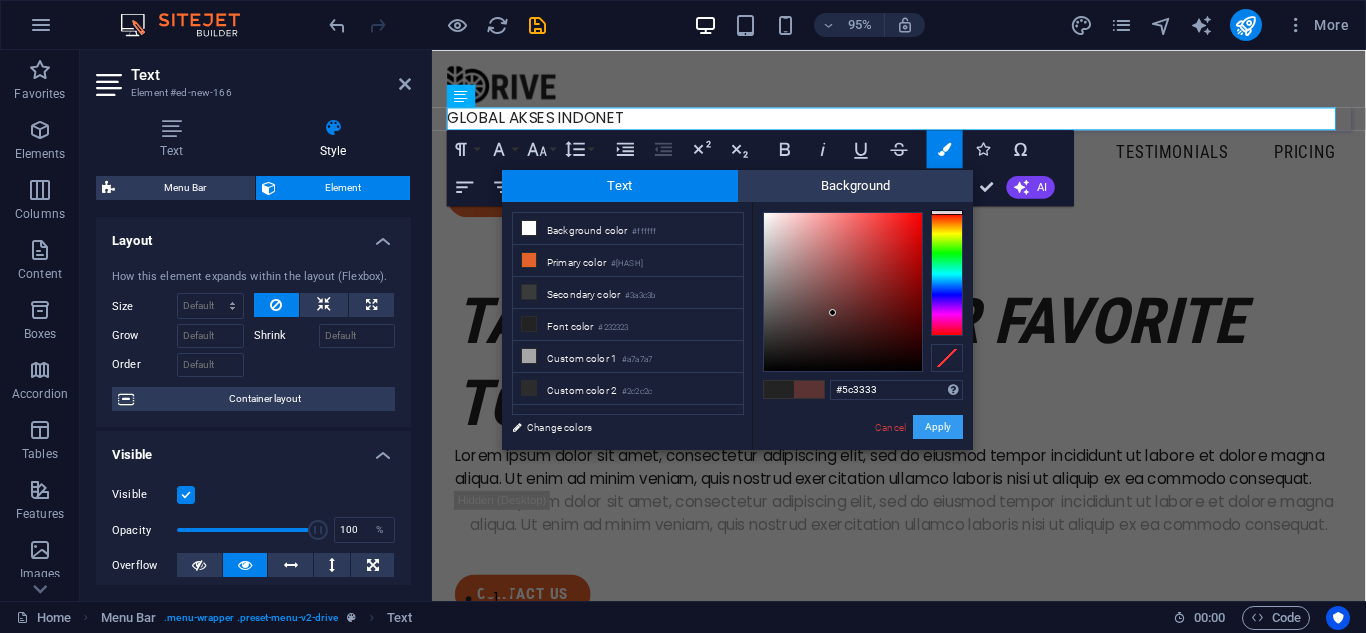 click on "Apply" at bounding box center (938, 427) 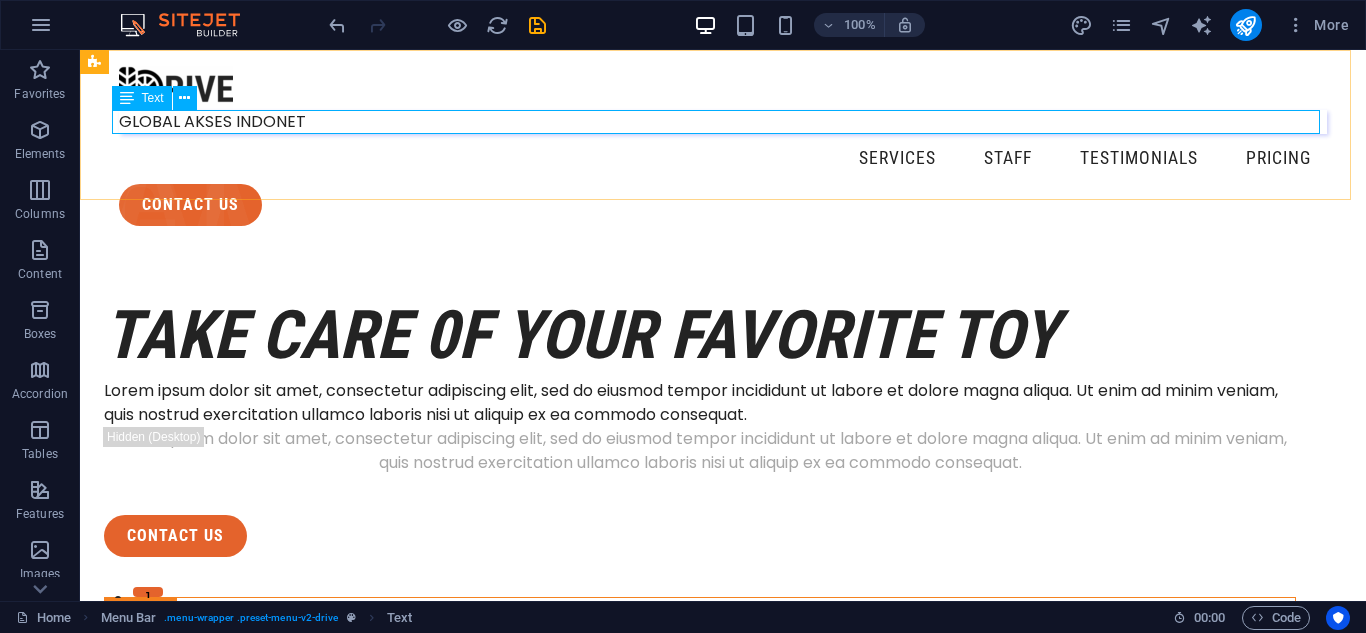 click at bounding box center (127, 98) 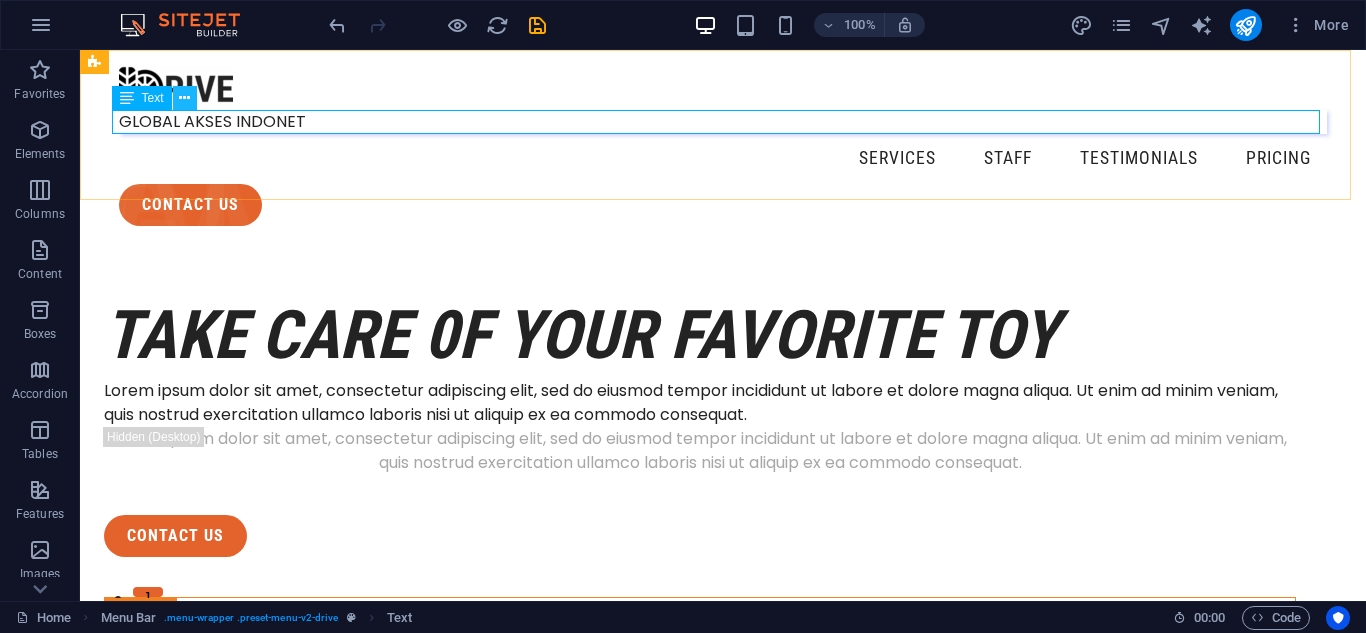 click at bounding box center [184, 98] 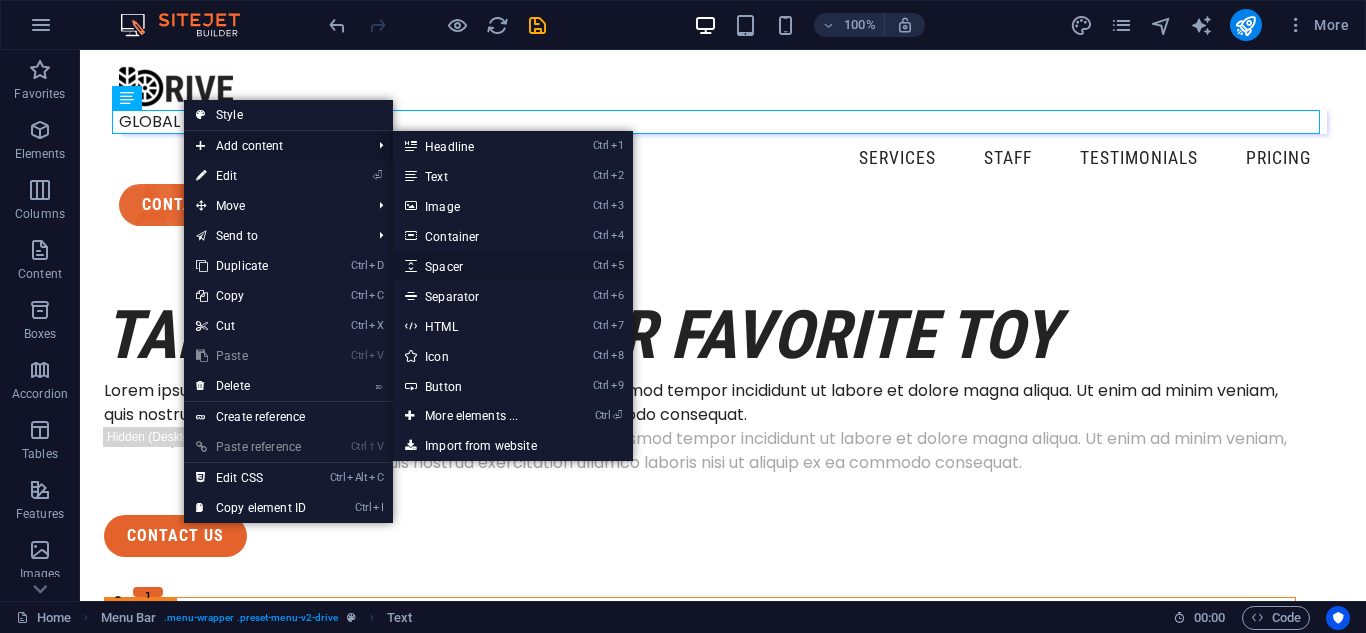 click on "Ctrl 5  Spacer" at bounding box center (475, 266) 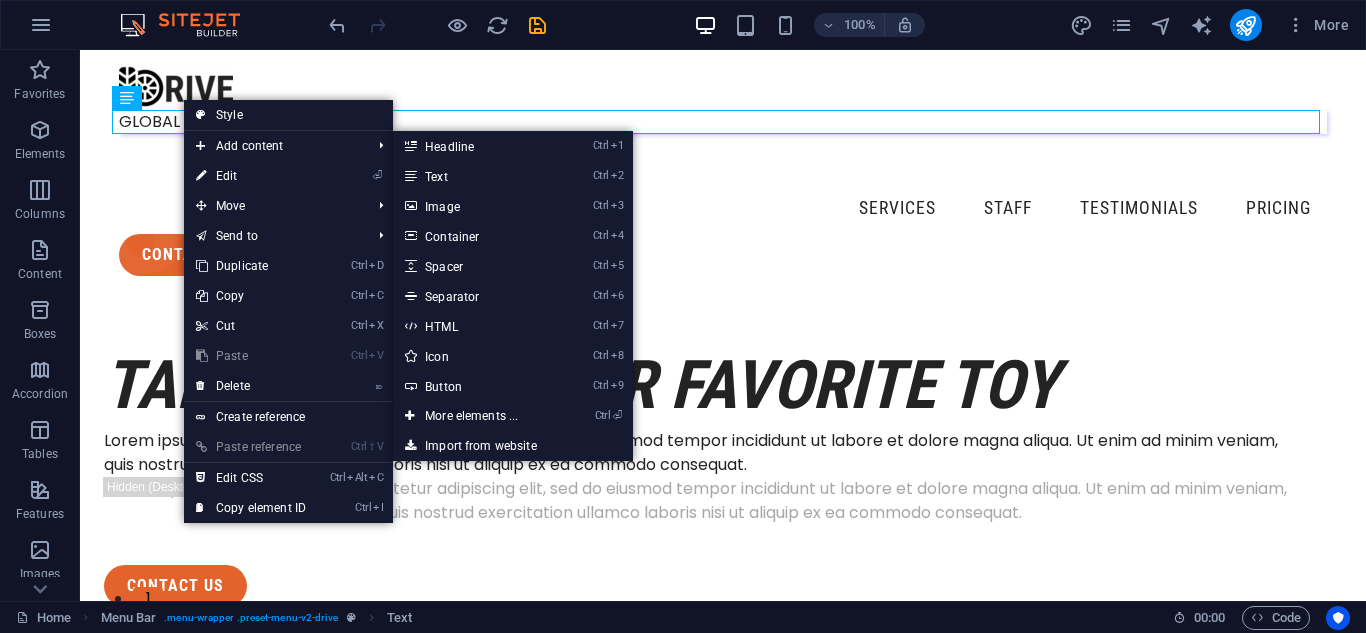 select on "px" 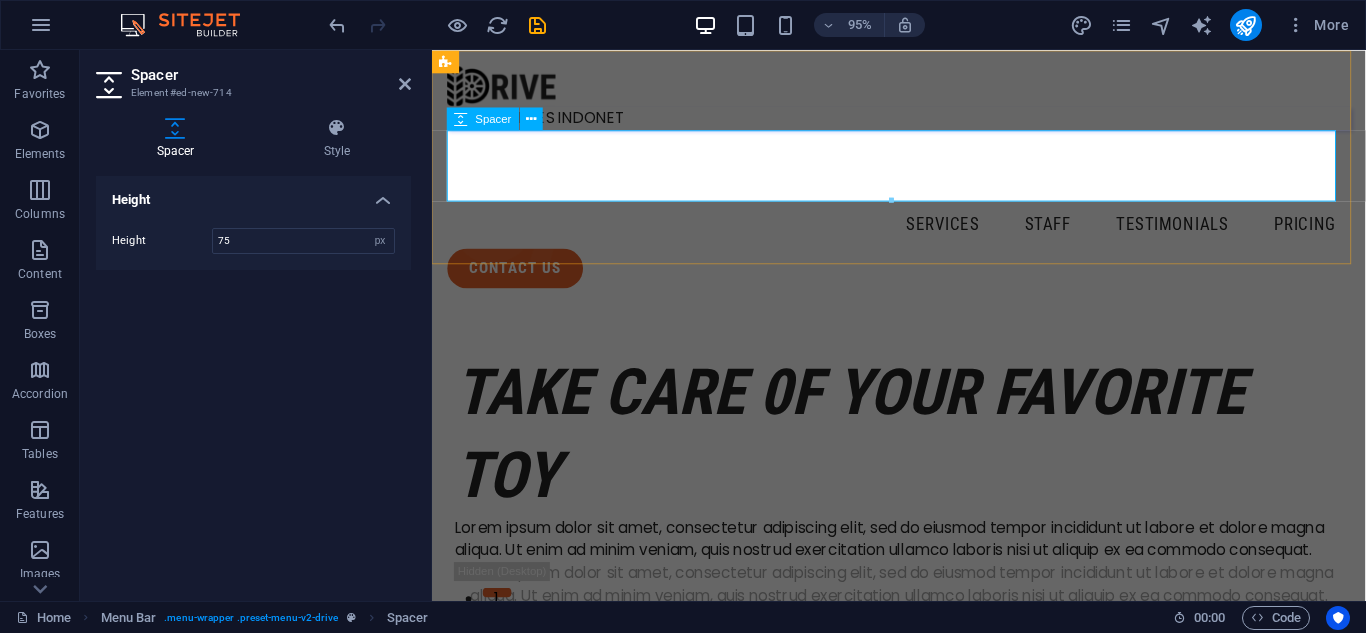 type on "75" 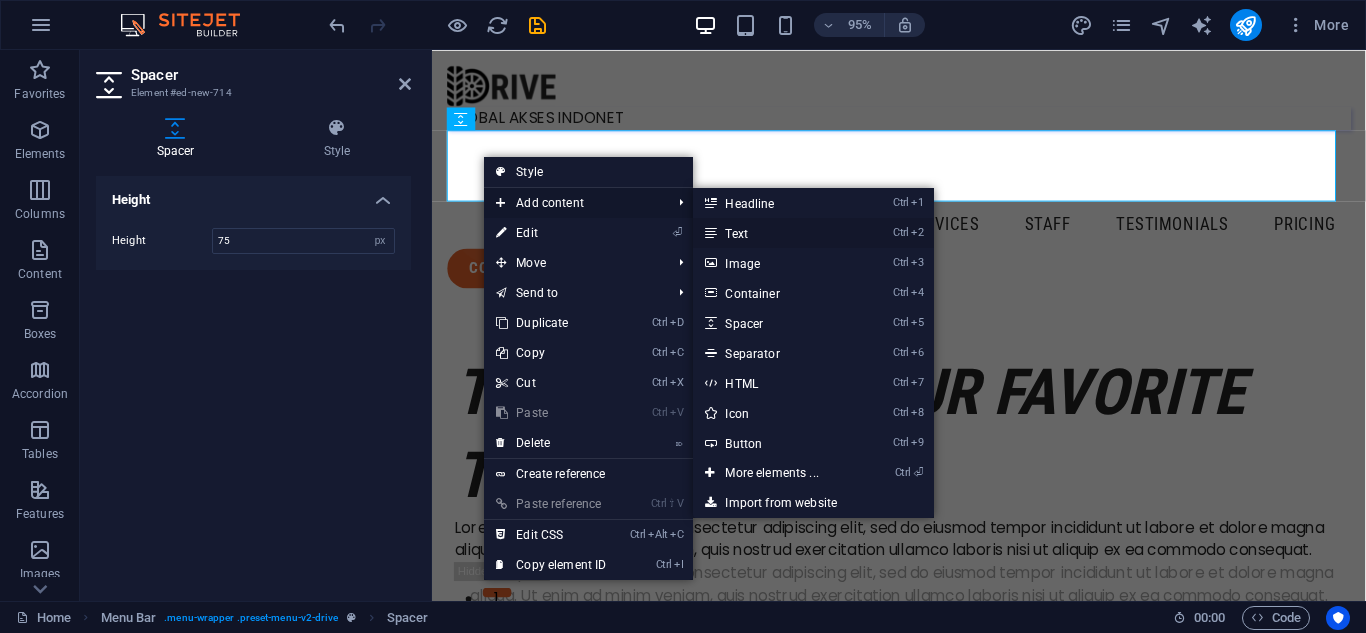 click on "Ctrl 2  Text" at bounding box center [775, 233] 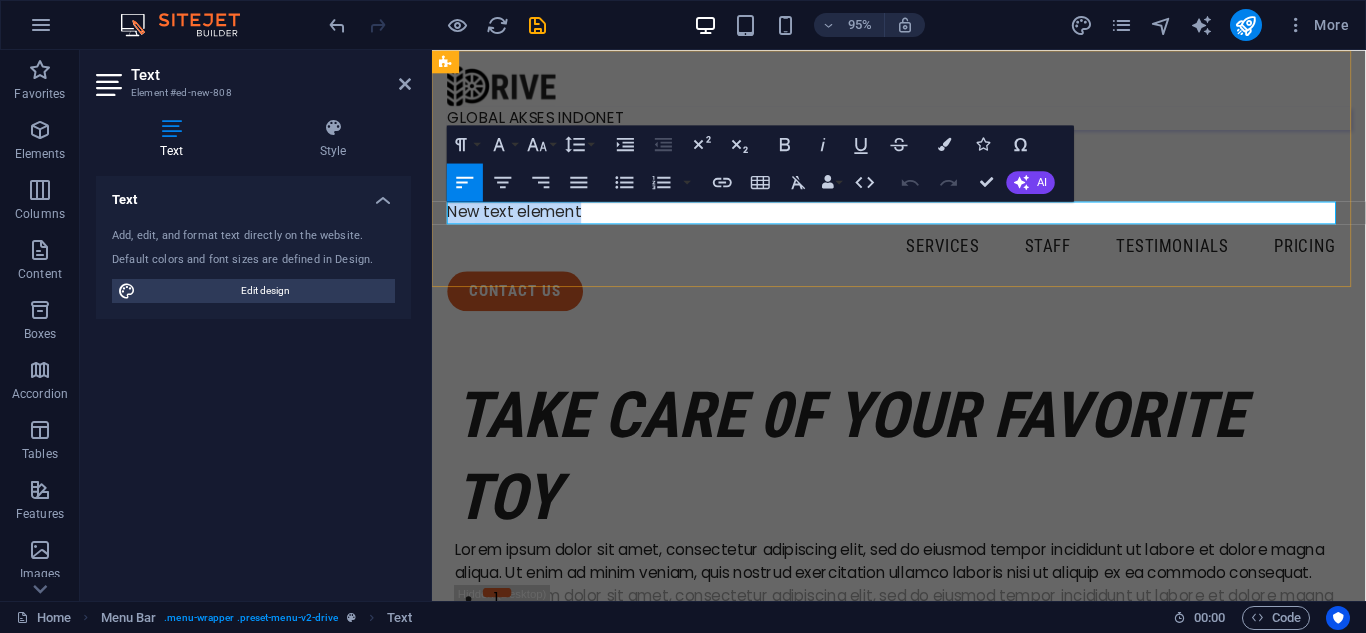 type 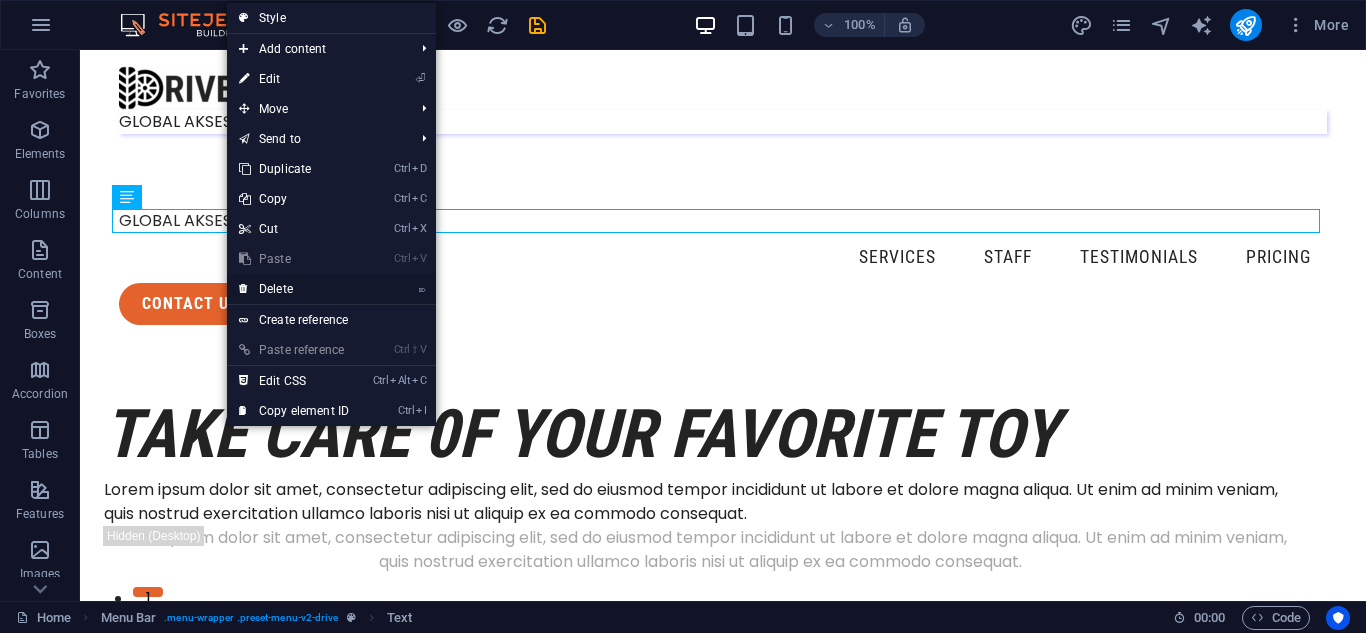 click on "⌦  Delete" at bounding box center [294, 289] 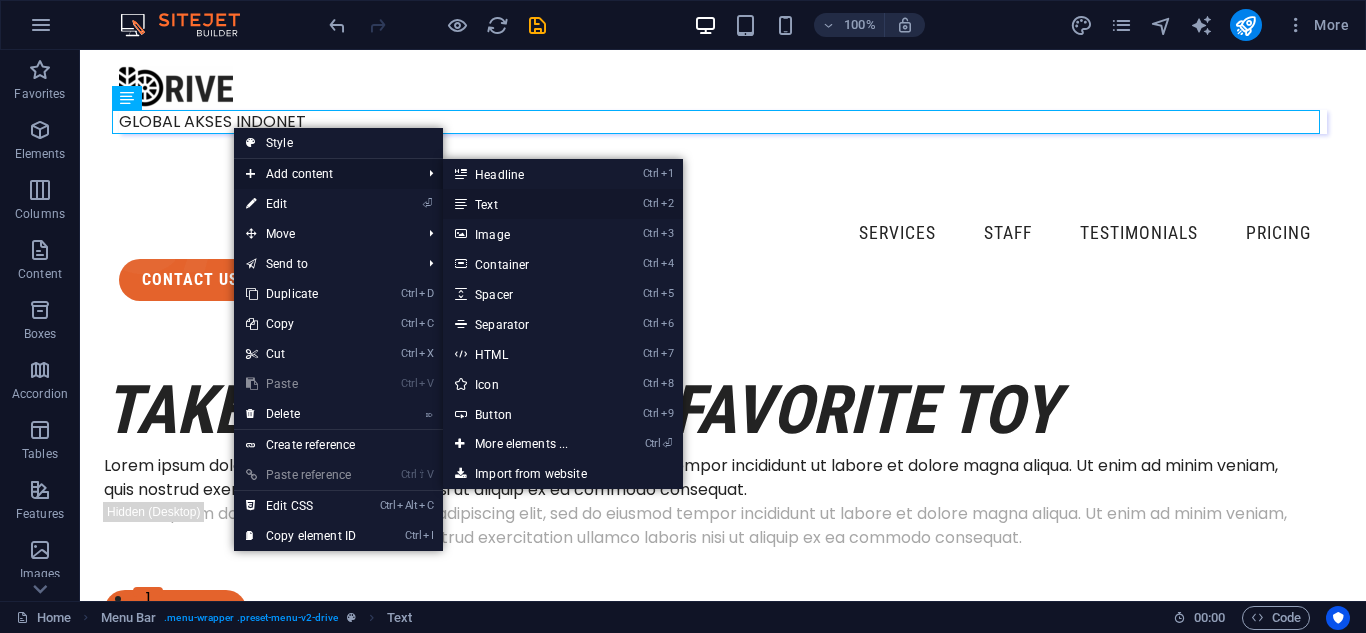click on "Ctrl 2  Text" at bounding box center (525, 204) 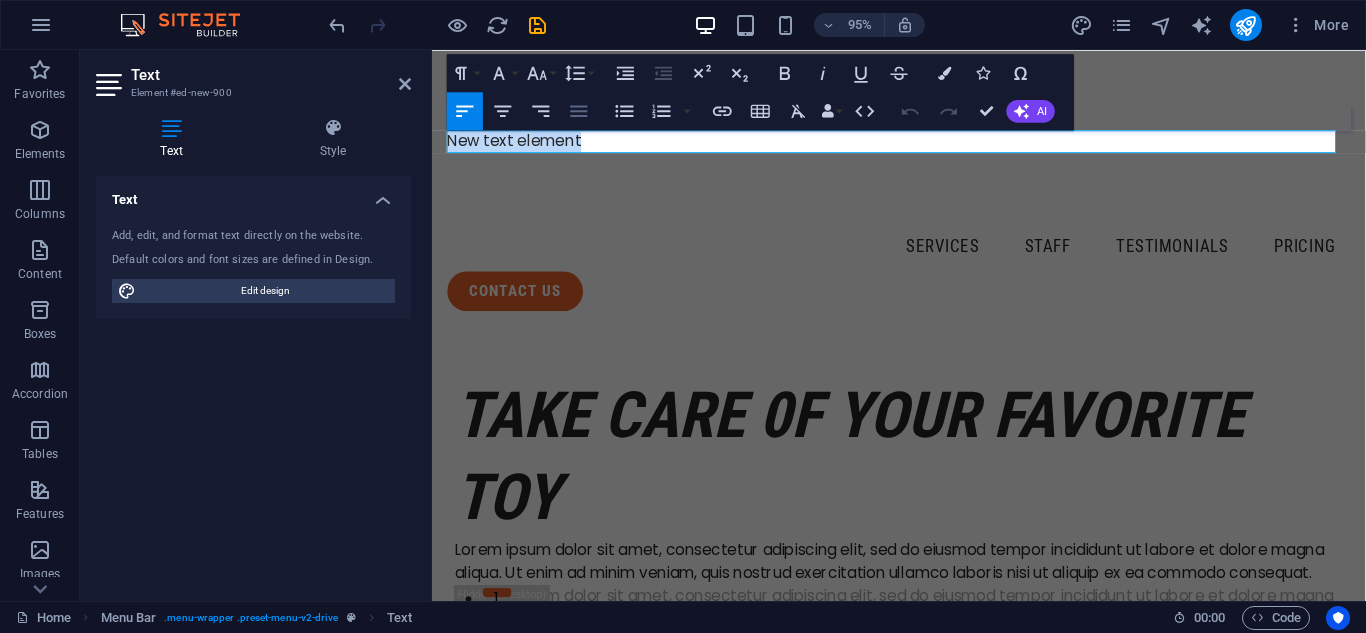 click 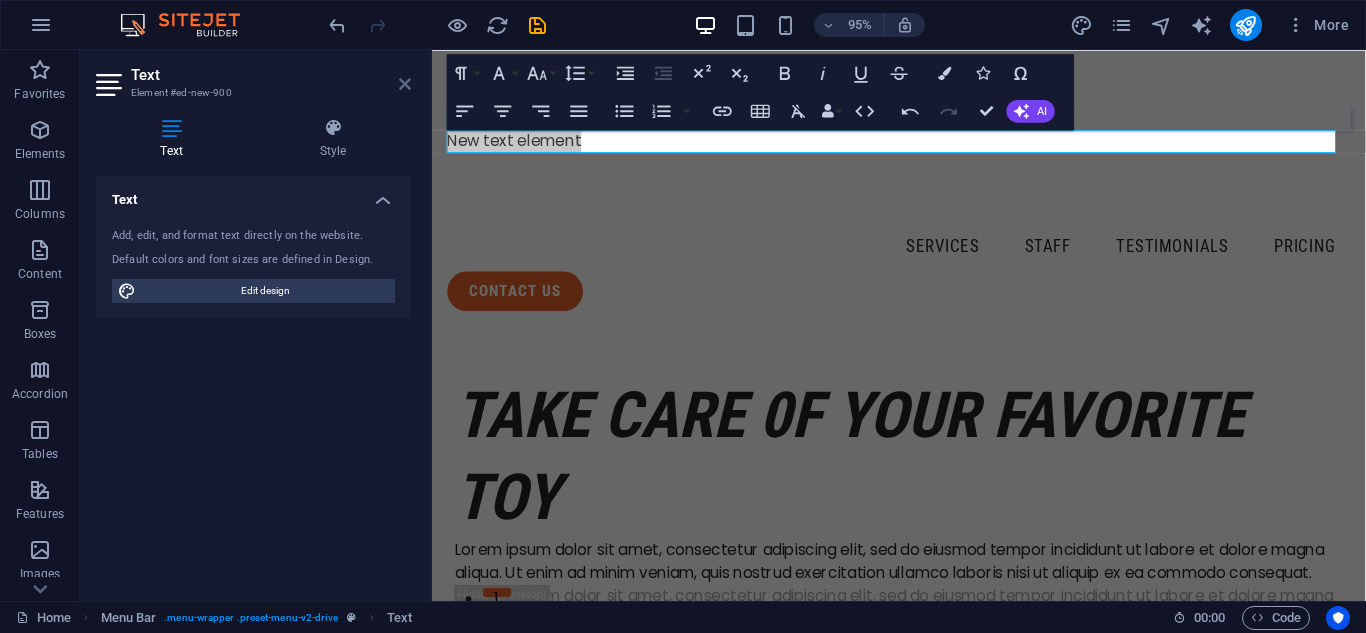 click at bounding box center (405, 84) 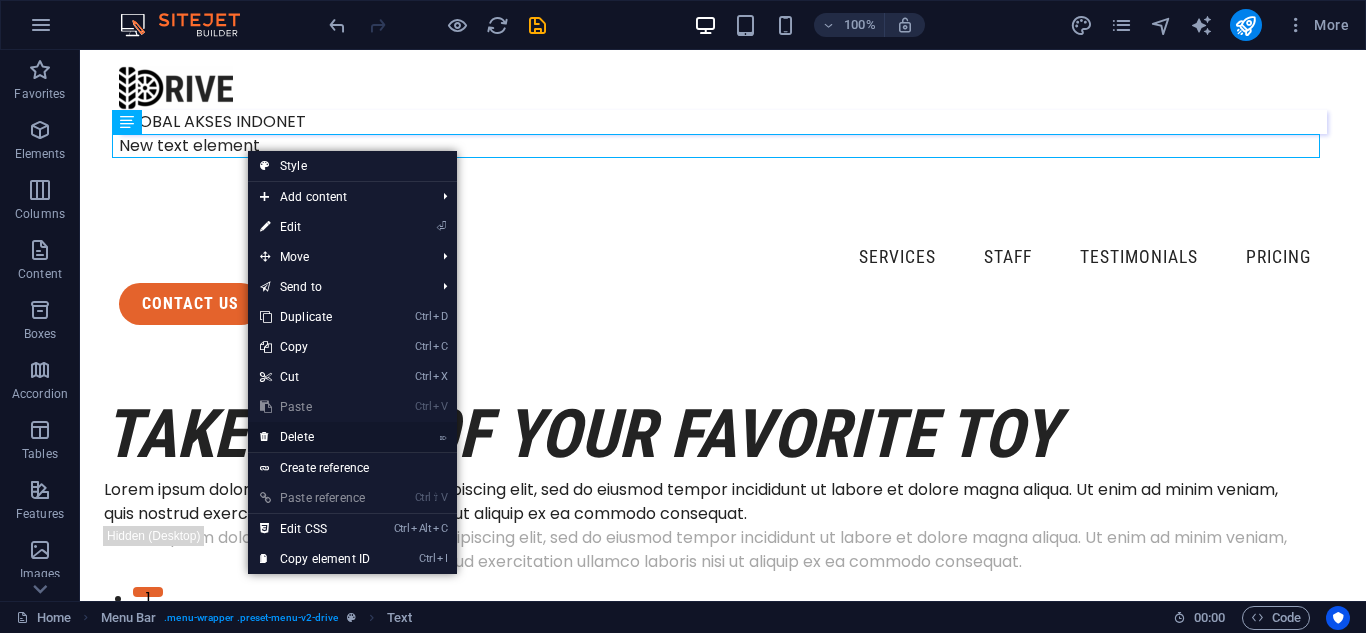 click on "⌦  Delete" at bounding box center [315, 437] 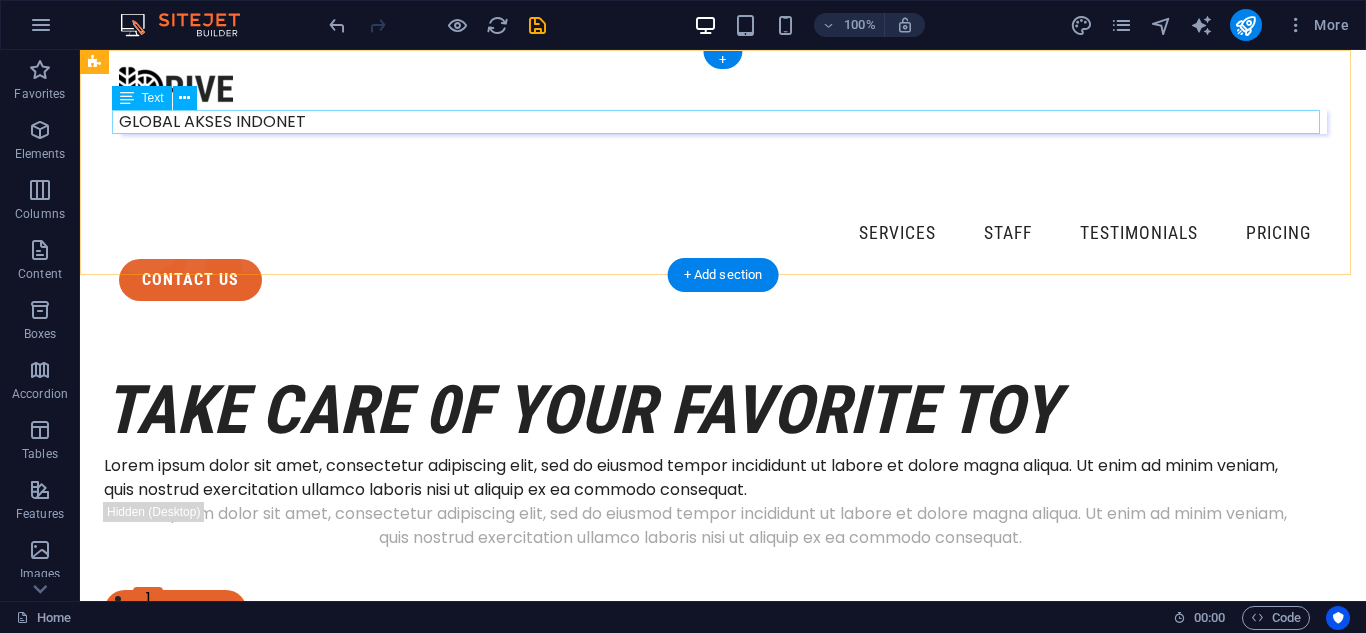 click on "GLOBAL AKSES INDONET" at bounding box center [723, 122] 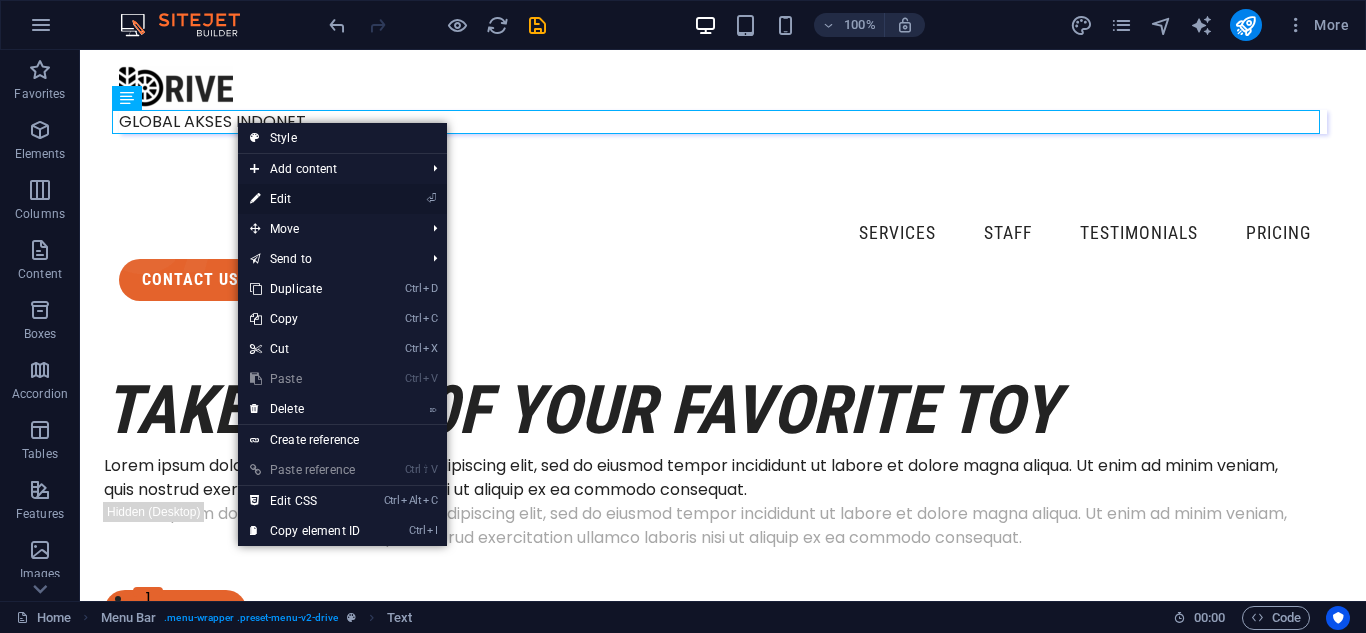 click on "⏎  Edit" at bounding box center [305, 199] 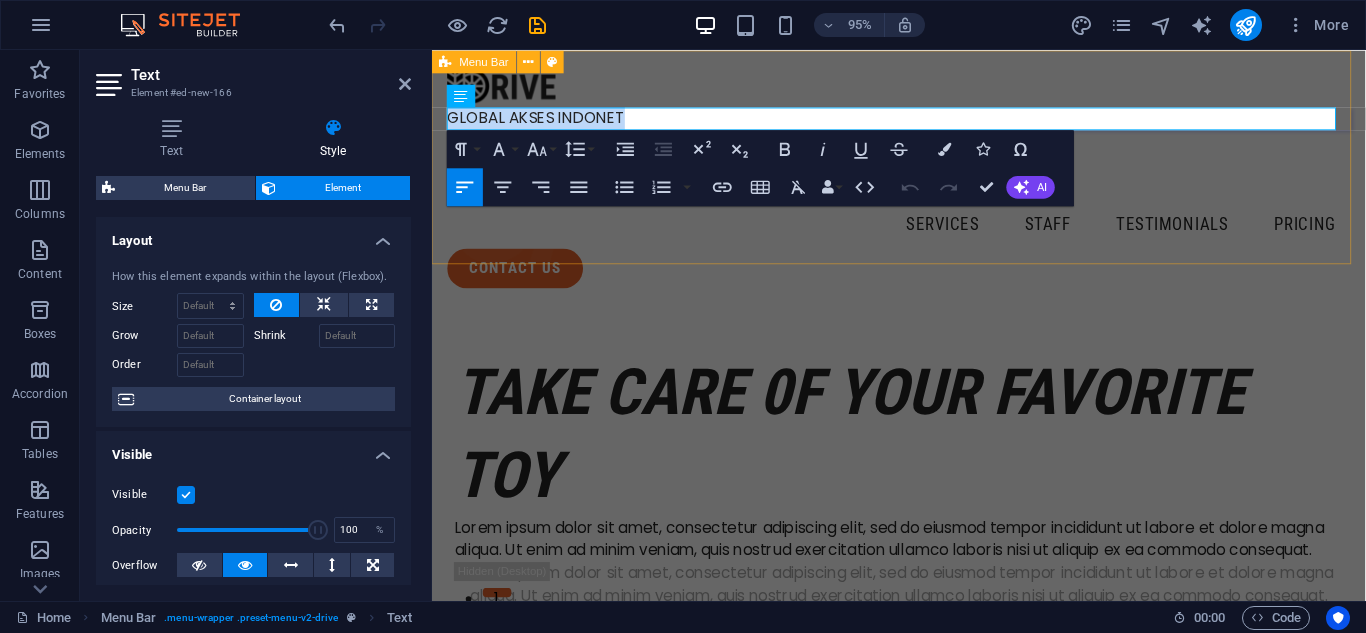 drag, startPoint x: 646, startPoint y: 123, endPoint x: 443, endPoint y: 126, distance: 203.02217 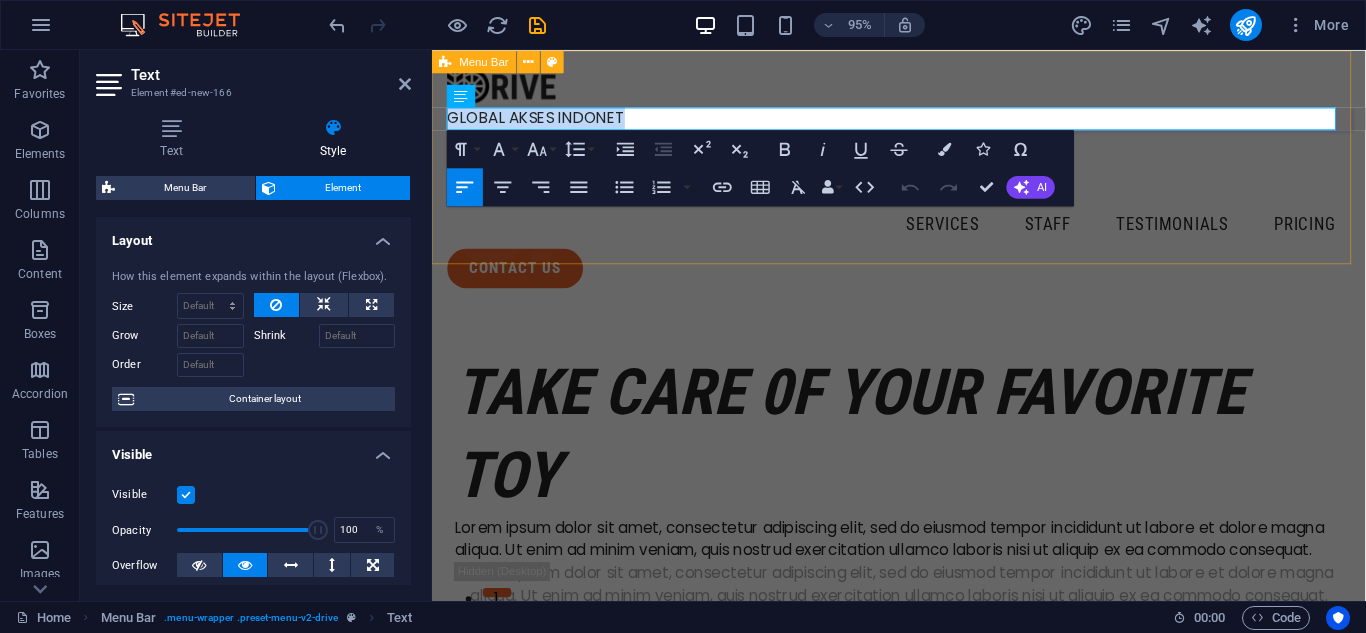 click on "GLOBAL AKSES INDONET Services Staff Testimonials Pricing contact us" at bounding box center [923, 183] 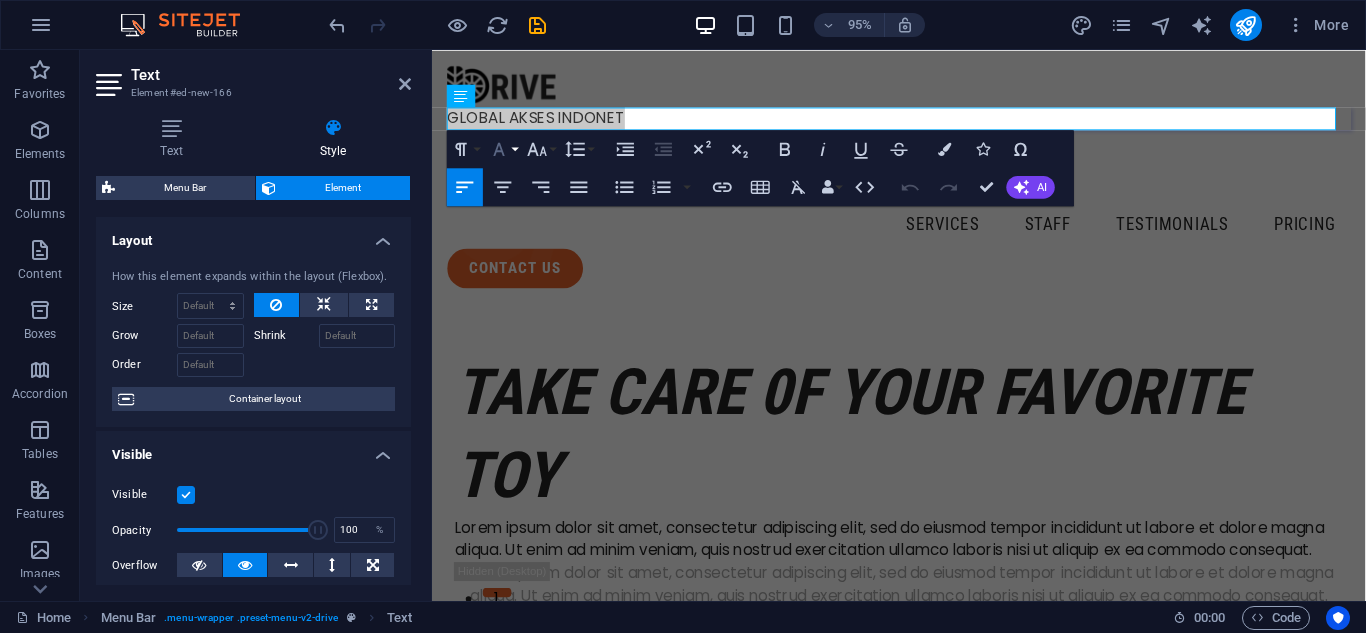 click 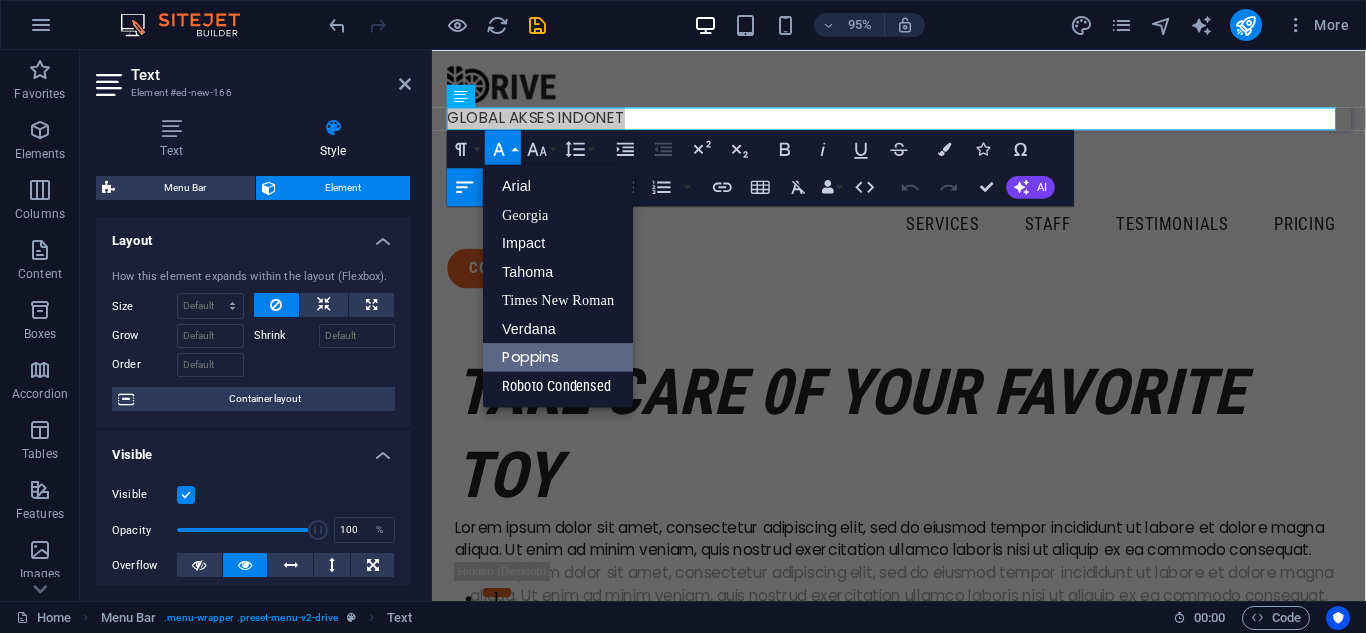 scroll, scrollTop: 0, scrollLeft: 0, axis: both 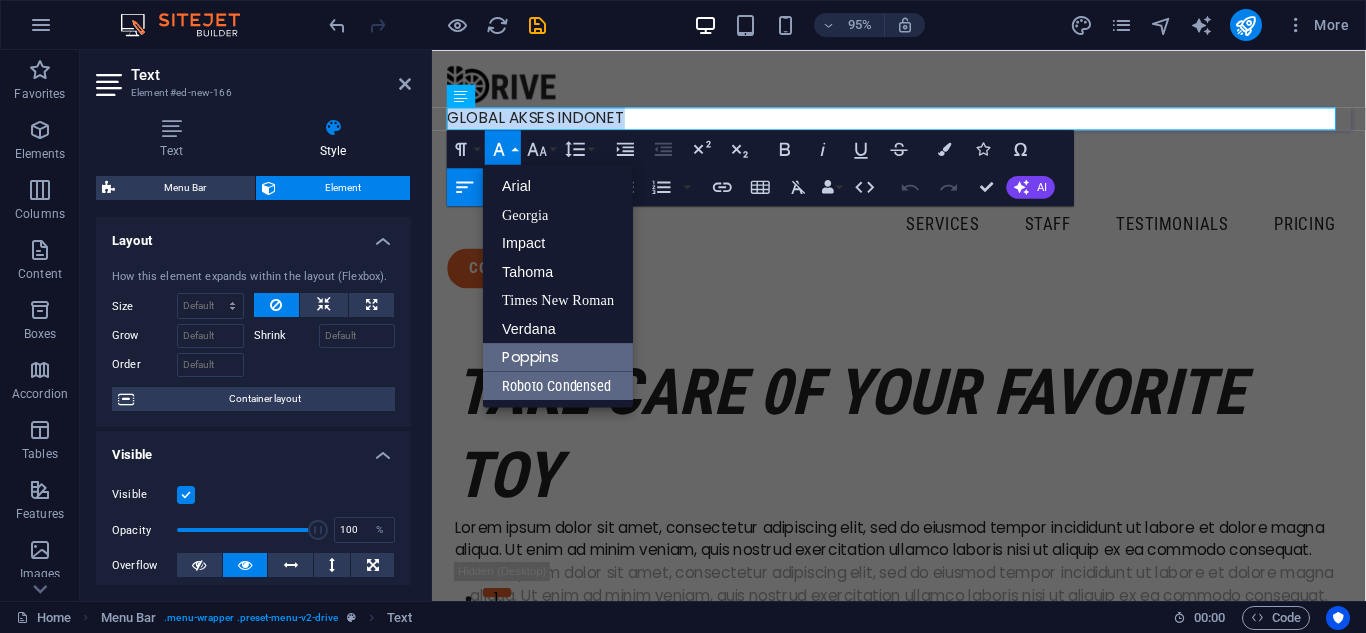 click on "Roboto Condensed" at bounding box center (558, 385) 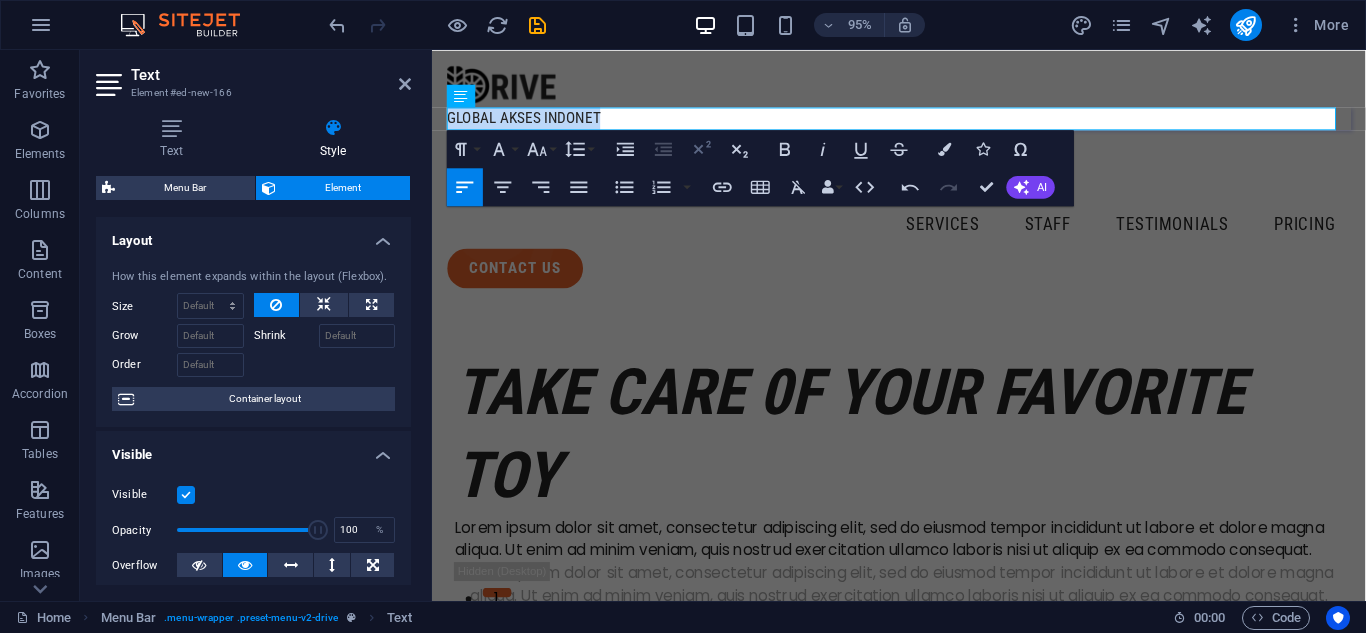 click 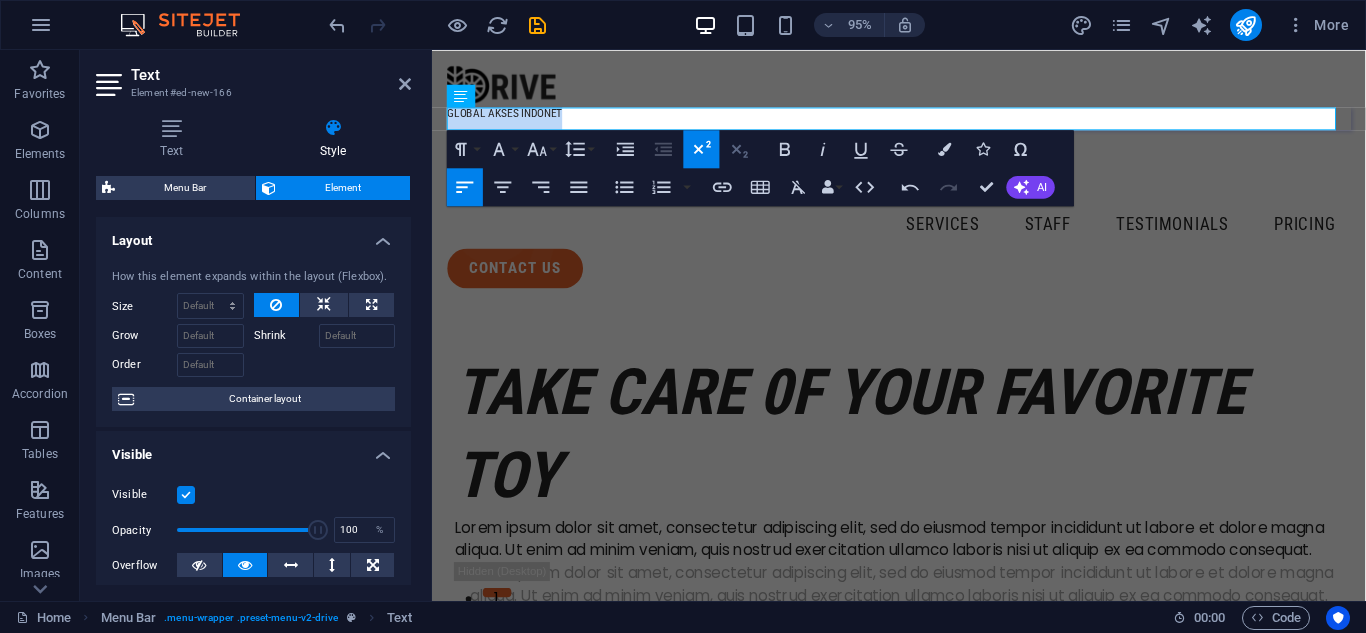 click 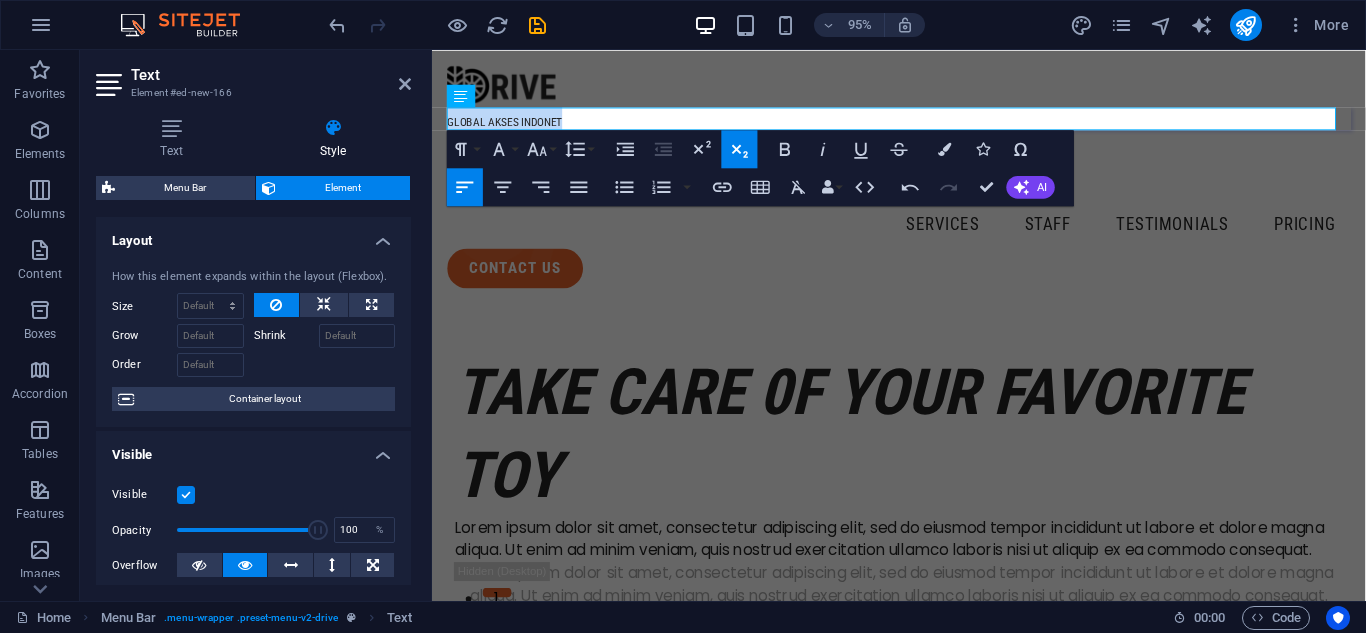 click 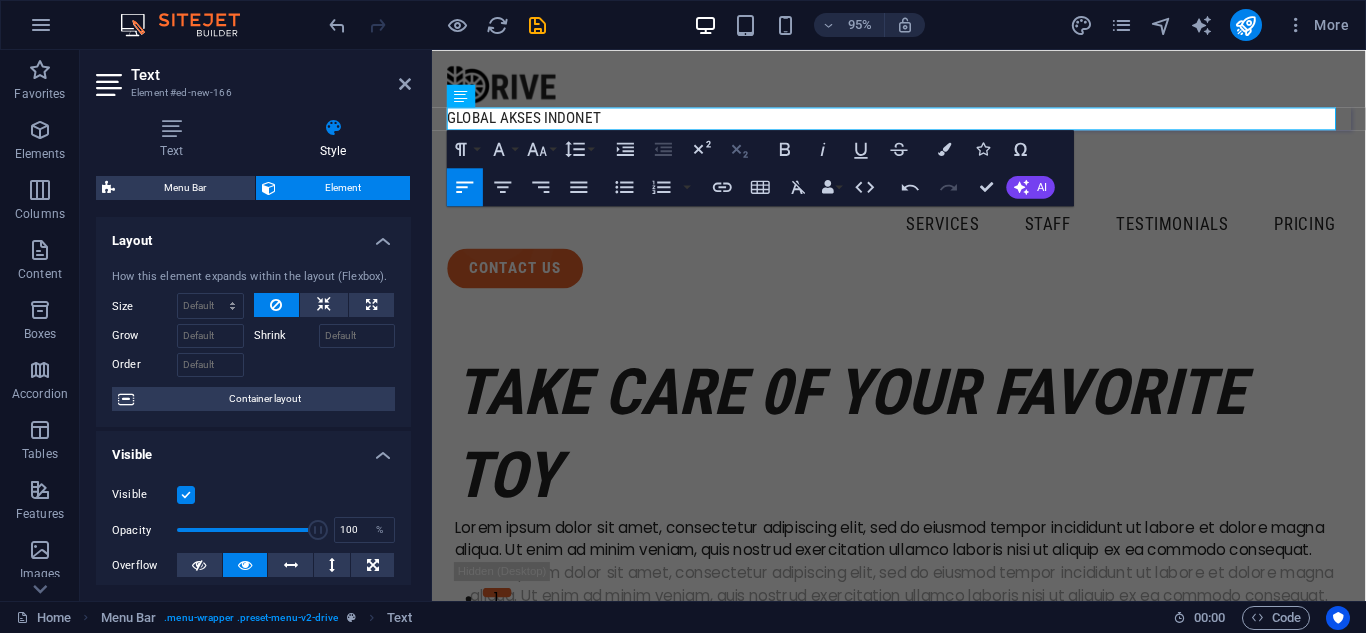 click 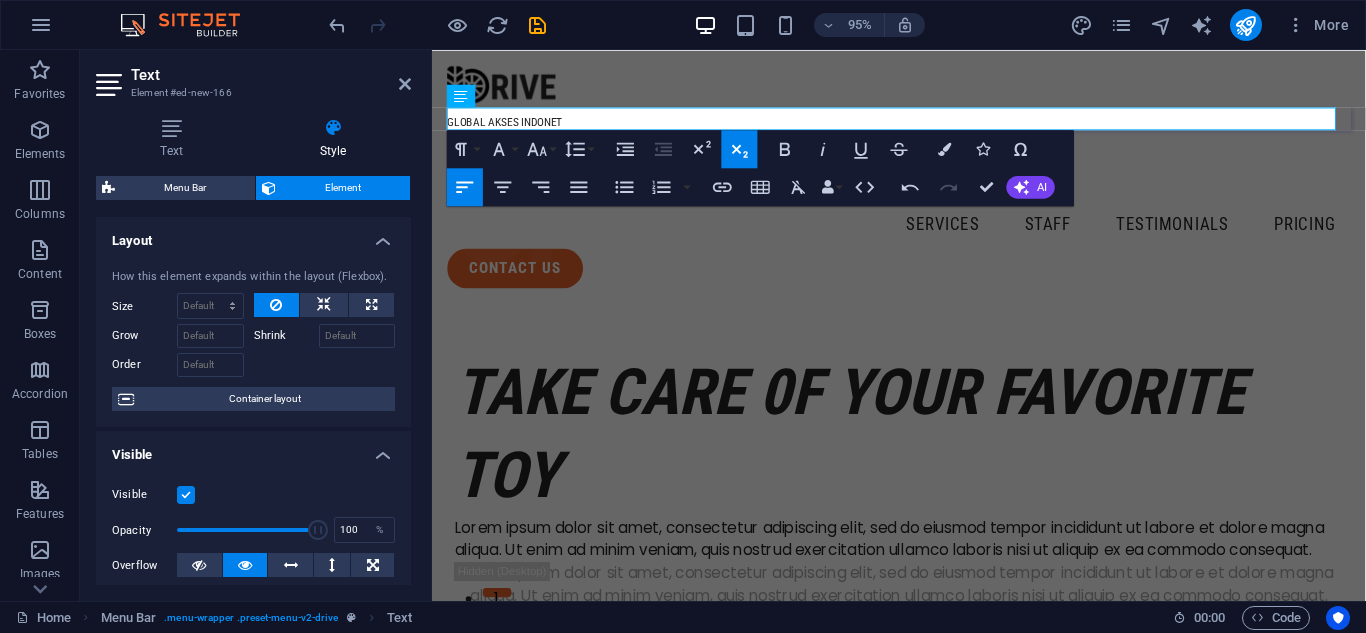 click 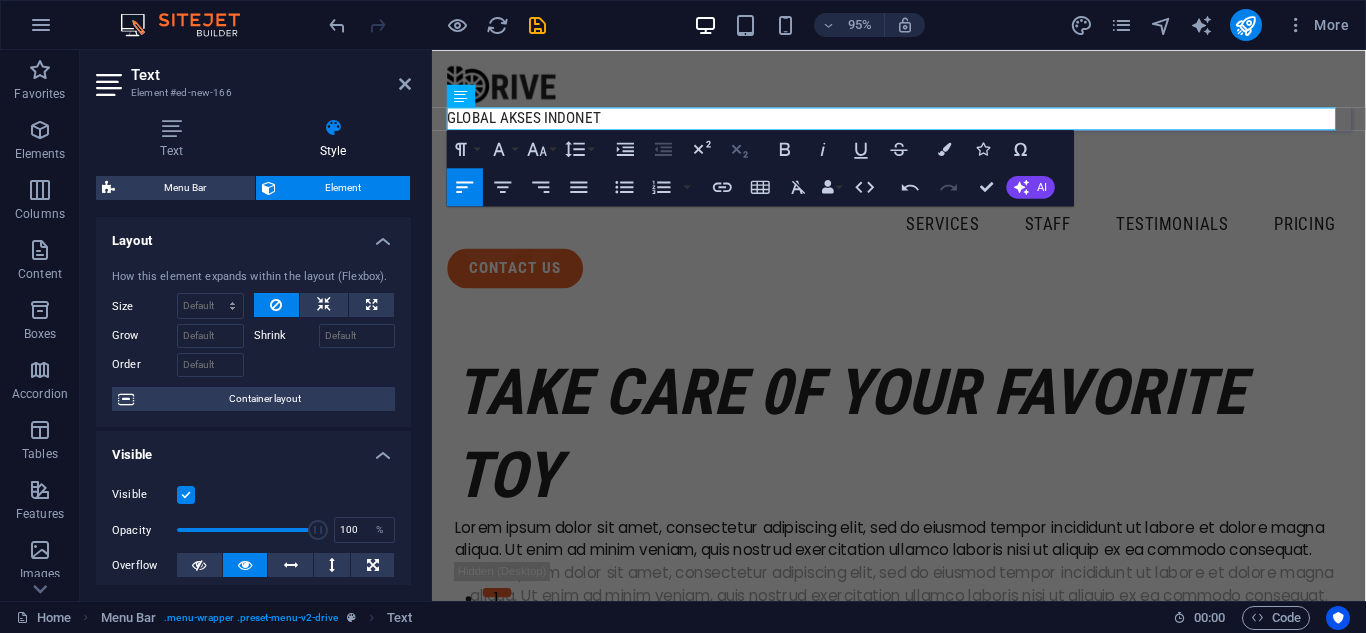 click 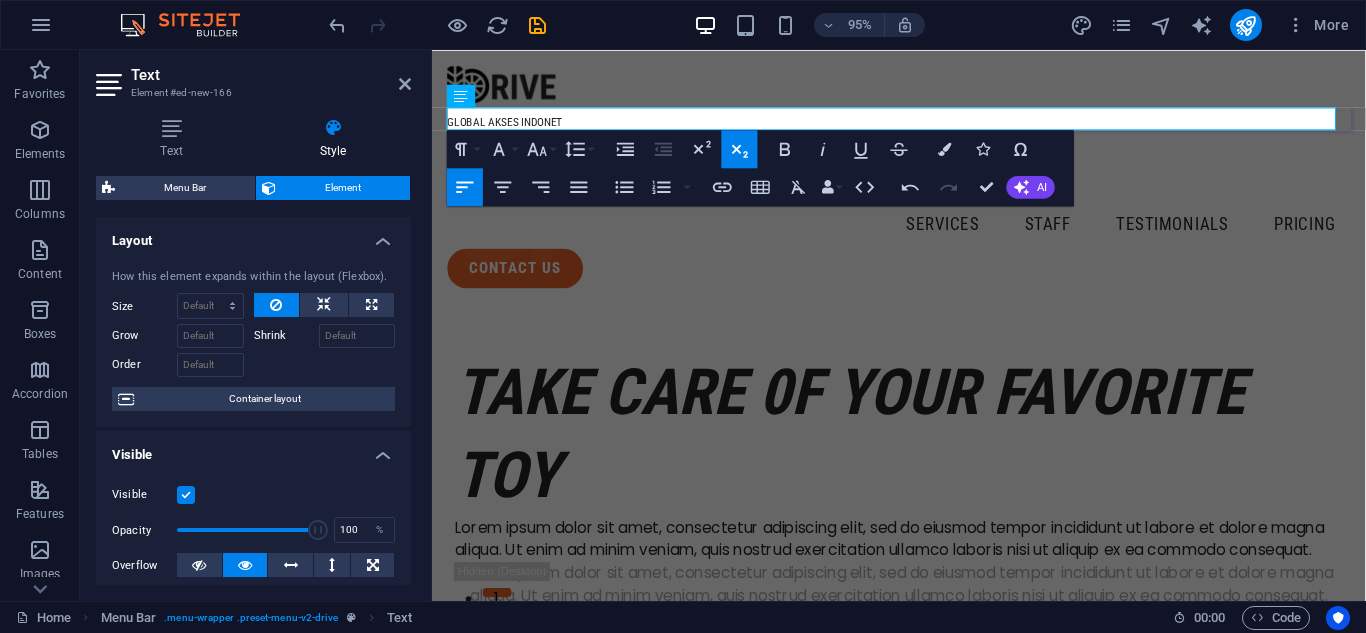 click 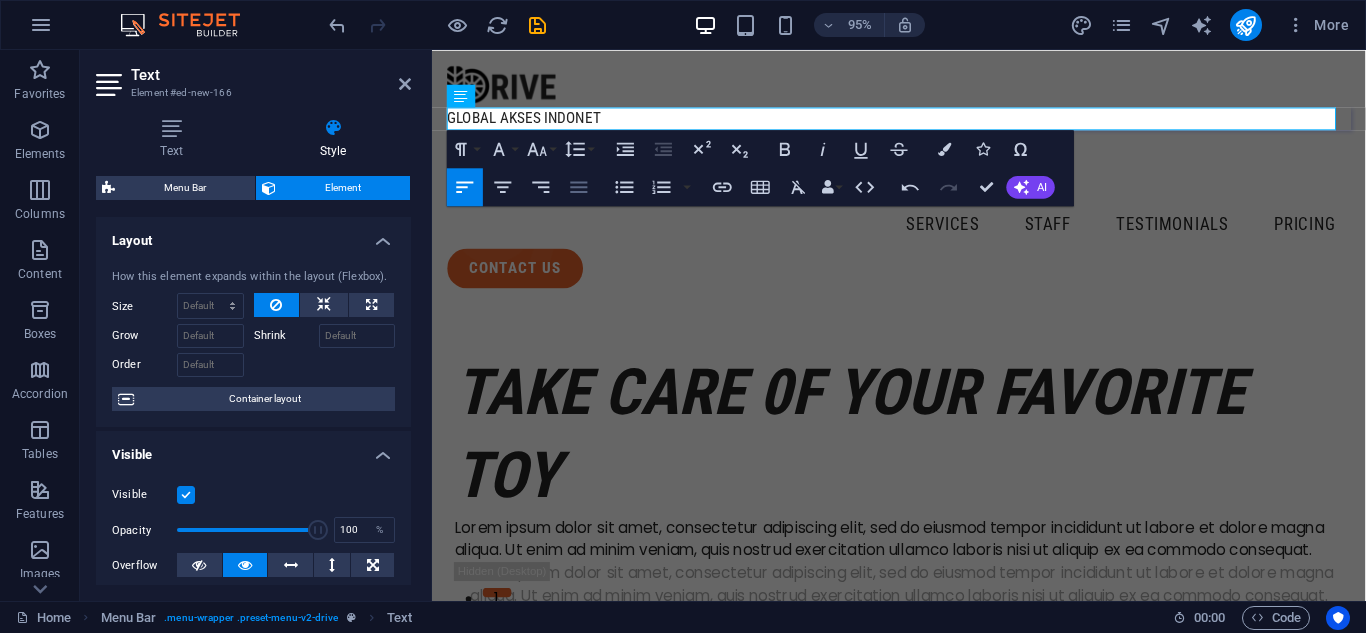 click 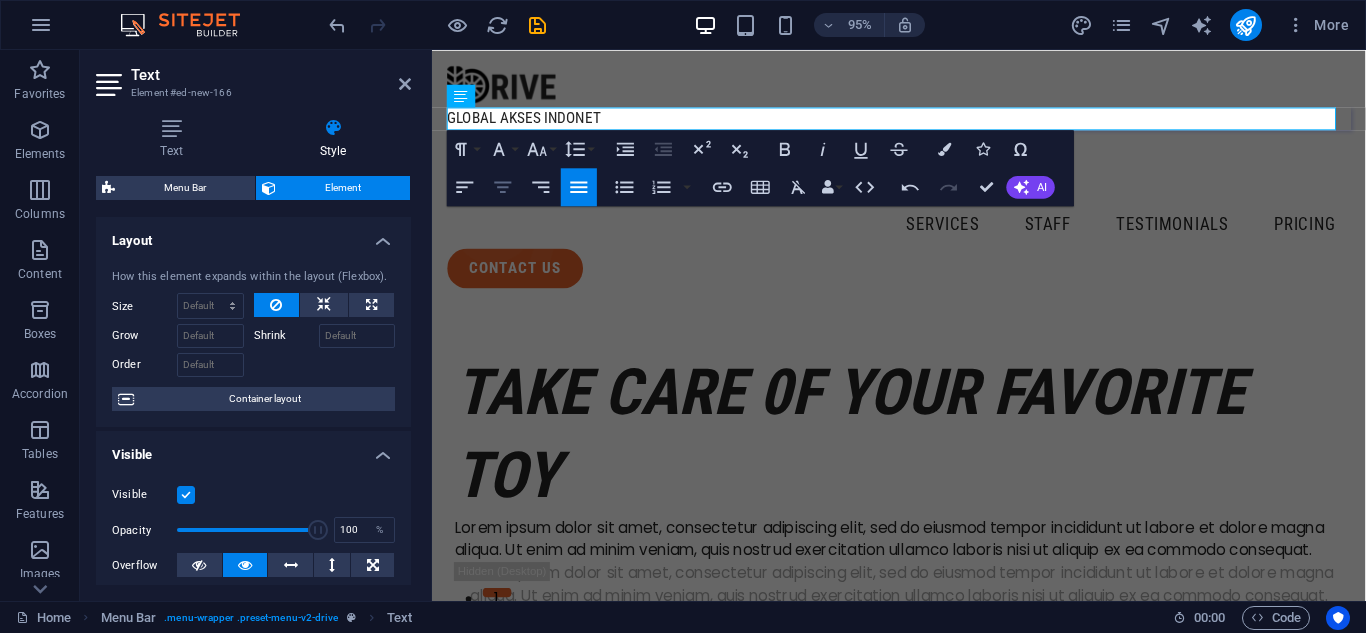 click 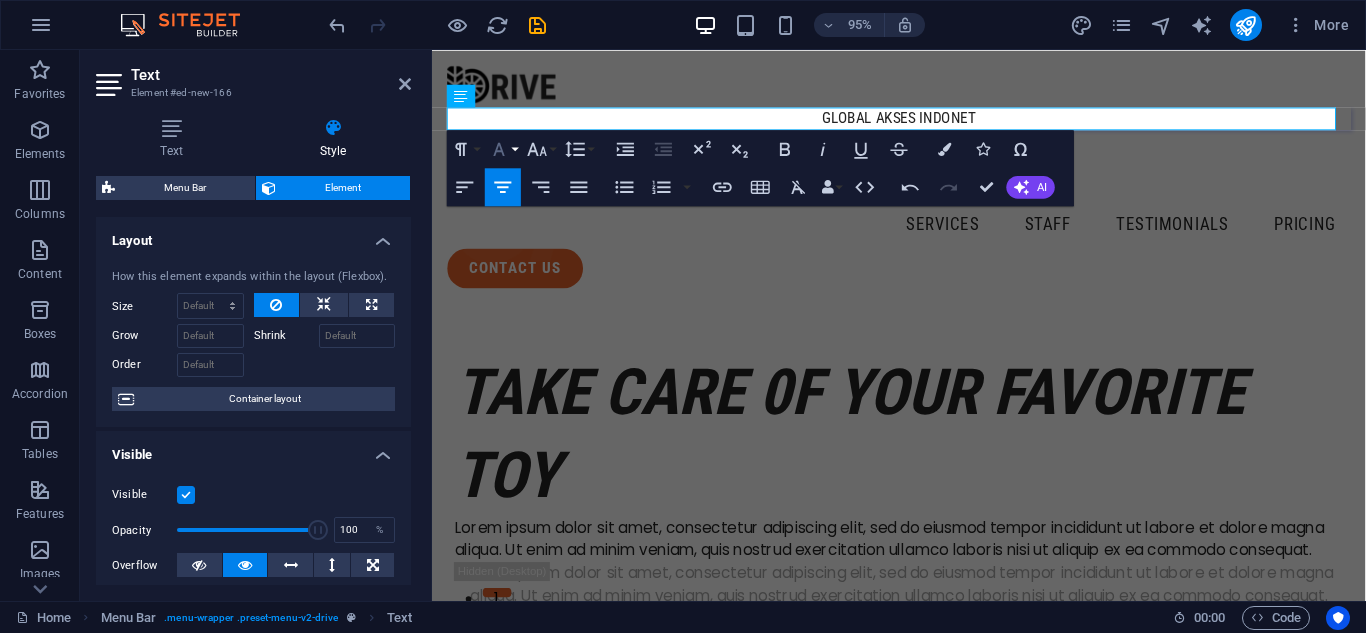 click 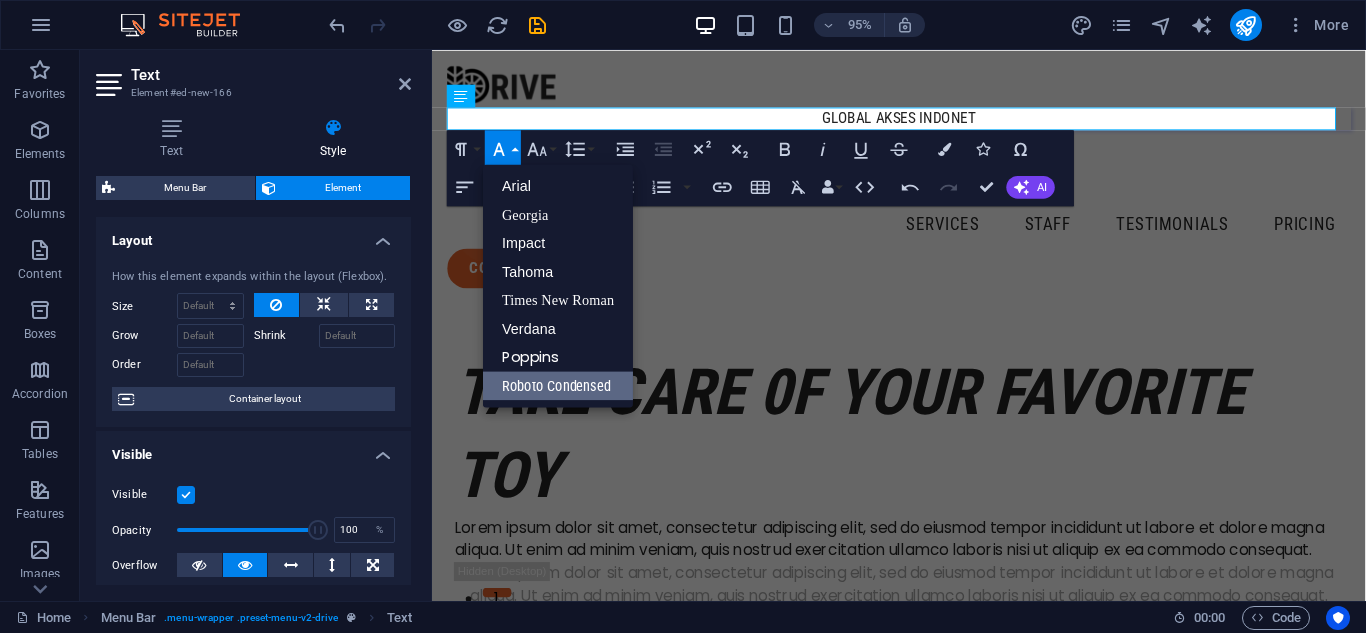scroll, scrollTop: 0, scrollLeft: 0, axis: both 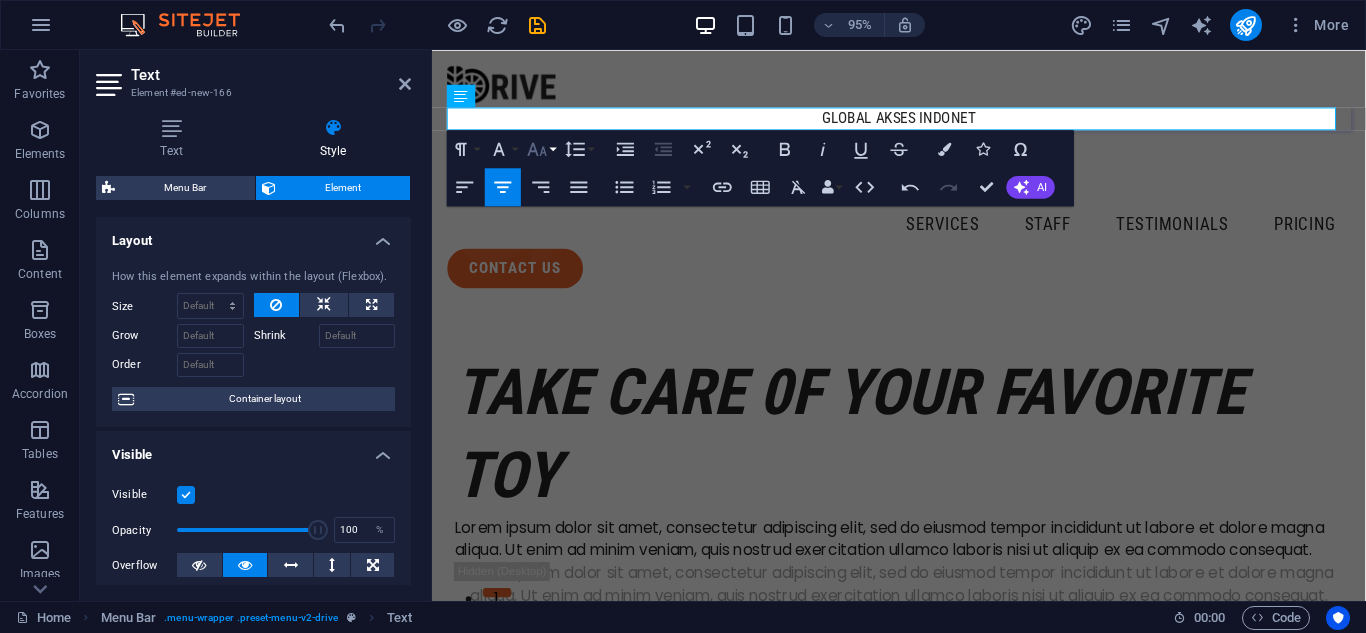 click 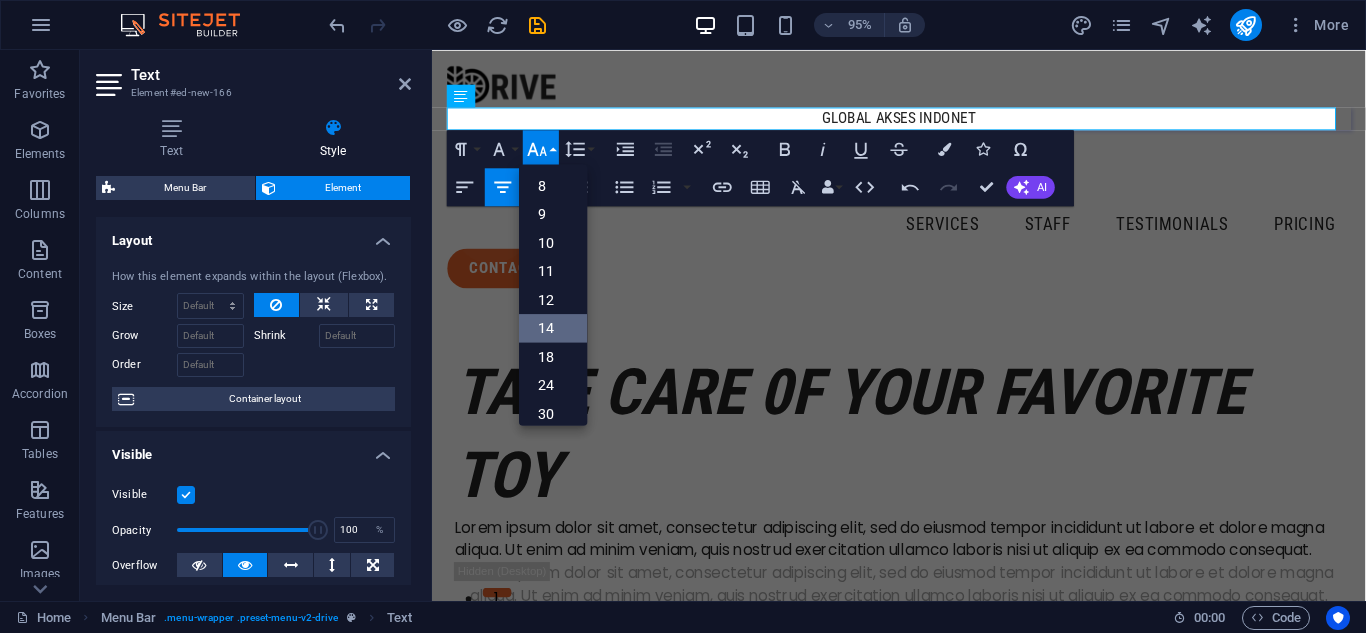 click on "14" at bounding box center (553, 328) 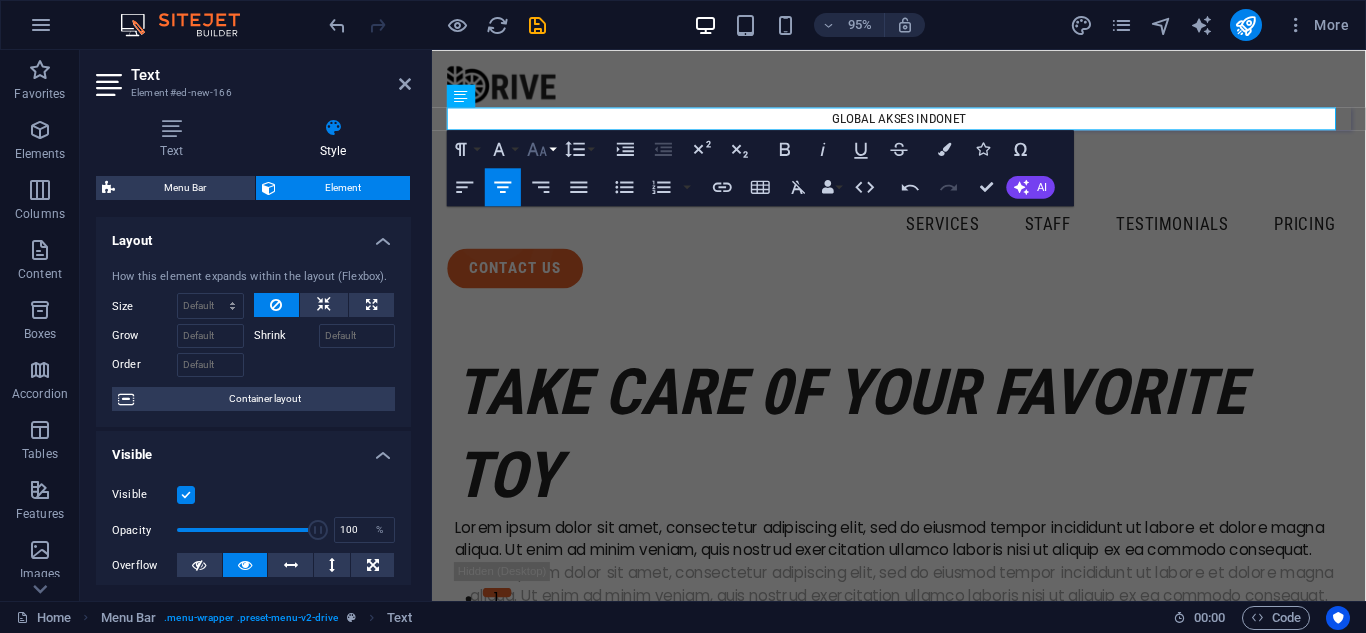 click 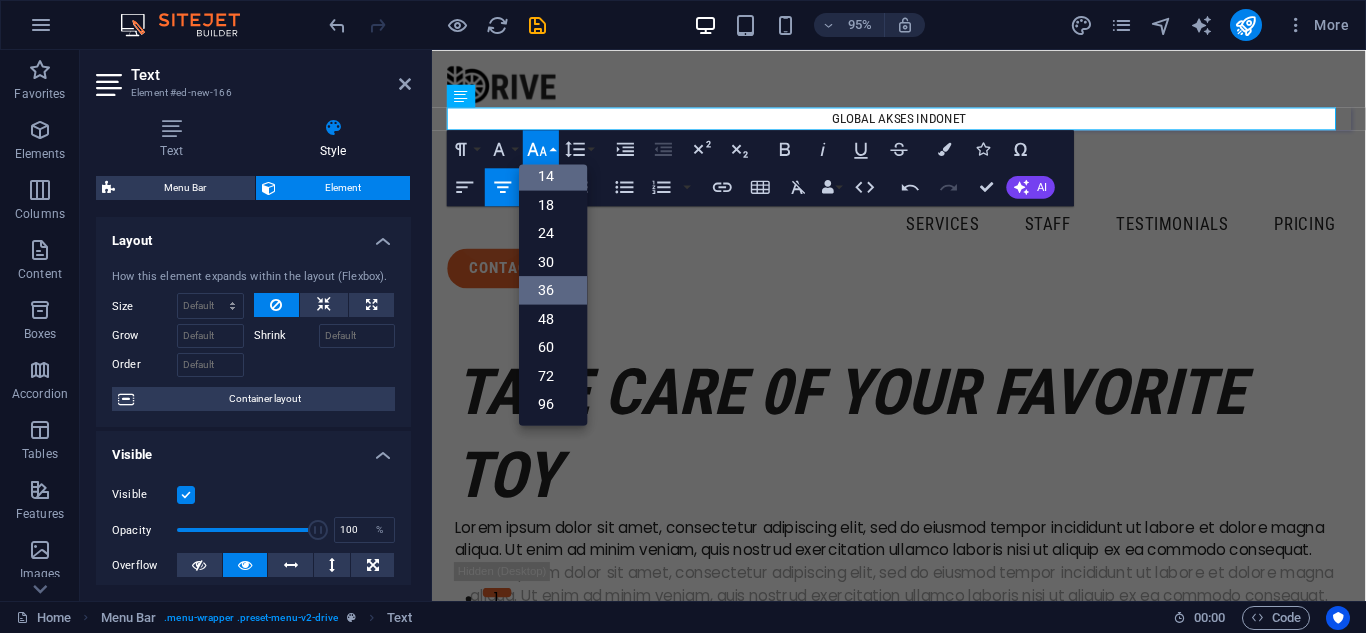 scroll, scrollTop: 161, scrollLeft: 0, axis: vertical 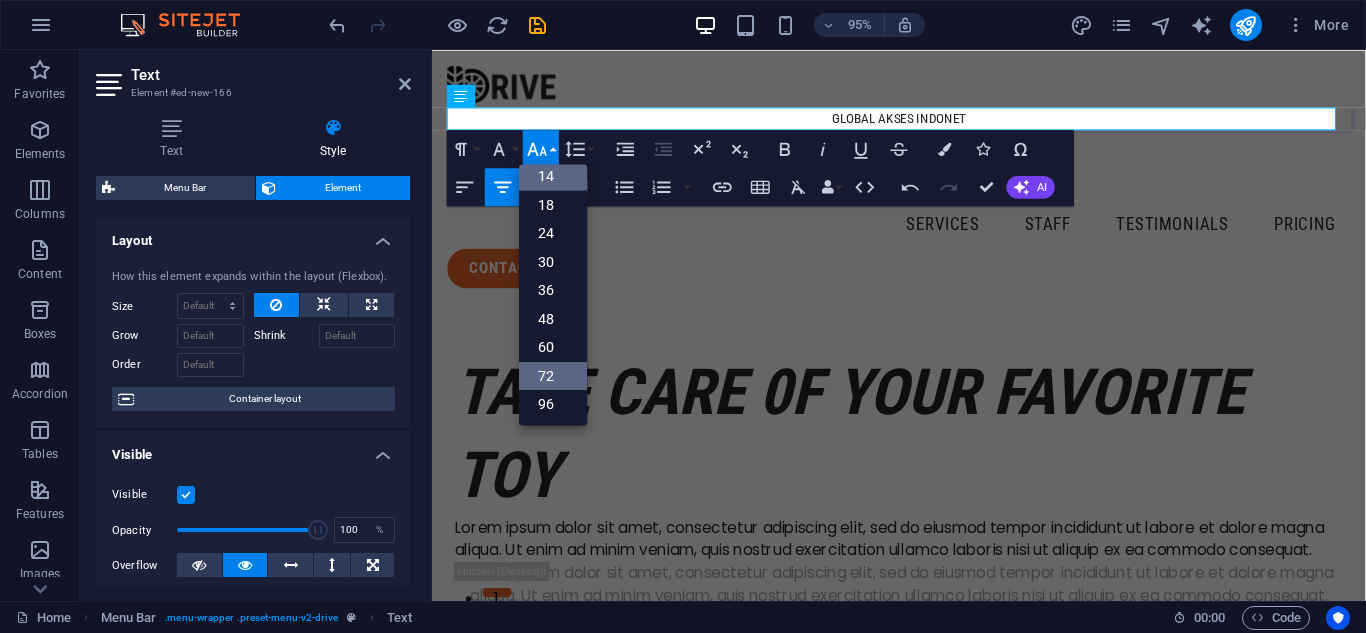 click on "72" at bounding box center (553, 375) 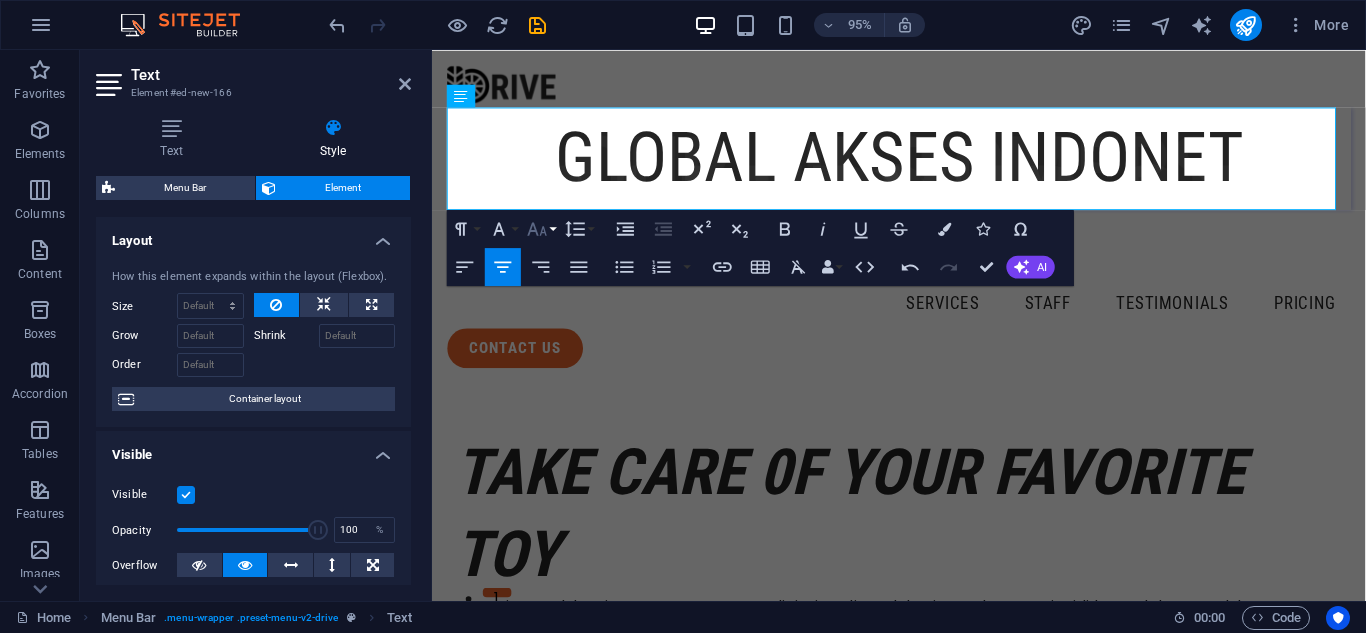 click 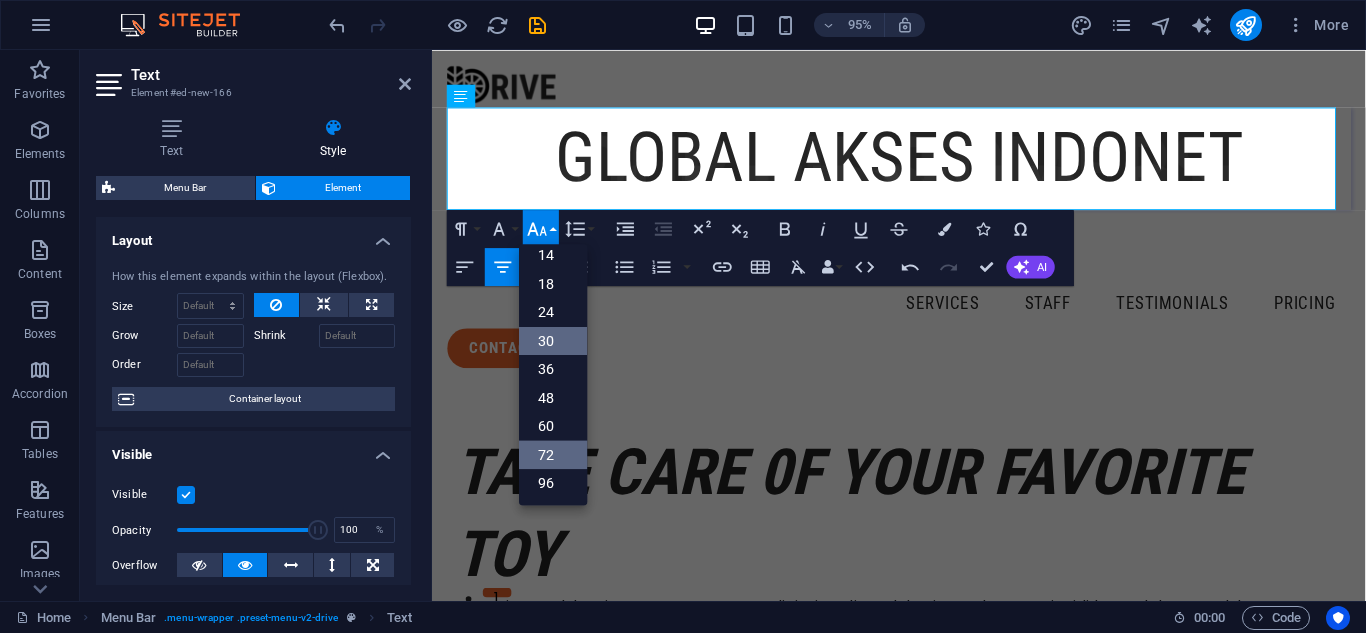 scroll, scrollTop: 161, scrollLeft: 0, axis: vertical 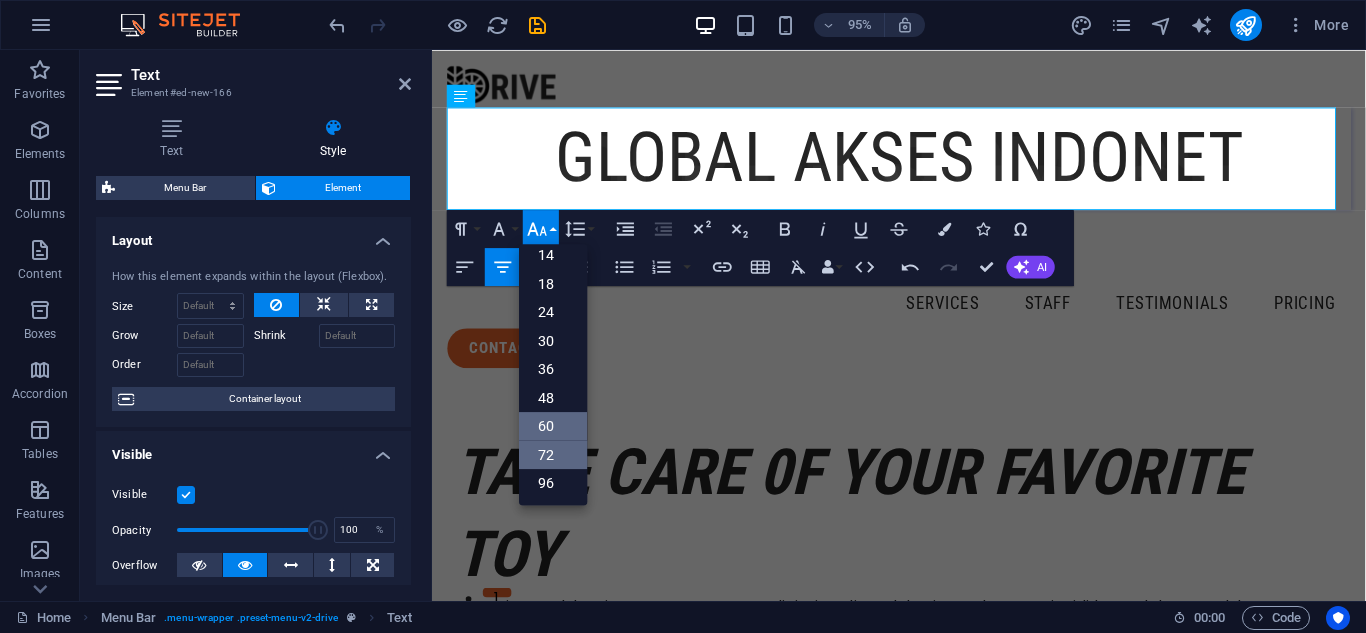 click on "60" at bounding box center (553, 426) 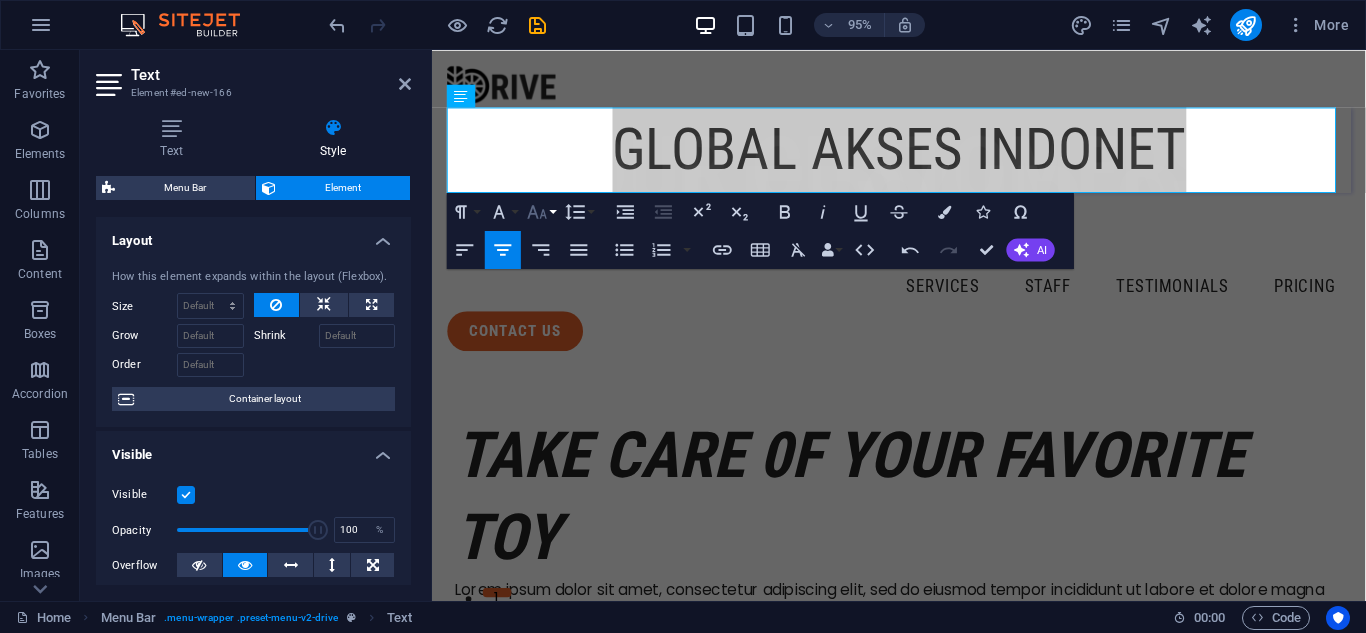click 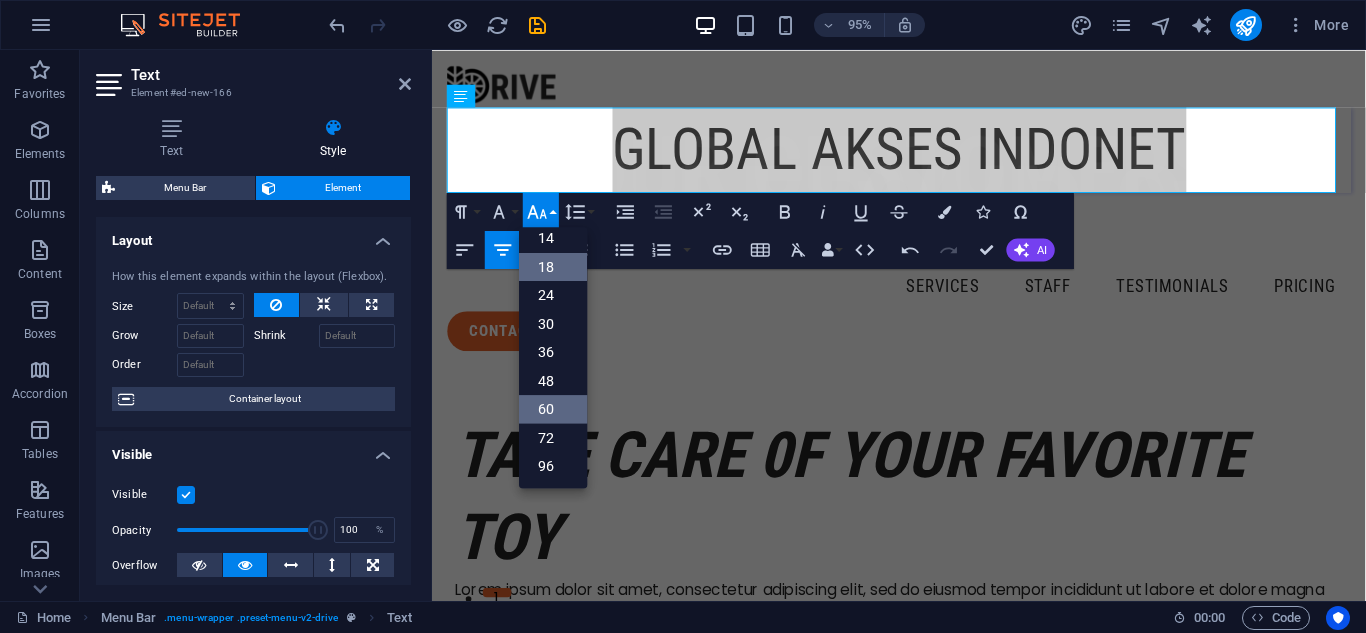 scroll, scrollTop: 161, scrollLeft: 0, axis: vertical 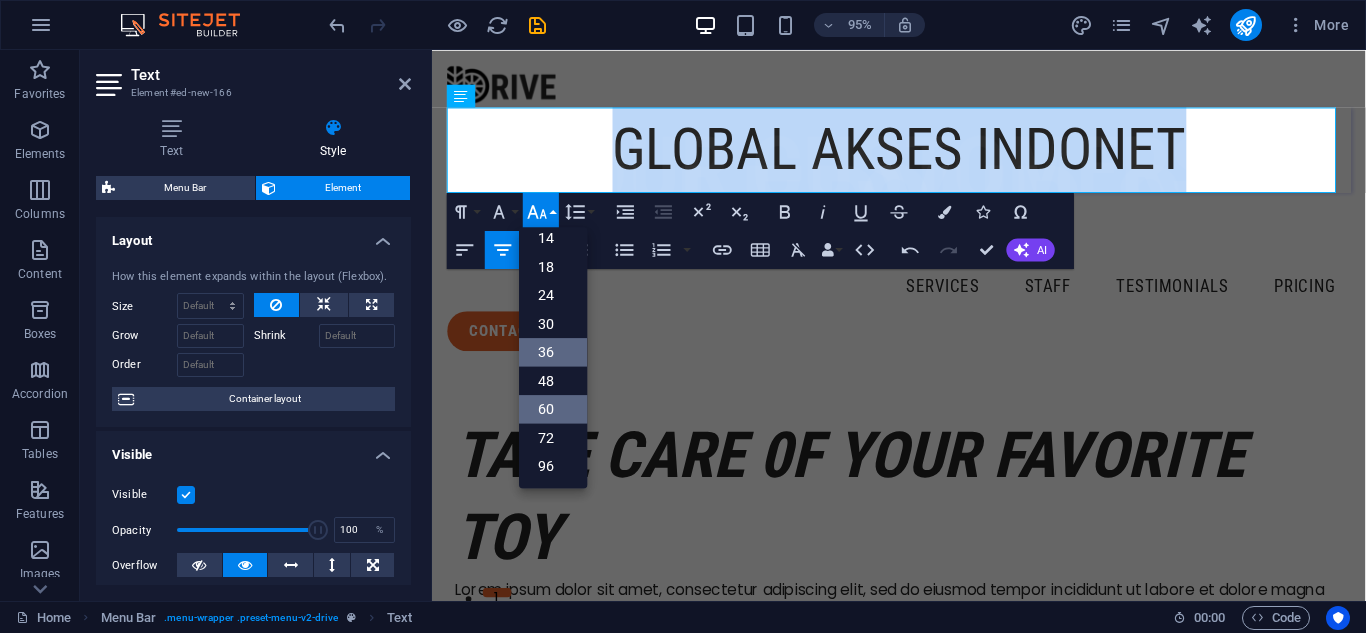 click on "36" at bounding box center [553, 352] 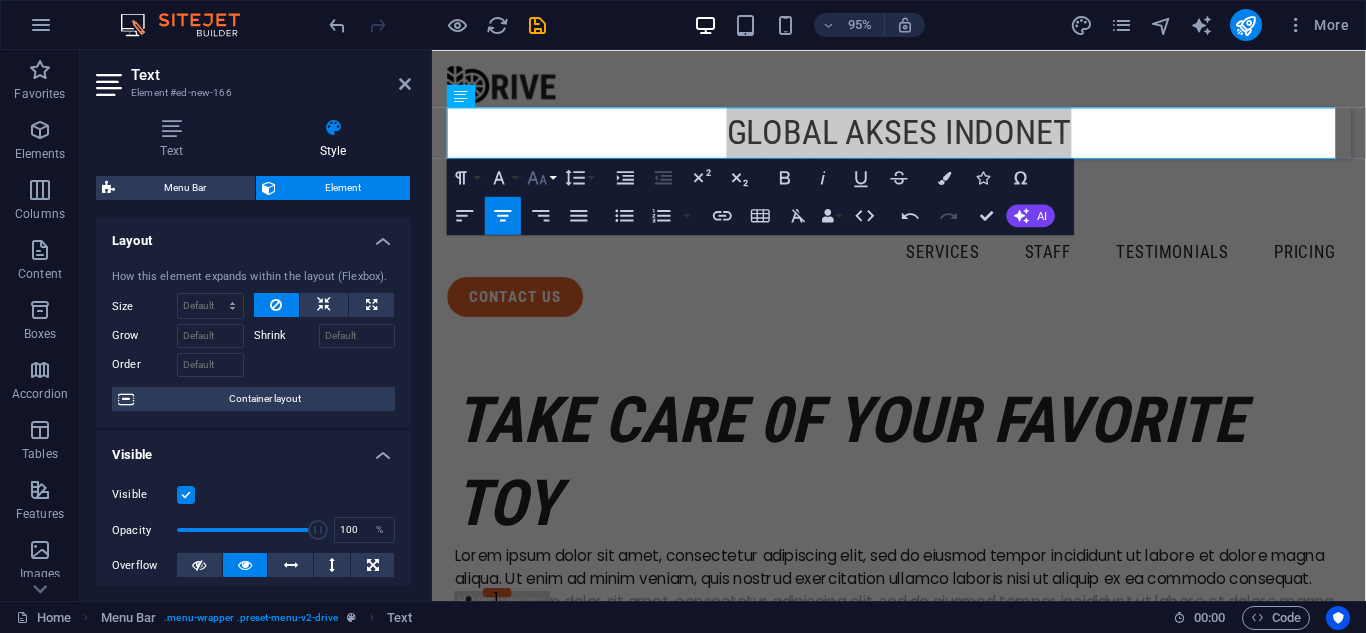click 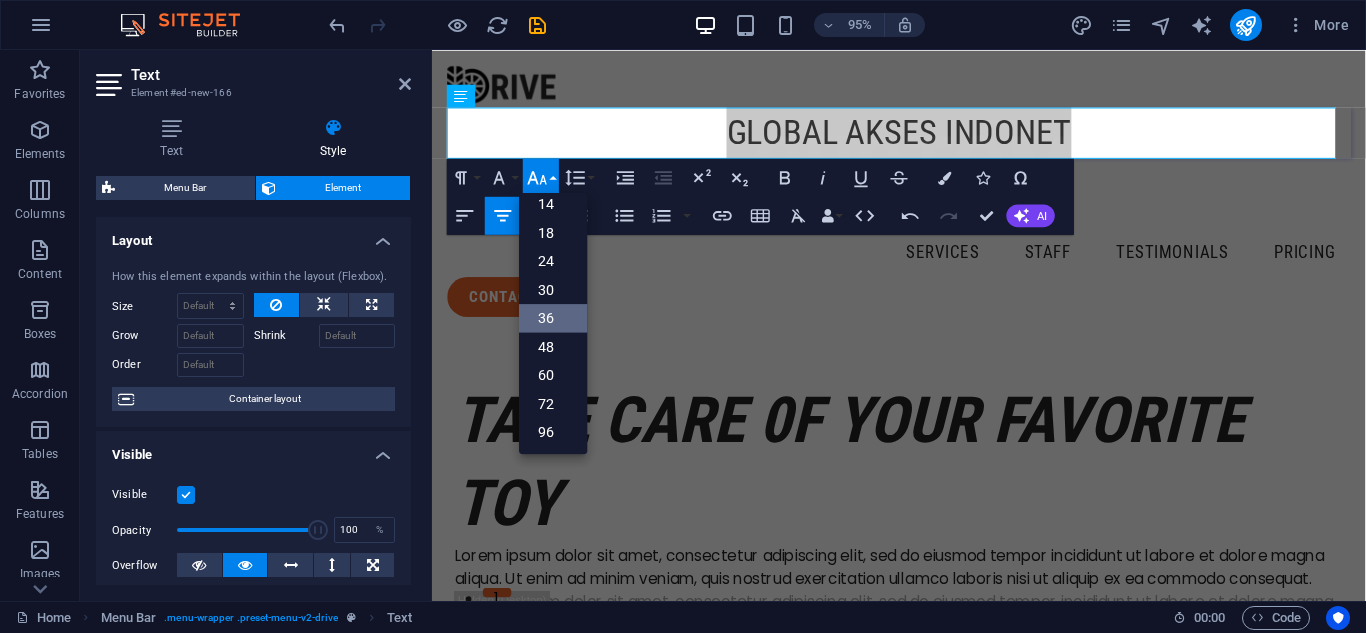 scroll, scrollTop: 161, scrollLeft: 0, axis: vertical 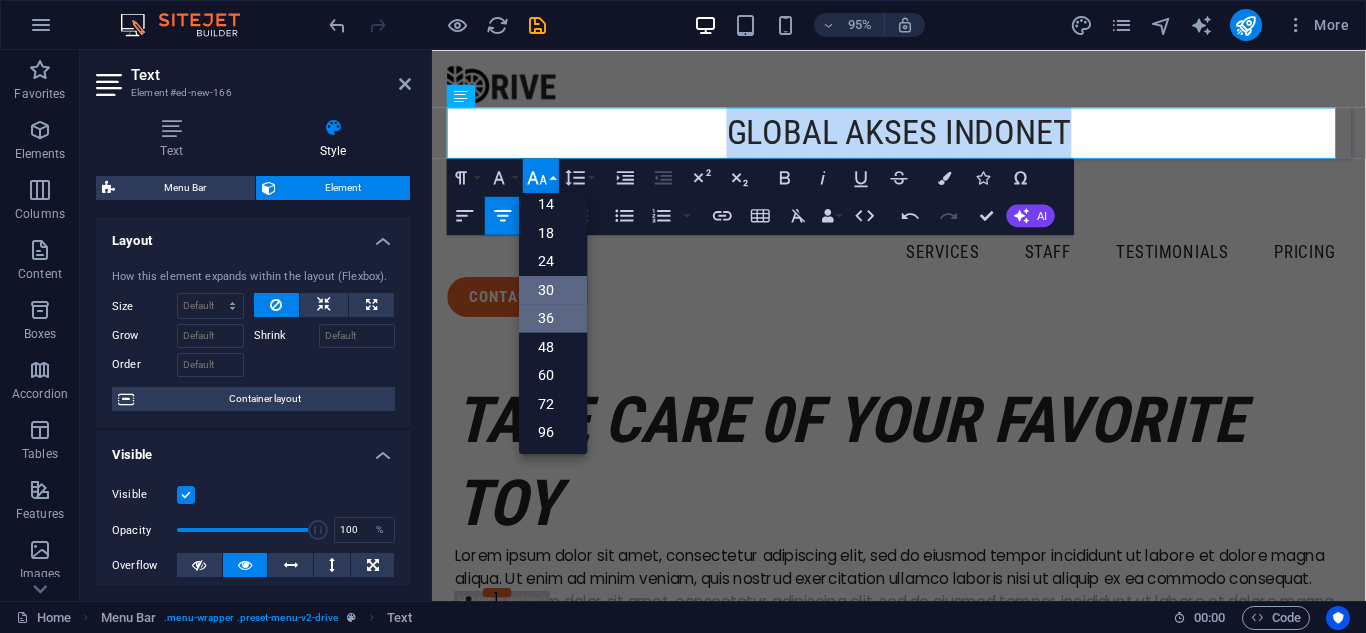click on "30" at bounding box center [553, 289] 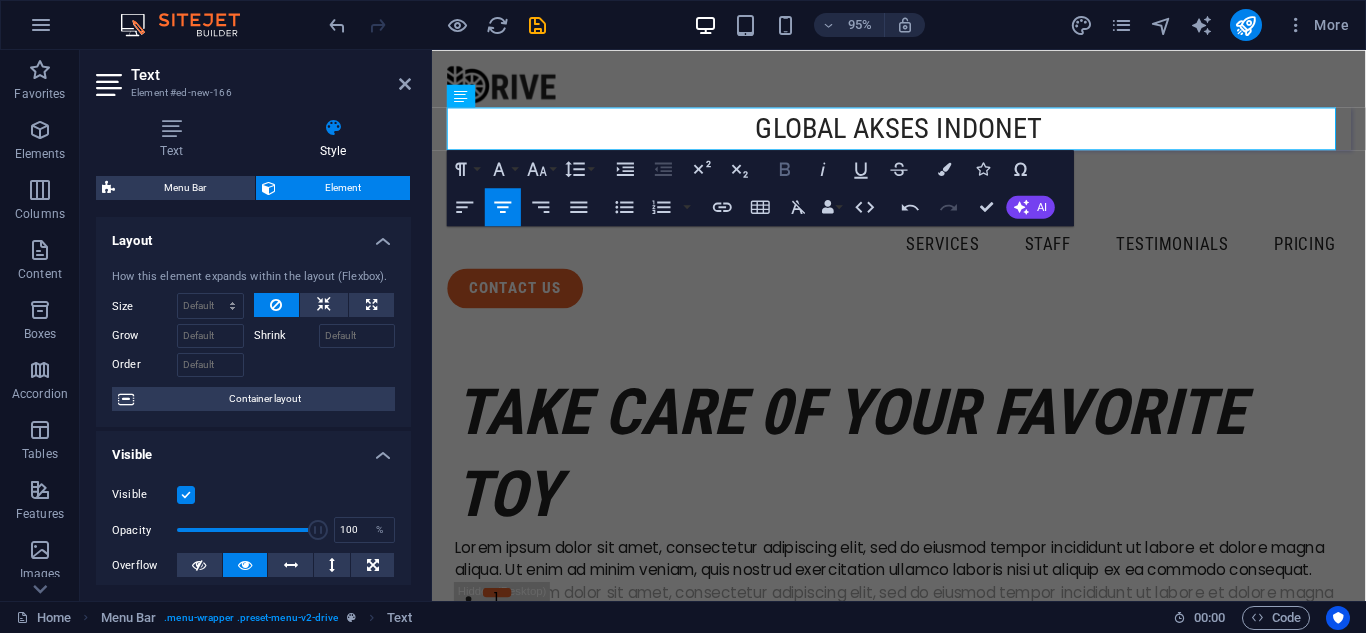 click 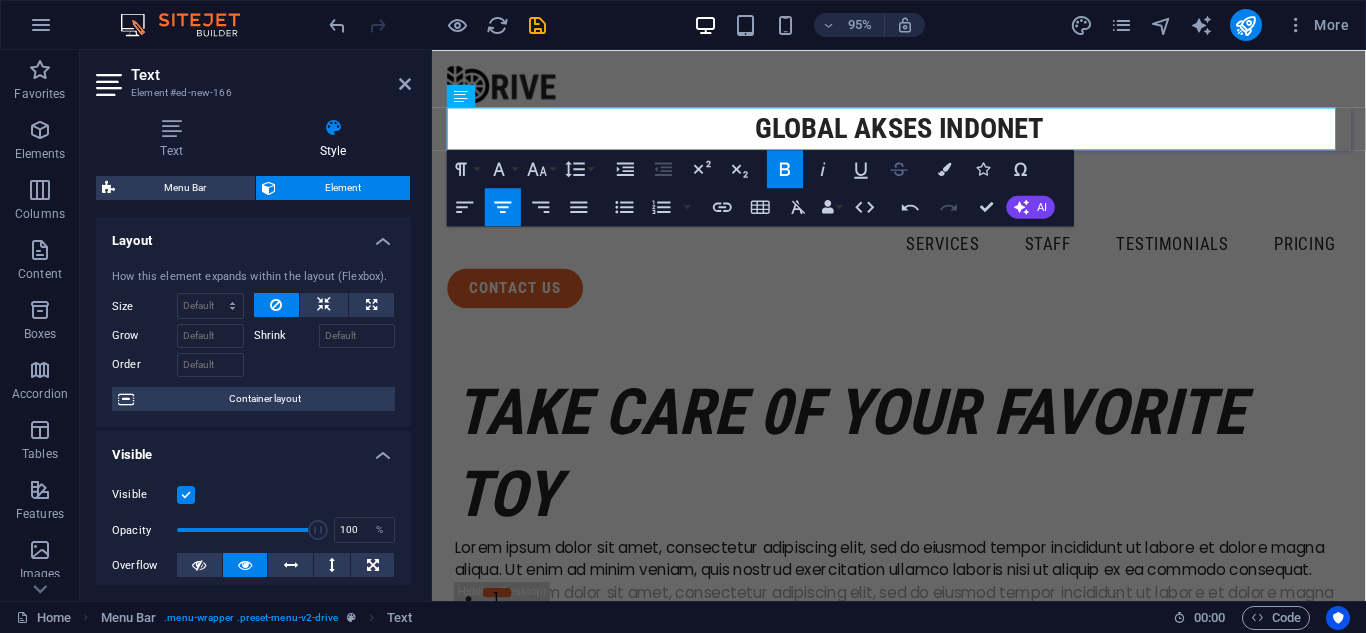 click 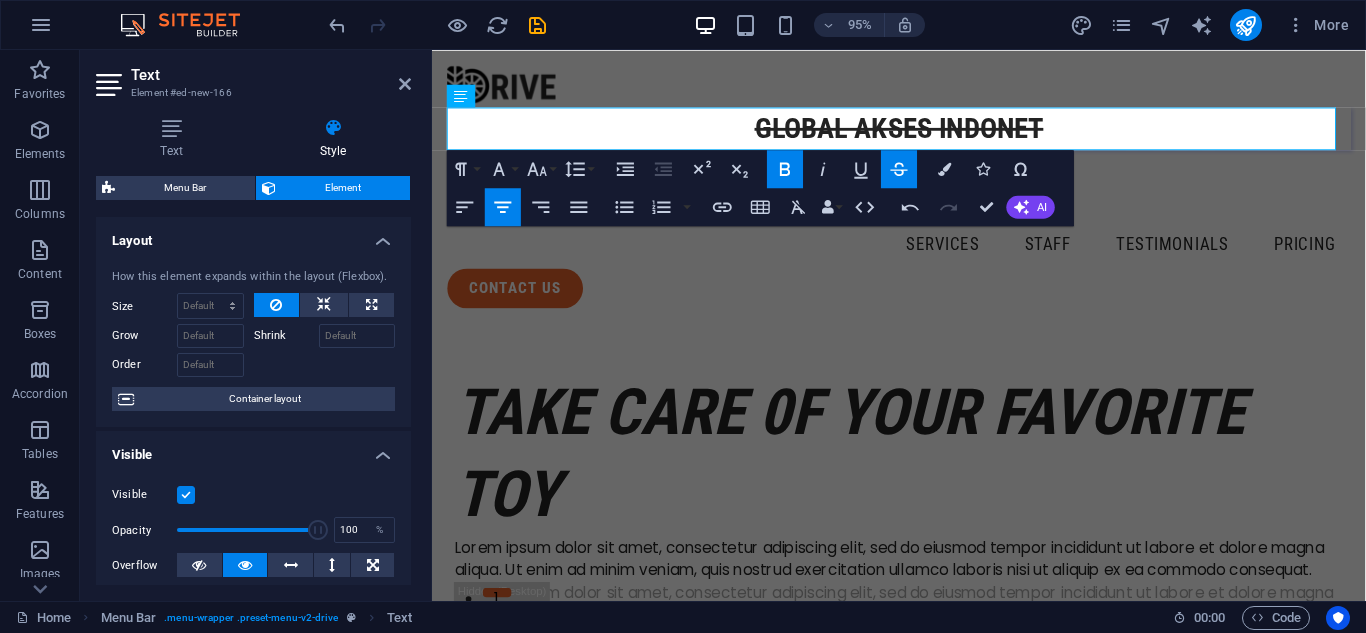click 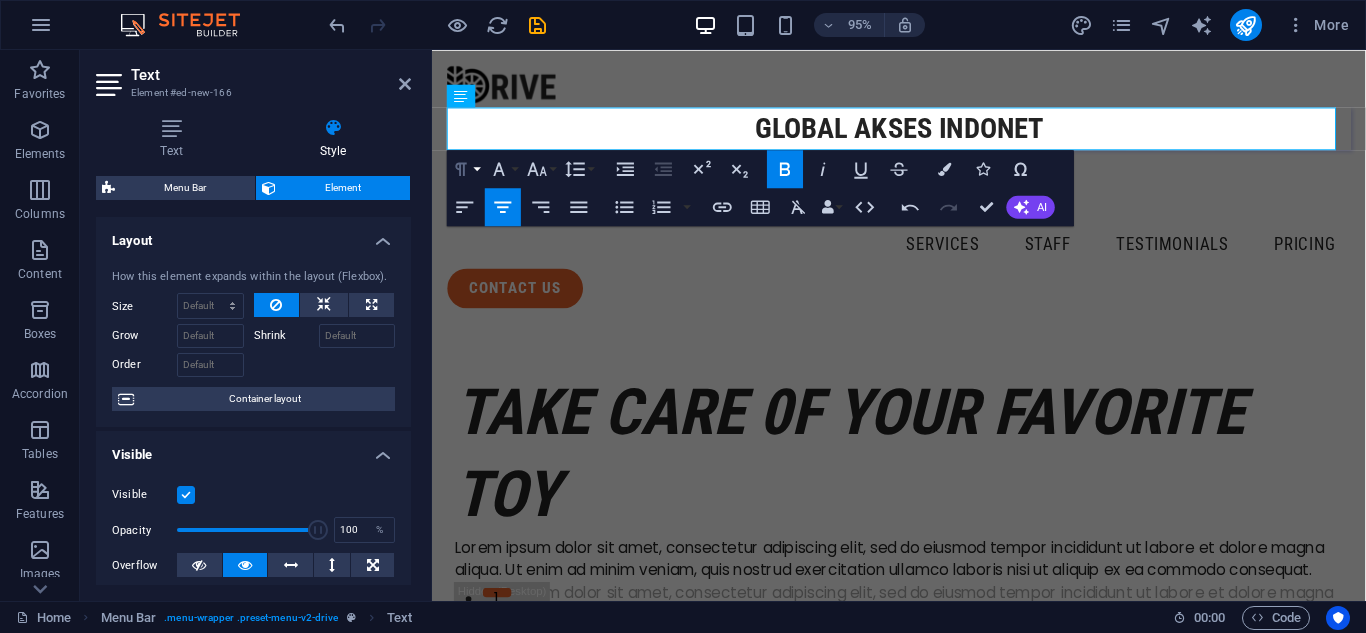 click on "Paragraph Format" at bounding box center (465, 169) 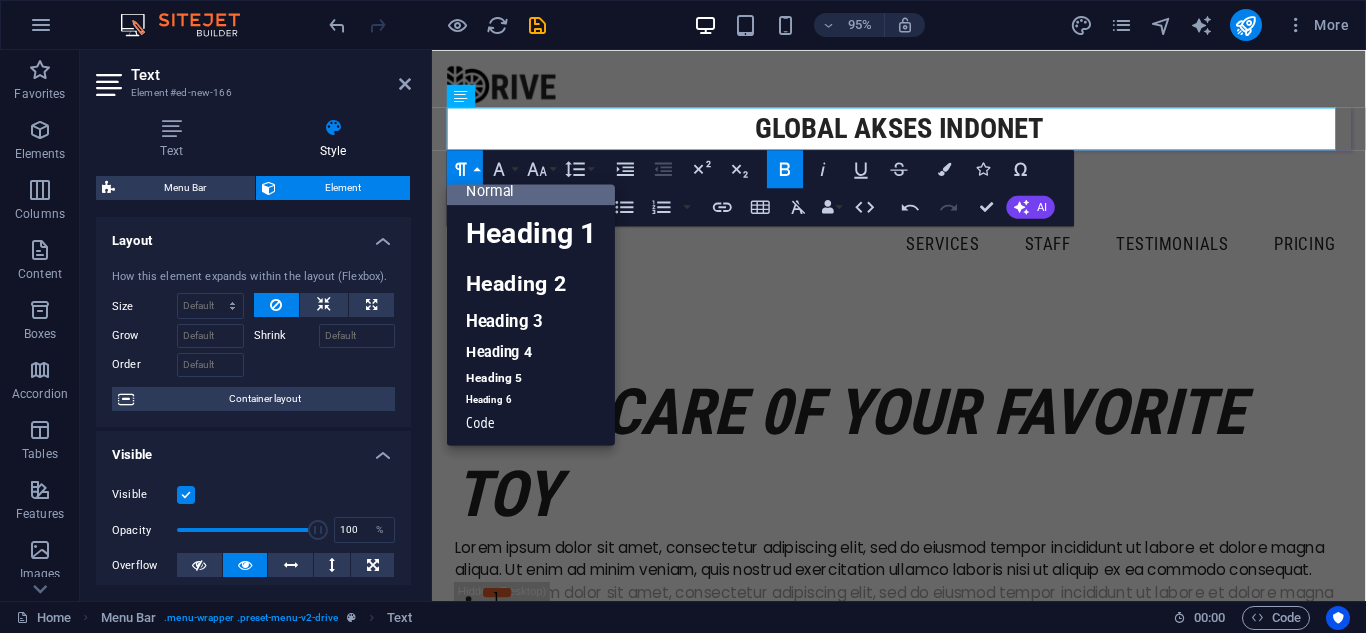 scroll, scrollTop: 16, scrollLeft: 0, axis: vertical 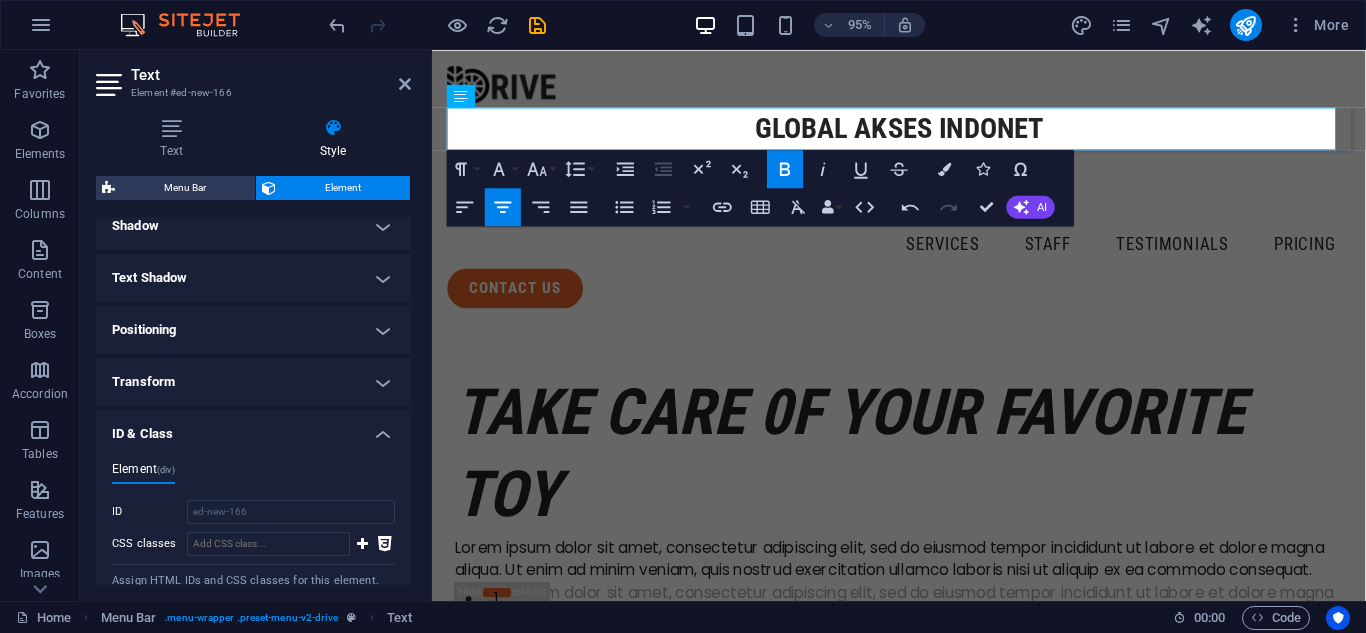 click on "Text Shadow" at bounding box center (253, 278) 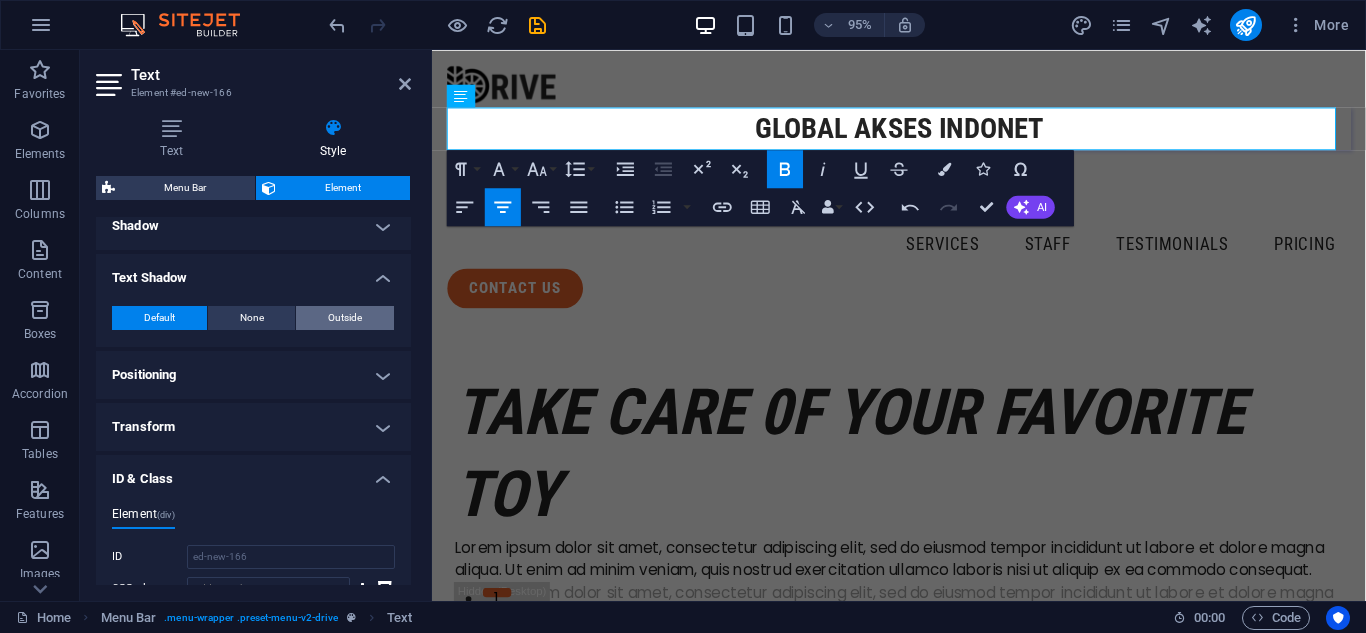 click on "Outside" at bounding box center (345, 318) 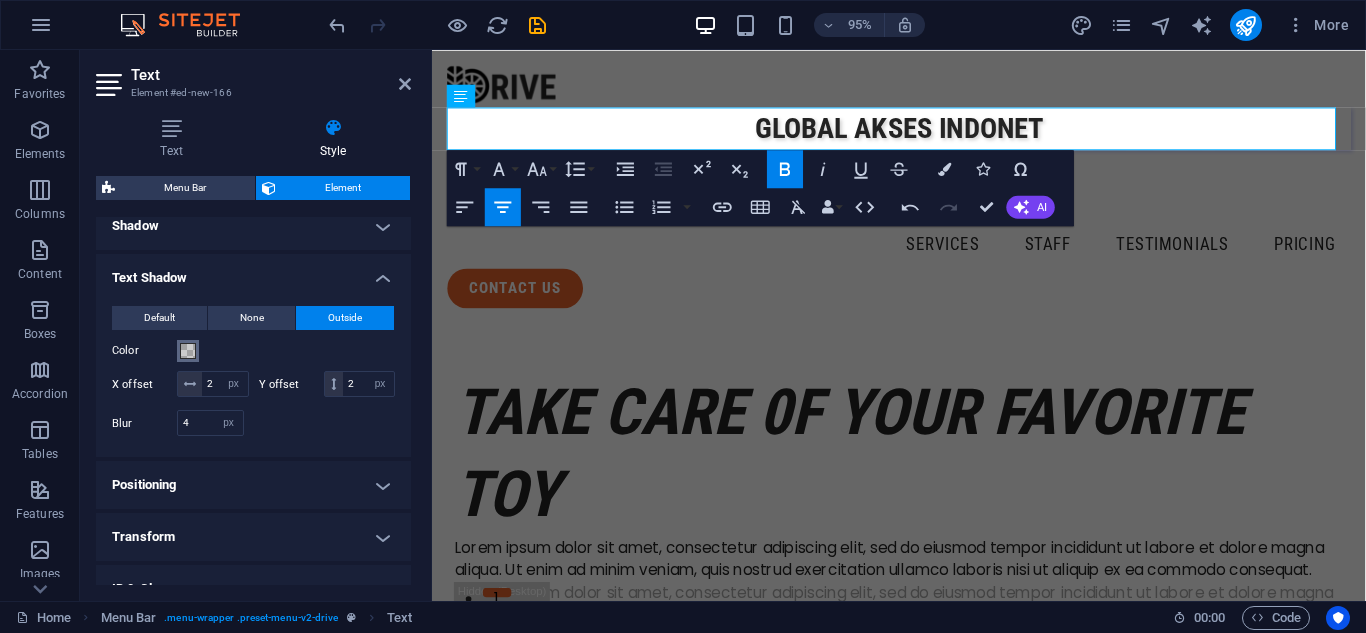 click at bounding box center [188, 351] 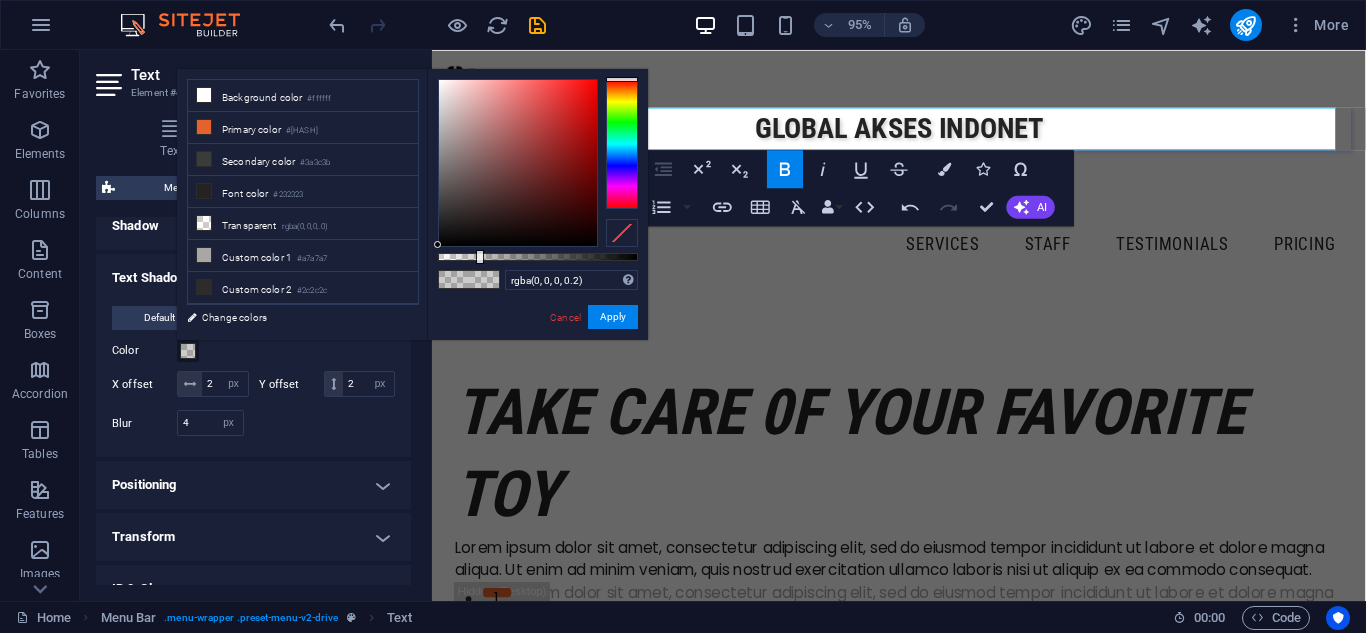 click at bounding box center (622, 144) 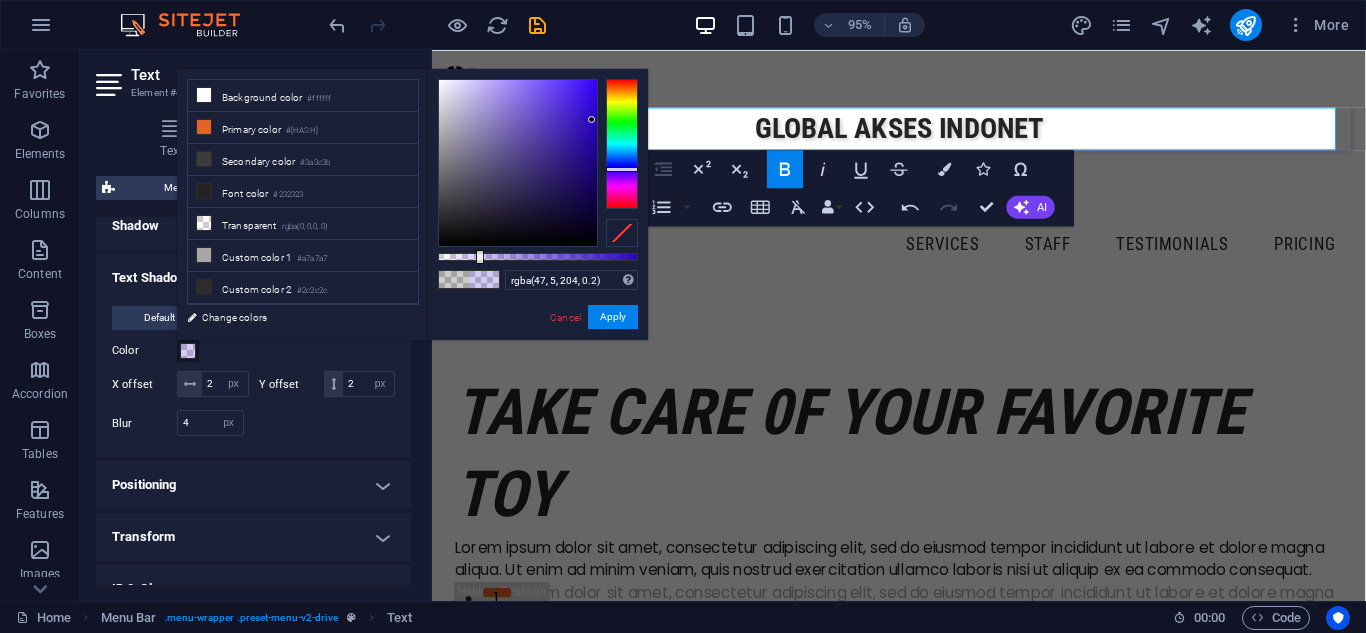type on "rgba(47, 5, 206, 0.2)" 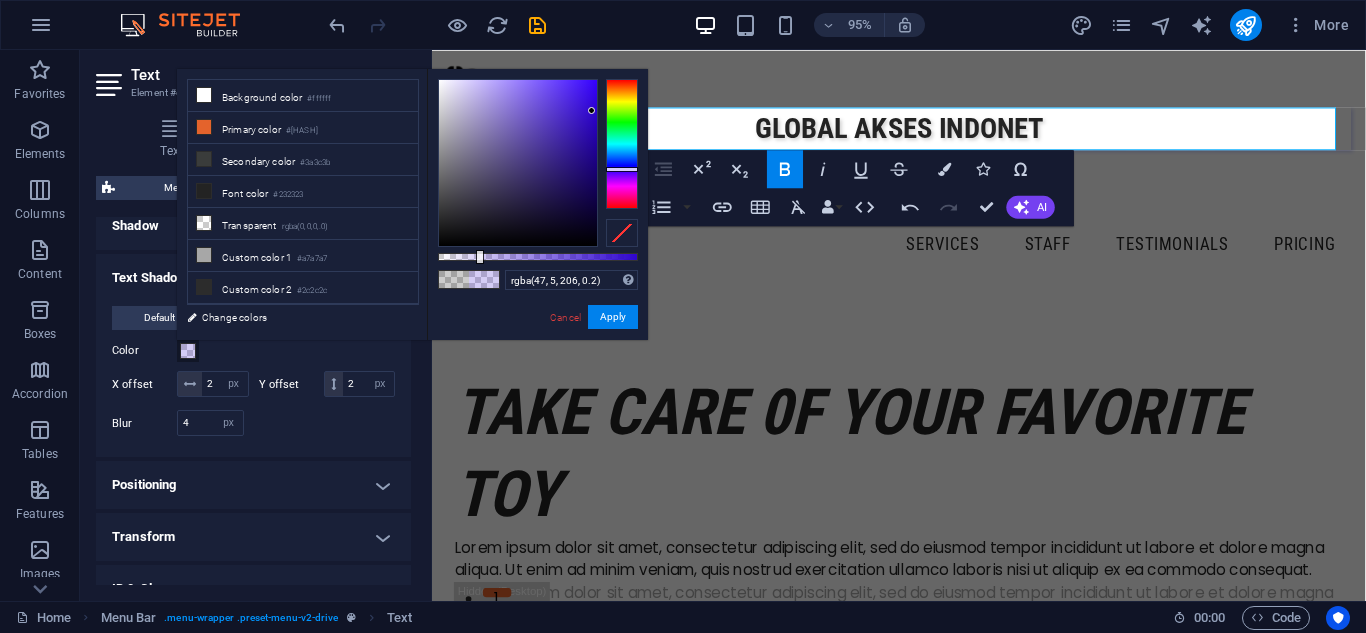 drag, startPoint x: 440, startPoint y: 243, endPoint x: 592, endPoint y: 111, distance: 201.31567 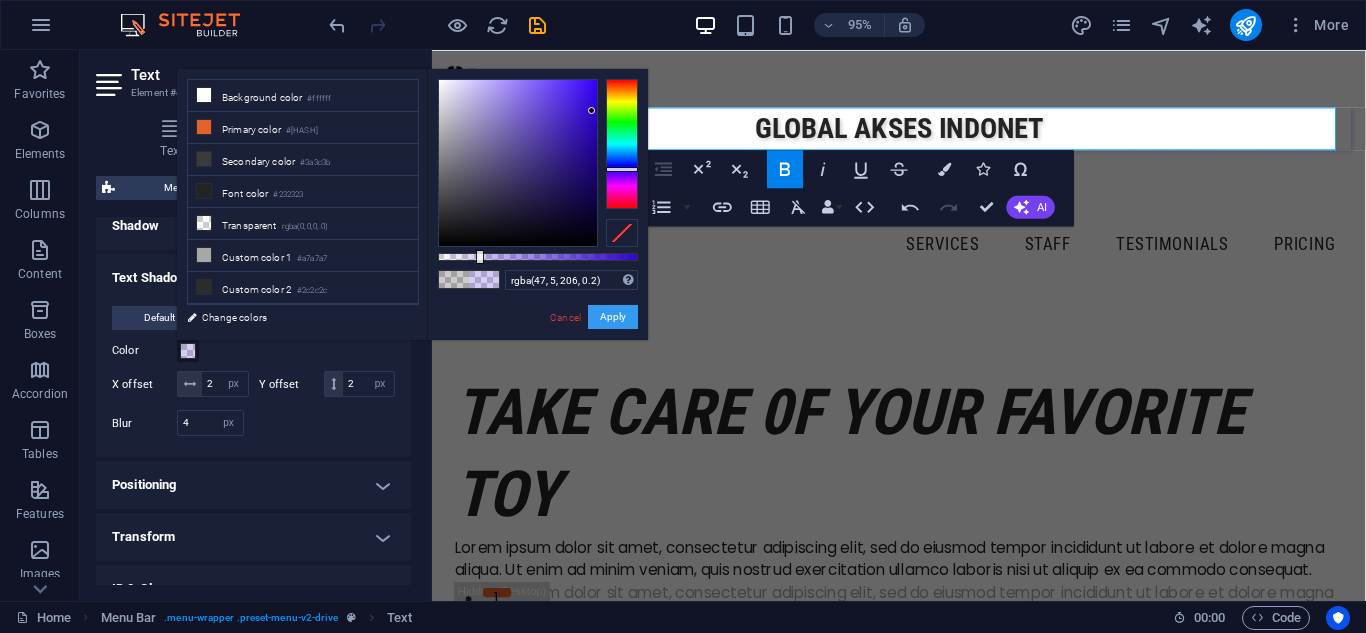 click on "Apply" at bounding box center [613, 317] 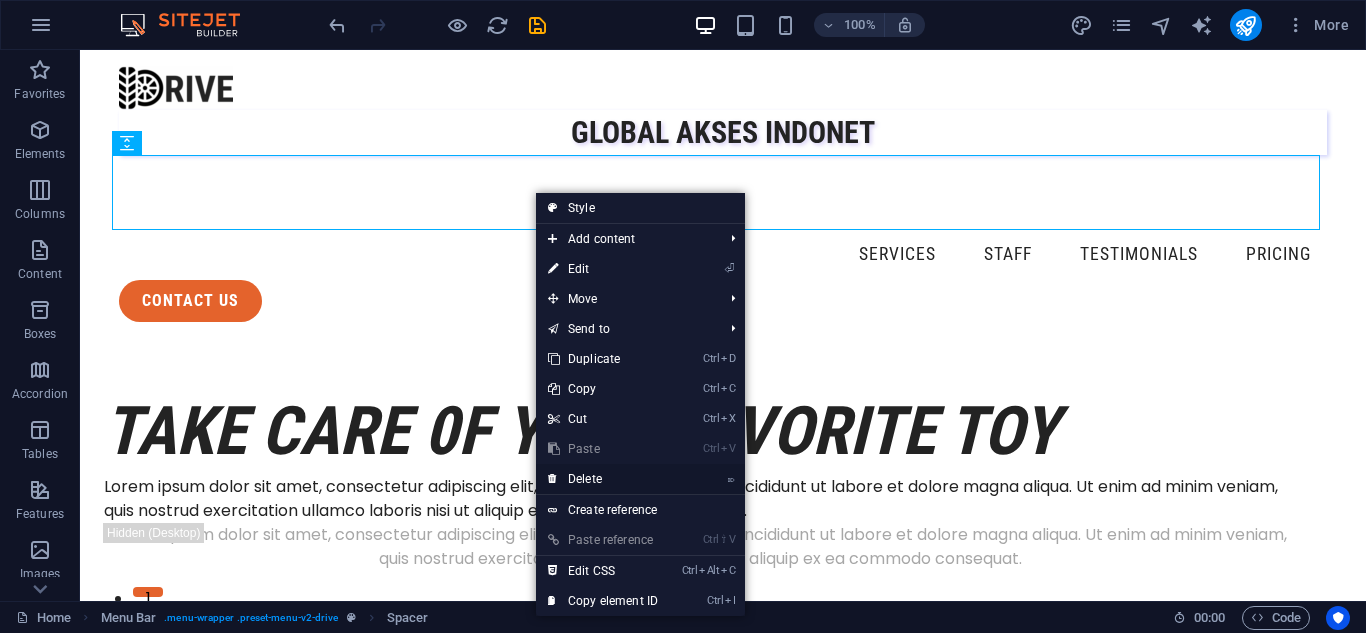 click on "⌦  Delete" at bounding box center (603, 479) 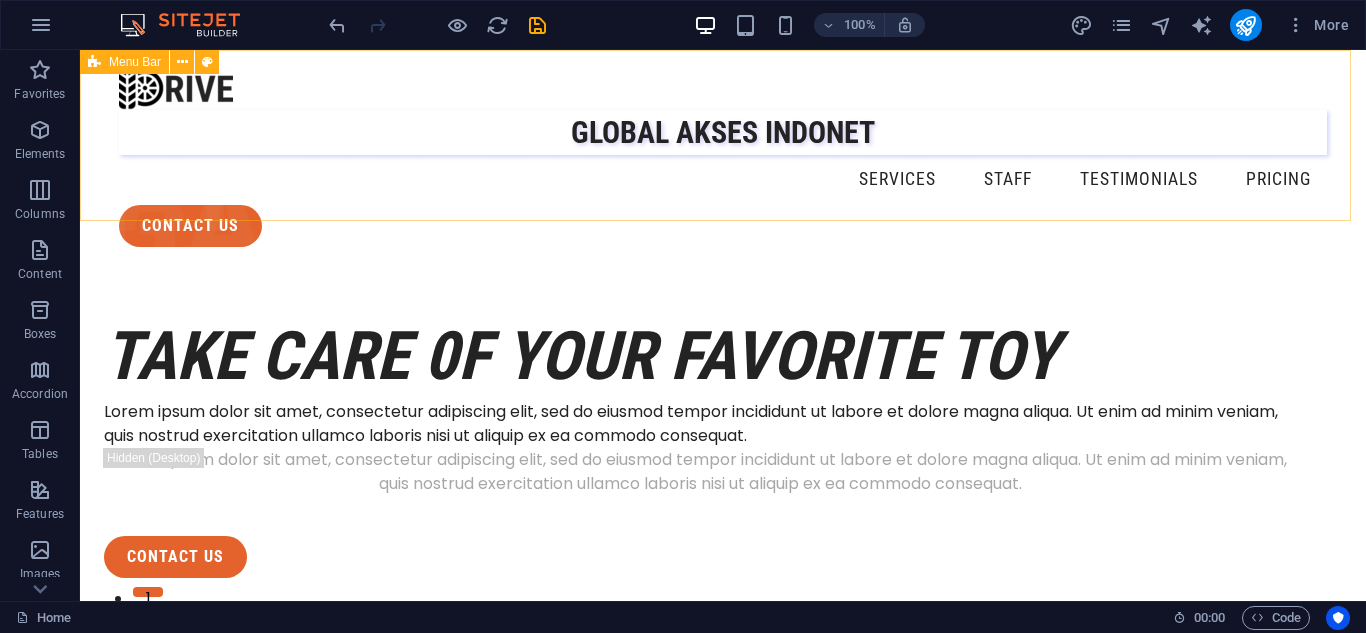 click on "Menu Bar" at bounding box center (135, 62) 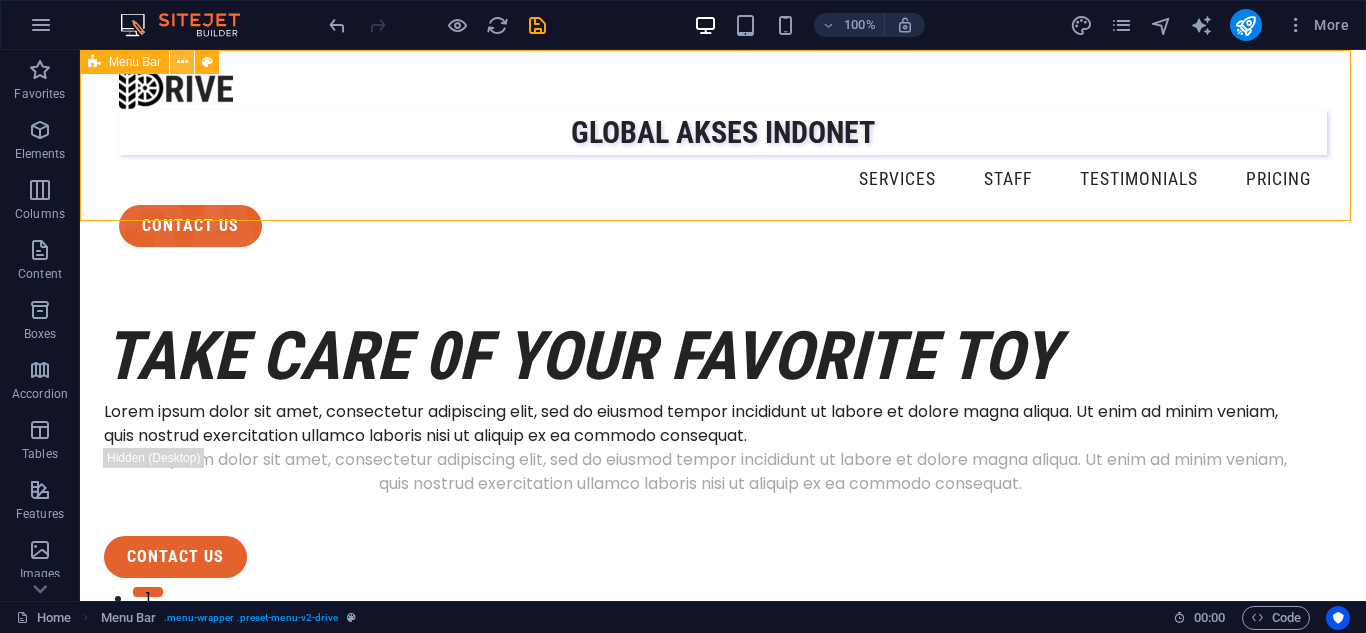 click at bounding box center [182, 62] 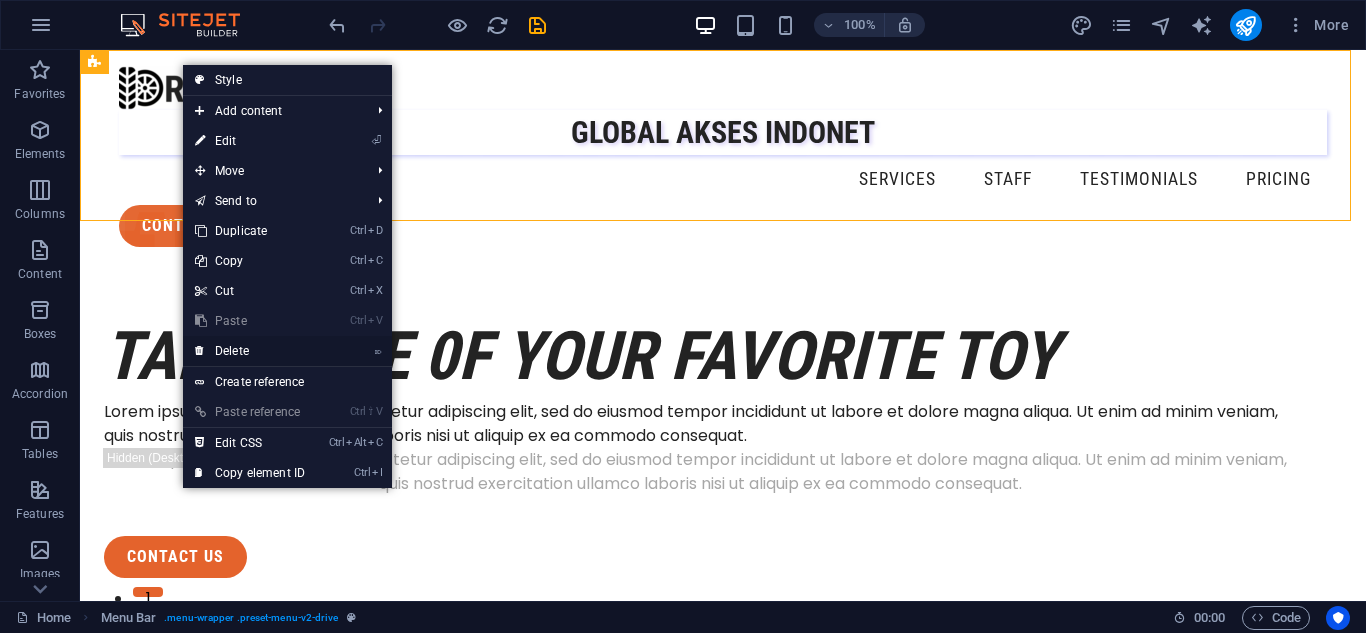 click on "⌦  Delete" at bounding box center (250, 351) 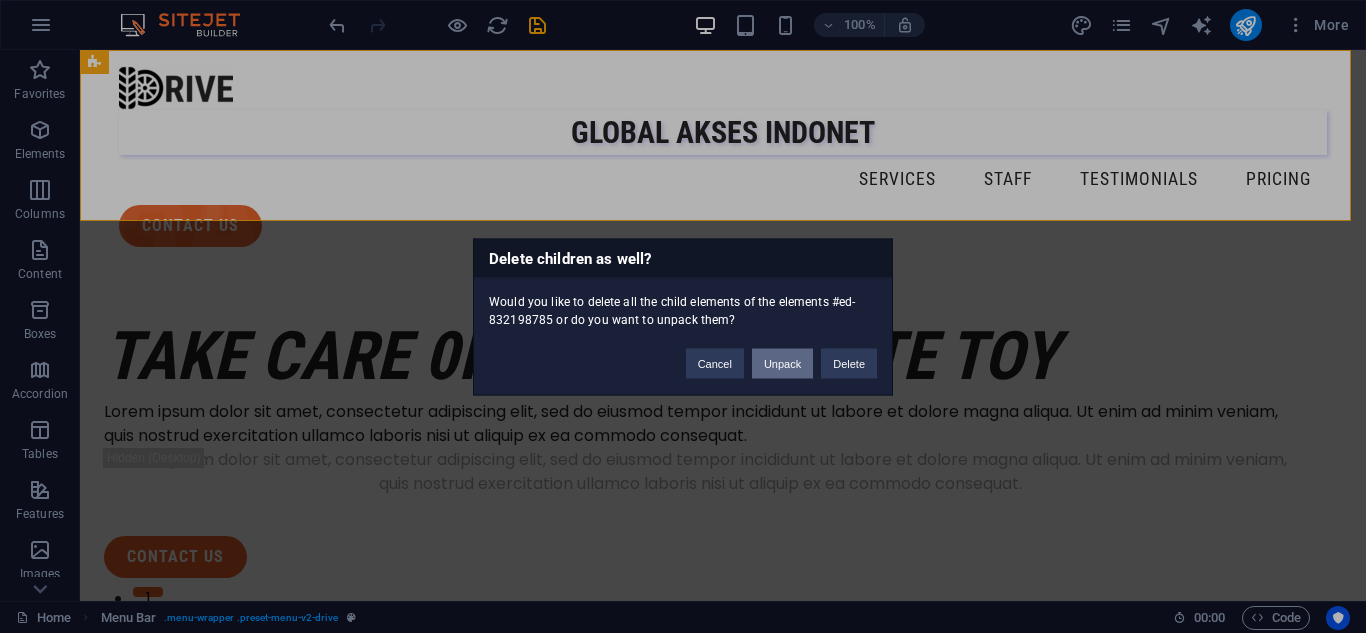 click on "Unpack" at bounding box center (782, 363) 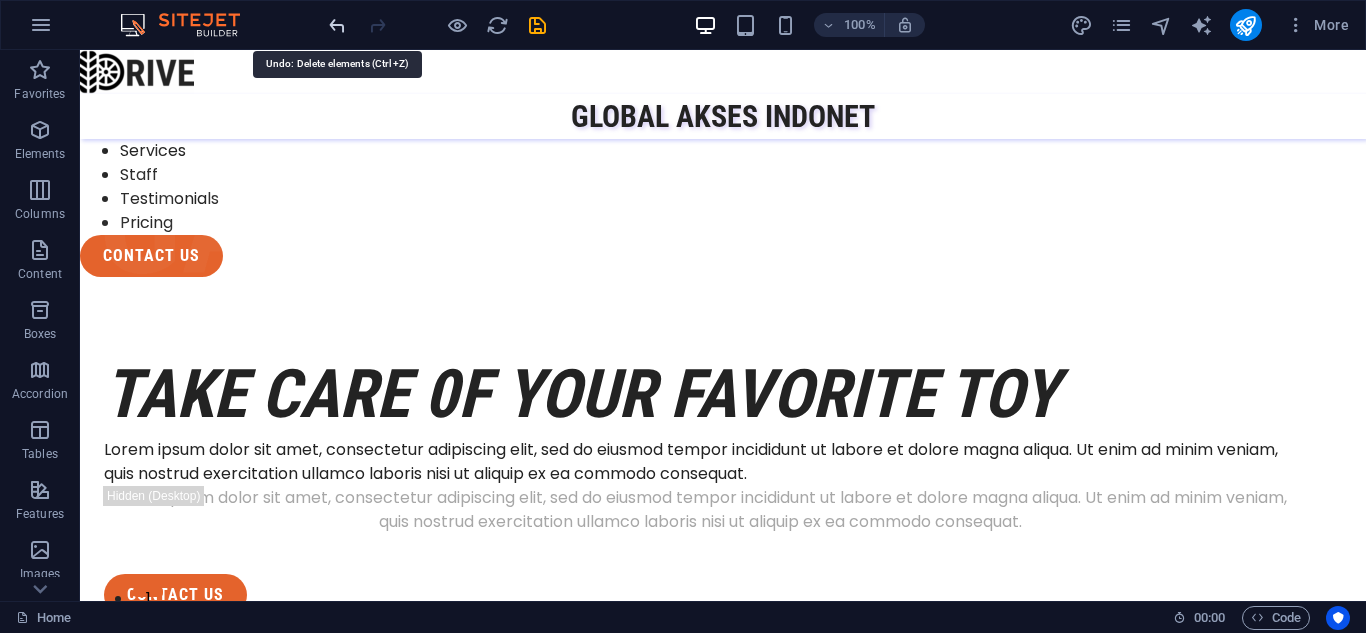 click at bounding box center [337, 25] 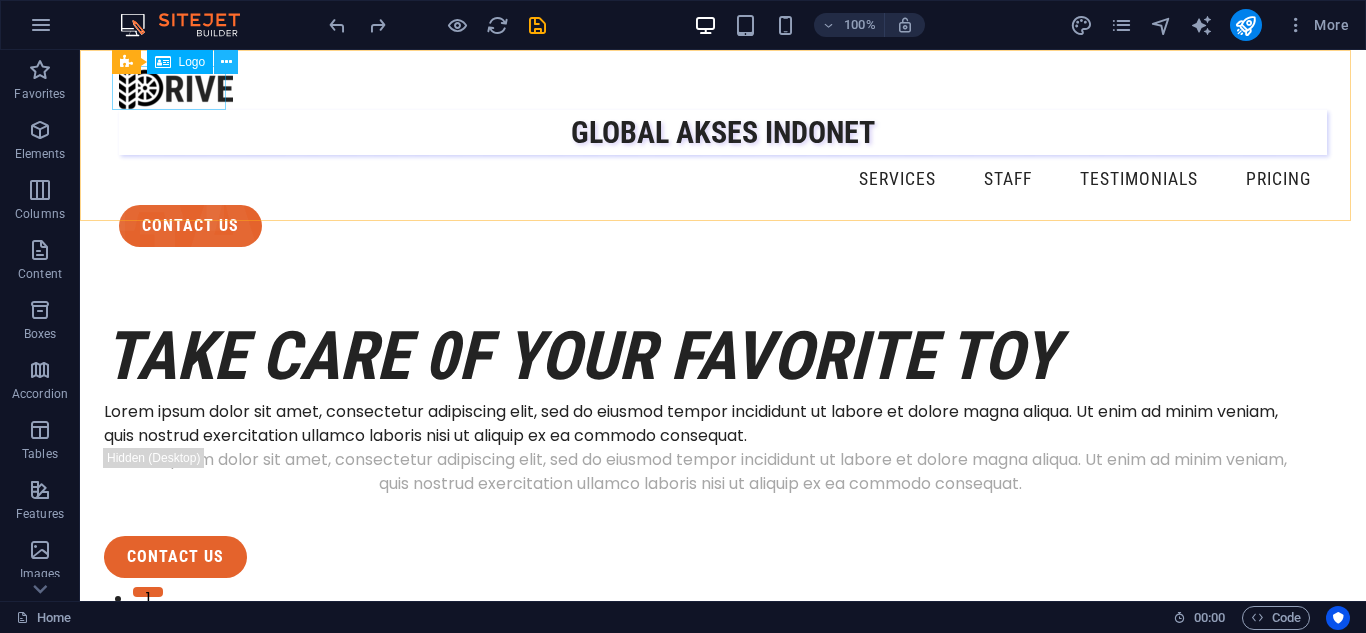 click at bounding box center [226, 62] 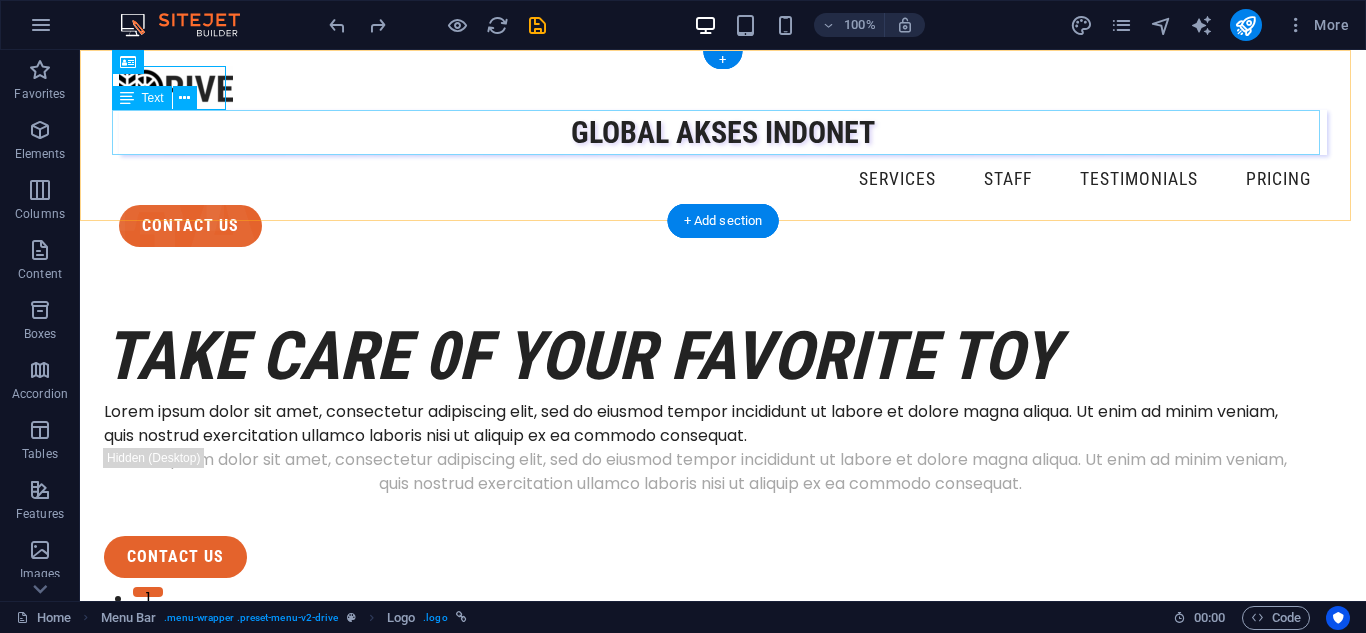 click on "GLOBAL AKSES INDONET" at bounding box center [723, 132] 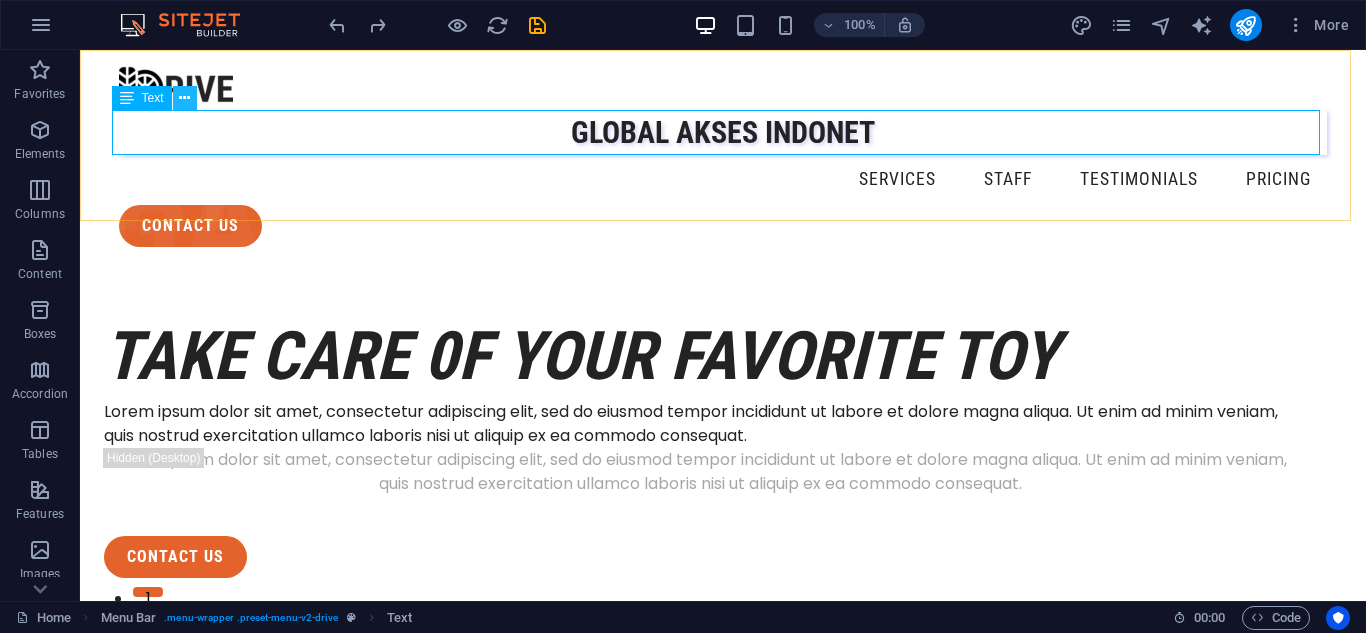 click at bounding box center (184, 98) 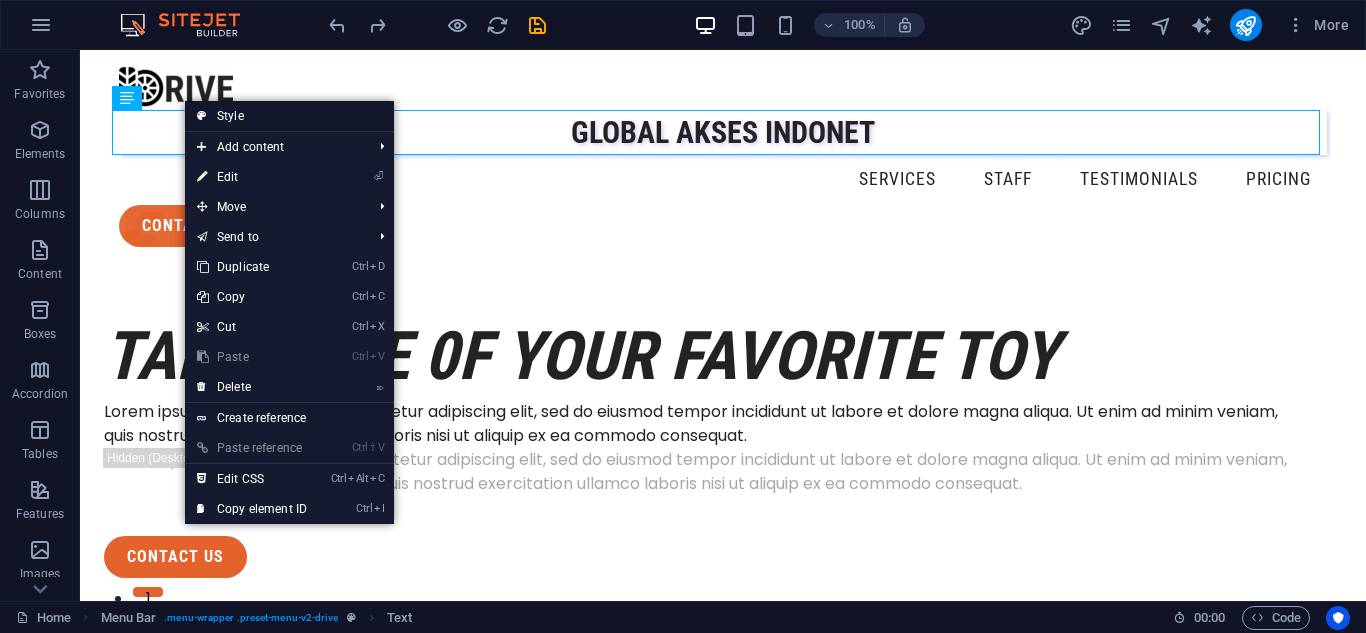 click on "Style" at bounding box center [289, 116] 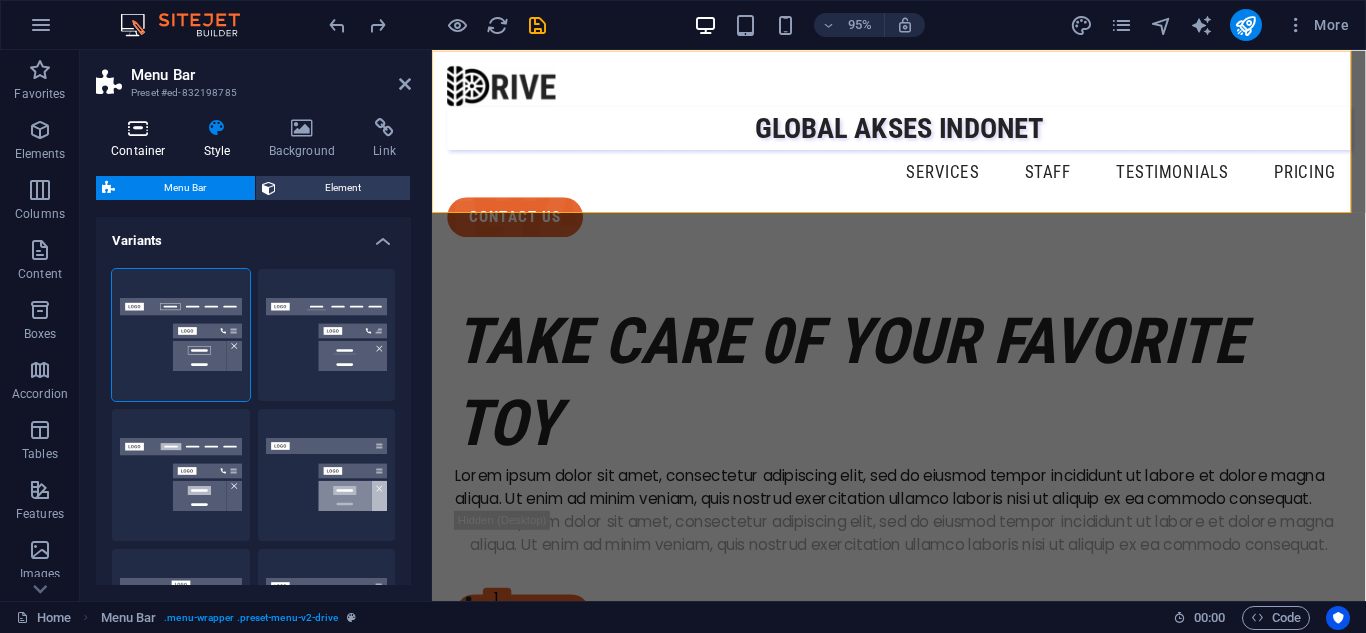 click at bounding box center (138, 128) 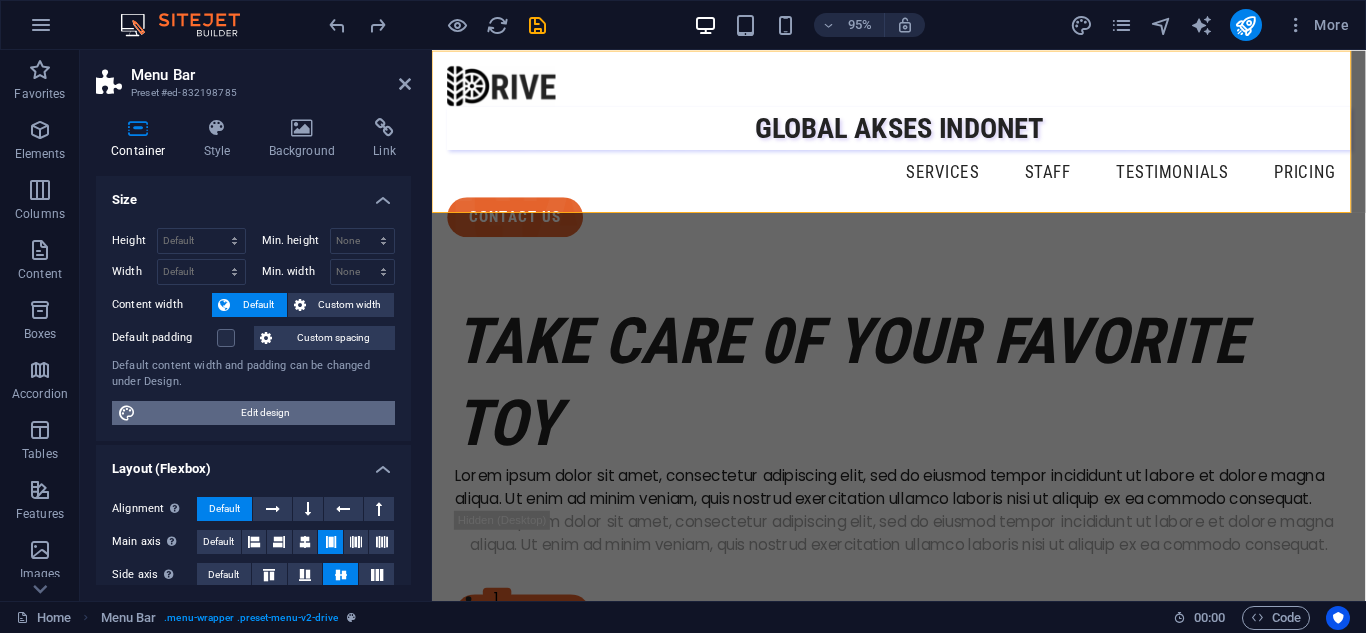 click on "Edit design" at bounding box center (265, 413) 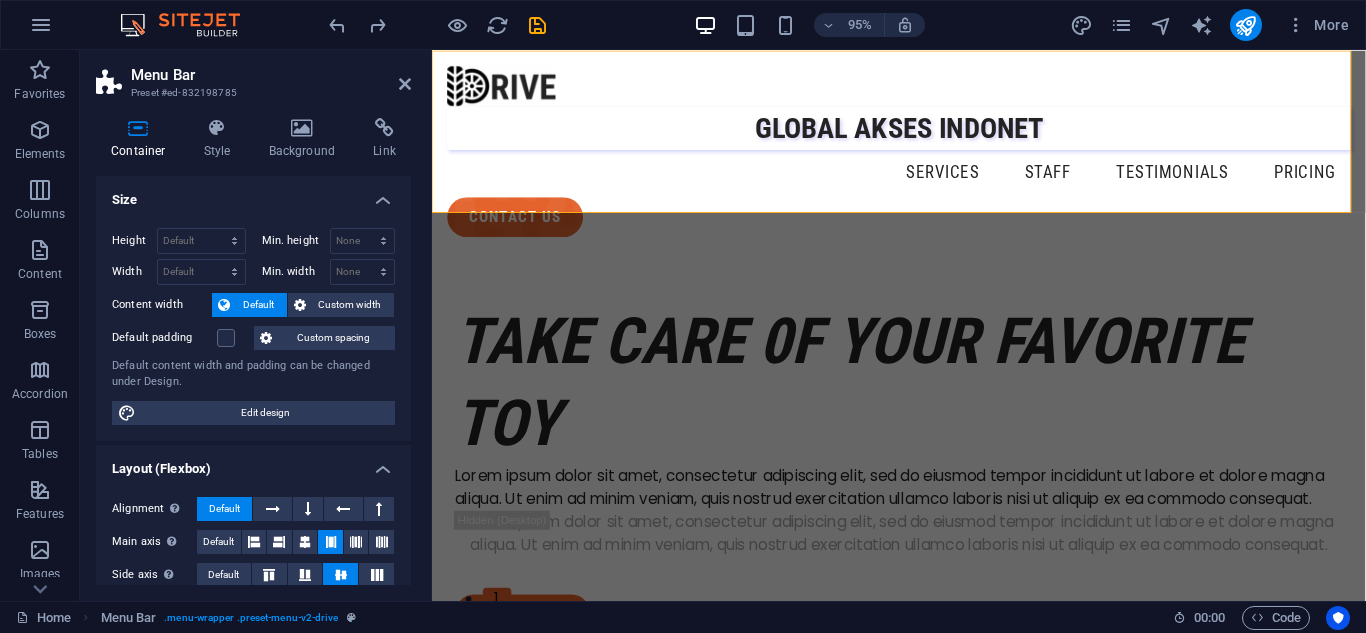 select on "px" 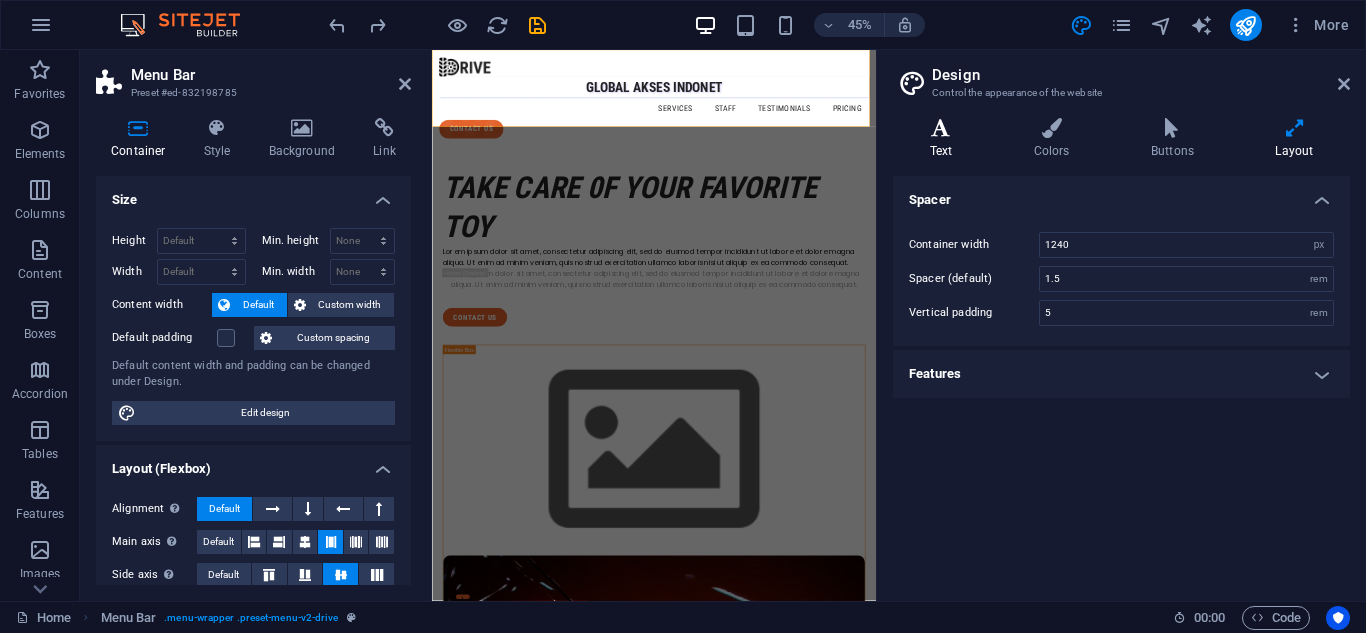 click at bounding box center [941, 128] 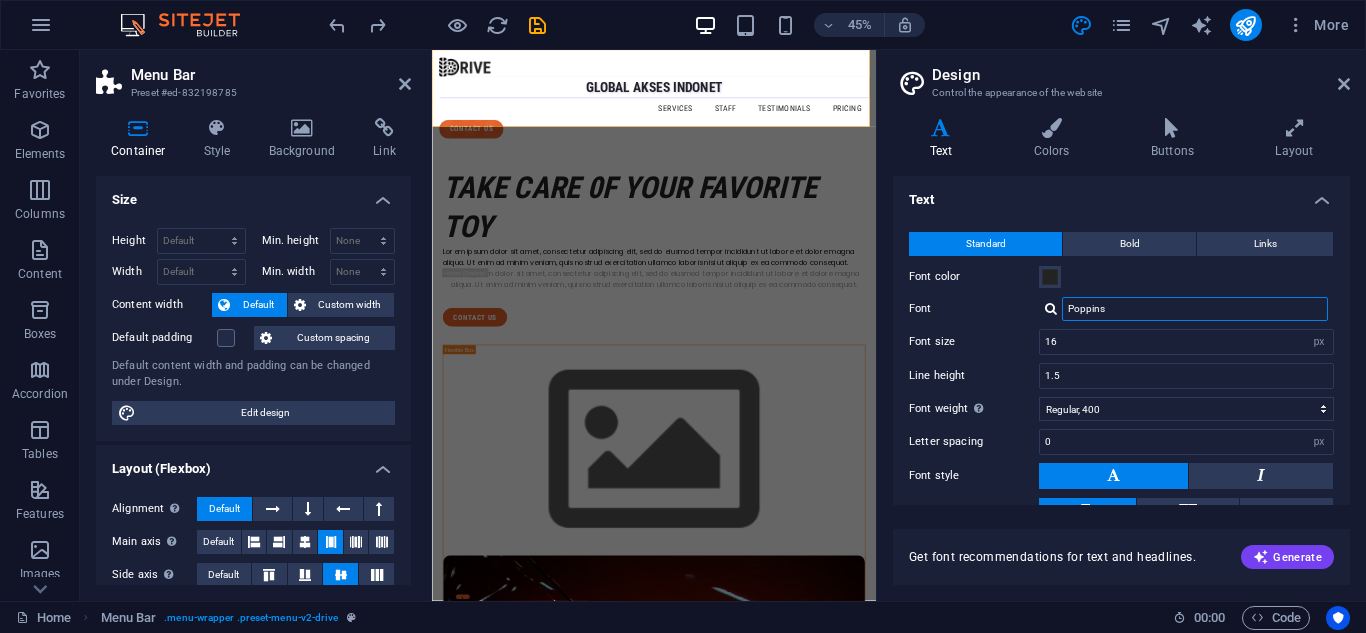 click on "Poppins" at bounding box center (1195, 309) 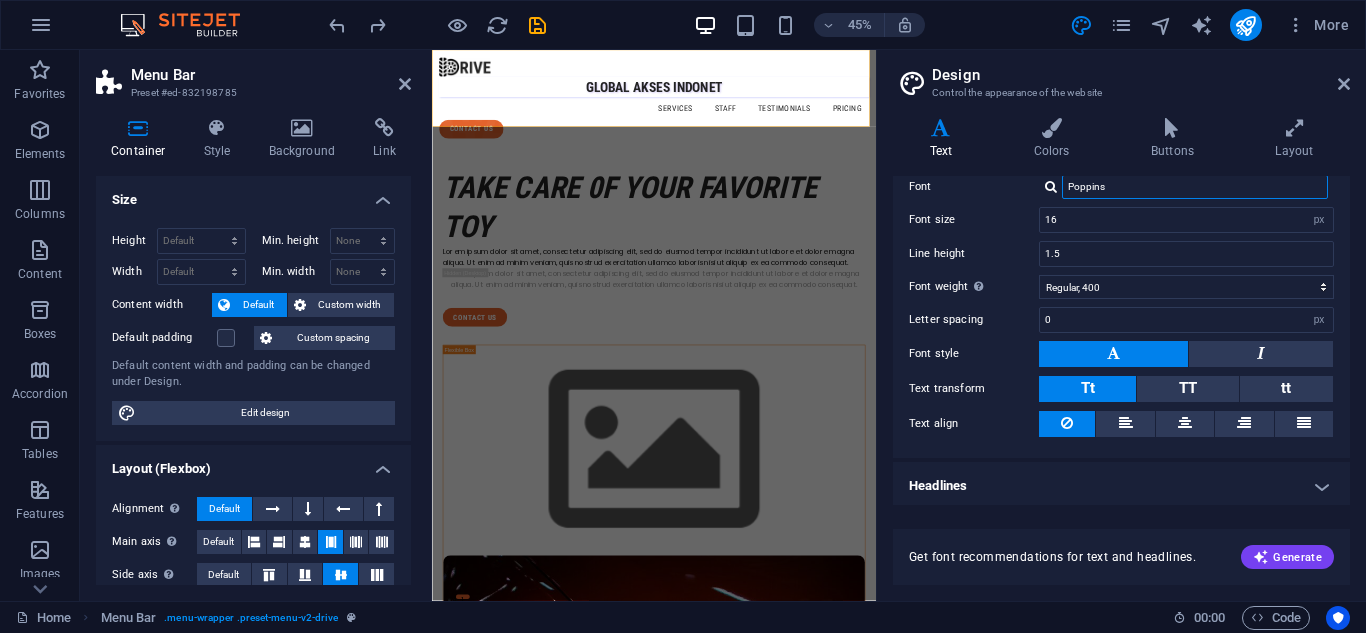 scroll, scrollTop: 127, scrollLeft: 0, axis: vertical 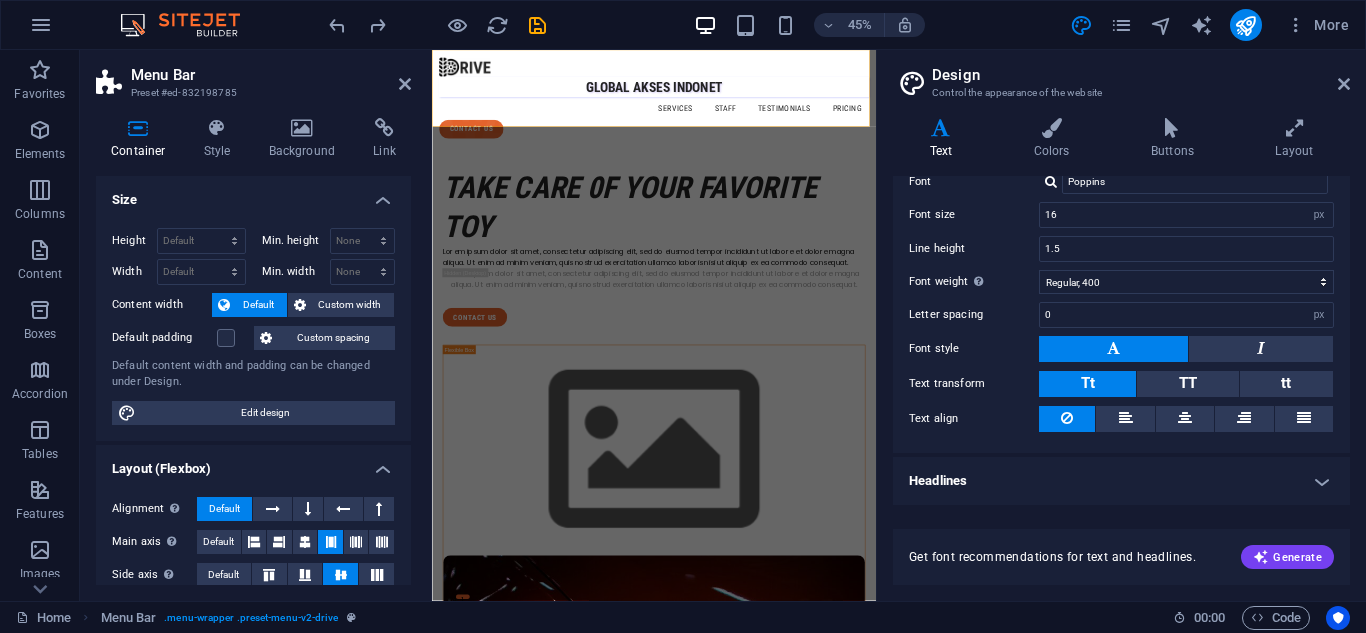 click on "Headlines" at bounding box center (1121, 481) 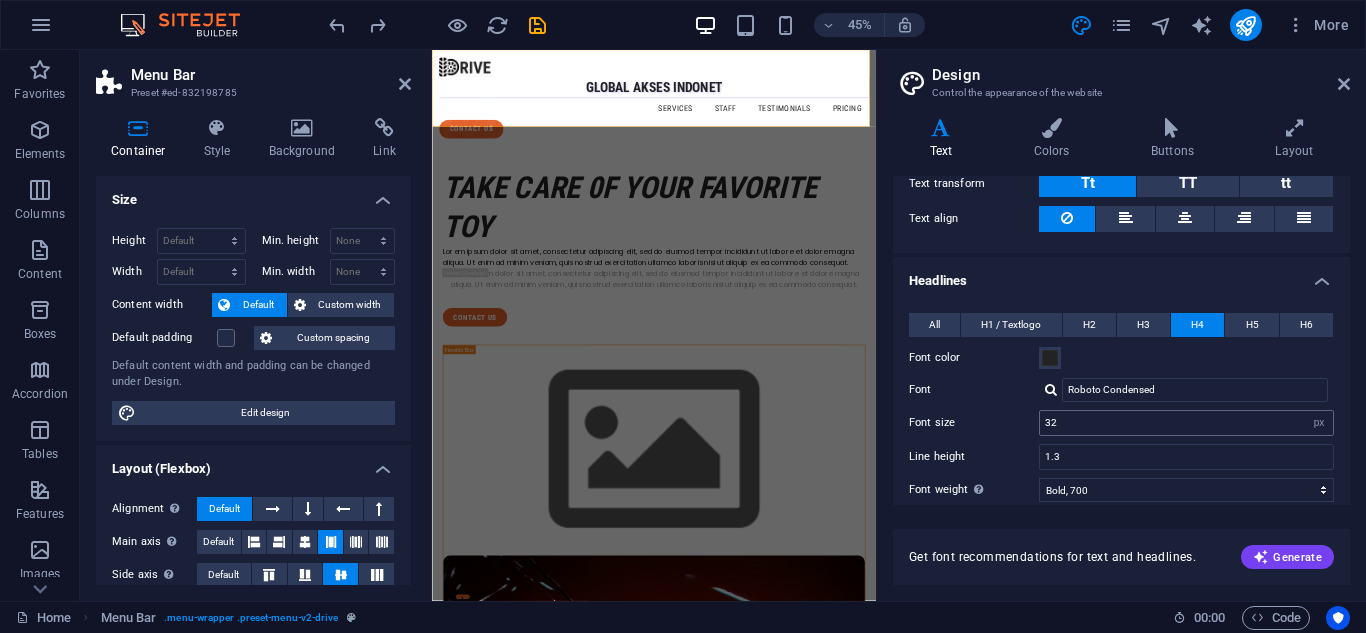 scroll, scrollTop: 0, scrollLeft: 0, axis: both 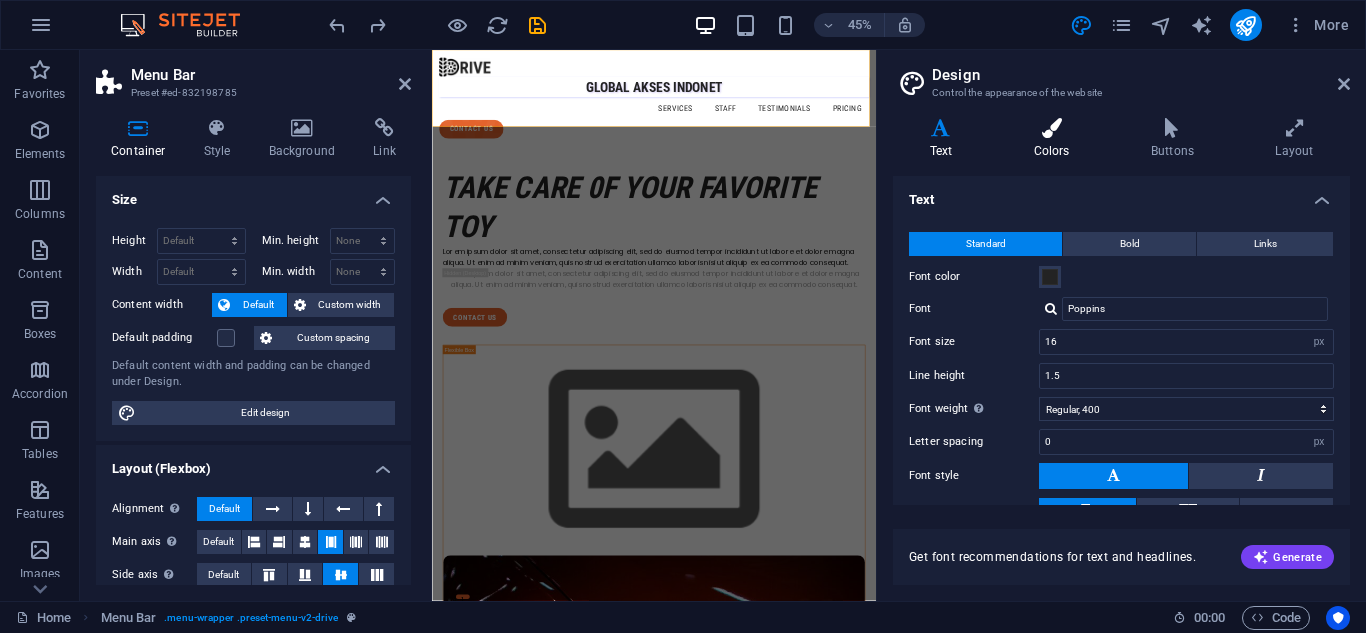 click on "Colors" at bounding box center (1055, 139) 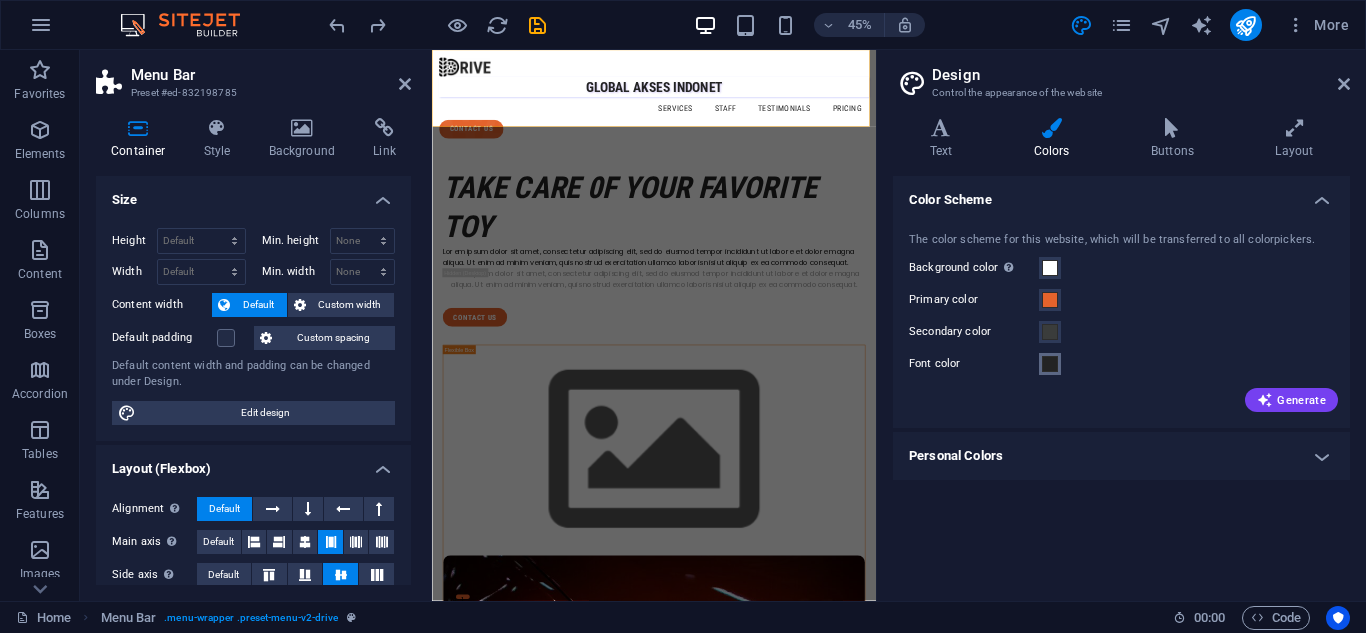 click at bounding box center (1050, 364) 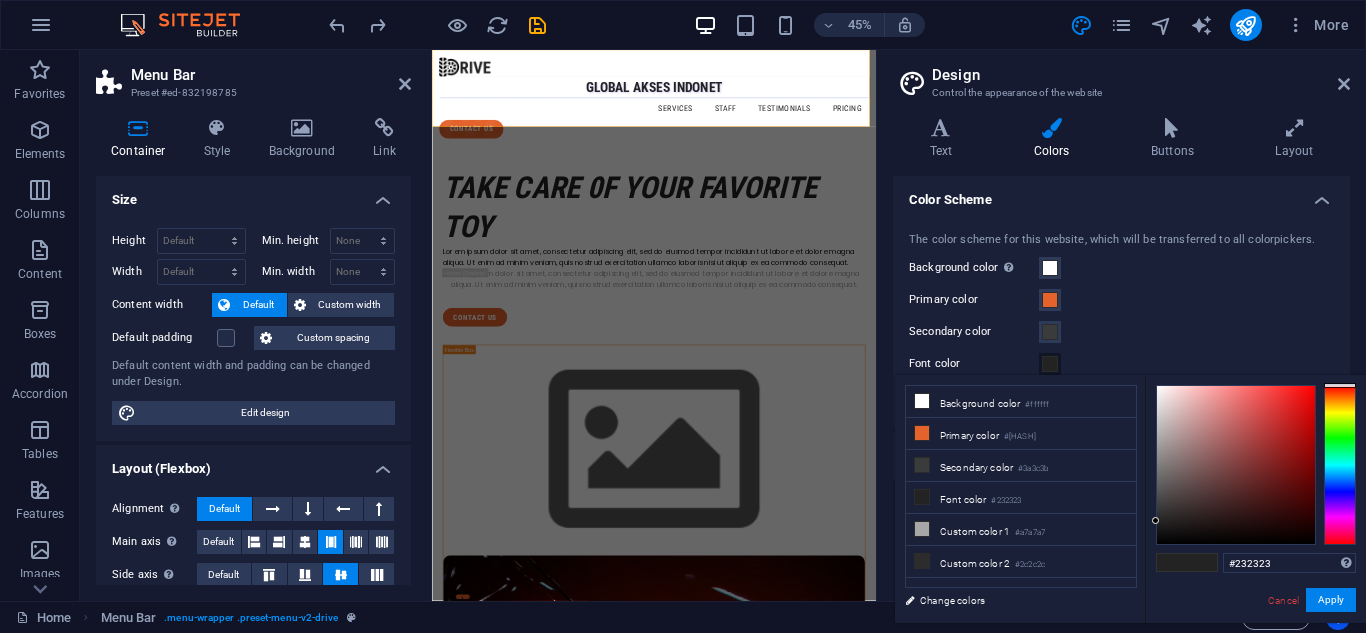 click at bounding box center [1340, 465] 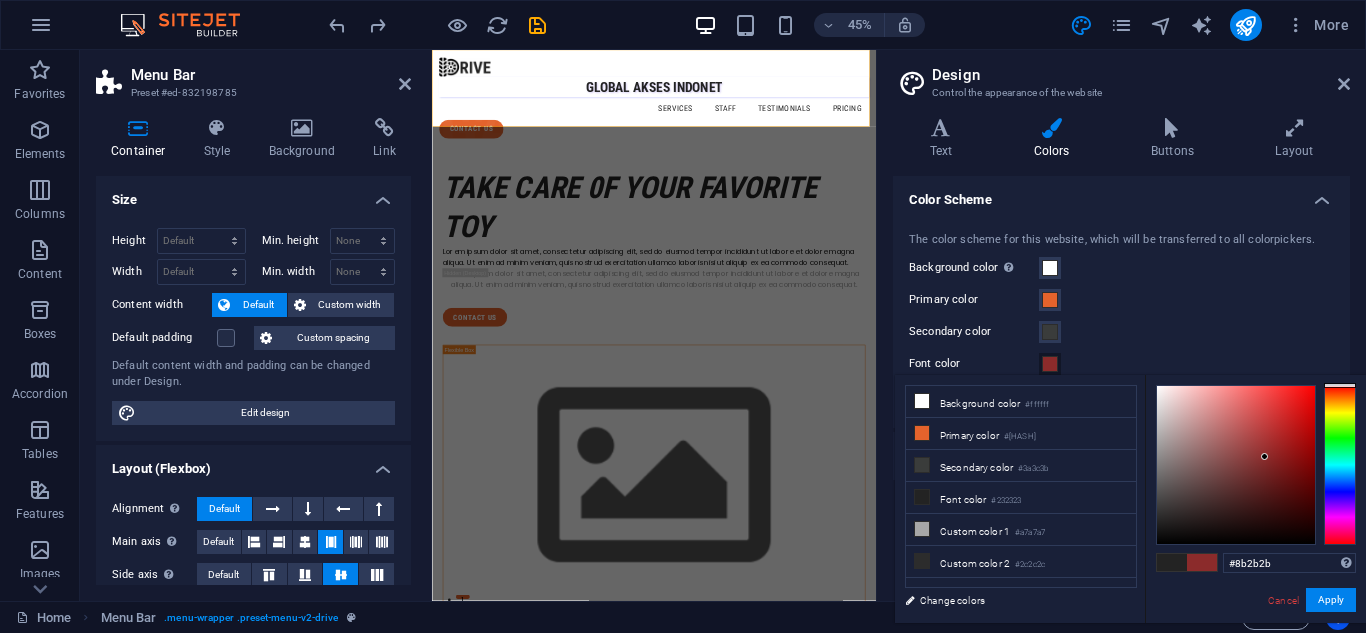 drag, startPoint x: 1155, startPoint y: 519, endPoint x: 1265, endPoint y: 457, distance: 126.269554 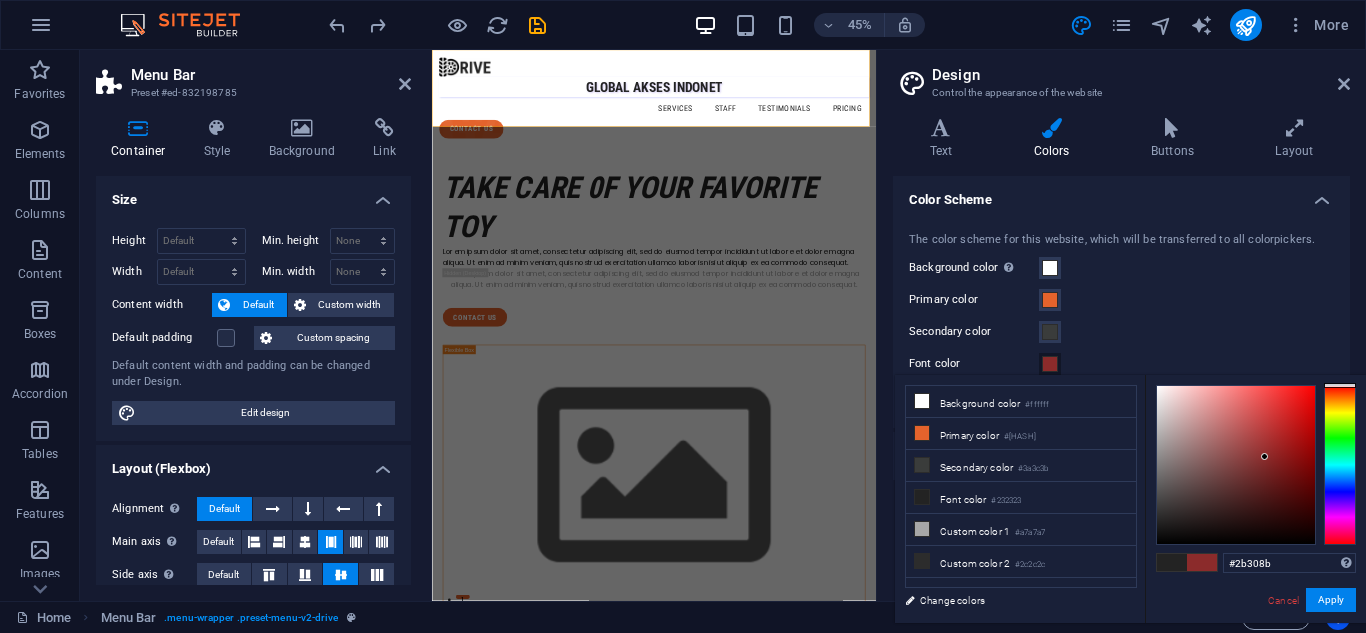 click at bounding box center (1340, 465) 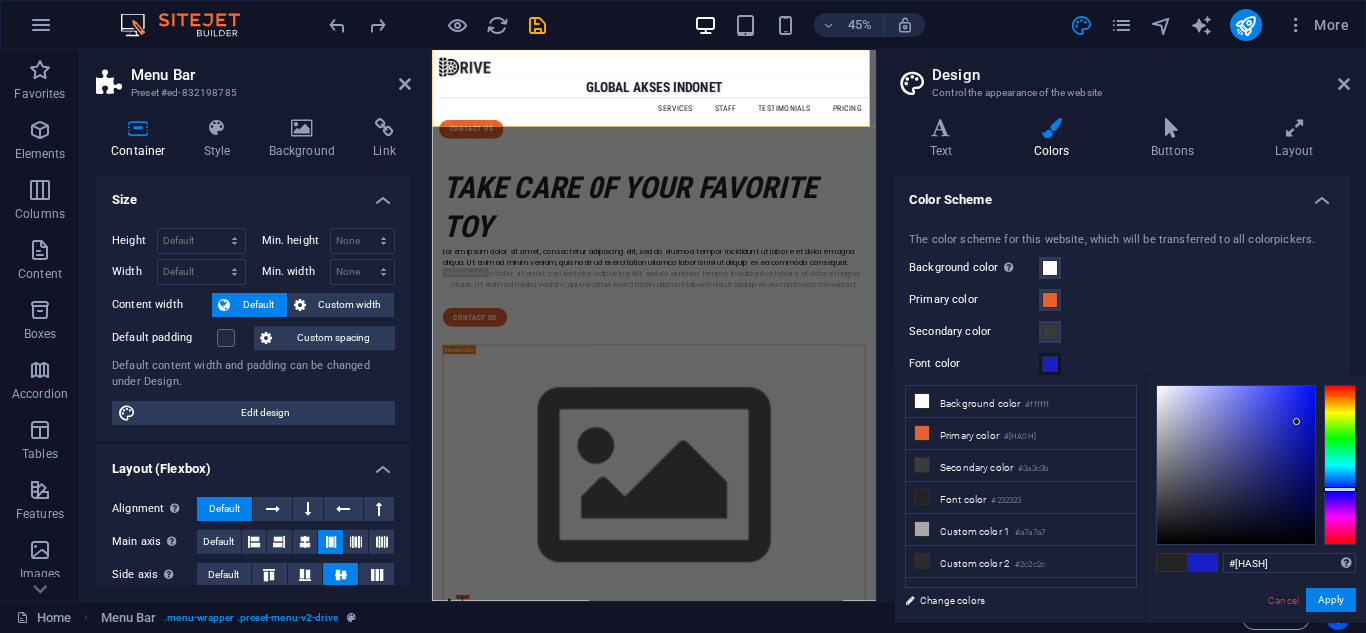 type on "#121ccb" 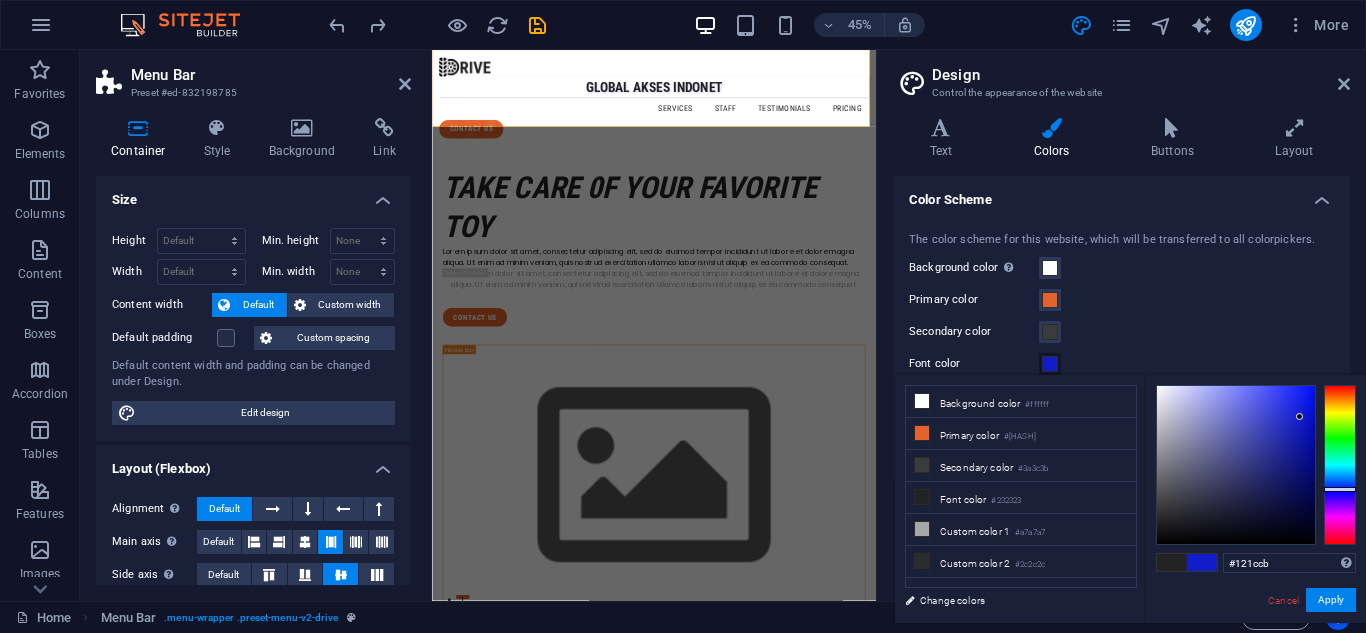 drag, startPoint x: 1267, startPoint y: 453, endPoint x: 1300, endPoint y: 417, distance: 48.83646 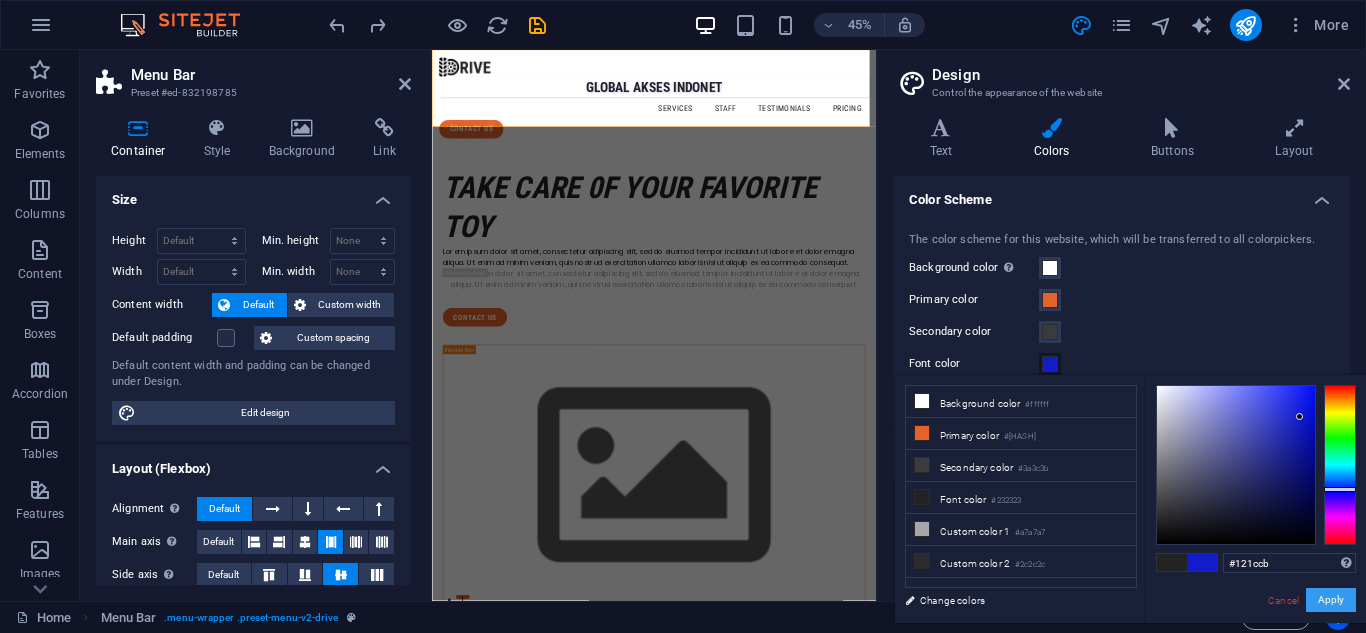 click on "Apply" at bounding box center [1331, 600] 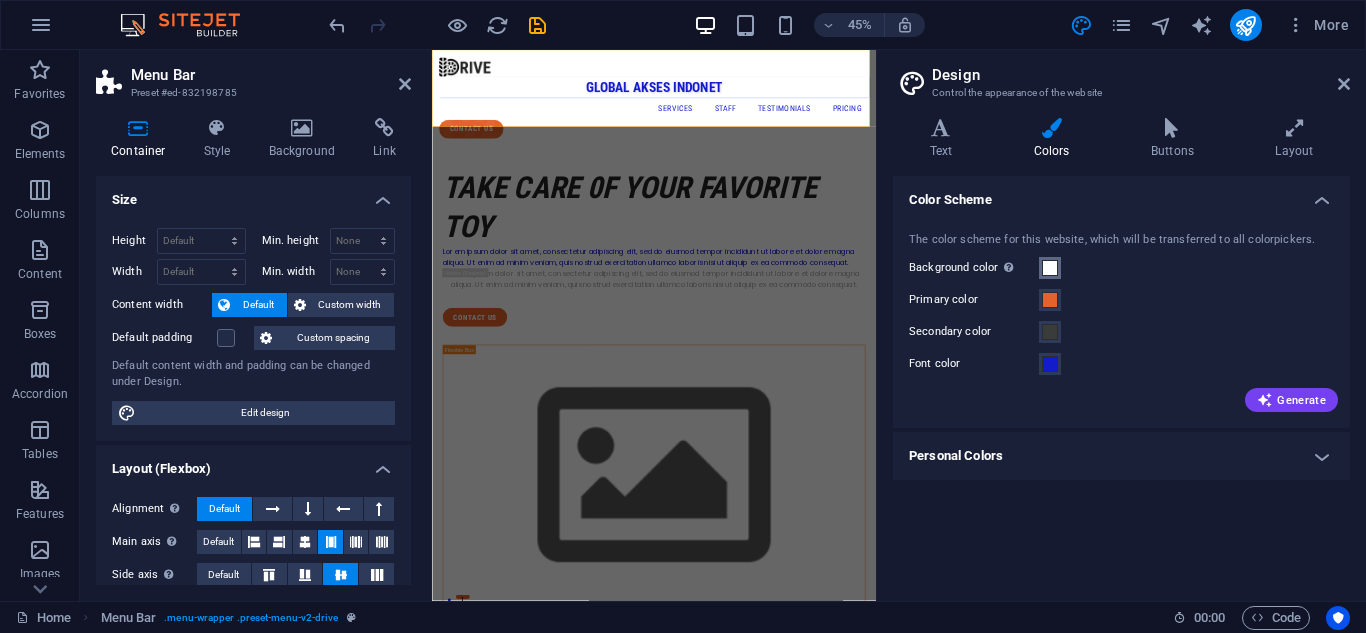 click at bounding box center (1050, 268) 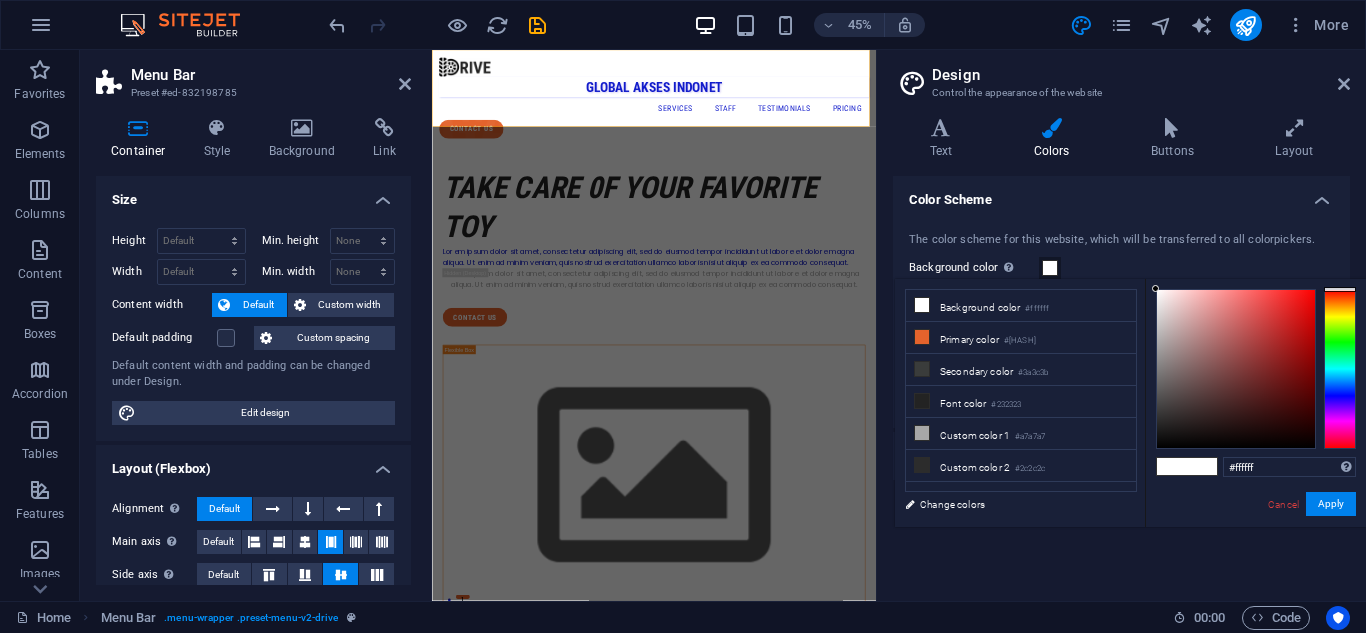 click on "Background color Only visible if it is not covered by other backgrounds." at bounding box center [1121, 268] 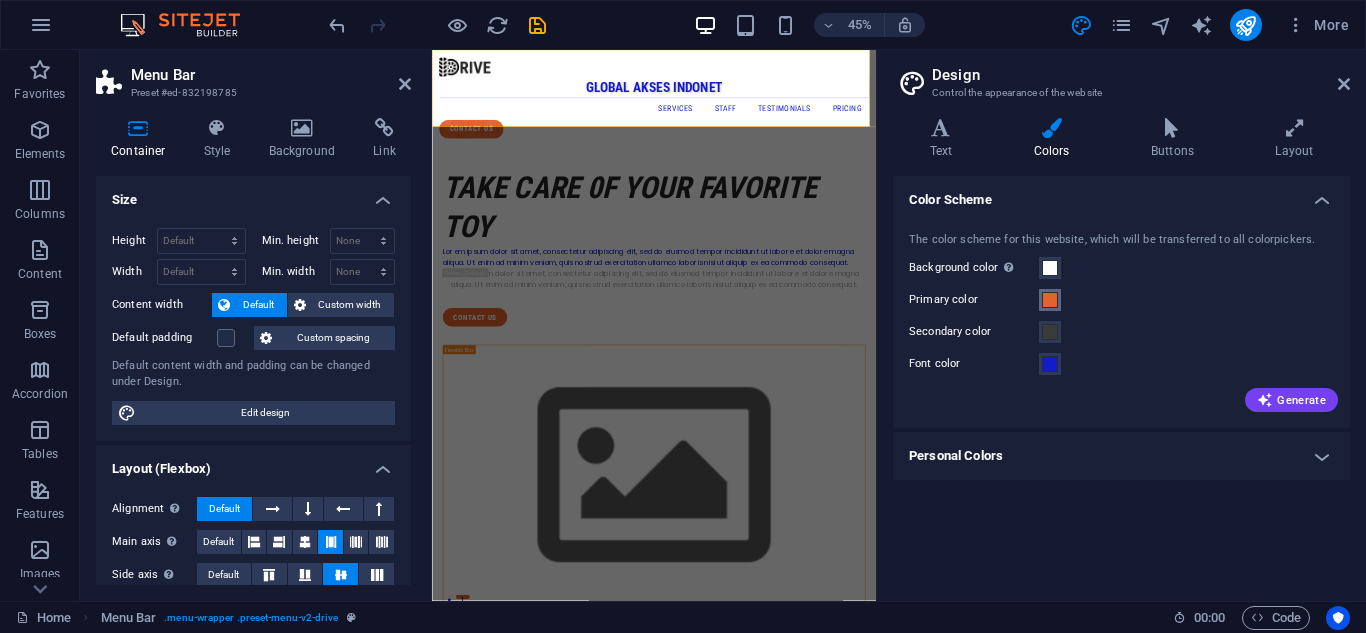 click at bounding box center [1050, 300] 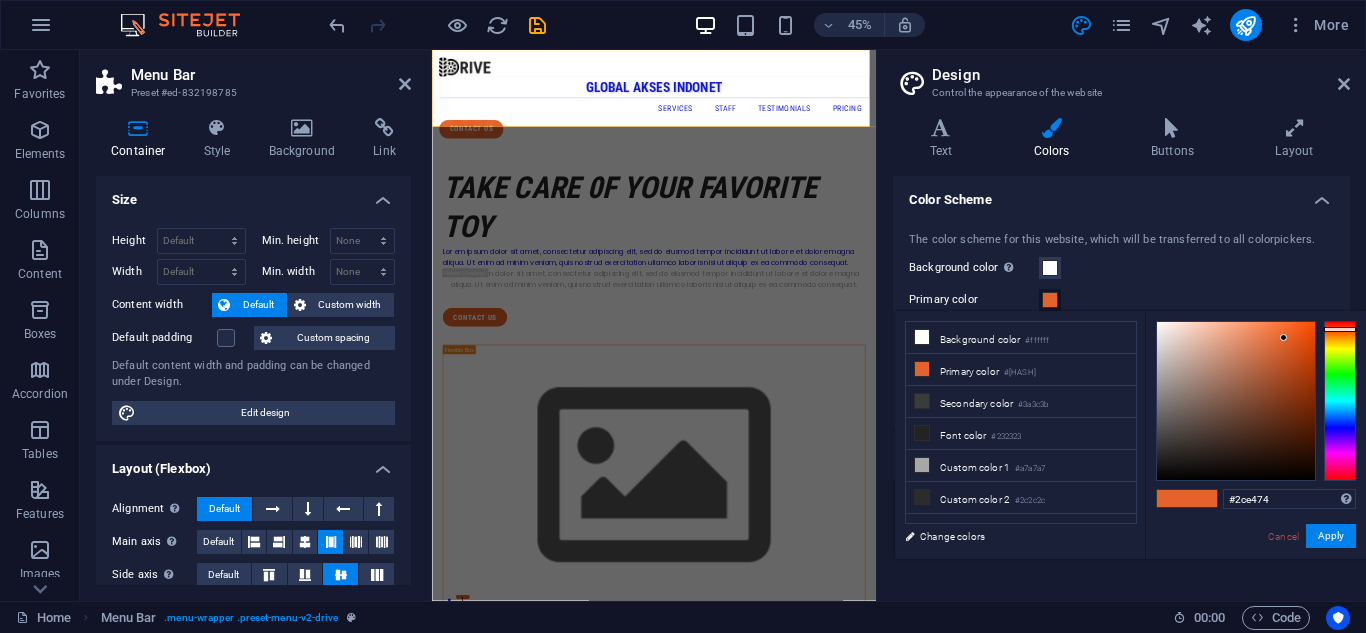 click at bounding box center [1340, 401] 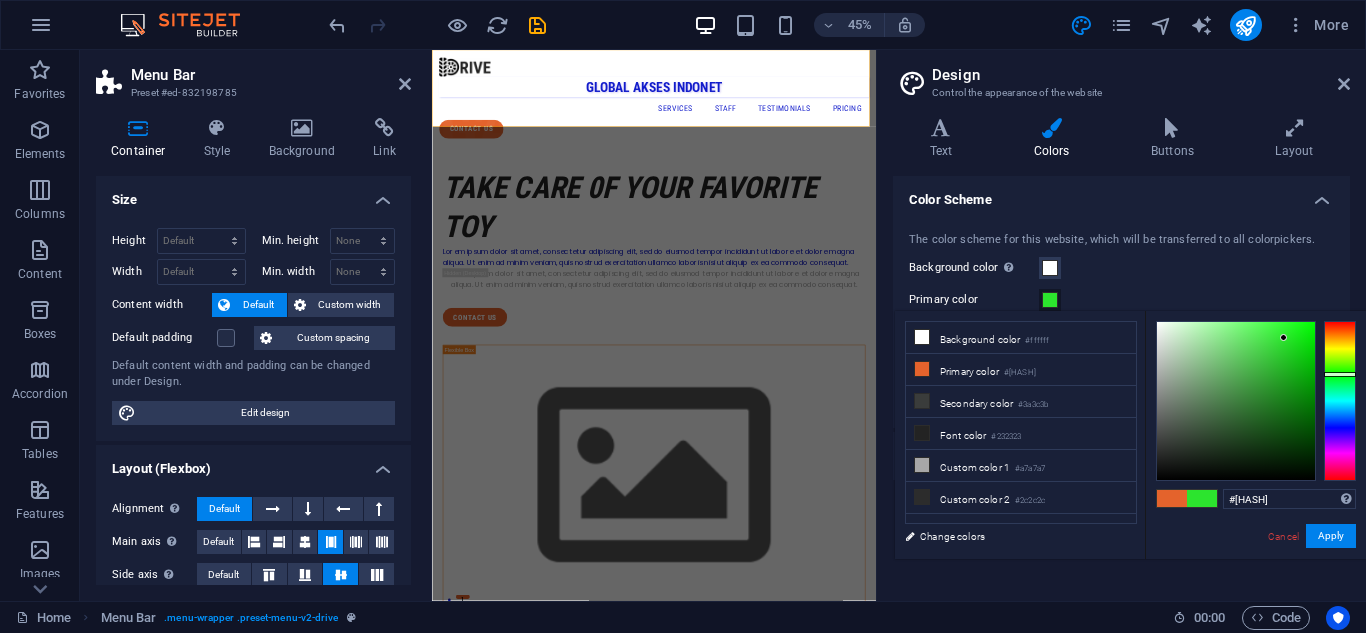 click at bounding box center [1340, 401] 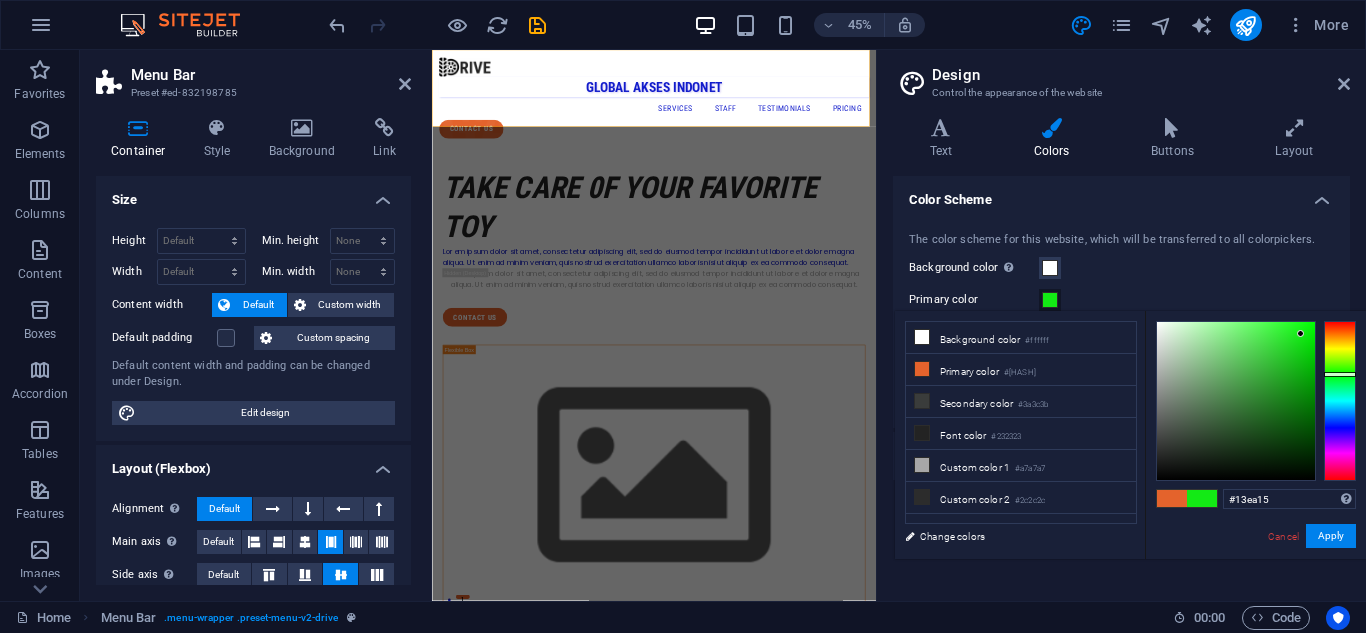 type on "#10ea12" 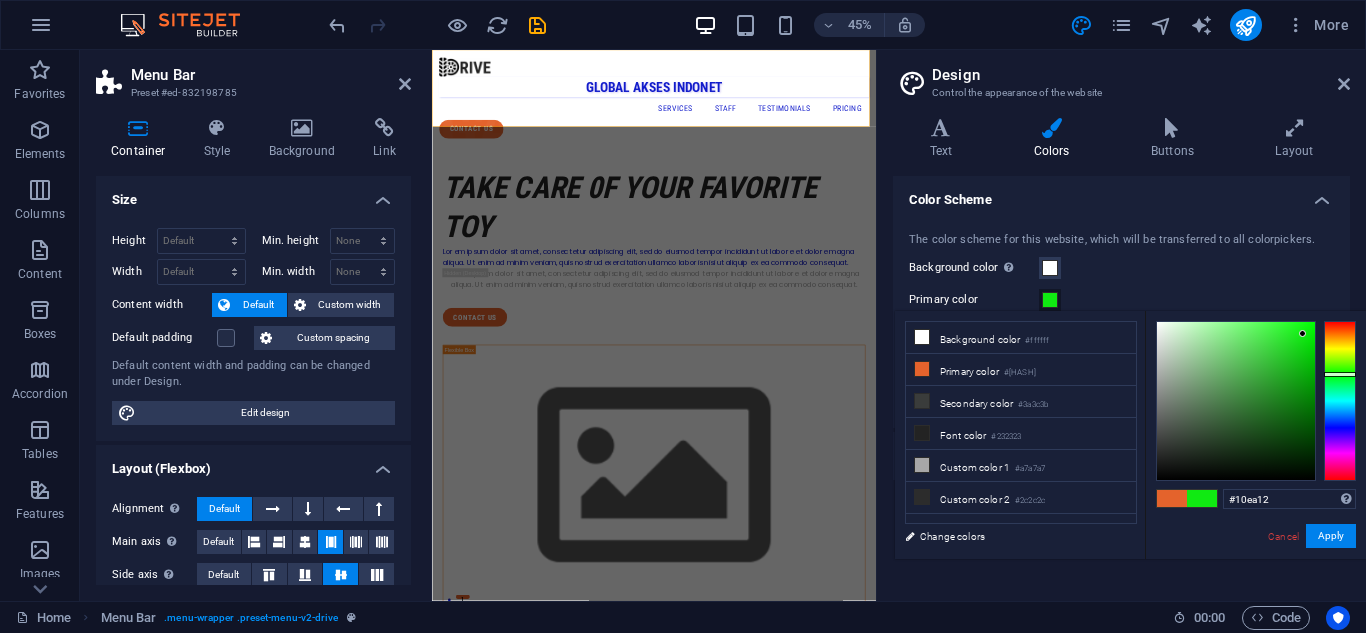 drag, startPoint x: 1282, startPoint y: 336, endPoint x: 1303, endPoint y: 334, distance: 21.095022 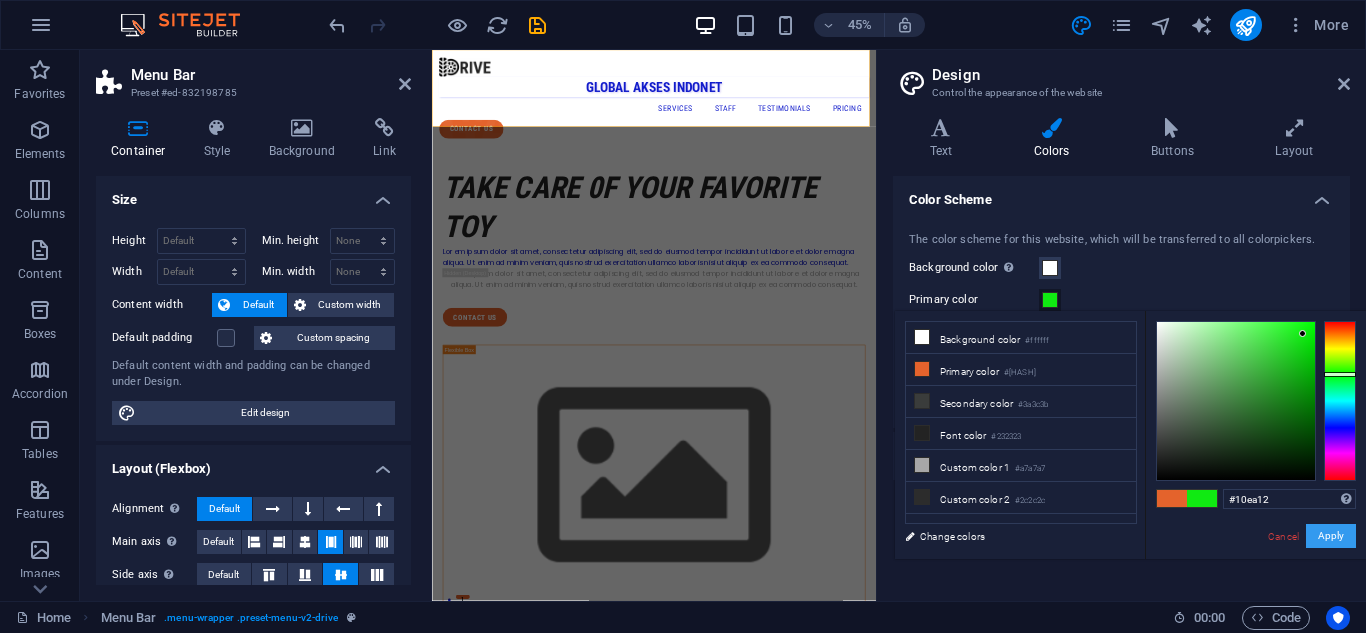 click on "Apply" at bounding box center (1331, 536) 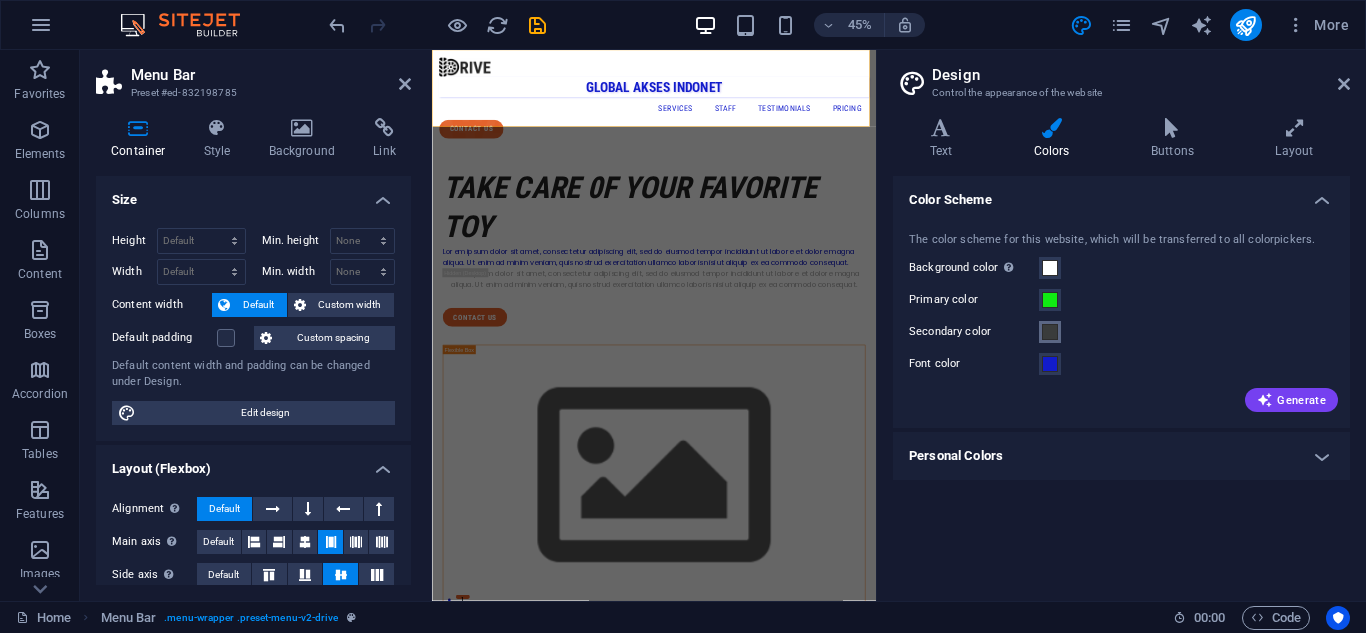 click at bounding box center (1050, 332) 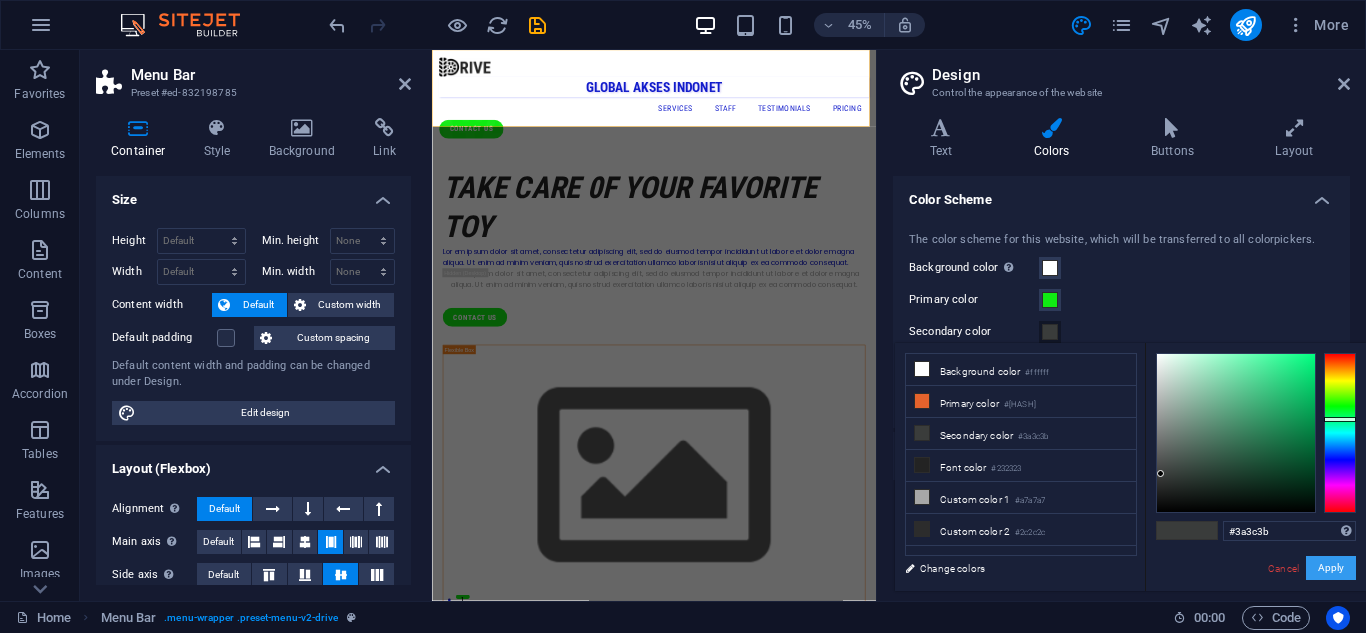 click on "Apply" at bounding box center [1331, 568] 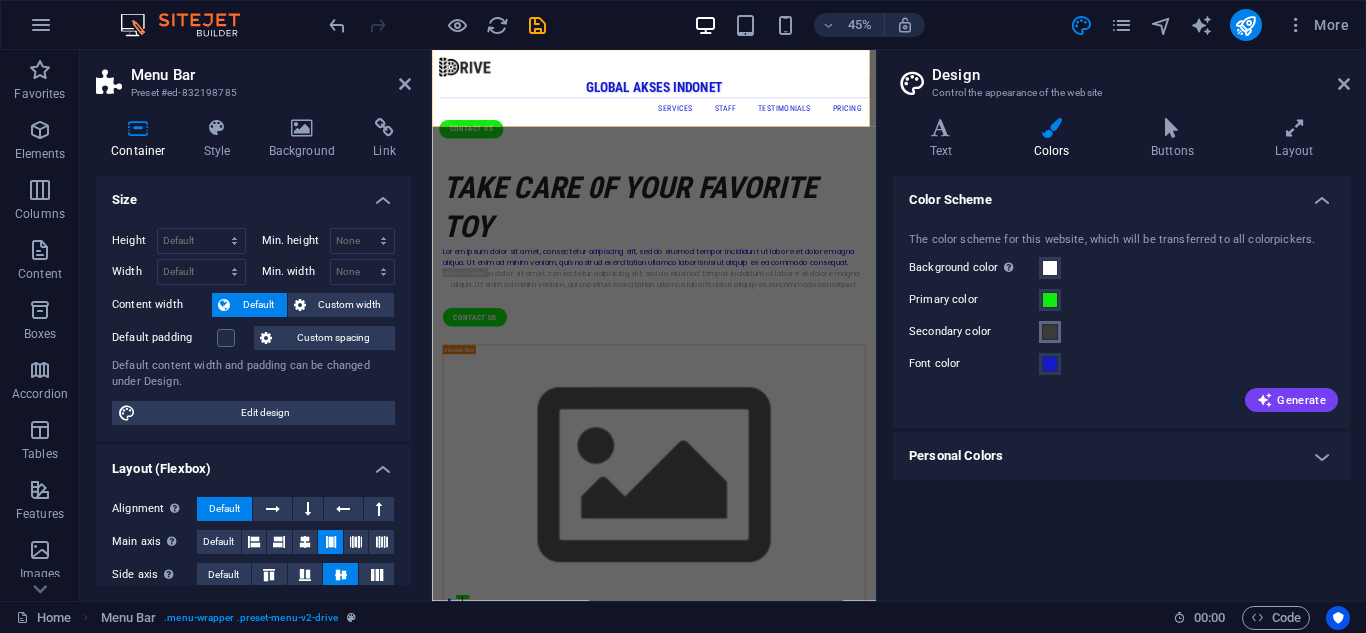 click at bounding box center [1050, 332] 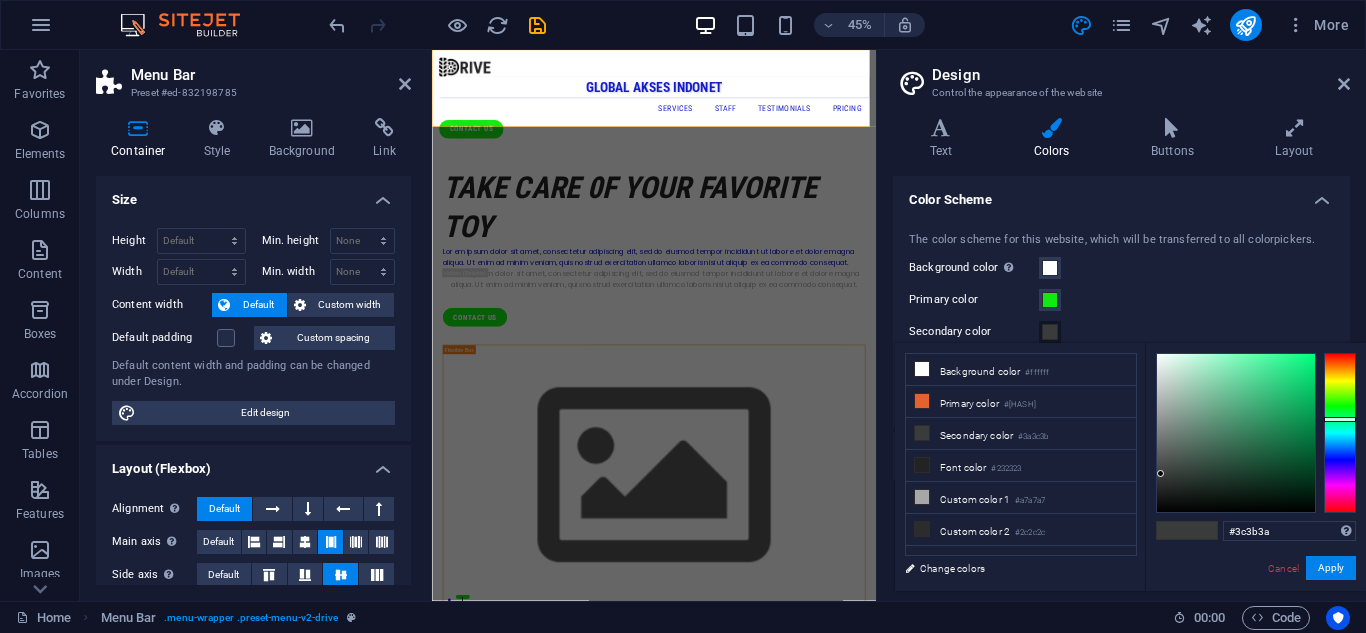 click at bounding box center [1340, 433] 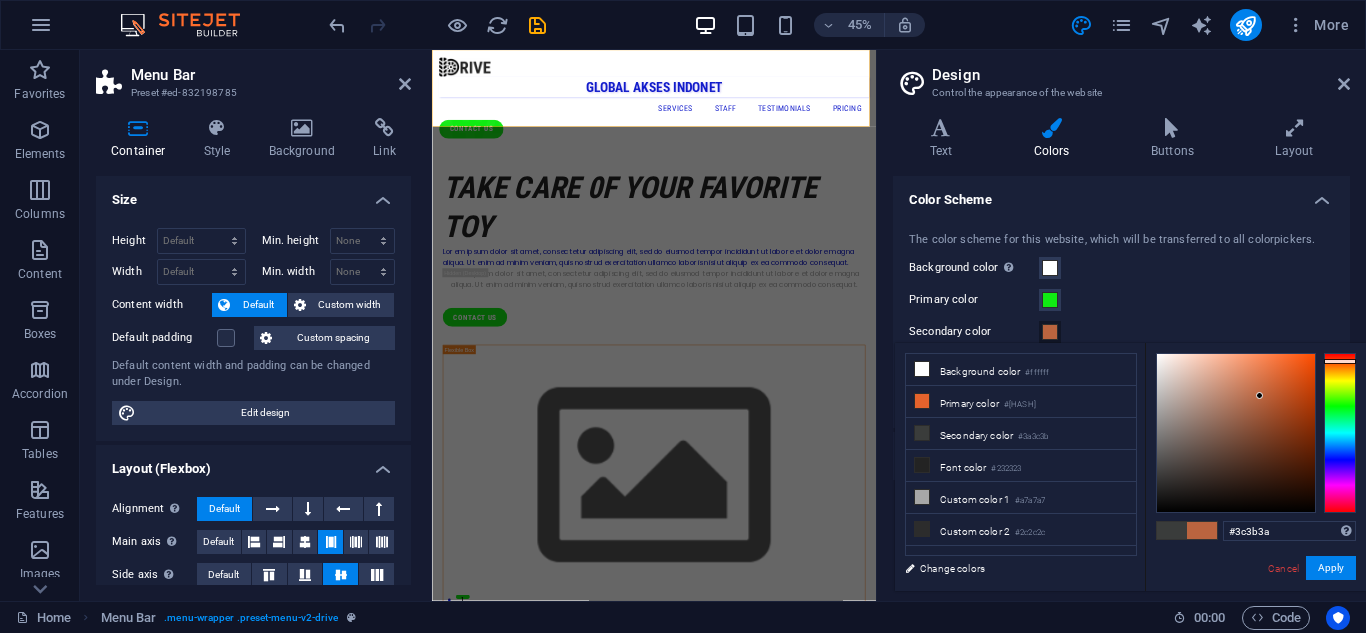 type on "#ba643f" 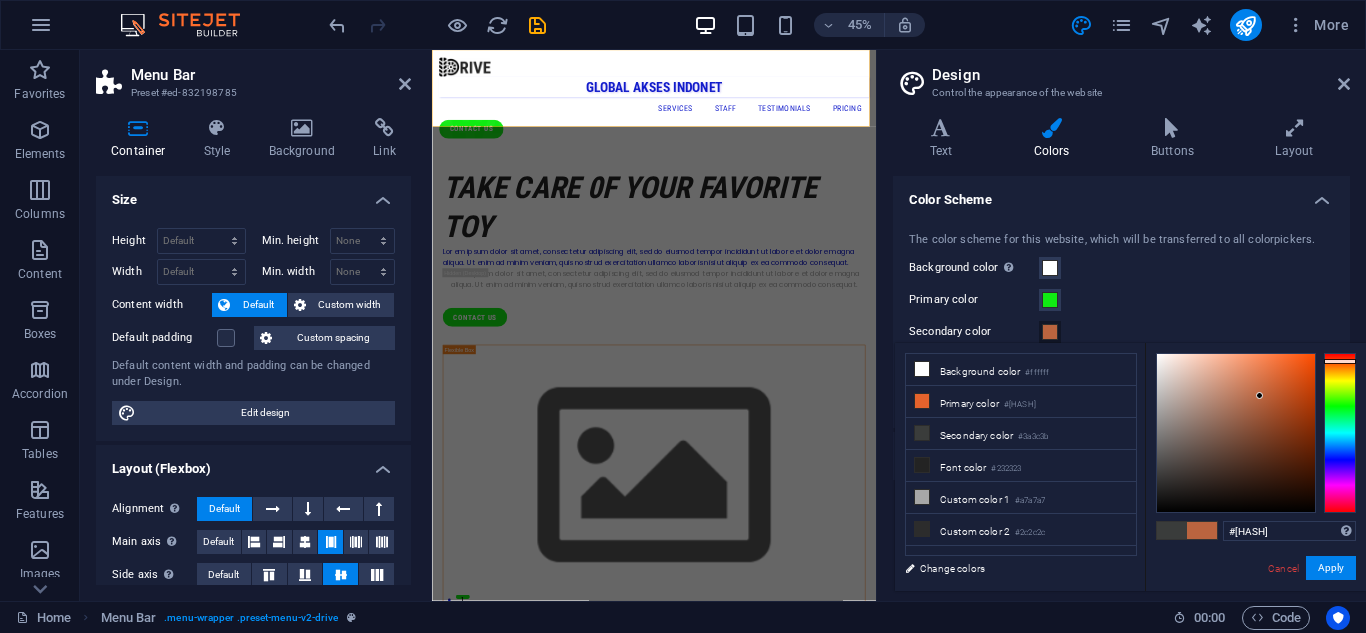 drag, startPoint x: 1159, startPoint y: 473, endPoint x: 1260, endPoint y: 396, distance: 127.00394 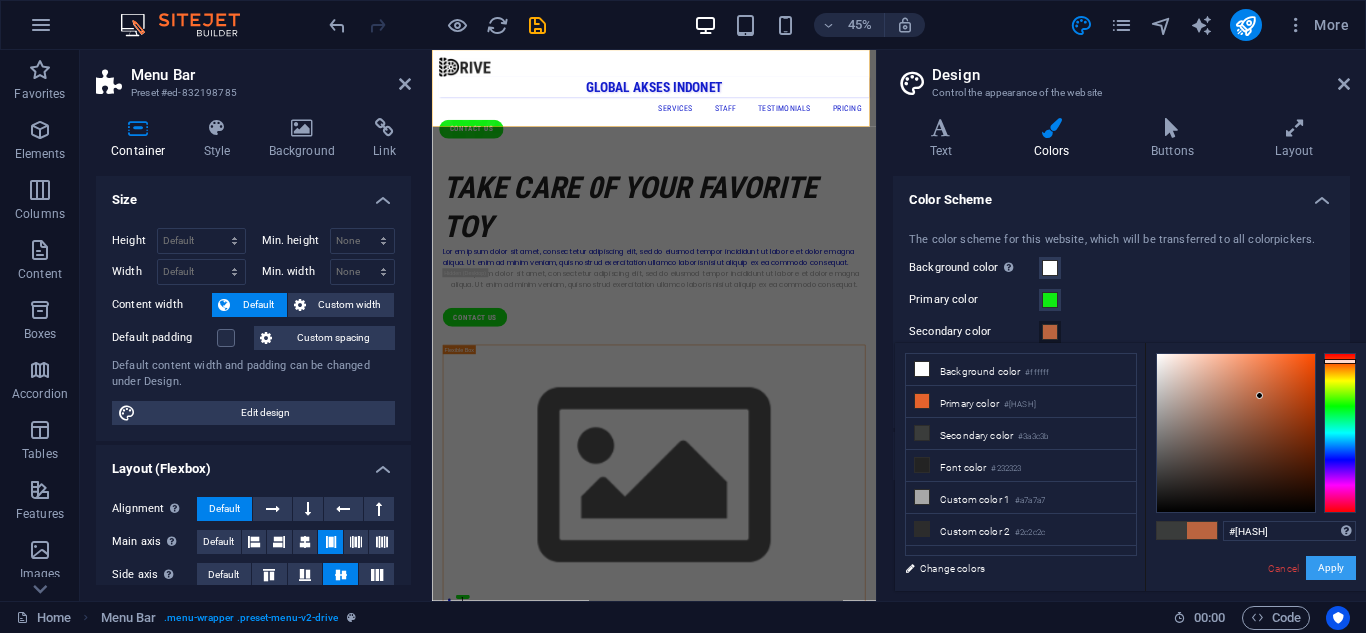 click on "Apply" at bounding box center [1331, 568] 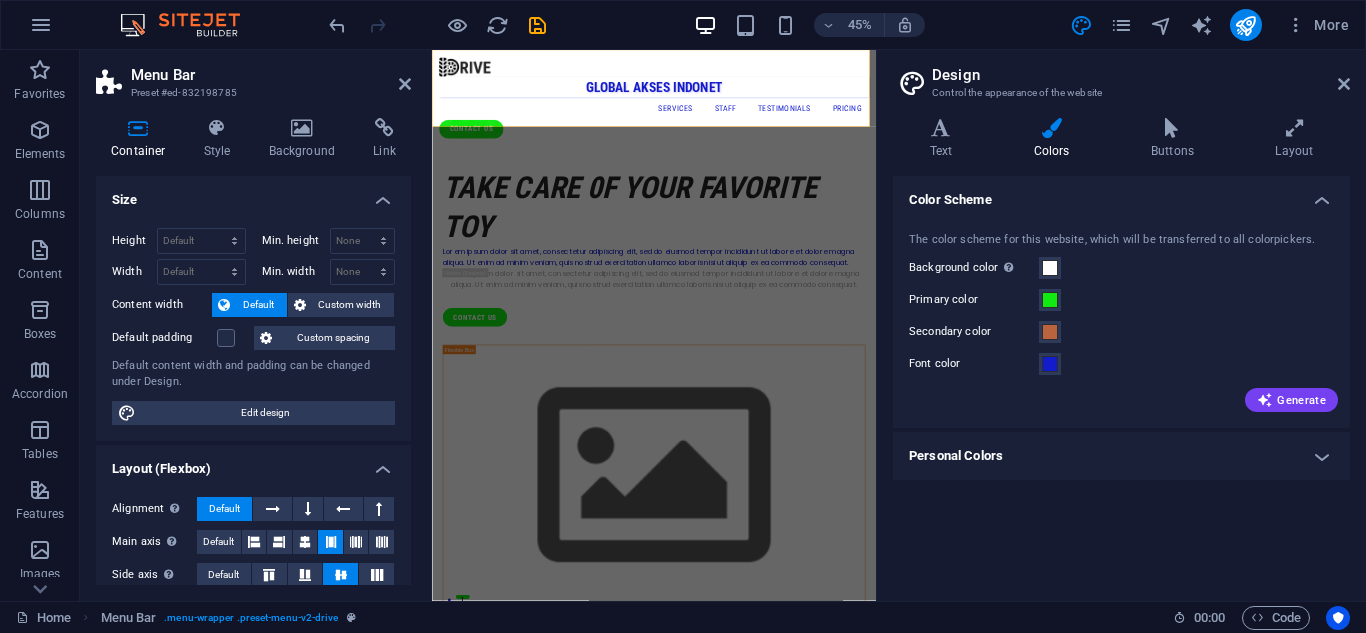 click on "Personal Colors" at bounding box center [1121, 456] 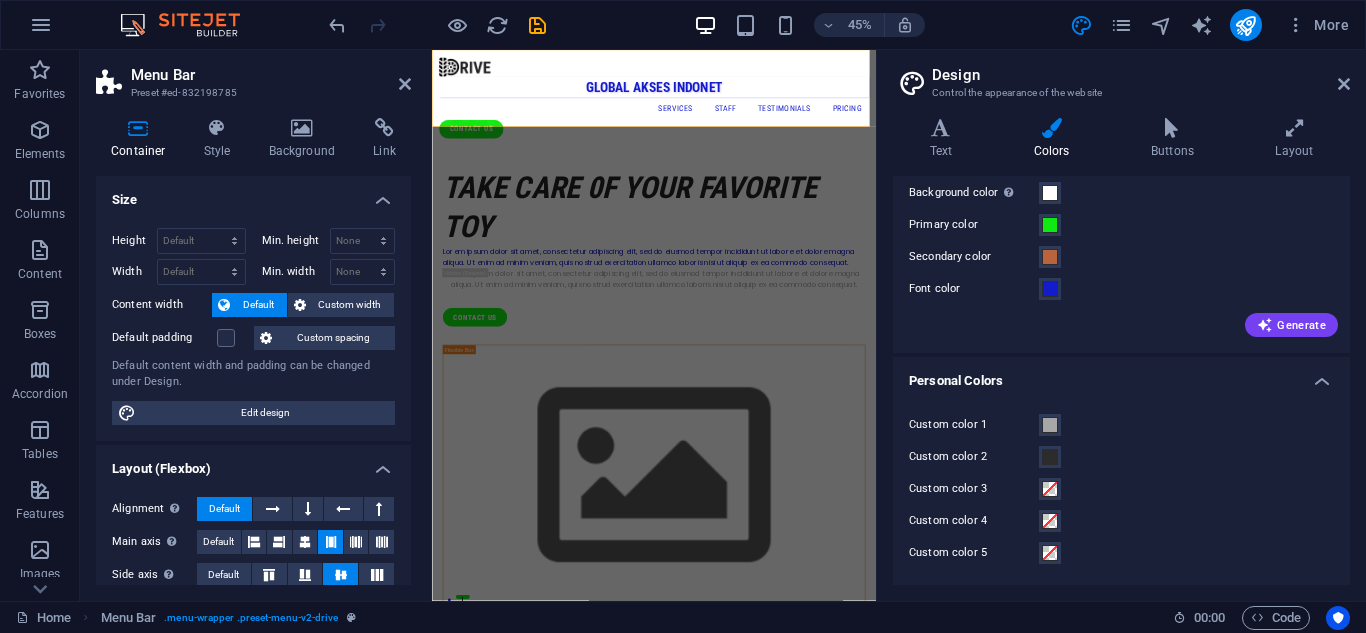 scroll, scrollTop: 0, scrollLeft: 0, axis: both 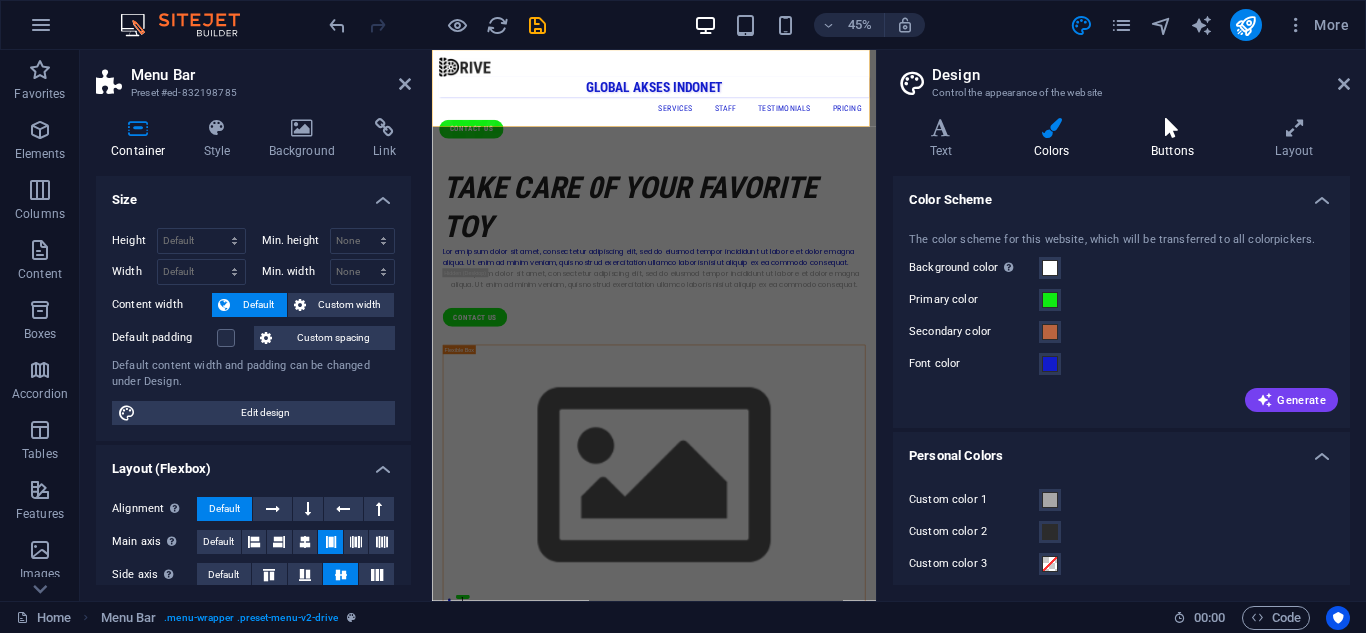 click at bounding box center (1172, 128) 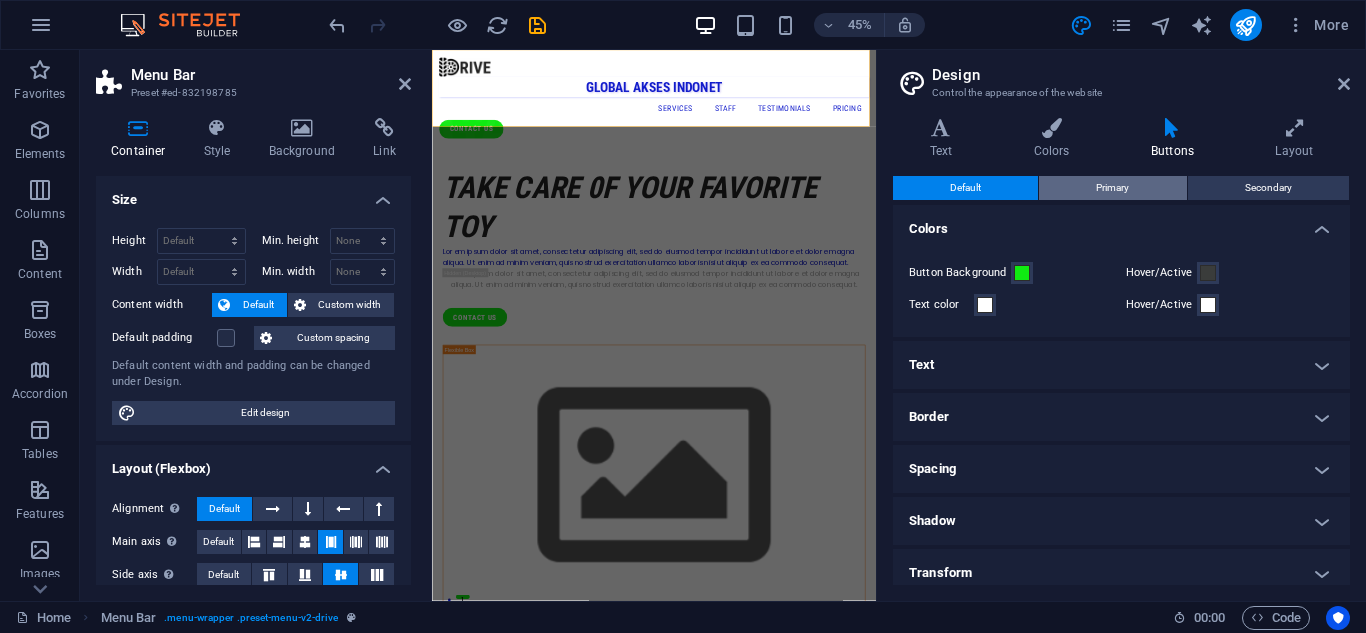 click on "Primary" at bounding box center (1112, 188) 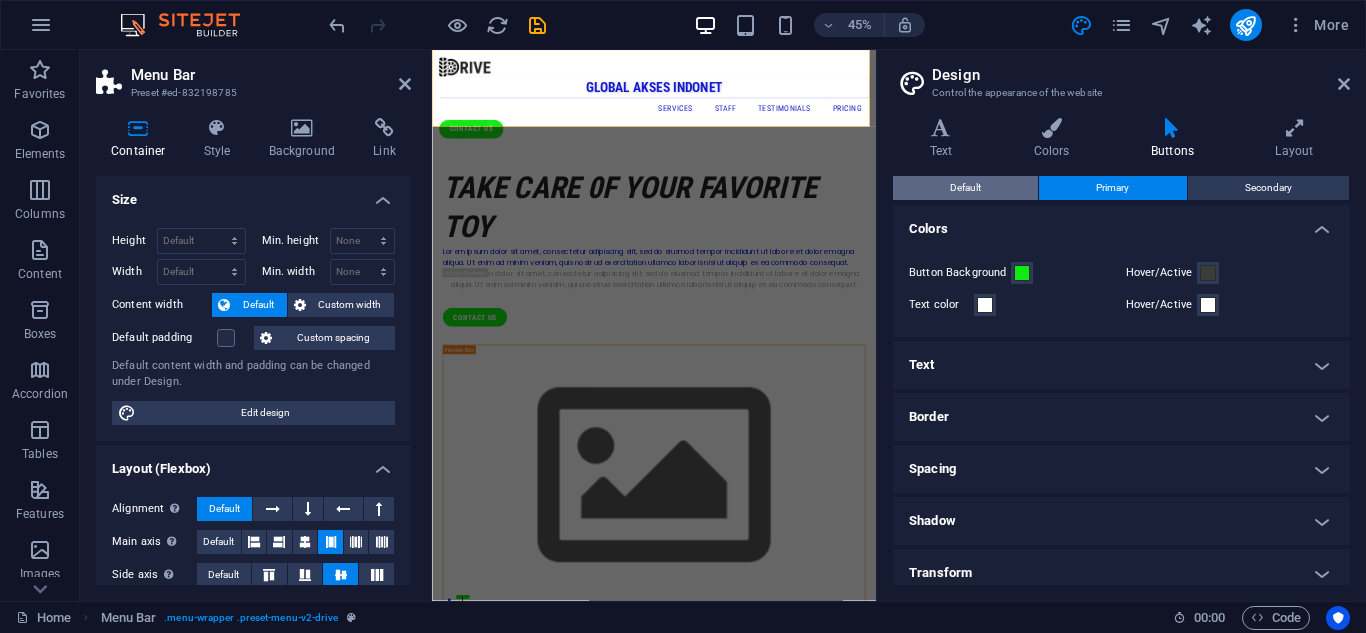 click on "Default" at bounding box center [965, 188] 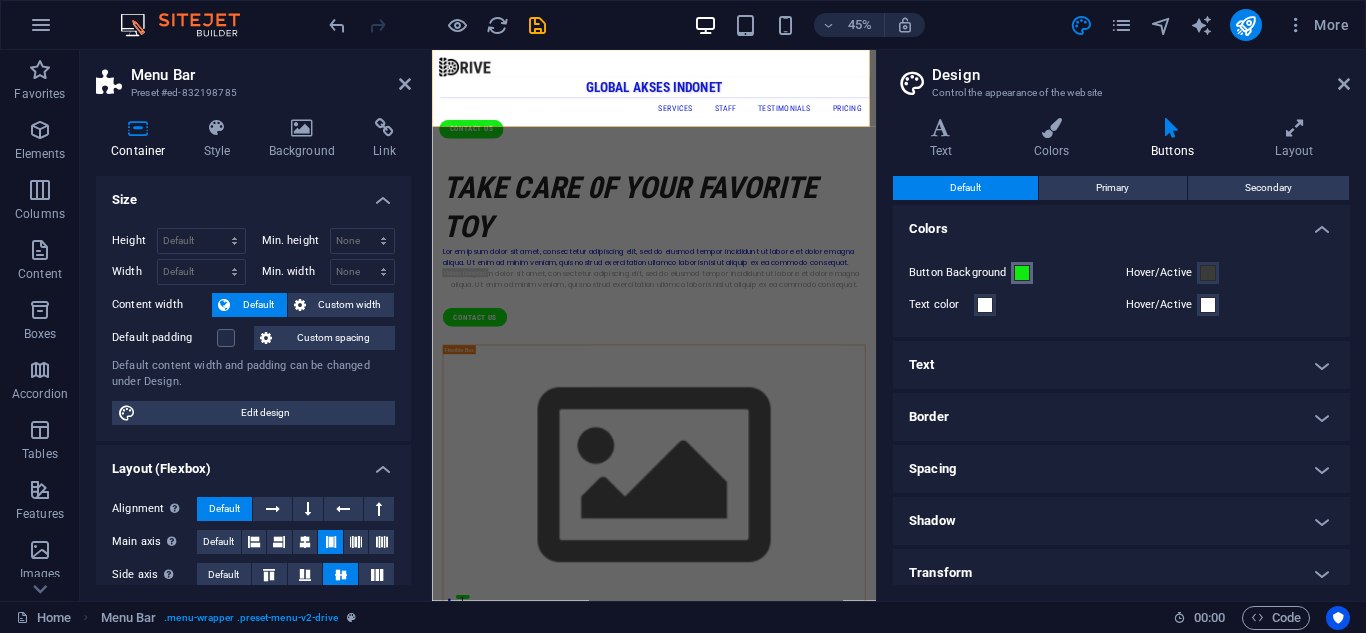 click on "Button Background" at bounding box center (1022, 273) 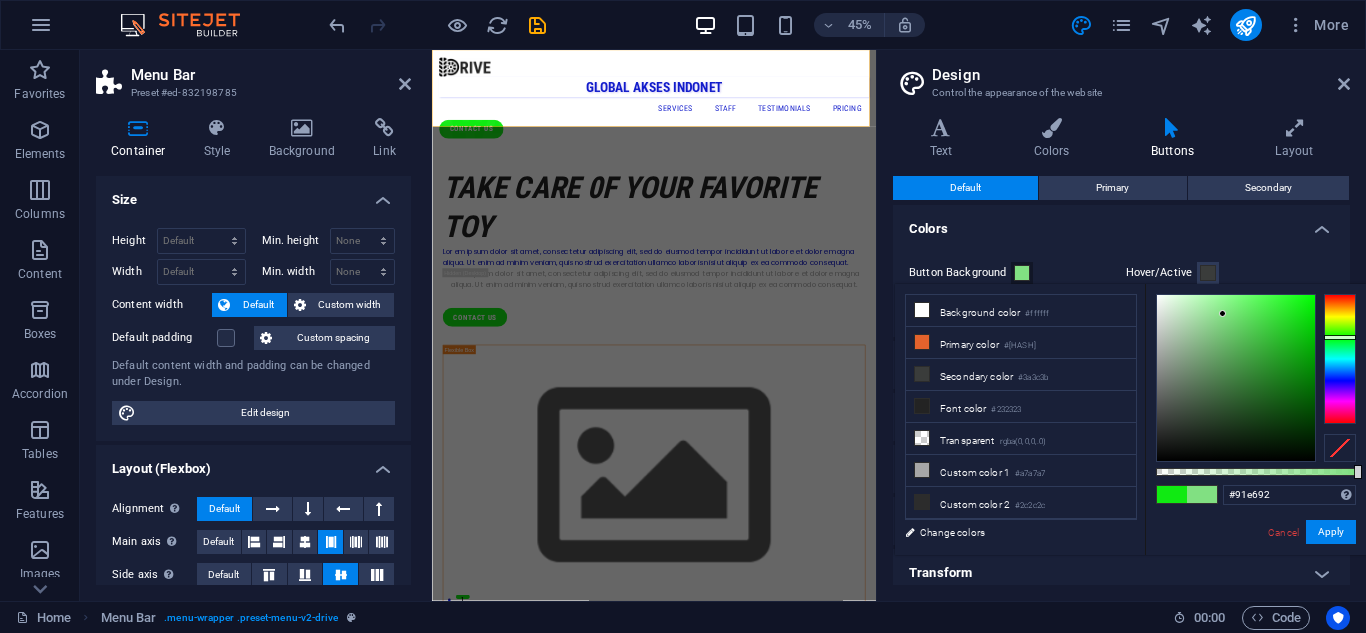 type on "#96e697" 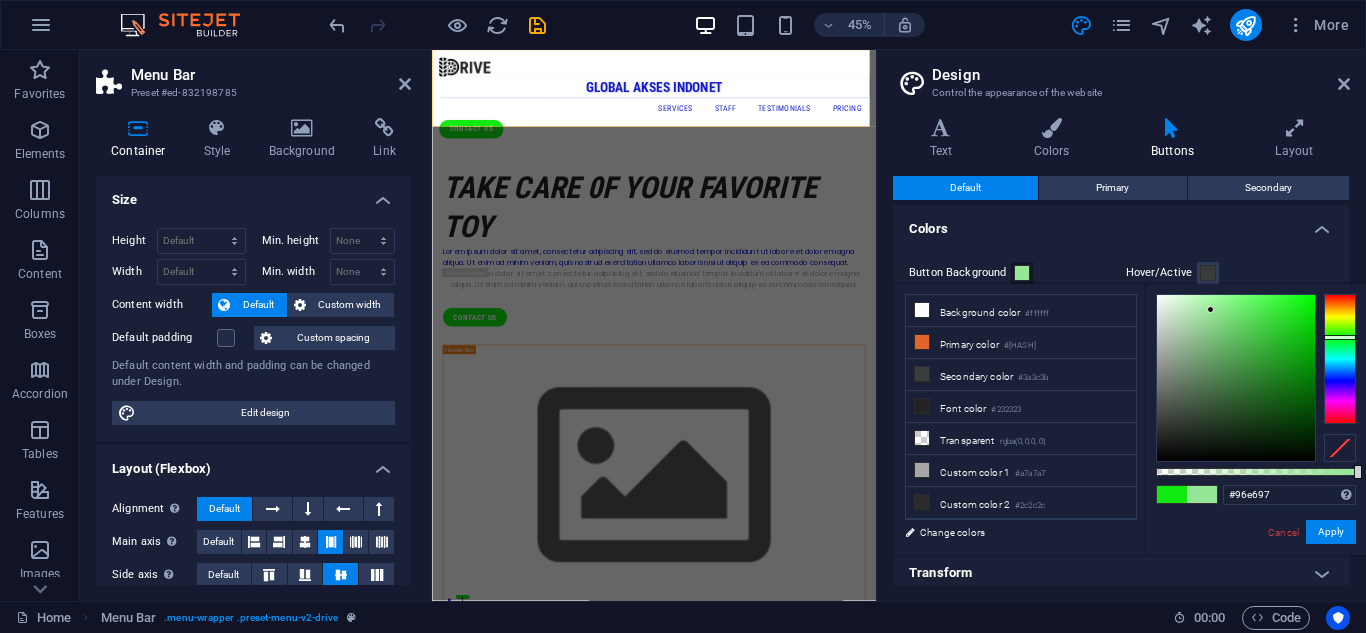 drag, startPoint x: 1301, startPoint y: 308, endPoint x: 1211, endPoint y: 310, distance: 90.02222 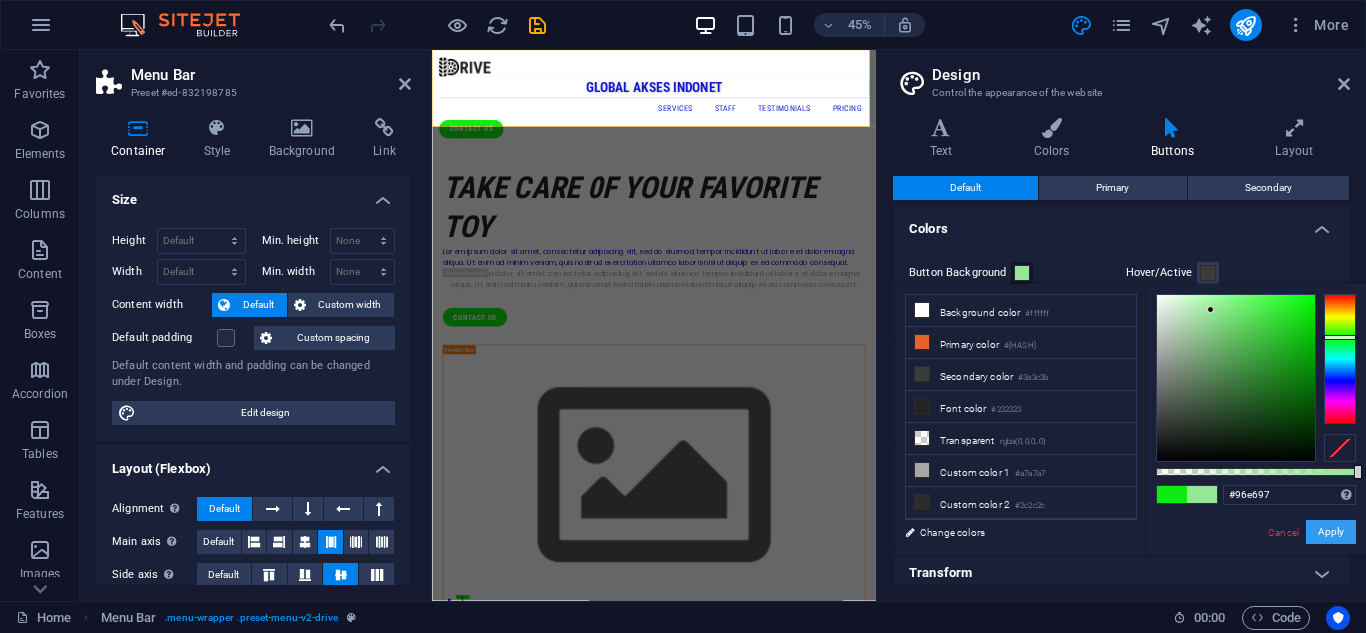 click on "Apply" at bounding box center [1331, 532] 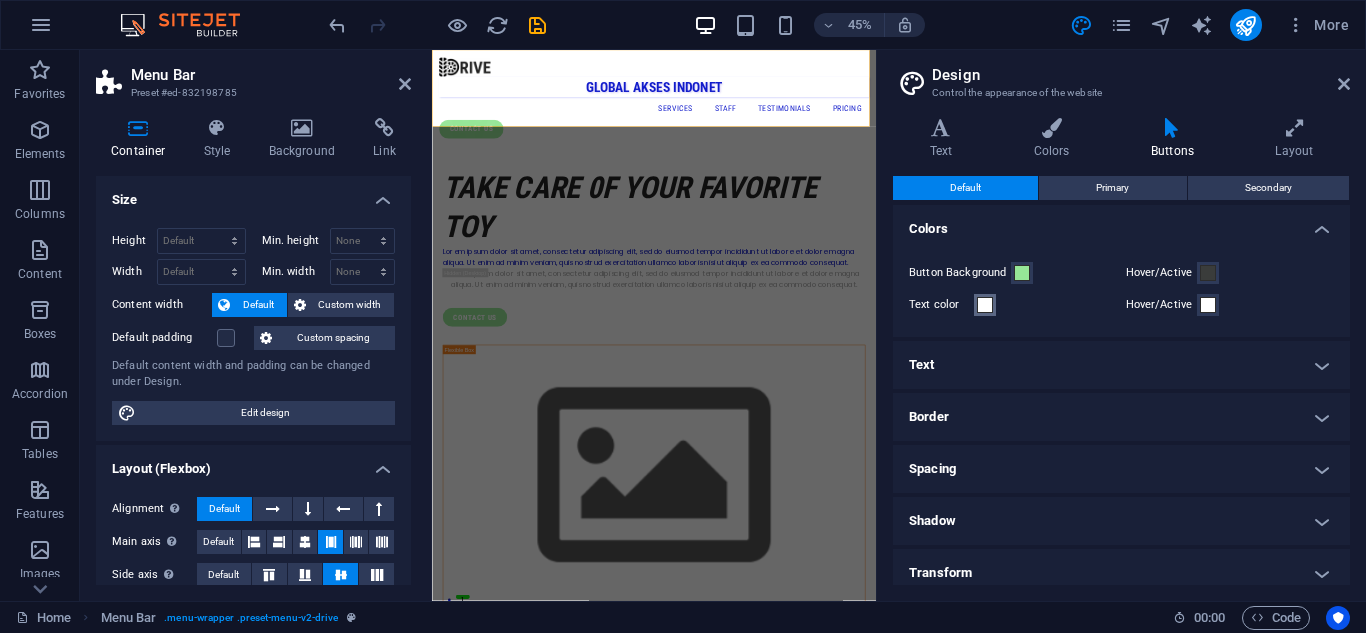 click at bounding box center (985, 305) 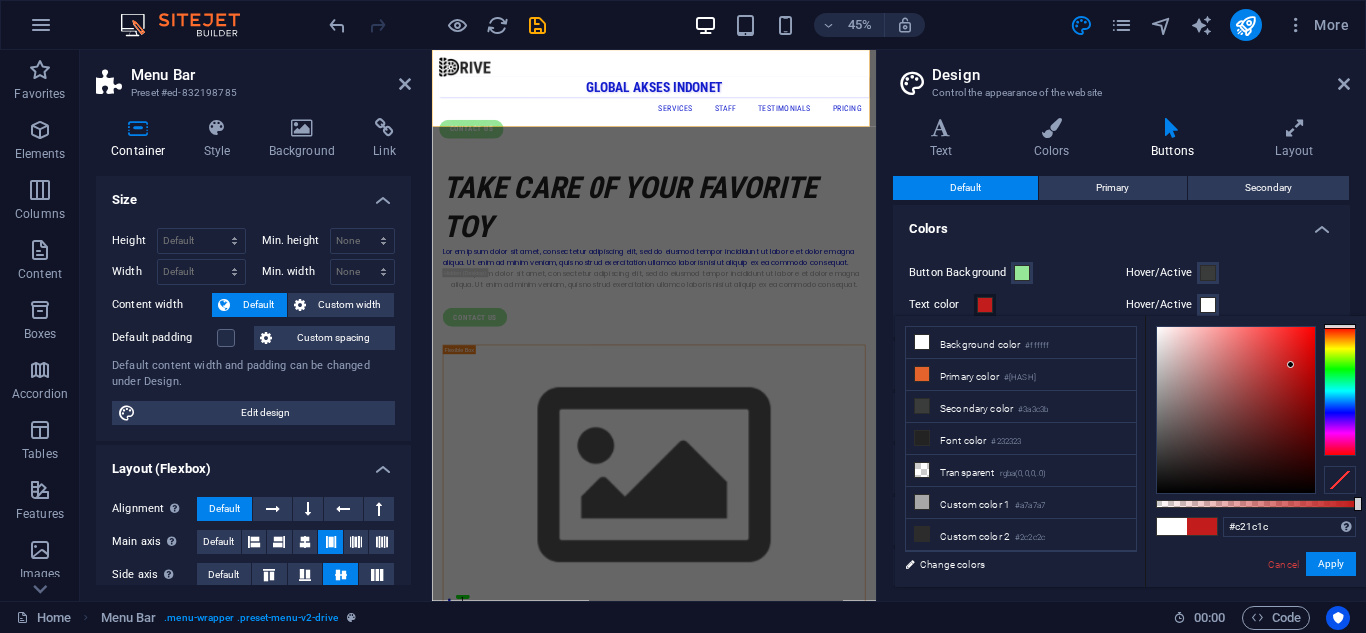 click at bounding box center (1236, 410) 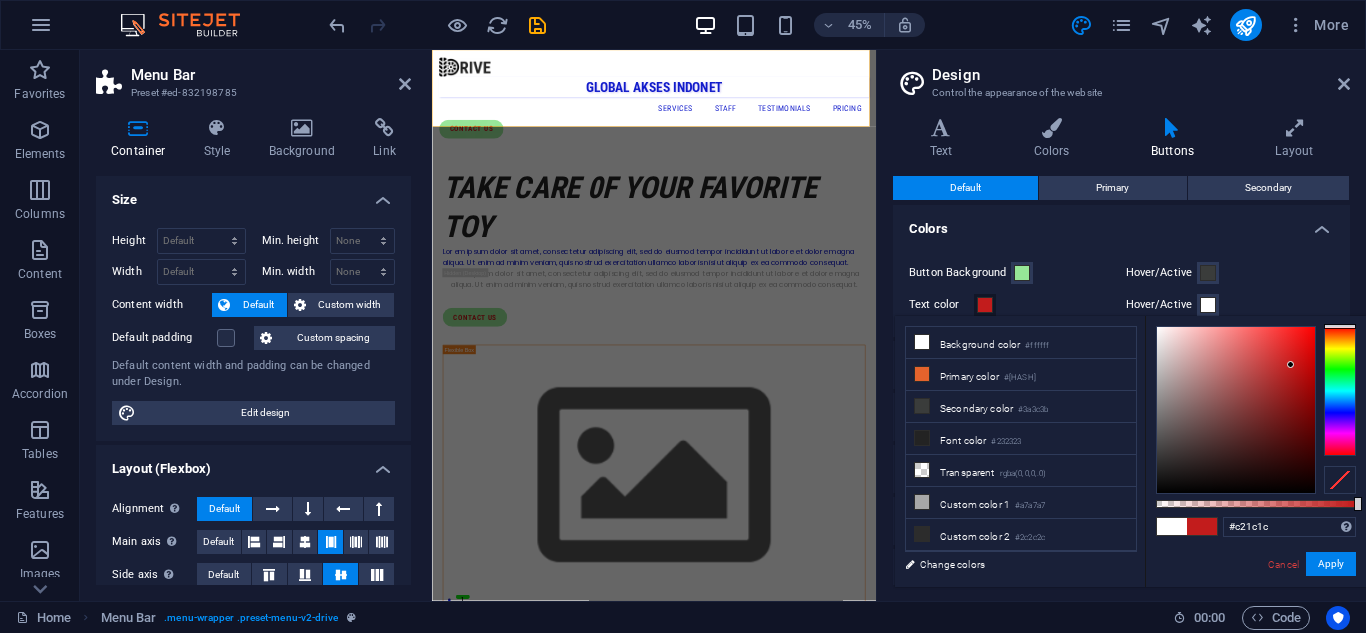 type on "#be0c0c" 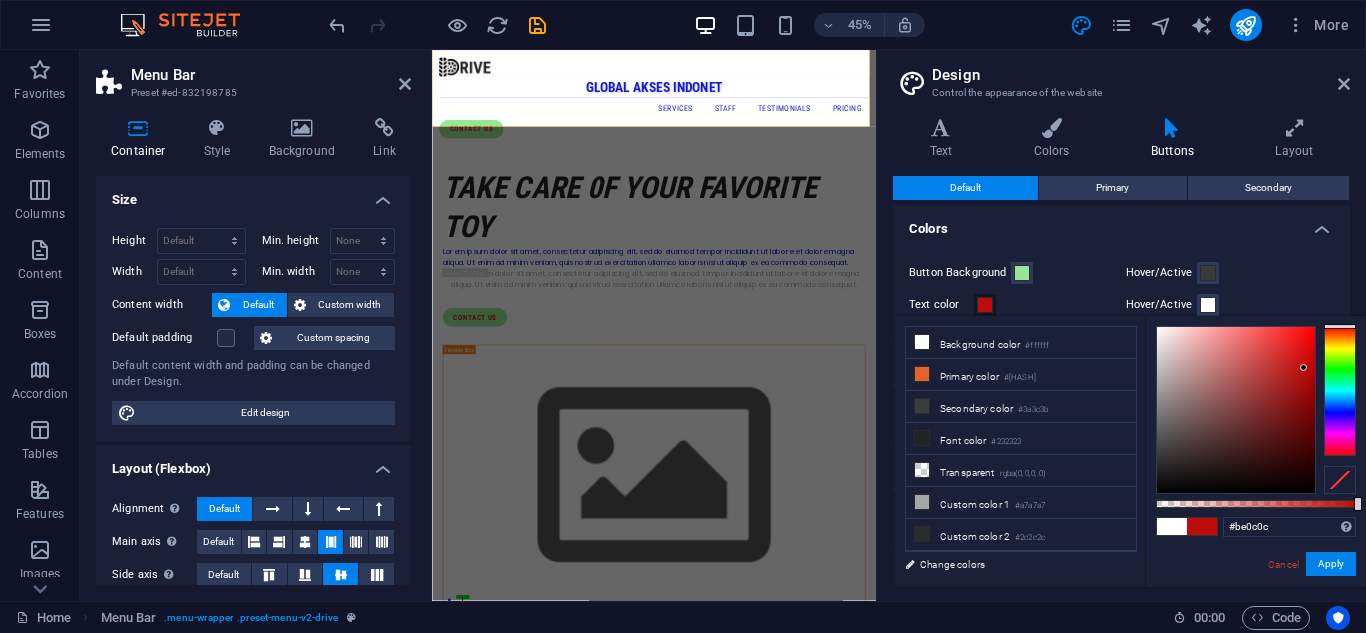 click at bounding box center [1236, 410] 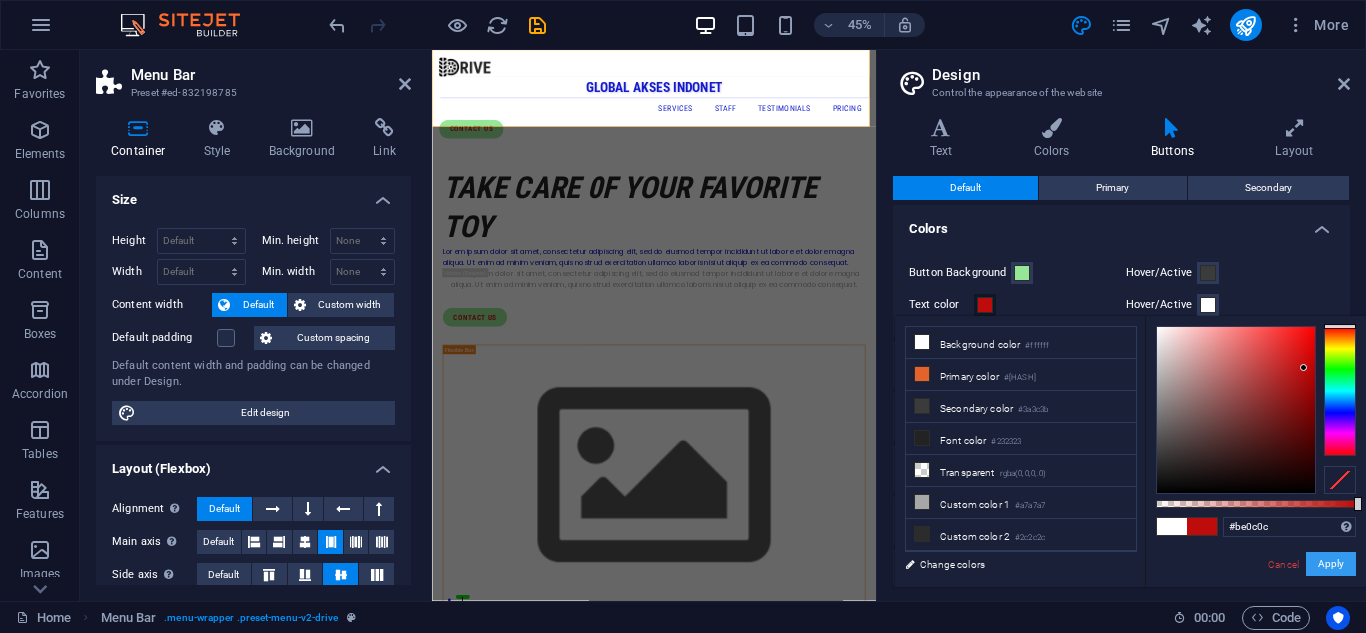 click on "Apply" at bounding box center [1331, 564] 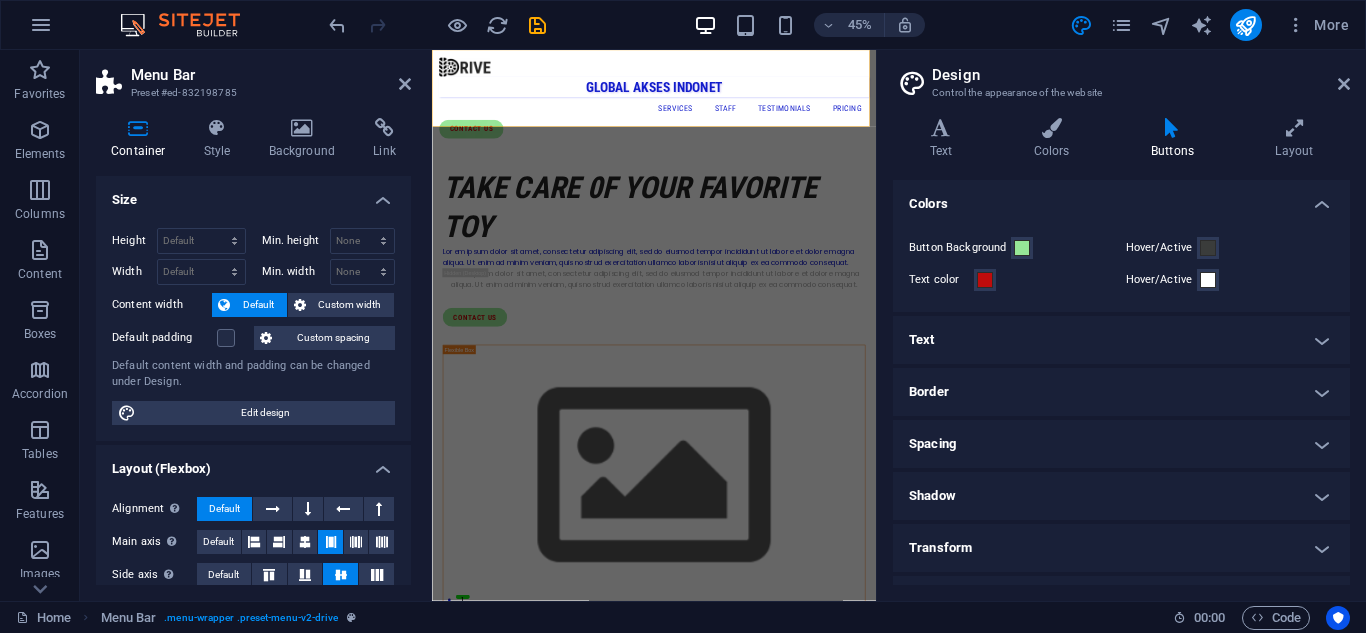 scroll, scrollTop: 64, scrollLeft: 0, axis: vertical 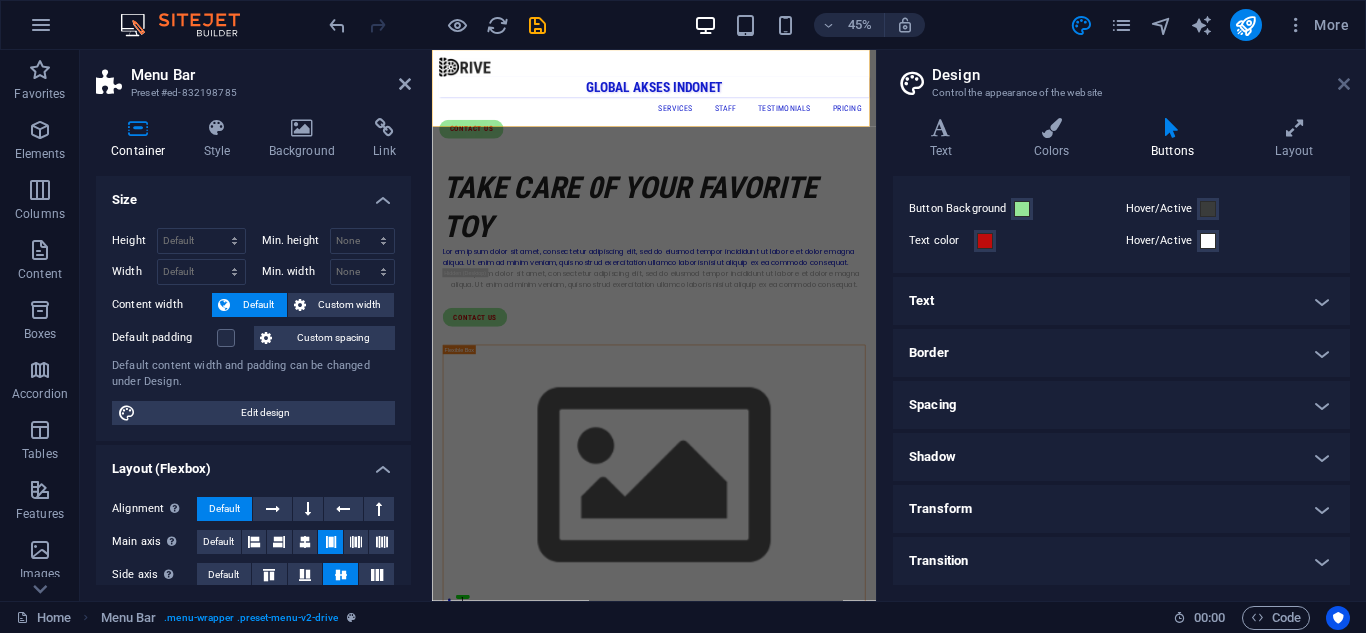 click at bounding box center (1344, 84) 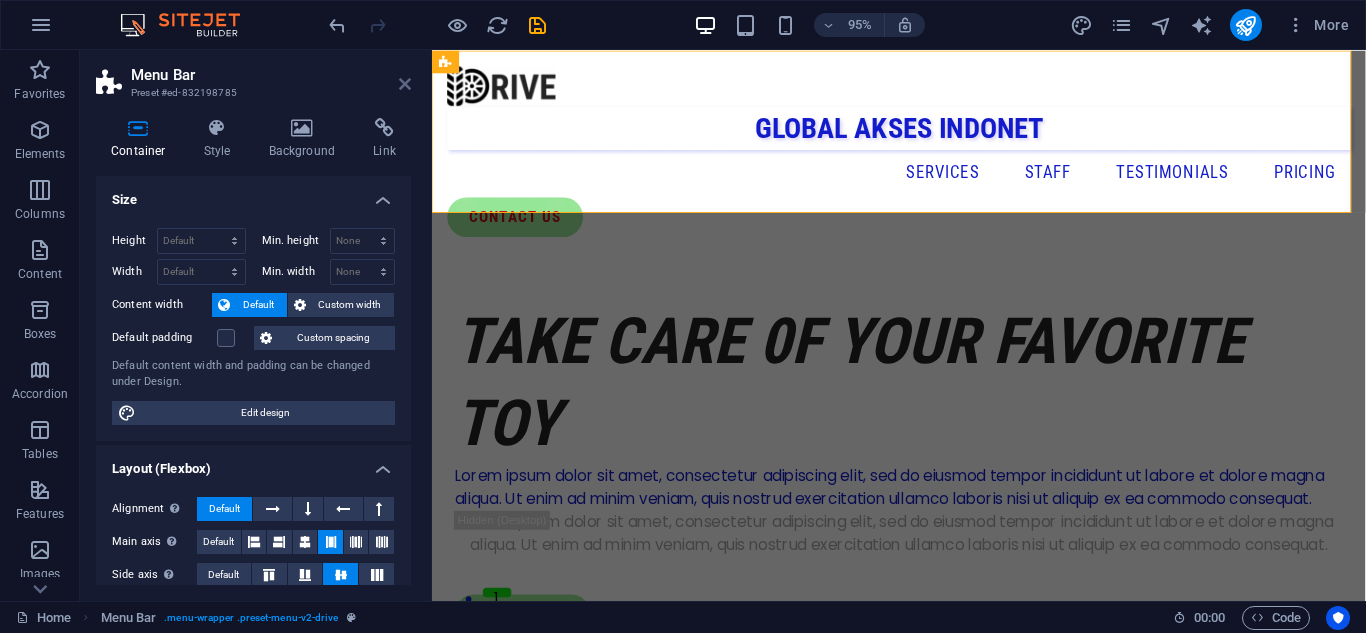 click at bounding box center (405, 84) 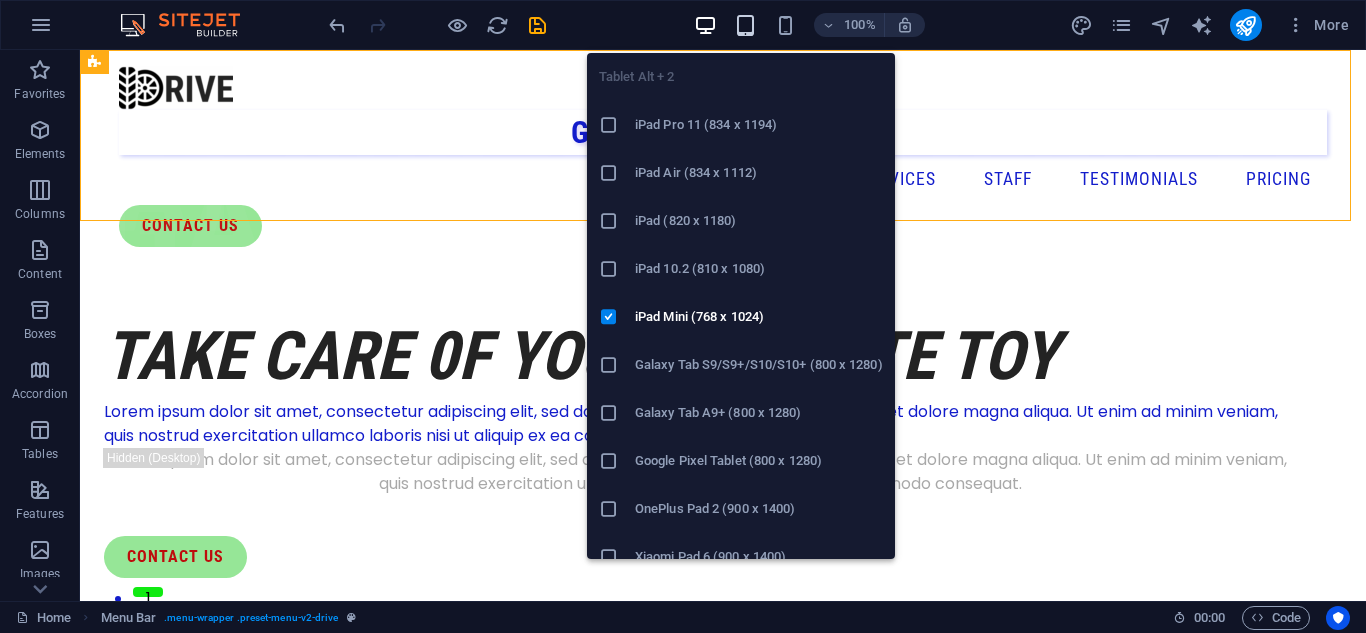 click at bounding box center (745, 25) 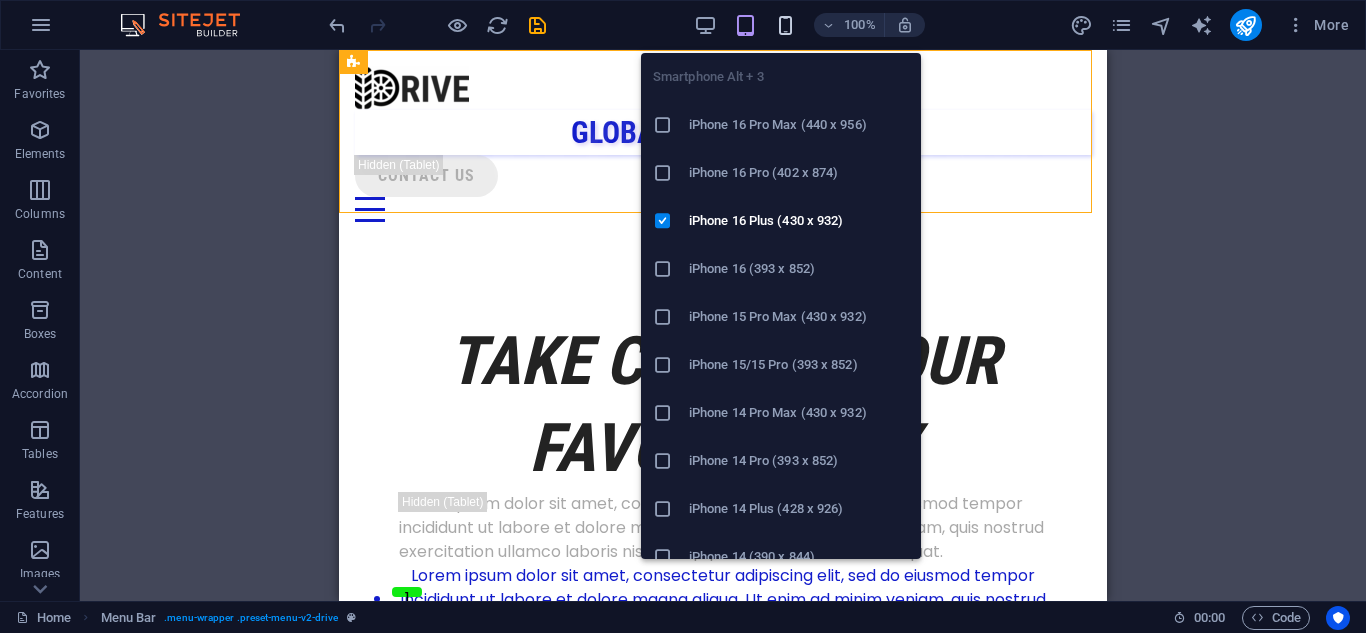 click at bounding box center (785, 25) 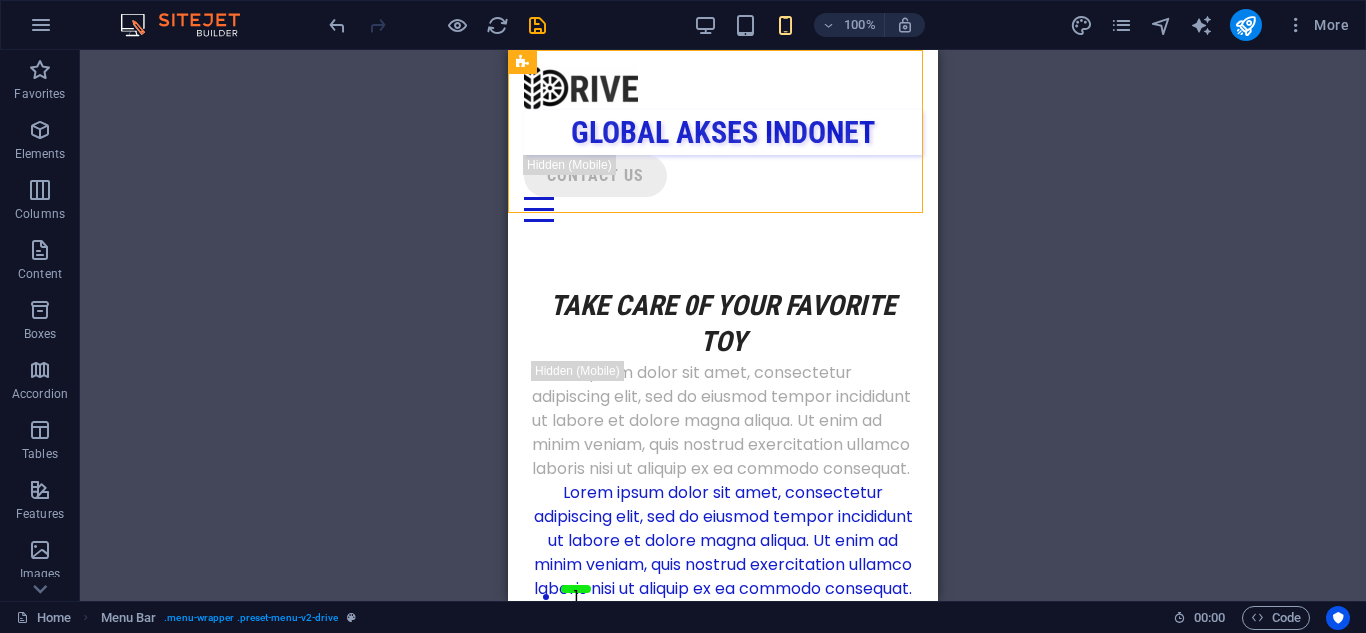 click on "100% More" at bounding box center [841, 25] 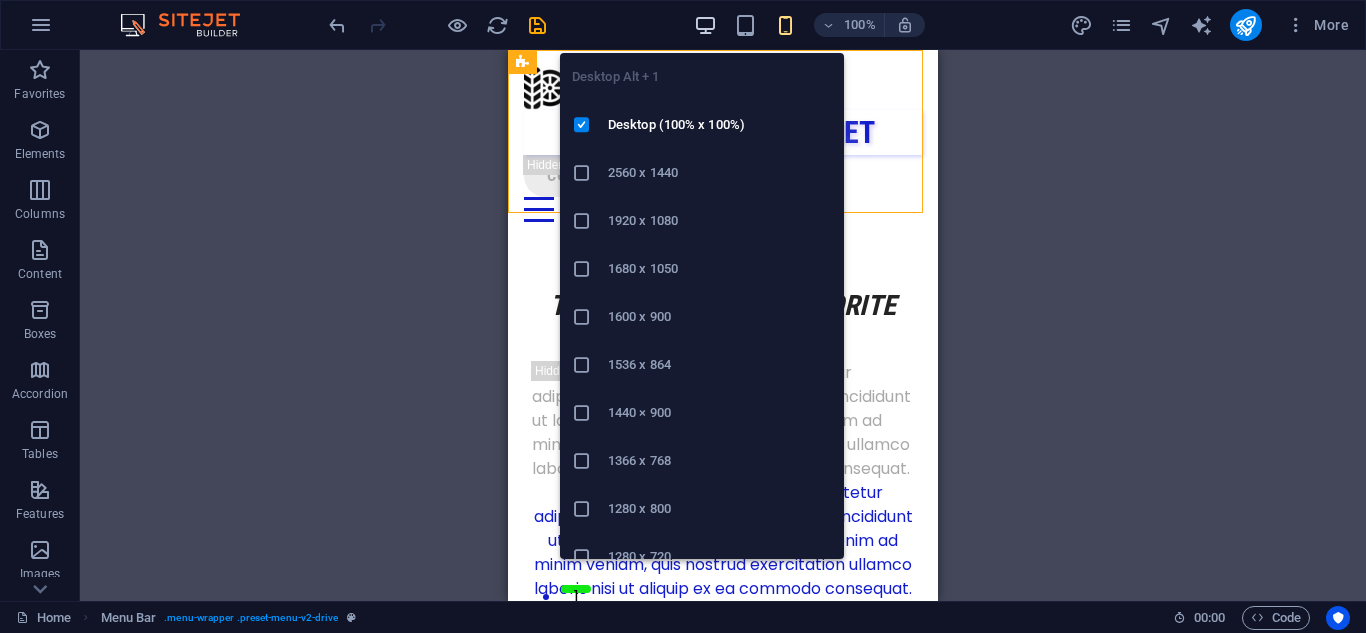 click at bounding box center [705, 25] 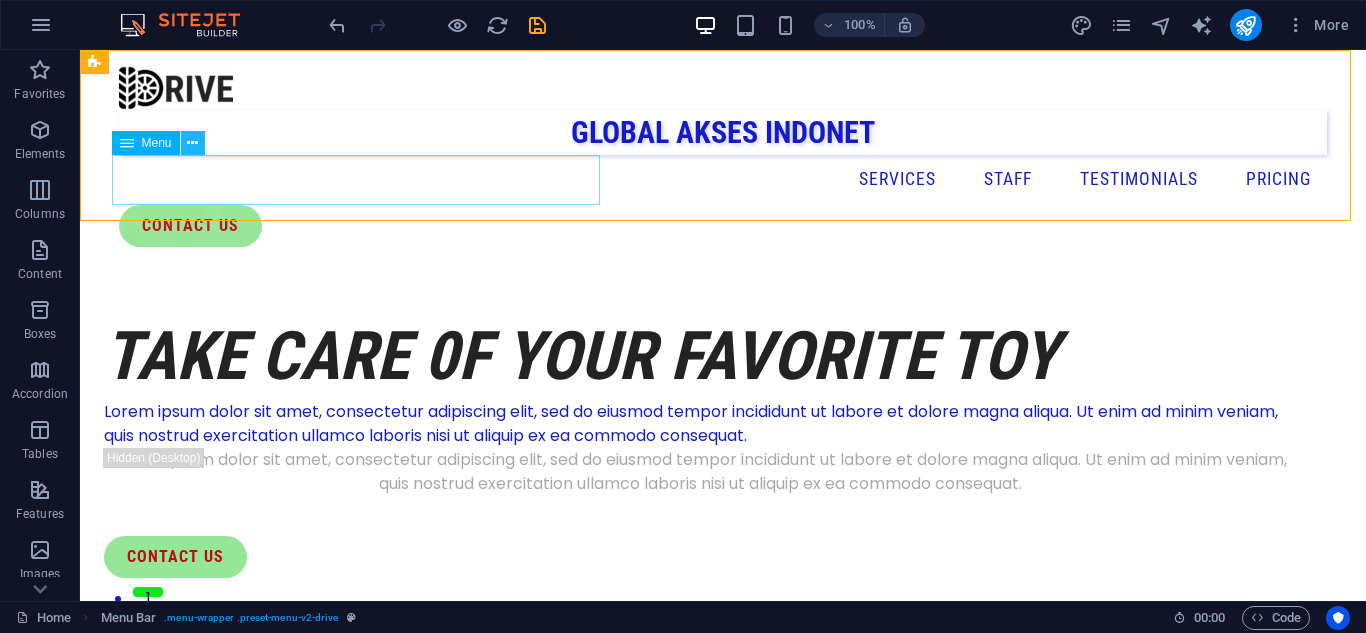 click at bounding box center [192, 143] 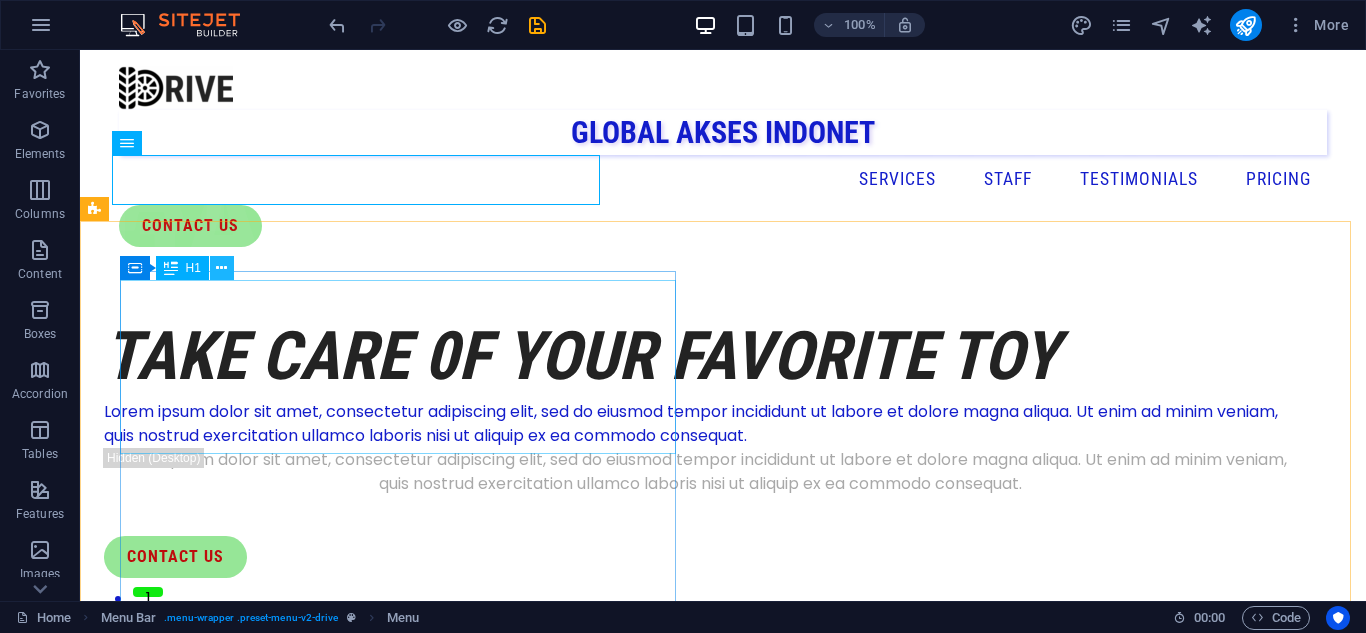 click at bounding box center [221, 268] 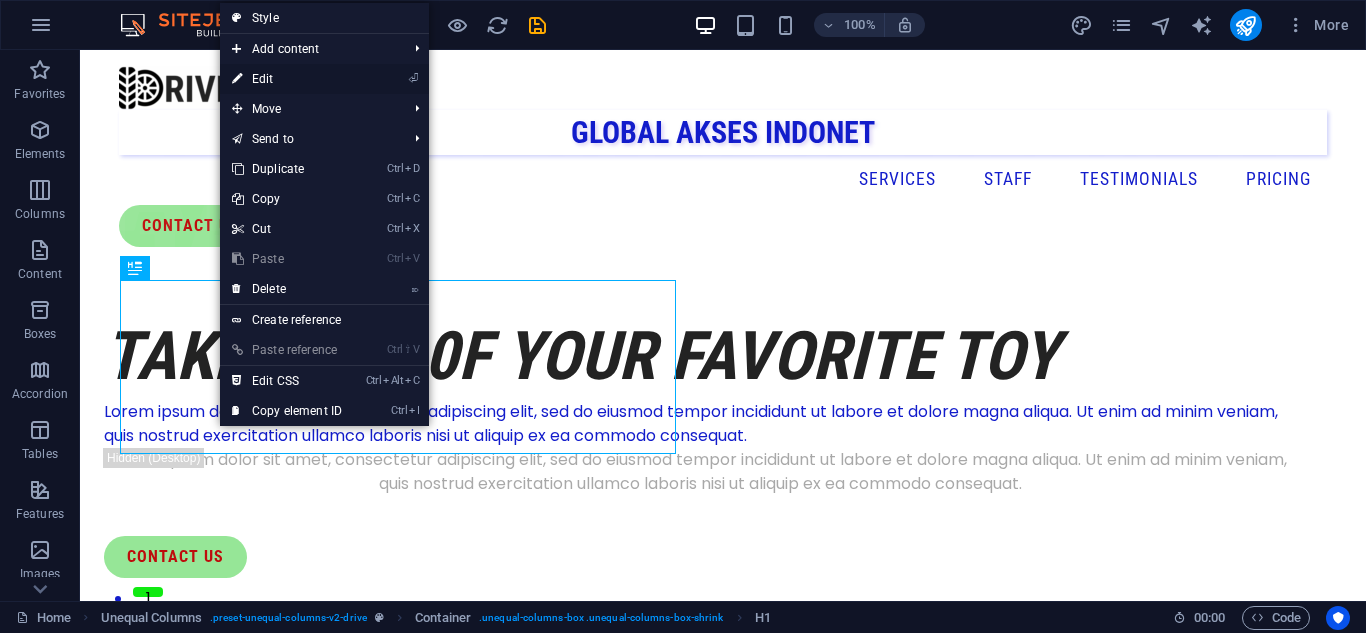 click on "⏎  Edit" at bounding box center [287, 79] 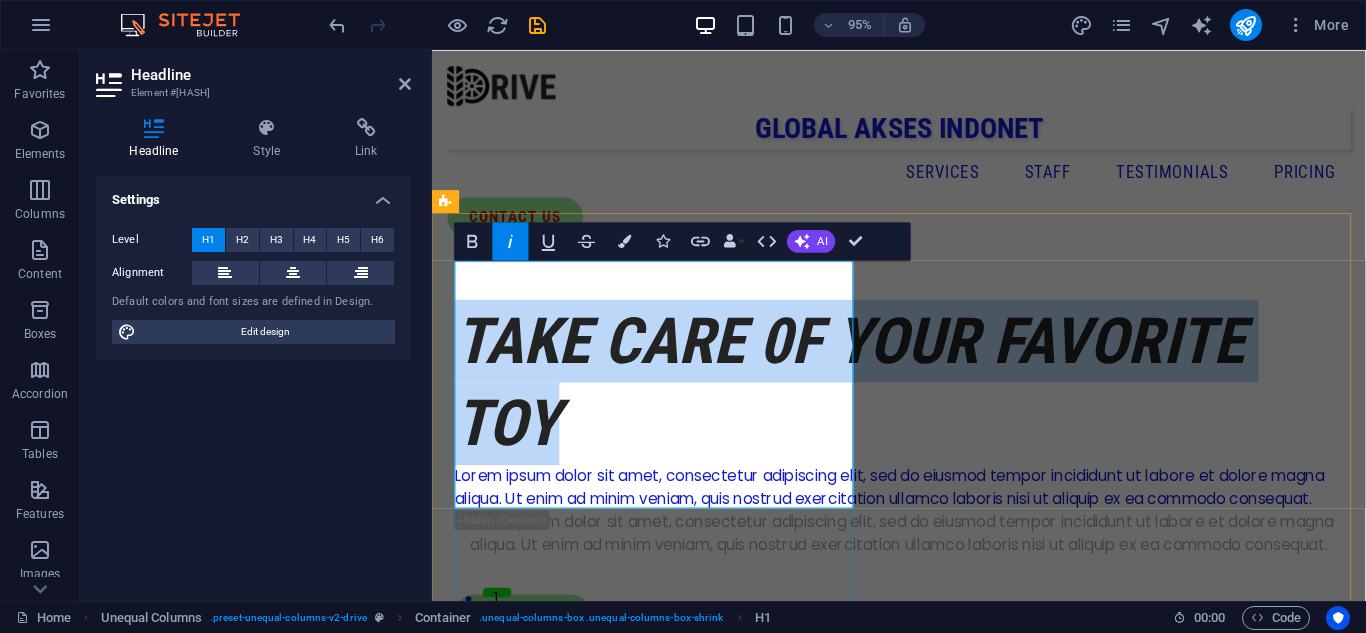 type 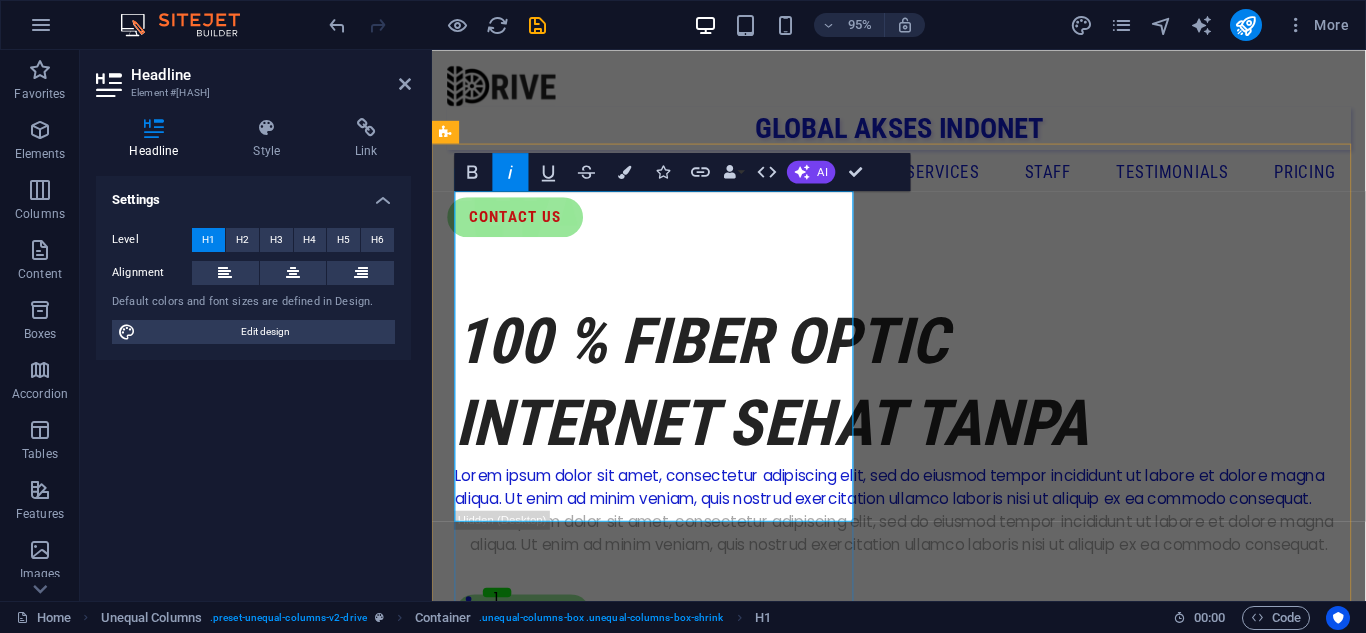 scroll, scrollTop: 73, scrollLeft: 0, axis: vertical 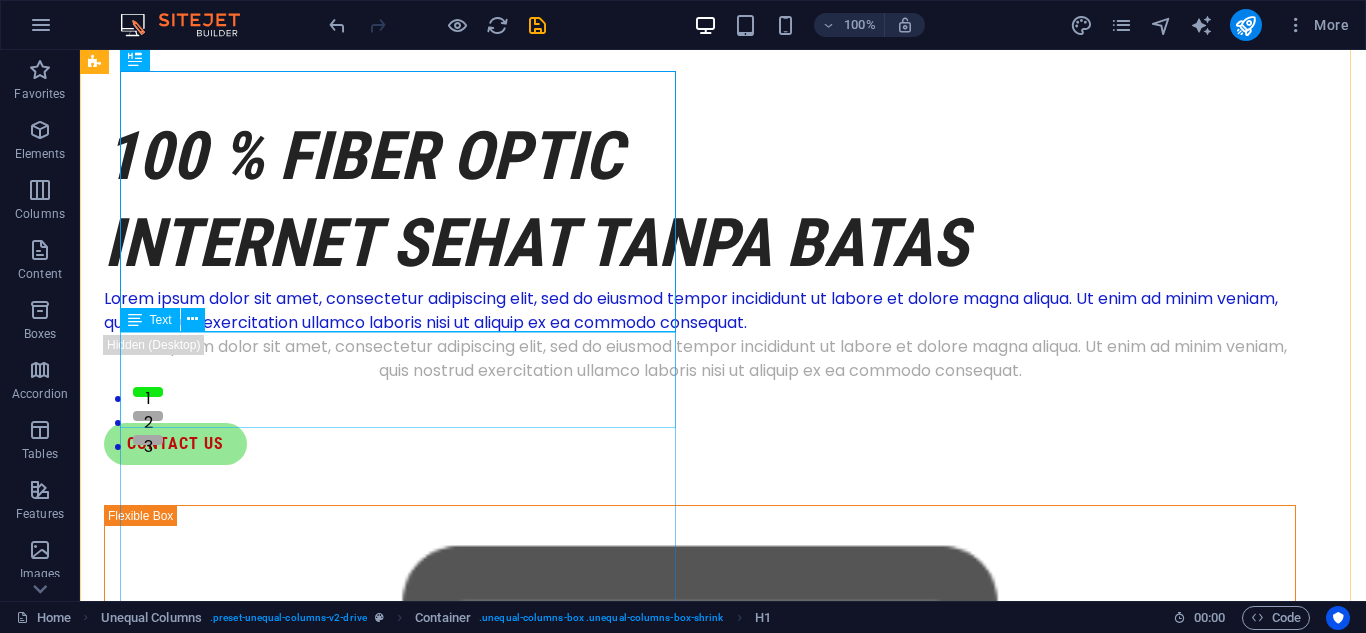 click on "Lorem ipsum dolor sit amet, consectetur adipiscing elit, sed do eiusmod tempor incididunt ut labore et dolore magna aliqua. Ut enim ad minim veniam, quis nostrud exercitation ullamco laboris nisi ut aliquip ex ea commodo consequat." at bounding box center (700, 311) 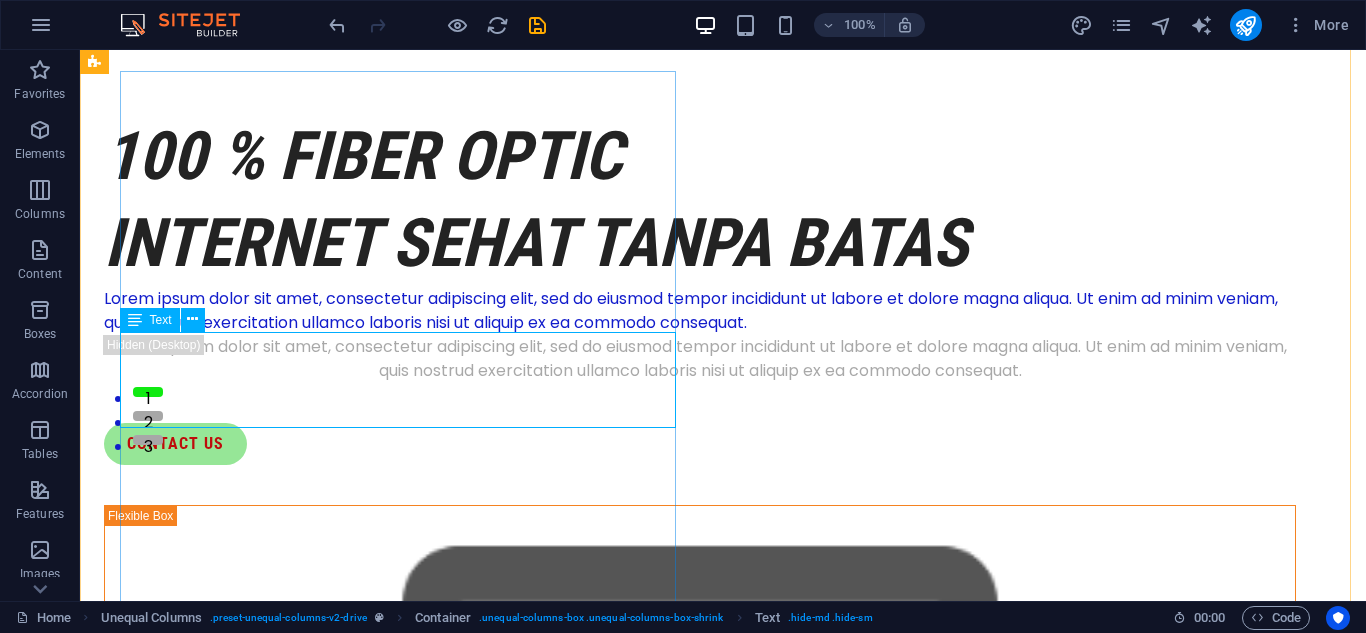 click on "Text" at bounding box center (161, 320) 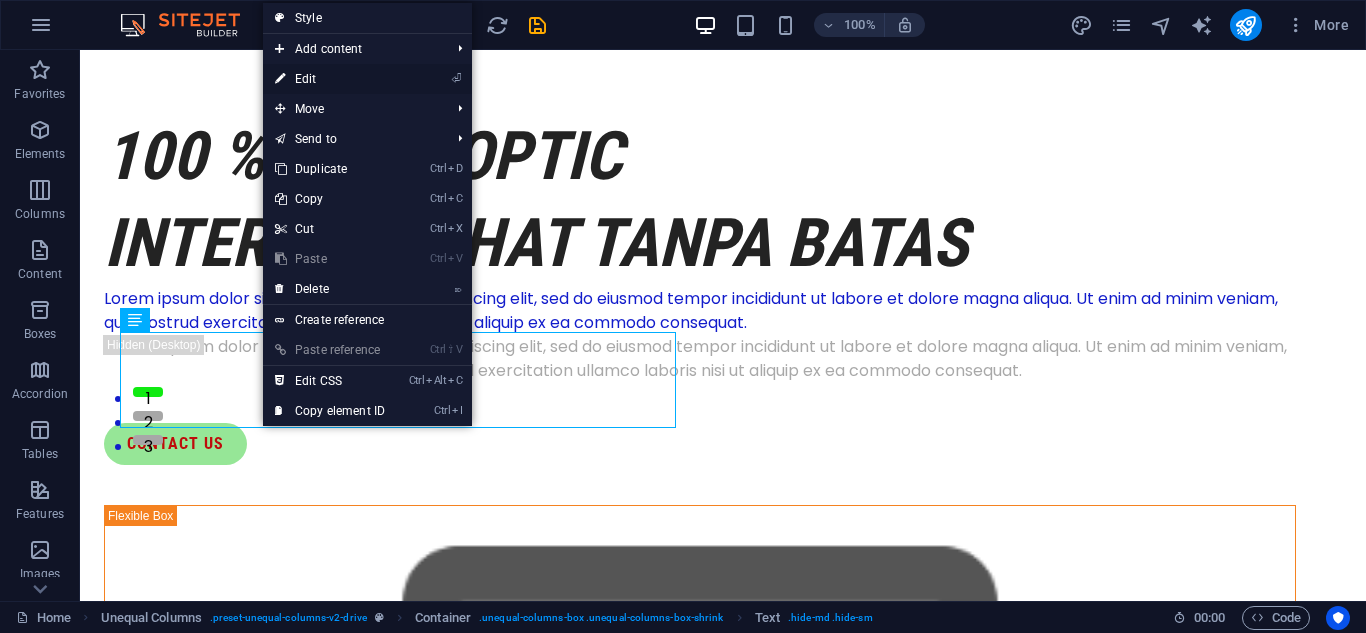 click on "⏎  Edit" at bounding box center (330, 79) 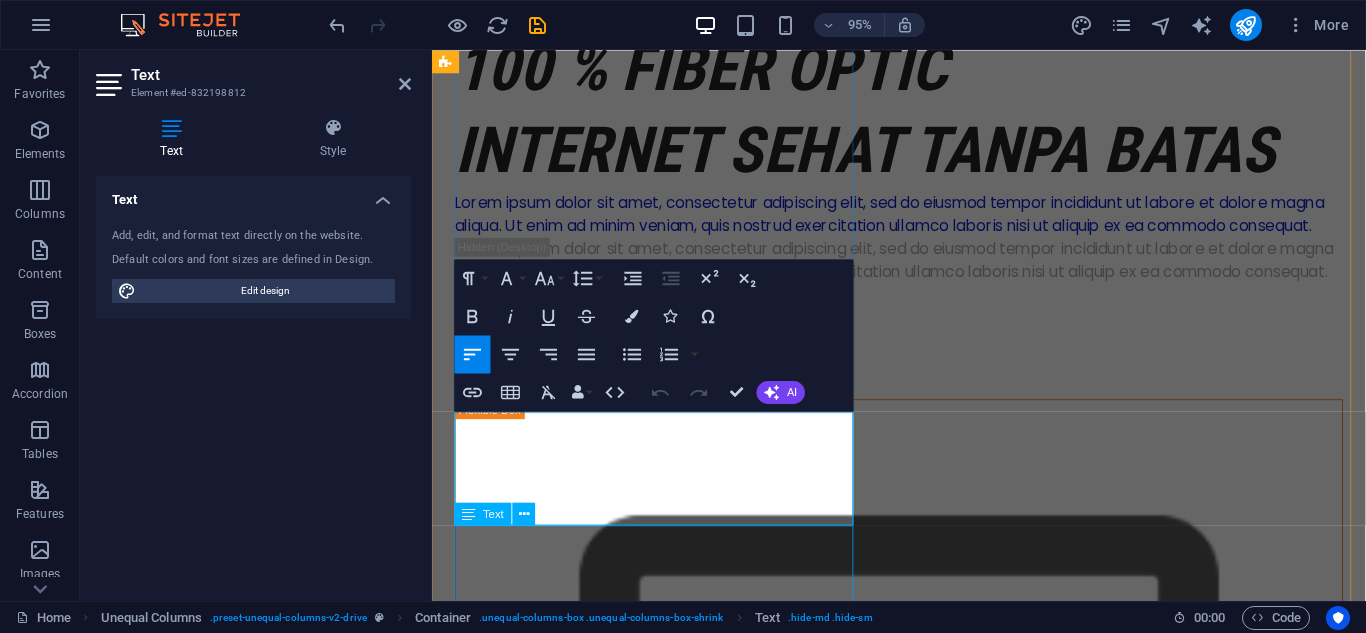 scroll, scrollTop: 300, scrollLeft: 0, axis: vertical 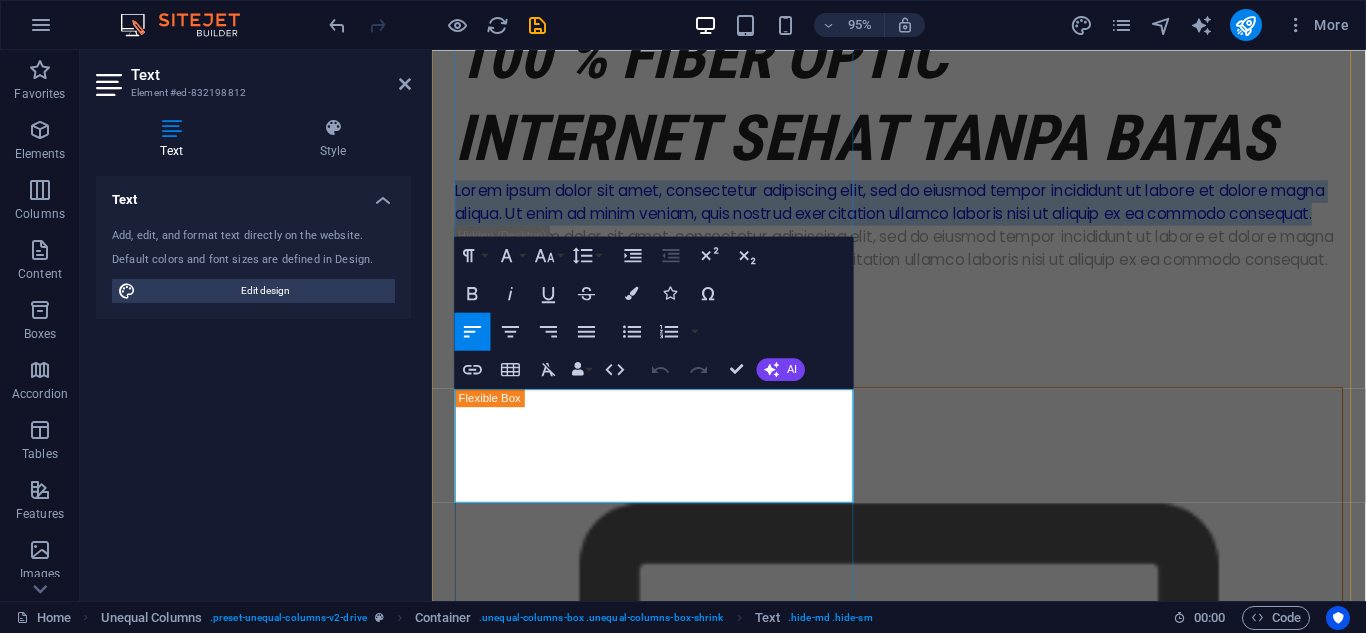 drag, startPoint x: 754, startPoint y: 511, endPoint x: 457, endPoint y: 410, distance: 313.70367 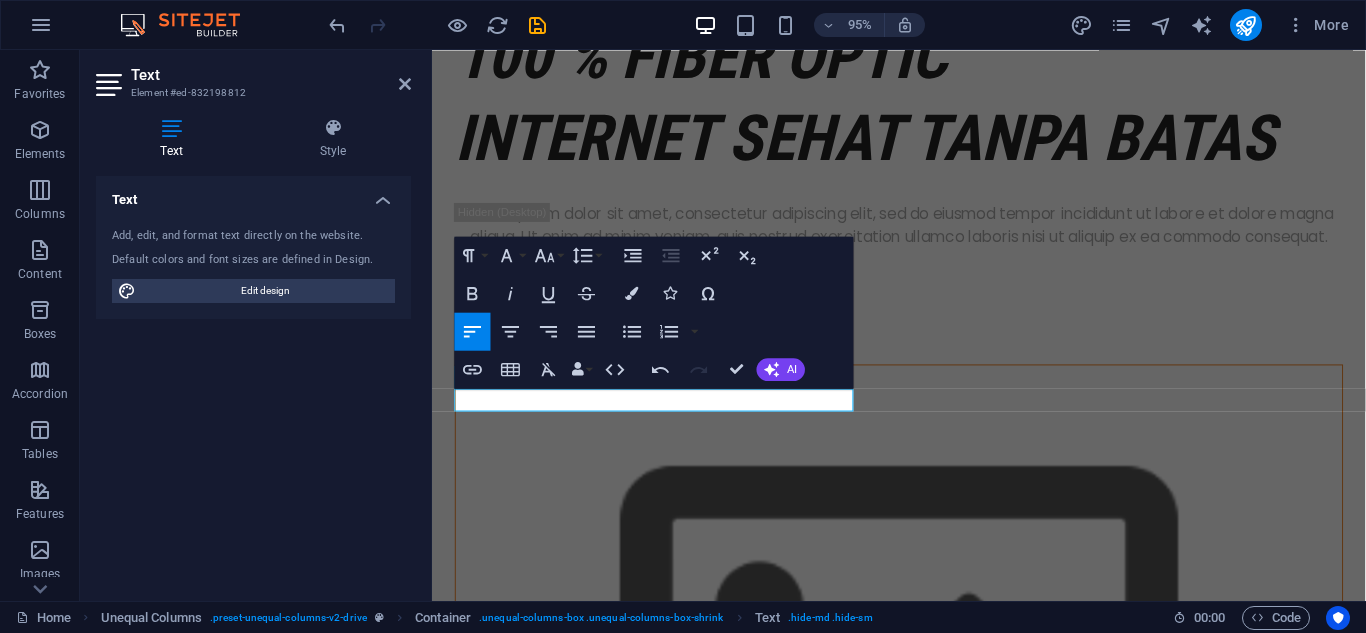 type 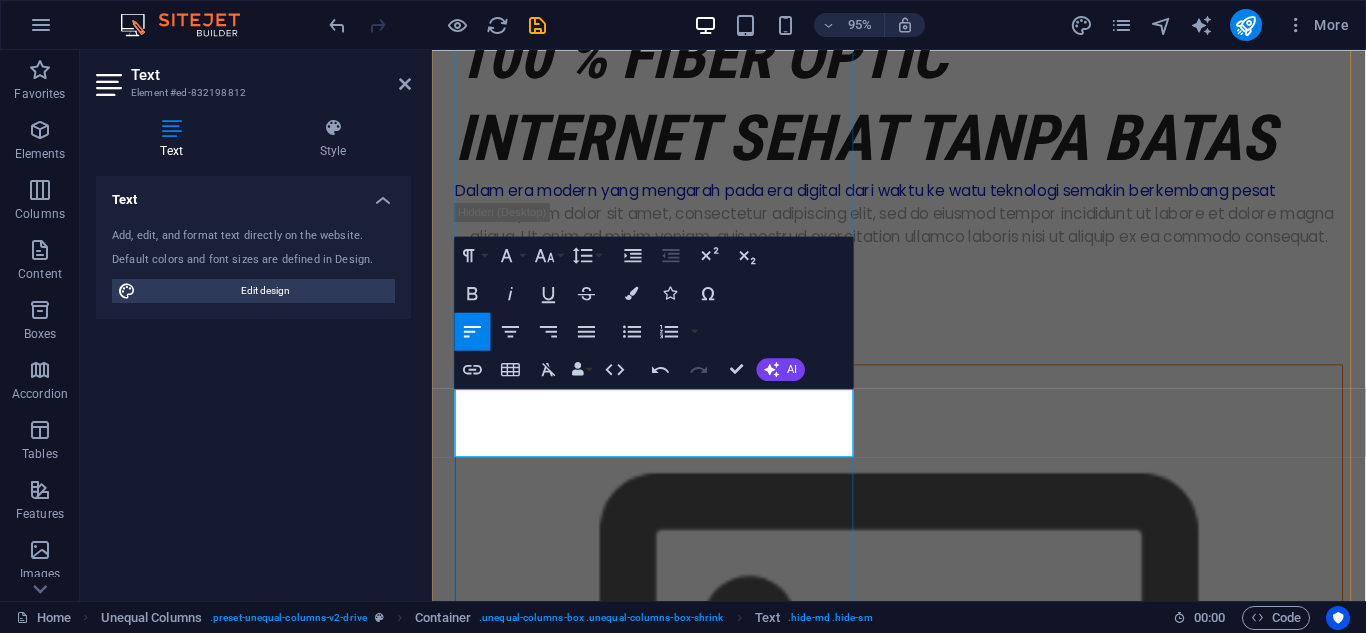 click on "Dalam era modern yang mengarah pada era digital dari waktu ke watu teknologi semakin berkembang pesat" at bounding box center (923, 199) 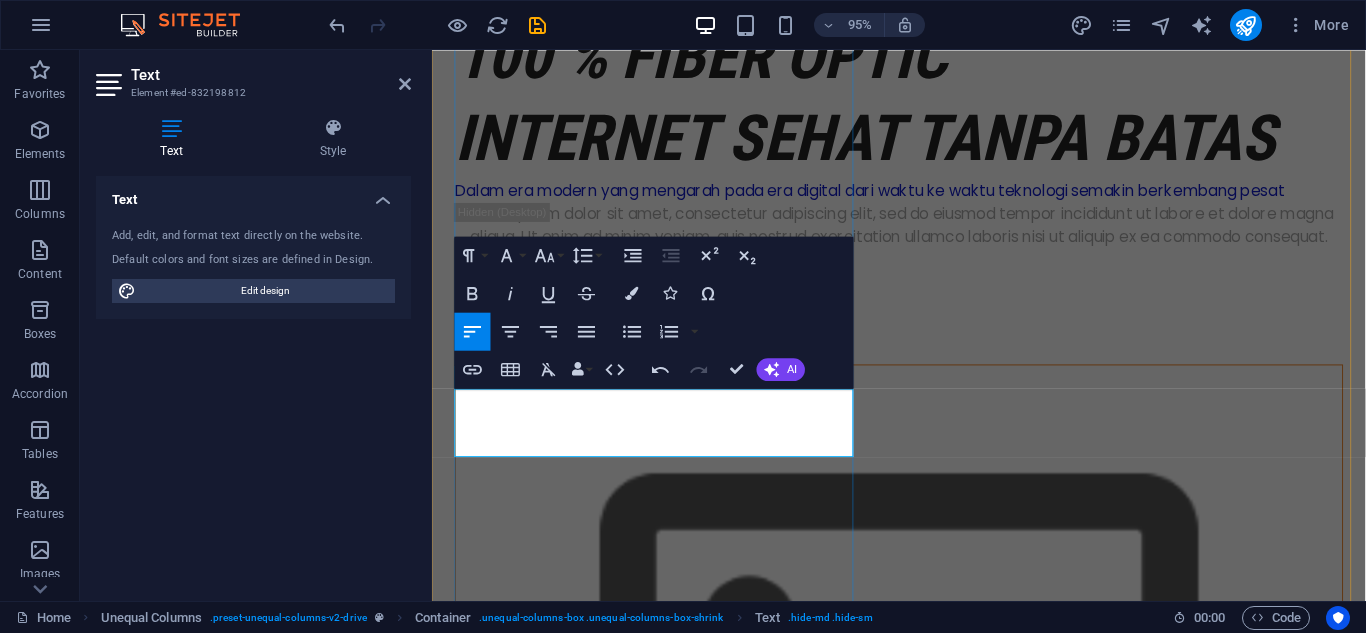 click on "Dalam era modern yang mengarah pada era digital dari waktu ke waktu teknologi semakin berkembang pesat" at bounding box center (923, 199) 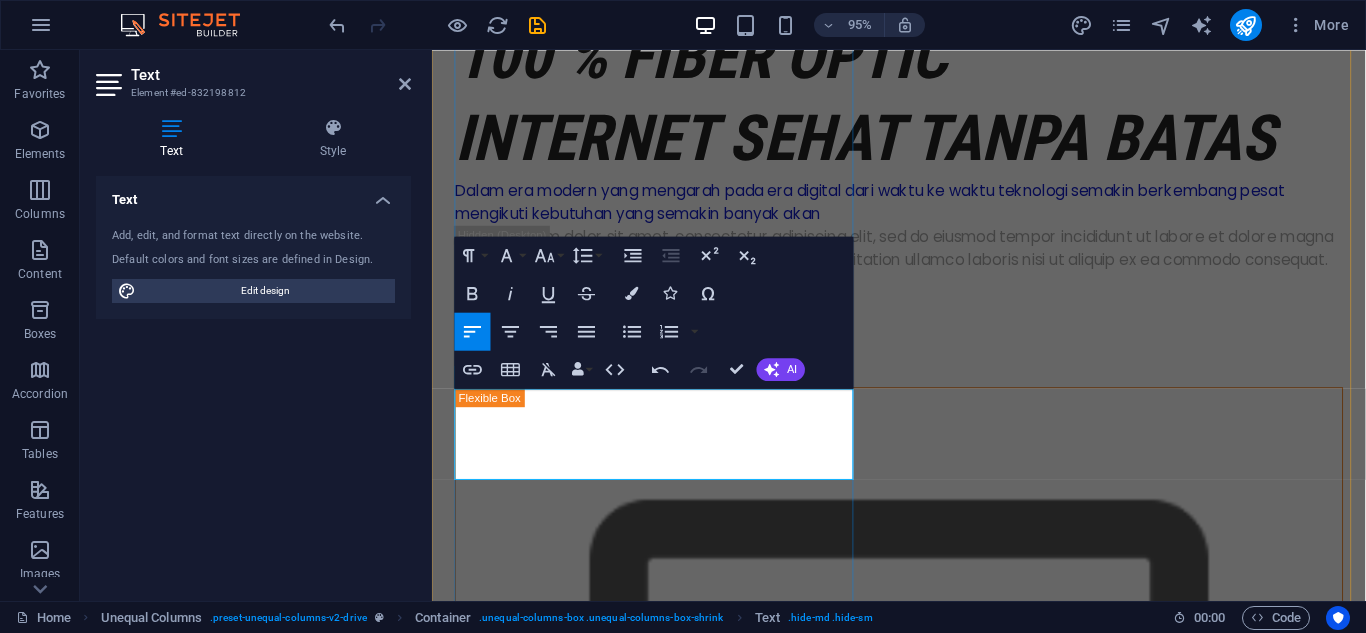 click on "Dalam era modern yang mengarah pada era digital dari waktu ke waktu teknologi semakin berkembang pesat mengikuti kebutuhan yang semakin banyak akan" at bounding box center (923, 211) 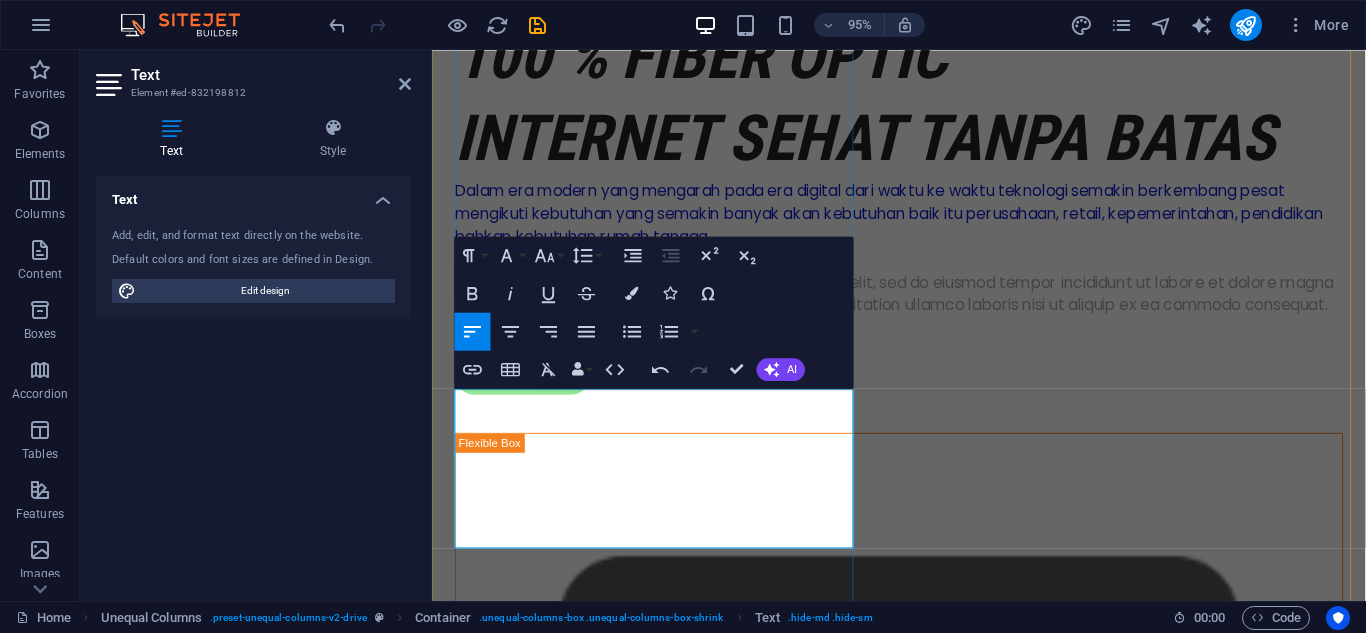 click on "Dalam era modern yang mengarah pada era digital dari waktu ke waktu teknologi semakin berkembang pesat mengikuti kebutuhan yang semakin banyak akan kebutuhan baik itu perusahaan, retail, kepemerintahan, pendidikan bahkan kebutuhan rumah tangga. Oleh karena itu" at bounding box center [923, 235] 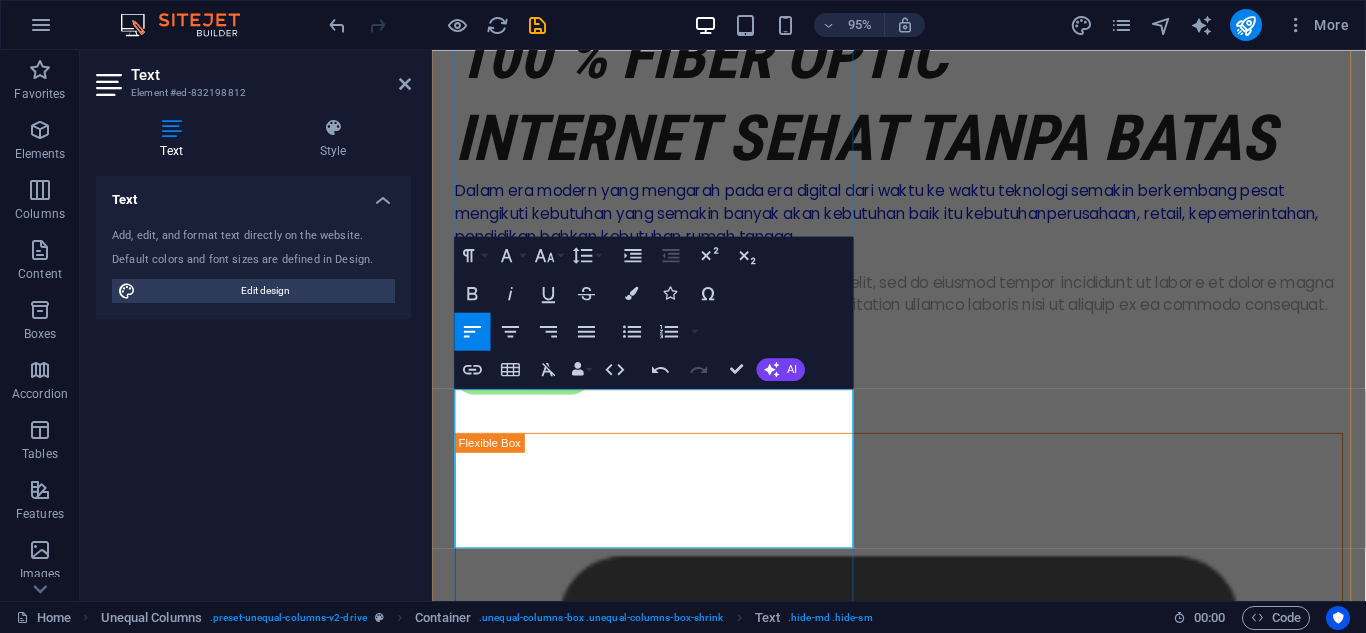 click on "Dalam era modern yang mengarah pada era digital dari waktu ke waktu teknologi semakin berkembang pesat mengikuti kebutuhan yang semakin banyak akan kebutuhan baik itu kebutuhan  perusahaan, retail, kepemerintahan, pendidikan bahkan kebutuhan rumah tangga. Oleh karena itu" at bounding box center [923, 235] 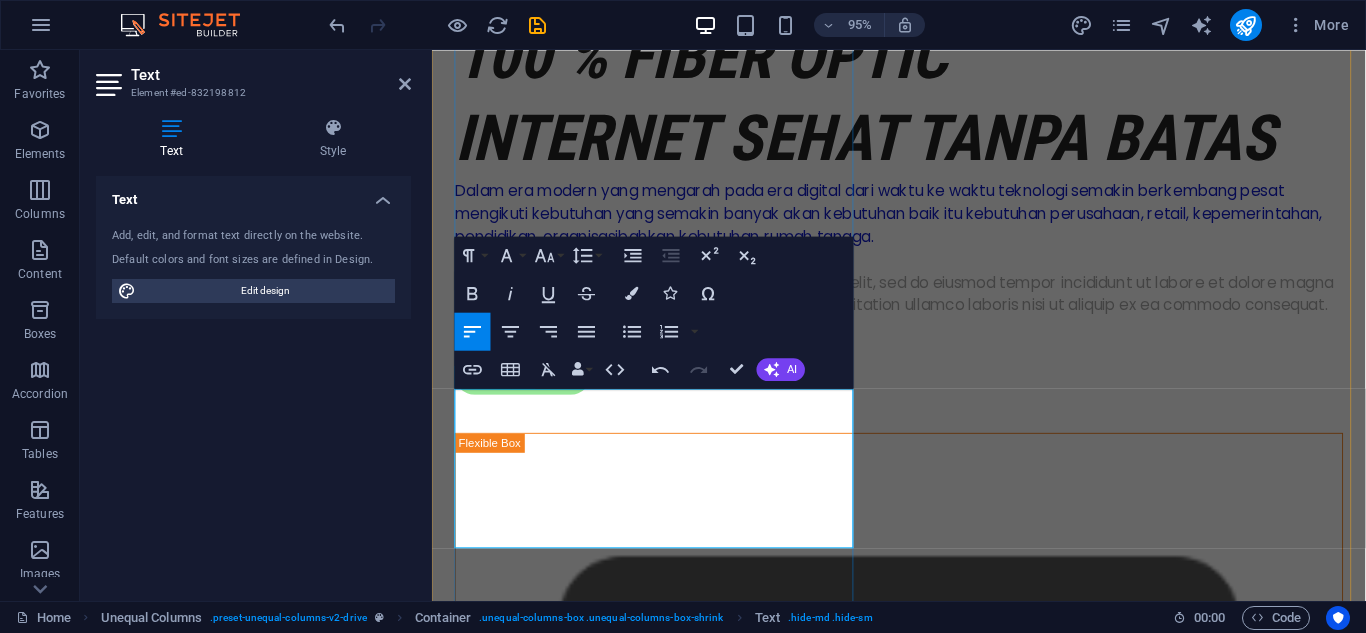 click on "Dalam era modern yang mengarah pada era digital dari waktu ke waktu teknologi semakin berkembang pesat mengikuti kebutuhan yang semakin banyak akan kebutuhan baik itu kebutuhan perusahaan, retail, kepemerintahan, pendidikan, organisasi  bahkan kebutuhan rumah tangga. Oleh karena itu" at bounding box center [923, 235] 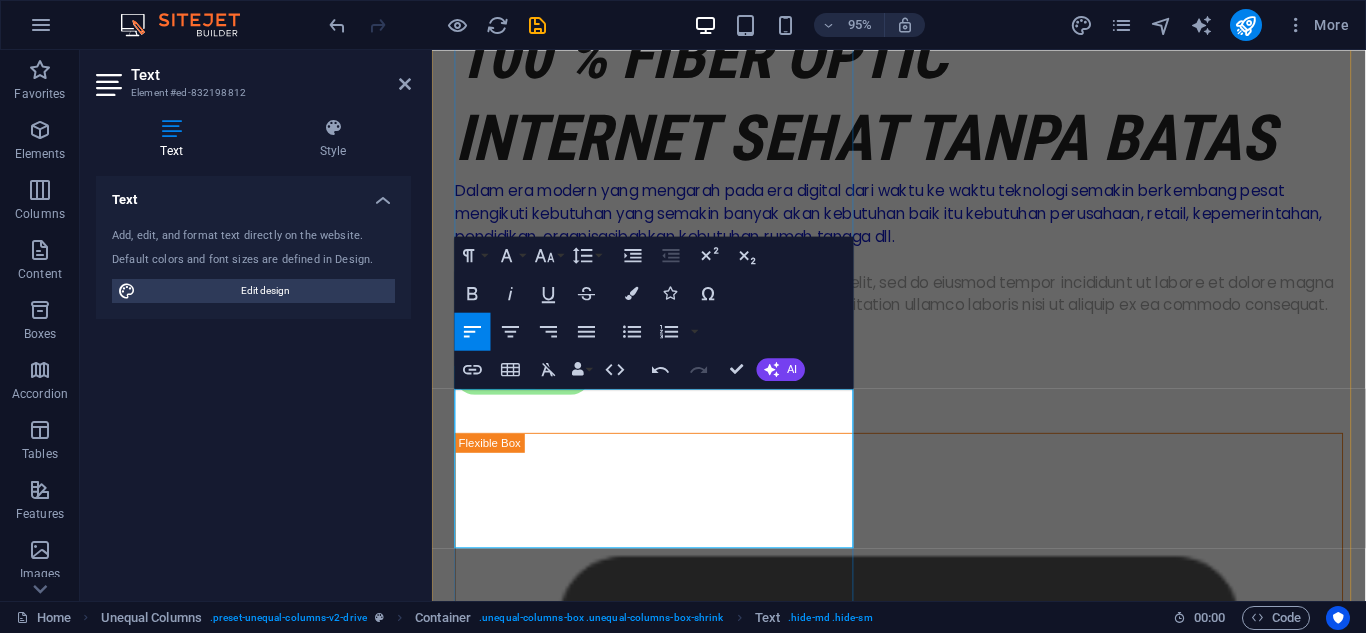 click on "Dalam era modern yang mengarah pada era digital dari waktu ke waktu teknologi semakin berkembang pesat mengikuti kebutuhan yang semakin banyak akan kebutuhan baik itu kebutuhan perusahaan, retail, kepemerintahan, pendidikan, organisasi  bahkan kebutuhan rumah tangga dll . Oleh karena itu" at bounding box center (923, 235) 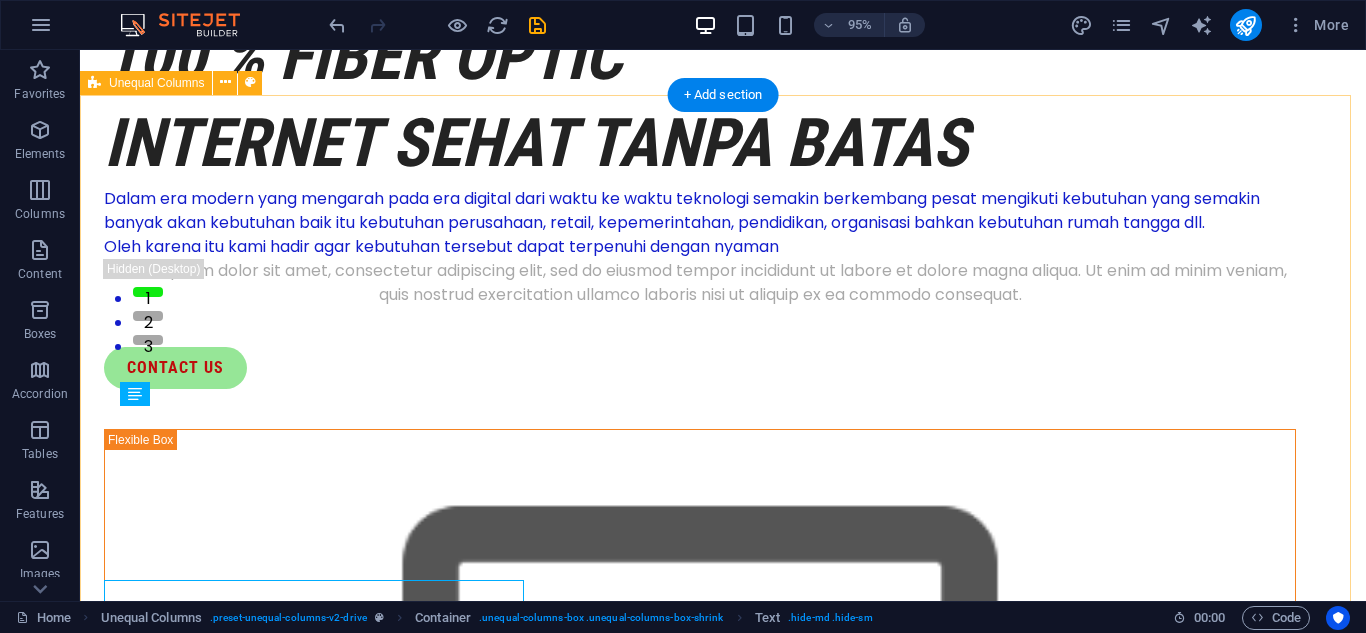 scroll, scrollTop: 126, scrollLeft: 0, axis: vertical 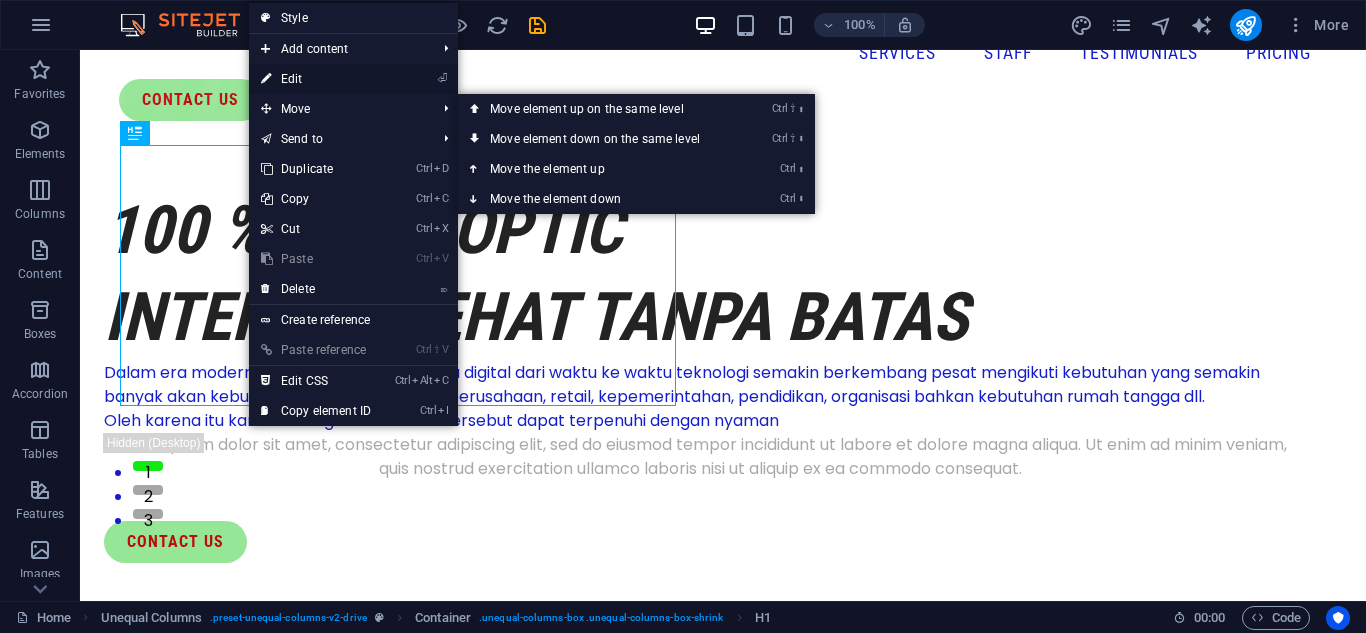 click on "⏎  Edit" at bounding box center [316, 79] 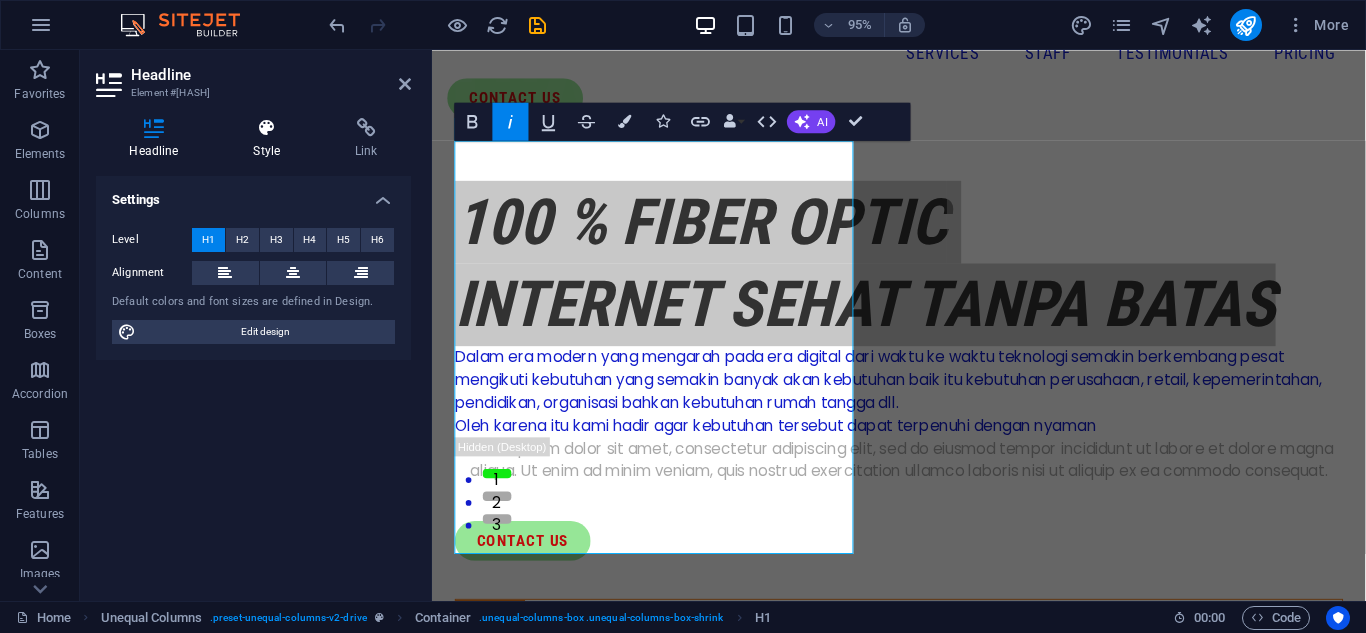 click on "Style" at bounding box center (271, 139) 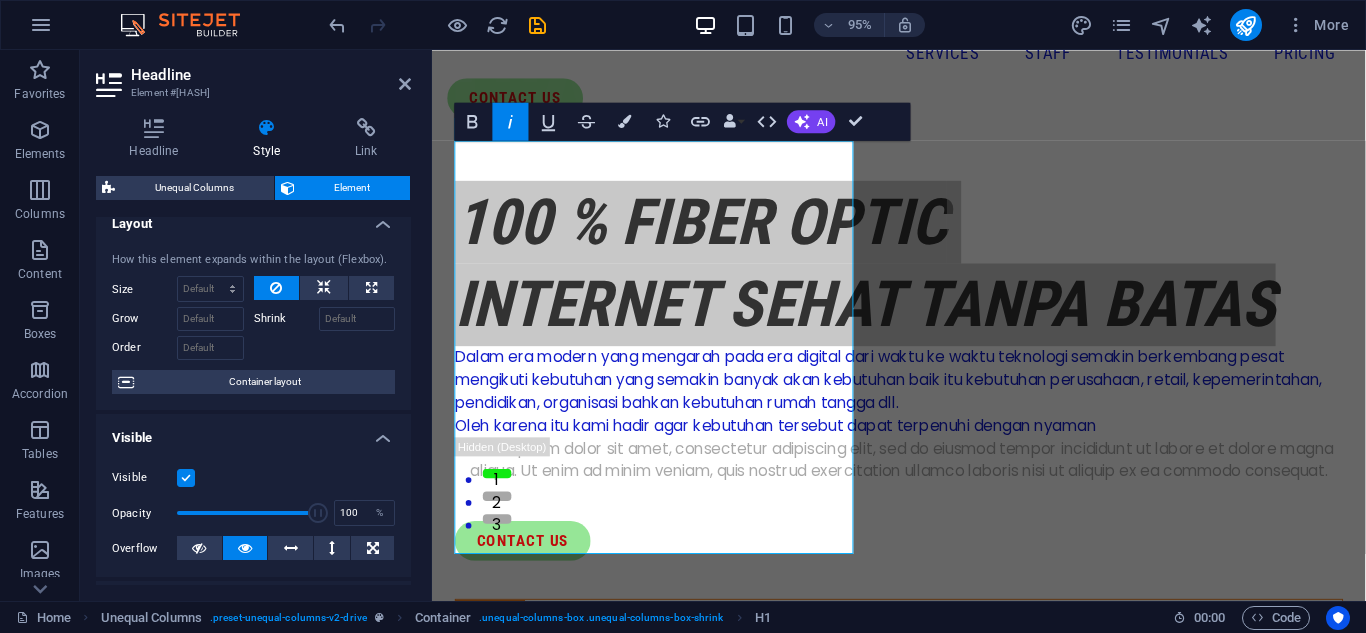 scroll, scrollTop: 0, scrollLeft: 0, axis: both 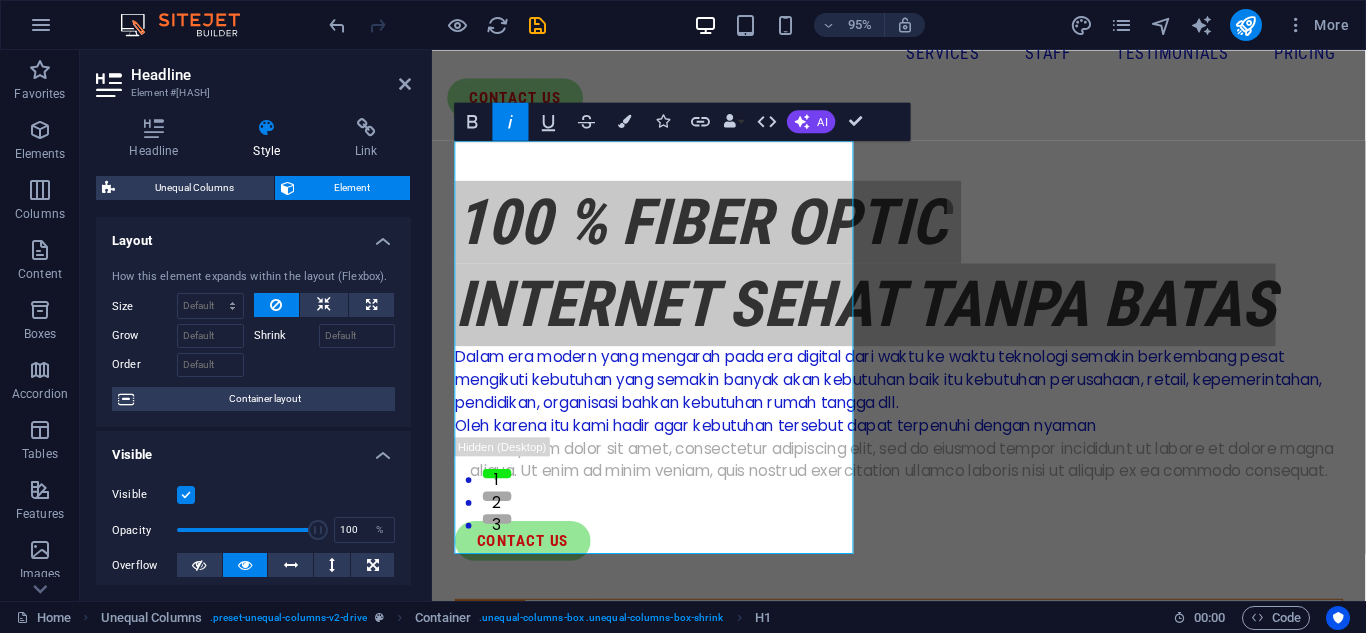 click on "Layout" at bounding box center (253, 235) 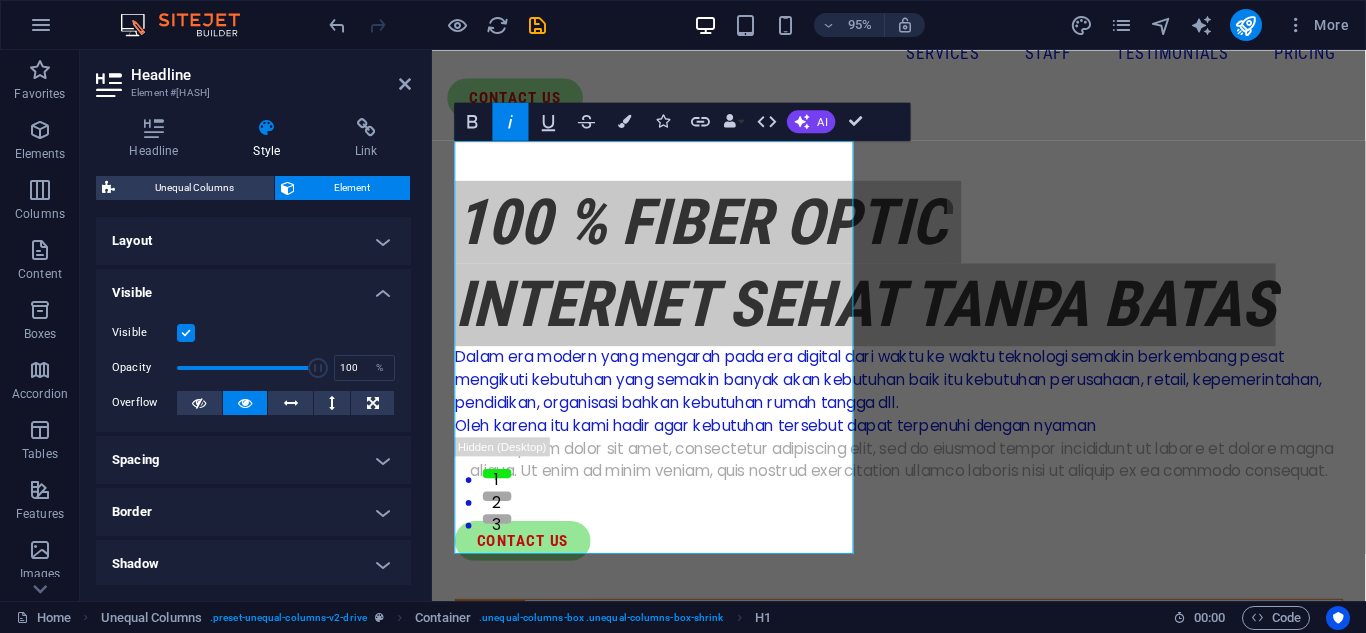 click on "Visible" at bounding box center (253, 287) 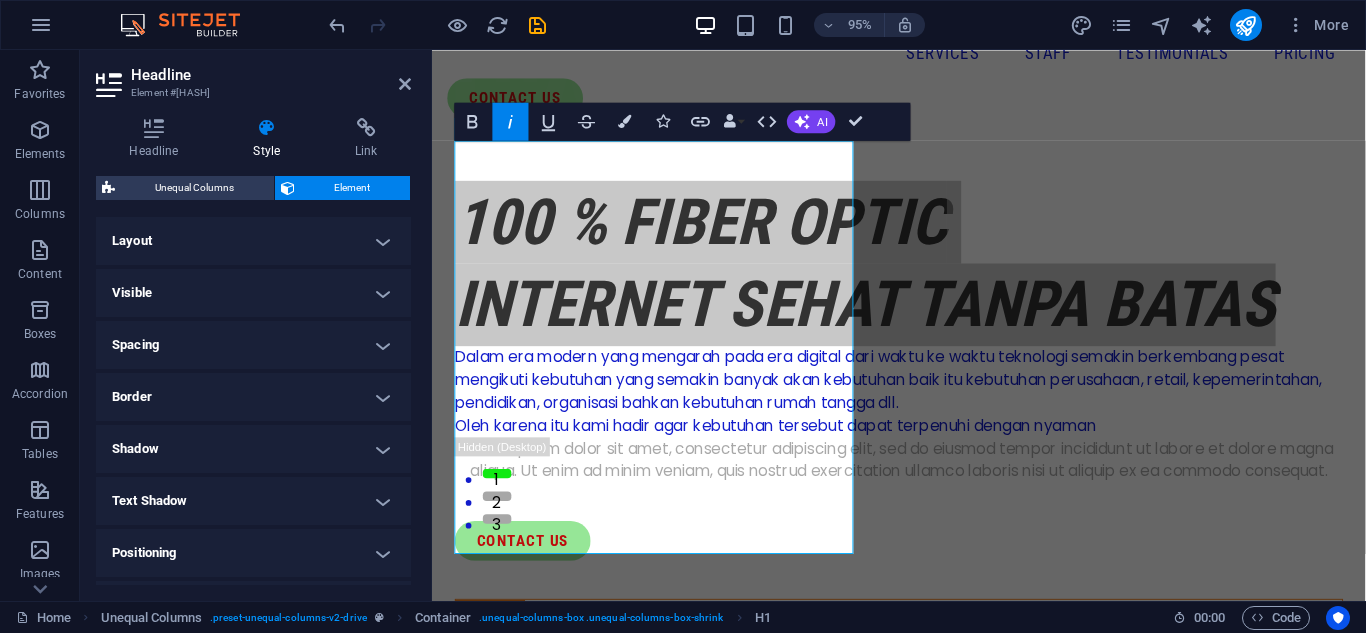 click on "Spacing" at bounding box center (253, 345) 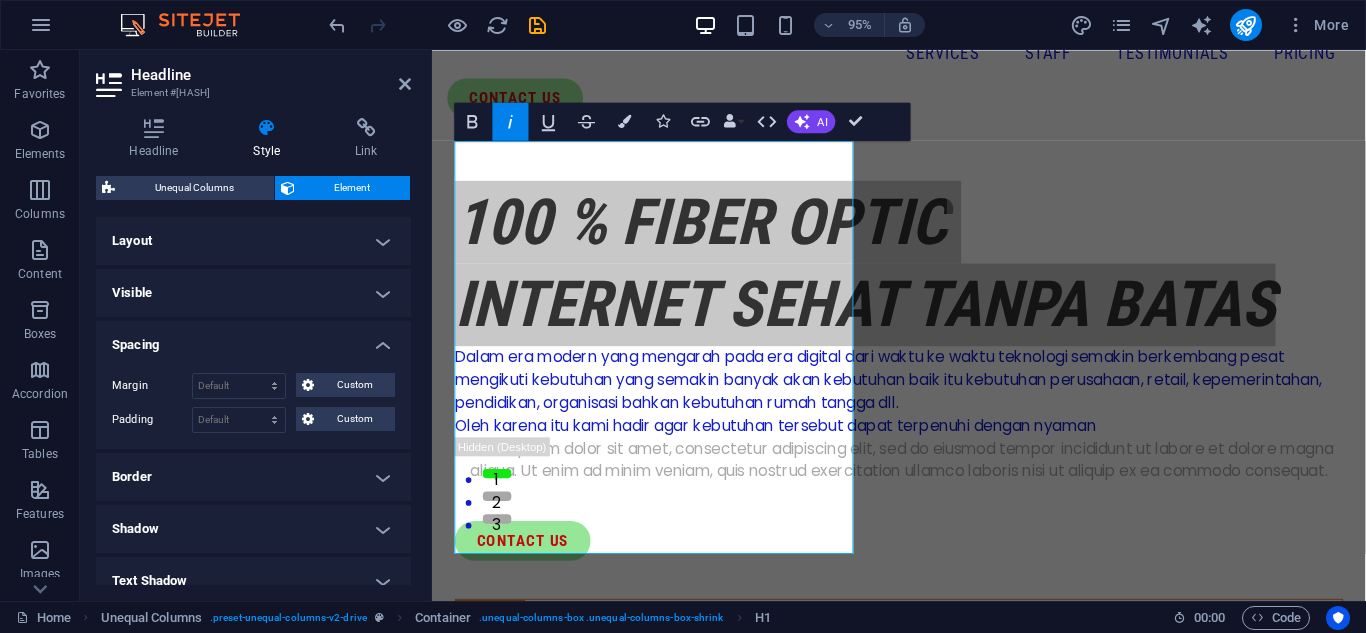 click on "Spacing" at bounding box center (253, 339) 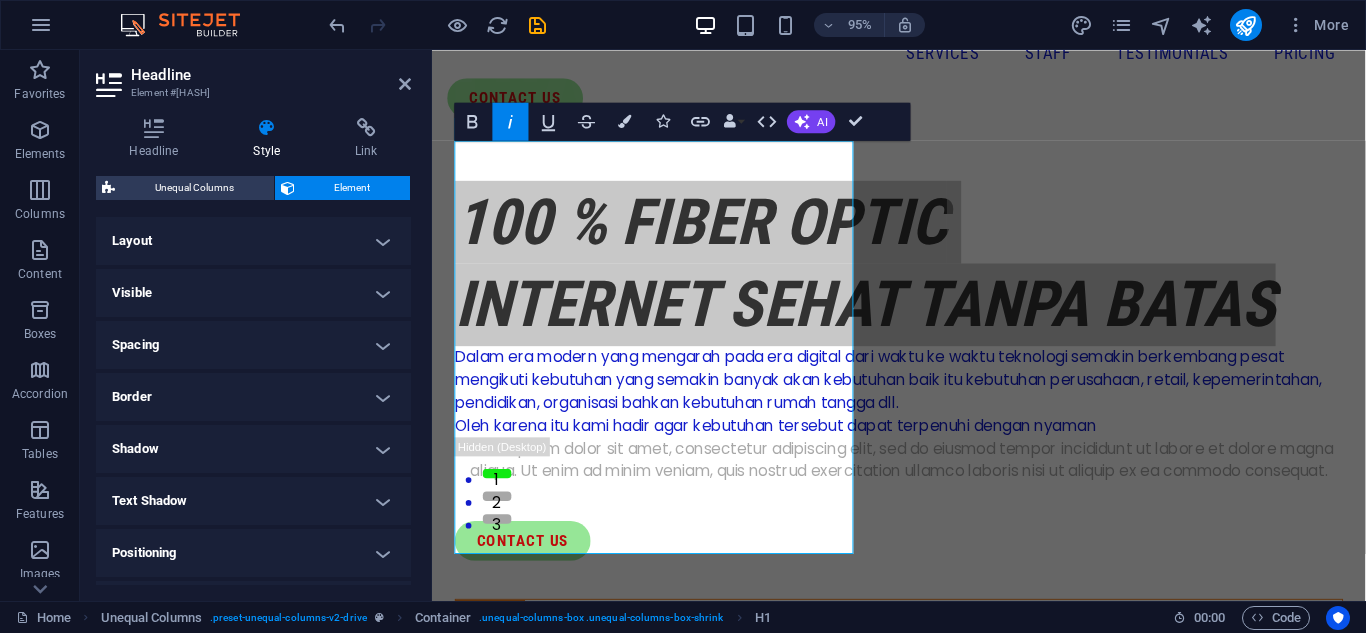 click on "Border" at bounding box center [253, 397] 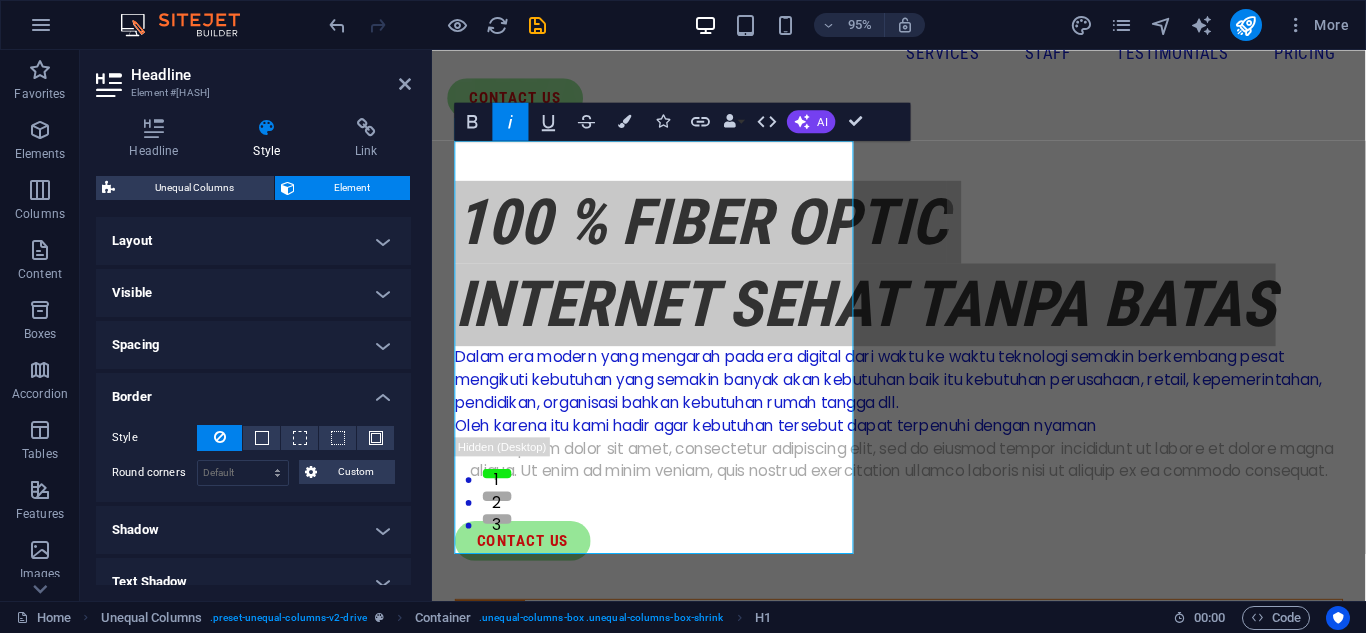click on "Border" at bounding box center (253, 391) 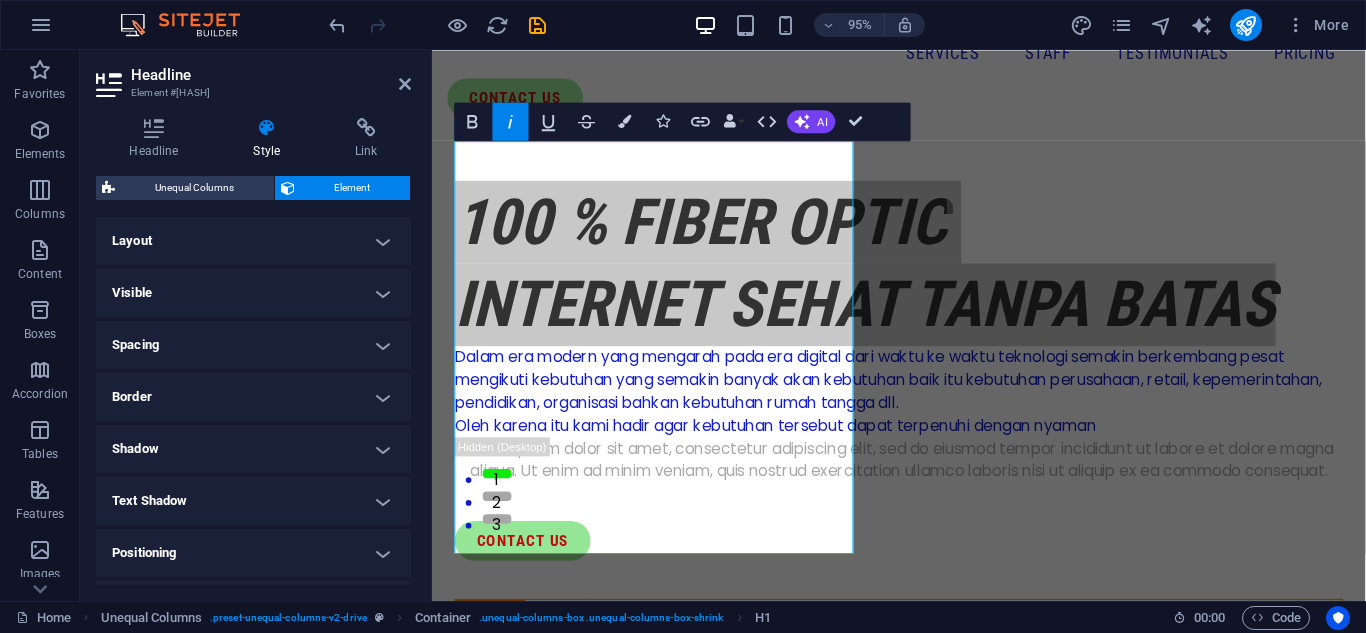 click on "Shadow" at bounding box center [253, 449] 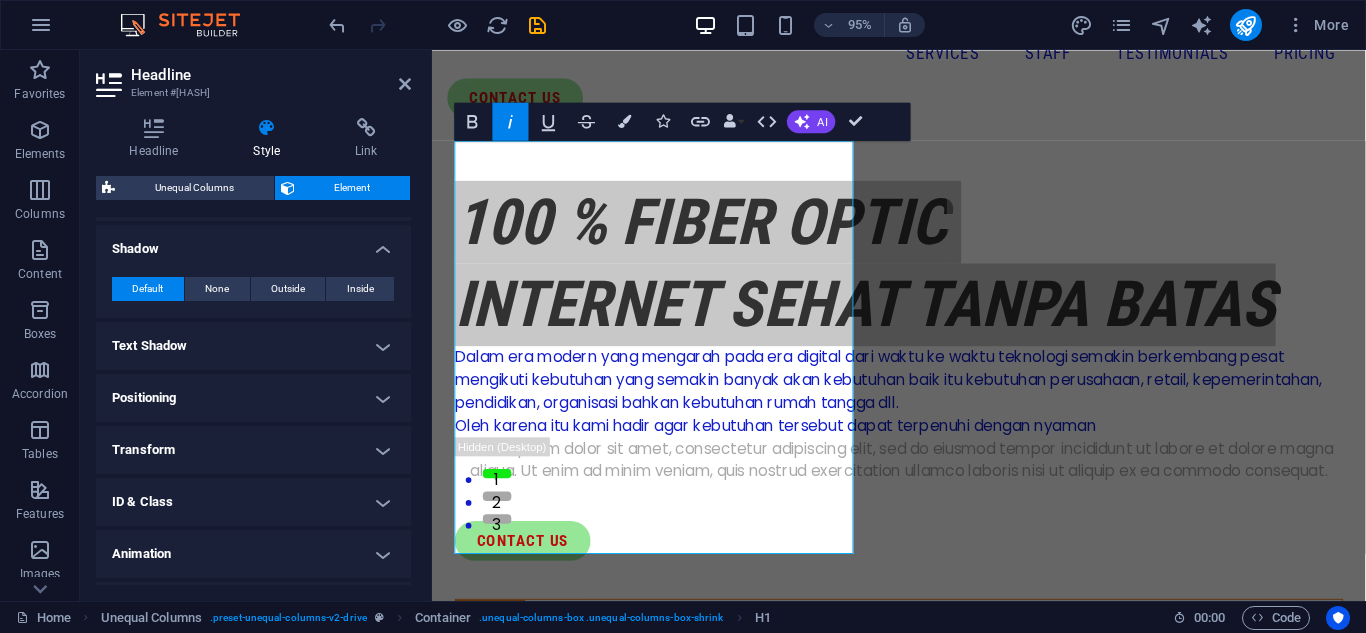 scroll, scrollTop: 245, scrollLeft: 0, axis: vertical 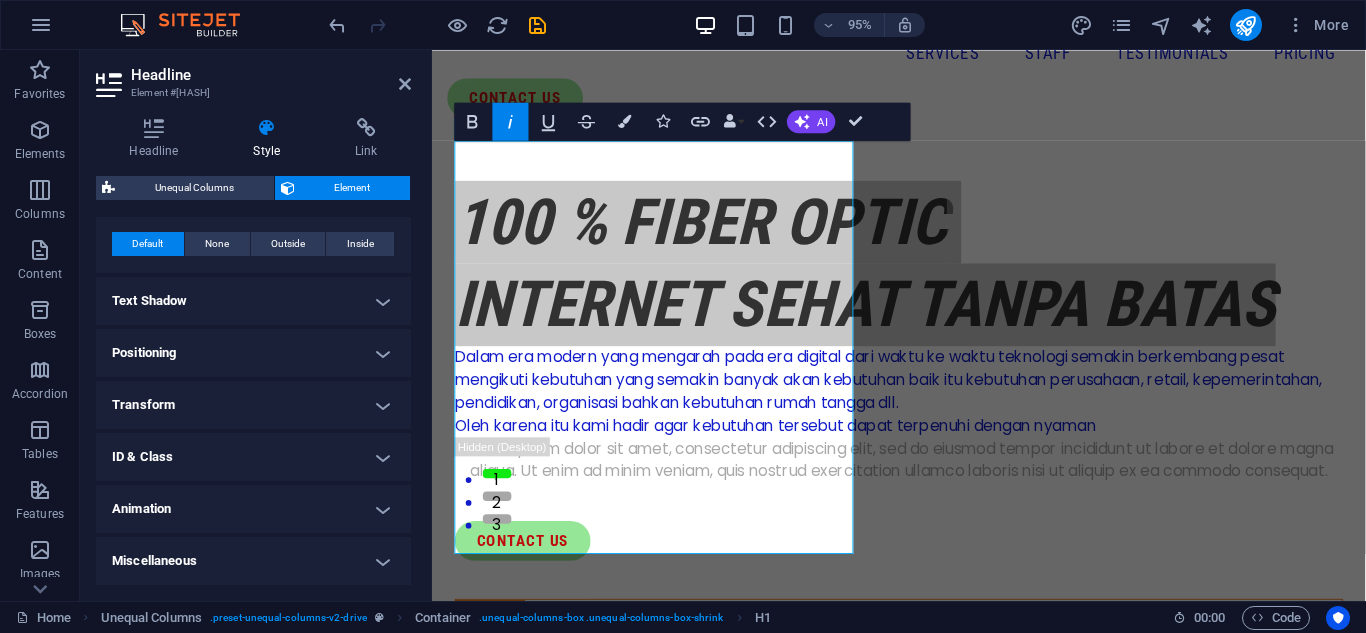 click on "Positioning" at bounding box center [253, 353] 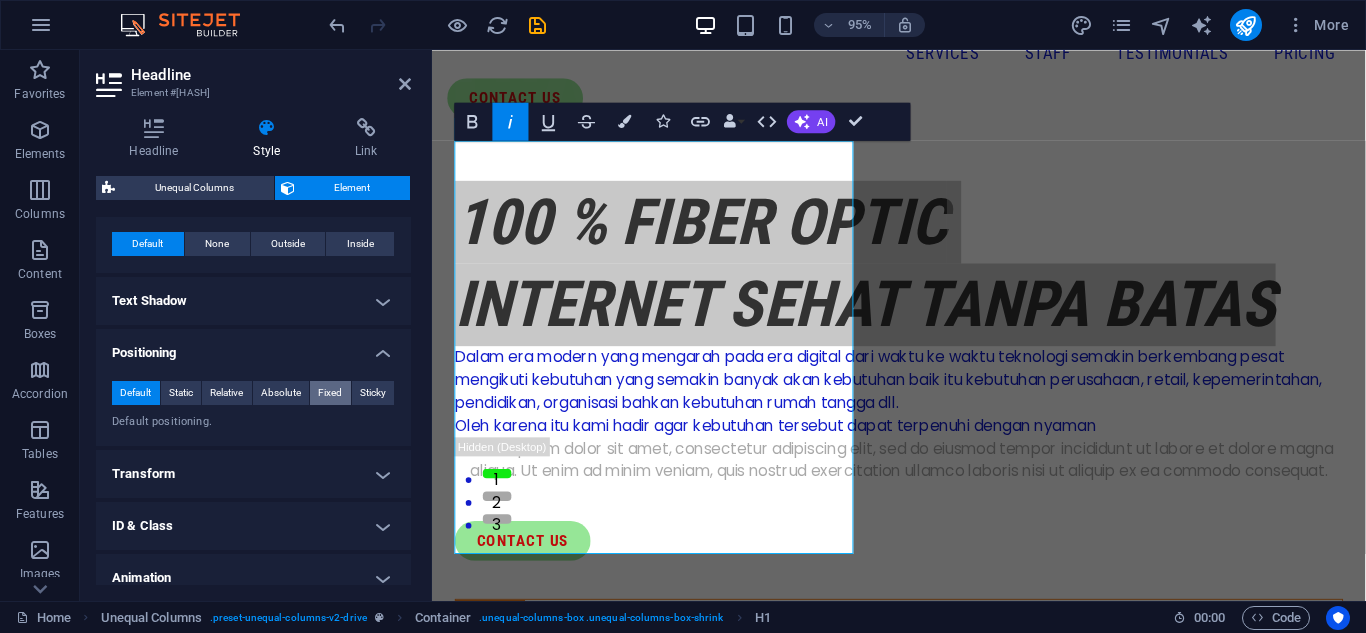 click on "Fixed" at bounding box center [330, 393] 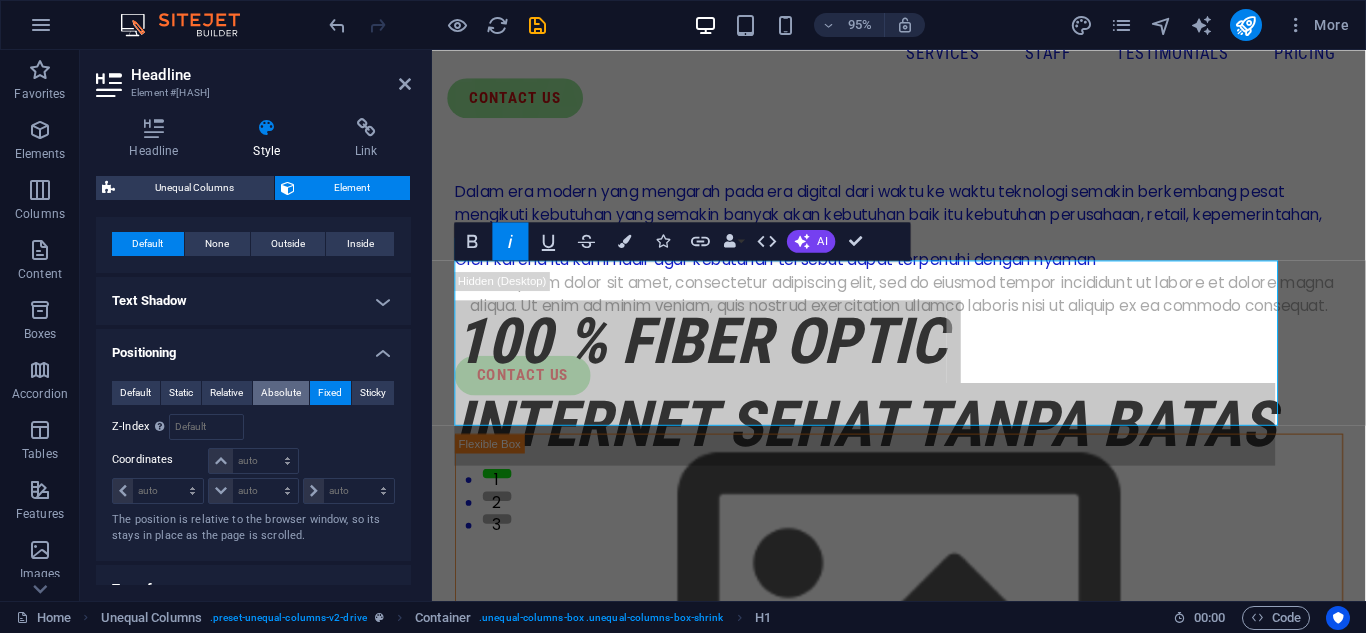 click on "Absolute" at bounding box center (281, 393) 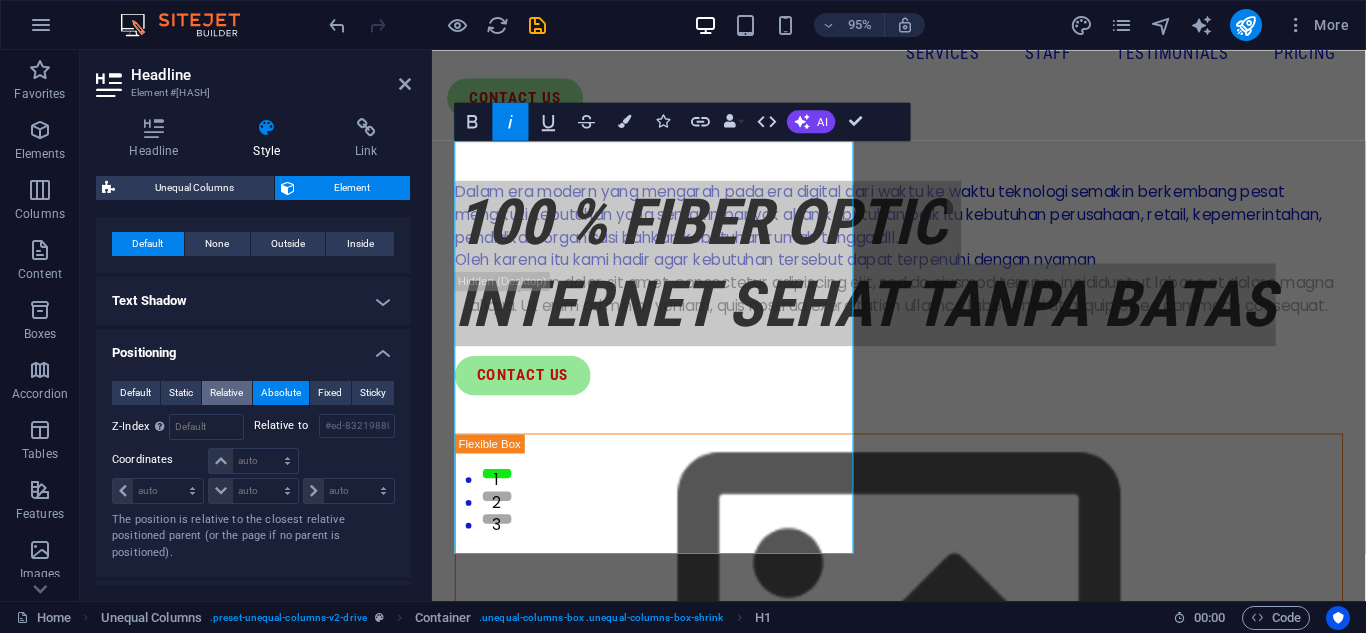click on "Relative" at bounding box center (226, 393) 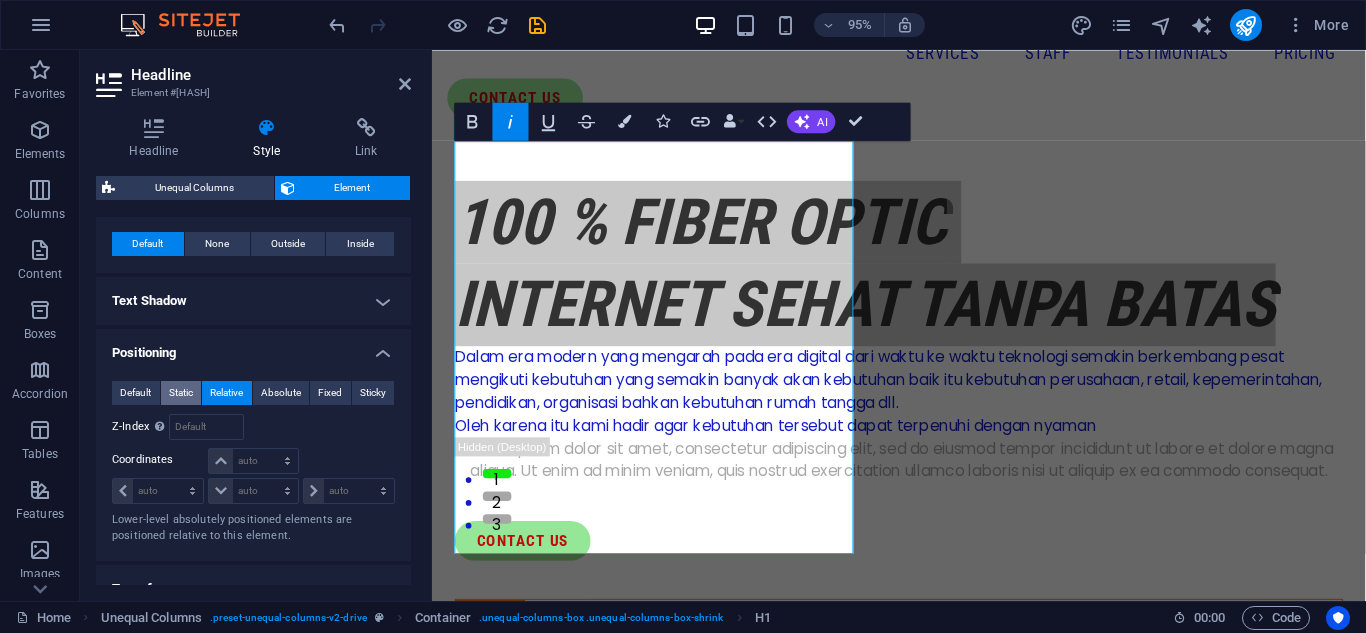 click on "Static" at bounding box center (181, 393) 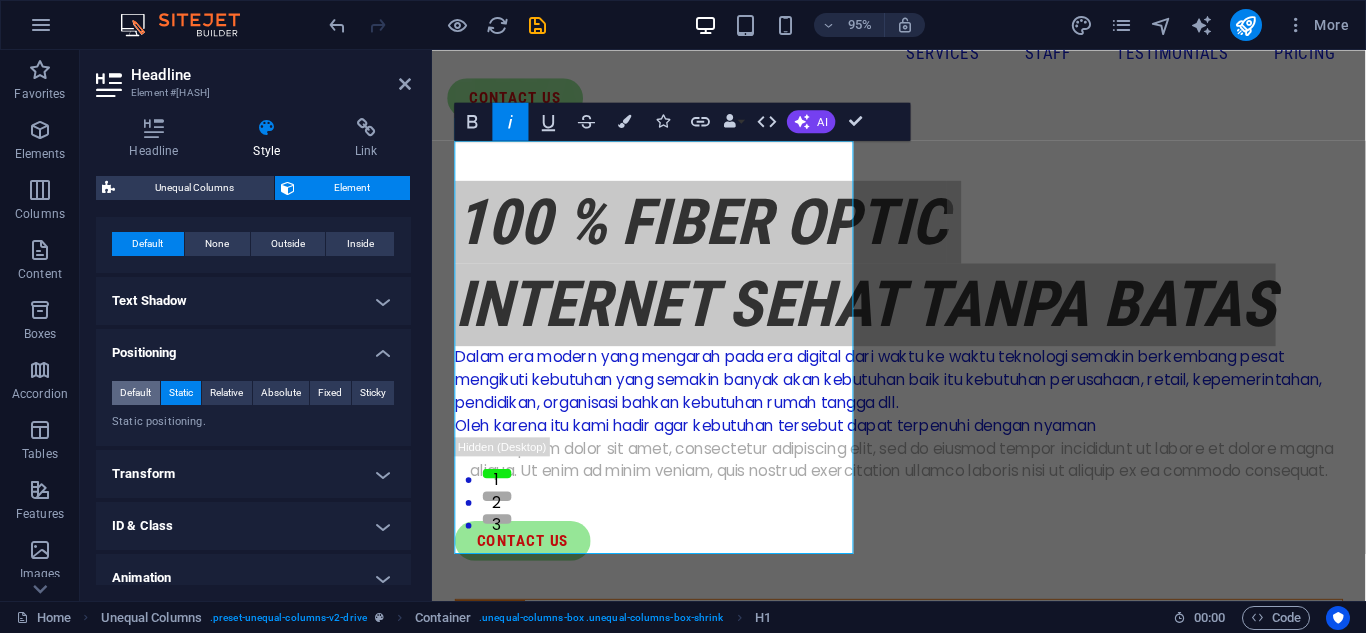 click on "Default" at bounding box center [135, 393] 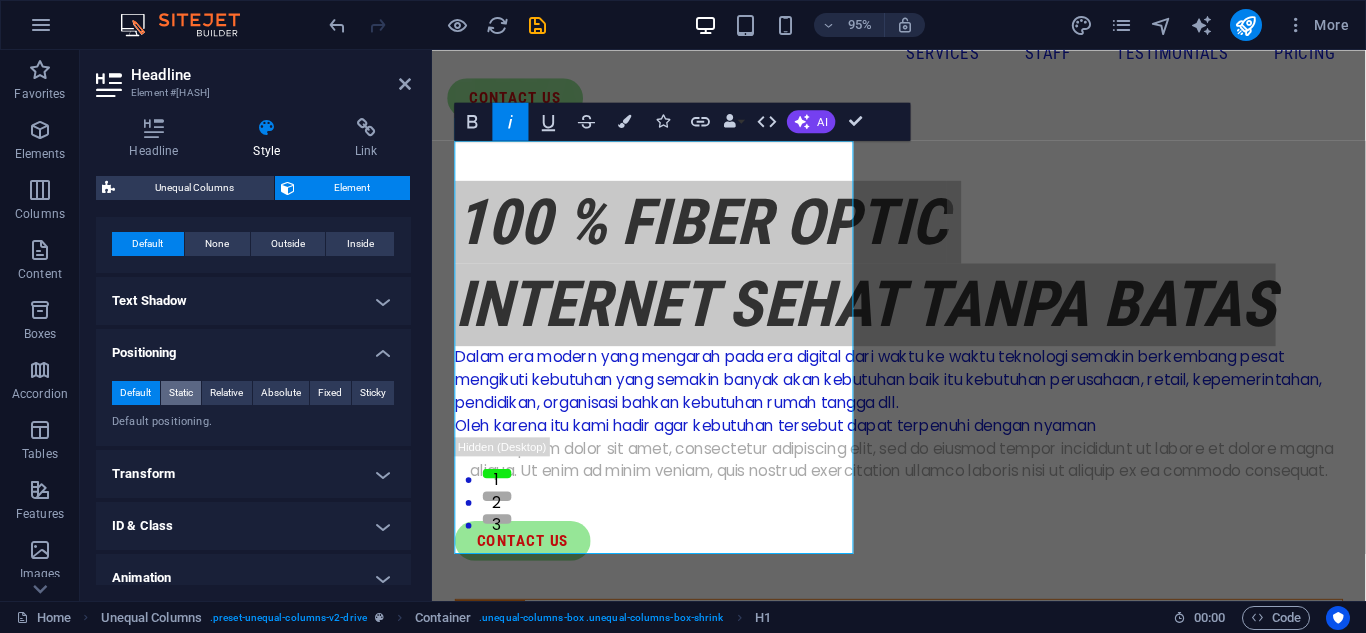 click on "Static" at bounding box center [181, 393] 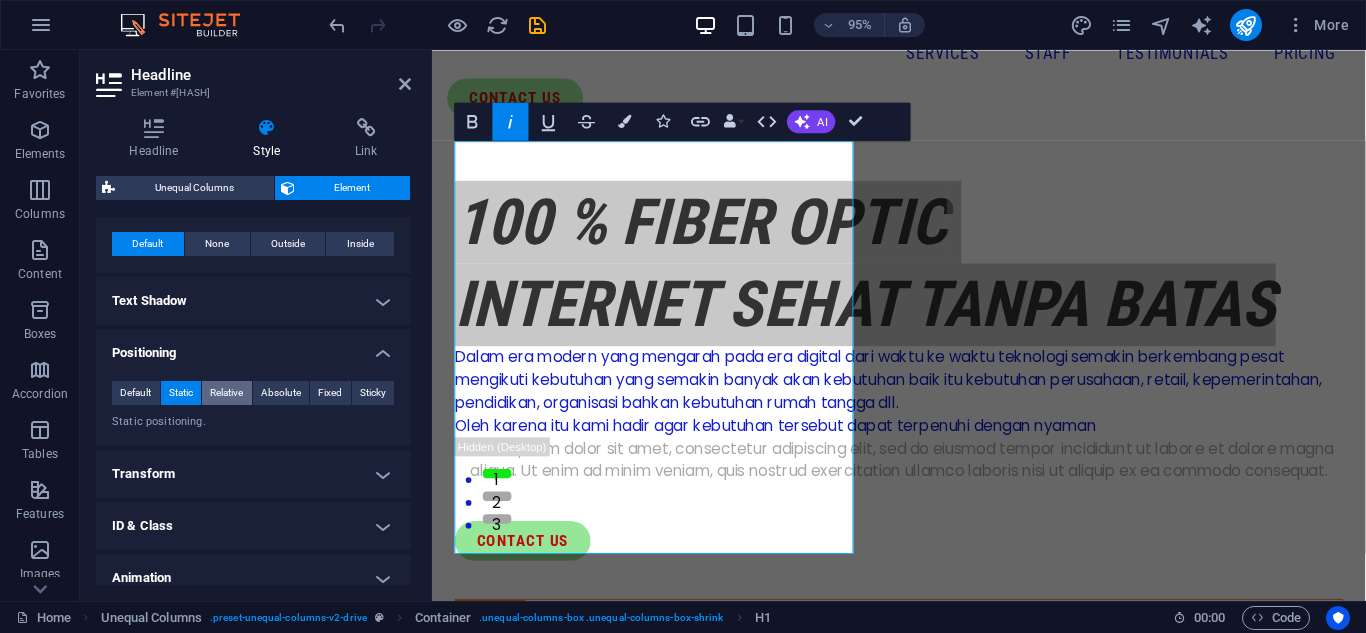 click on "Relative" at bounding box center [226, 393] 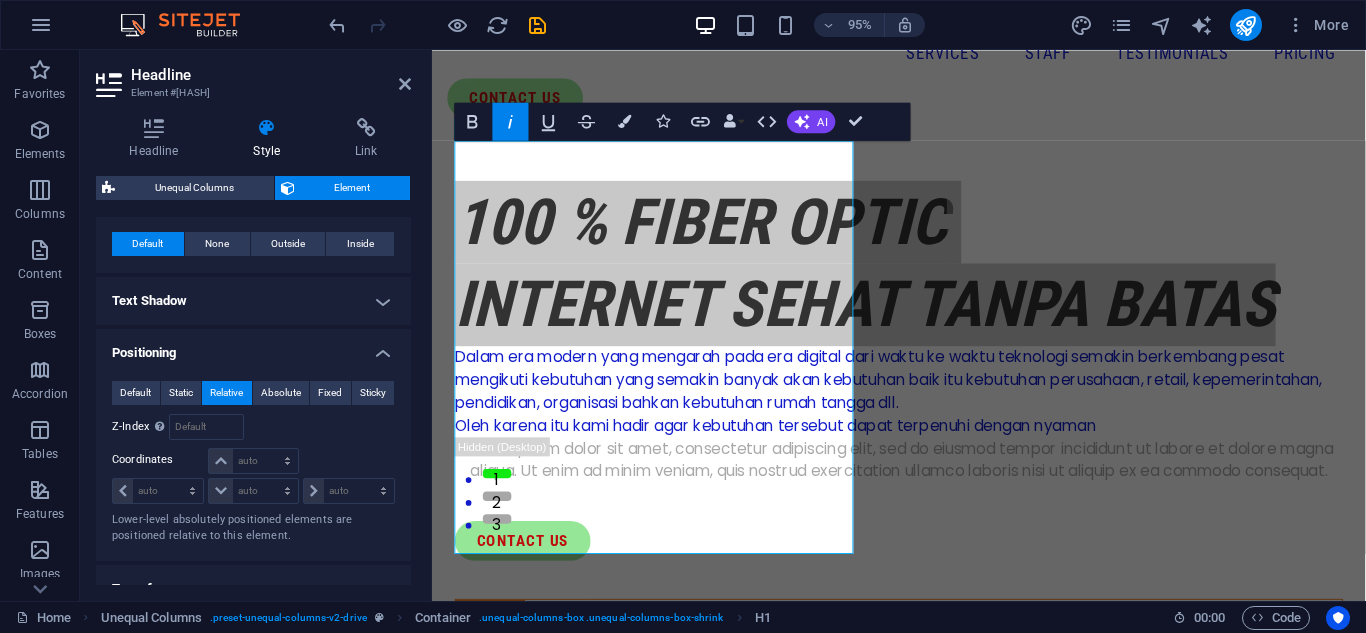 click on "Positioning" at bounding box center [253, 347] 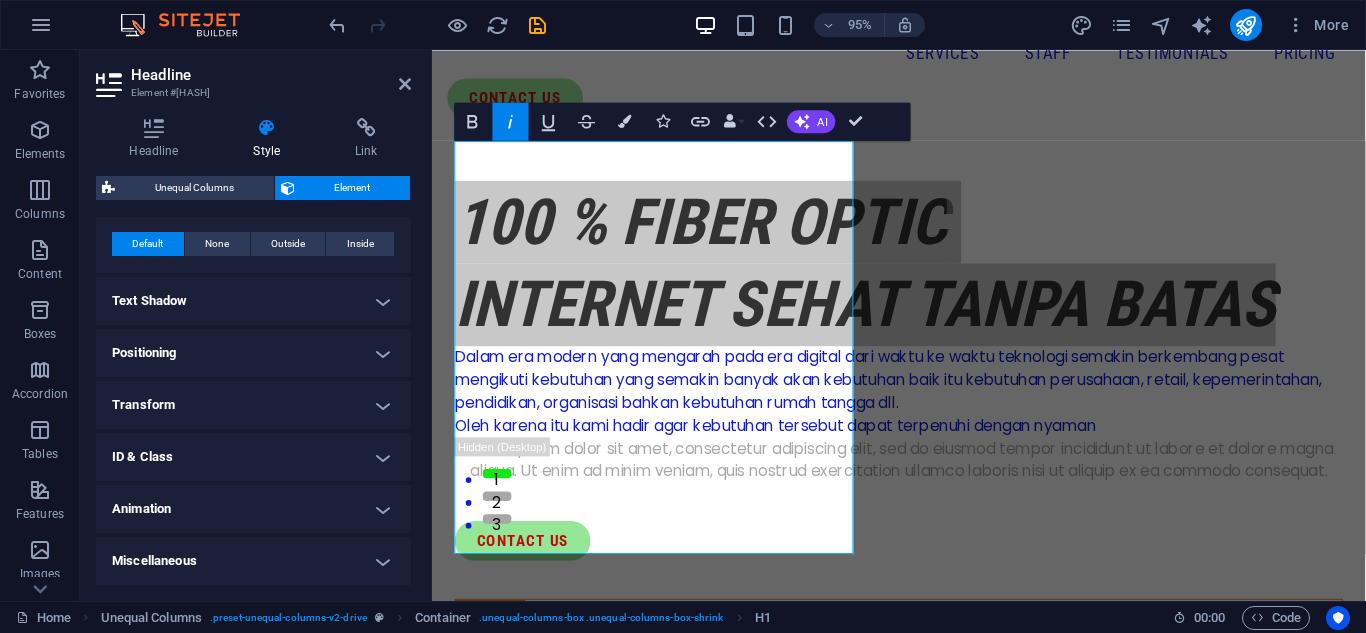 click on "ID & Class" at bounding box center [253, 457] 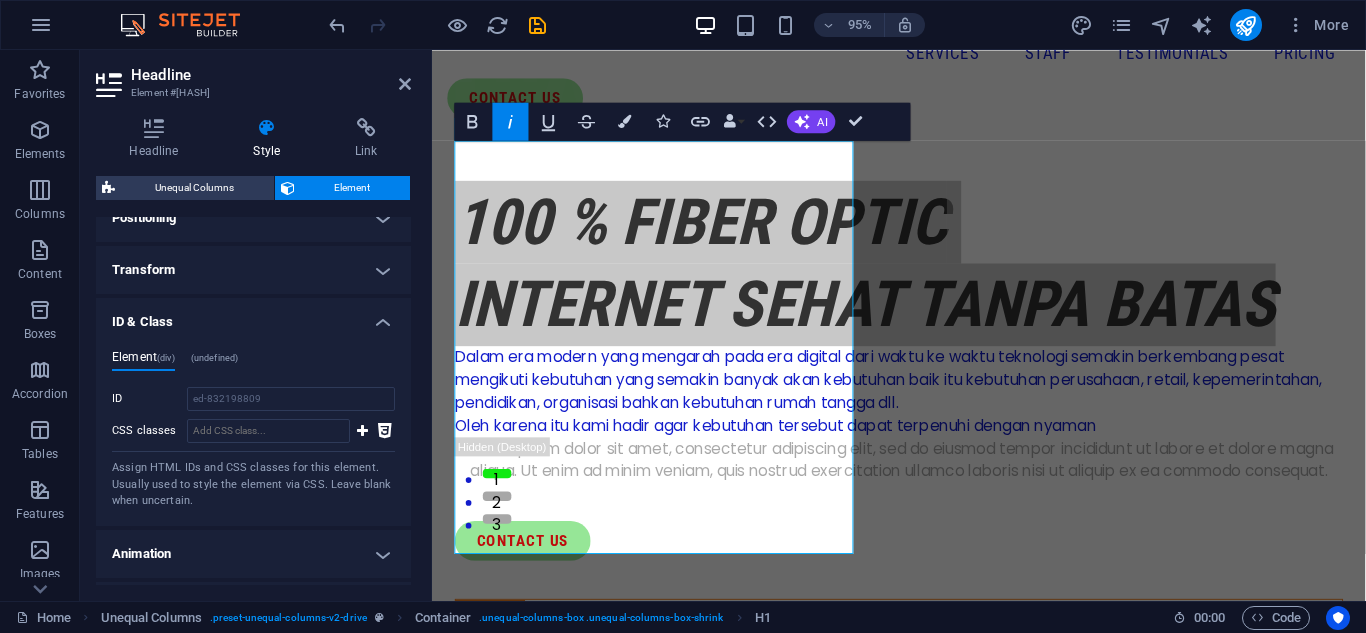 scroll, scrollTop: 425, scrollLeft: 0, axis: vertical 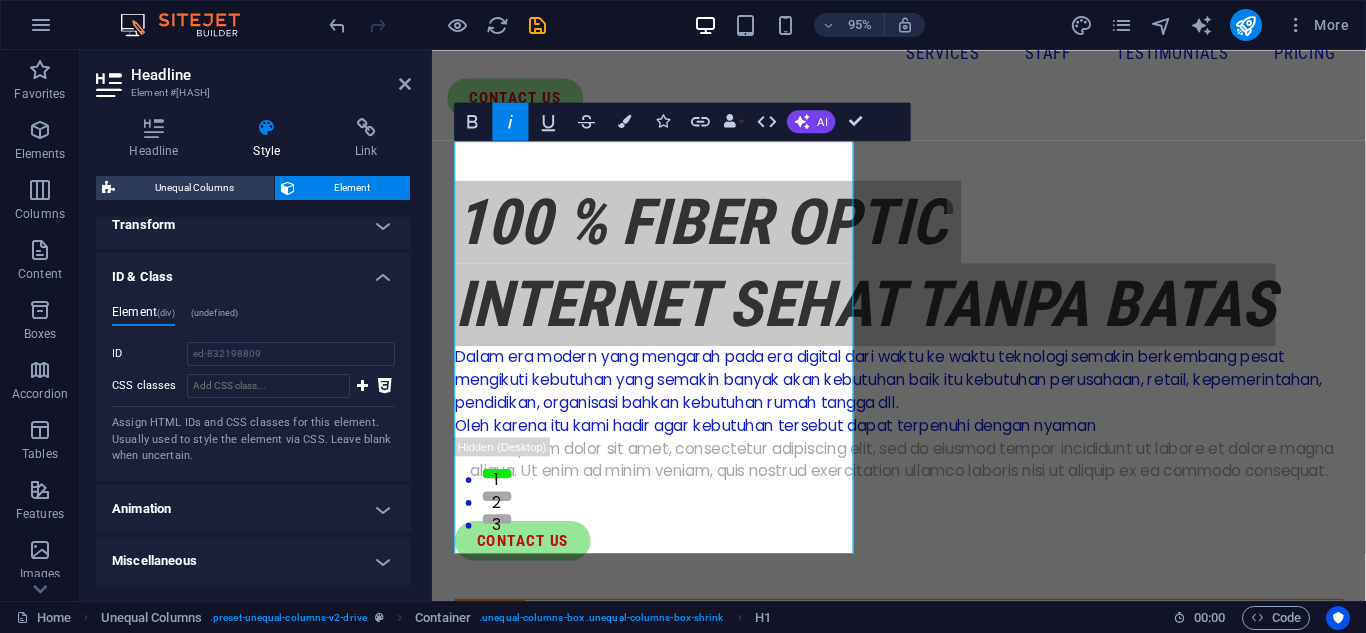 click on "ID & Class" at bounding box center (253, 271) 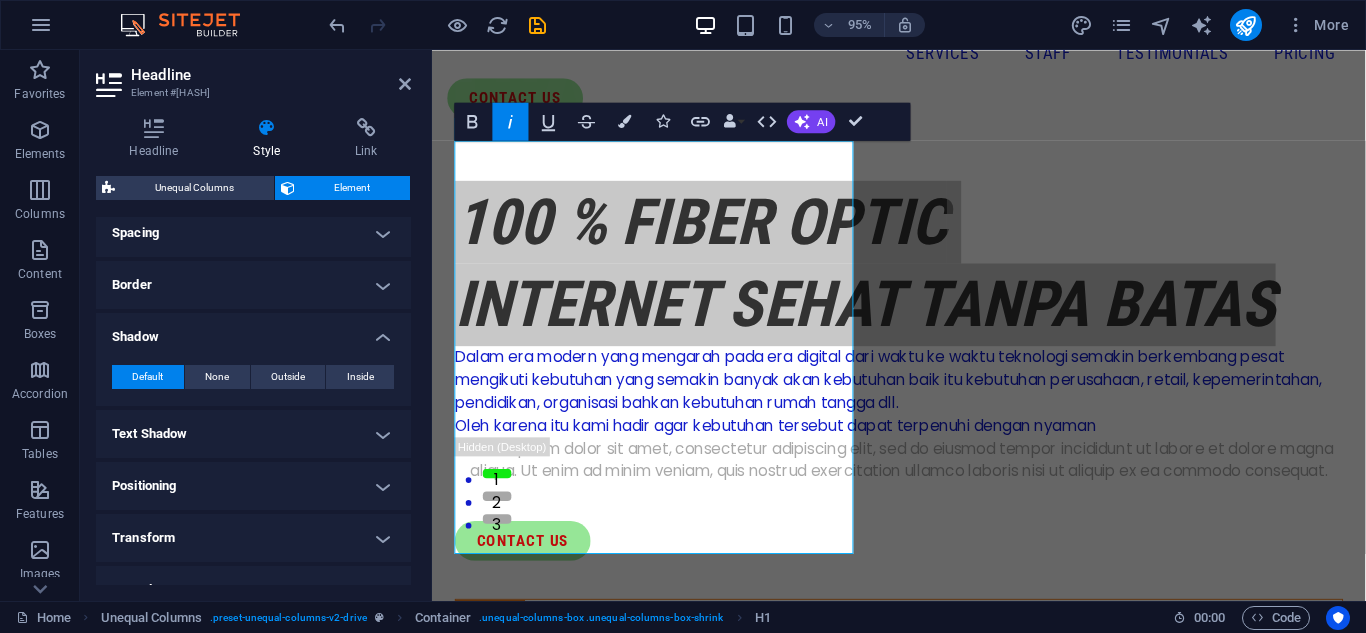 scroll, scrollTop: 0, scrollLeft: 0, axis: both 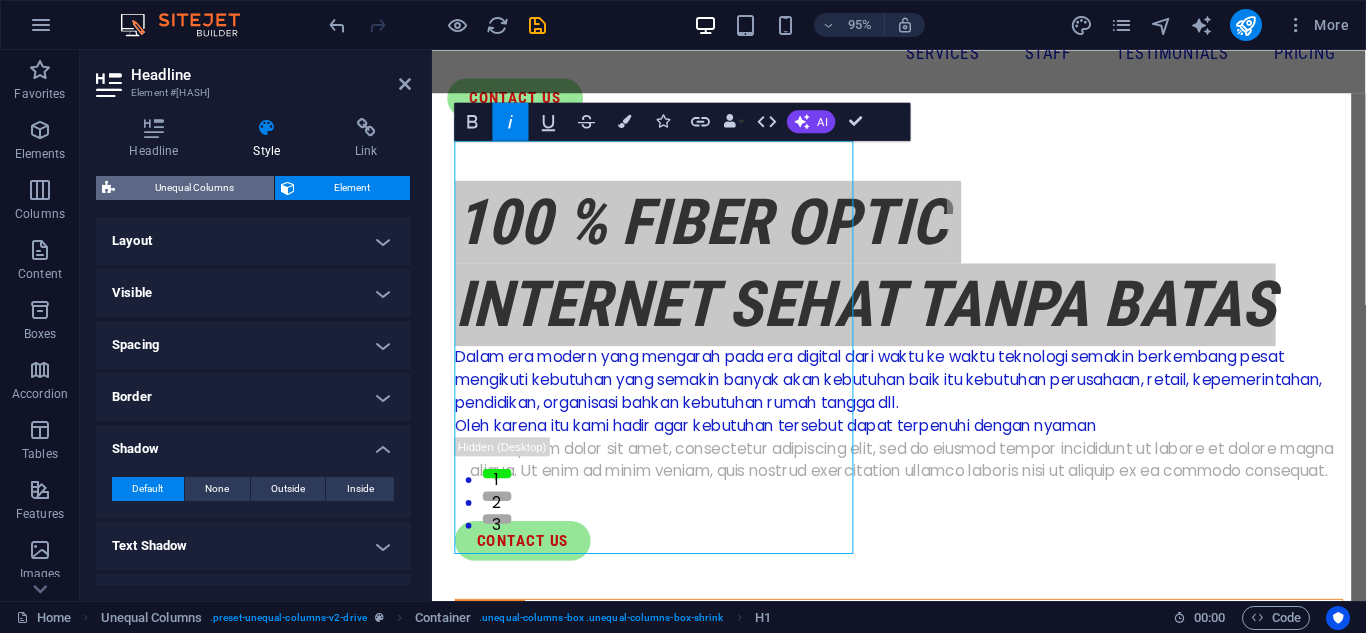 click on "Unequal Columns" at bounding box center [194, 188] 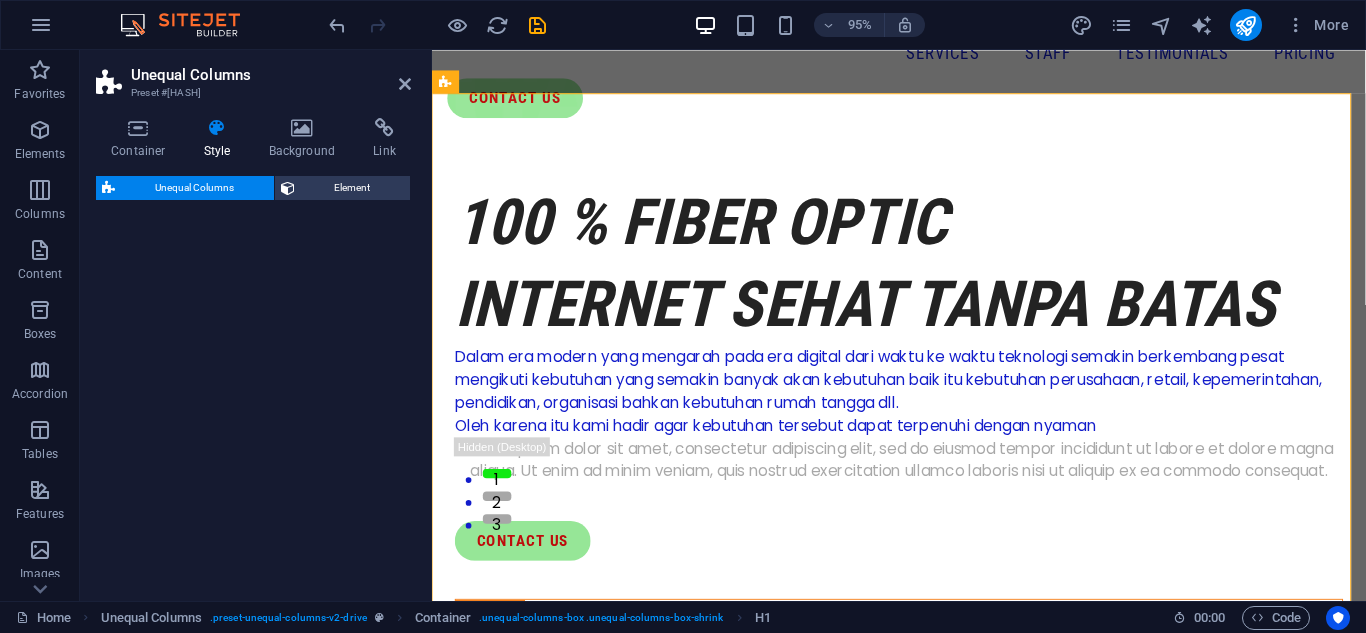 select on "%" 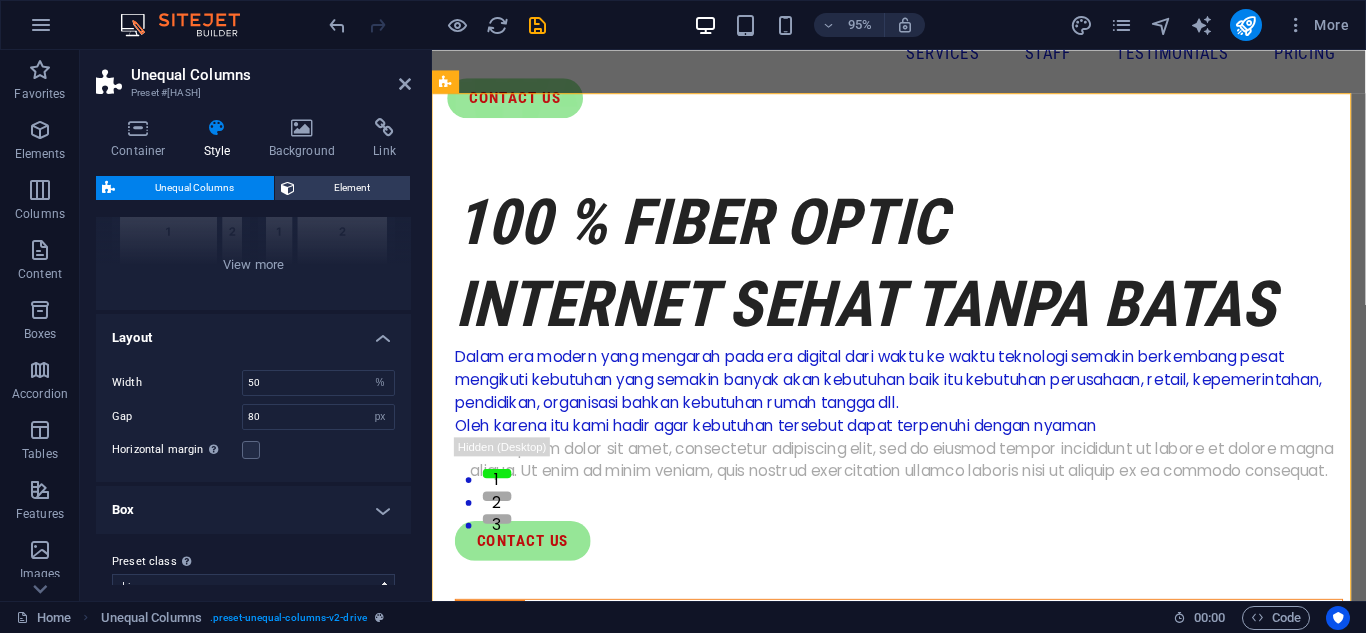 scroll, scrollTop: 272, scrollLeft: 0, axis: vertical 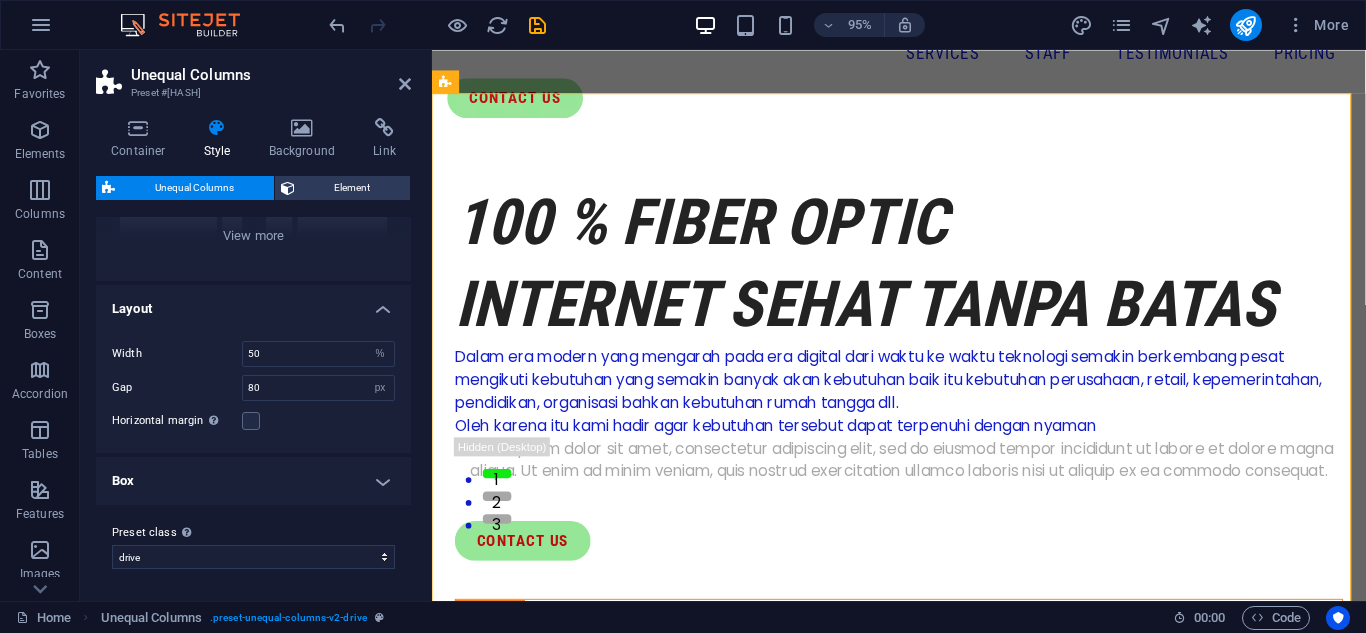 click on "Box" at bounding box center (253, 481) 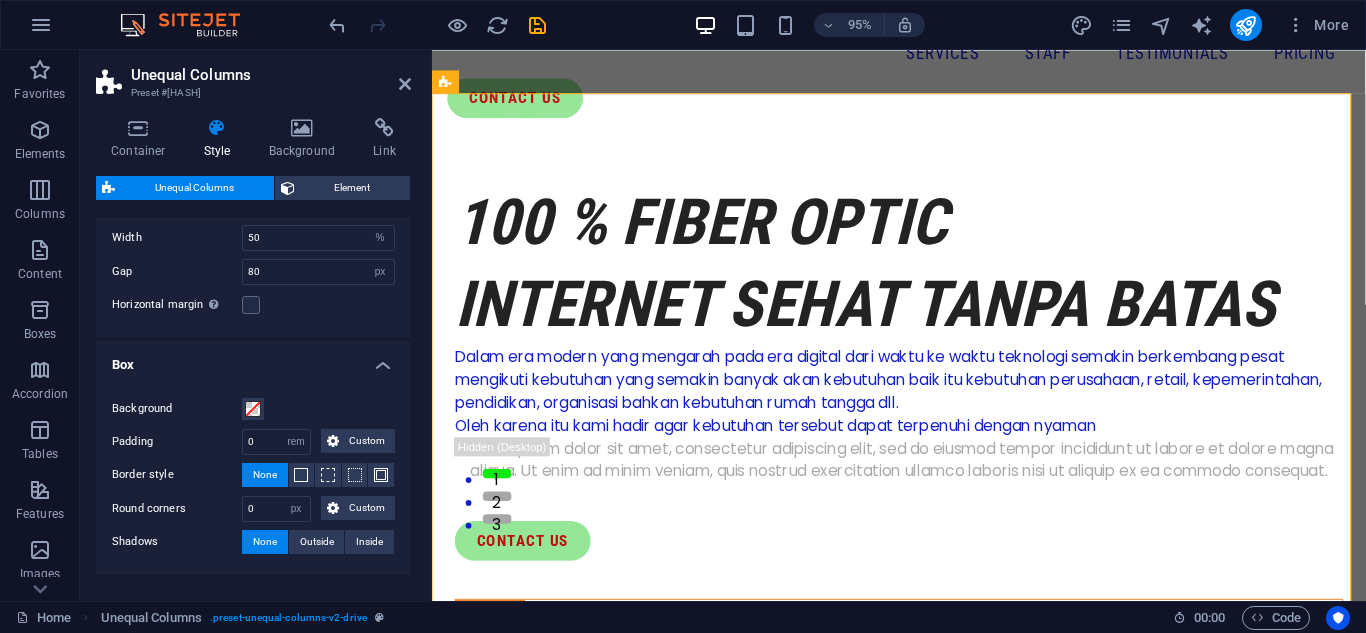 scroll, scrollTop: 458, scrollLeft: 0, axis: vertical 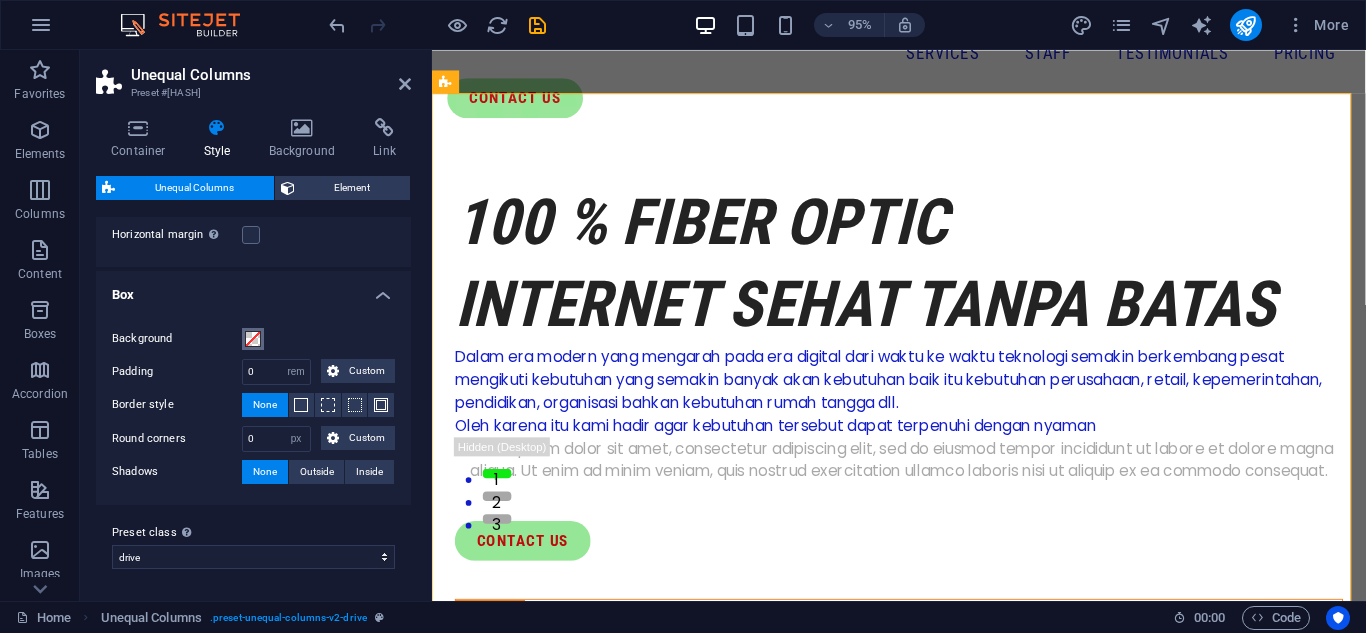 click at bounding box center (253, 339) 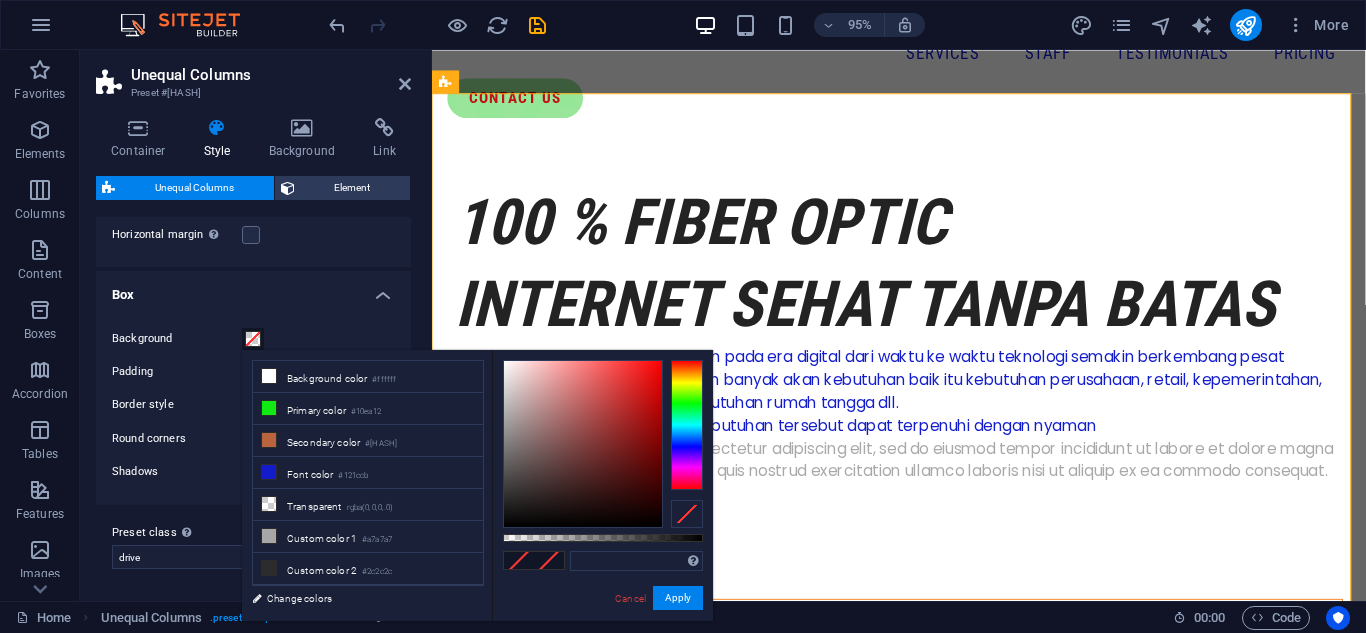 click at bounding box center [253, 339] 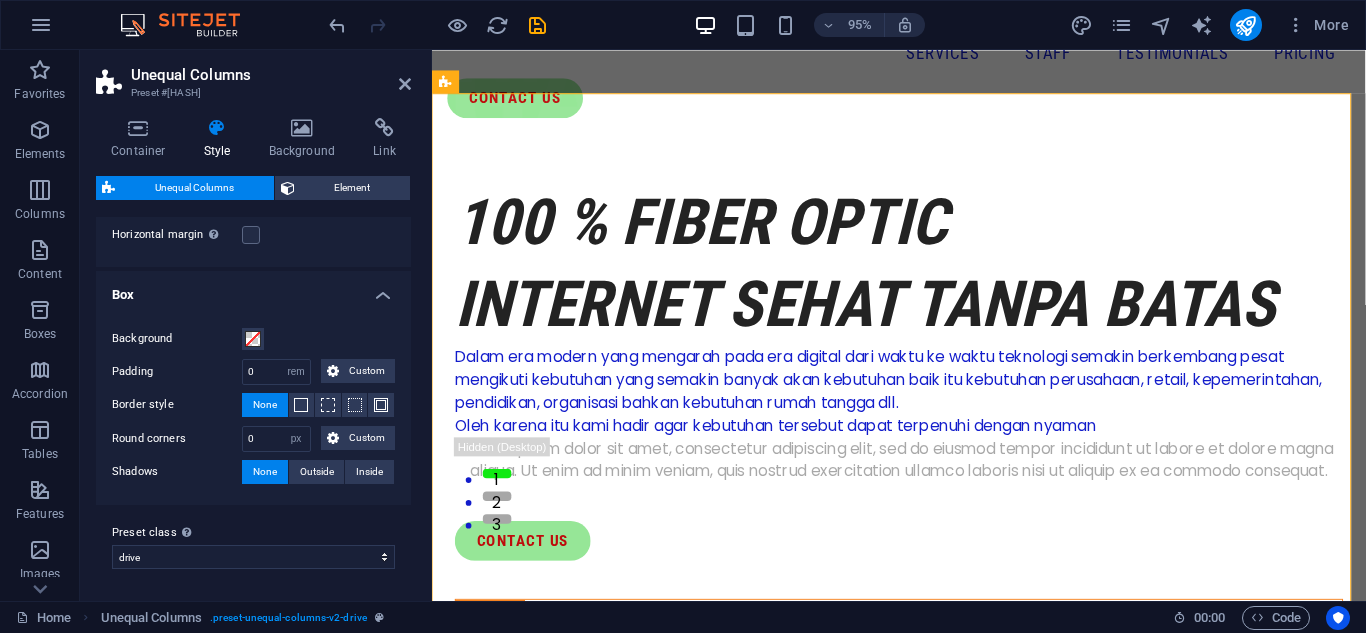 click on "Box" at bounding box center [253, 289] 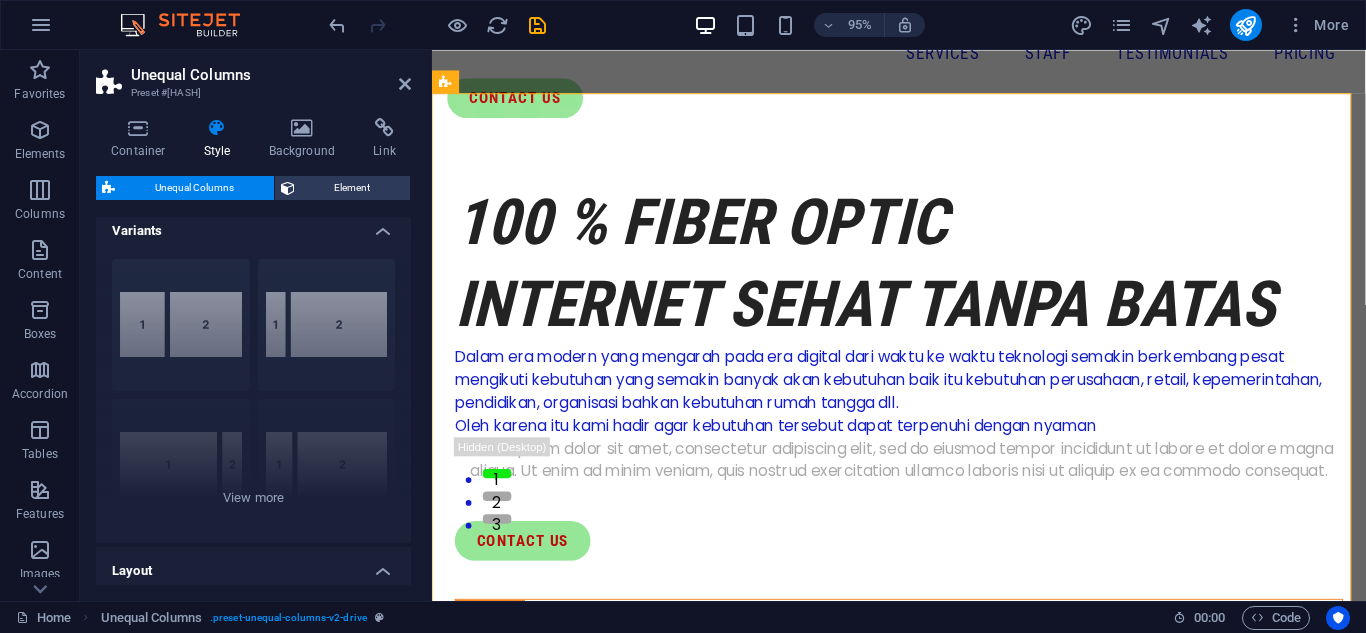 scroll, scrollTop: 0, scrollLeft: 0, axis: both 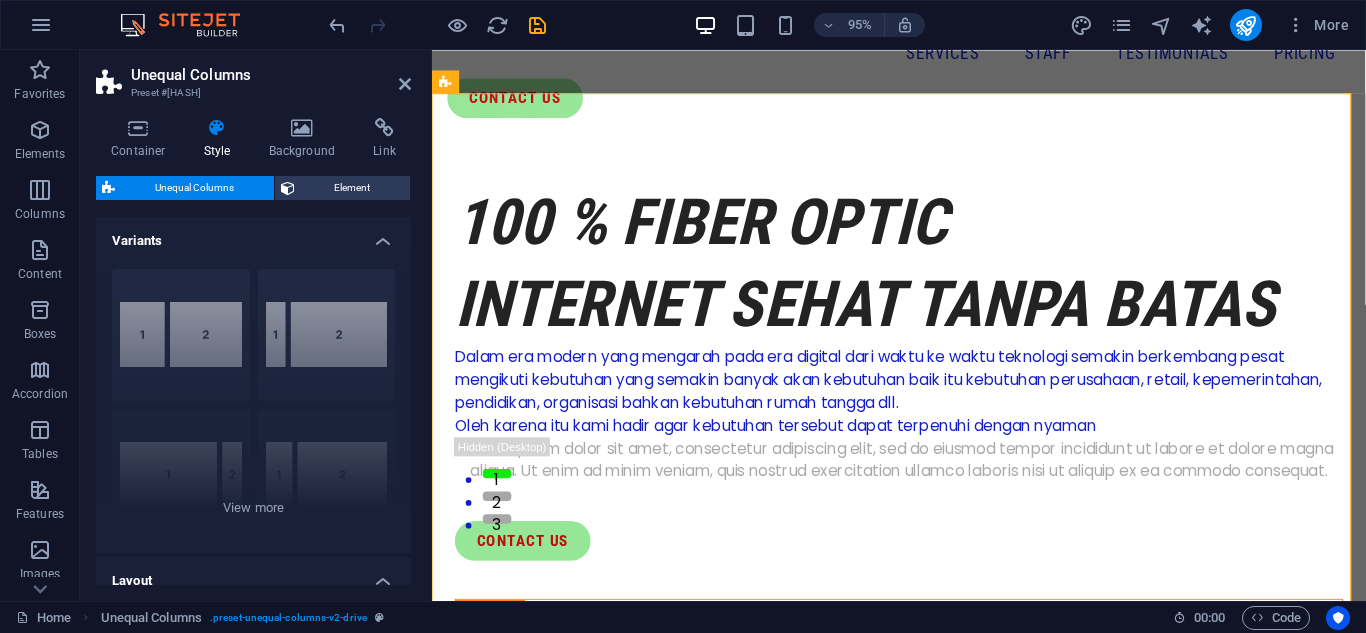 click on "Unequal Columns" at bounding box center (194, 188) 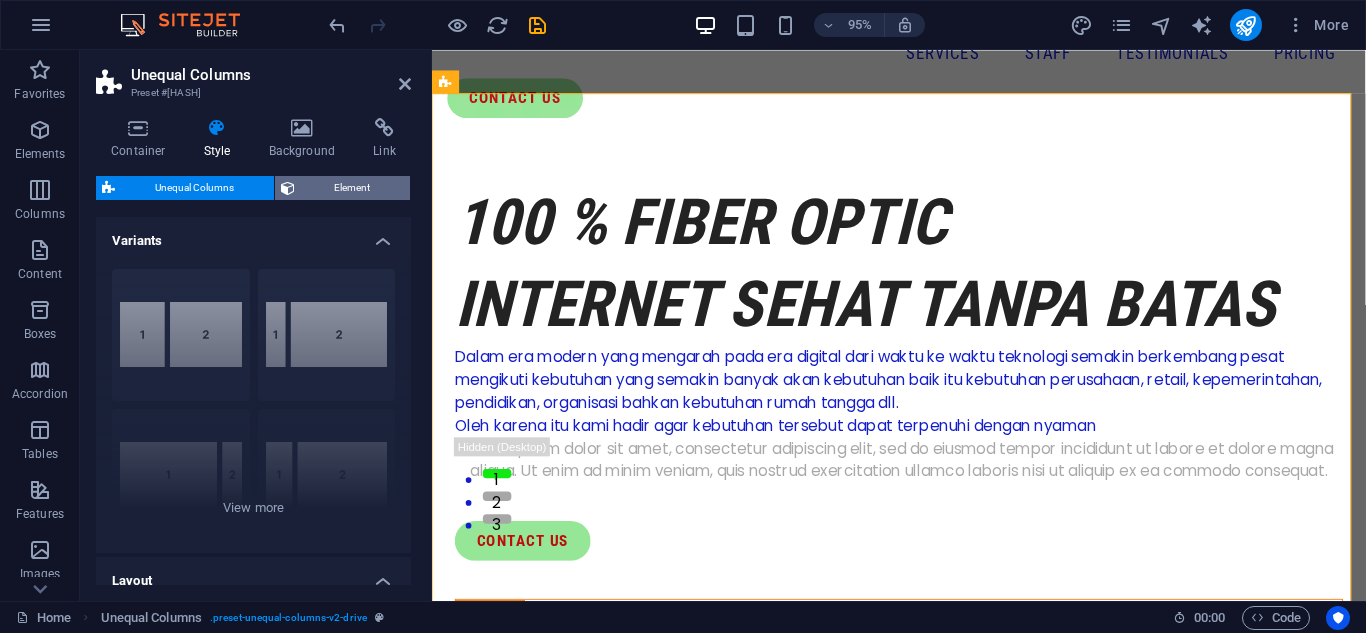 click on "Element" at bounding box center [353, 188] 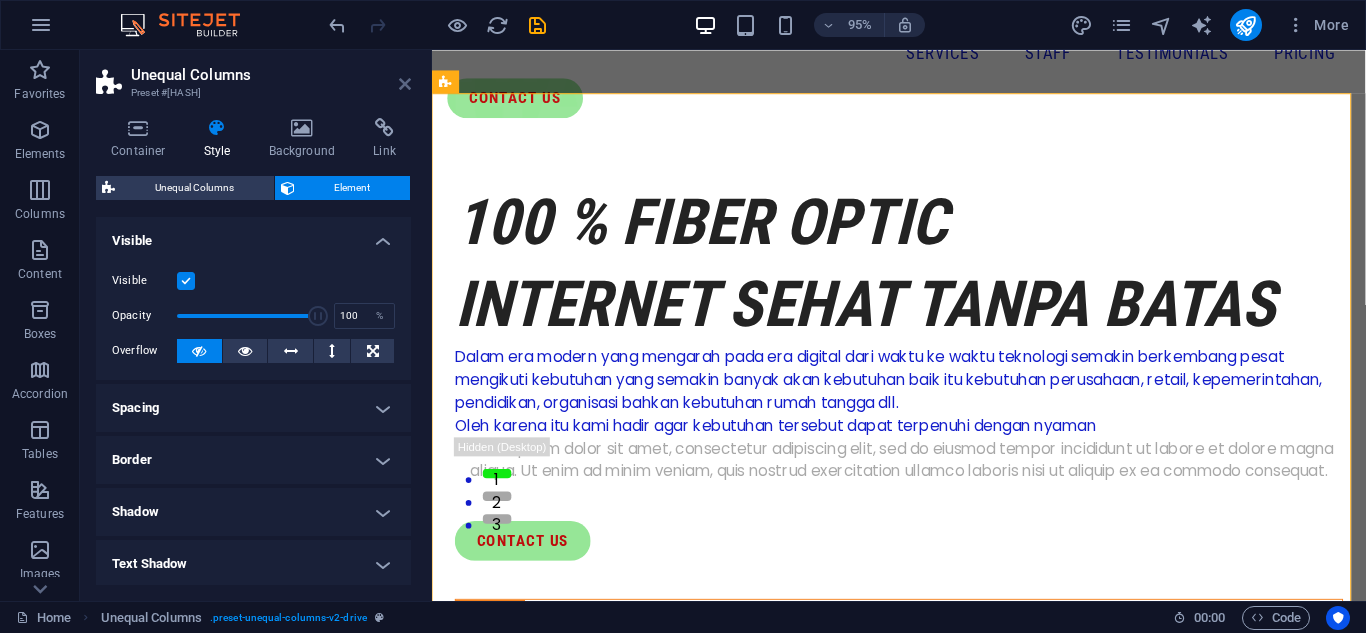 click at bounding box center (405, 84) 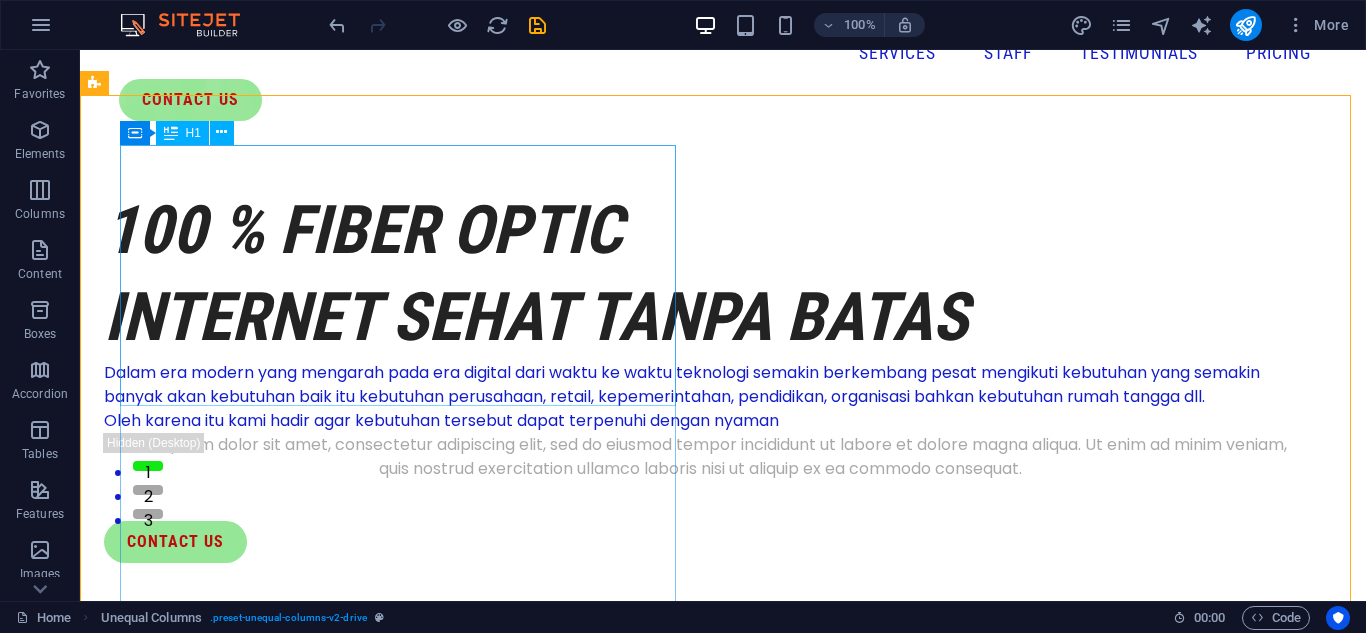 click on "H1" at bounding box center (193, 133) 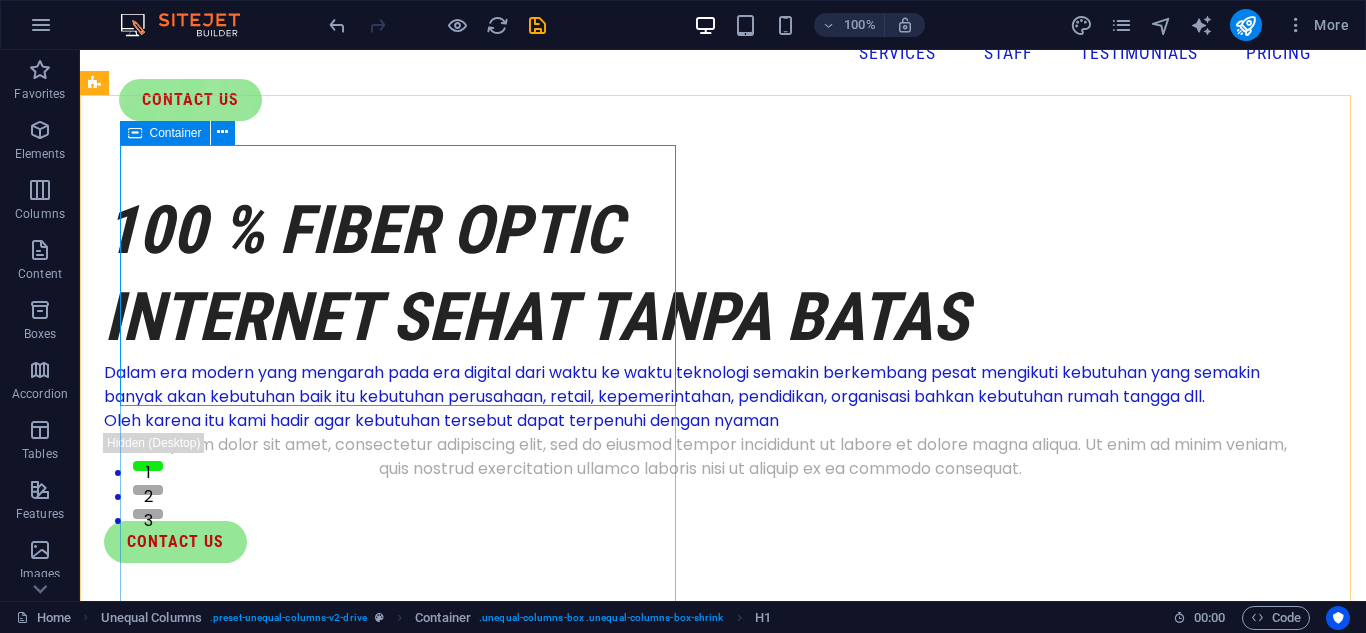 click at bounding box center [135, 133] 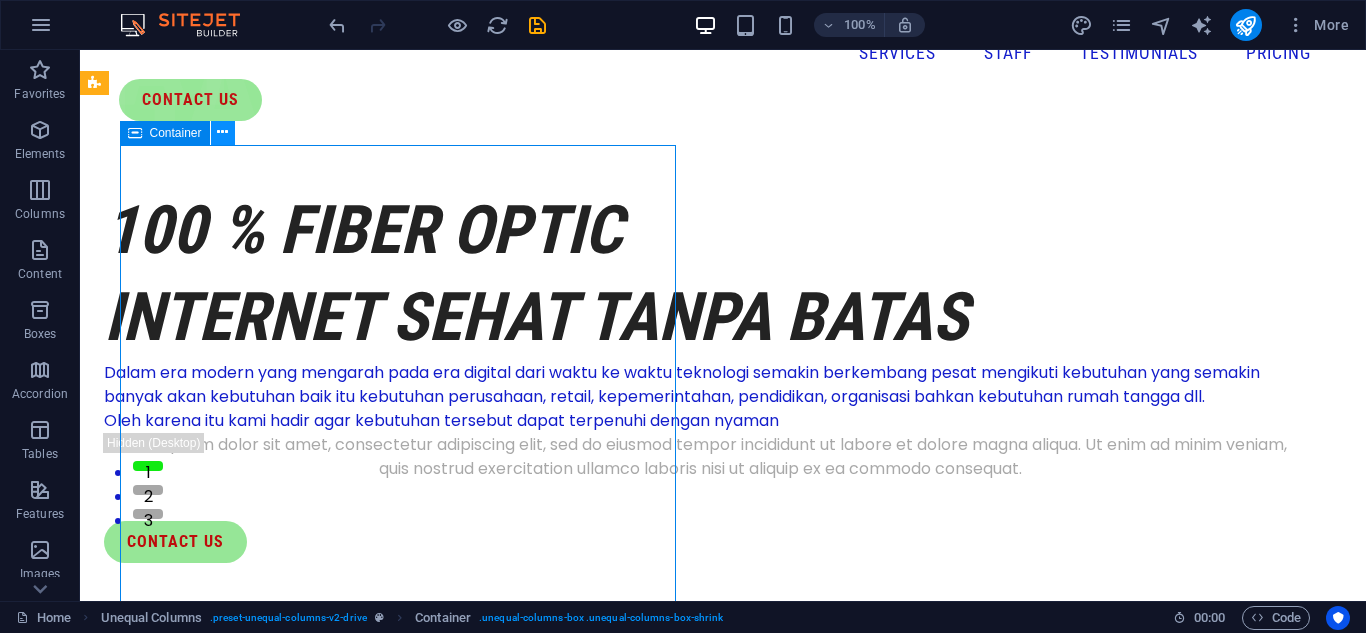 click at bounding box center (222, 132) 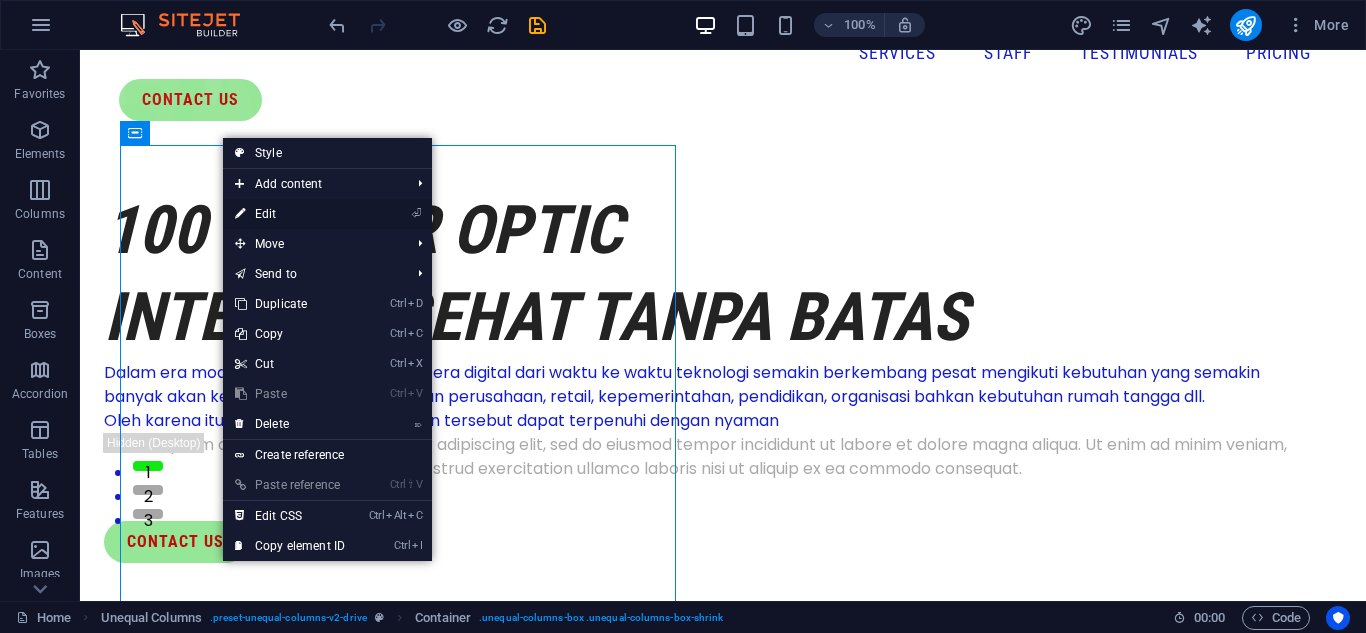 click on "⏎  Edit" at bounding box center (290, 214) 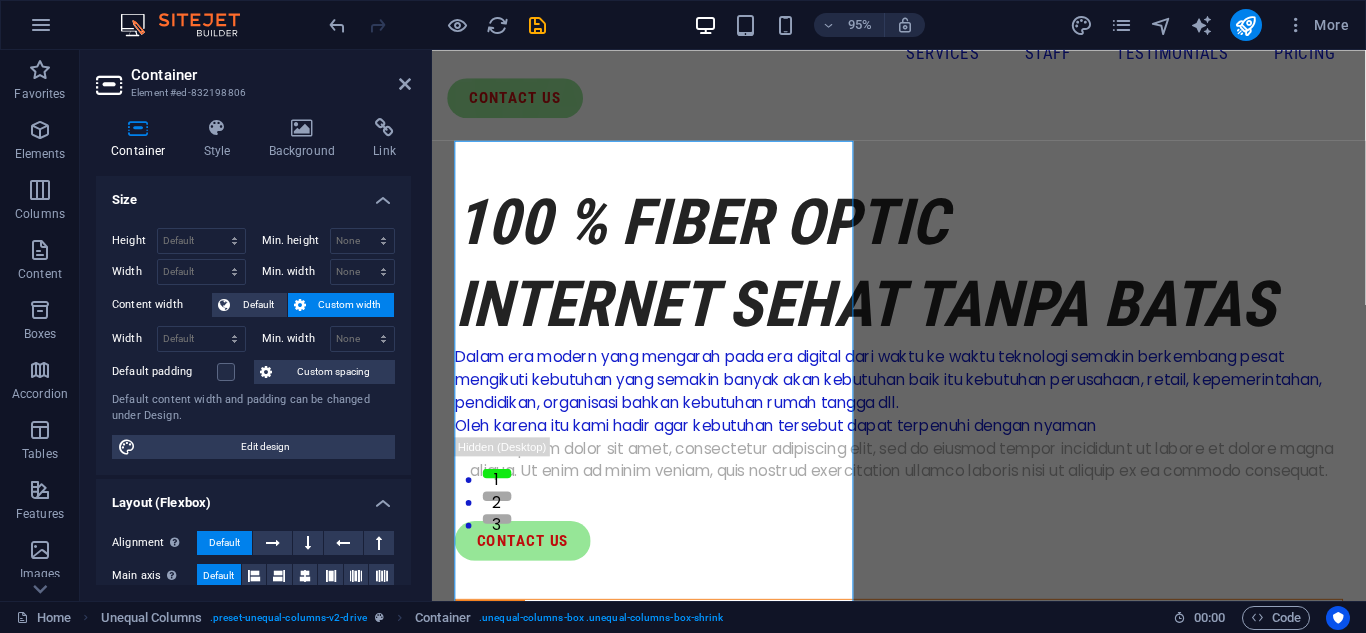 click on "Custom width" at bounding box center (350, 305) 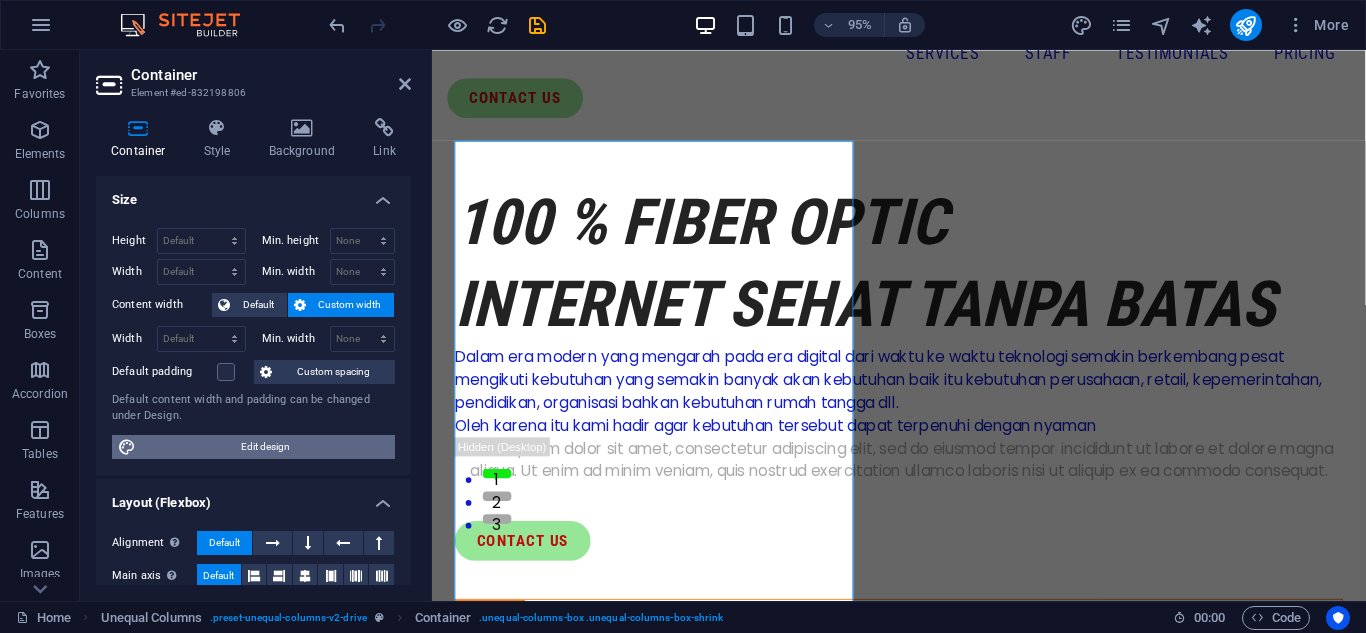 click on "Edit design" at bounding box center [265, 447] 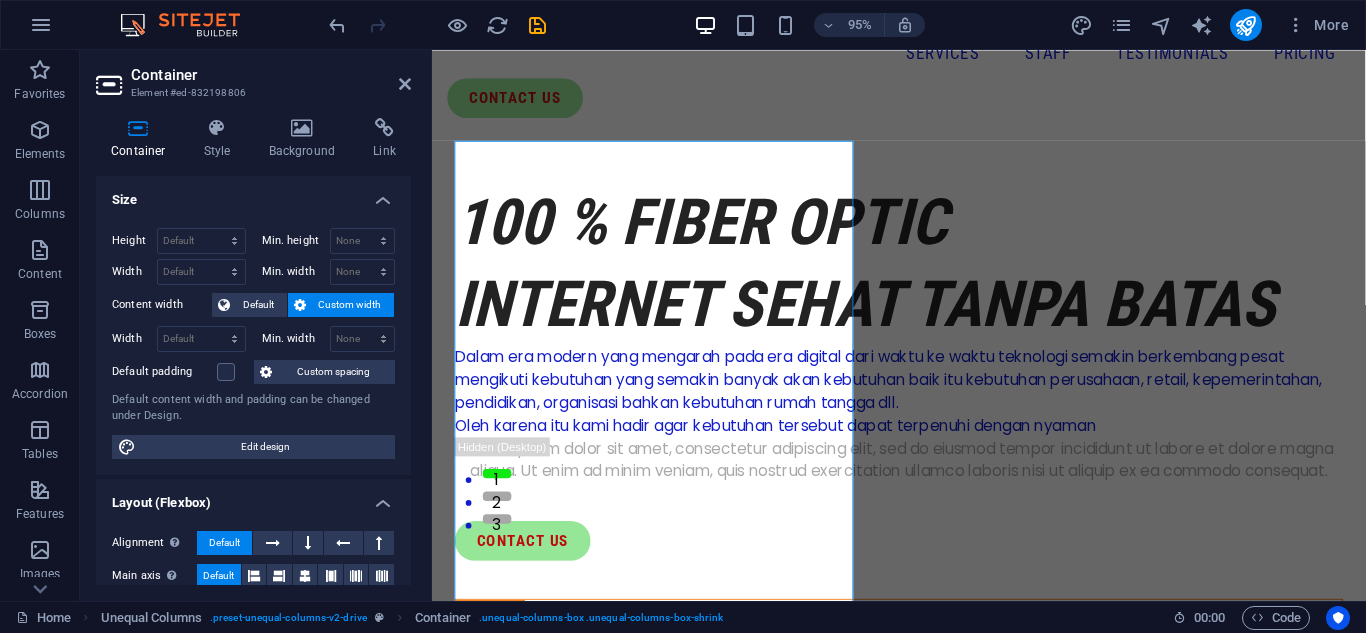 select on "px" 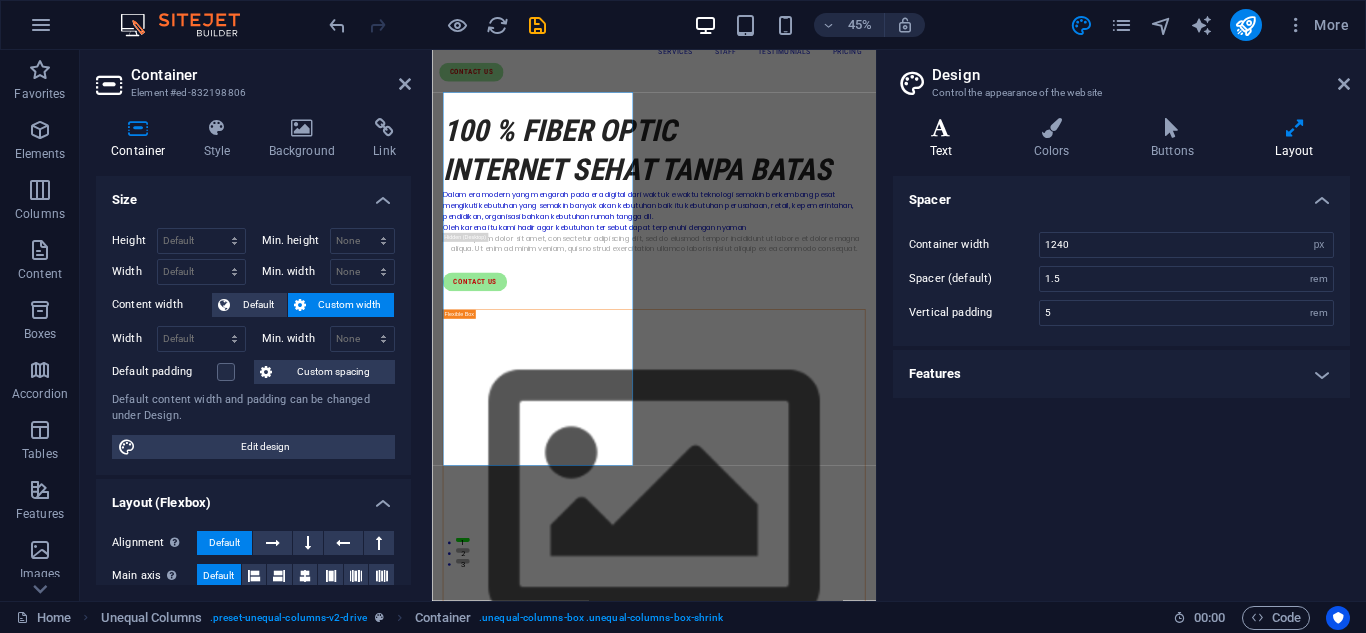 click on "Text" at bounding box center [945, 139] 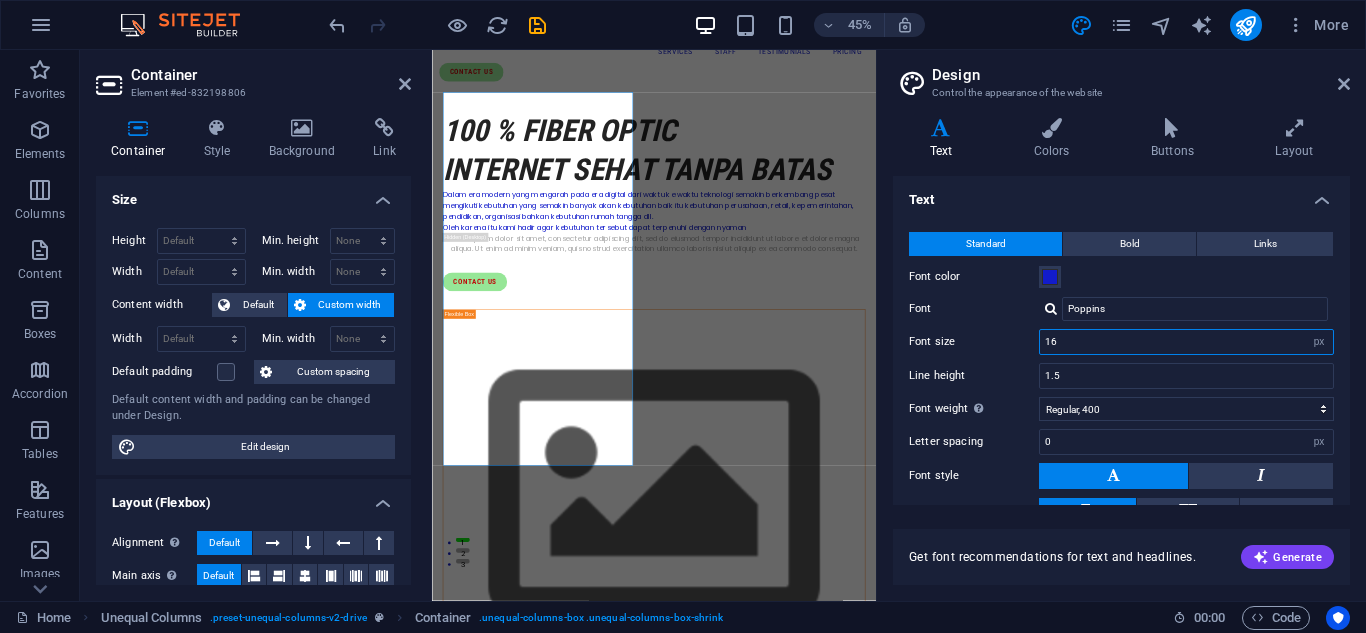 drag, startPoint x: 1059, startPoint y: 342, endPoint x: 1021, endPoint y: 342, distance: 38 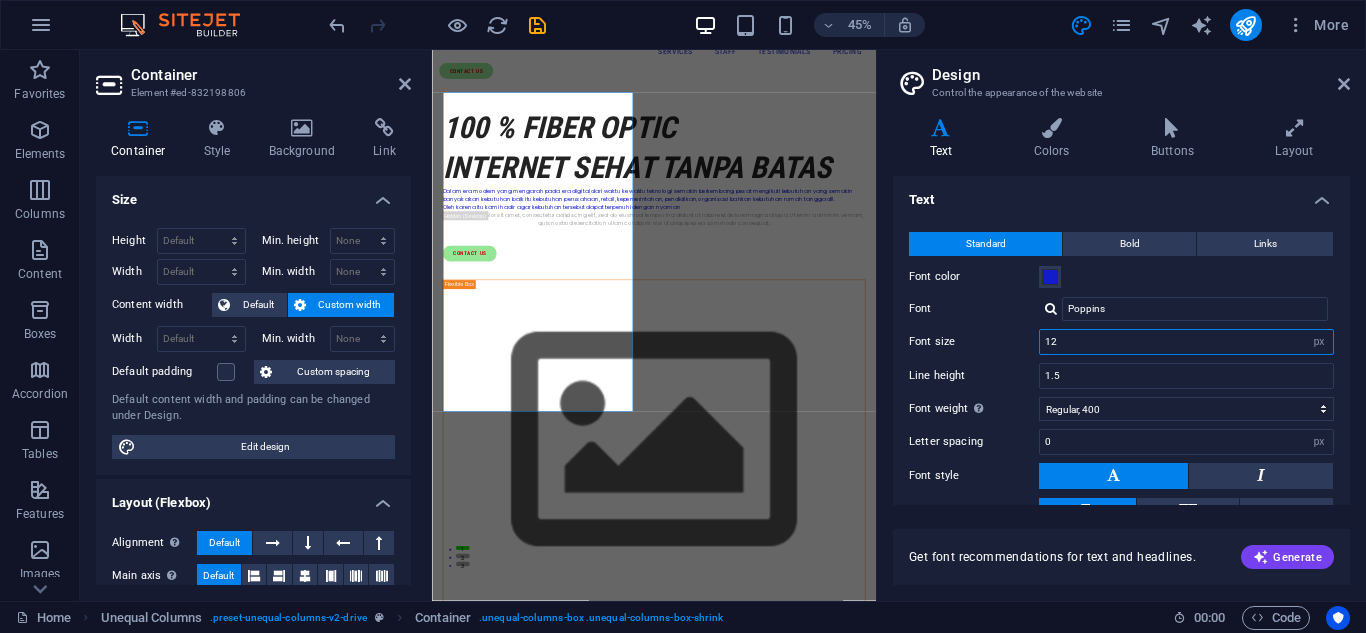 drag, startPoint x: 1064, startPoint y: 348, endPoint x: 1023, endPoint y: 346, distance: 41.04875 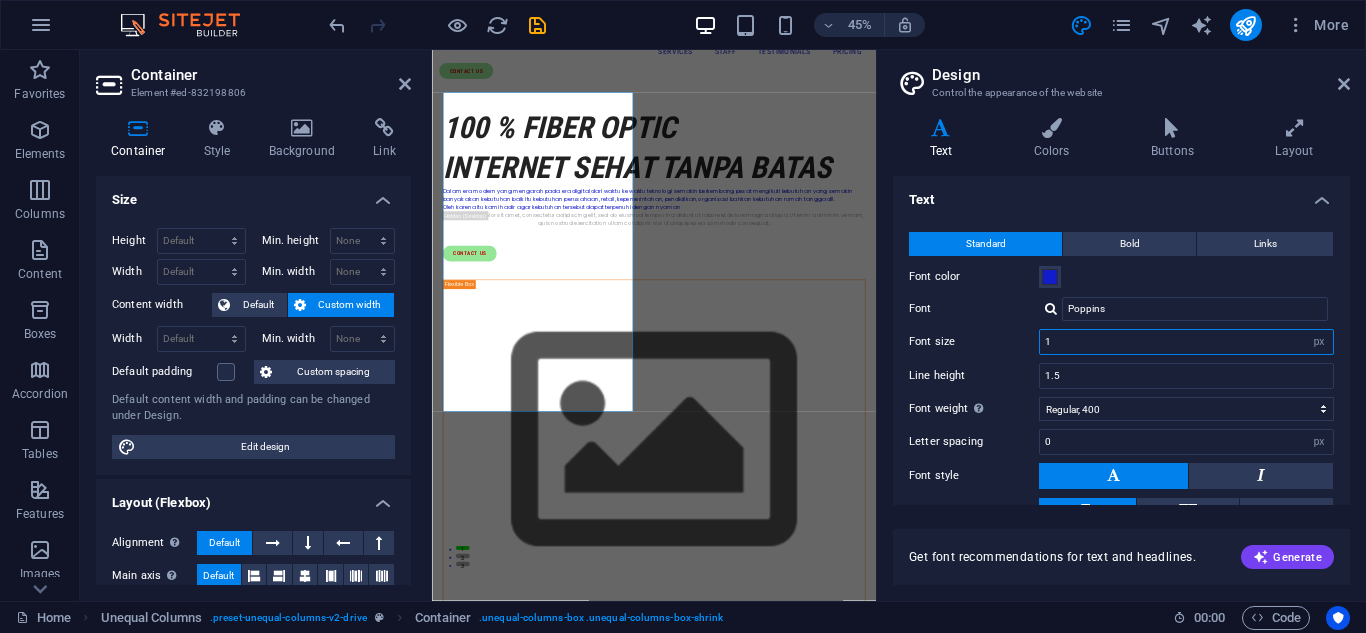 type on "16" 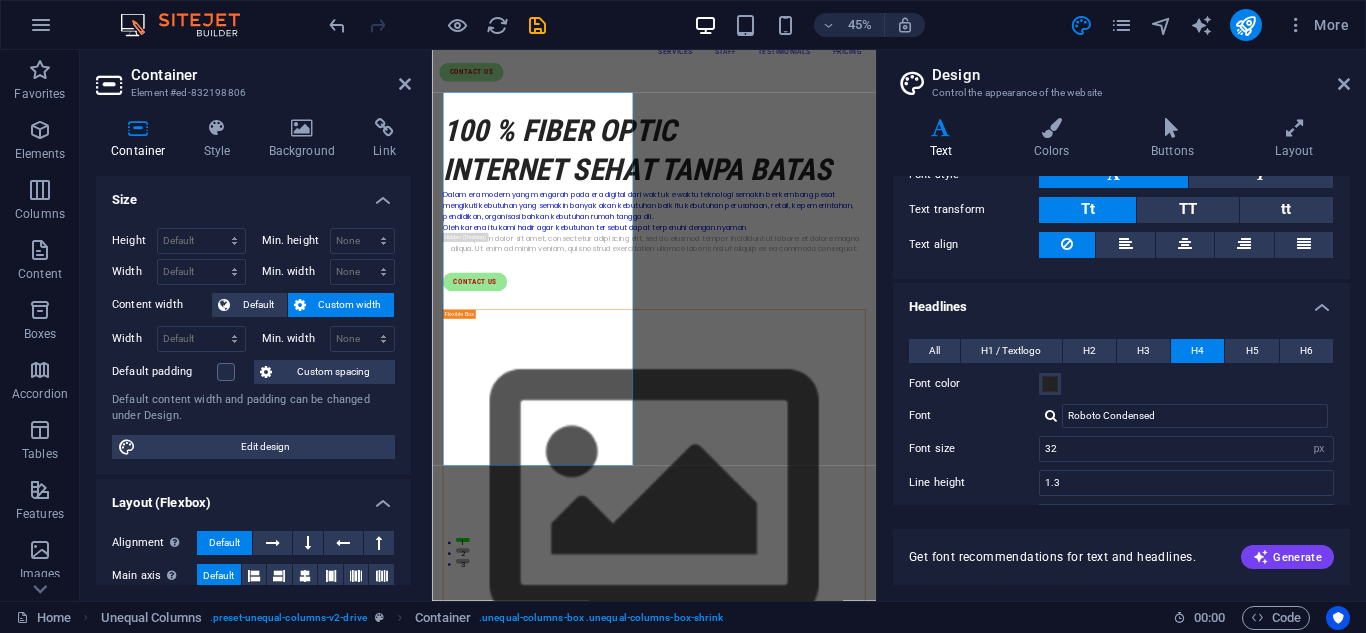 scroll, scrollTop: 300, scrollLeft: 0, axis: vertical 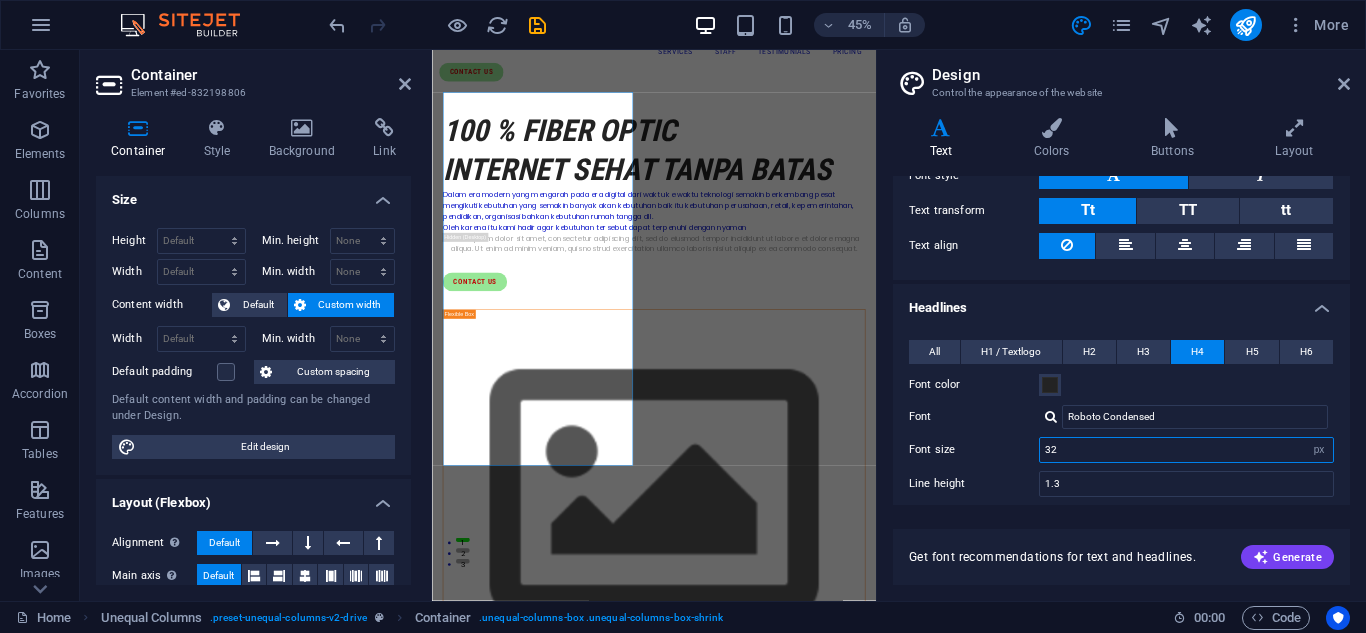 drag, startPoint x: 1064, startPoint y: 450, endPoint x: 1015, endPoint y: 450, distance: 49 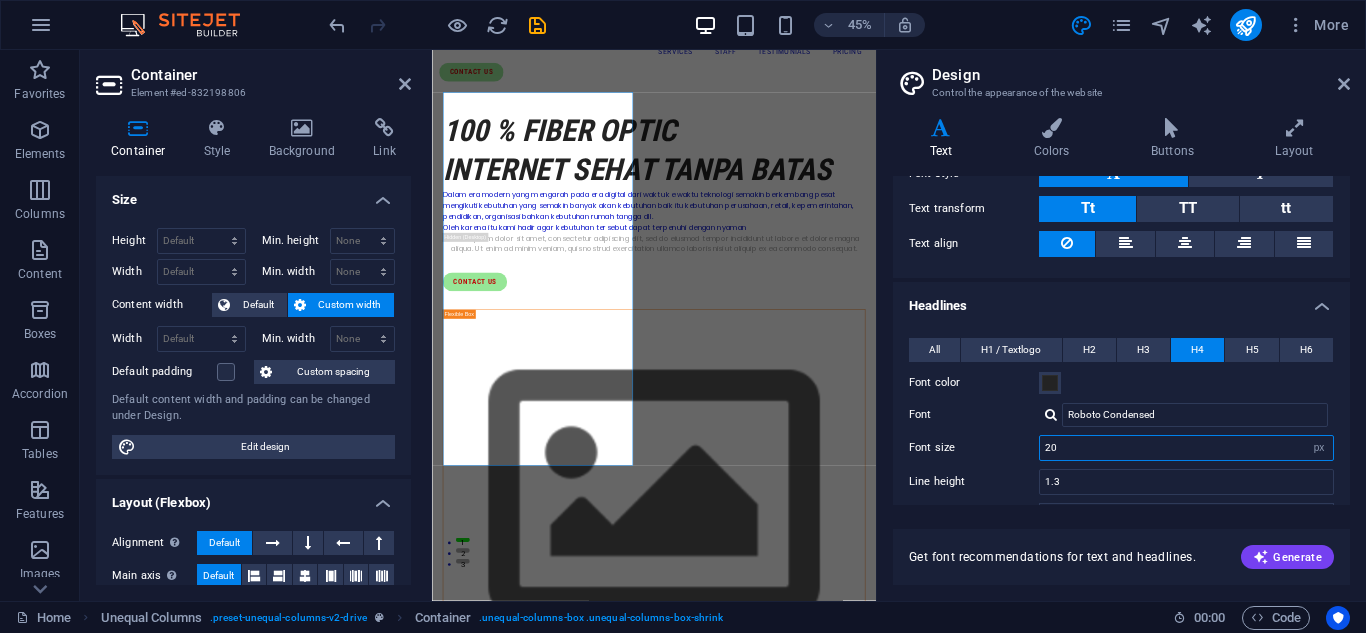 scroll, scrollTop: 252, scrollLeft: 0, axis: vertical 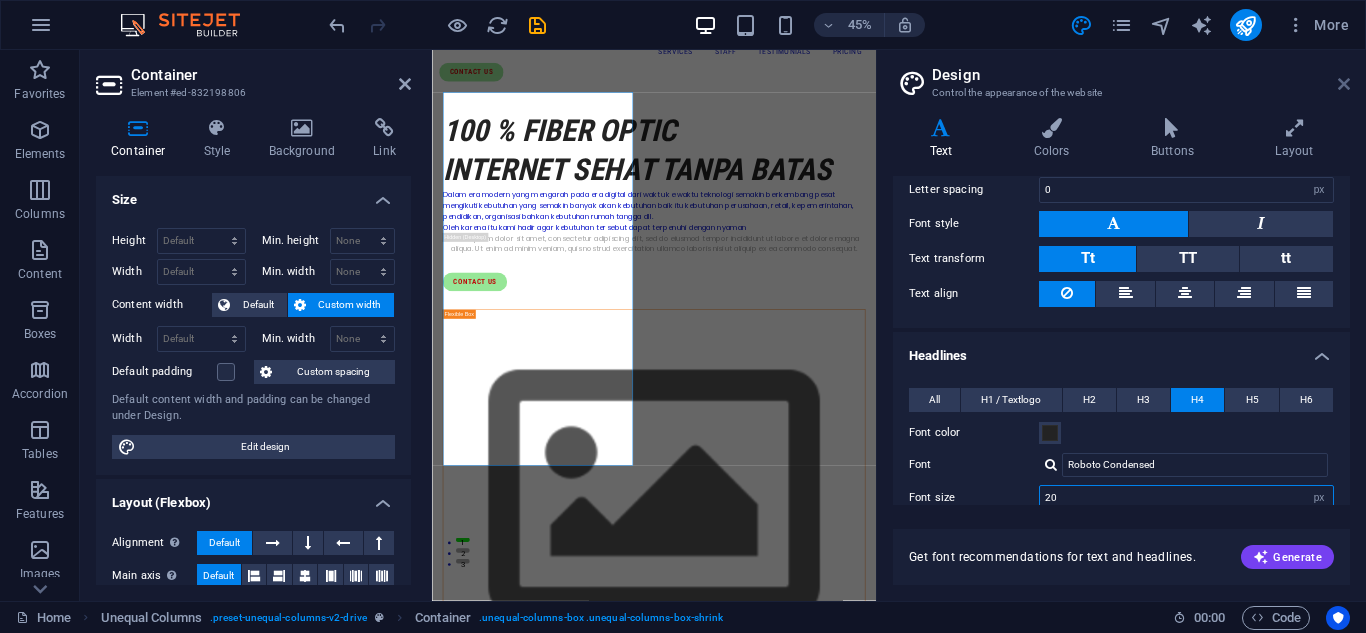 type on "20" 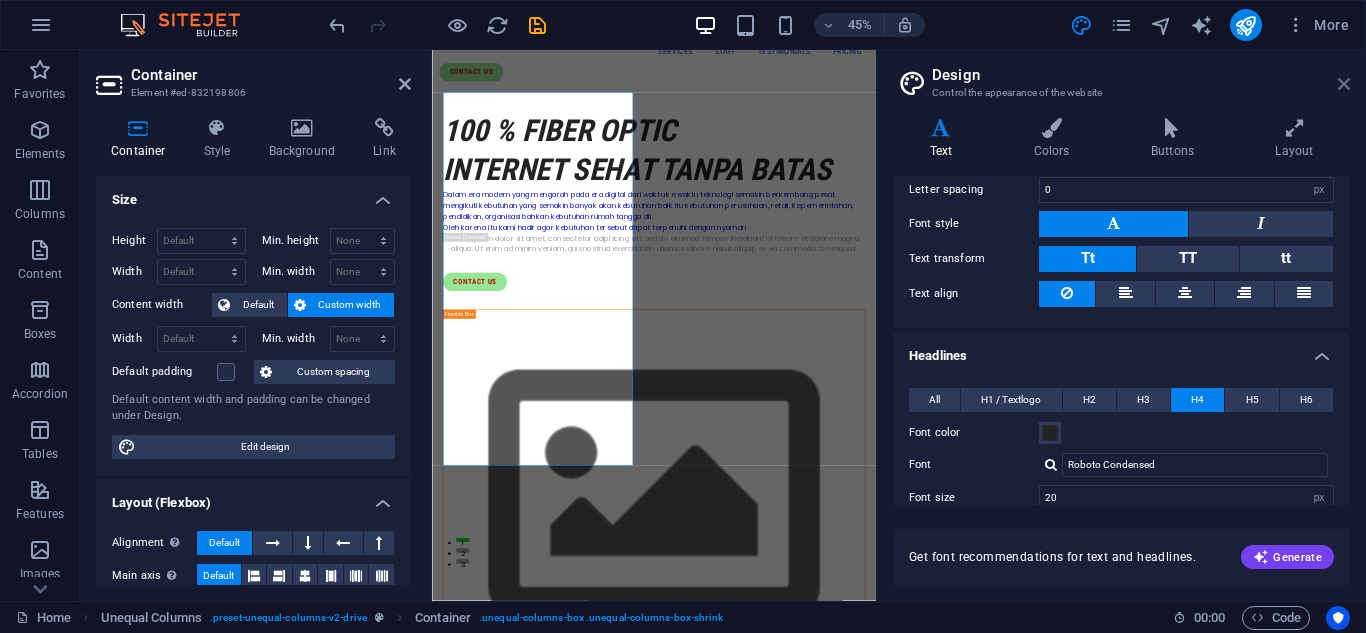 click at bounding box center (1344, 84) 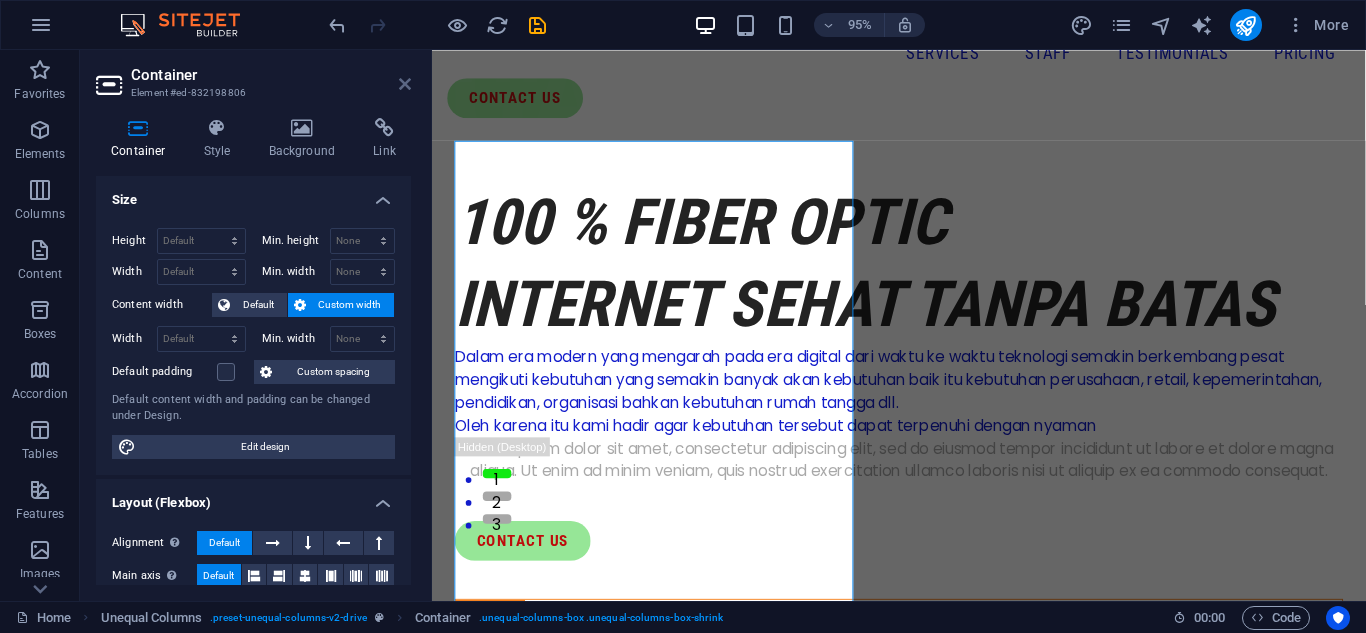 click at bounding box center [405, 84] 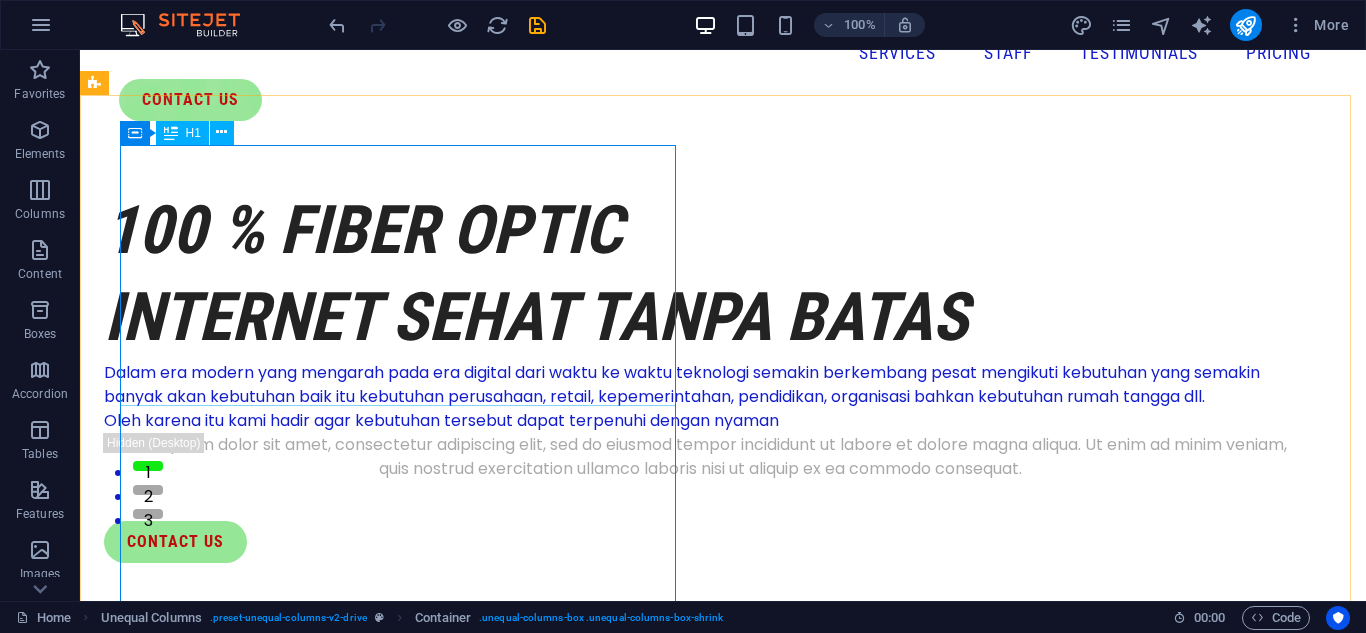 click on "H1" at bounding box center (193, 133) 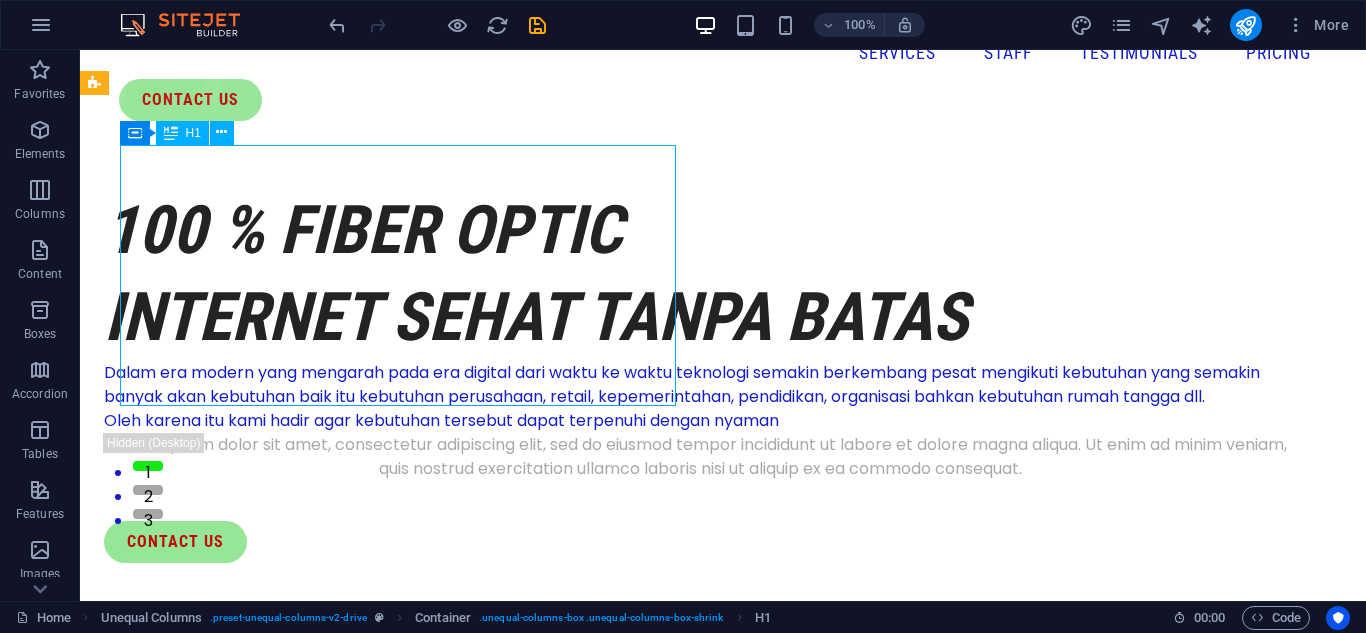 click on "Container   H1" at bounding box center (183, 133) 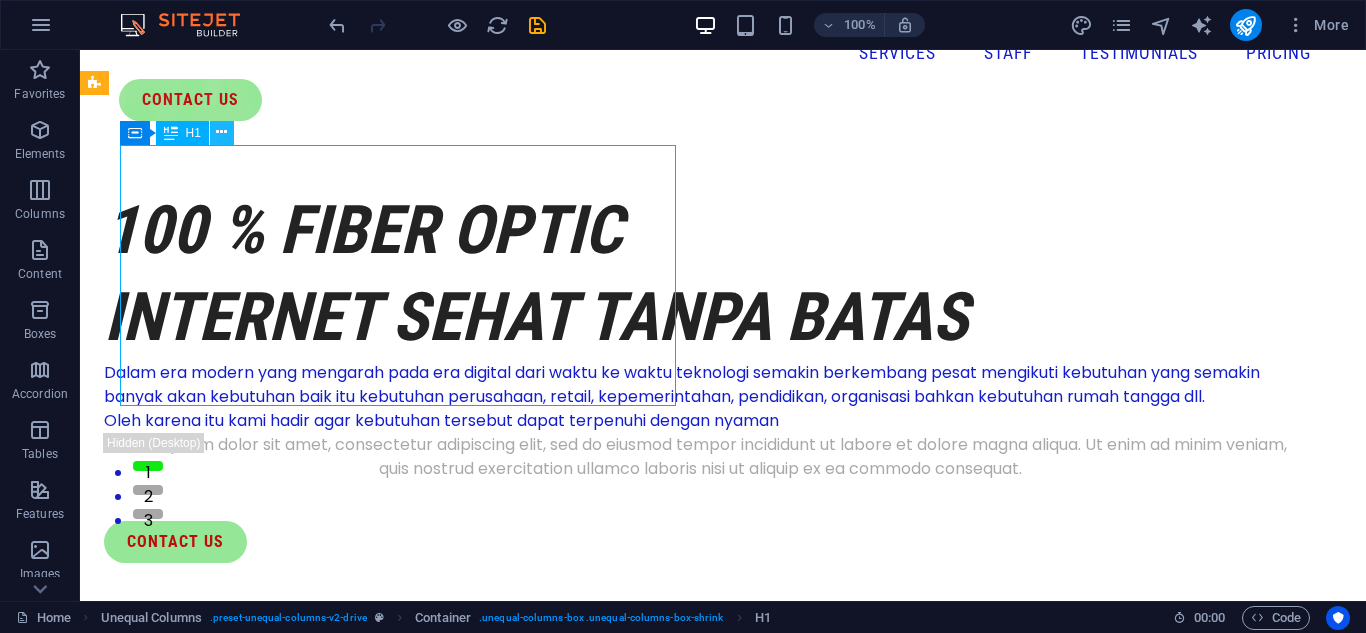 click at bounding box center [222, 133] 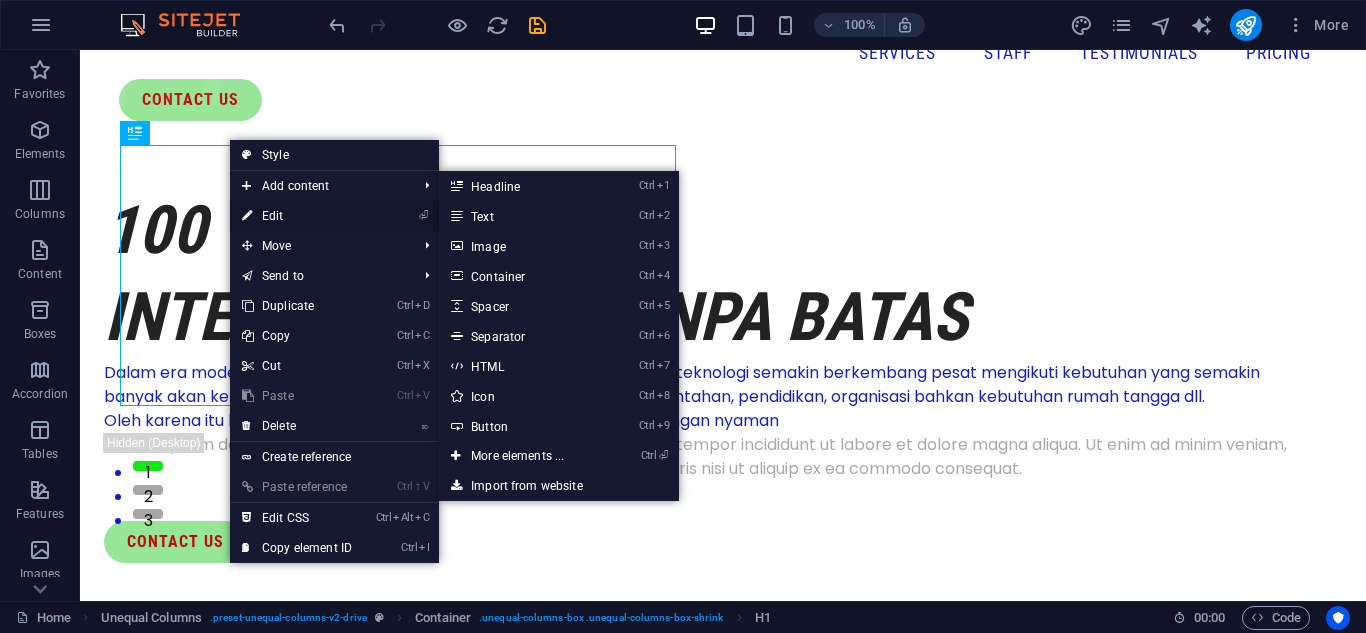 click on "⏎  Edit" at bounding box center (297, 216) 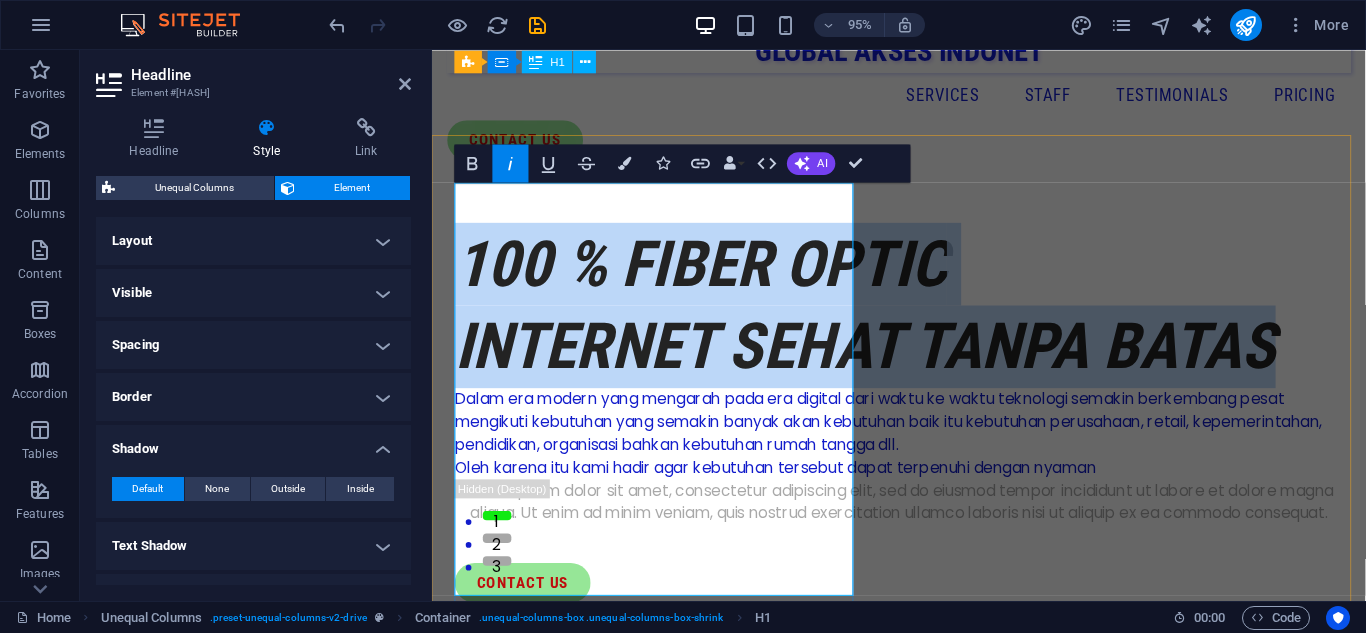 scroll, scrollTop: 26, scrollLeft: 0, axis: vertical 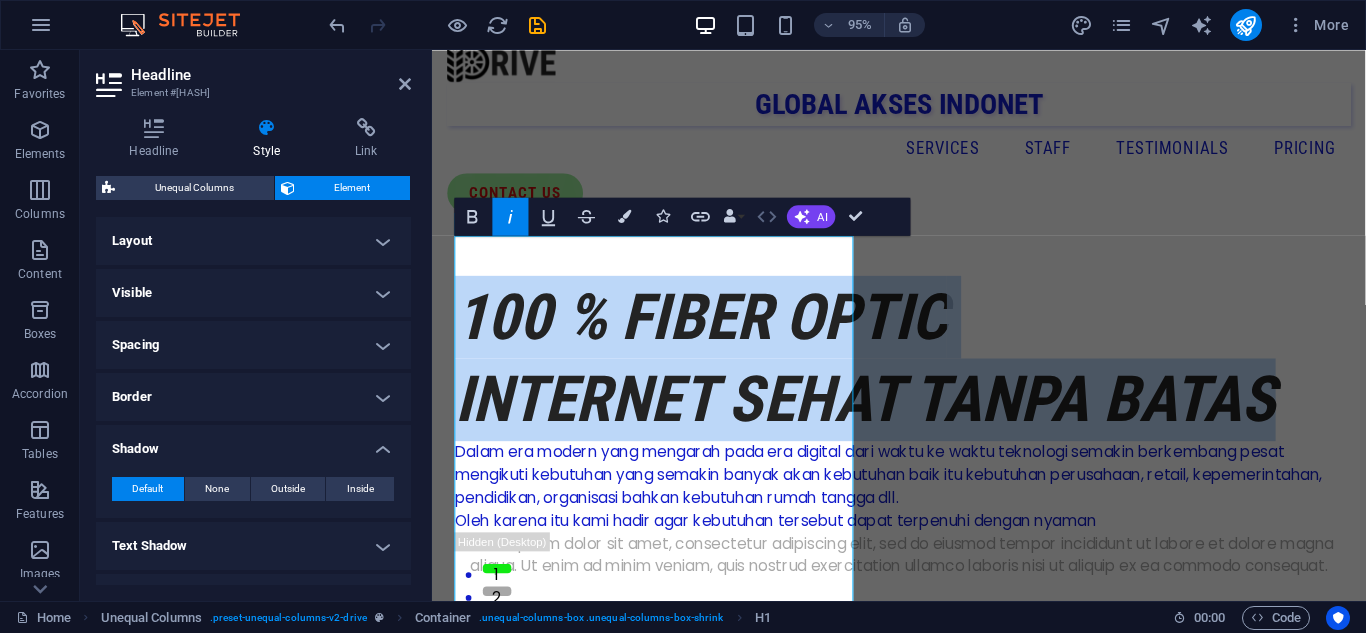 click 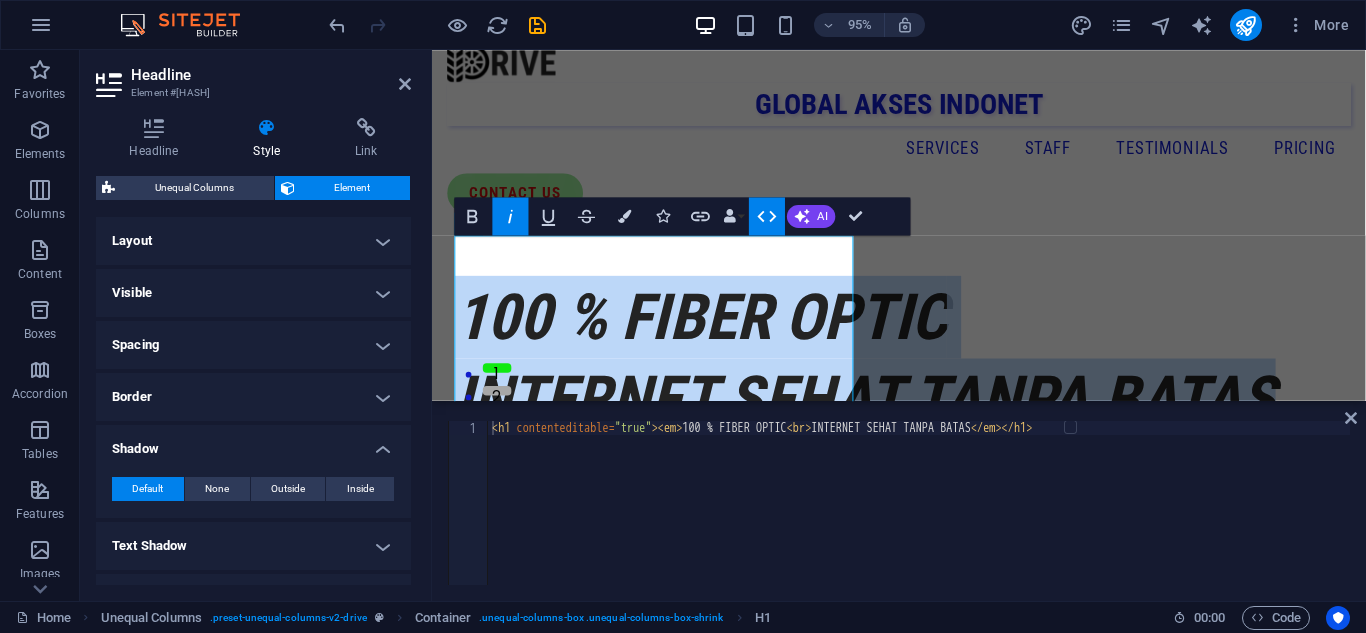 click 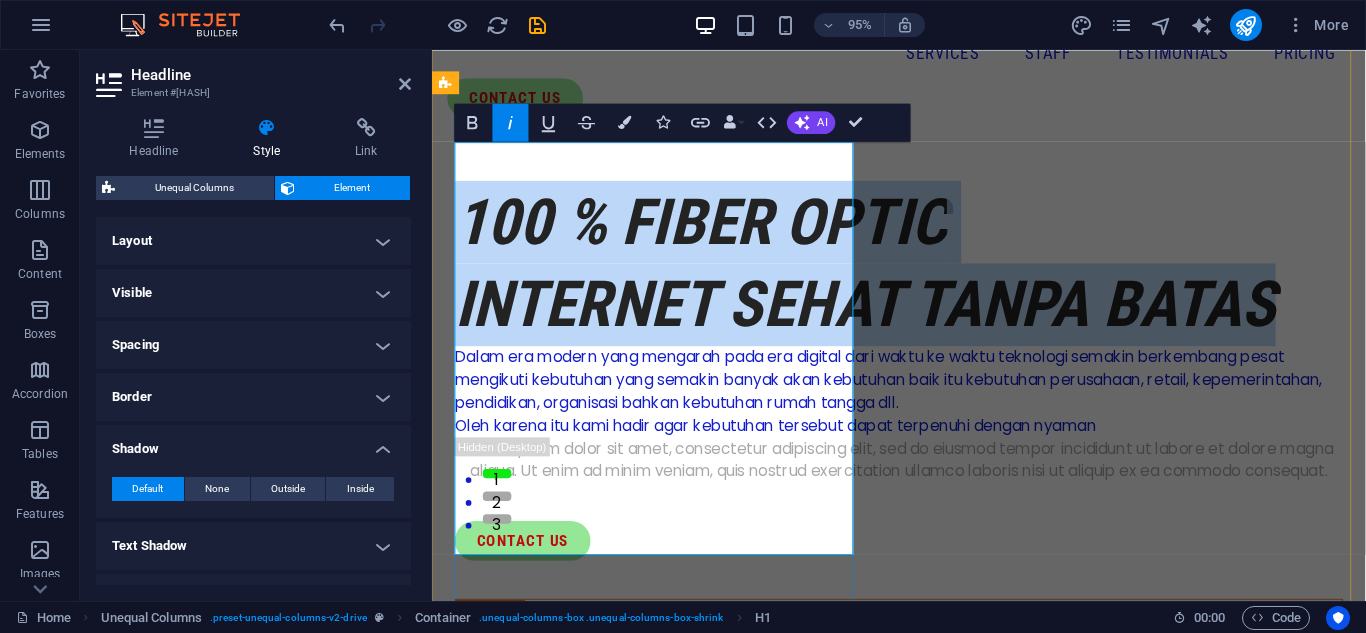 scroll, scrollTop: 26, scrollLeft: 0, axis: vertical 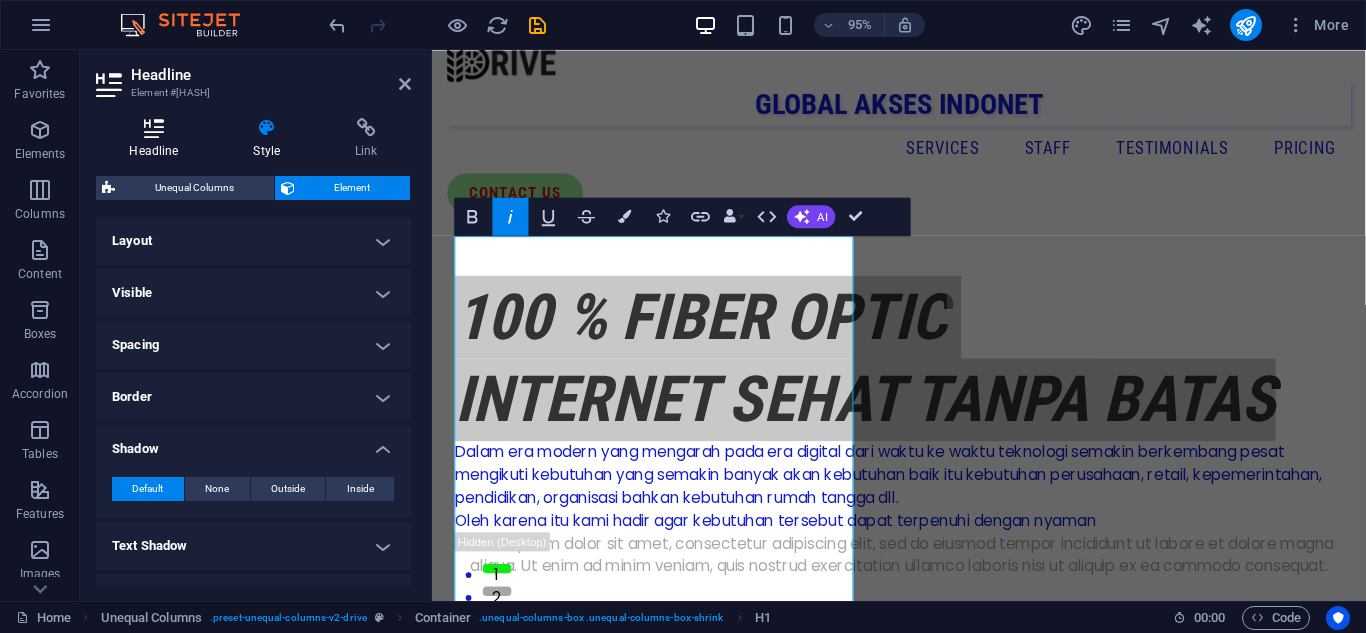 click on "Headline" at bounding box center (158, 139) 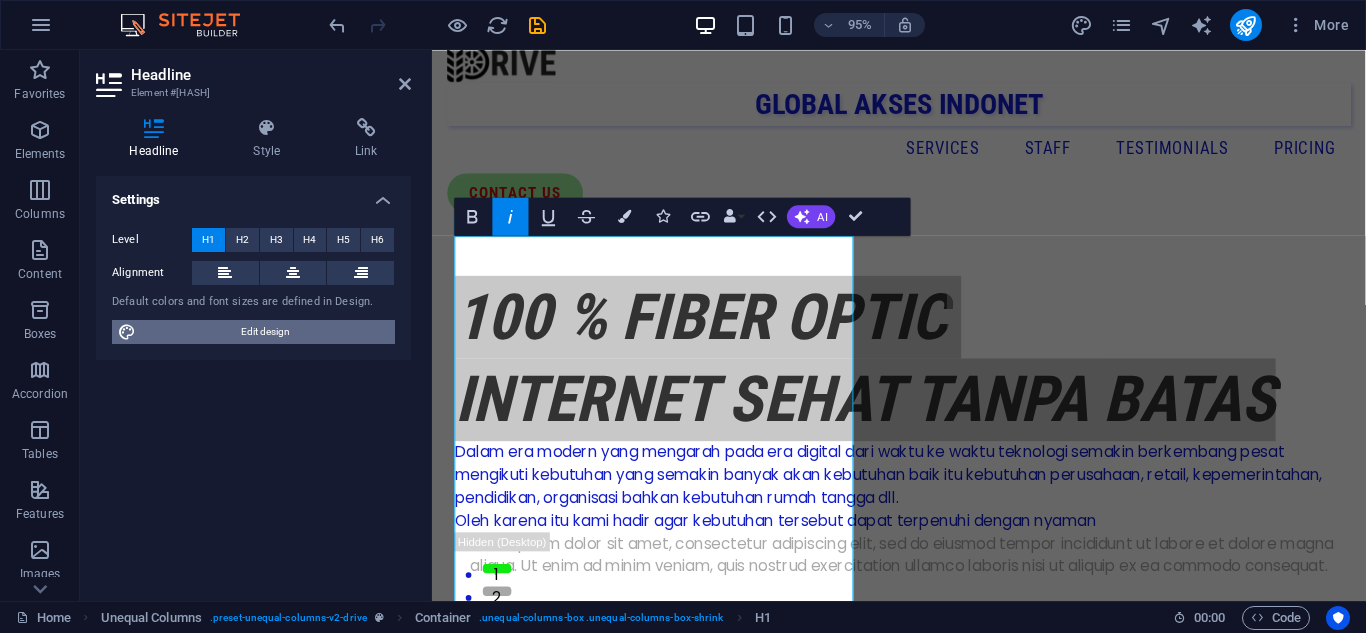 click on "Edit design" at bounding box center [265, 332] 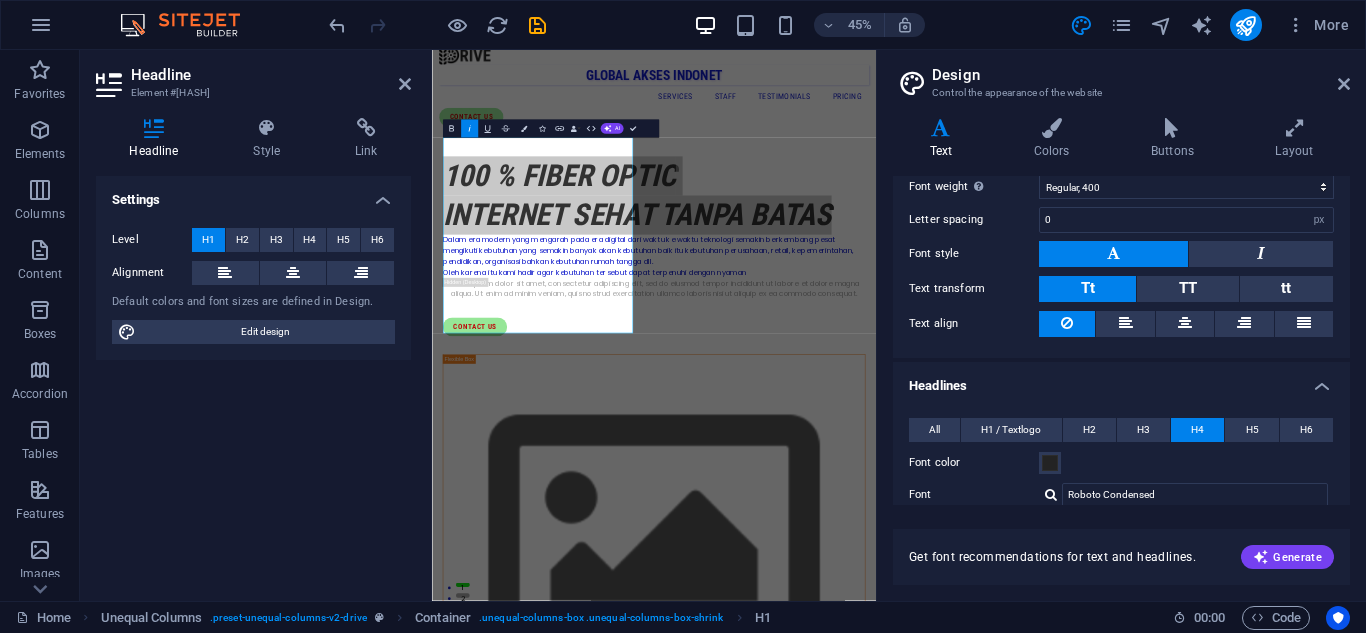 scroll, scrollTop: 252, scrollLeft: 0, axis: vertical 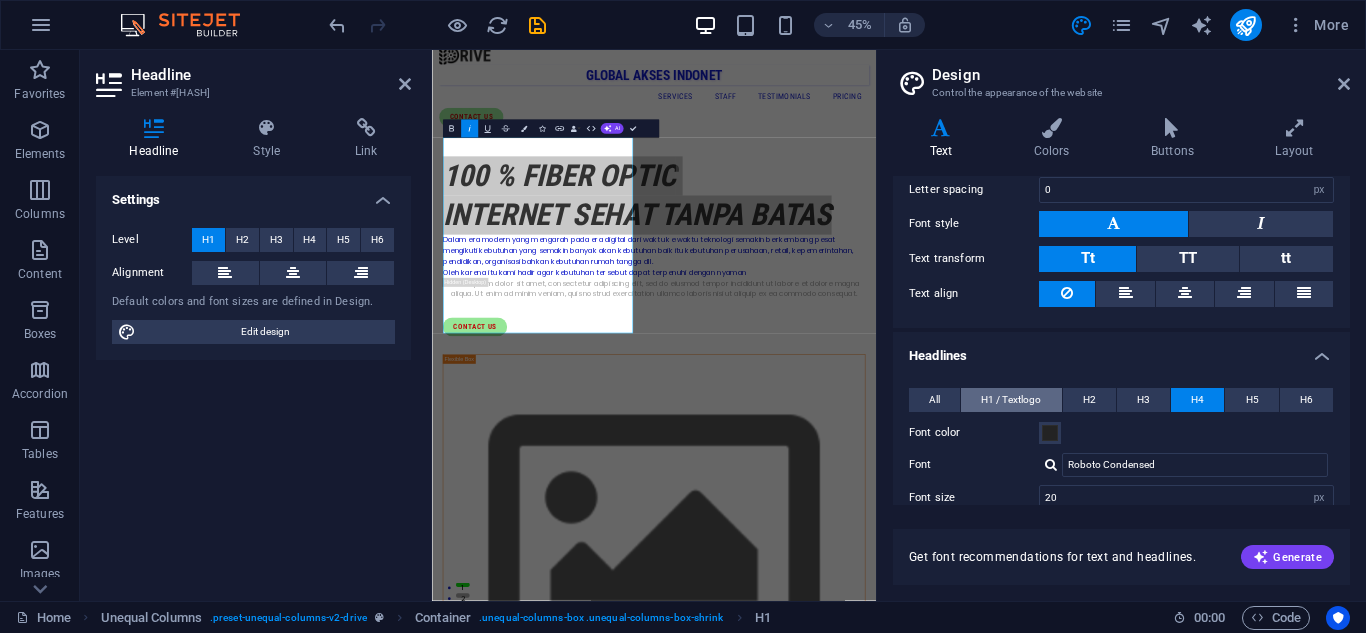 click on "H1 / Textlogo" at bounding box center (1011, 400) 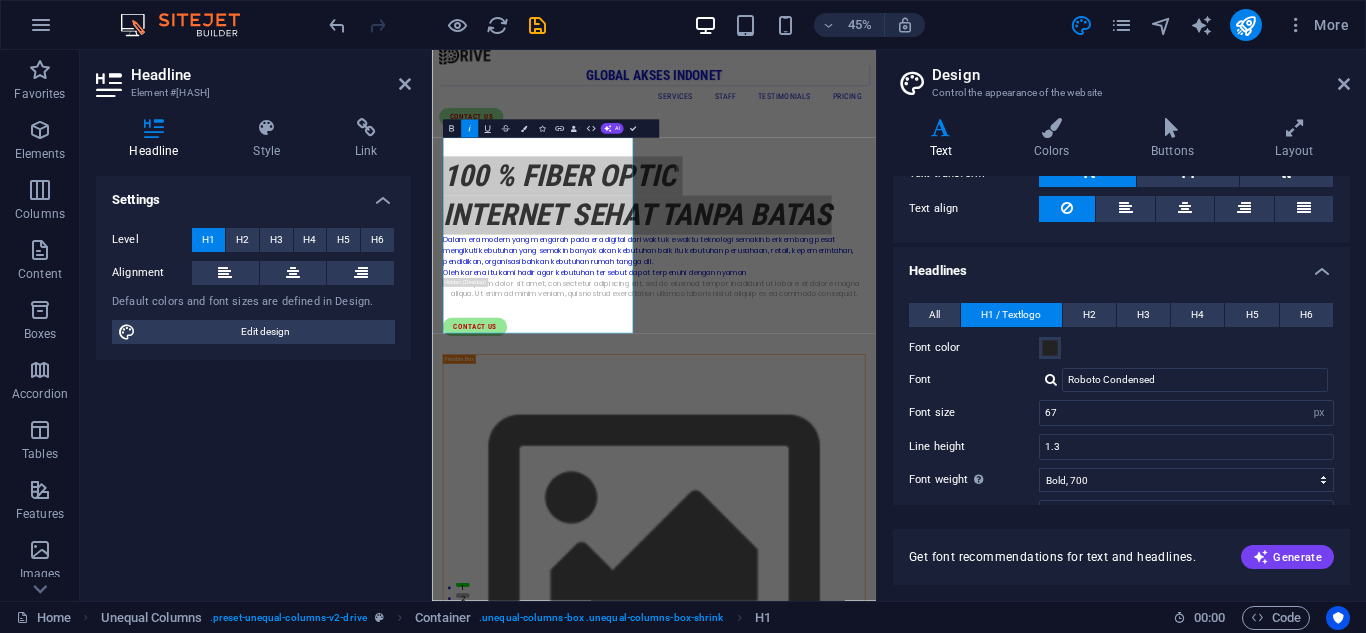 scroll, scrollTop: 452, scrollLeft: 0, axis: vertical 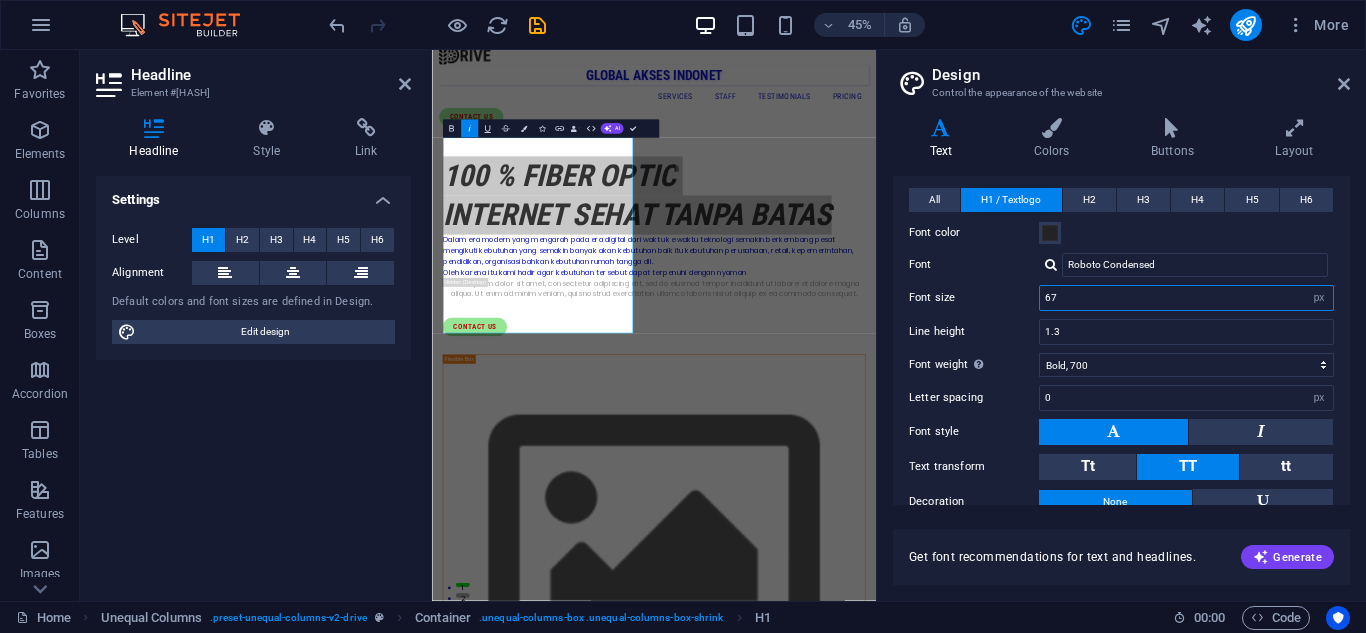 drag, startPoint x: 1057, startPoint y: 295, endPoint x: 1032, endPoint y: 295, distance: 25 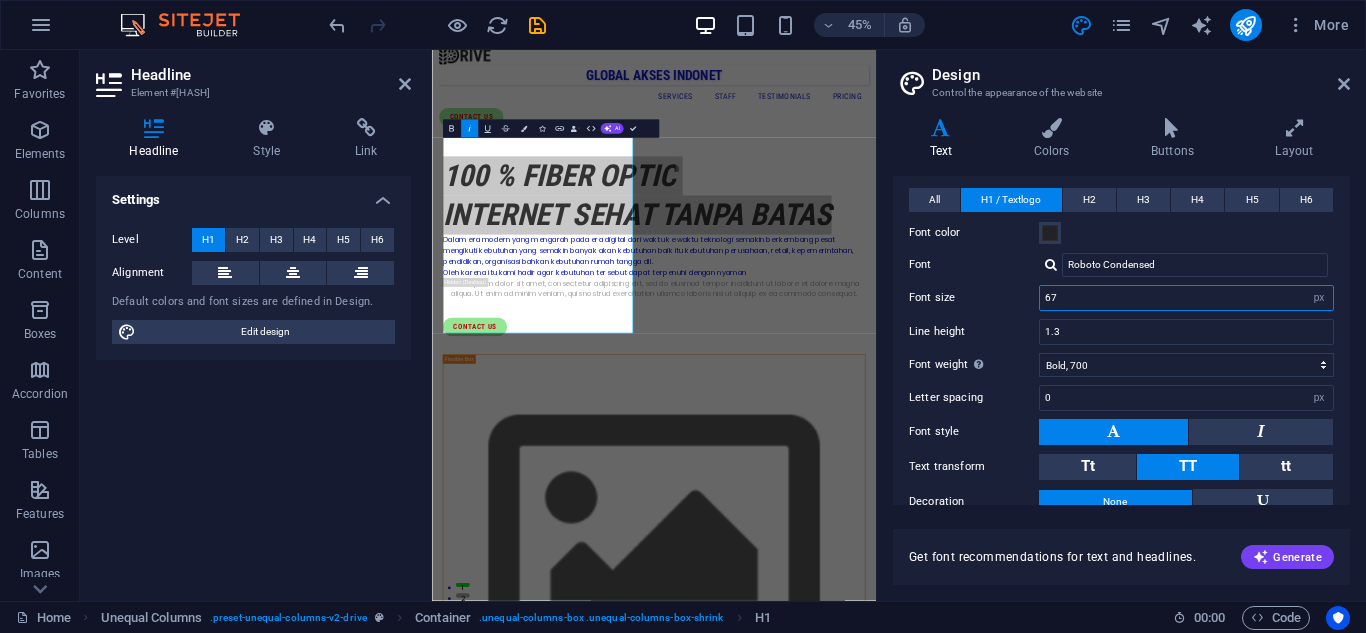 click on "Font size 67 rem px em %" at bounding box center [1121, 298] 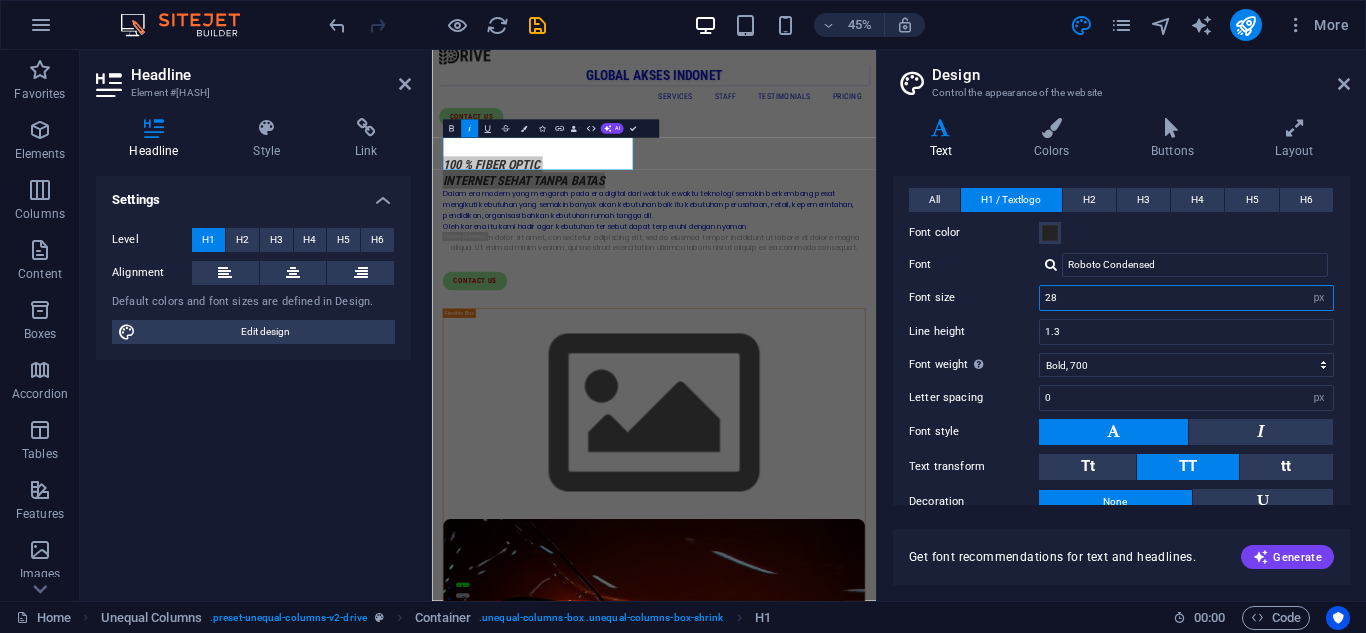 type on "2" 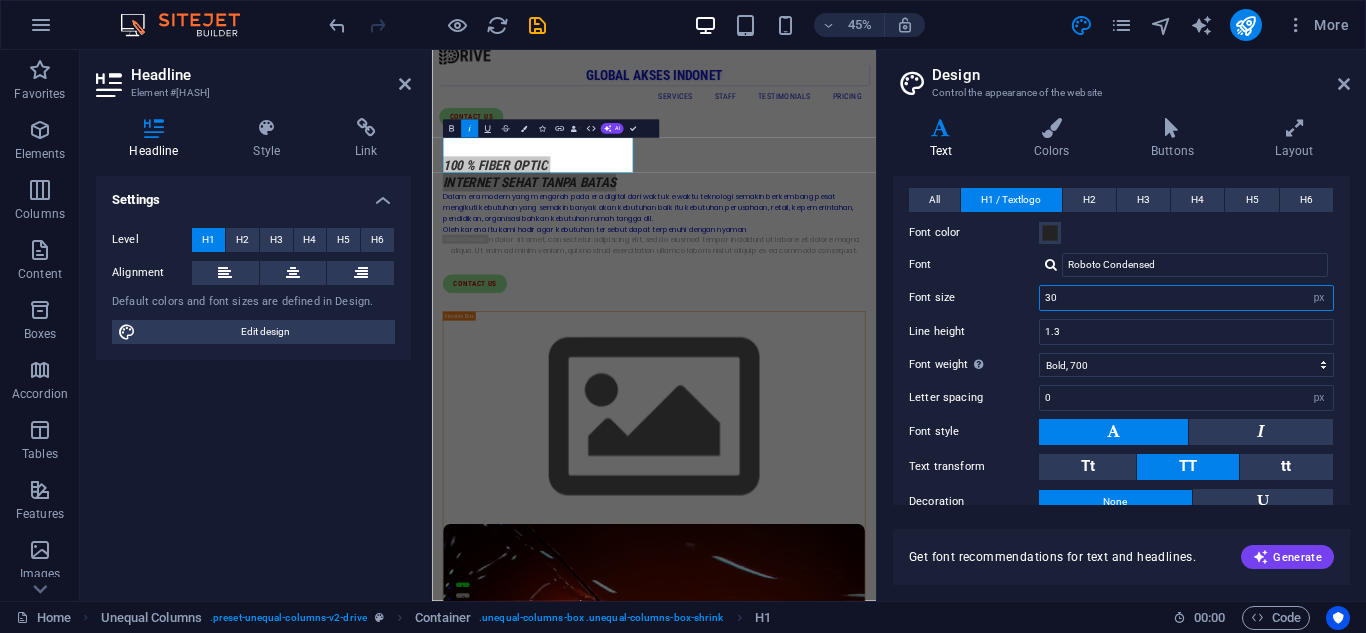 drag, startPoint x: 1056, startPoint y: 297, endPoint x: 1036, endPoint y: 300, distance: 20.22375 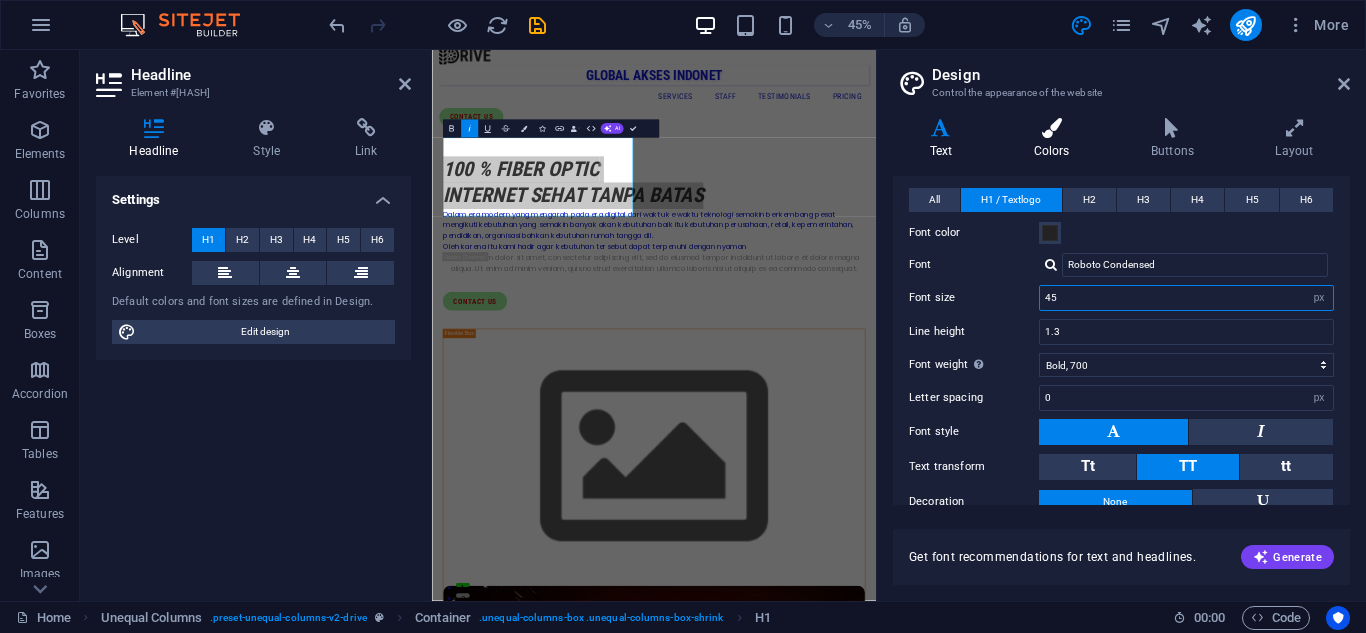 type on "45" 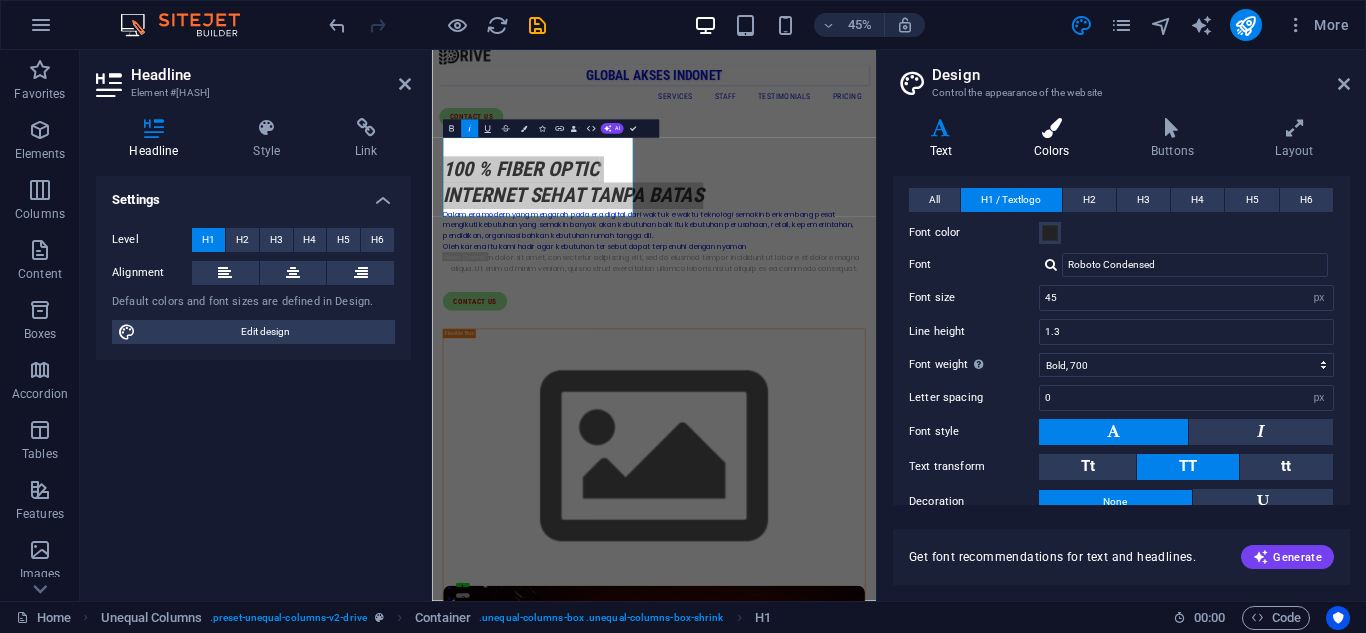 click on "Colors" at bounding box center (1055, 139) 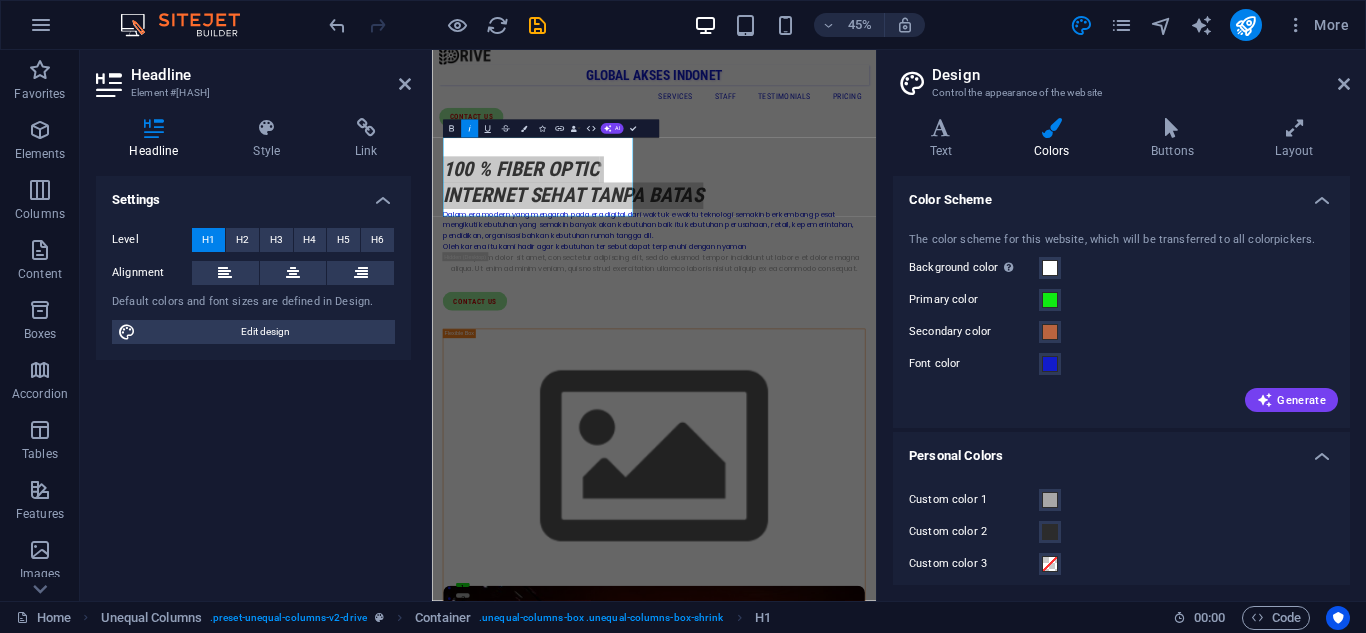 scroll, scrollTop: 75, scrollLeft: 0, axis: vertical 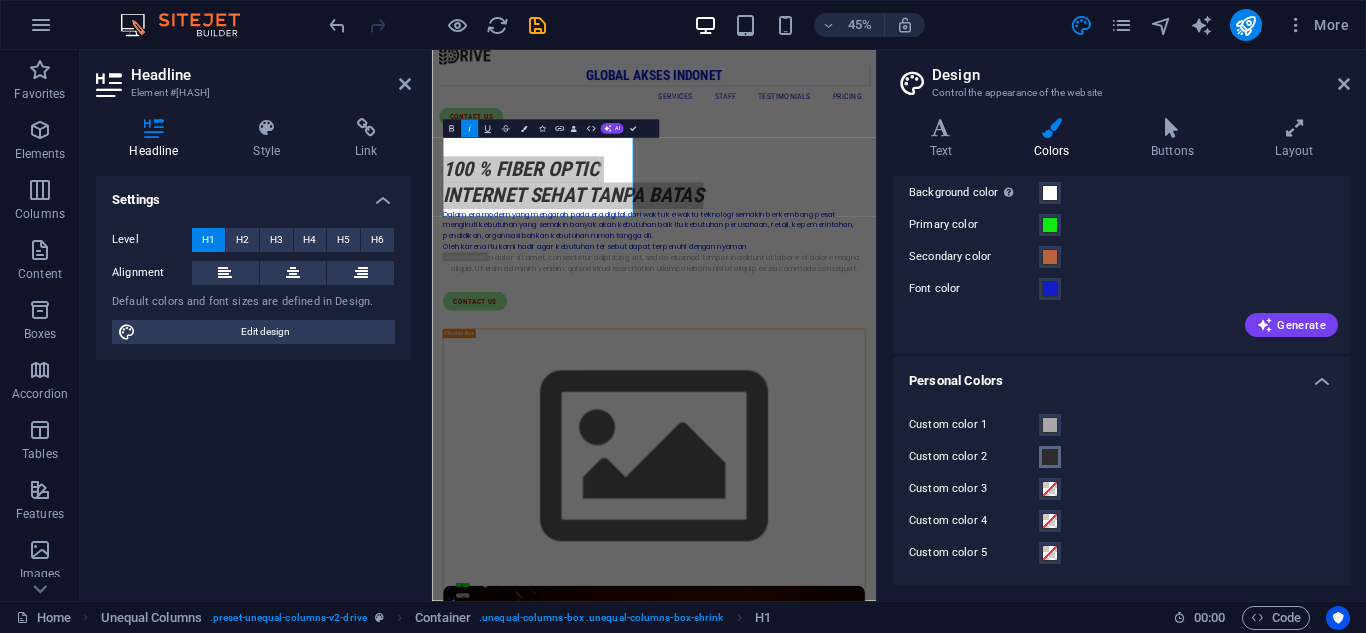 click at bounding box center [1050, 457] 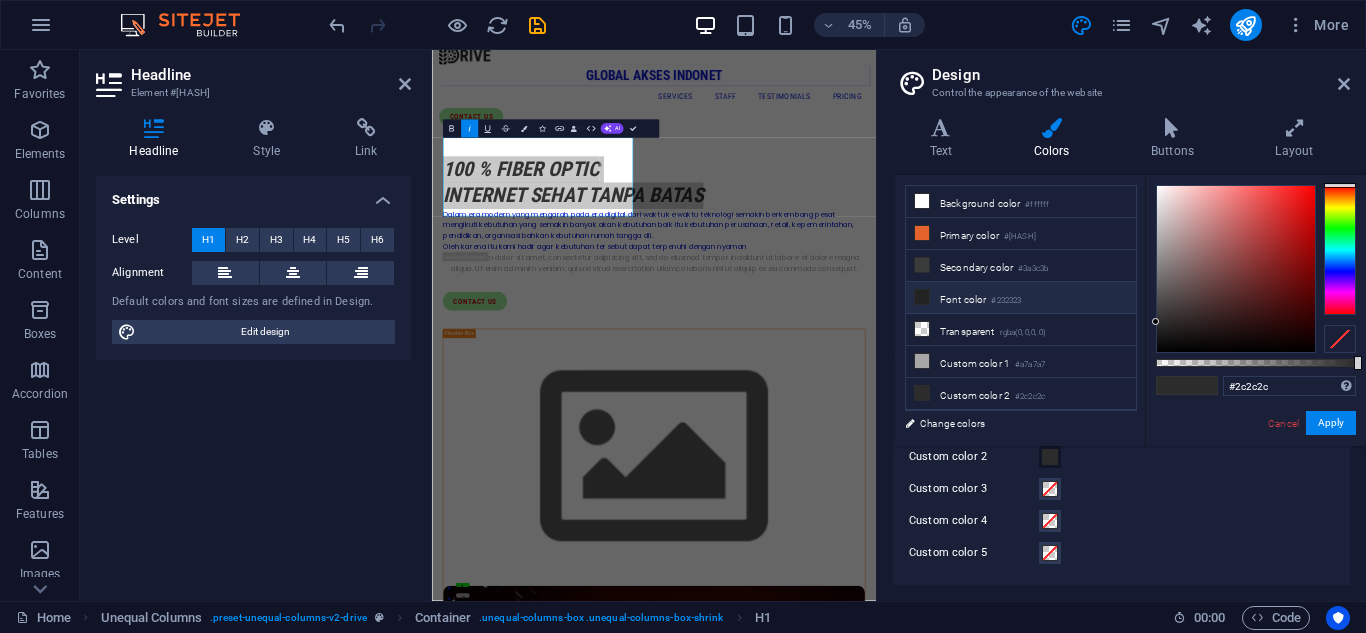 click on "Font color
#232323" at bounding box center (1021, 298) 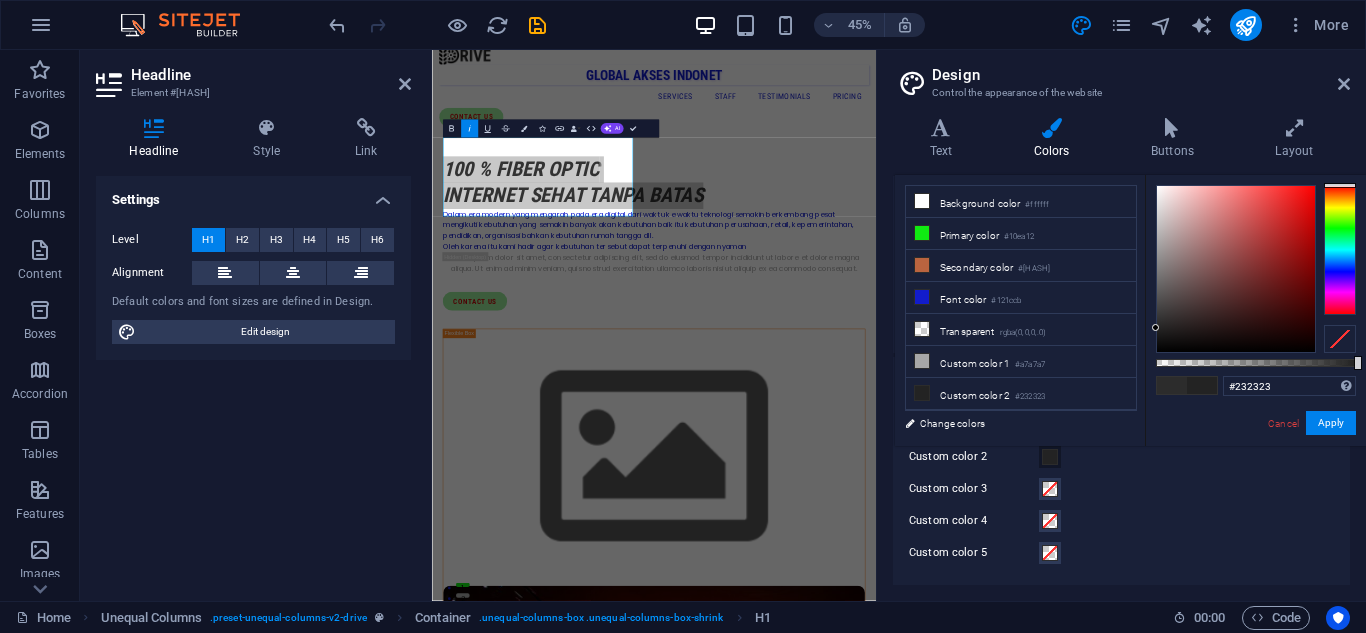 click at bounding box center [1340, 250] 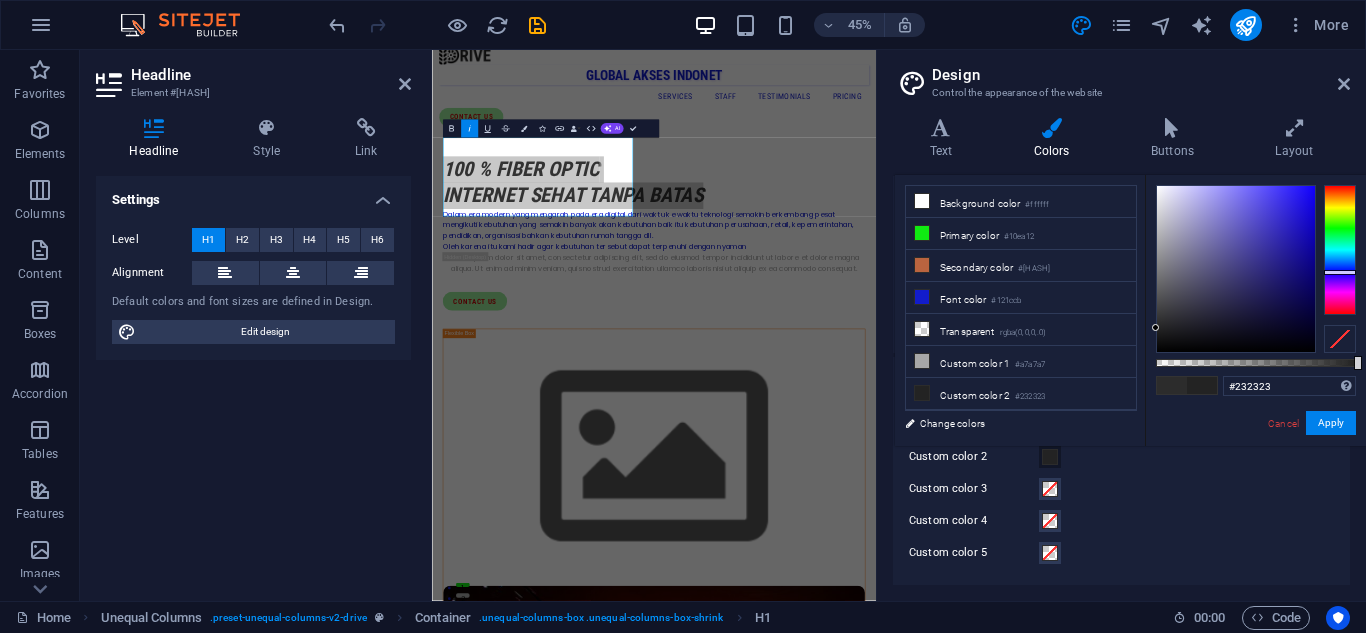 type on "#1f11e0" 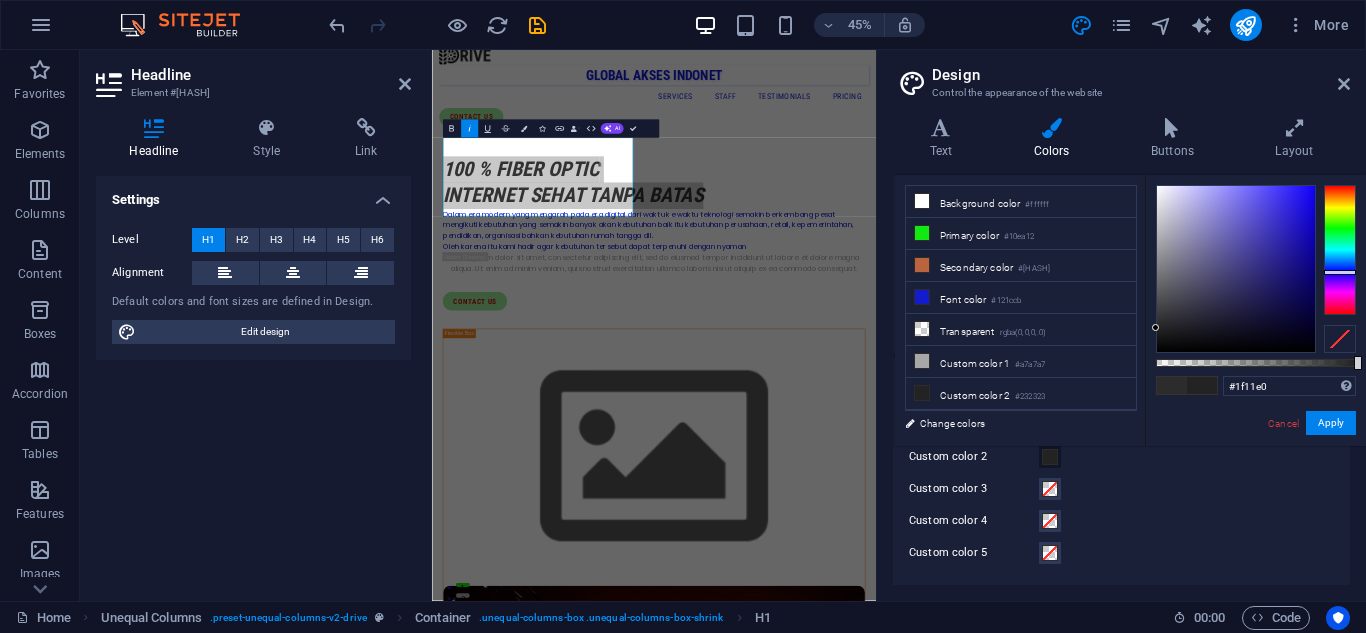 click at bounding box center (1236, 269) 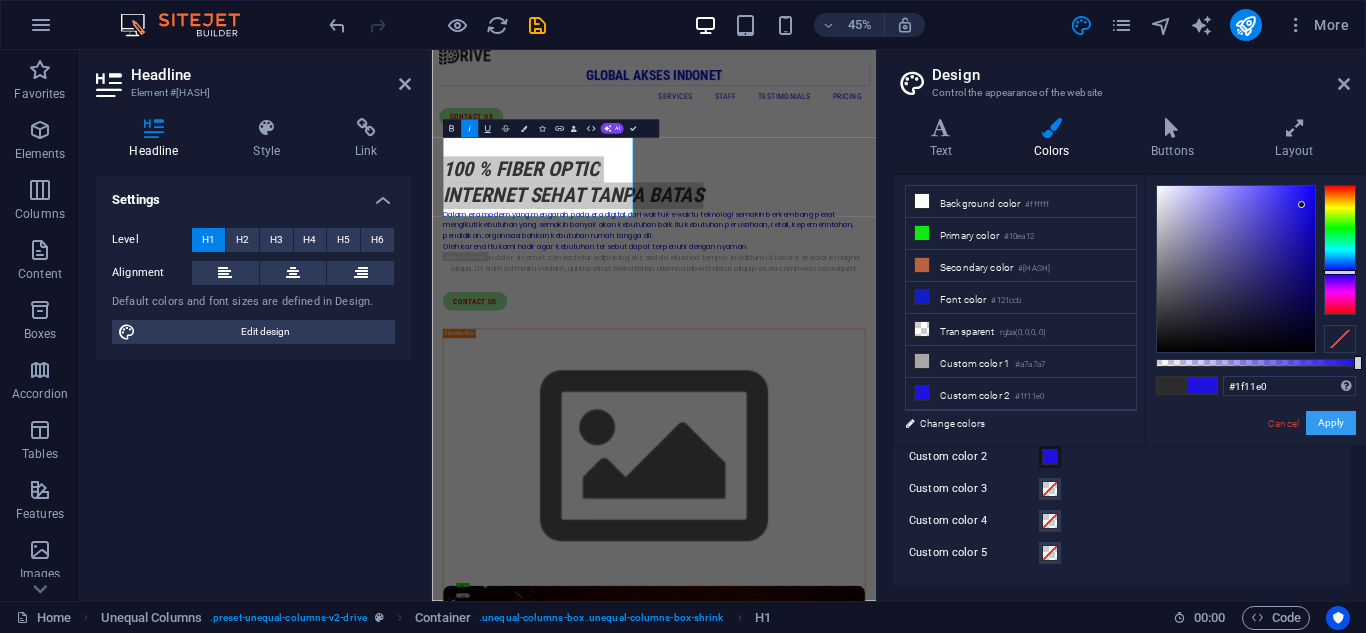click on "Apply" at bounding box center [1331, 423] 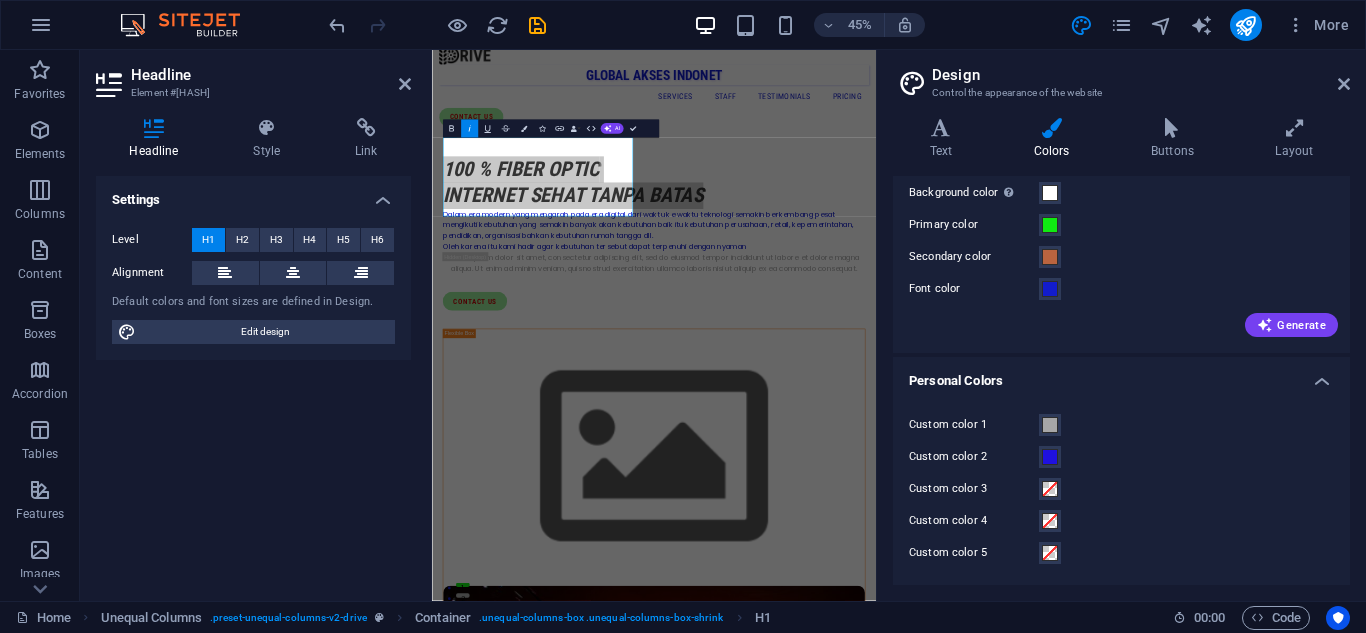 click on "Design Control the appearance of the website Variants  Text  Colors  Buttons  Layout Text Standard Bold Links Font color Font Poppins Font size 16 rem px Line height 1.5 Font weight To display the font weight correctly, it may need to be enabled.  Manage Fonts Thin, 100 Extra-light, 200 Light, 300 Regular, 400 Medium, 500 Semi-bold, 600 Bold, 700 Extra-bold, 800 Black, 900 Letter spacing 0 rem px Font style Text transform Tt TT tt Text align Font weight To display the font weight correctly, it may need to be enabled.  Manage Fonts Thin, 100 Extra-light, 200 Light, 300 Regular, 400 Medium, 500 Semi-bold, 600 Bold, 700 Extra-bold, 800 Black, 900 Default Hover / Active Font color Font color Decoration None Decoration None Transition duration 0.3 s Transition function Ease Ease In Ease Out Ease In/Ease Out Linear Headlines All H1 / Textlogo H2 H3 H4 H5 H6 Font color Font Roboto Condensed Line height 1.3 Font weight To display the font weight correctly, it may need to be enabled.  Manage Fonts Thin, 100 Light, 300" at bounding box center [1121, 325] 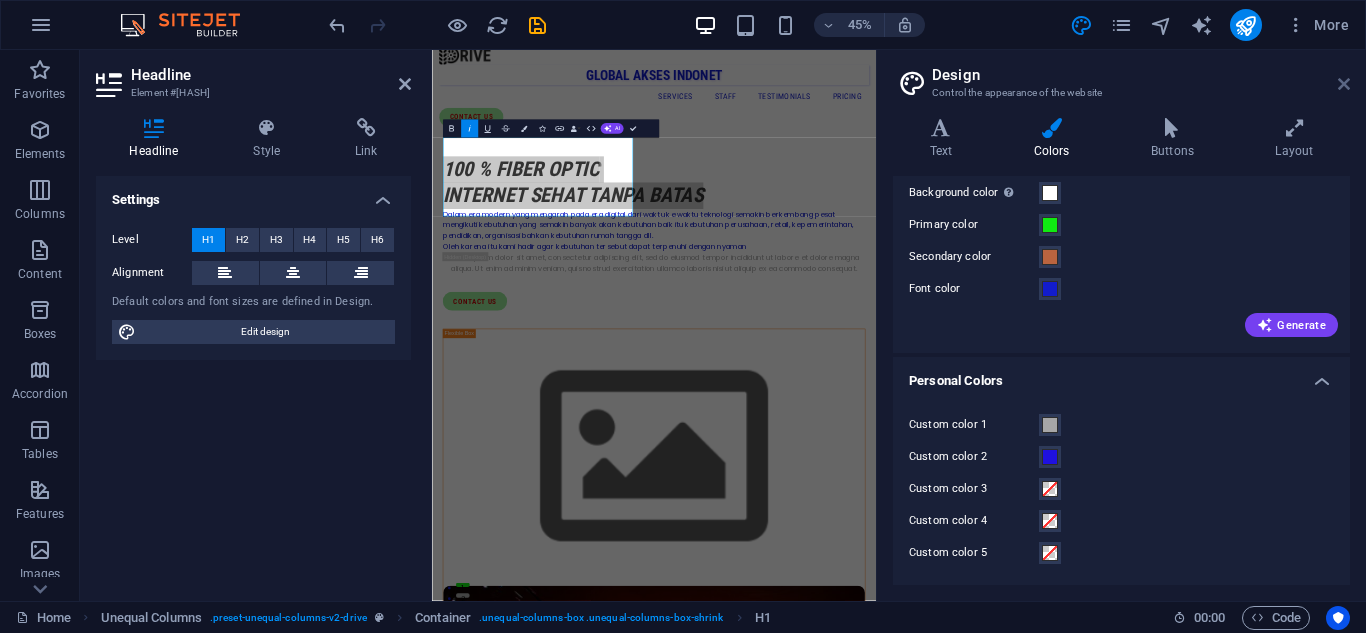 click at bounding box center (1344, 84) 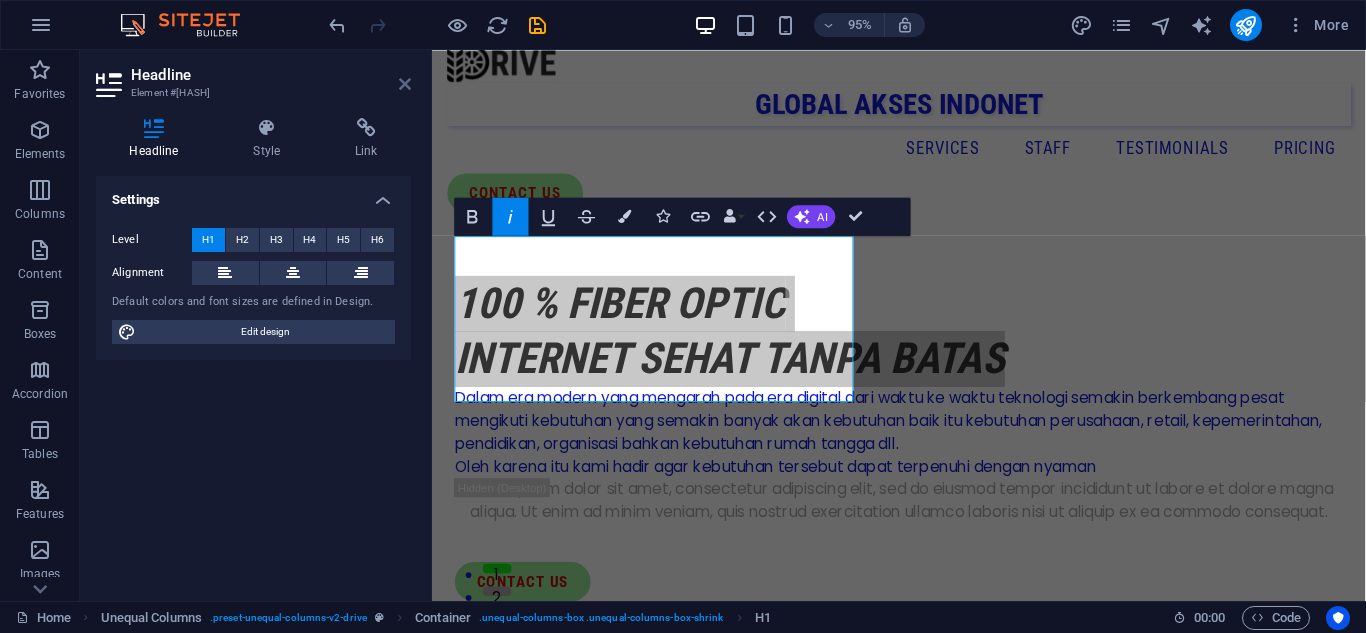 click at bounding box center (405, 84) 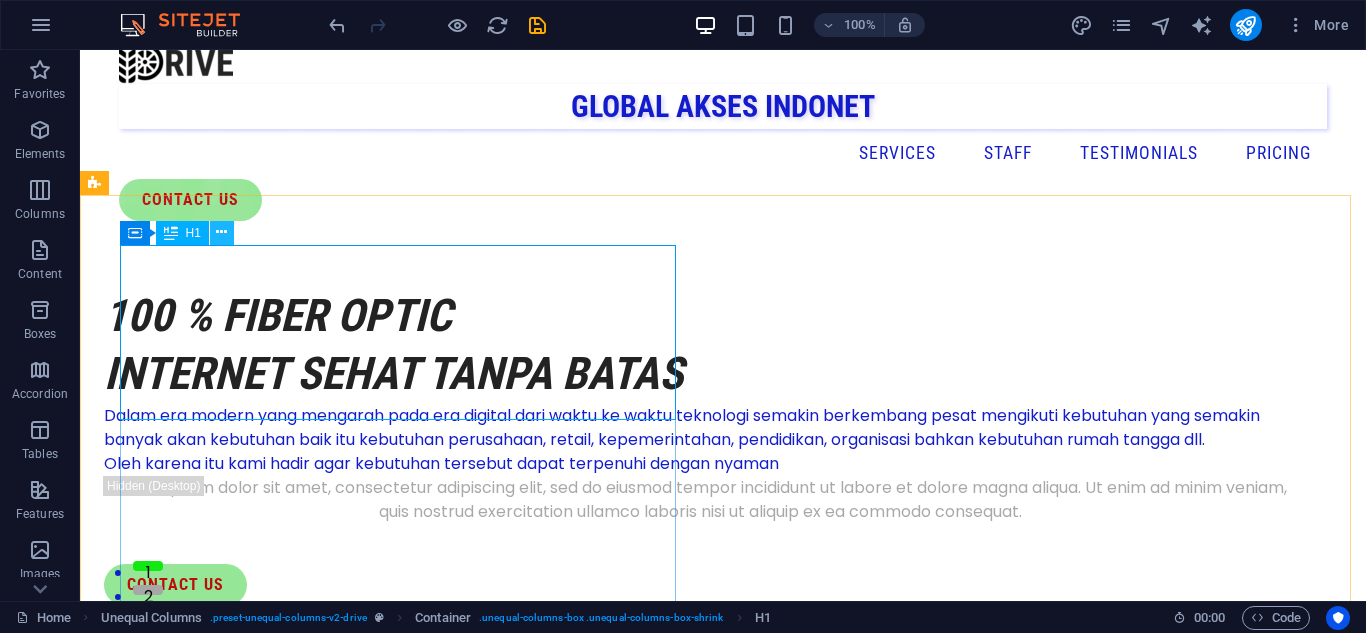 click at bounding box center (221, 232) 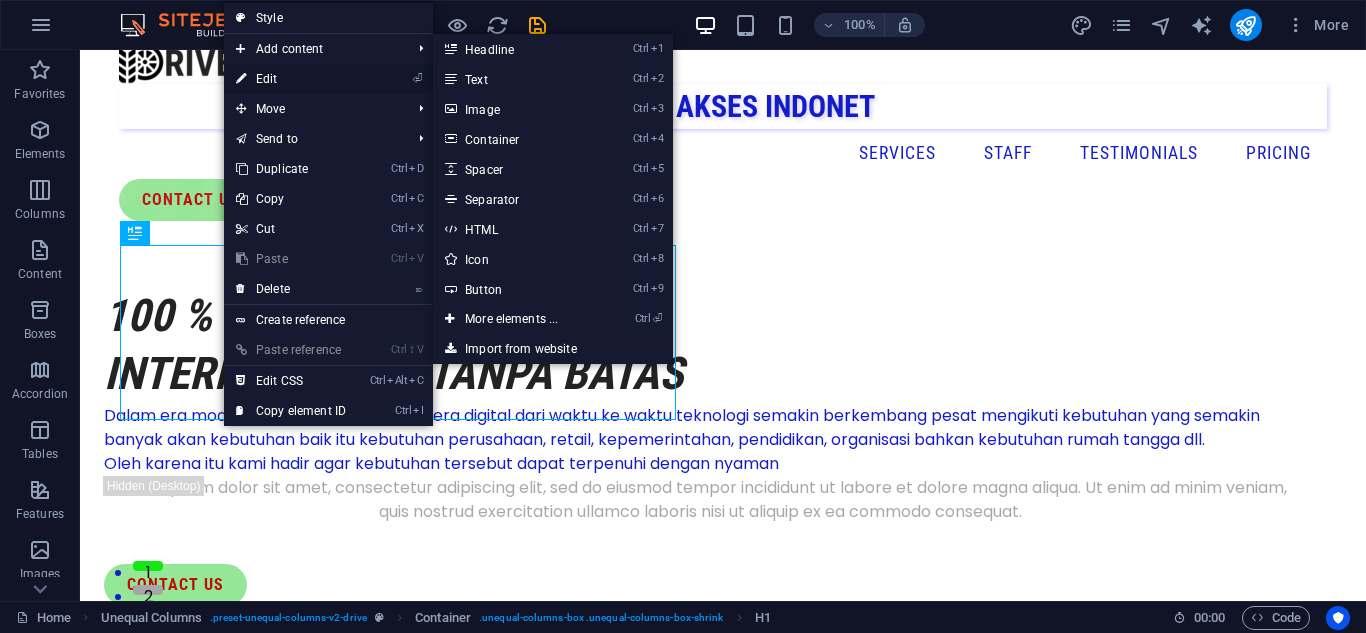 click on "⏎  Edit" at bounding box center [291, 79] 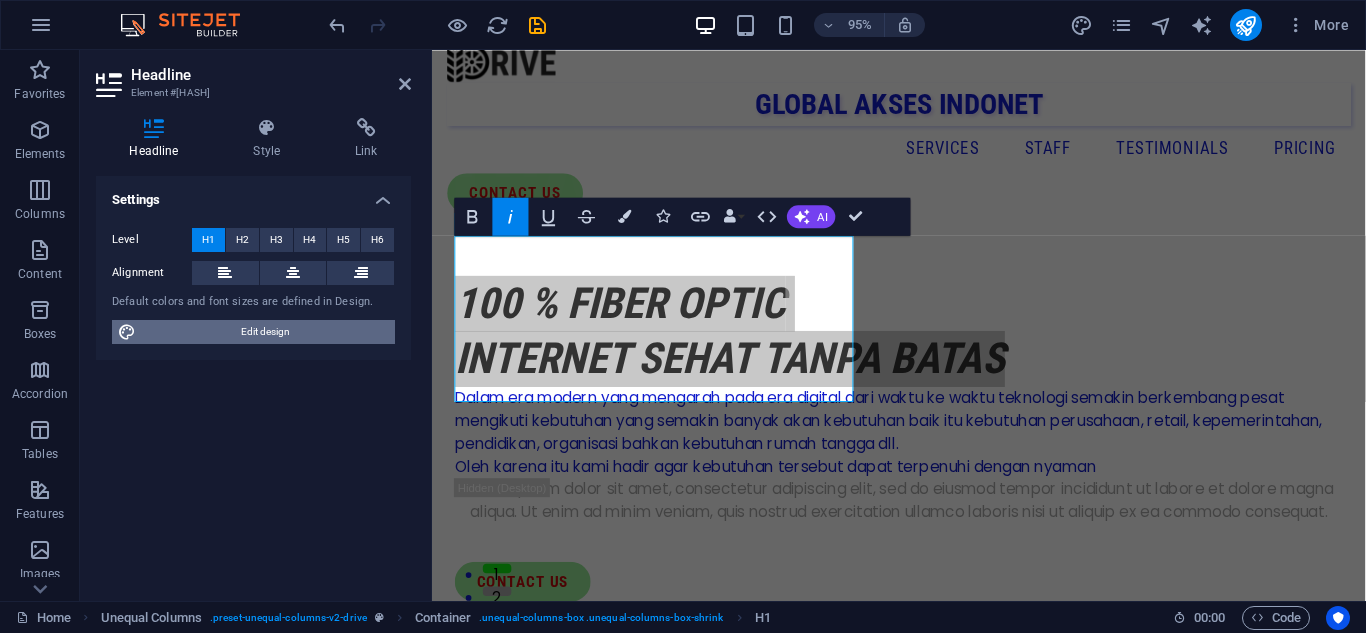 click on "Edit design" at bounding box center [265, 332] 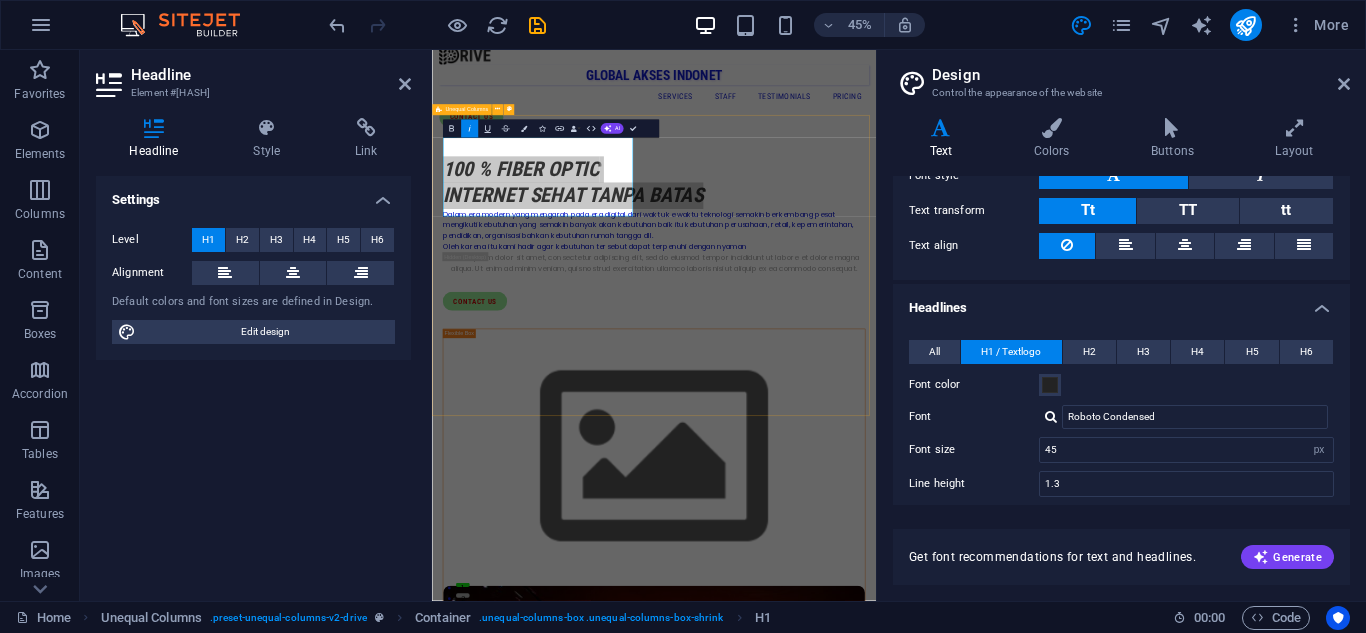 scroll, scrollTop: 400, scrollLeft: 0, axis: vertical 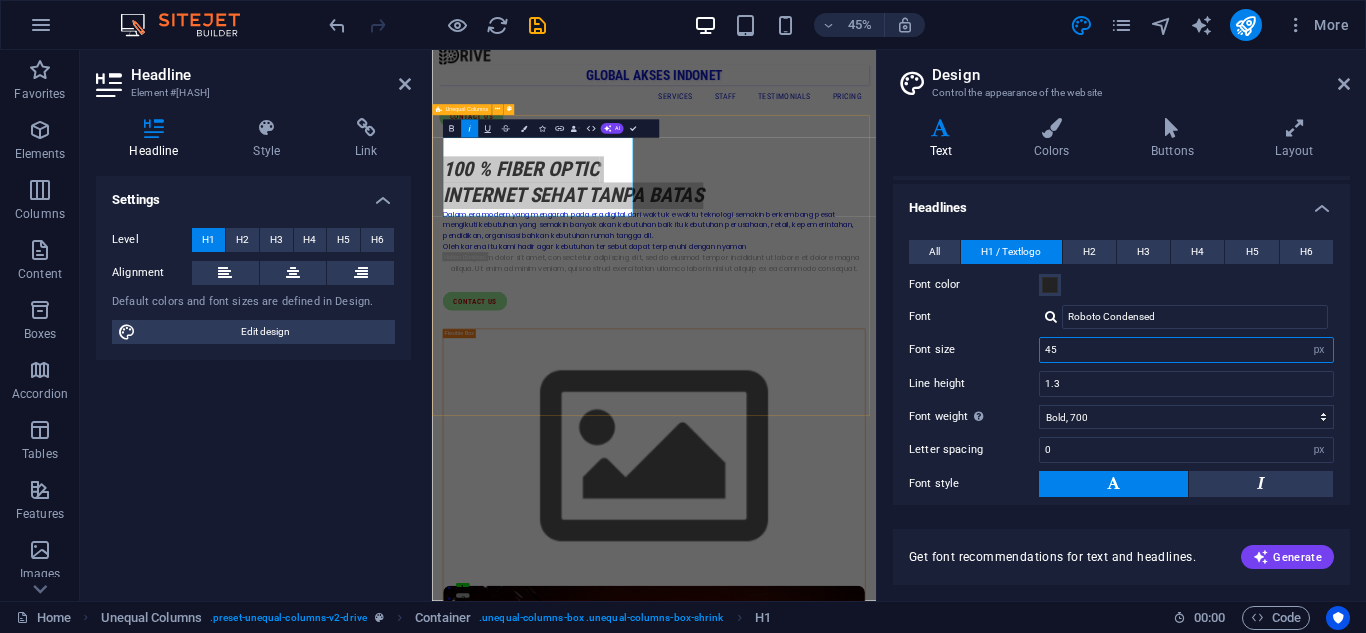 drag, startPoint x: 1080, startPoint y: 350, endPoint x: 1024, endPoint y: 349, distance: 56.008926 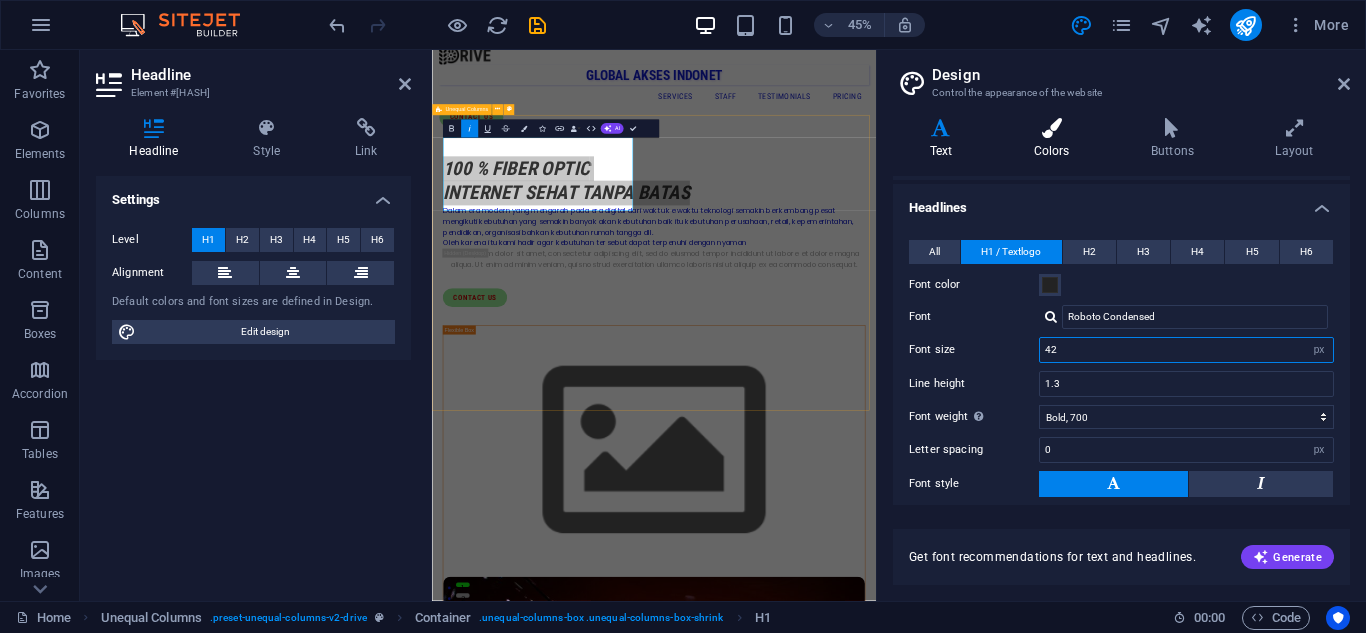 type on "42" 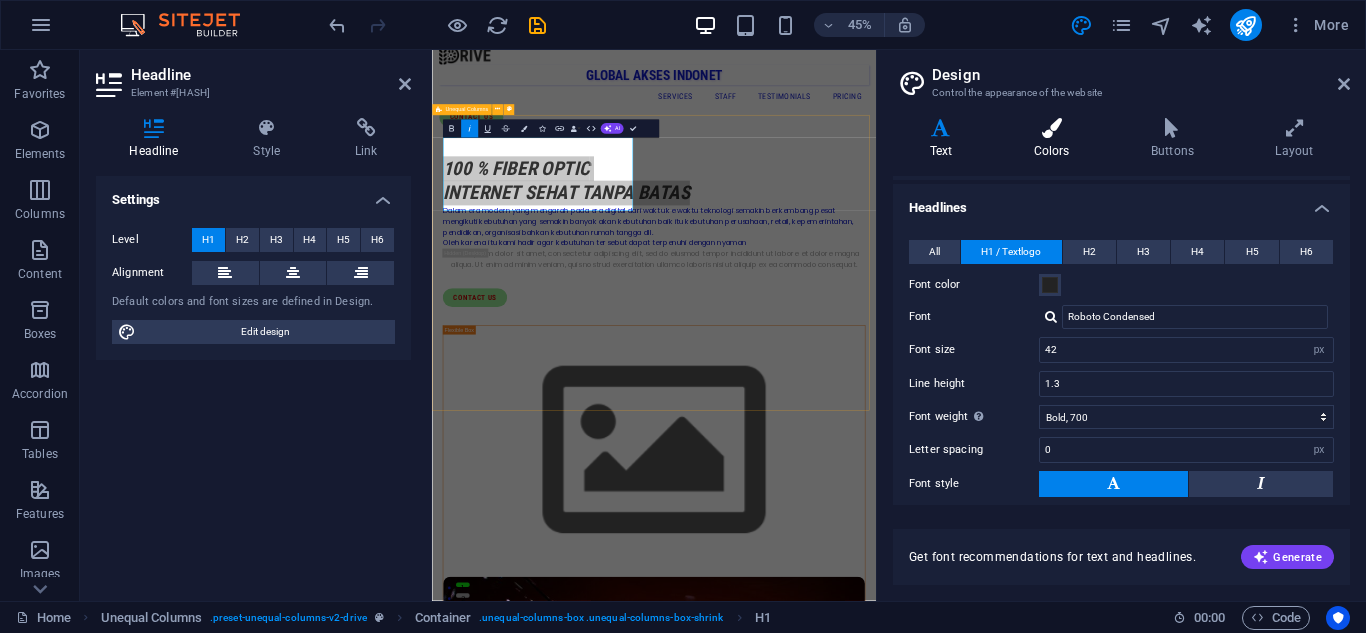 click at bounding box center [1051, 128] 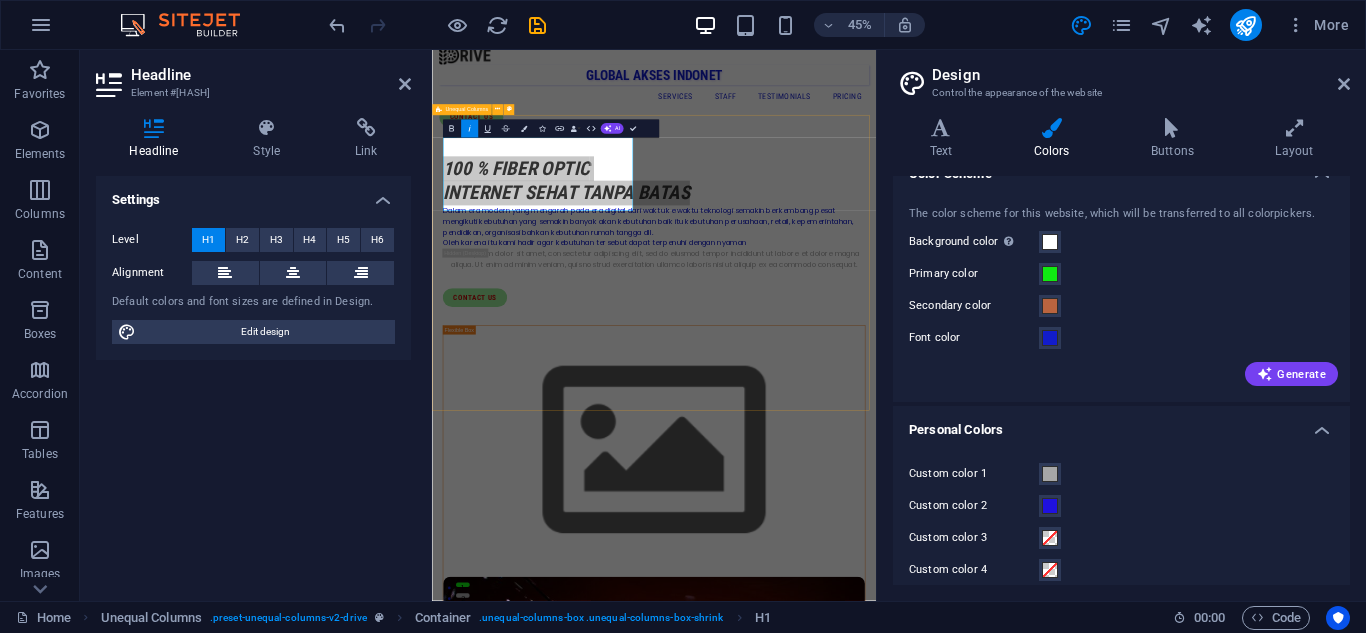 scroll, scrollTop: 0, scrollLeft: 0, axis: both 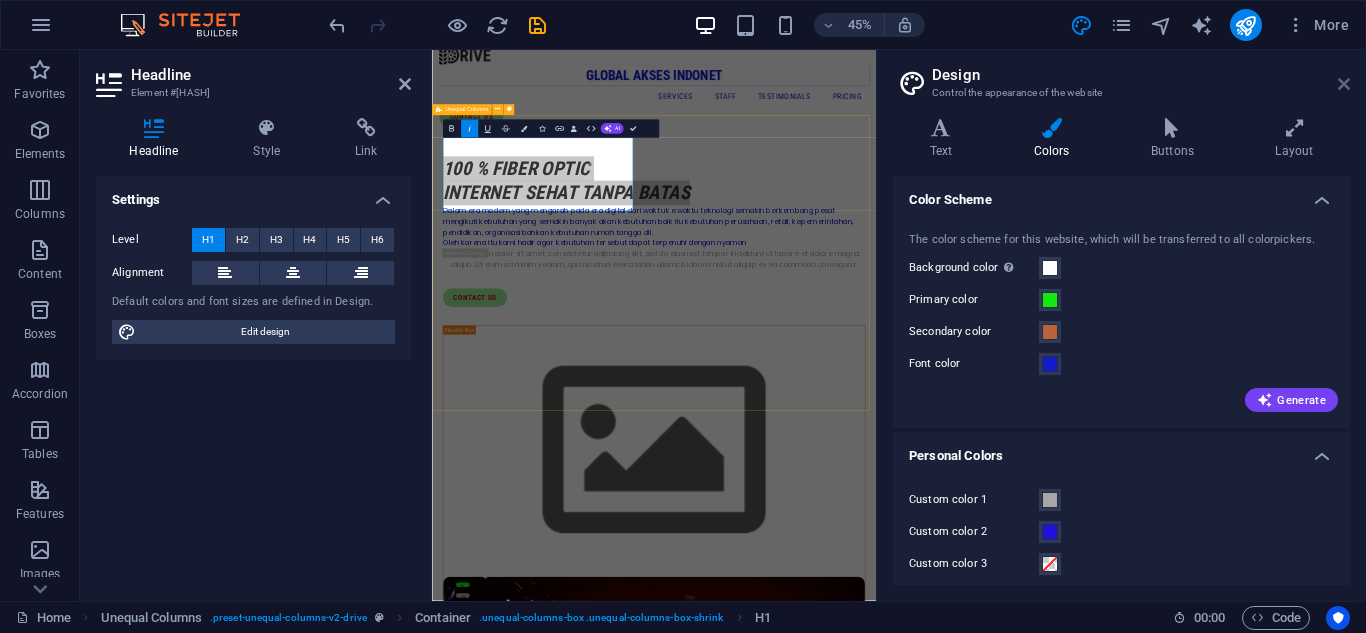 click at bounding box center (1344, 84) 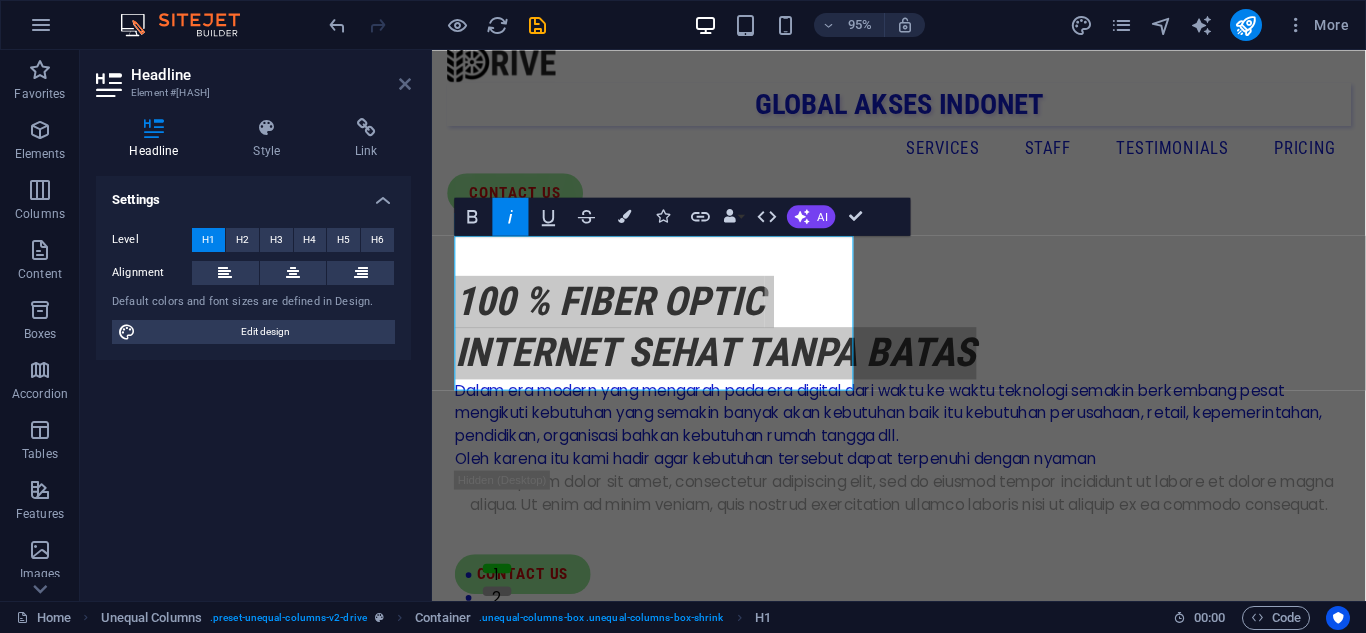 click at bounding box center [405, 84] 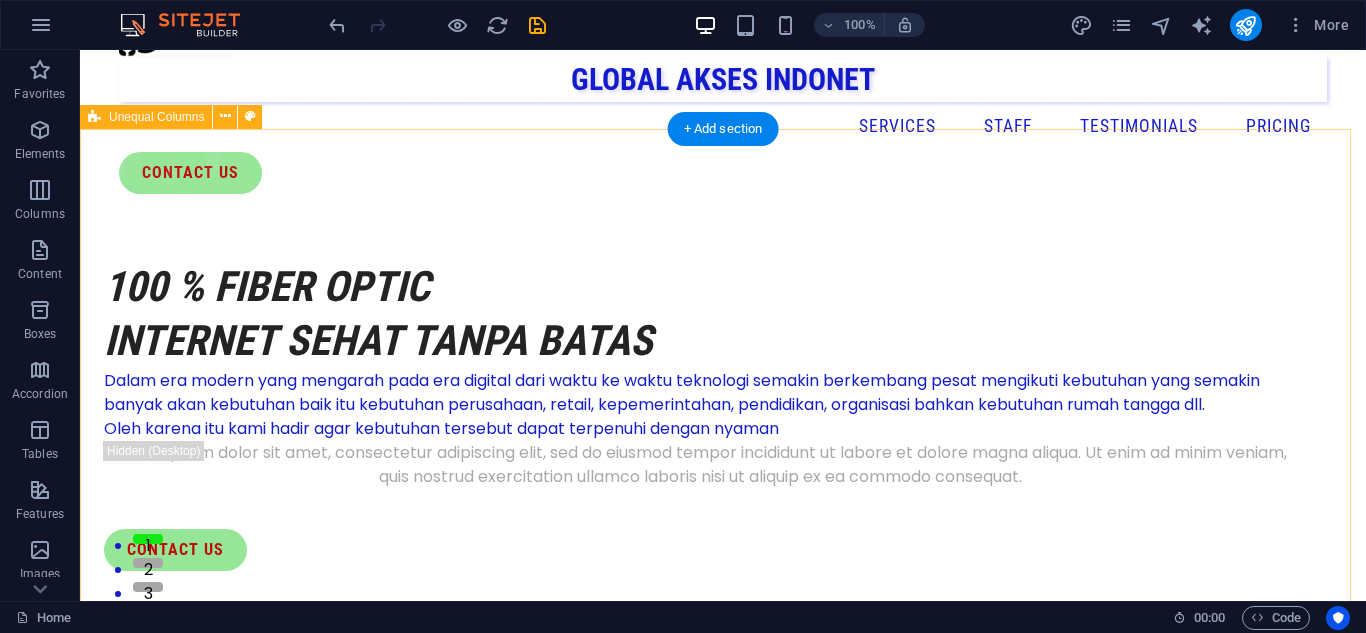 scroll, scrollTop: 0, scrollLeft: 0, axis: both 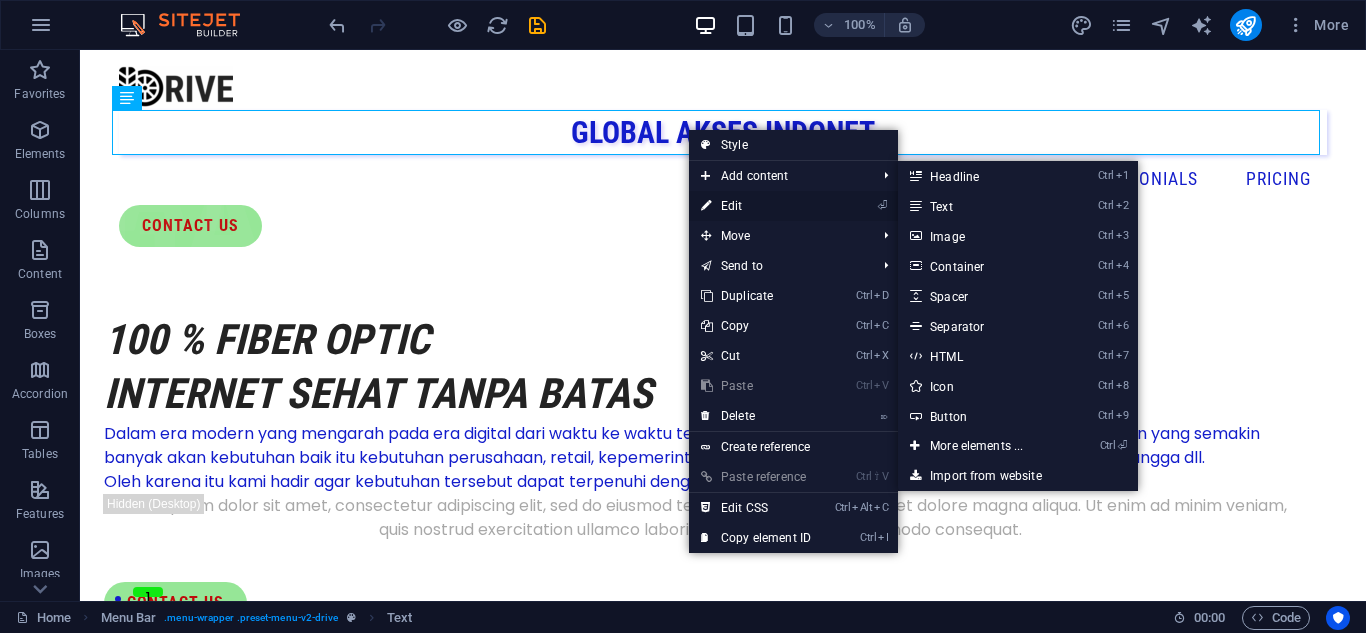 click on "⏎  Edit" at bounding box center [756, 206] 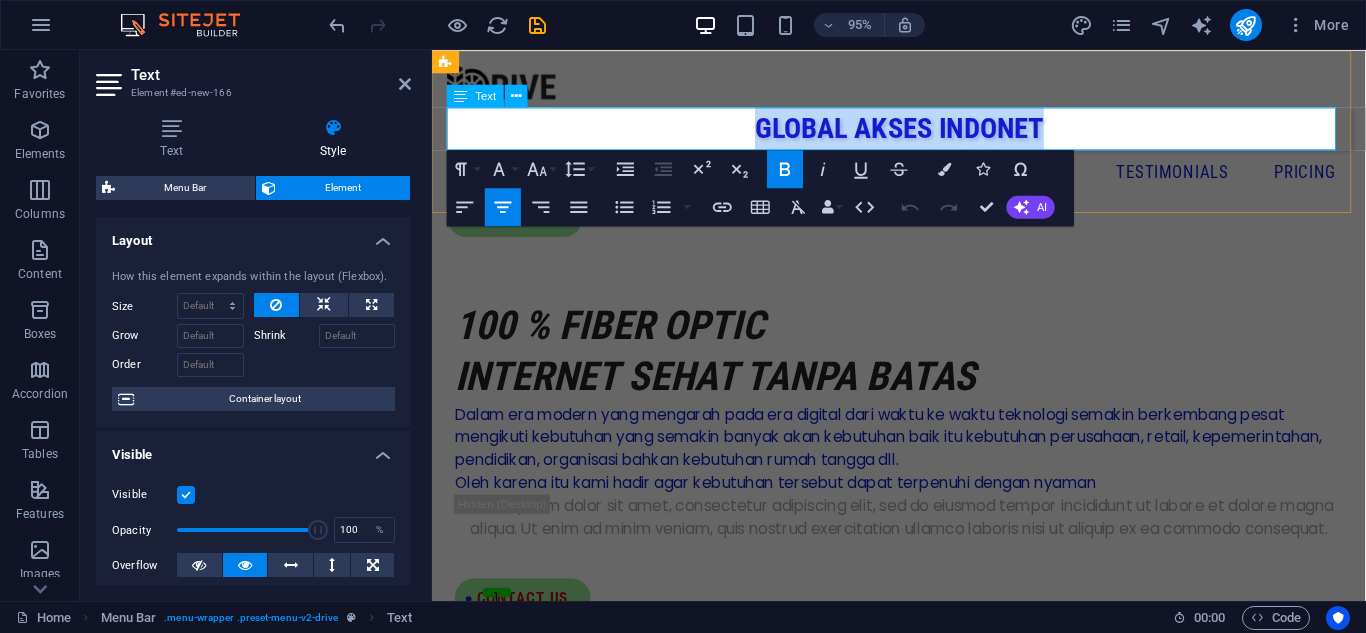 drag, startPoint x: 1065, startPoint y: 133, endPoint x: 759, endPoint y: 125, distance: 306.10455 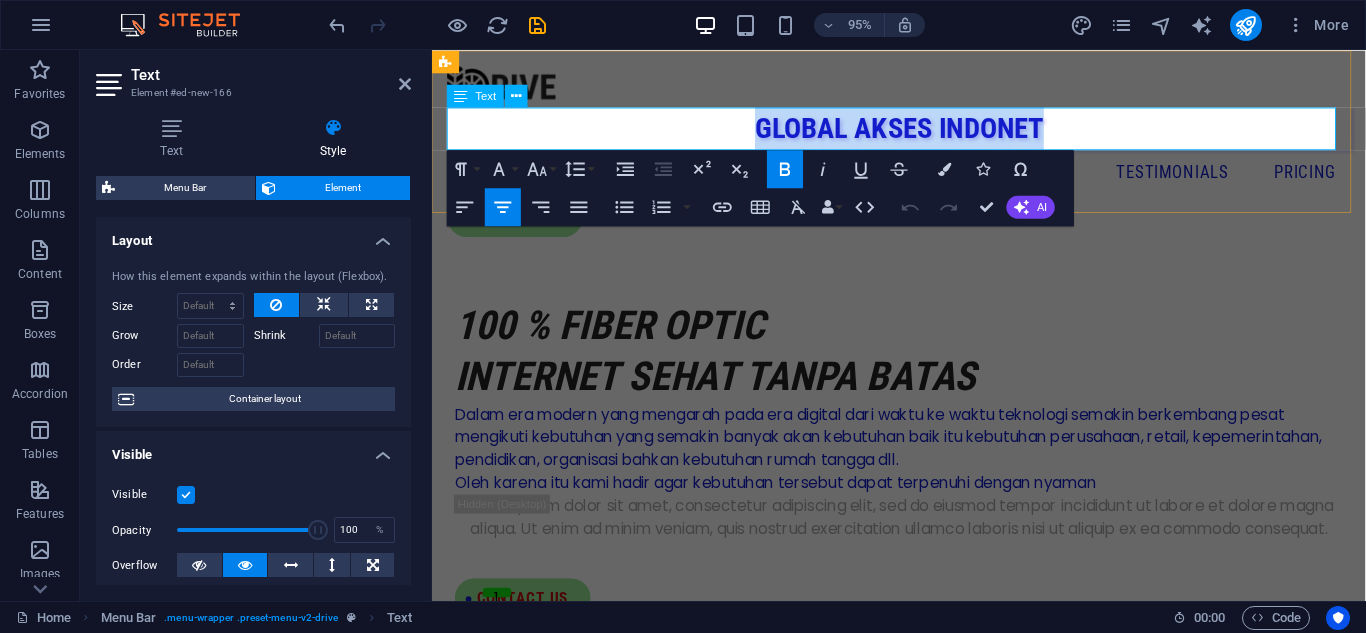 click on "GLOBAL AKSES INDONET" at bounding box center [923, 132] 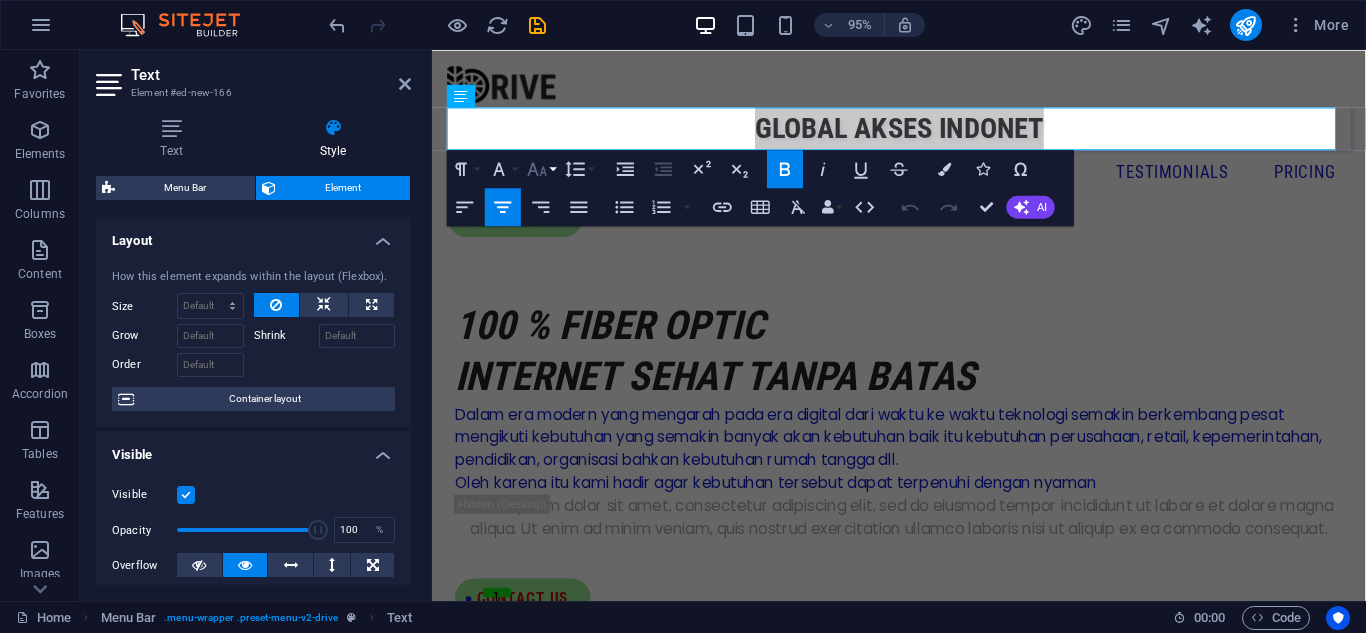 click 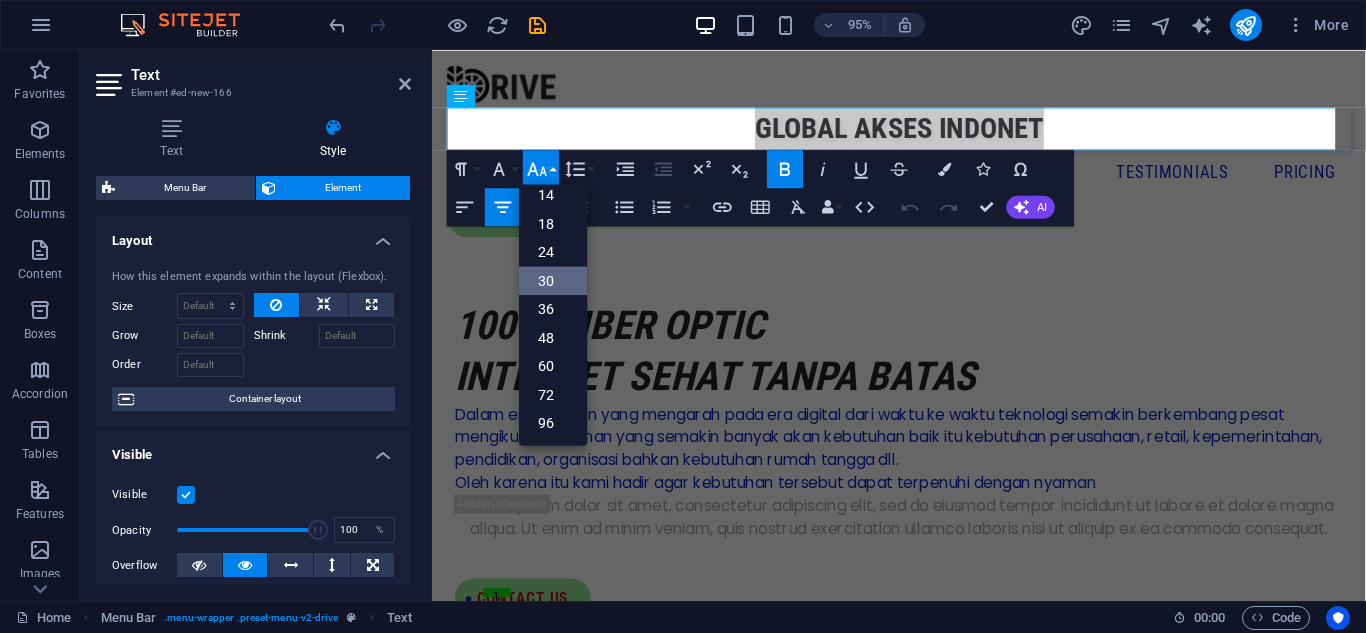 scroll, scrollTop: 161, scrollLeft: 0, axis: vertical 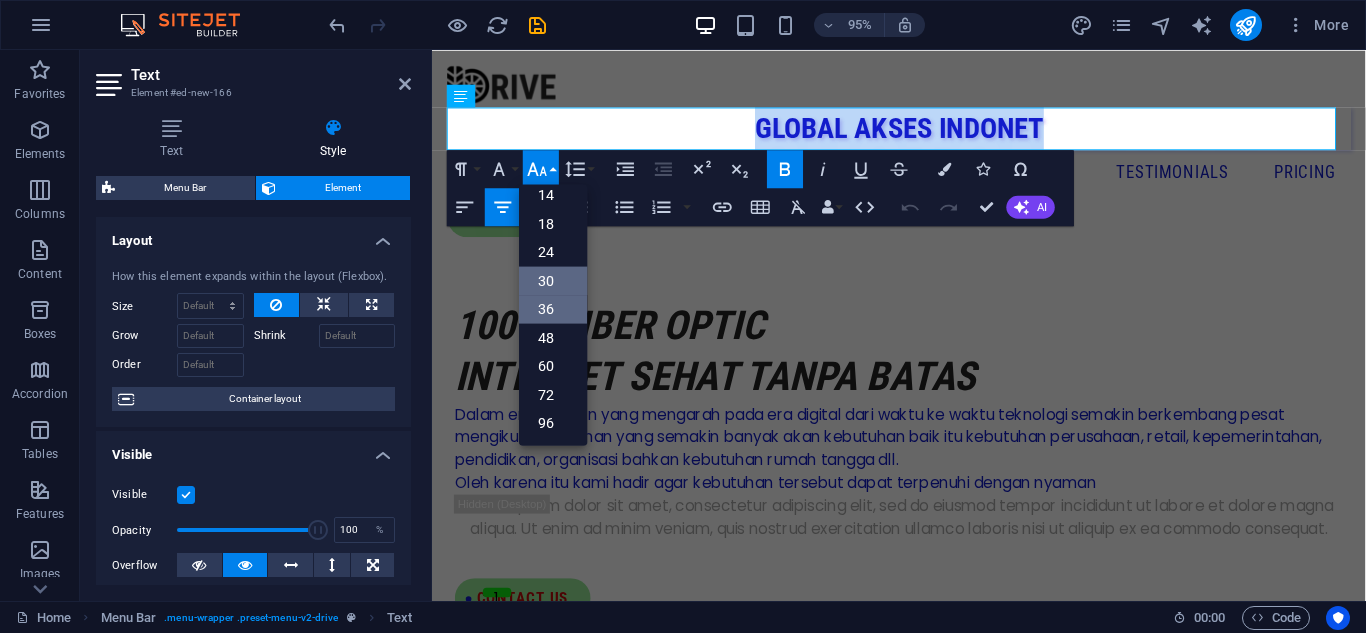 click on "36" at bounding box center (553, 309) 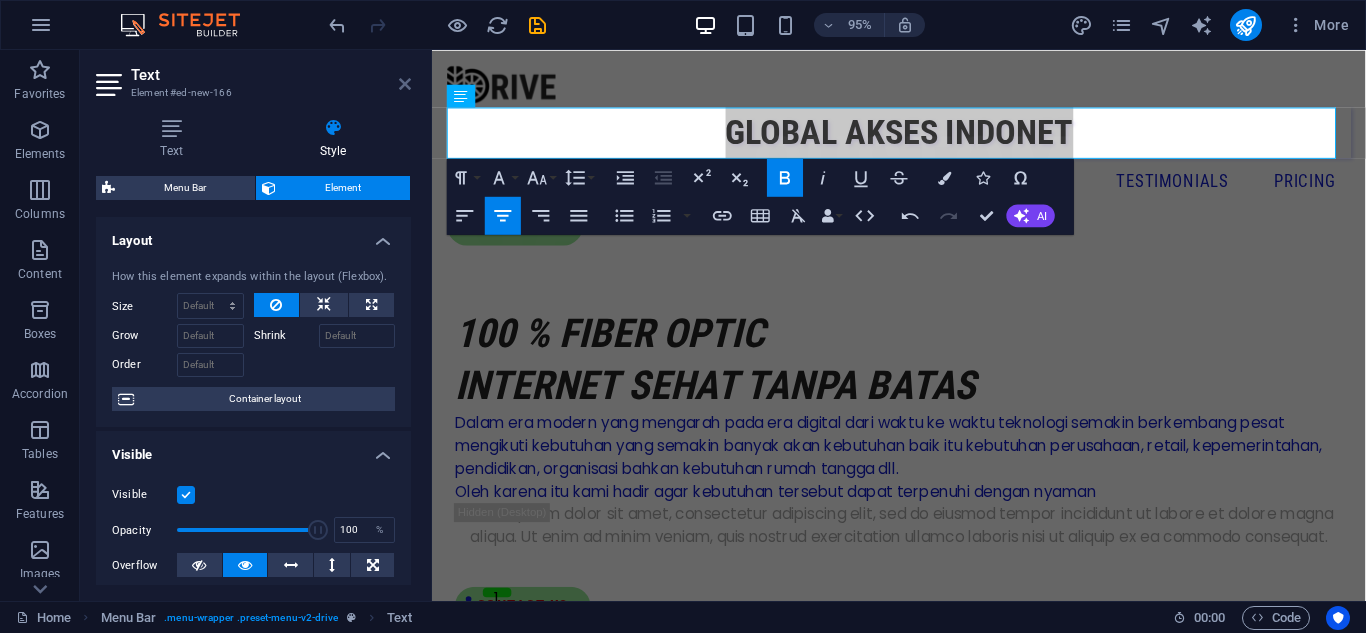 click at bounding box center (405, 84) 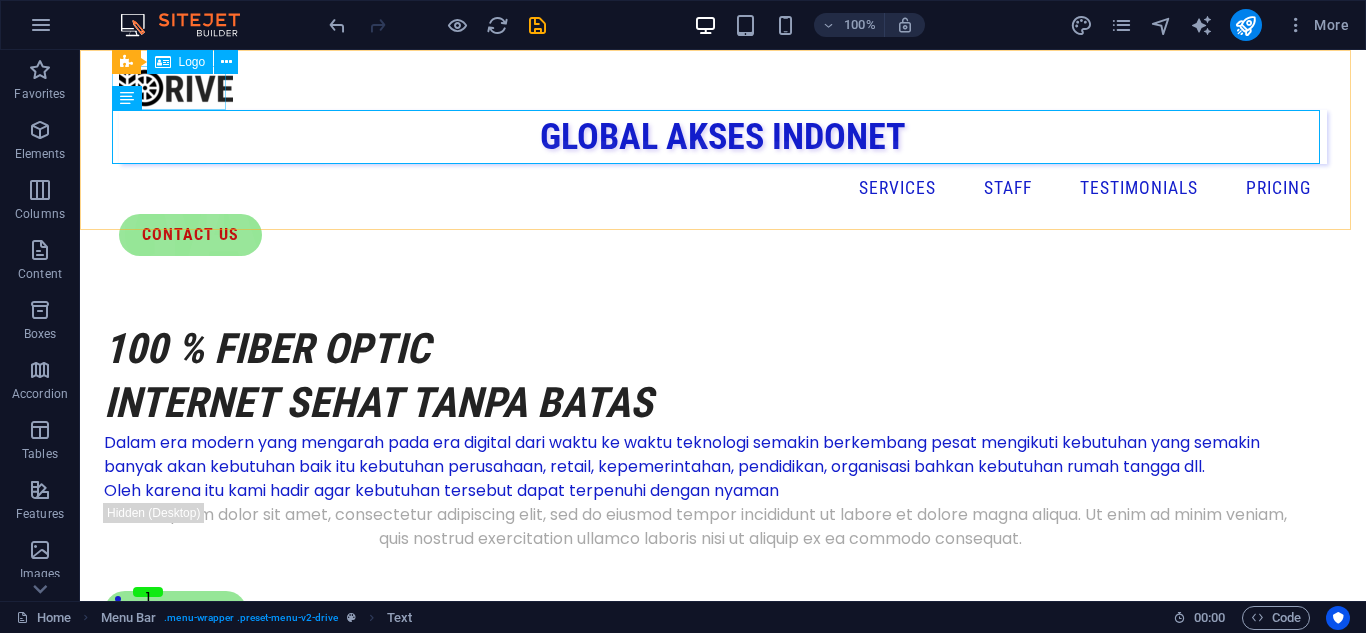 click on "Logo" at bounding box center [192, 62] 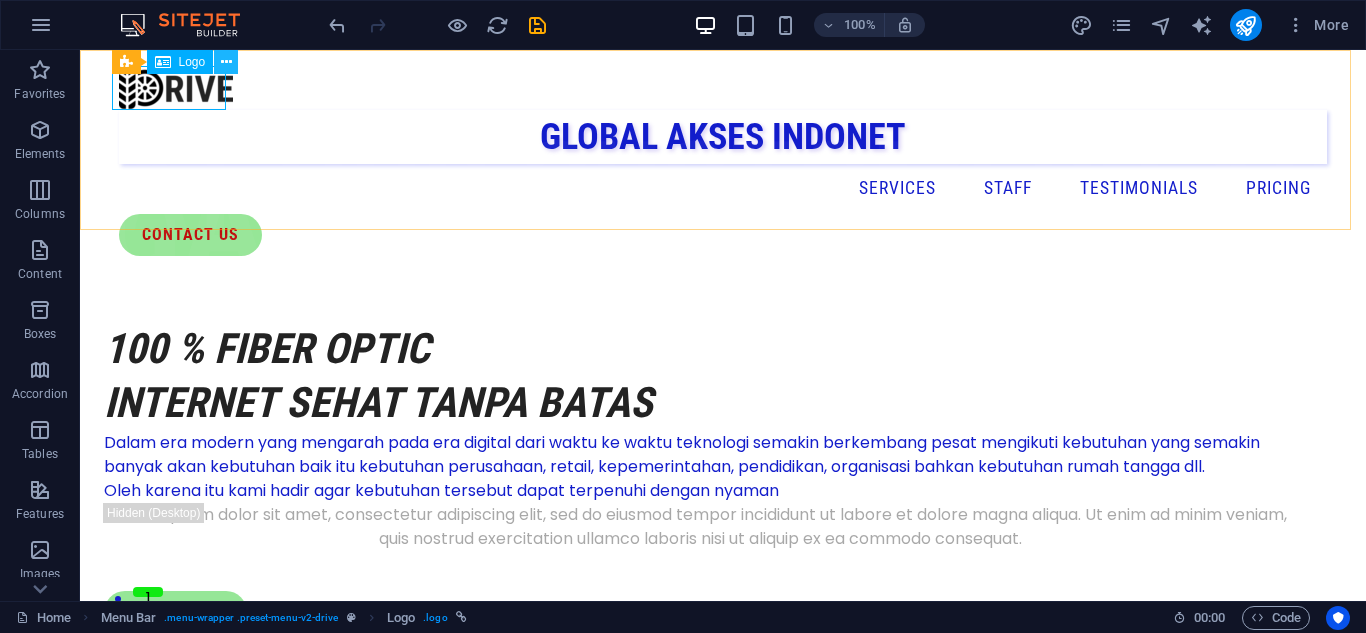 click at bounding box center (226, 62) 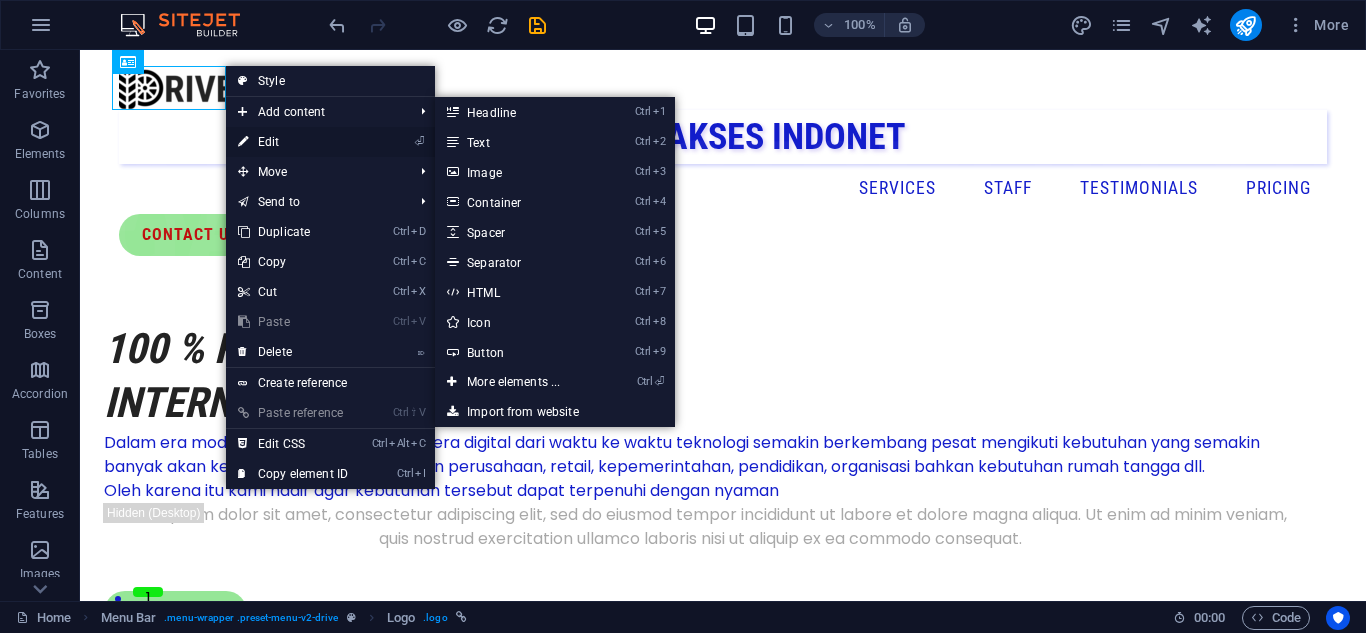 click on "⏎  Edit" at bounding box center (293, 142) 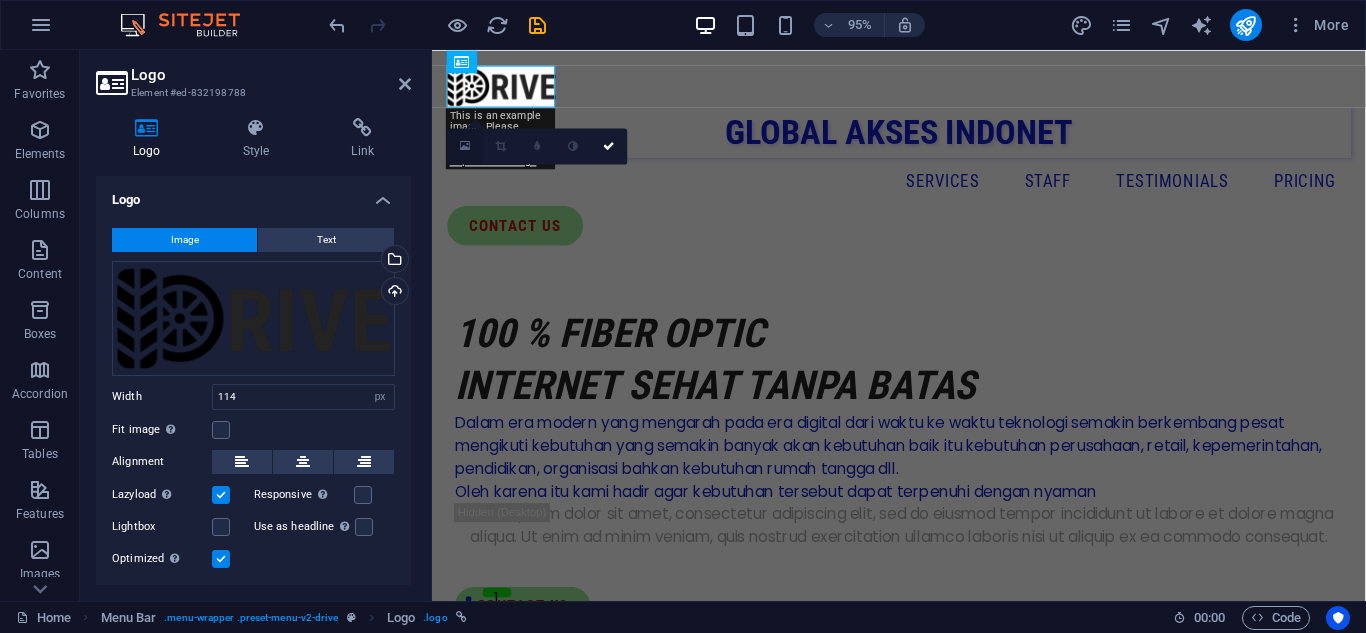 click at bounding box center [465, 145] 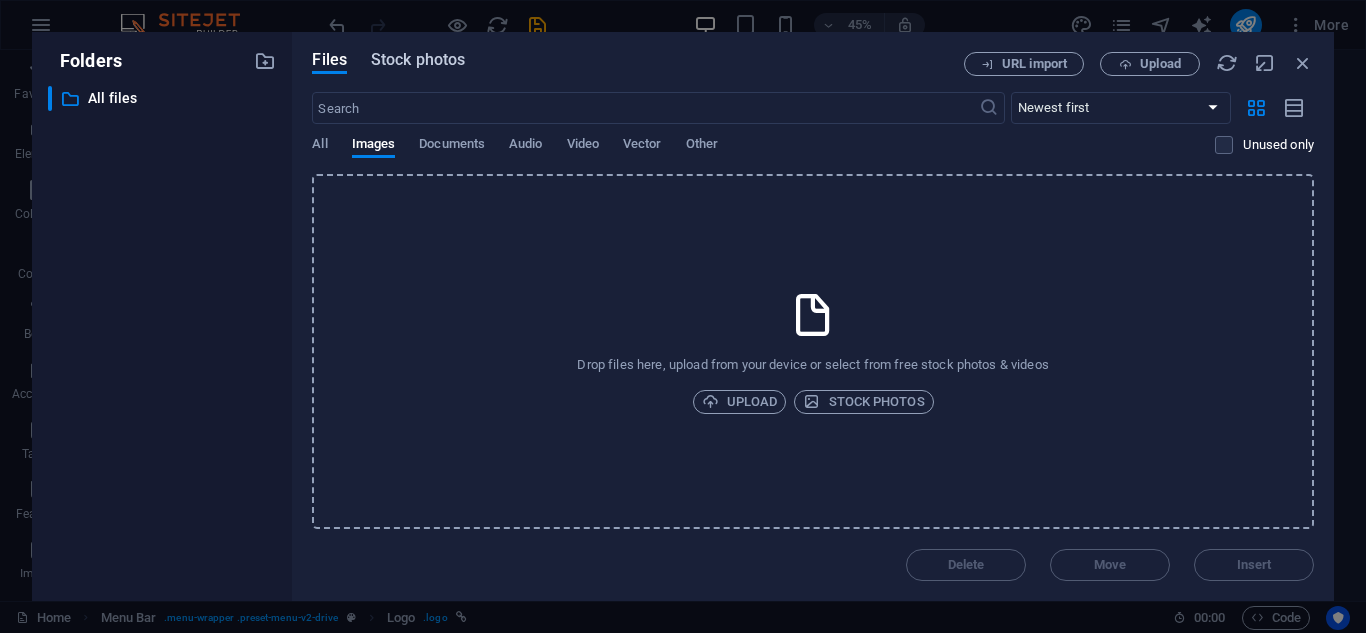 click on "Stock photos" at bounding box center (418, 60) 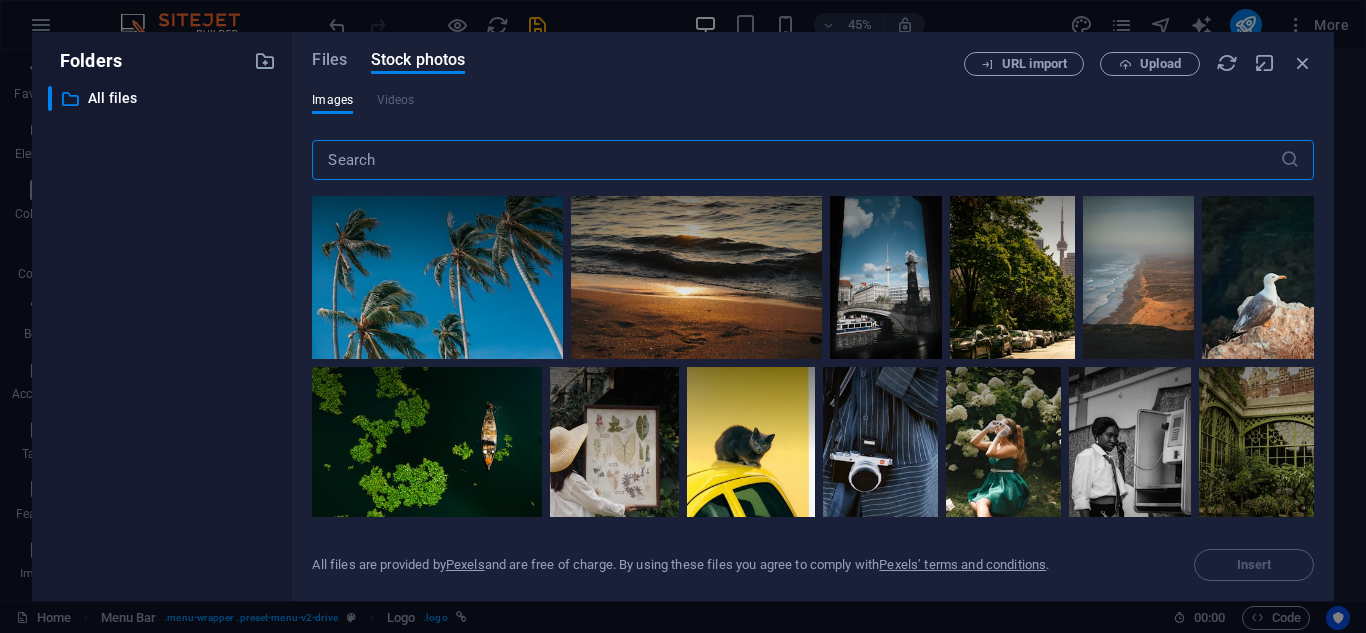 scroll, scrollTop: 0, scrollLeft: 0, axis: both 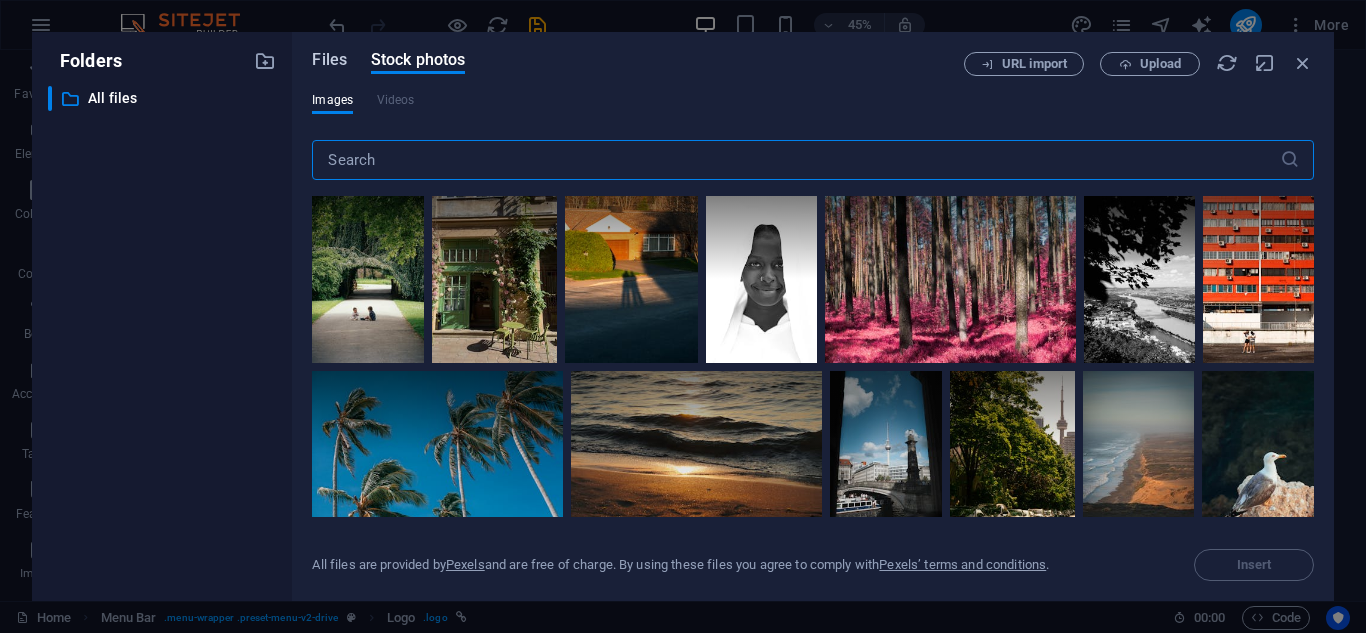 click on "Files" at bounding box center [329, 60] 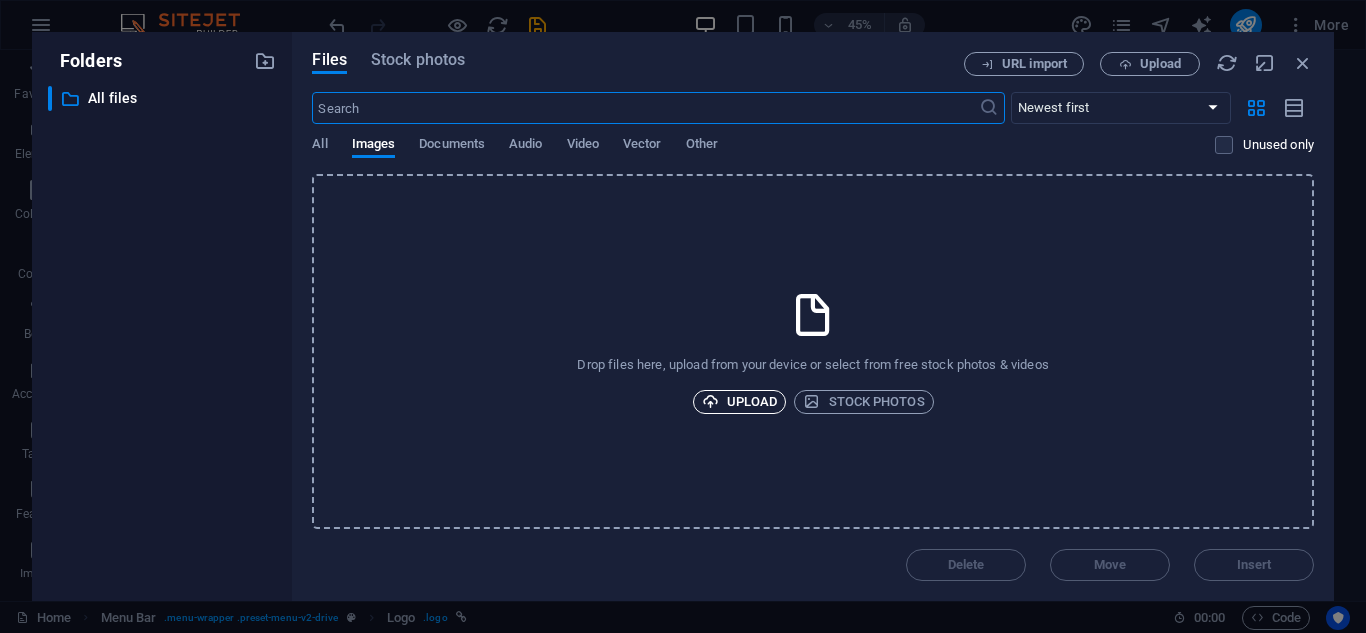 click on "Upload" at bounding box center (740, 402) 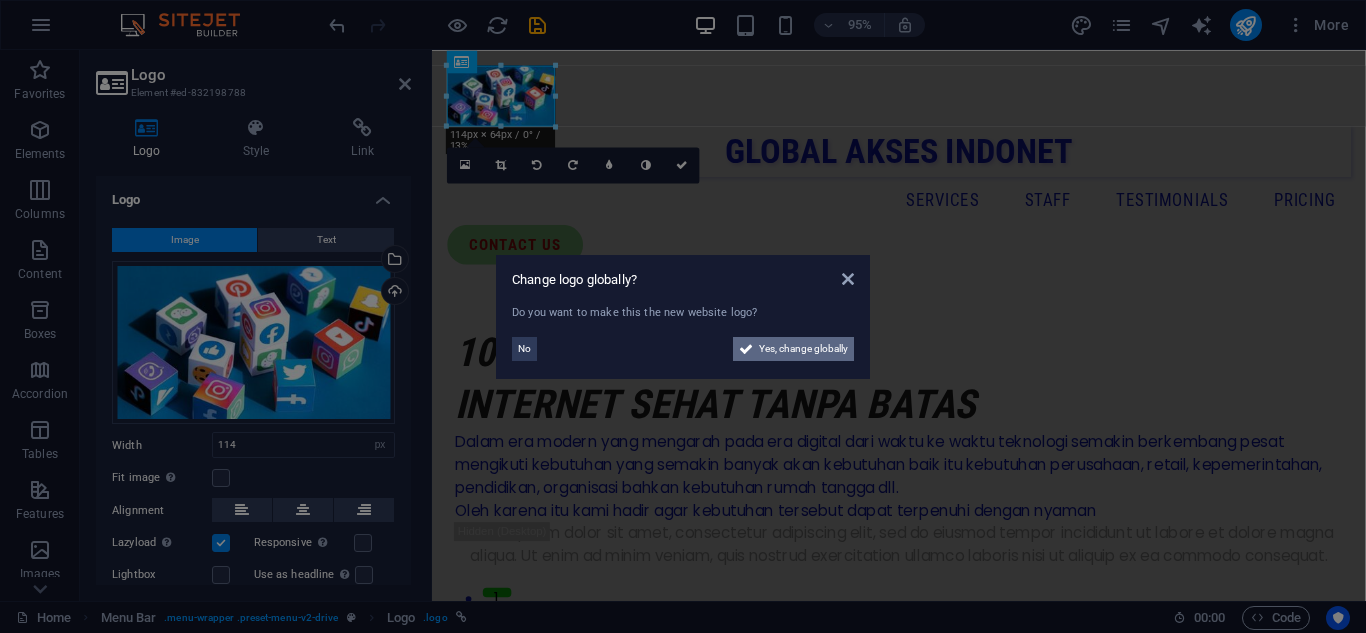 click on "Yes, change globally" at bounding box center (803, 349) 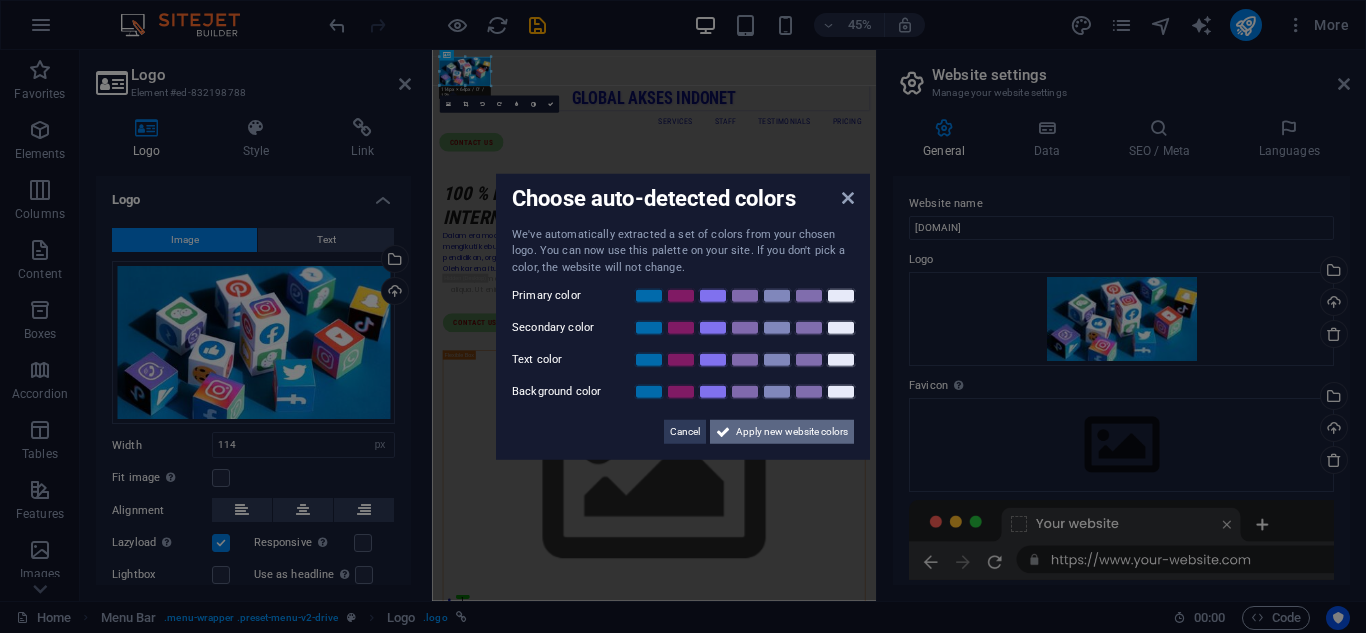 click on "Apply new website colors" at bounding box center [792, 432] 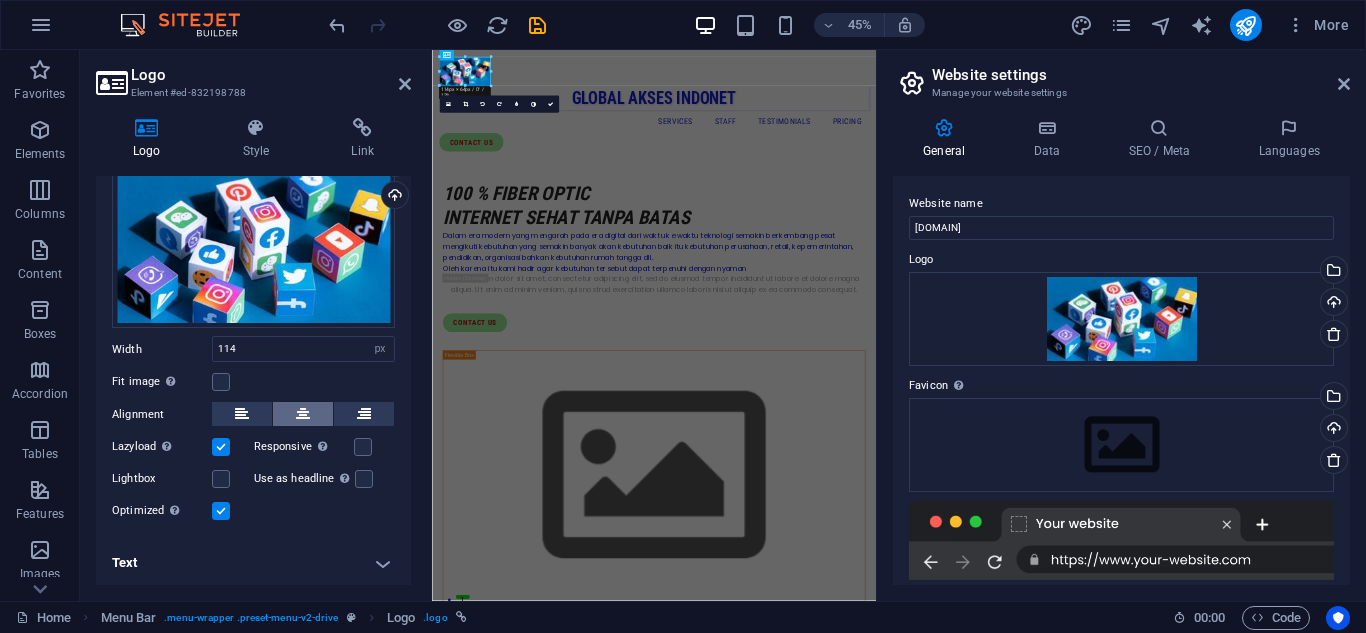 scroll, scrollTop: 0, scrollLeft: 0, axis: both 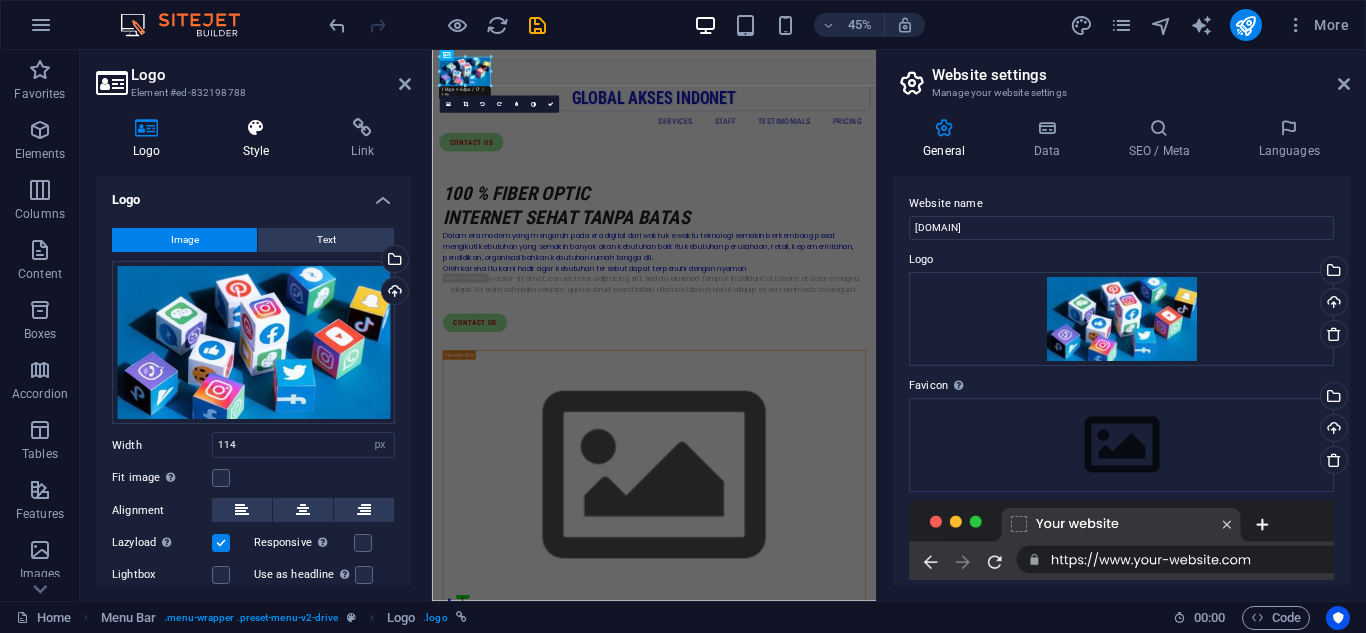click on "Style" at bounding box center [260, 139] 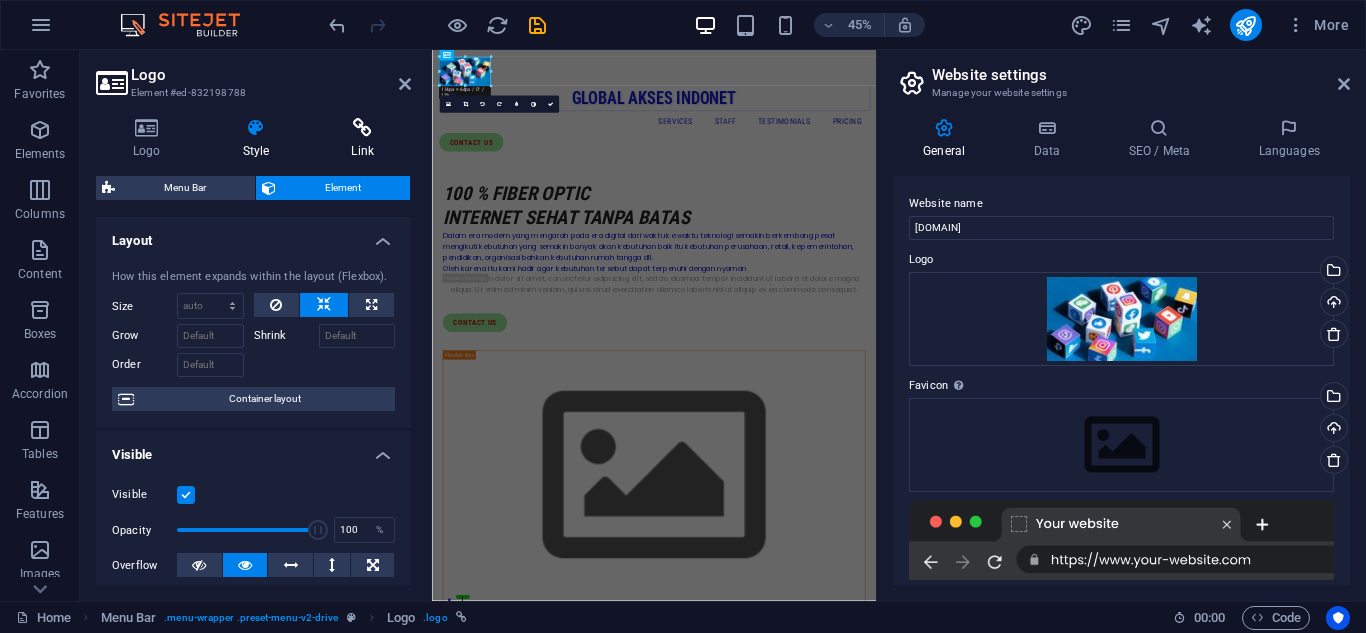 click on "Link" at bounding box center [362, 139] 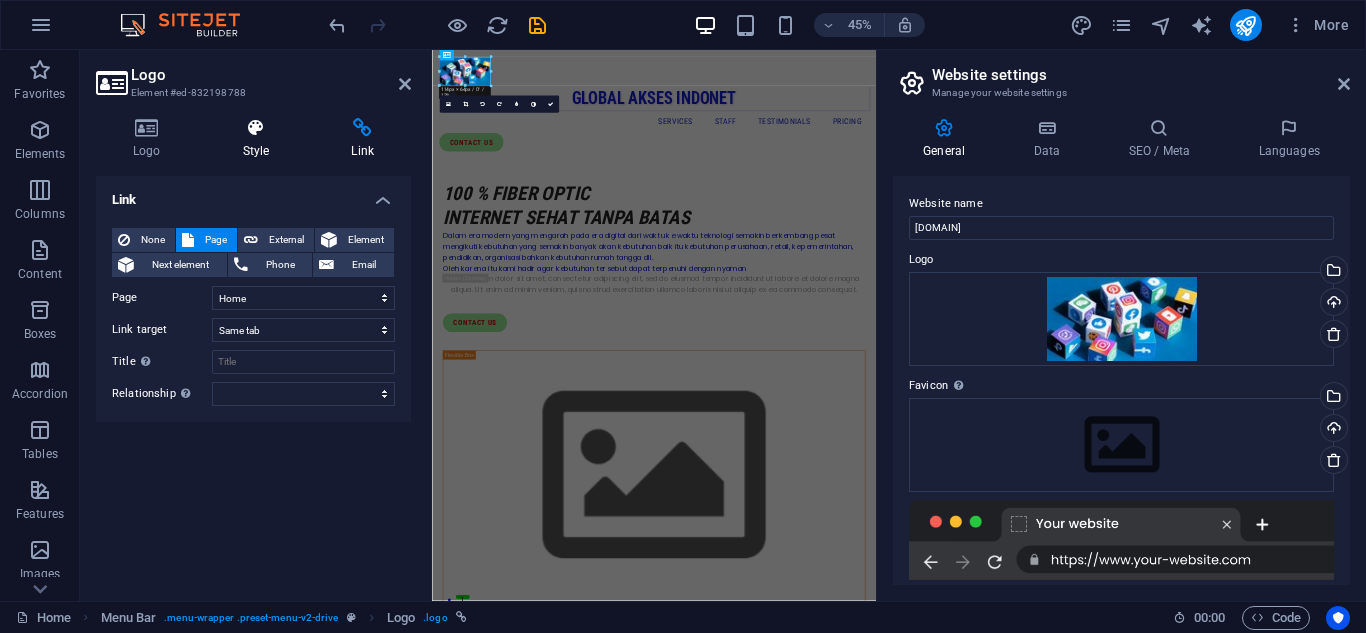click on "Style" at bounding box center [260, 139] 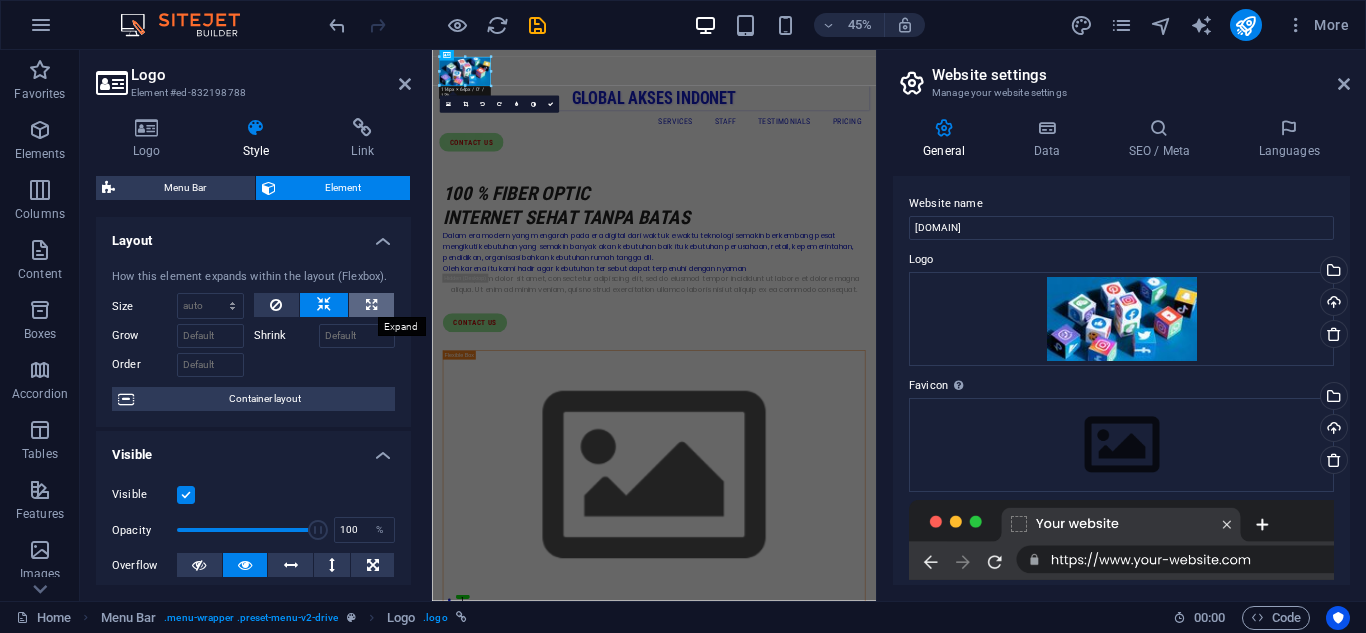 click at bounding box center [371, 305] 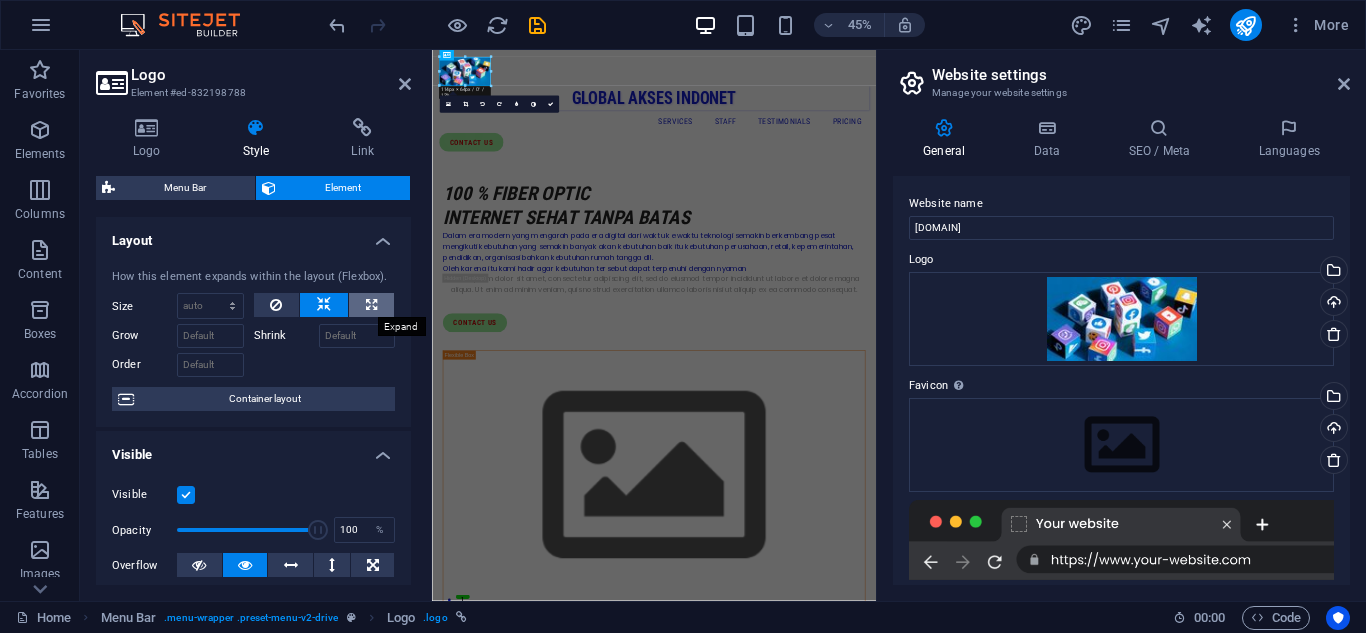 type on "100" 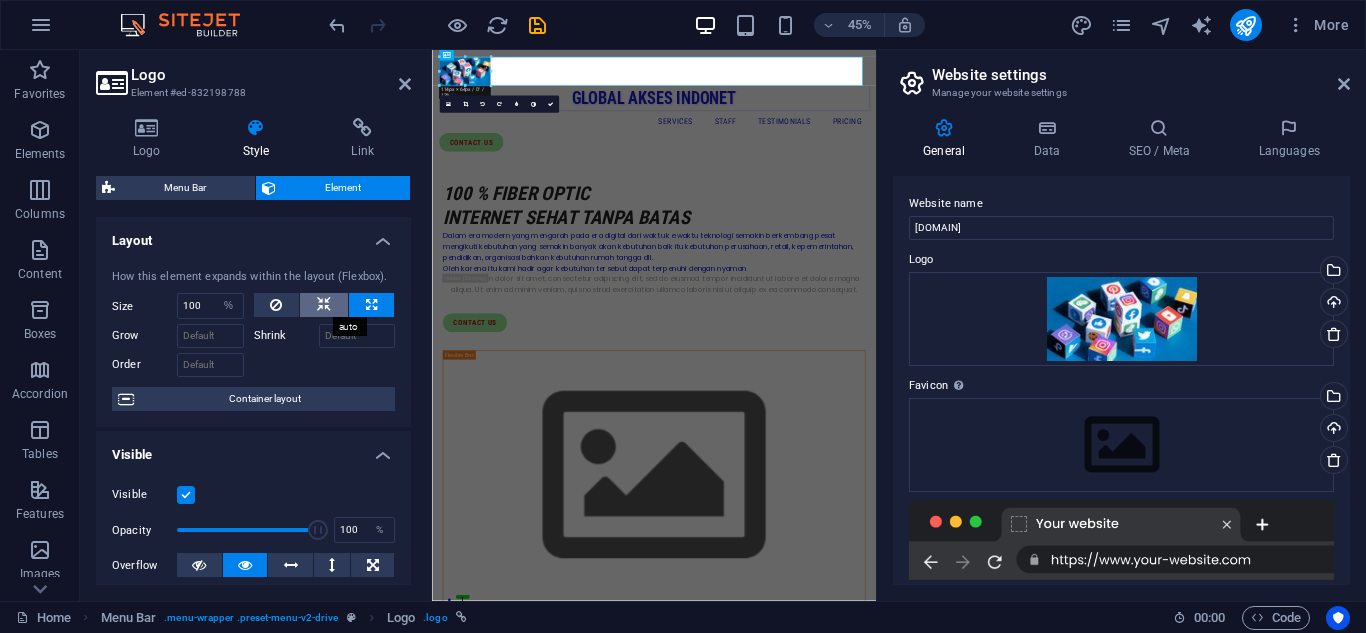 click at bounding box center (324, 305) 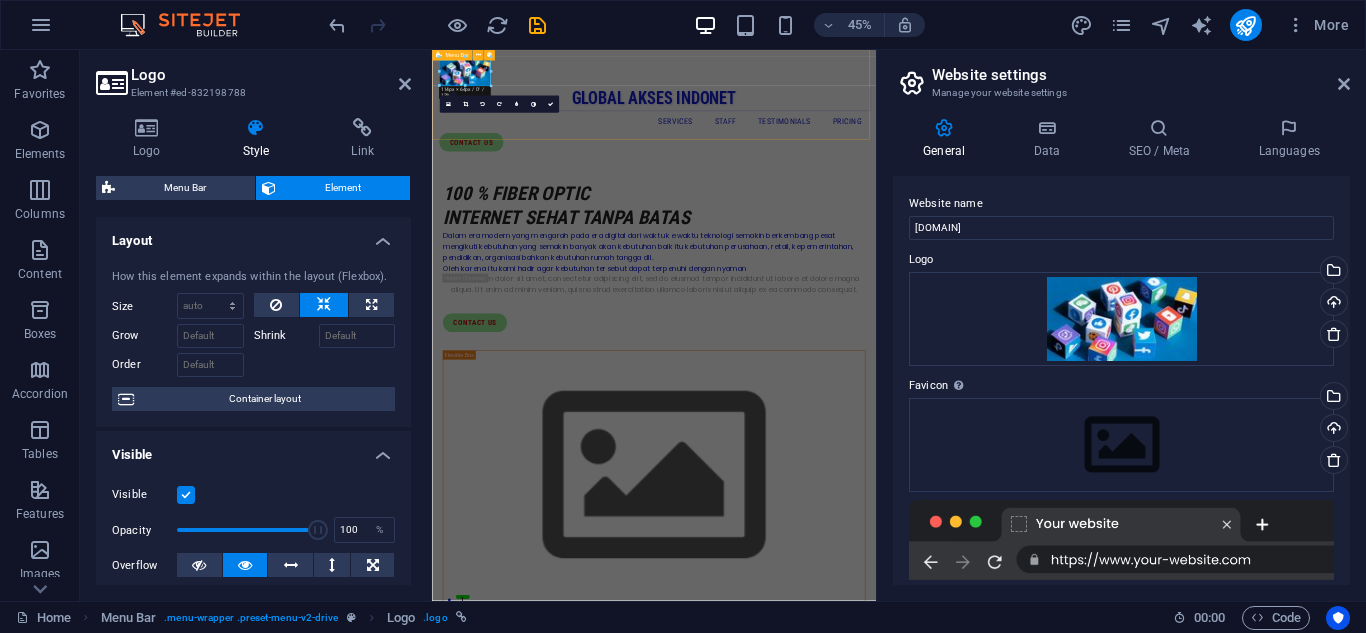drag, startPoint x: 921, startPoint y: 121, endPoint x: 729, endPoint y: 89, distance: 194.6484 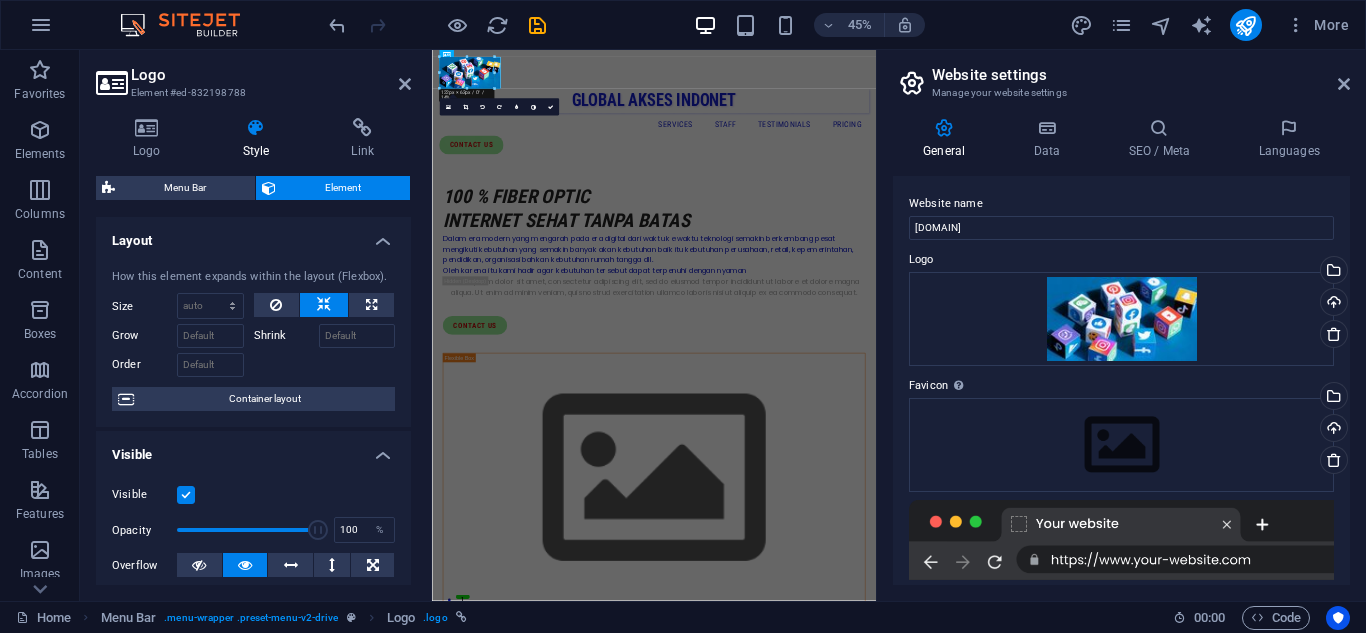 click at bounding box center (650, 96) 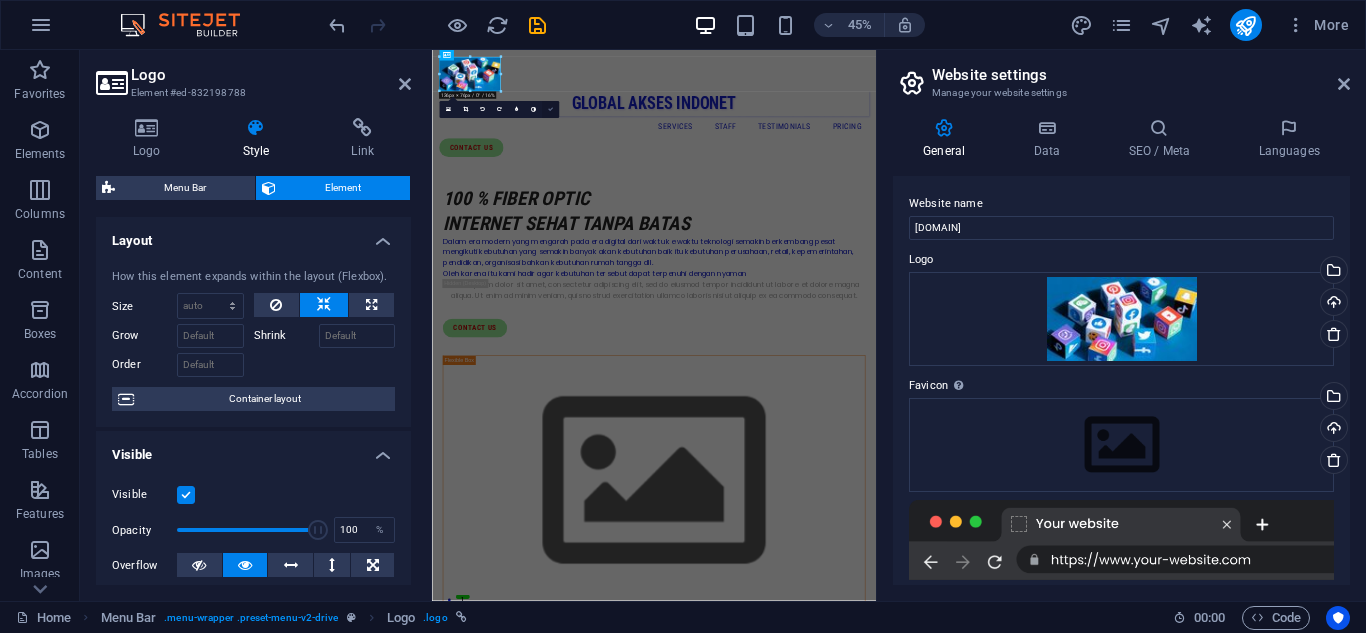 click at bounding box center [550, 109] 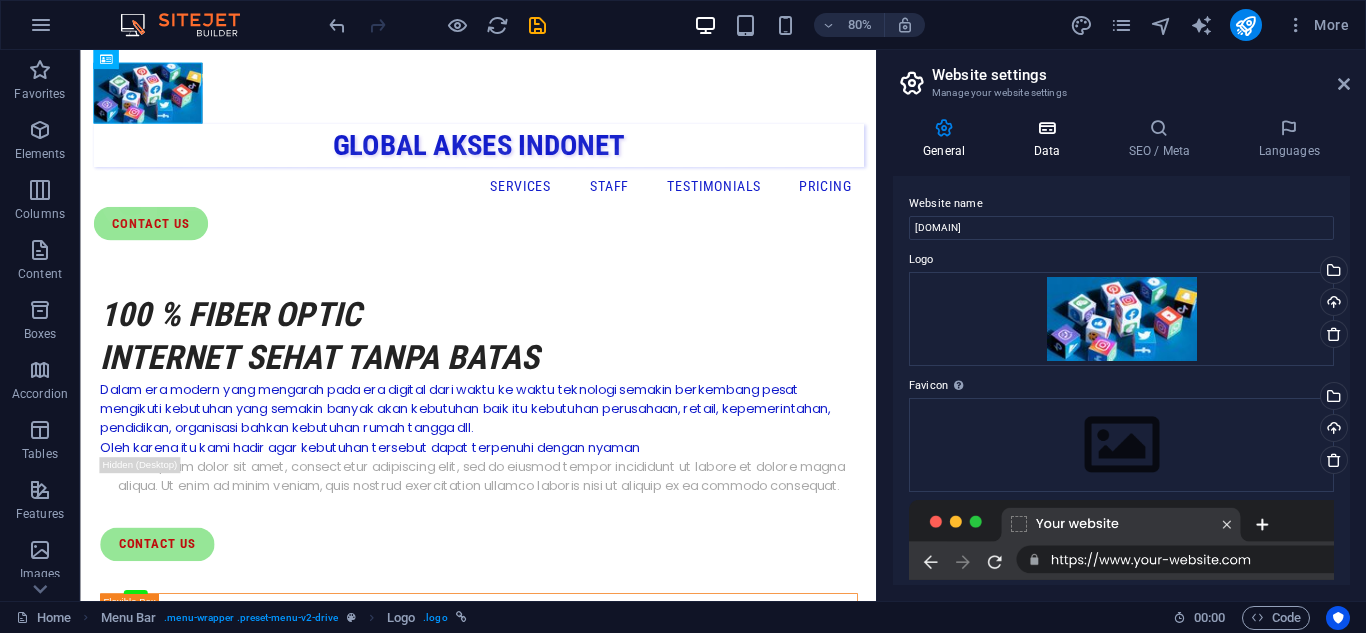 click on "Data" at bounding box center [1050, 139] 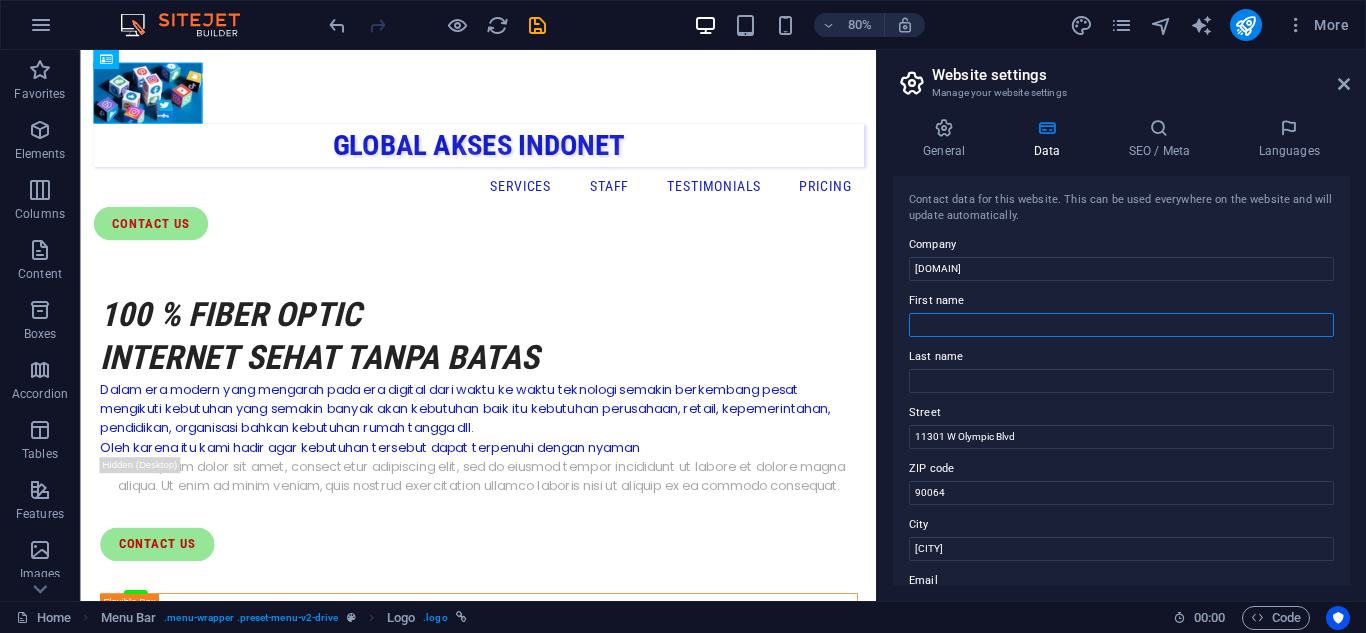 click on "First name" at bounding box center [1121, 325] 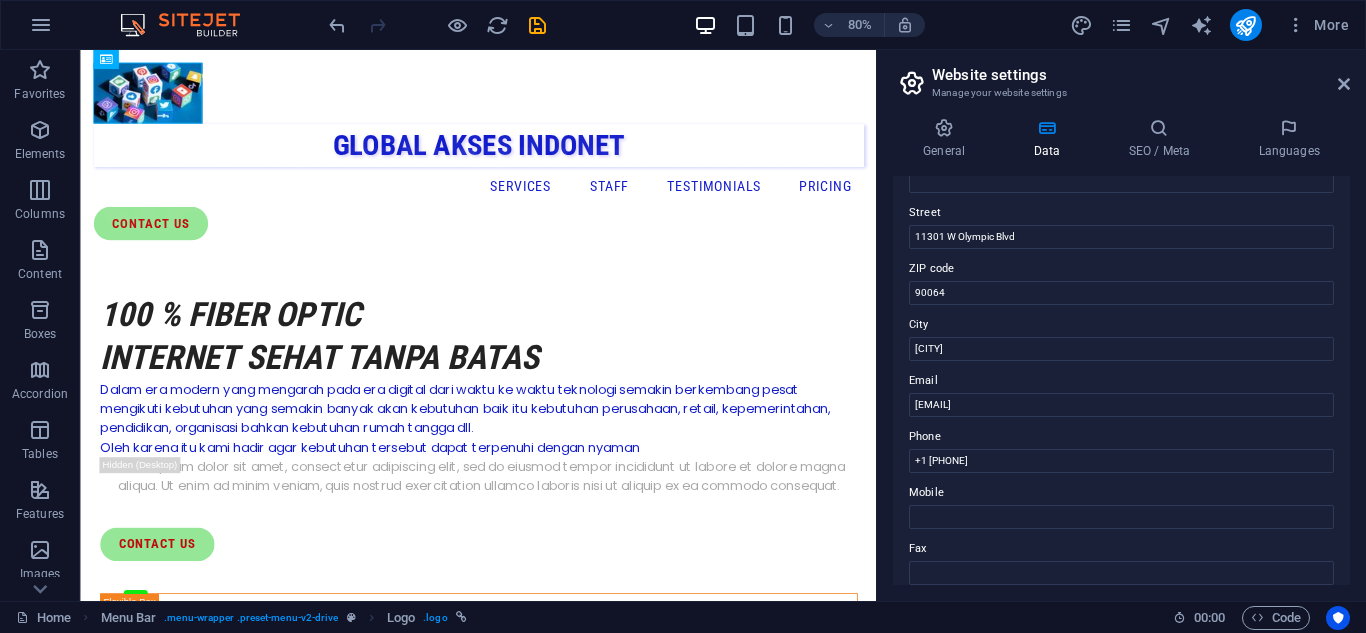 scroll, scrollTop: 300, scrollLeft: 0, axis: vertical 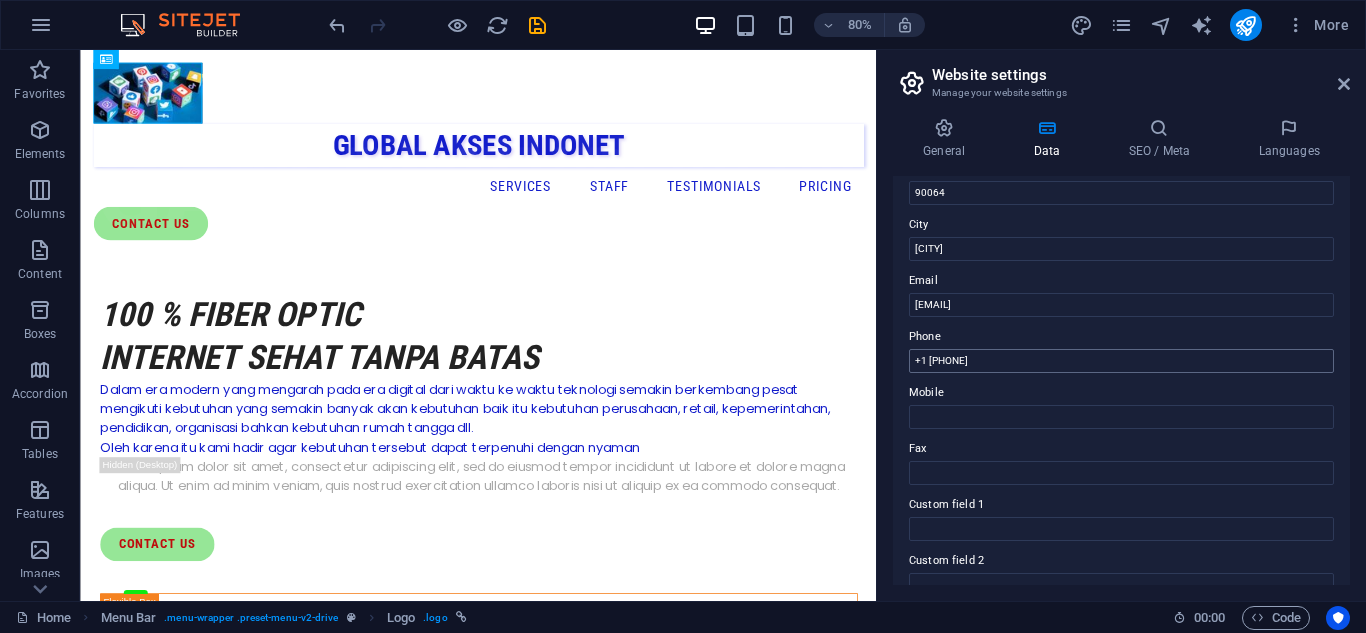 type on "GAKIN" 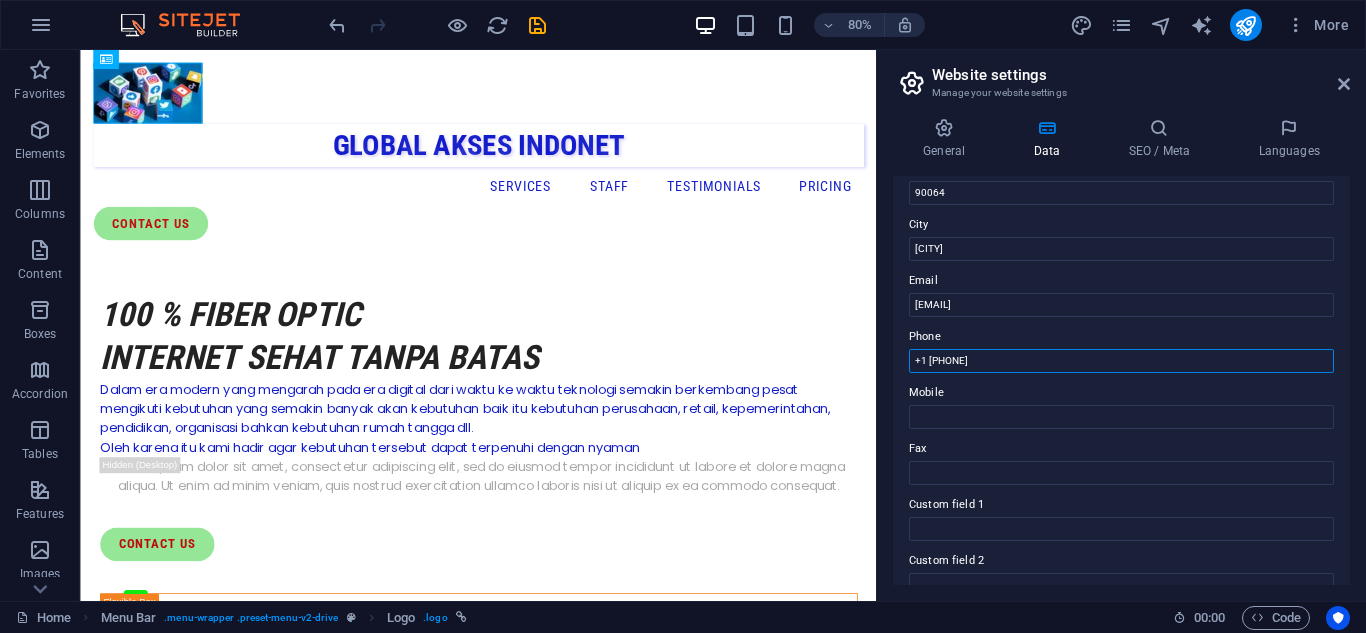 drag, startPoint x: 1109, startPoint y: 419, endPoint x: 1068, endPoint y: 432, distance: 43.011627 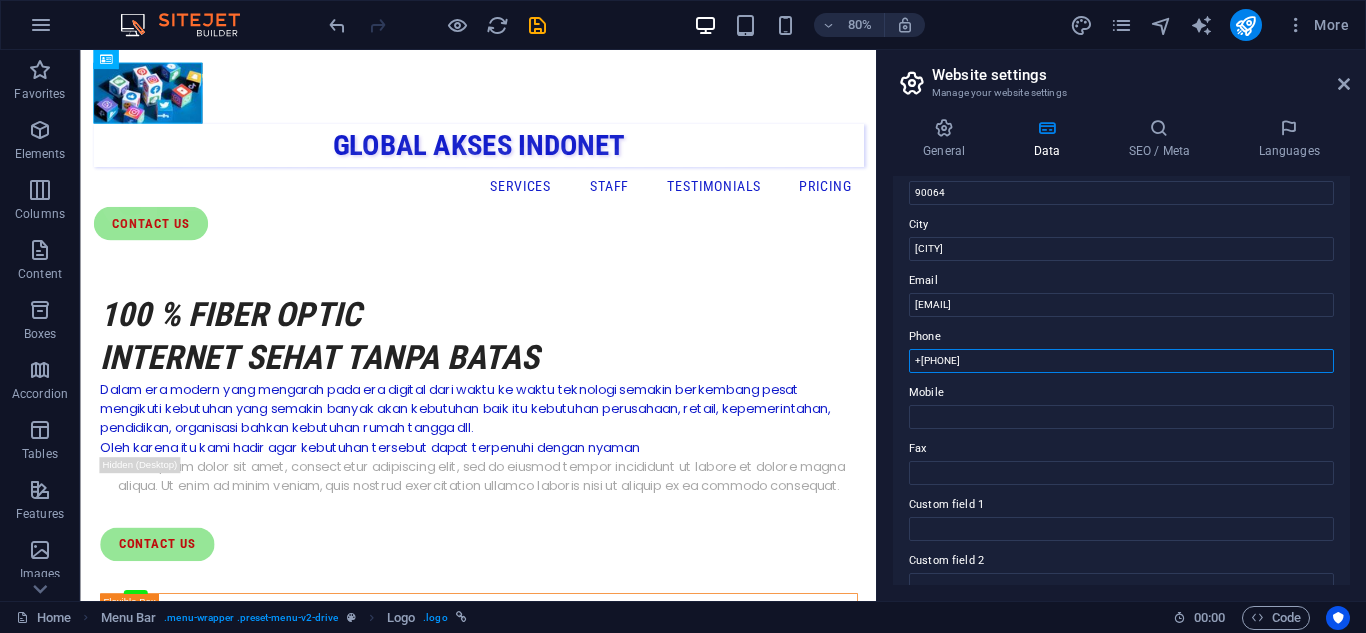 type on "+6285772627400" 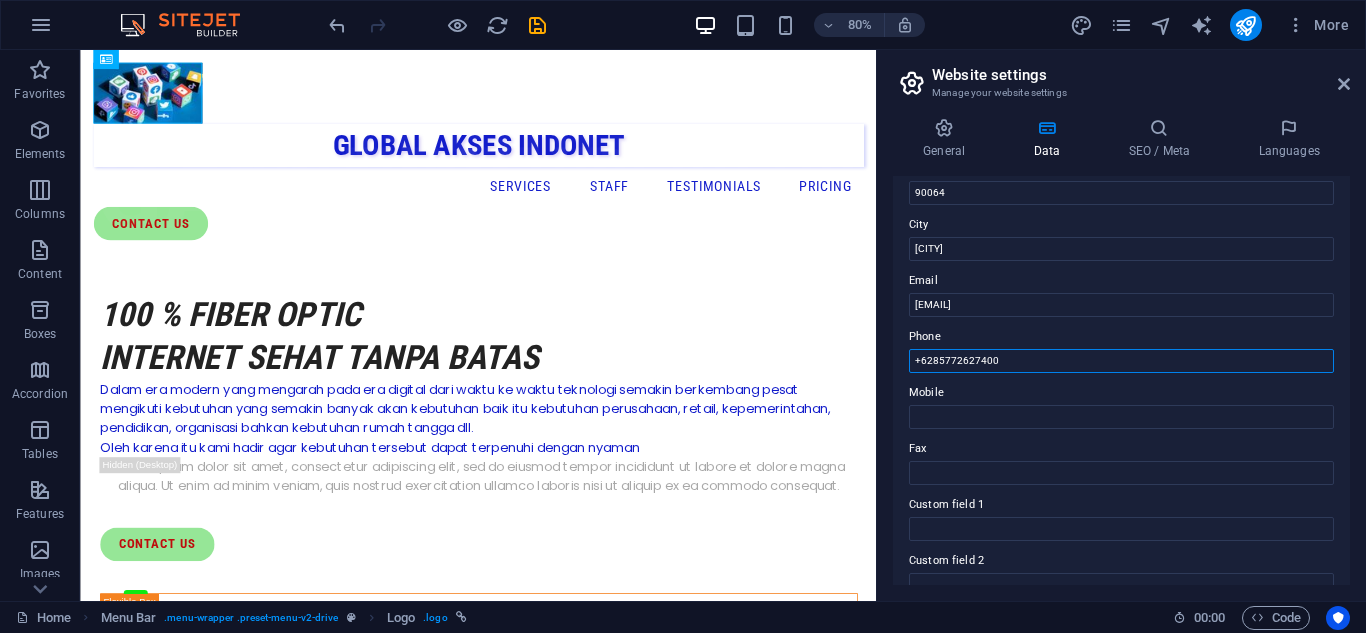 drag, startPoint x: 1000, startPoint y: 367, endPoint x: 900, endPoint y: 370, distance: 100.04499 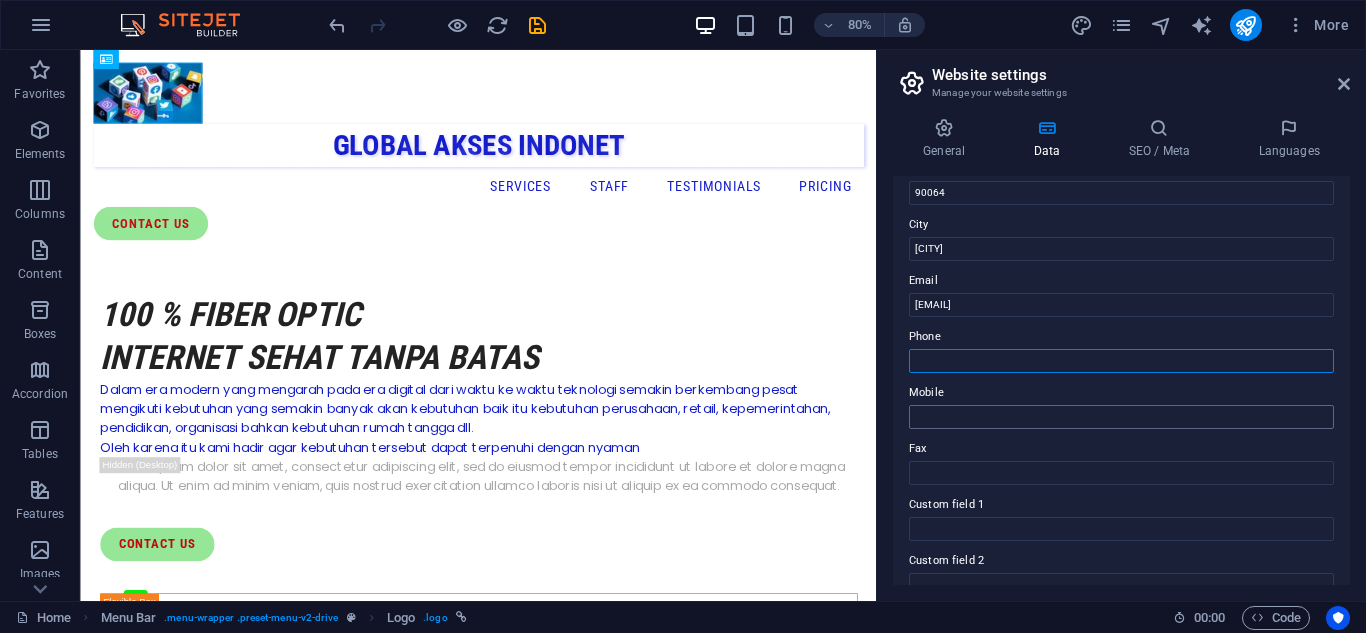 type 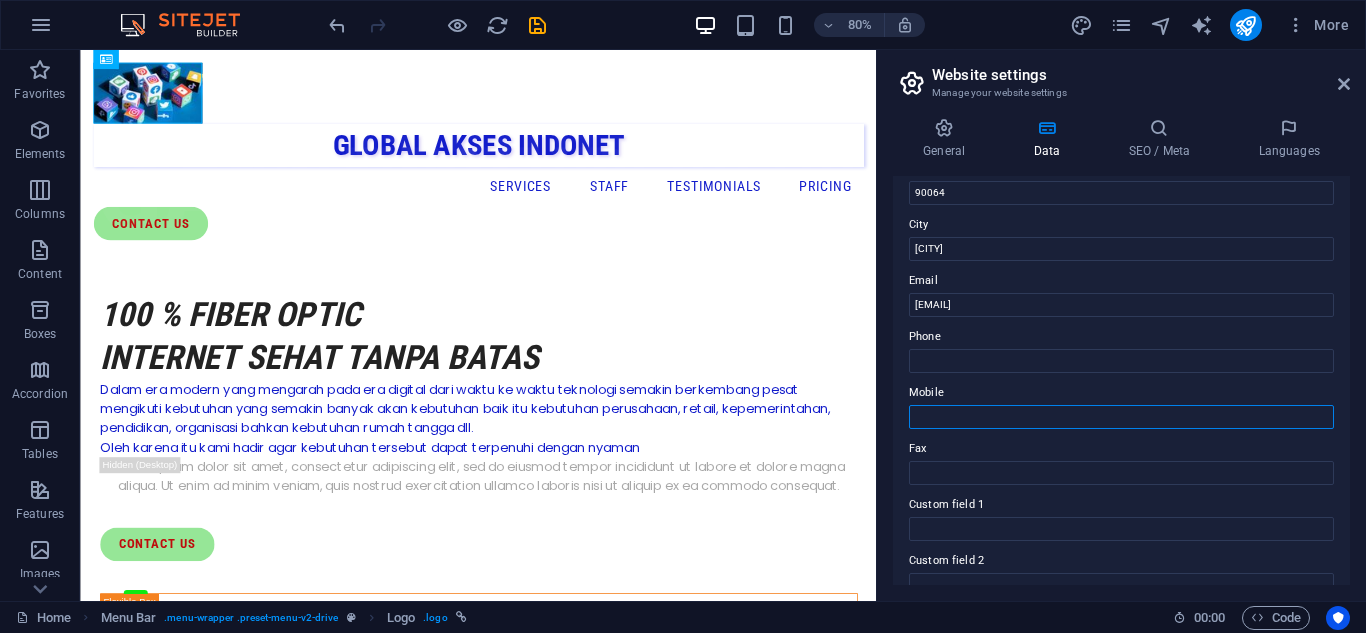 click on "Mobile" at bounding box center [1121, 417] 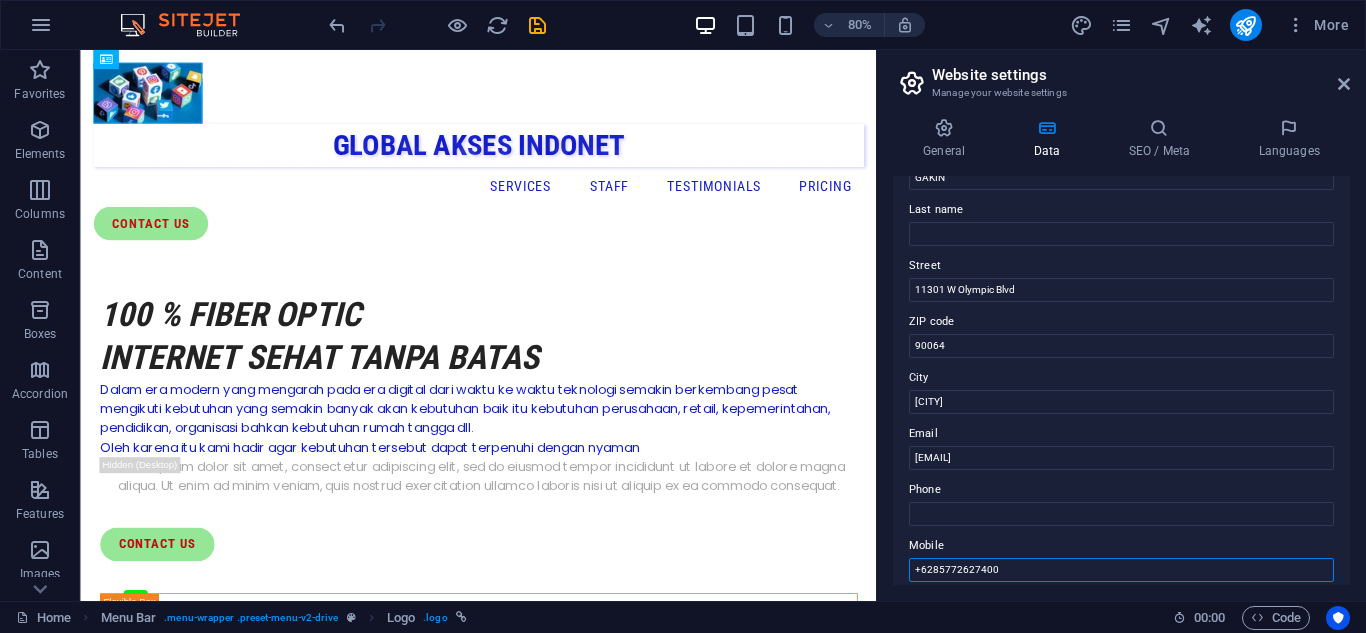 scroll, scrollTop: 100, scrollLeft: 0, axis: vertical 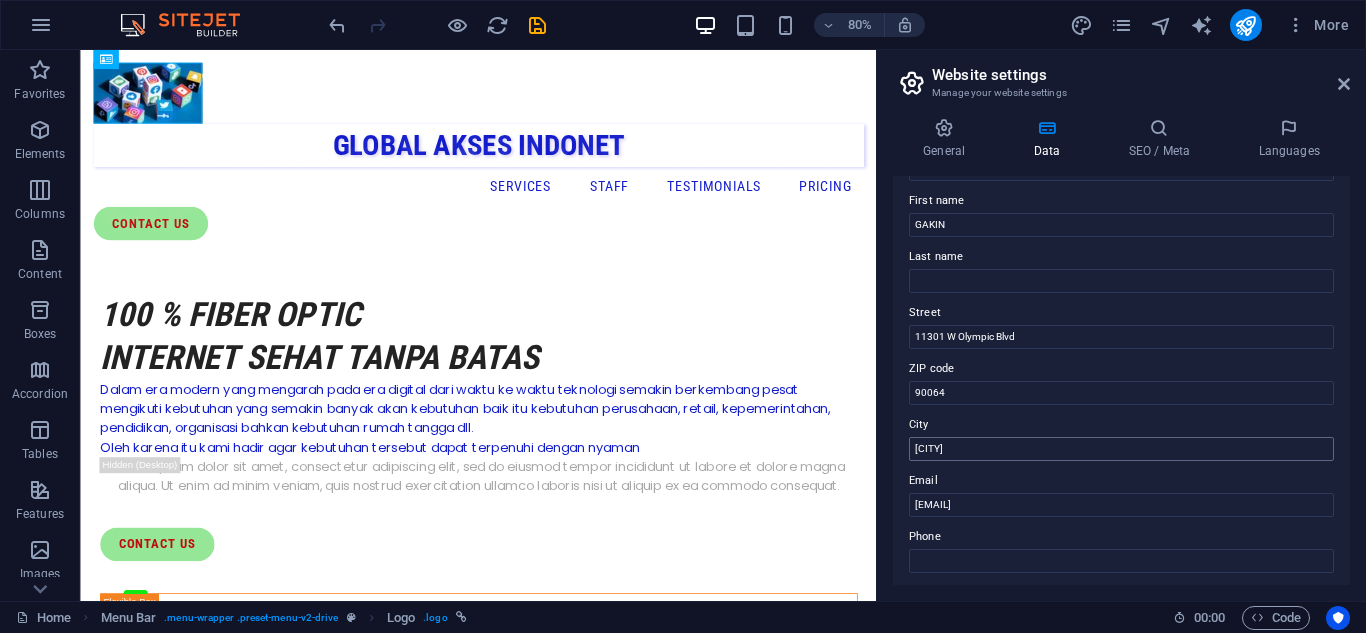 type on "+6285772627400" 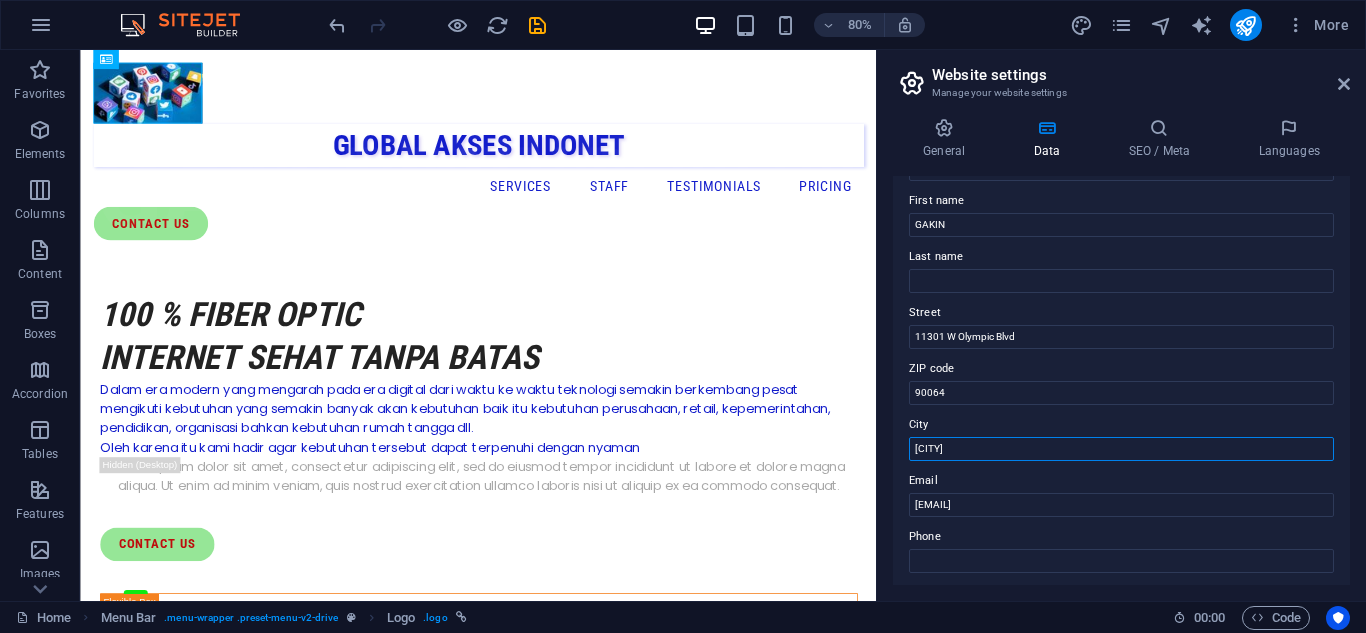 drag, startPoint x: 982, startPoint y: 450, endPoint x: 901, endPoint y: 460, distance: 81.61495 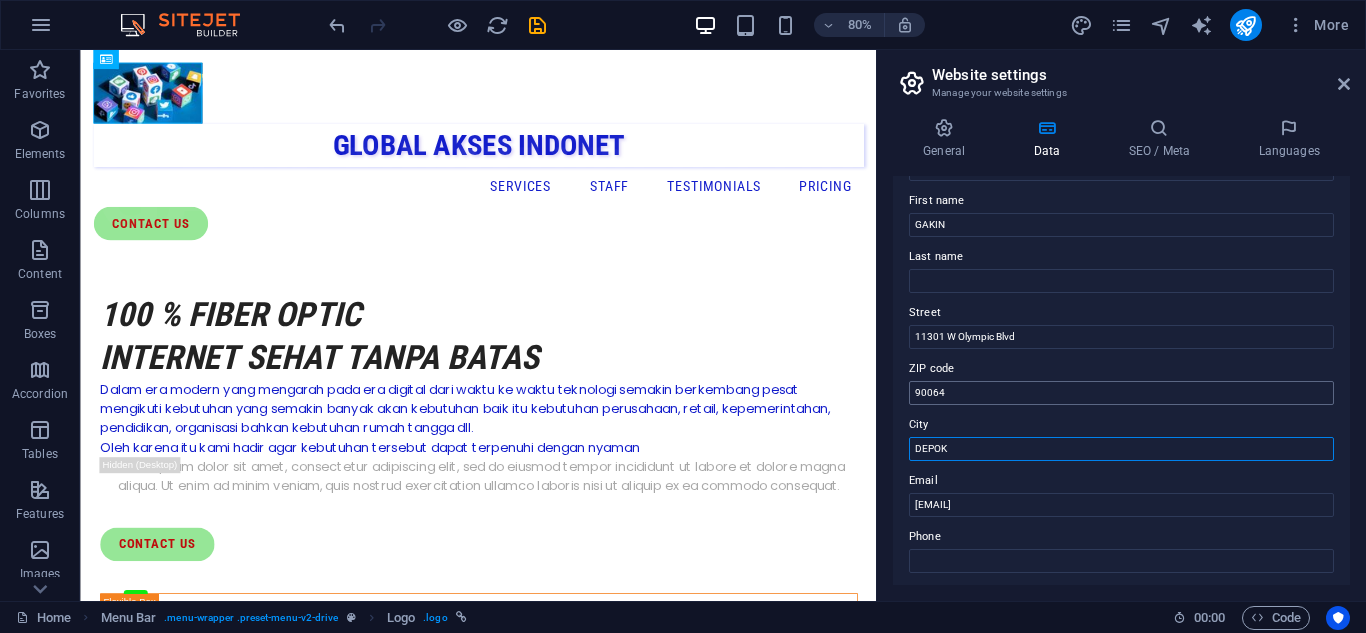 scroll, scrollTop: 0, scrollLeft: 0, axis: both 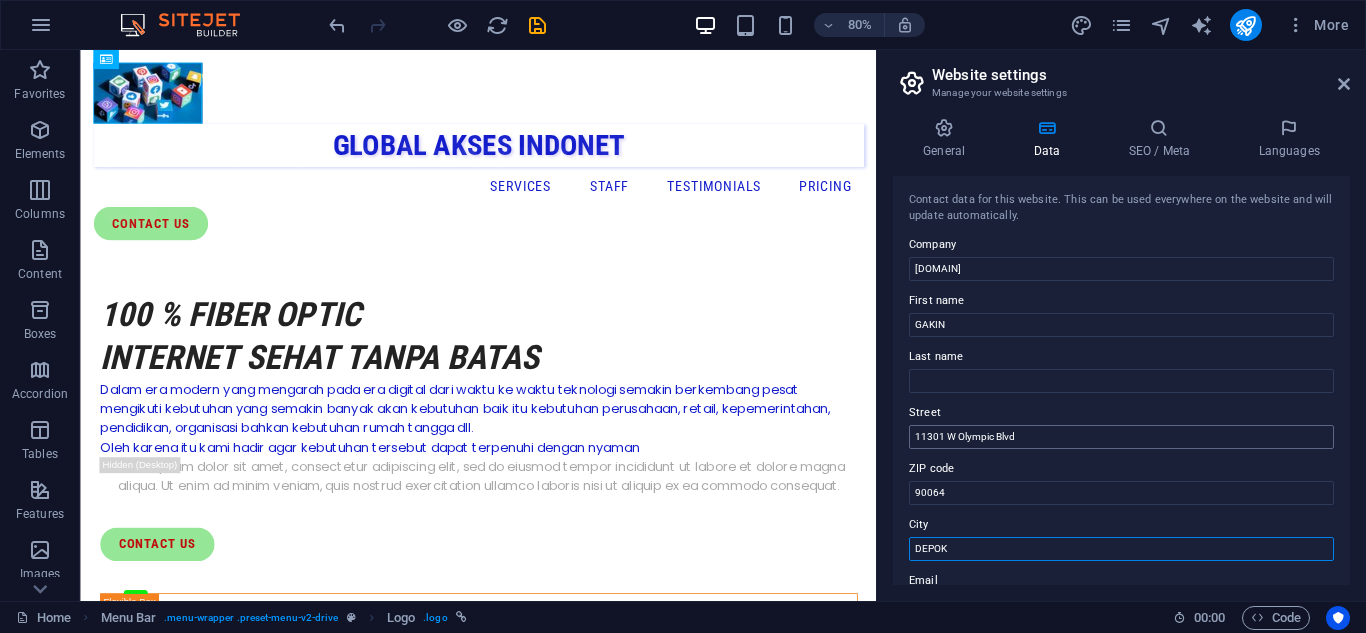 type on "DEPOK" 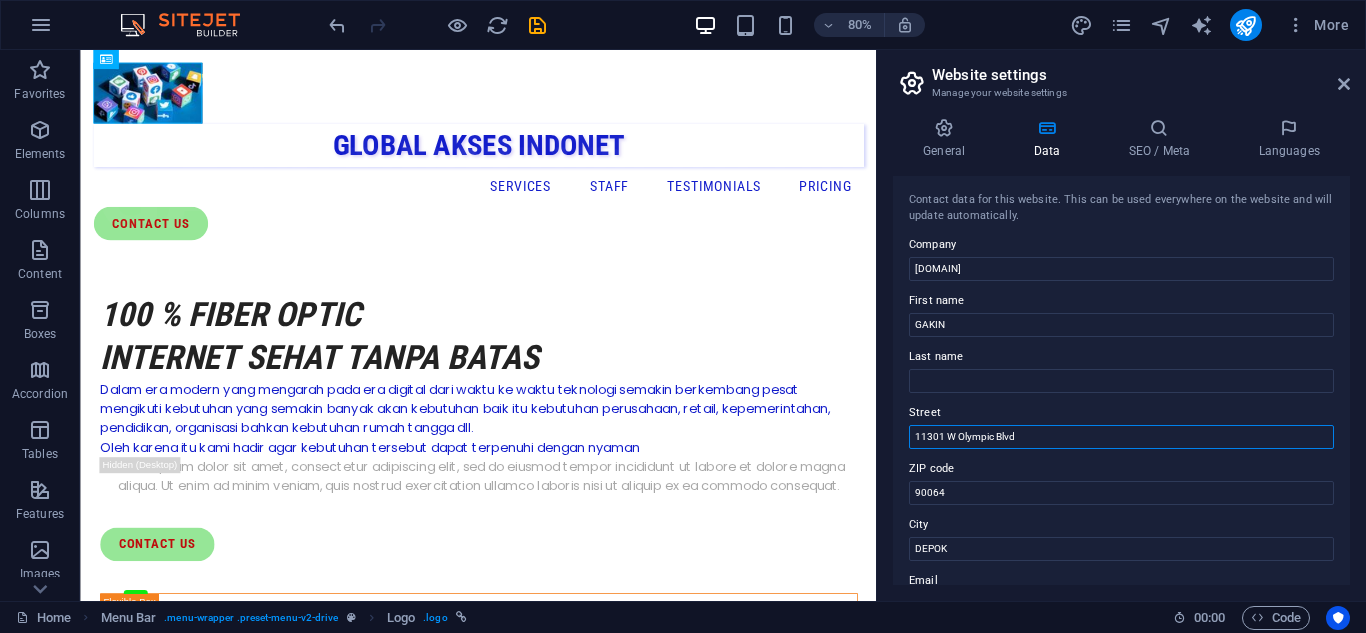 drag, startPoint x: 1028, startPoint y: 435, endPoint x: 907, endPoint y: 435, distance: 121 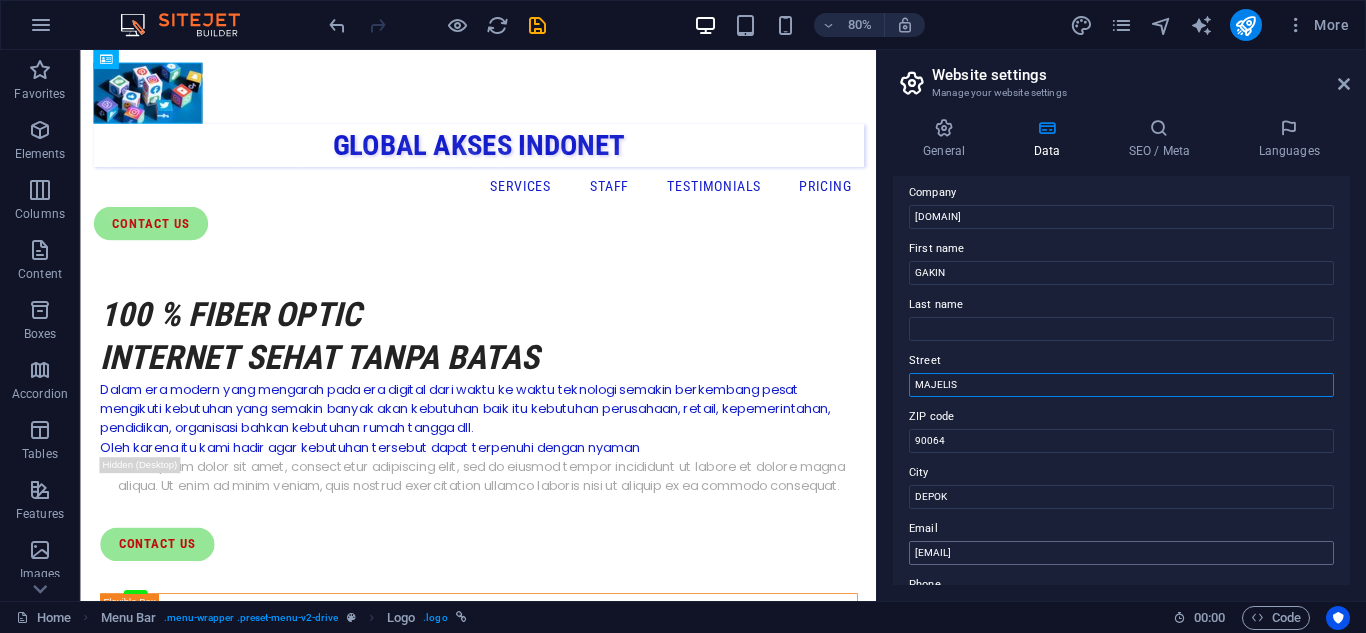 scroll, scrollTop: 0, scrollLeft: 0, axis: both 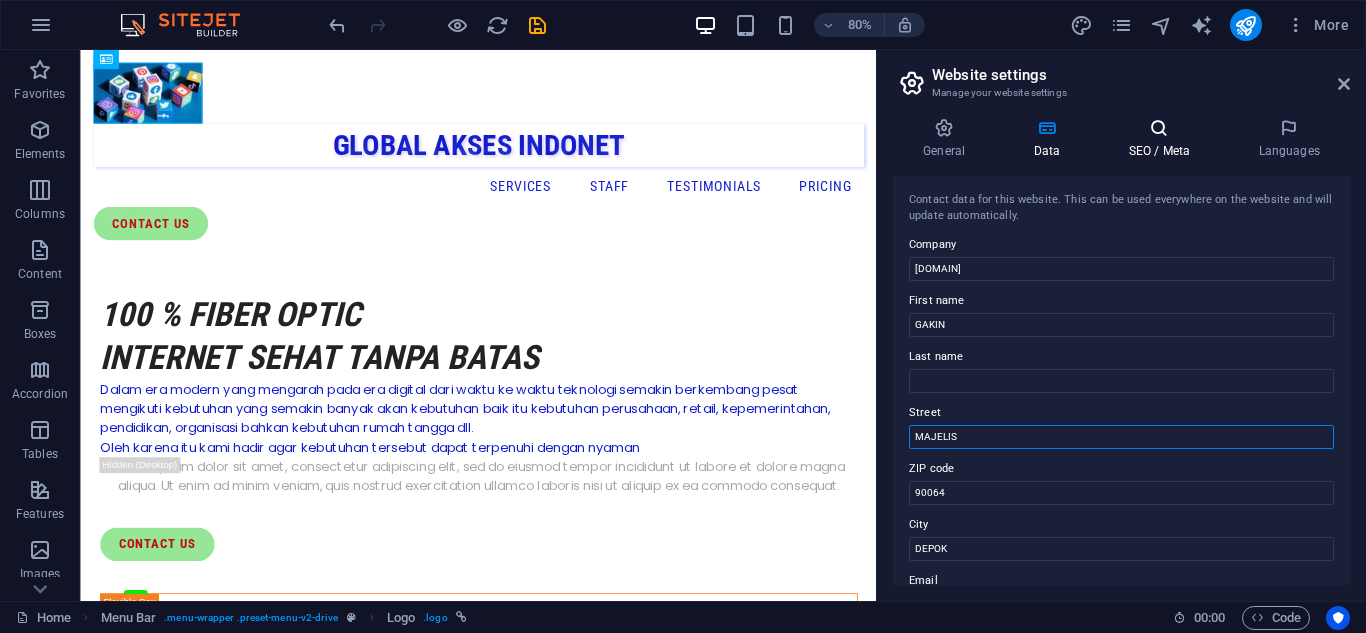 type on "MAJELIS" 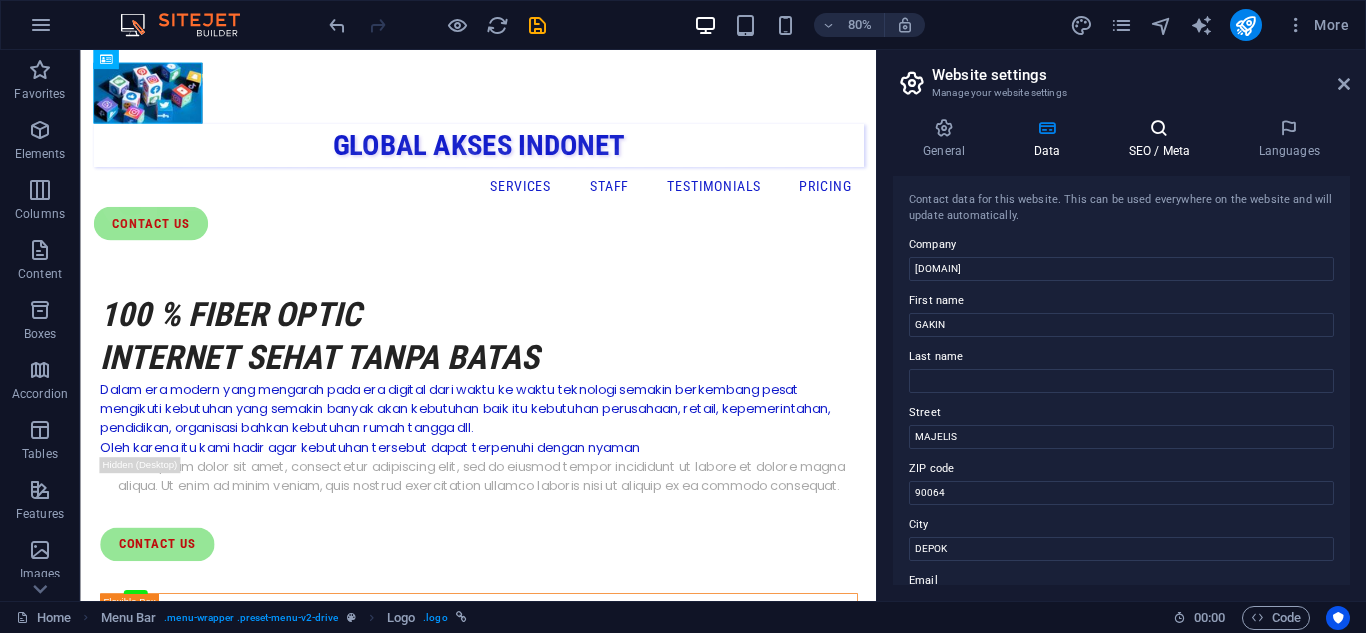 click on "SEO / Meta" at bounding box center (1163, 139) 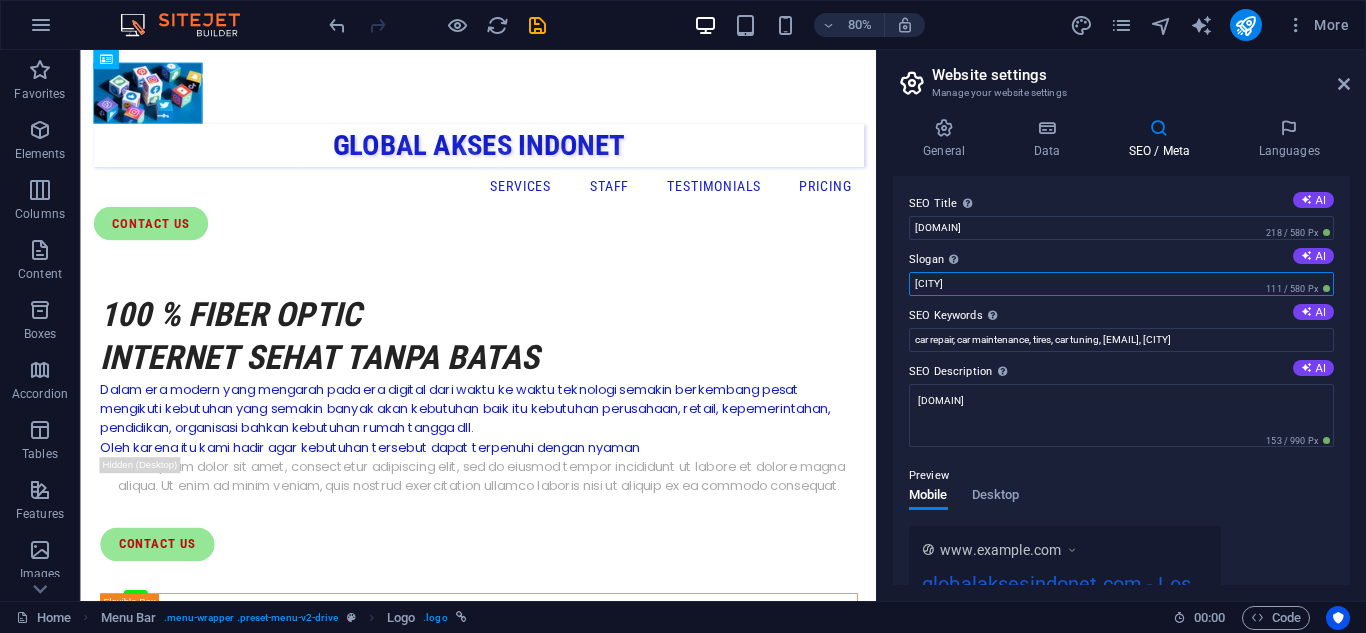 drag, startPoint x: 994, startPoint y: 283, endPoint x: 904, endPoint y: 290, distance: 90.27181 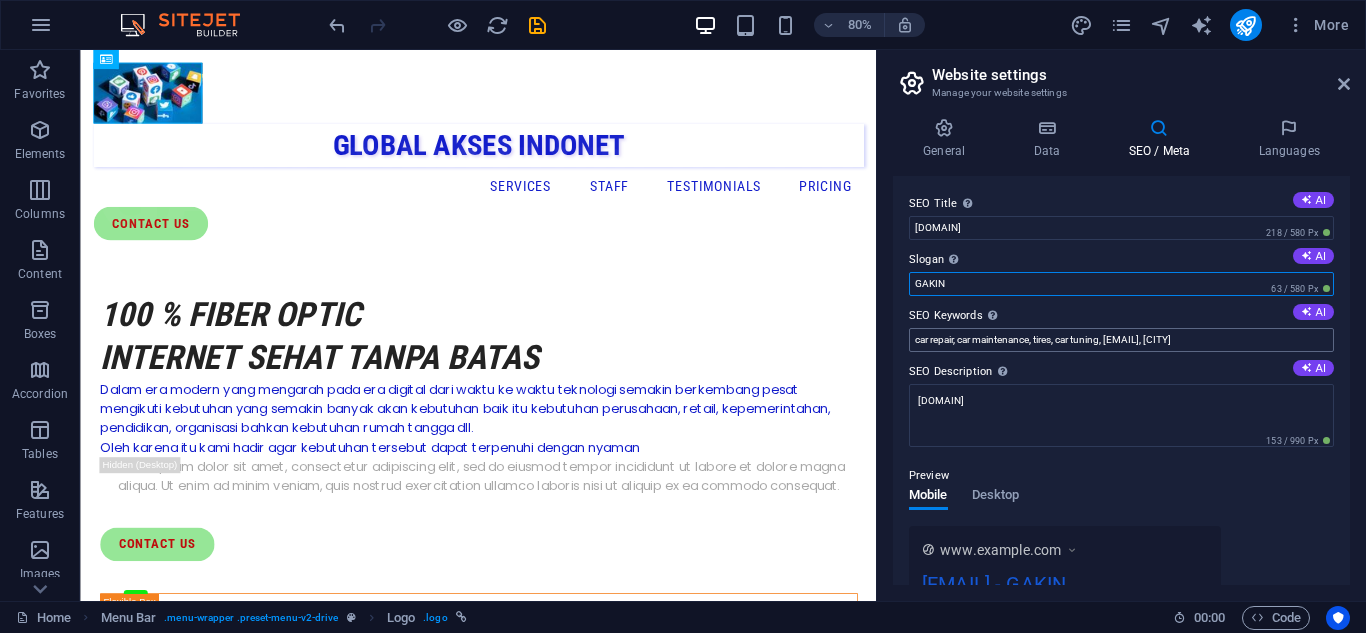 type on "GAKIN" 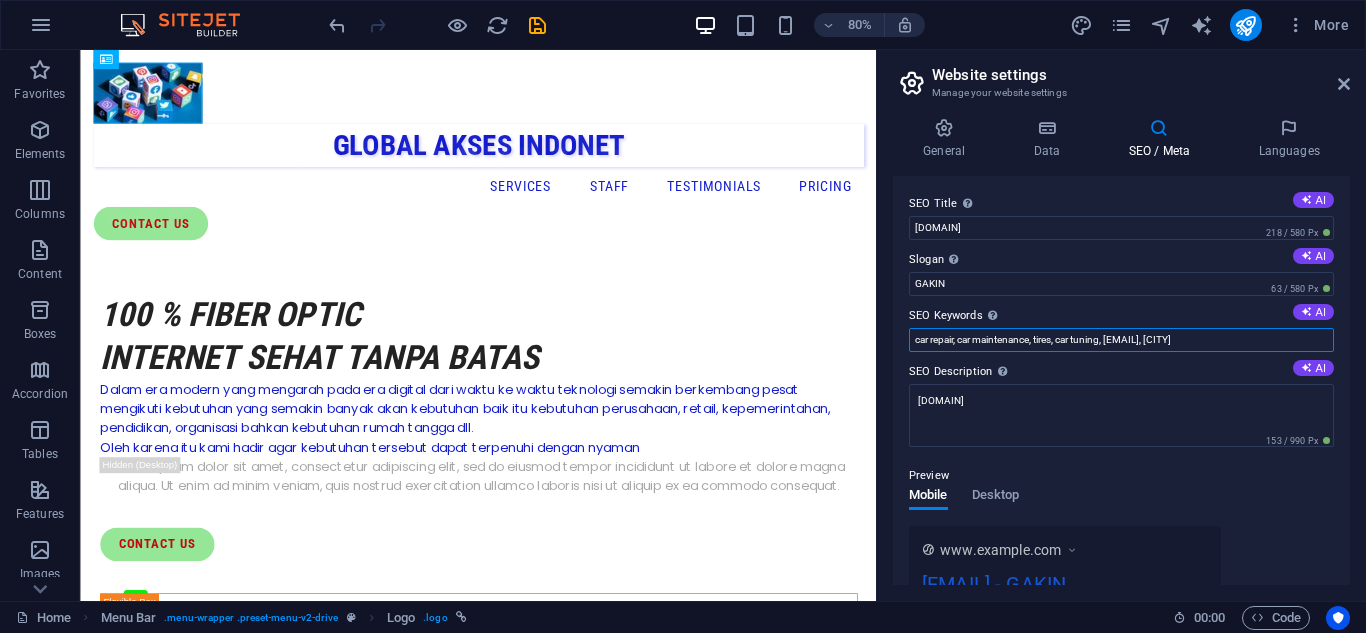 click on "car repair, car maintenance, tires, car tuning, globalaksesindonet.com, [CITY]" at bounding box center [1121, 340] 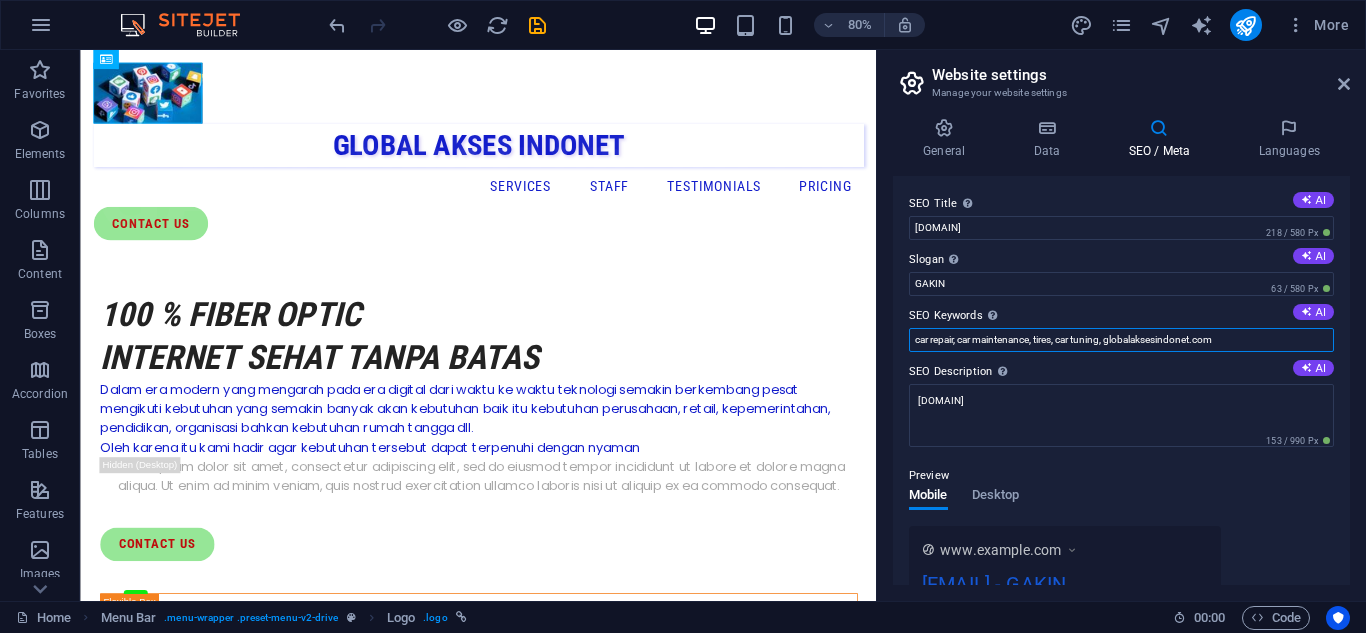 drag, startPoint x: 1106, startPoint y: 342, endPoint x: 899, endPoint y: 332, distance: 207.24141 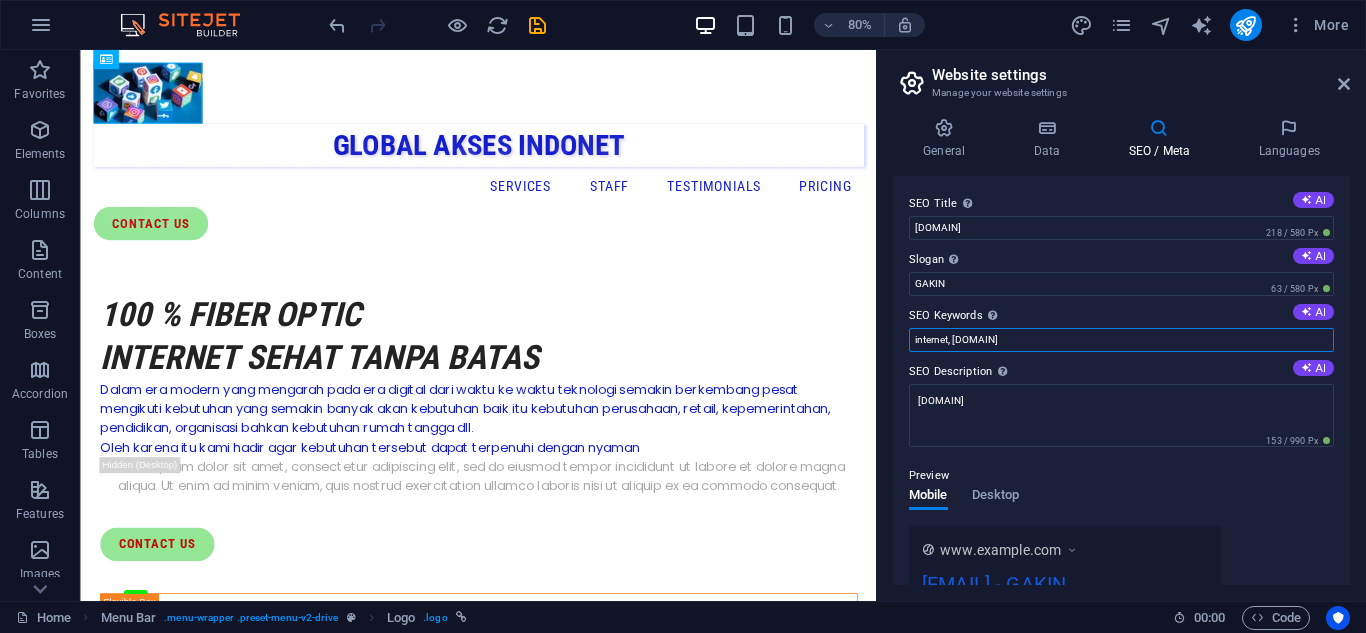 click on "internet, globalaksesindonet.com" at bounding box center (1121, 340) 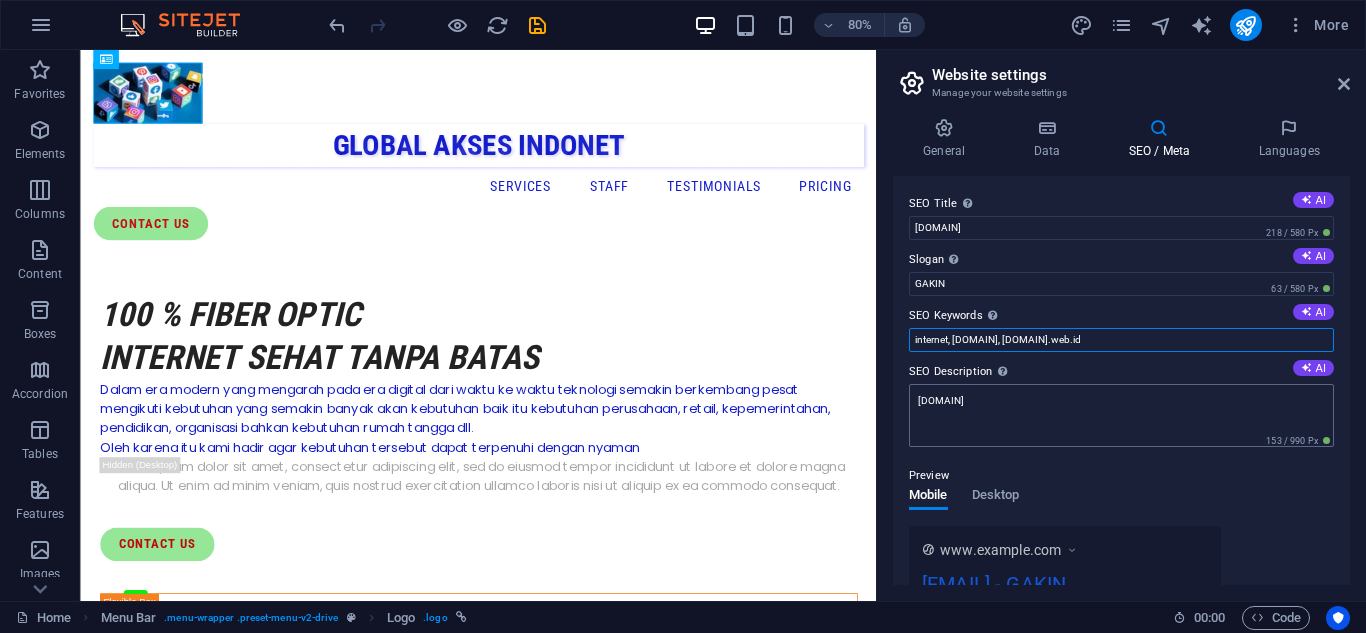 type on "internet, globalaksesindonet.com, globalaksesindonet.web.id" 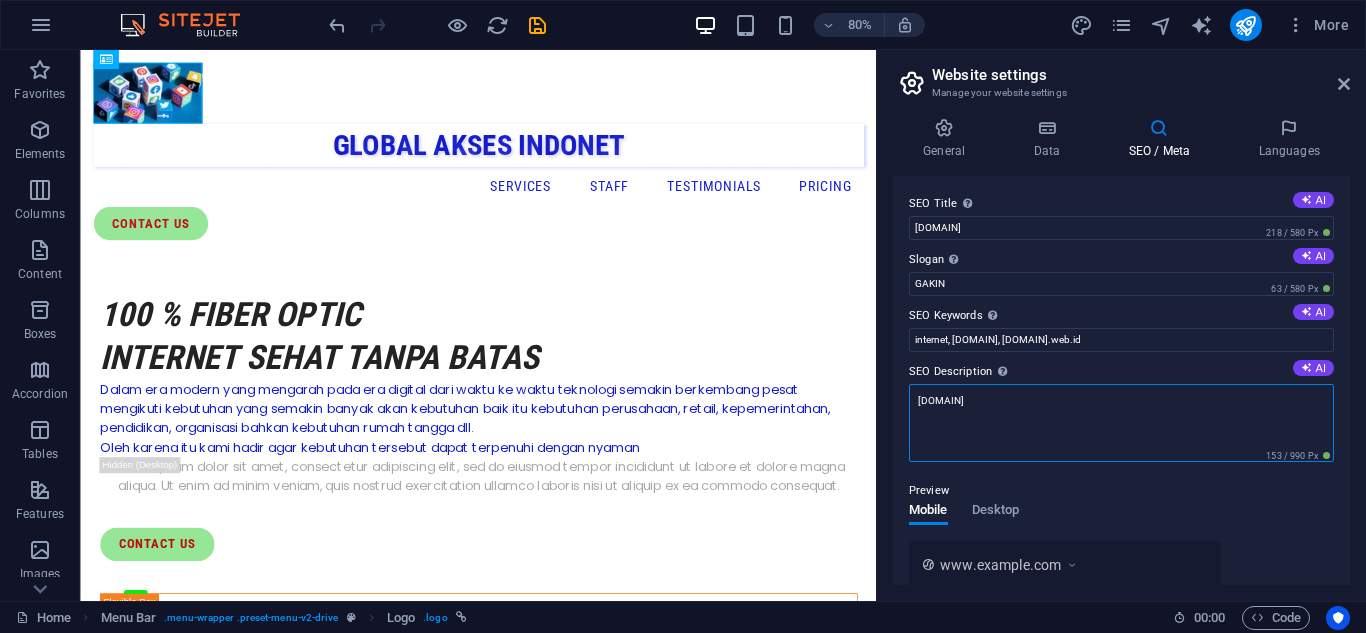 click on "globalaksesindonet.com" at bounding box center (1121, 423) 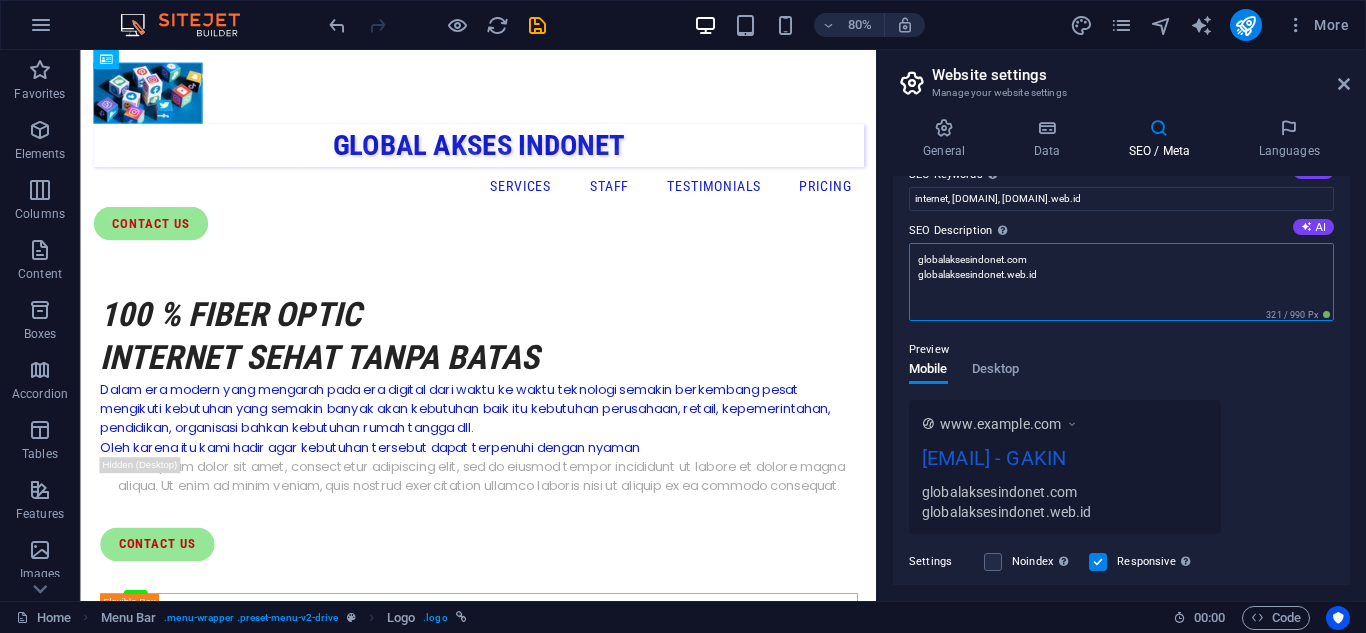 scroll, scrollTop: 90, scrollLeft: 0, axis: vertical 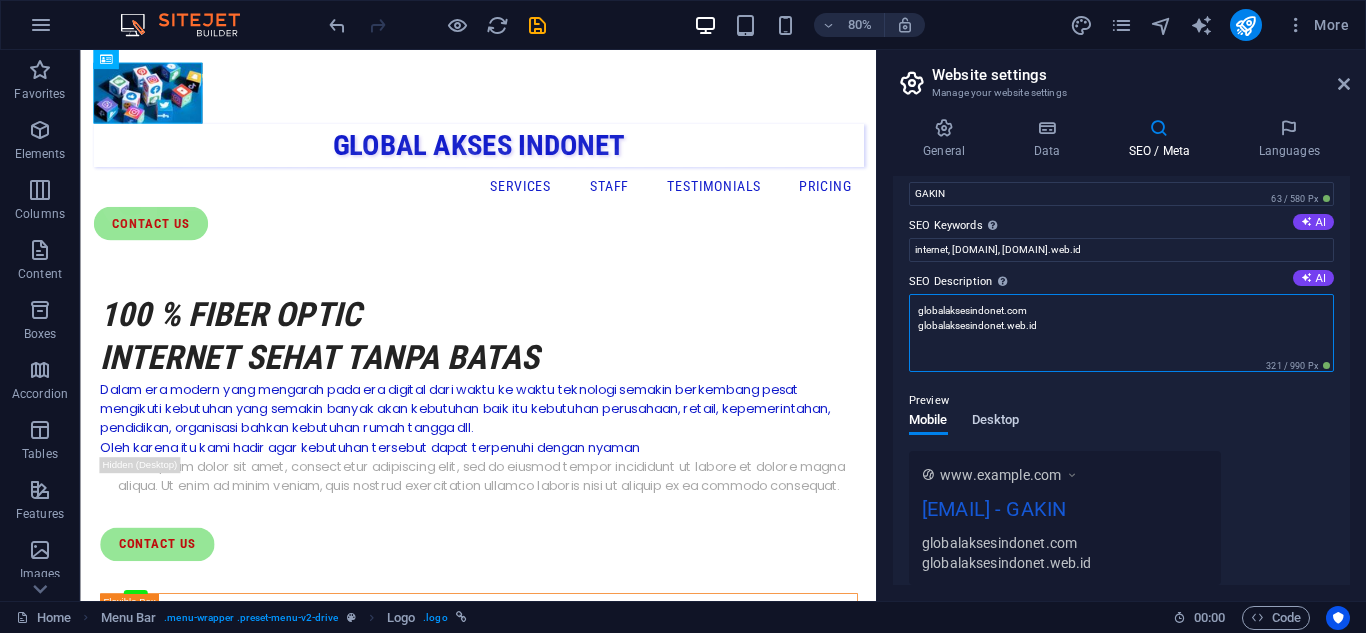 type on "globalaksesindonet.com
globalaksesindonet.web.id" 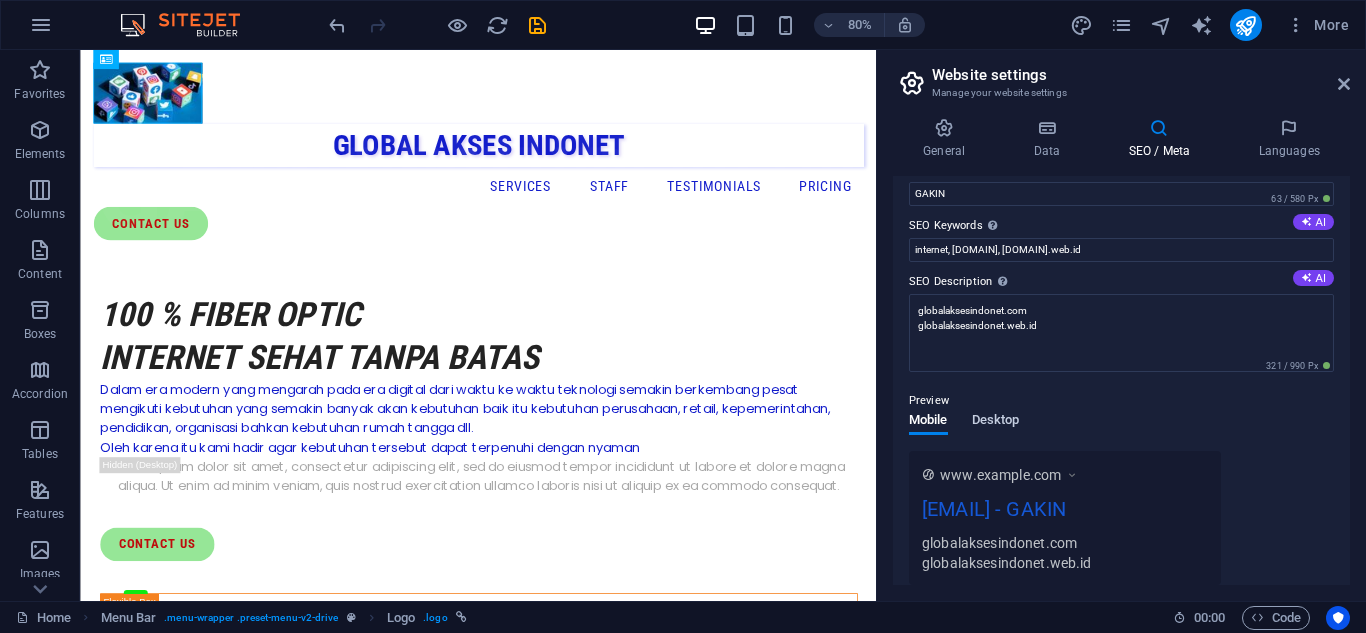 click on "Mobile Desktop" at bounding box center (964, 432) 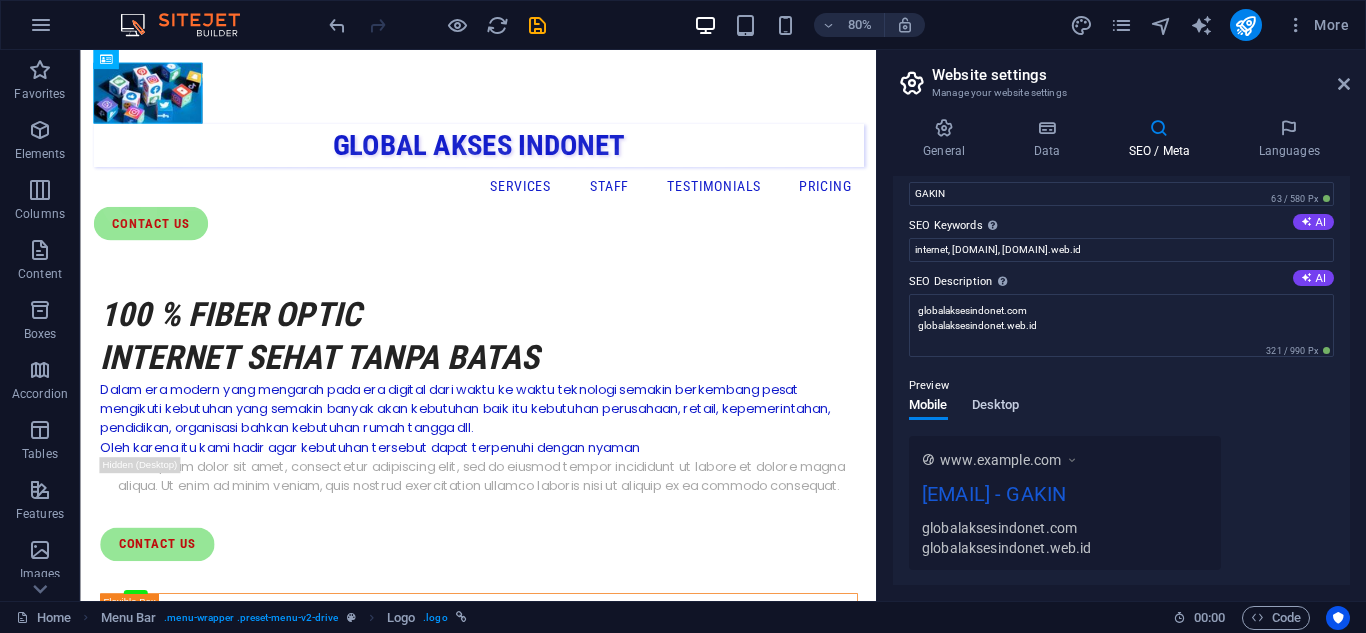 click on "Desktop" at bounding box center (996, 407) 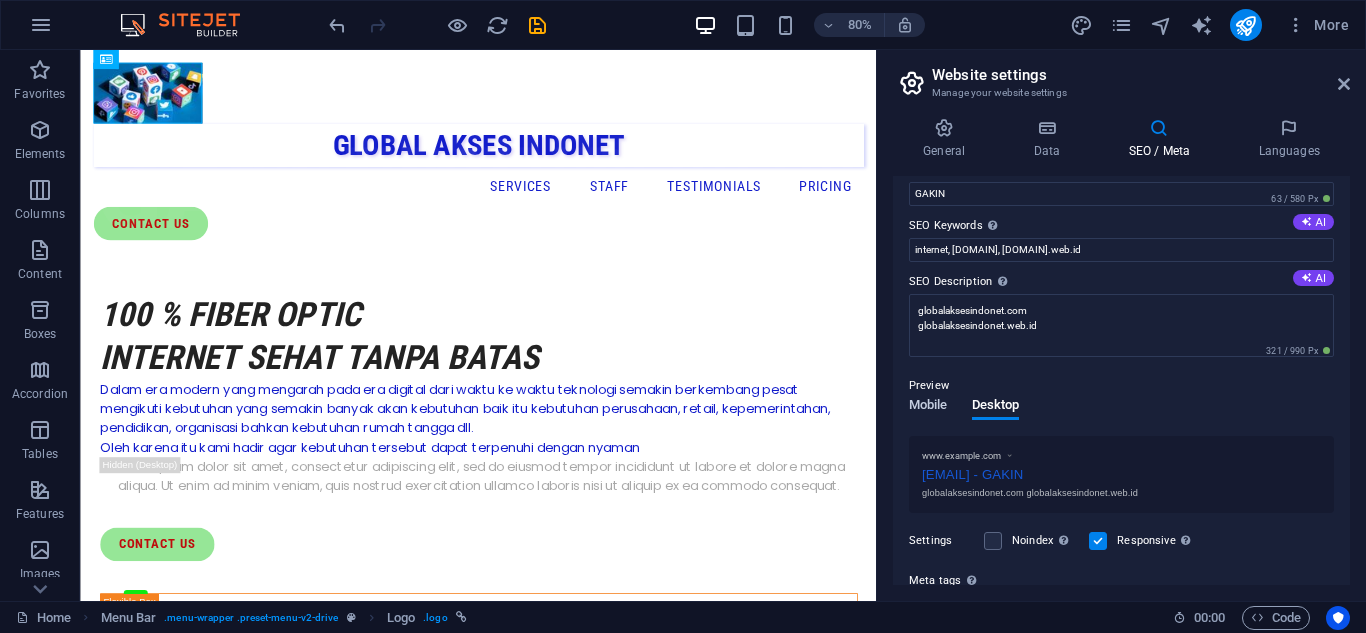 click on "Mobile" at bounding box center [928, 407] 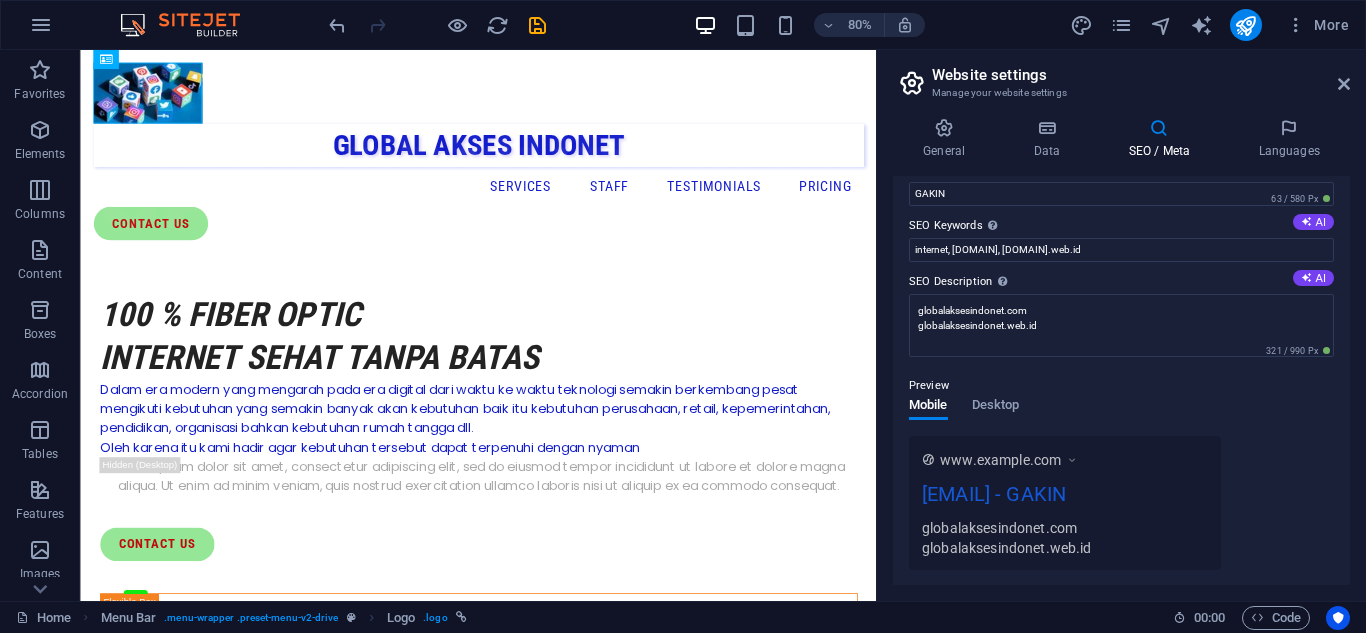 scroll, scrollTop: 0, scrollLeft: 0, axis: both 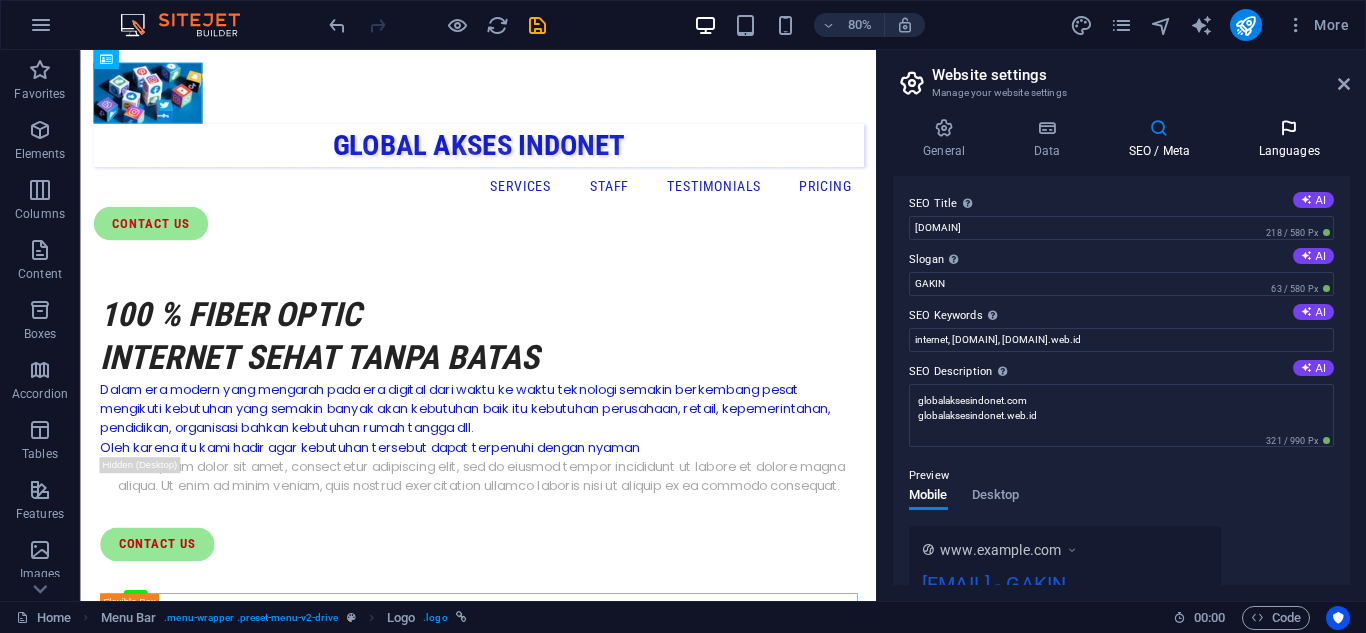 click on "Languages" at bounding box center (1289, 139) 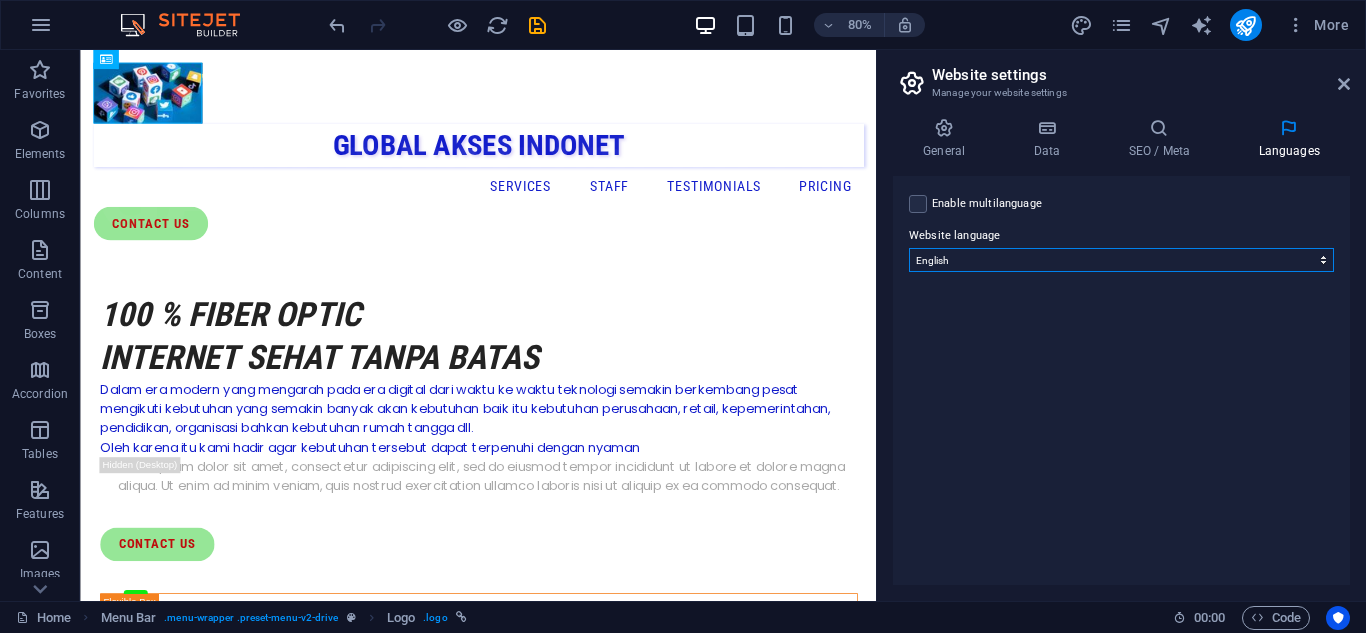 click on "Abkhazian Afar Afrikaans Akan Albanian Amharic Arabic Aragonese Armenian Assamese Avaric Avestan Aymara Azerbaijani Bambara Bashkir Basque Belarusian Bengali Bihari languages Bislama Bokmål Bosnian Breton Bulgarian Burmese Catalan Central Khmer Chamorro Chechen Chinese Church Slavic Chuvash Cornish Corsican Cree Croatian Czech Danish Dutch Dzongkha English Esperanto Estonian Ewe Faroese Farsi (Persian) Fijian Finnish French Fulah Gaelic Galician Ganda Georgian German Greek Greenlandic Guaraní Gujarati Haitian Creole Hausa Hebrew Herero Hindi Hiri Motu Hungarian Icelandic Ido Igbo Indonesian Interlingua Interlingue Inuktitut Inupiaq Irish Italian Japanese Javanese Kannada Kanuri Kashmiri Kazakh Kikuyu Kinyarwanda Komi Kongo Korean Kurdish Kwanyama Kyrgyz Lao Latin Latvian Limburgish Lingala Lithuanian Luba-Katanga Luxembourgish Macedonian Malagasy Malay Malayalam Maldivian Maltese Manx Maori Marathi Marshallese Mongolian Nauru Navajo Ndonga Nepali North Ndebele Northern Sami Norwegian Norwegian Nynorsk Nuosu" at bounding box center (1121, 260) 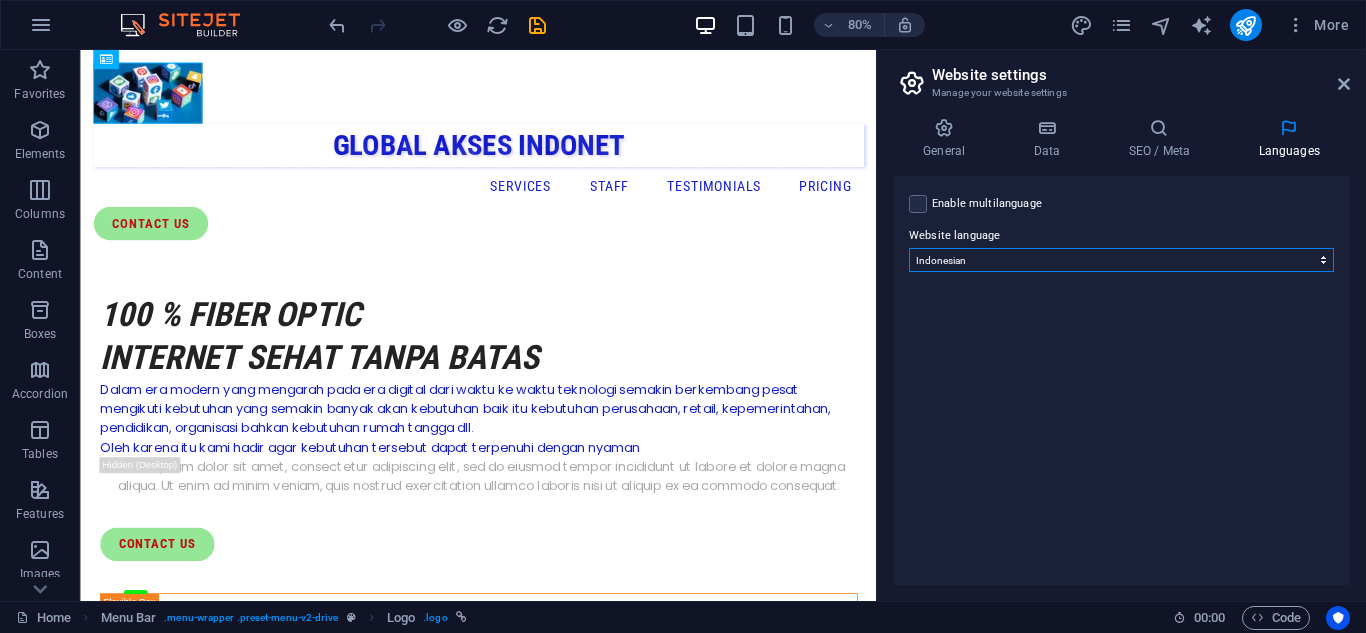 click on "Abkhazian Afar Afrikaans Akan Albanian Amharic Arabic Aragonese Armenian Assamese Avaric Avestan Aymara Azerbaijani Bambara Bashkir Basque Belarusian Bengali Bihari languages Bislama Bokmål Bosnian Breton Bulgarian Burmese Catalan Central Khmer Chamorro Chechen Chinese Church Slavic Chuvash Cornish Corsican Cree Croatian Czech Danish Dutch Dzongkha English Esperanto Estonian Ewe Faroese Farsi (Persian) Fijian Finnish French Fulah Gaelic Galician Ganda Georgian German Greek Greenlandic Guaraní Gujarati Haitian Creole Hausa Hebrew Herero Hindi Hiri Motu Hungarian Icelandic Ido Igbo Indonesian Interlingua Interlingue Inuktitut Inupiaq Irish Italian Japanese Javanese Kannada Kanuri Kashmiri Kazakh Kikuyu Kinyarwanda Komi Kongo Korean Kurdish Kwanyama Kyrgyz Lao Latin Latvian Limburgish Lingala Lithuanian Luba-Katanga Luxembourgish Macedonian Malagasy Malay Malayalam Maldivian Maltese Manx Maori Marathi Marshallese Mongolian Nauru Navajo Ndonga Nepali North Ndebele Northern Sami Norwegian Norwegian Nynorsk Nuosu" at bounding box center [1121, 260] 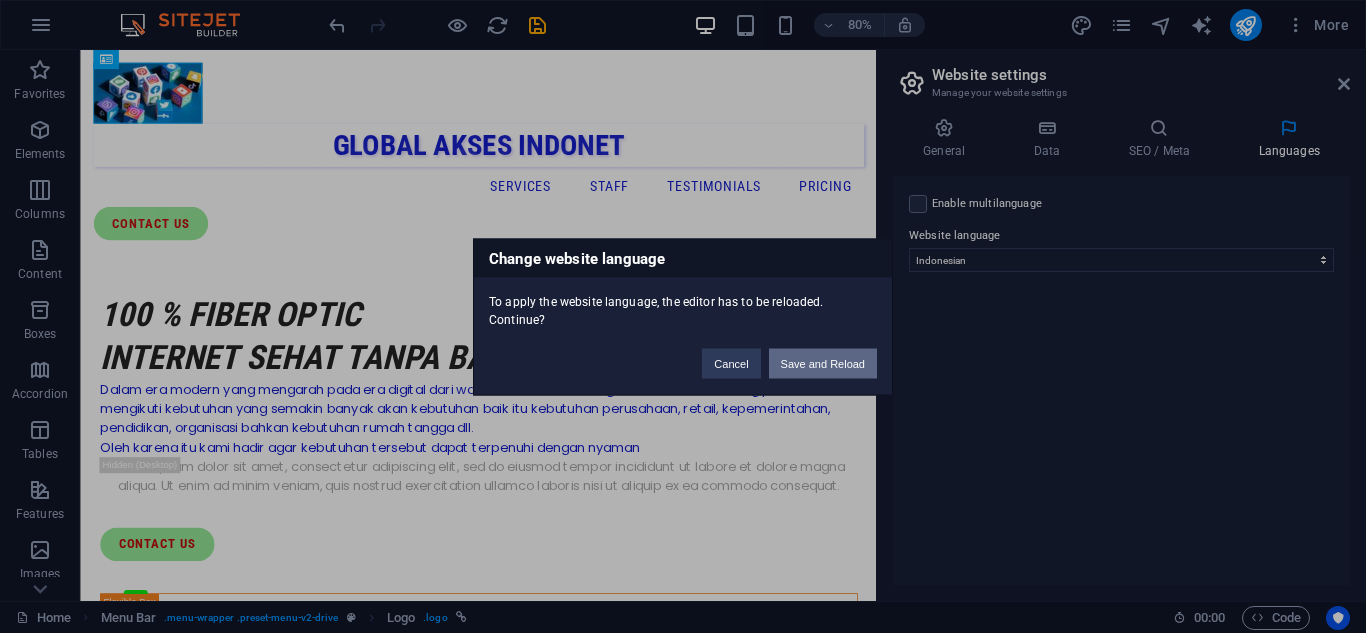 click on "Save and Reload" at bounding box center [823, 363] 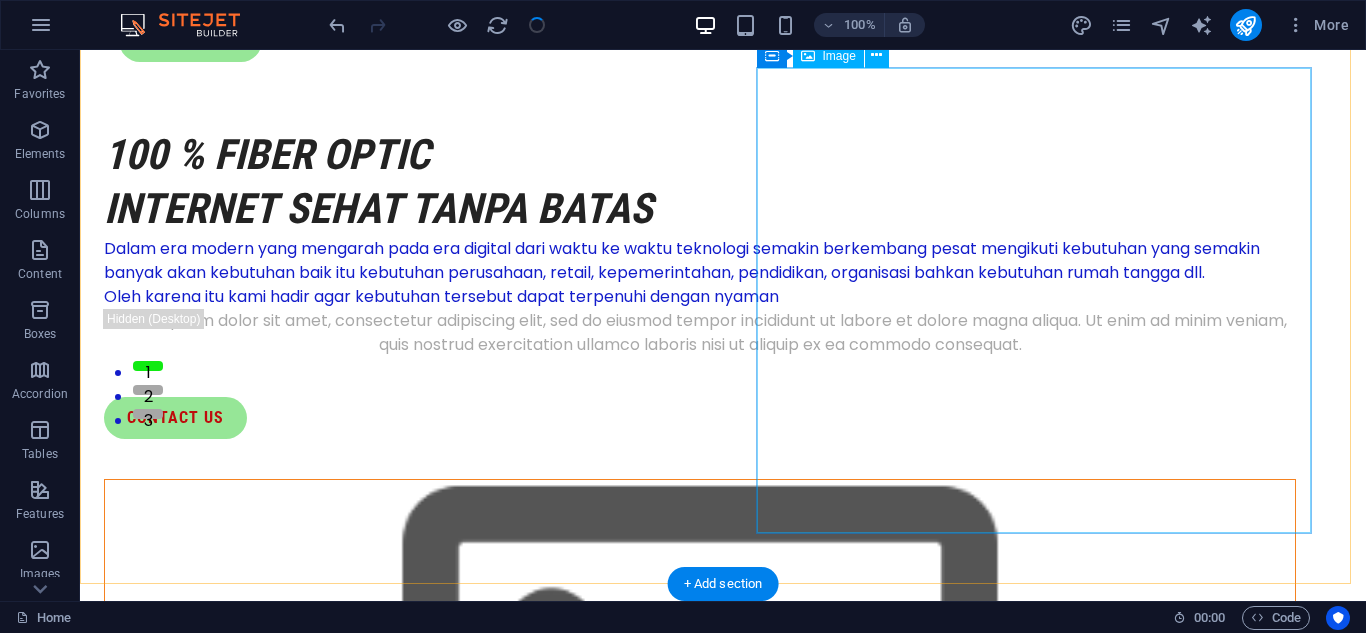 scroll, scrollTop: 300, scrollLeft: 0, axis: vertical 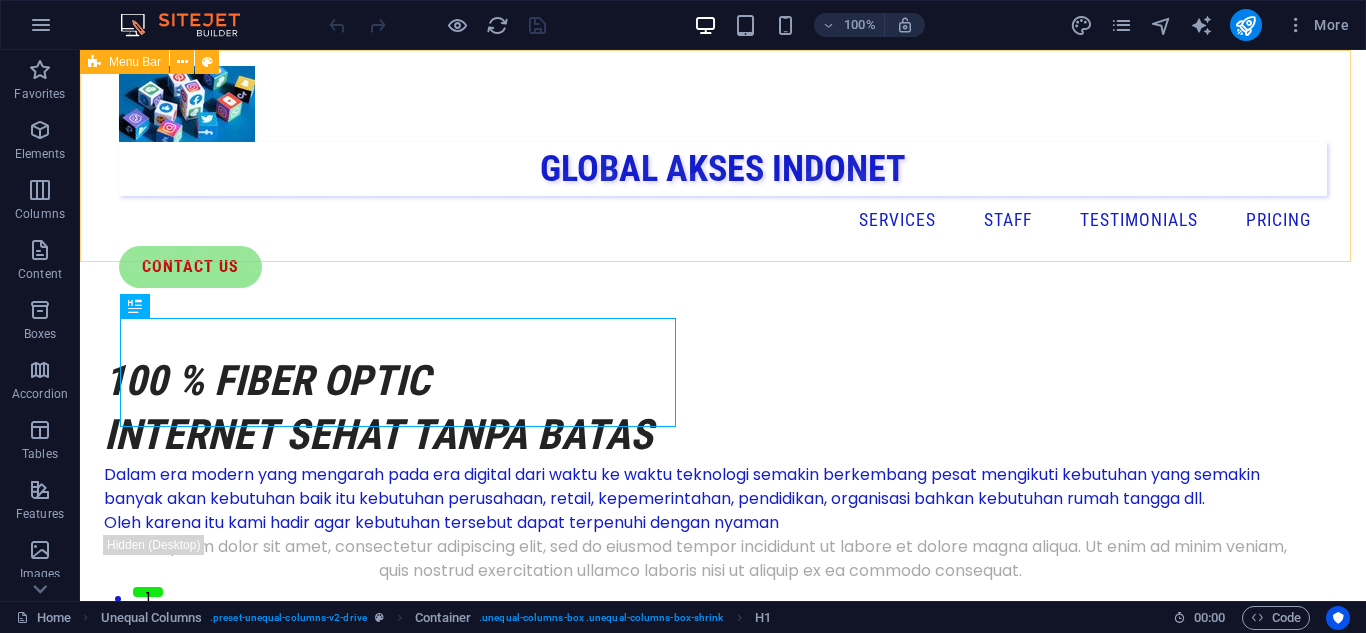 click on "Menu Bar" at bounding box center [135, 62] 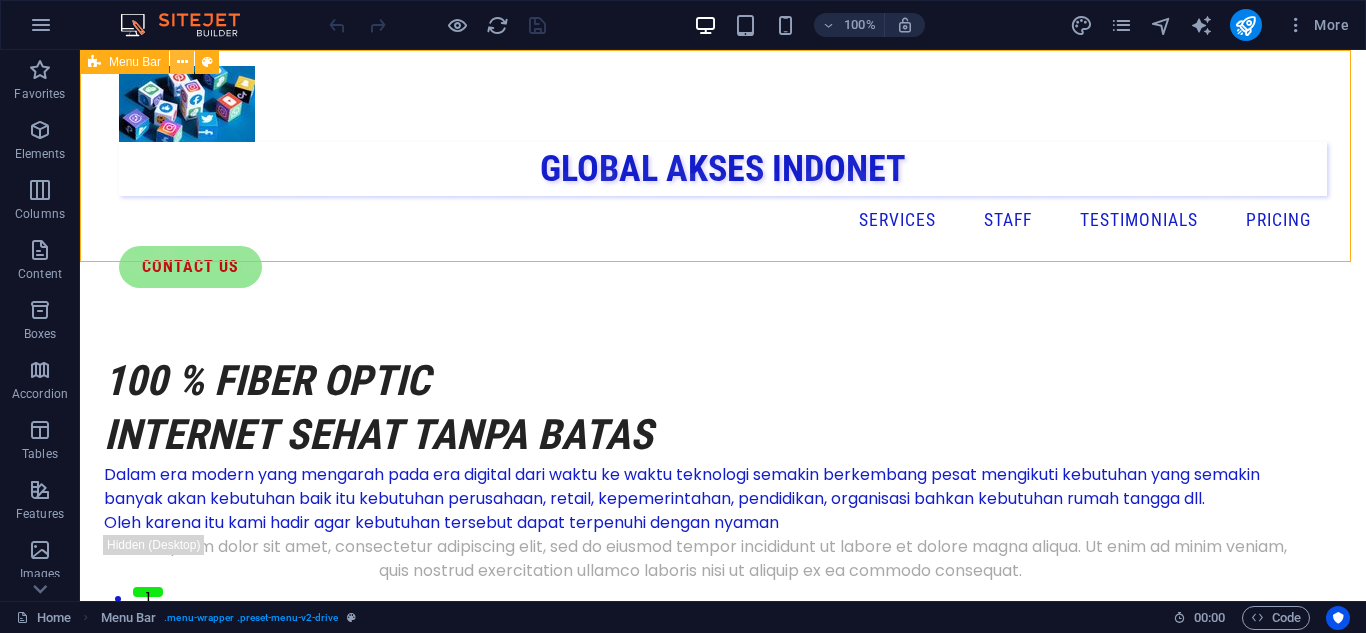 click at bounding box center (182, 62) 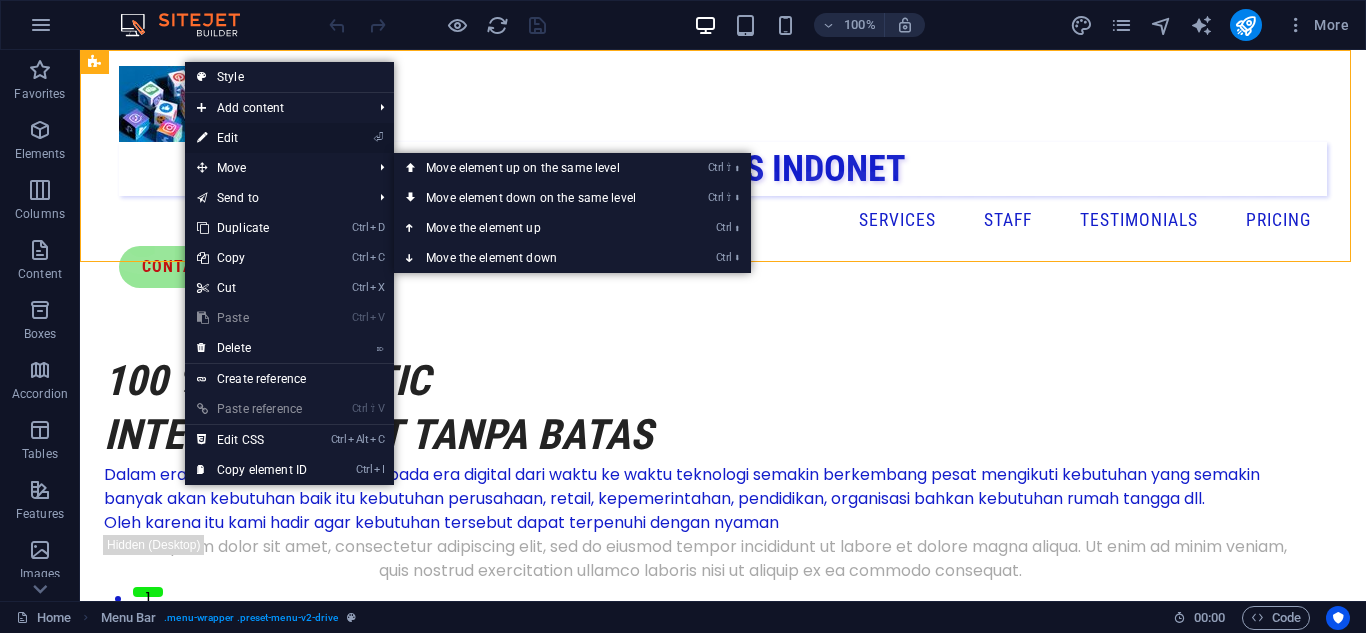 click on "⏎  Edit" at bounding box center [252, 138] 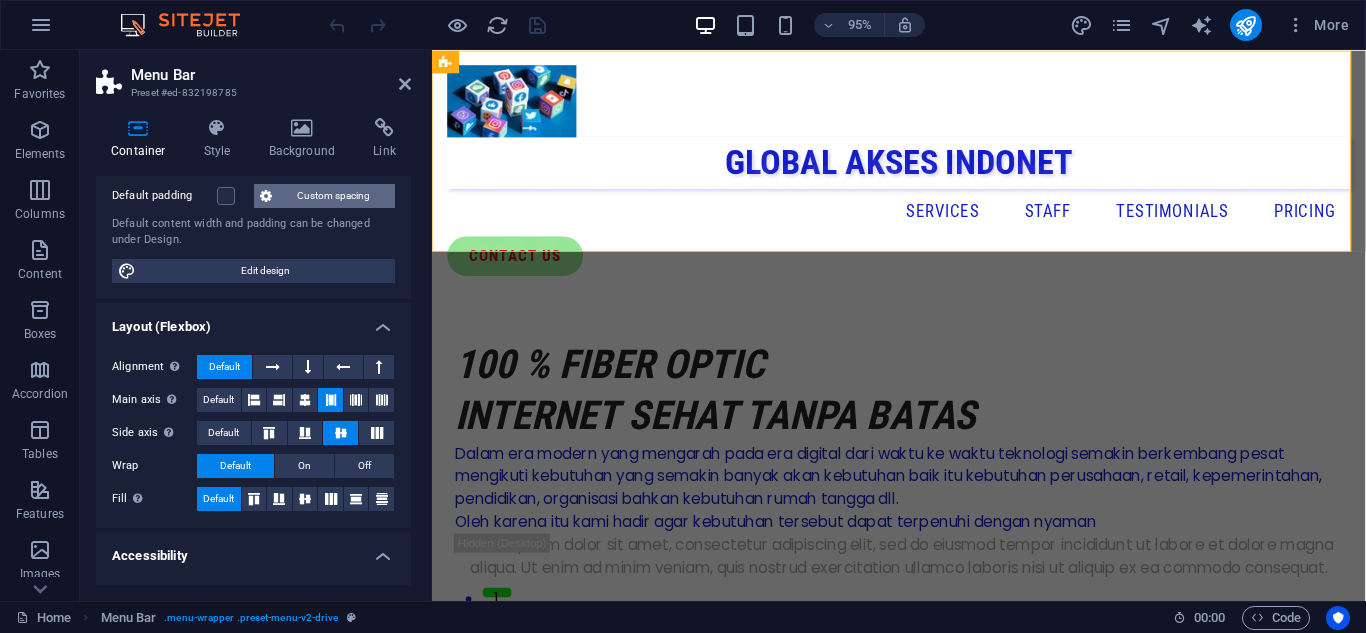 scroll, scrollTop: 200, scrollLeft: 0, axis: vertical 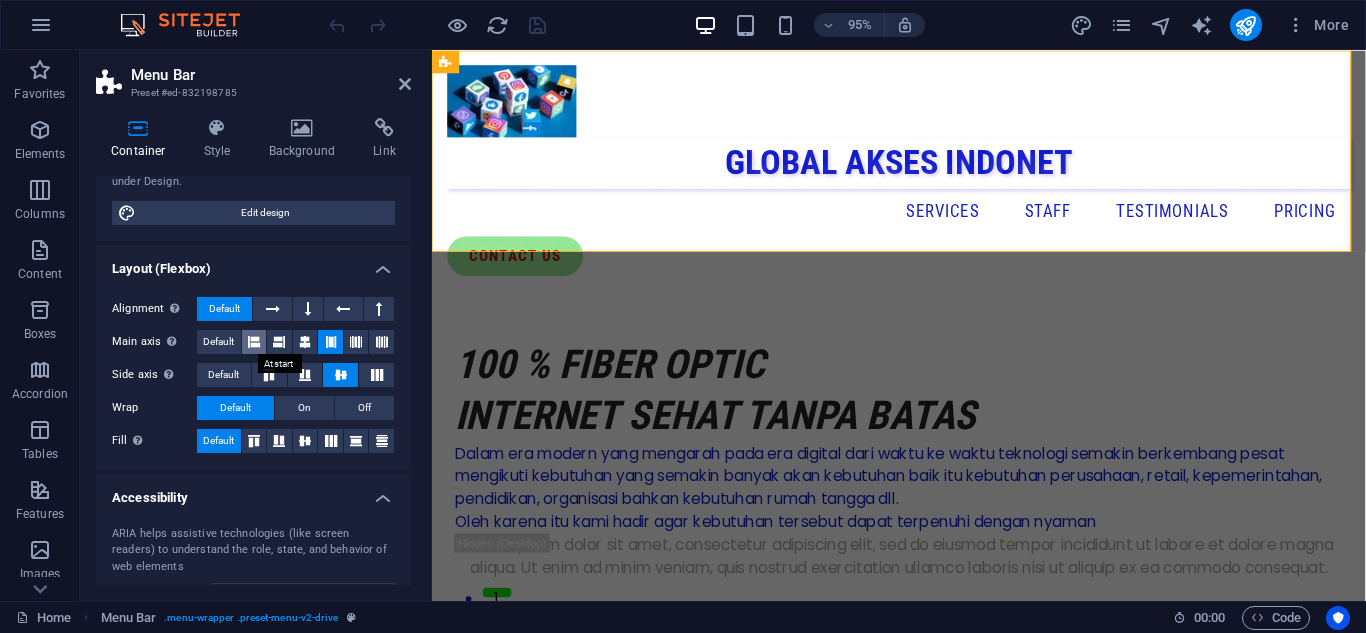 click at bounding box center (254, 342) 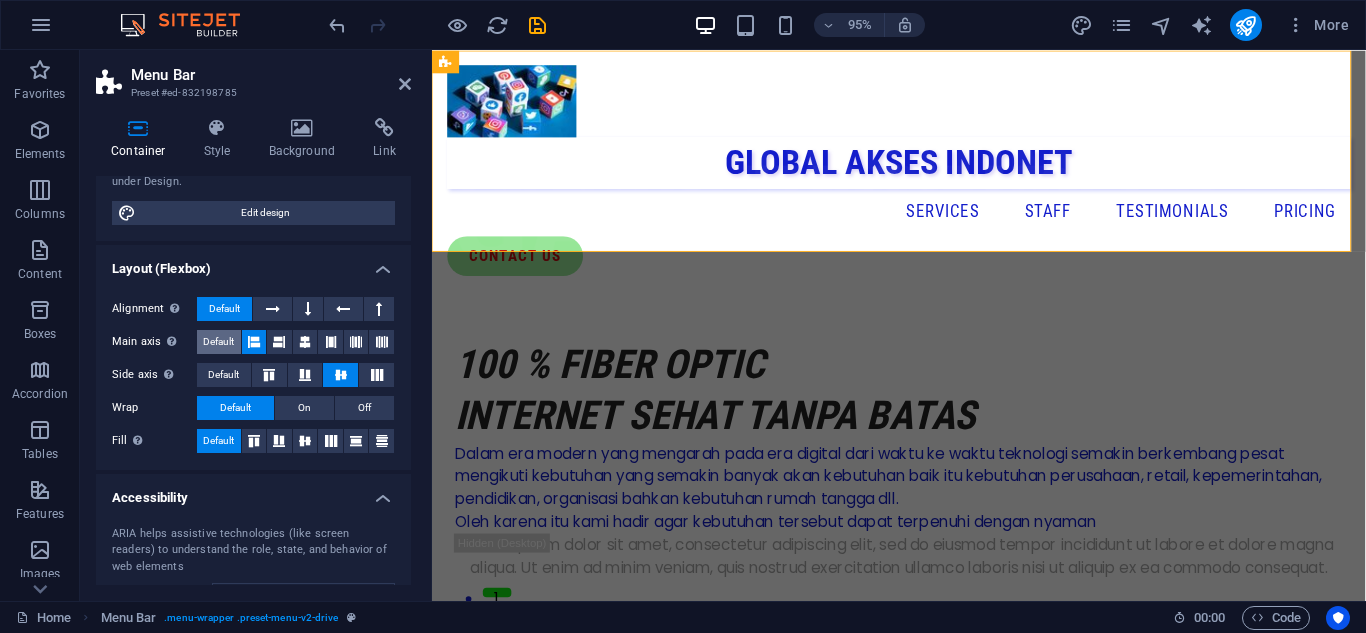 click on "Default" at bounding box center (218, 342) 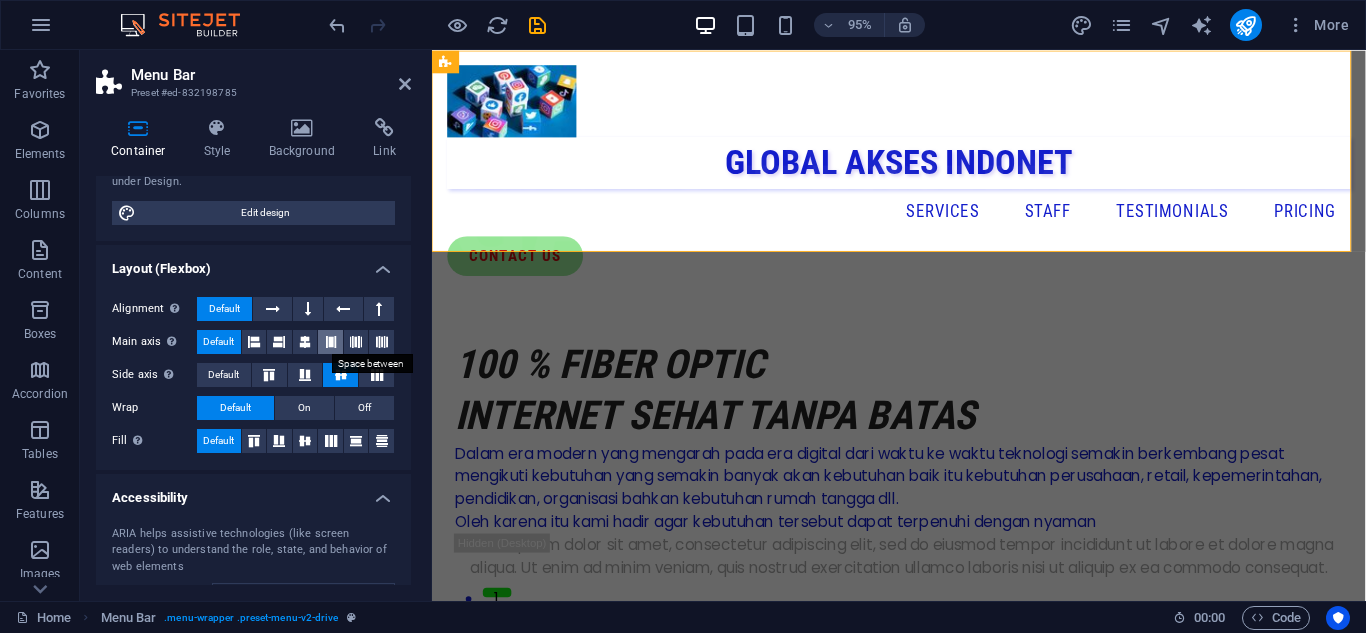 click at bounding box center (331, 342) 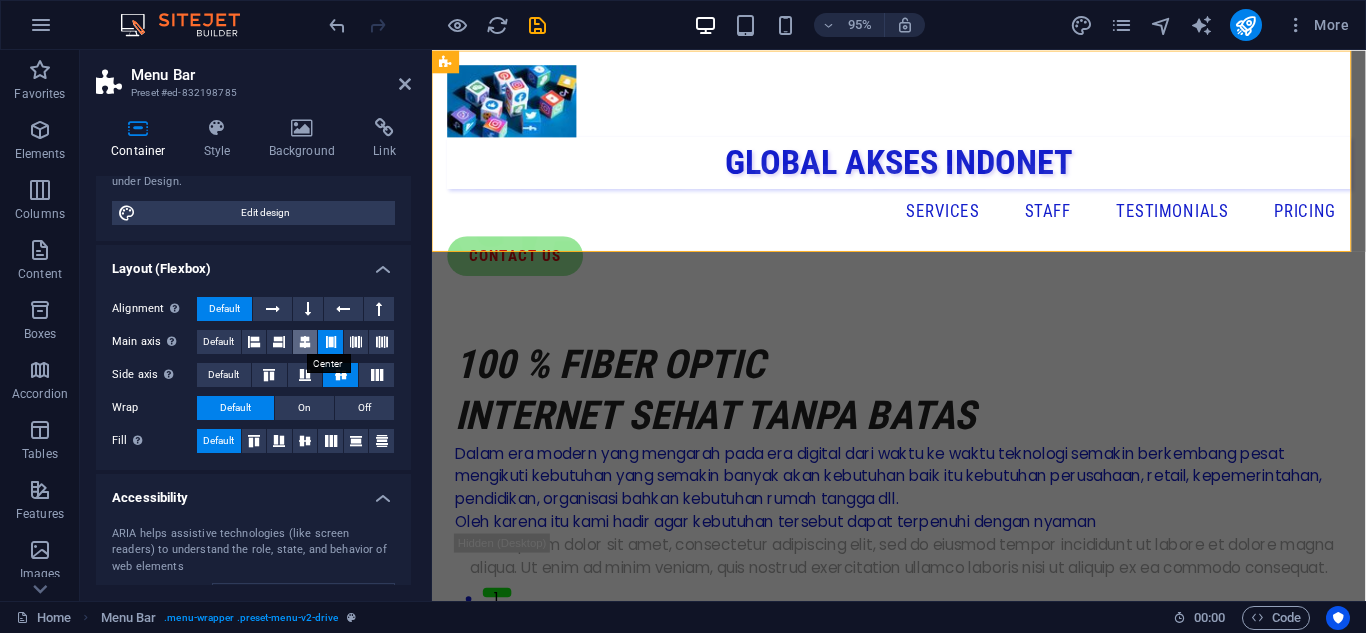 click at bounding box center (305, 342) 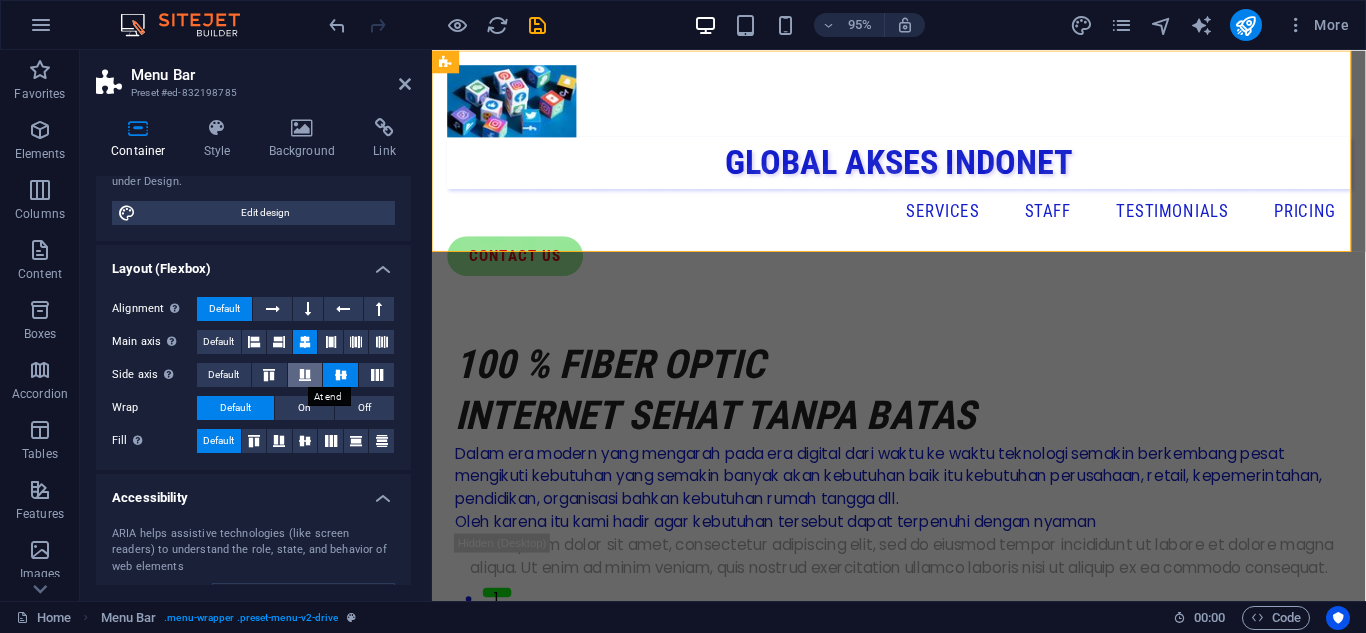 click at bounding box center [305, 375] 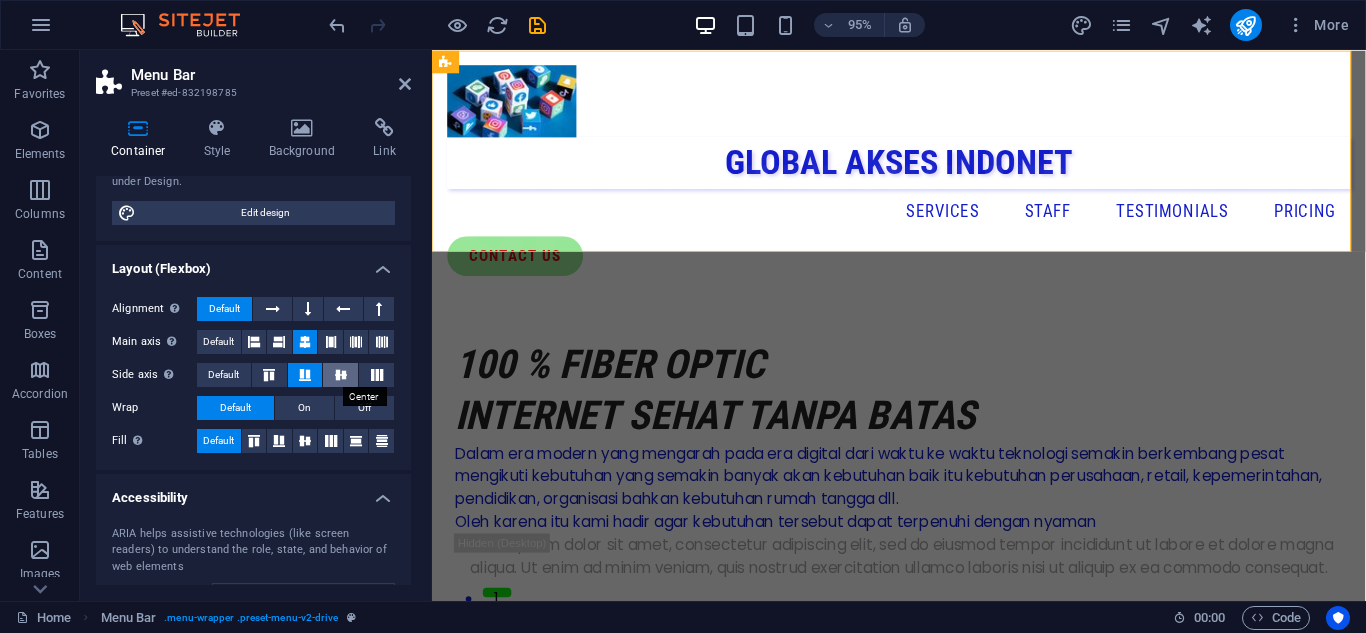 click at bounding box center [341, 375] 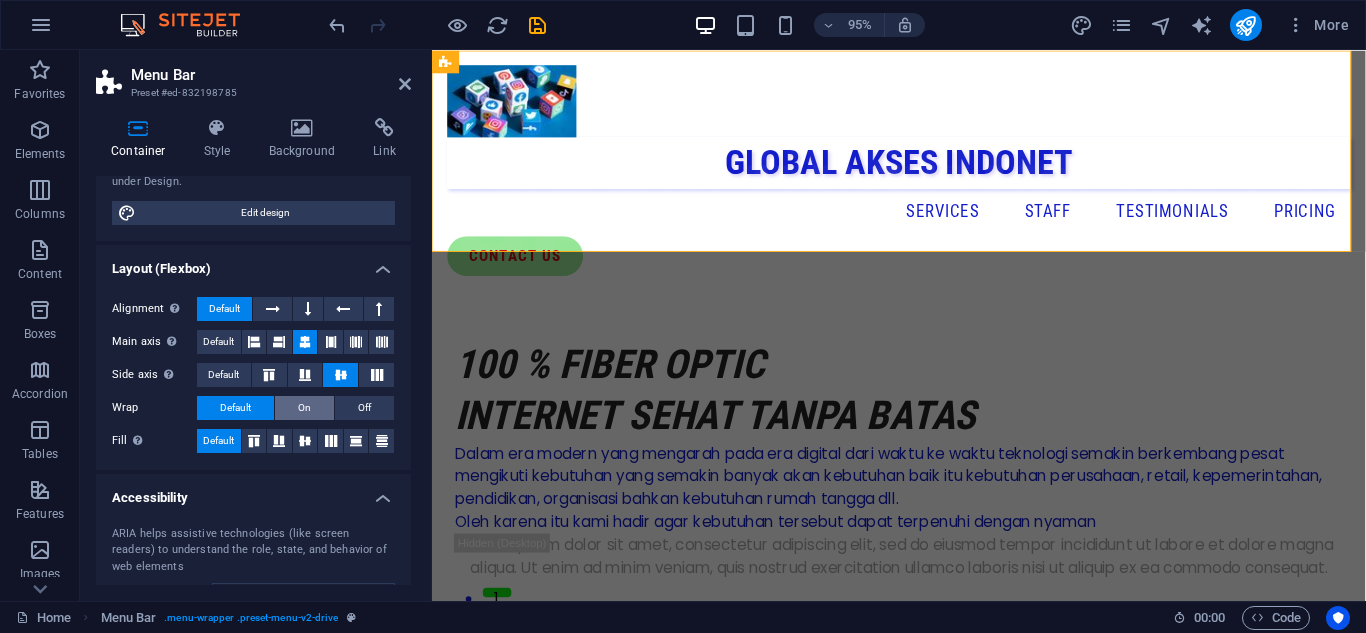 click on "On" at bounding box center (304, 408) 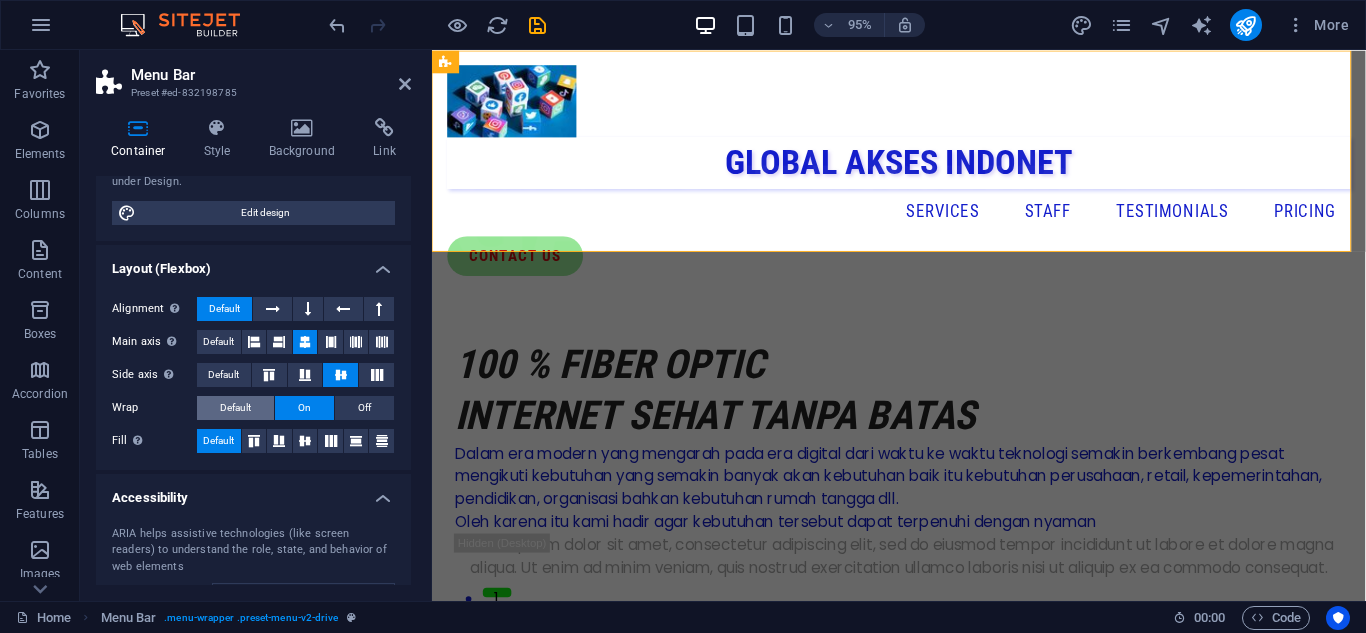 click on "Default" at bounding box center (235, 408) 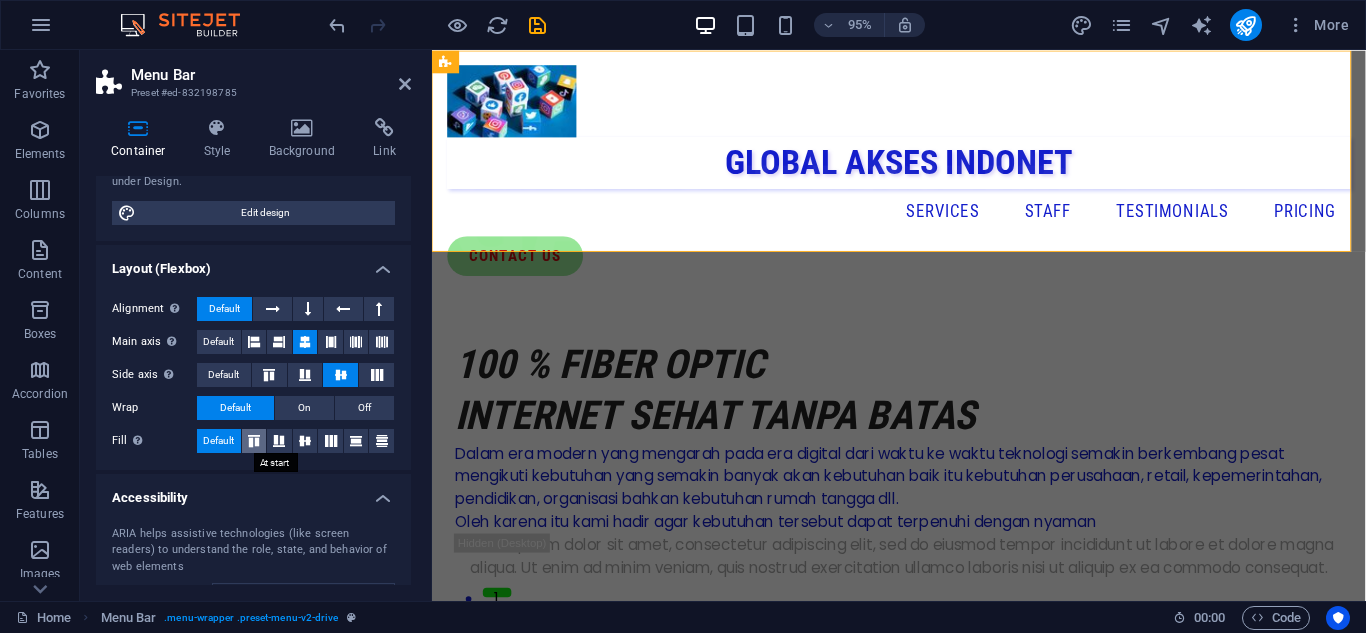 click at bounding box center (254, 441) 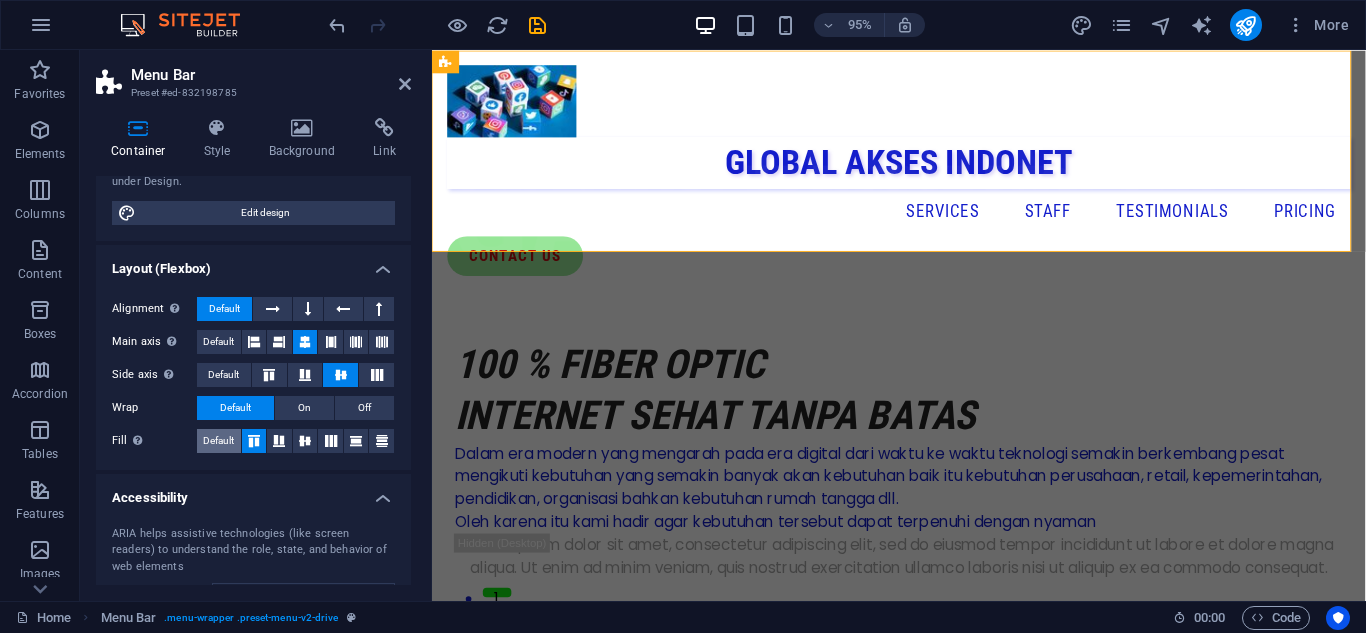 click on "Default" at bounding box center (218, 441) 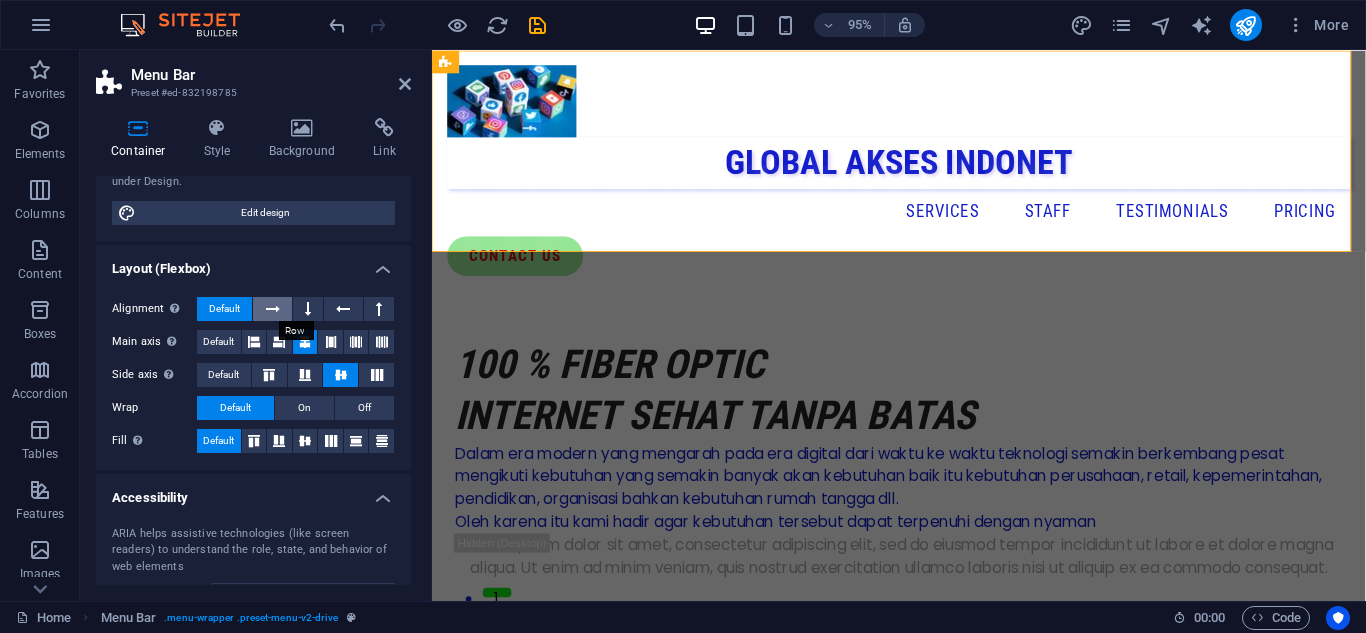 click at bounding box center [273, 309] 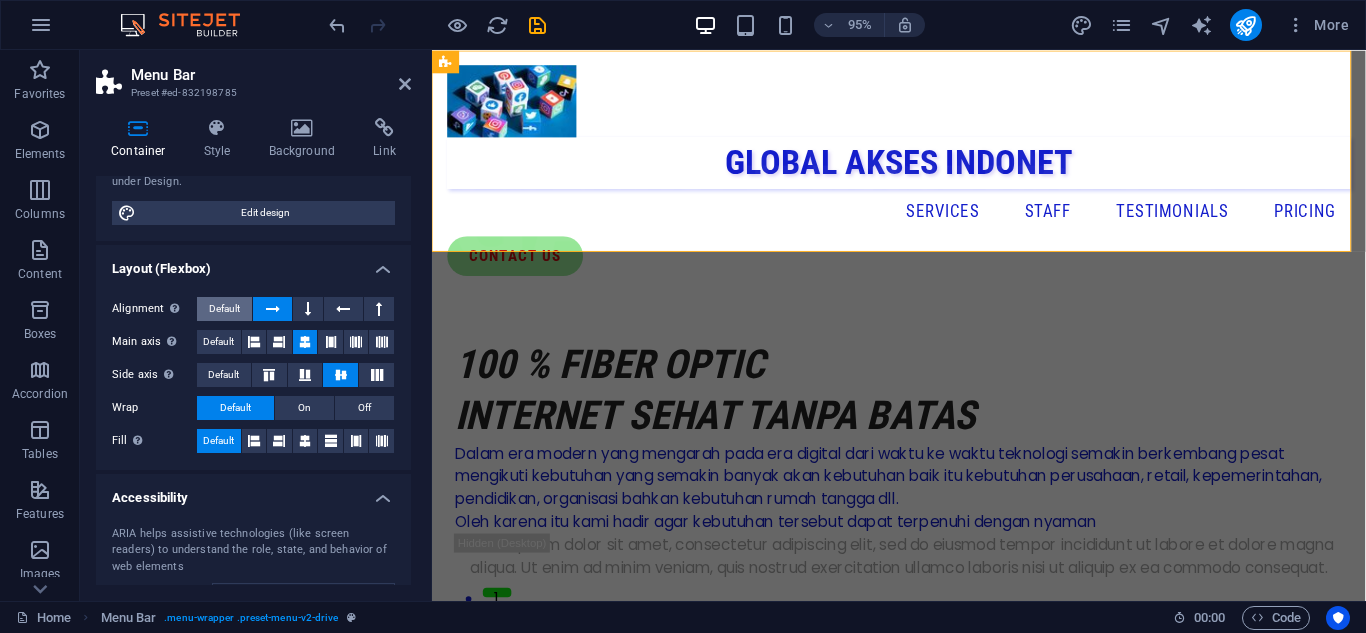 click on "Default" at bounding box center [224, 309] 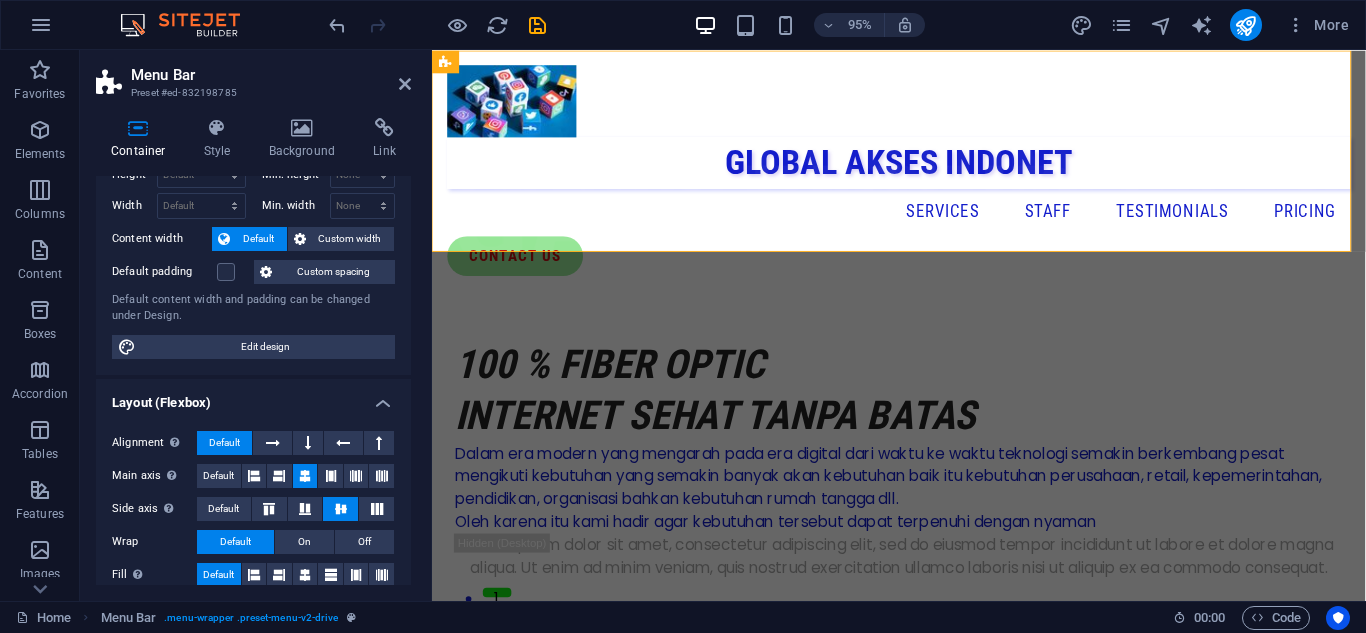 scroll, scrollTop: 0, scrollLeft: 0, axis: both 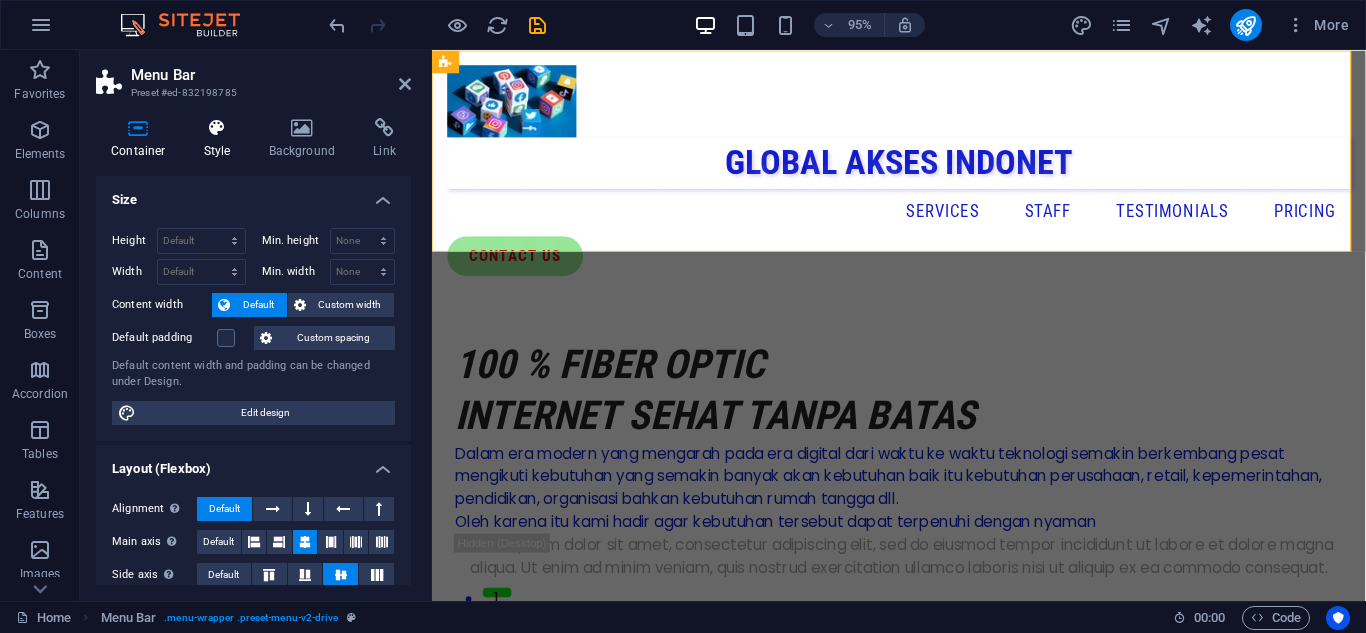 click at bounding box center (217, 128) 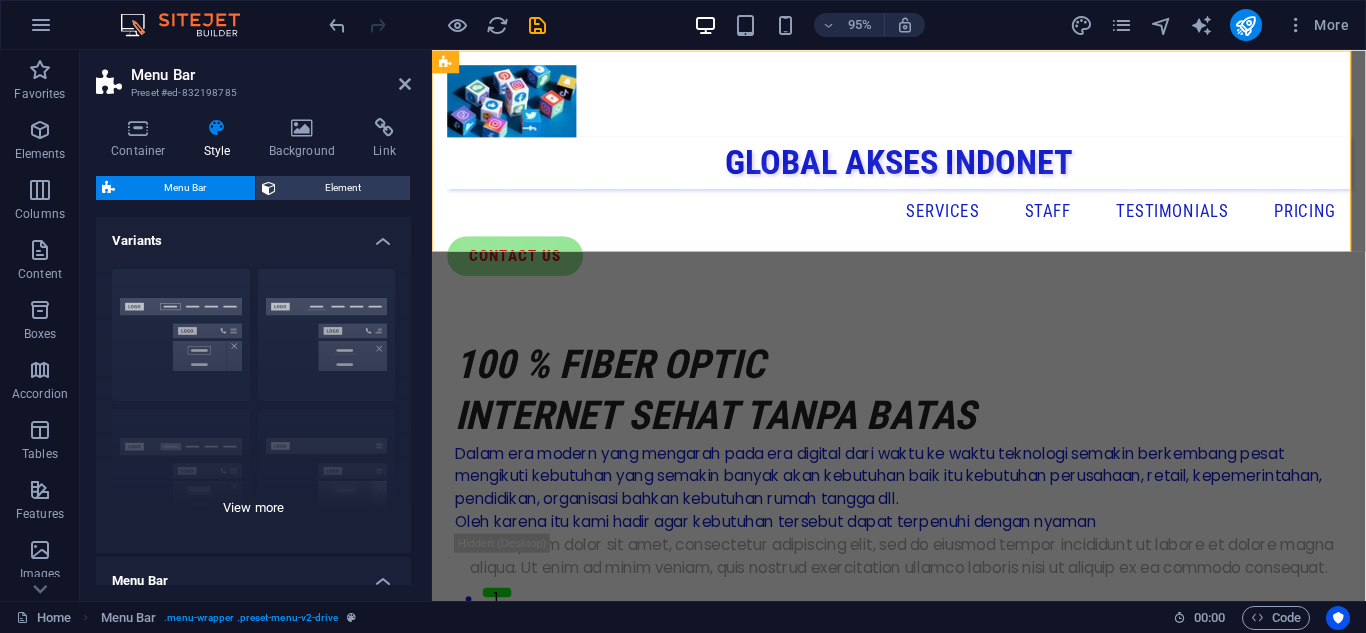 click on "Border Centered Default Fixed Loki Trigger Wide XXL" at bounding box center (253, 403) 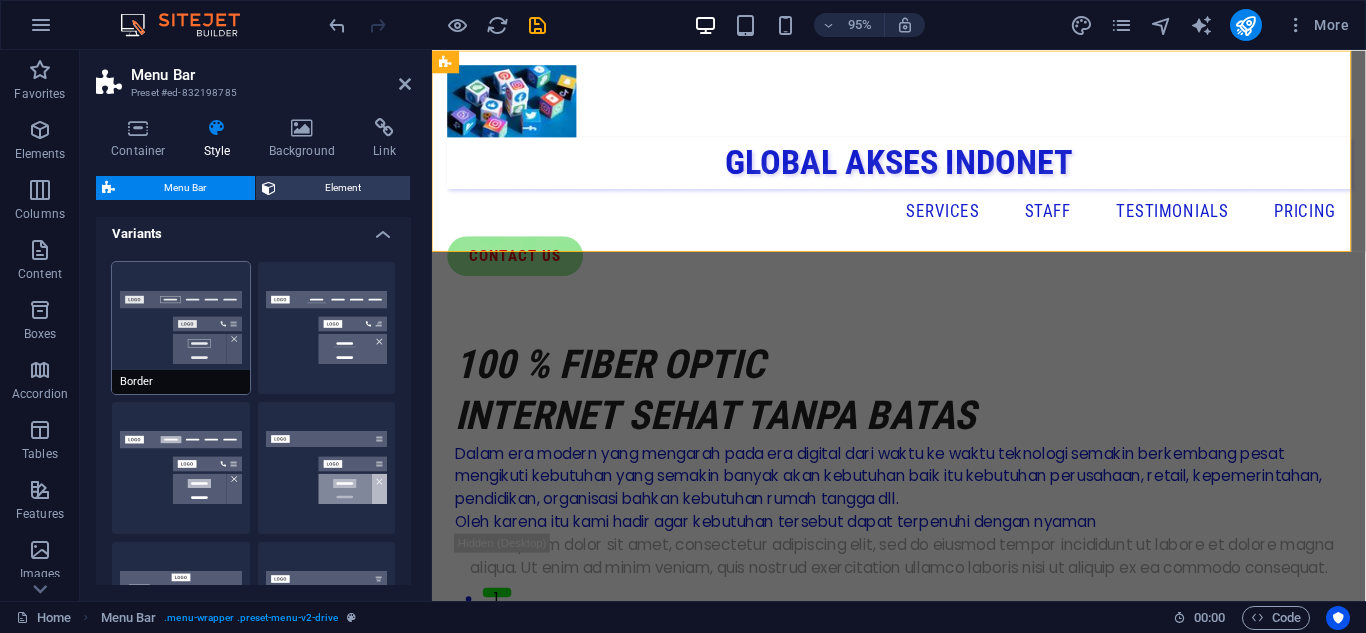 scroll, scrollTop: 0, scrollLeft: 0, axis: both 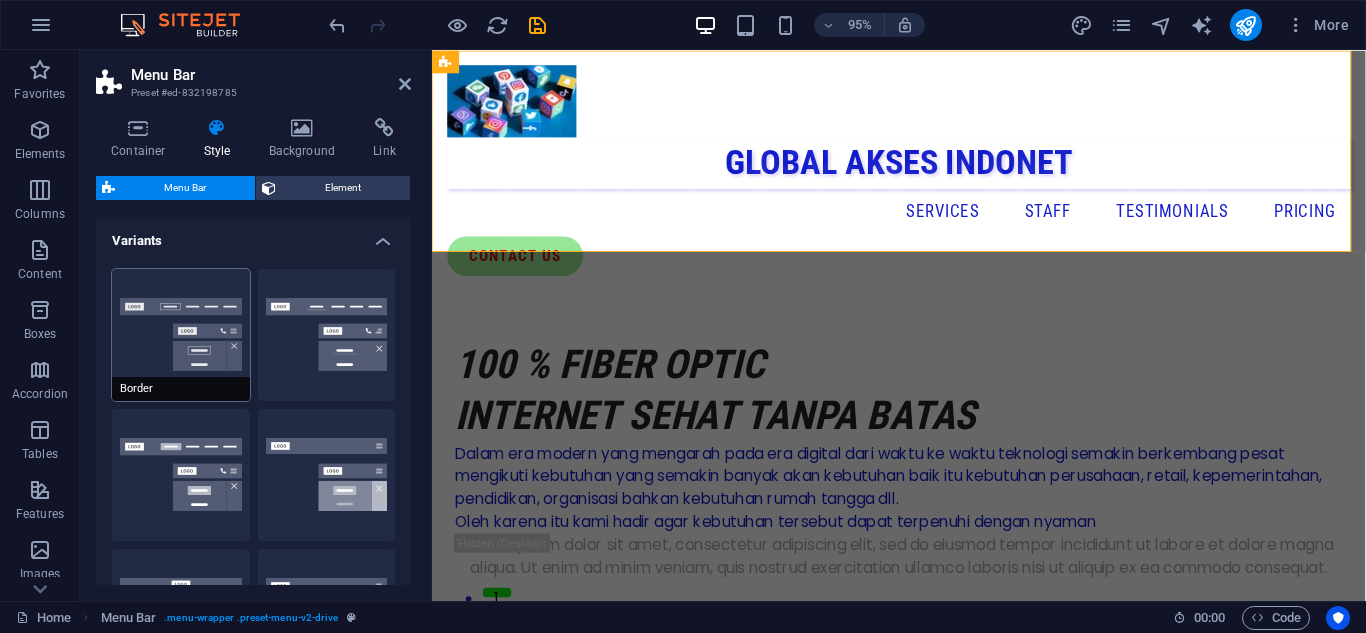 click on "Border" at bounding box center (181, 335) 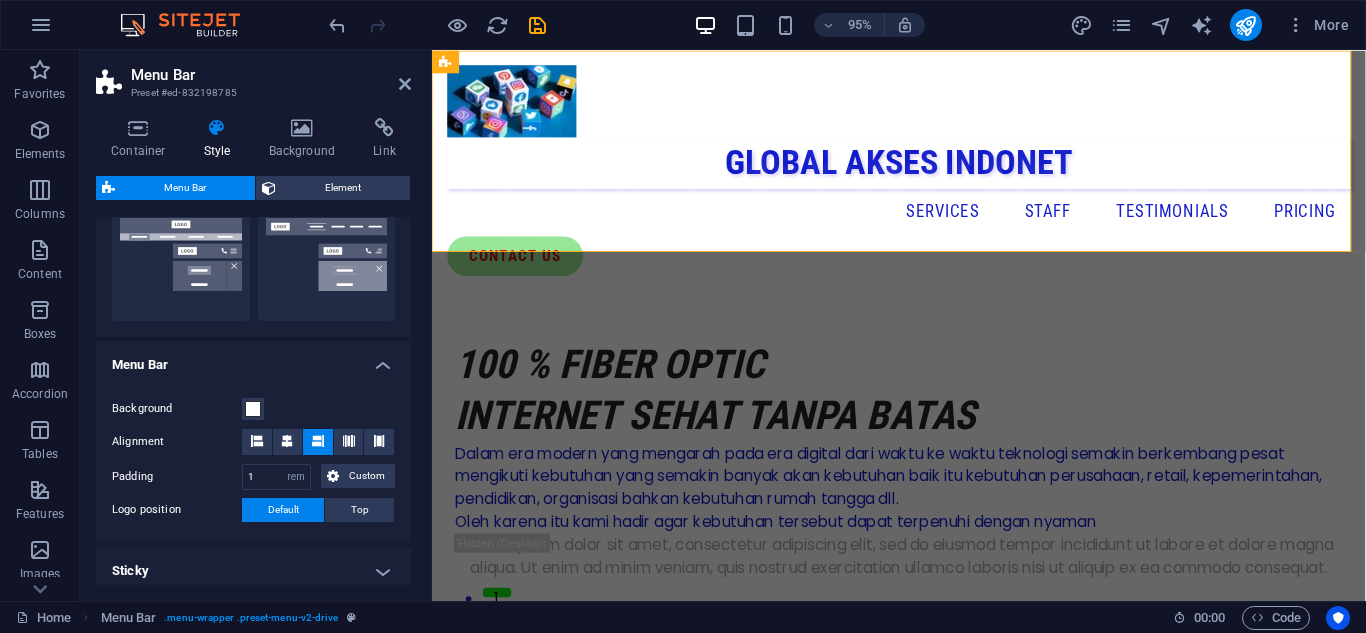 scroll, scrollTop: 600, scrollLeft: 0, axis: vertical 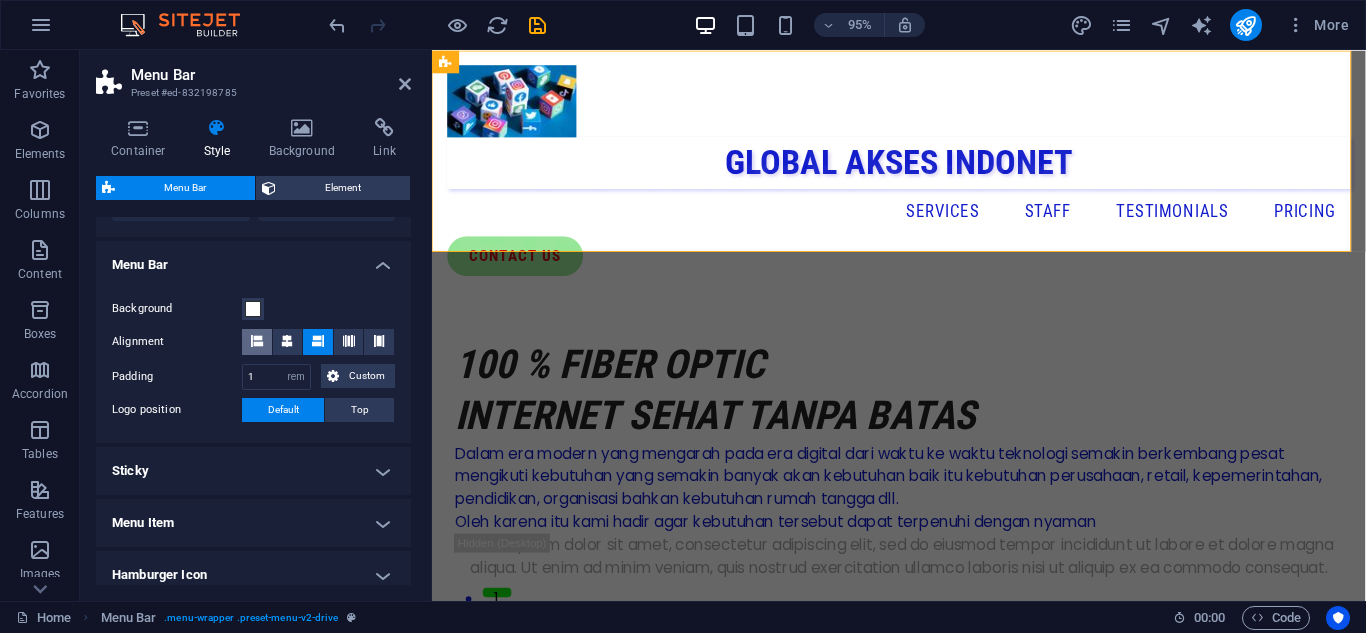 click at bounding box center [257, 342] 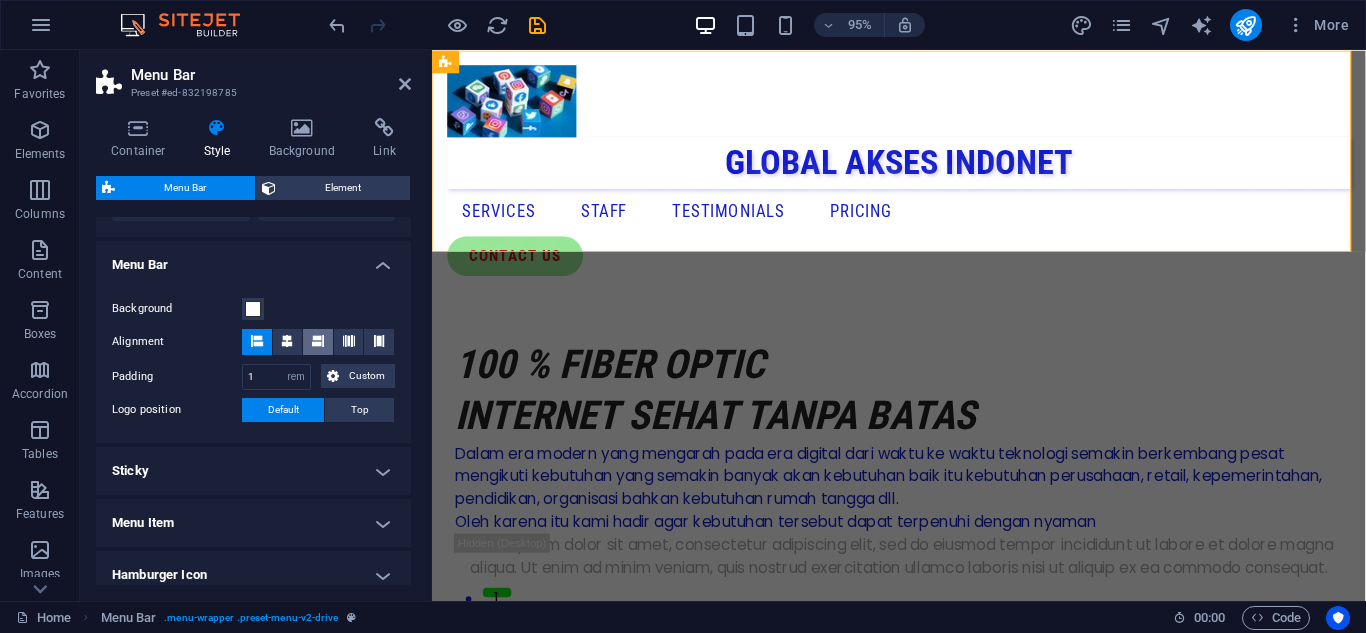 click at bounding box center [318, 341] 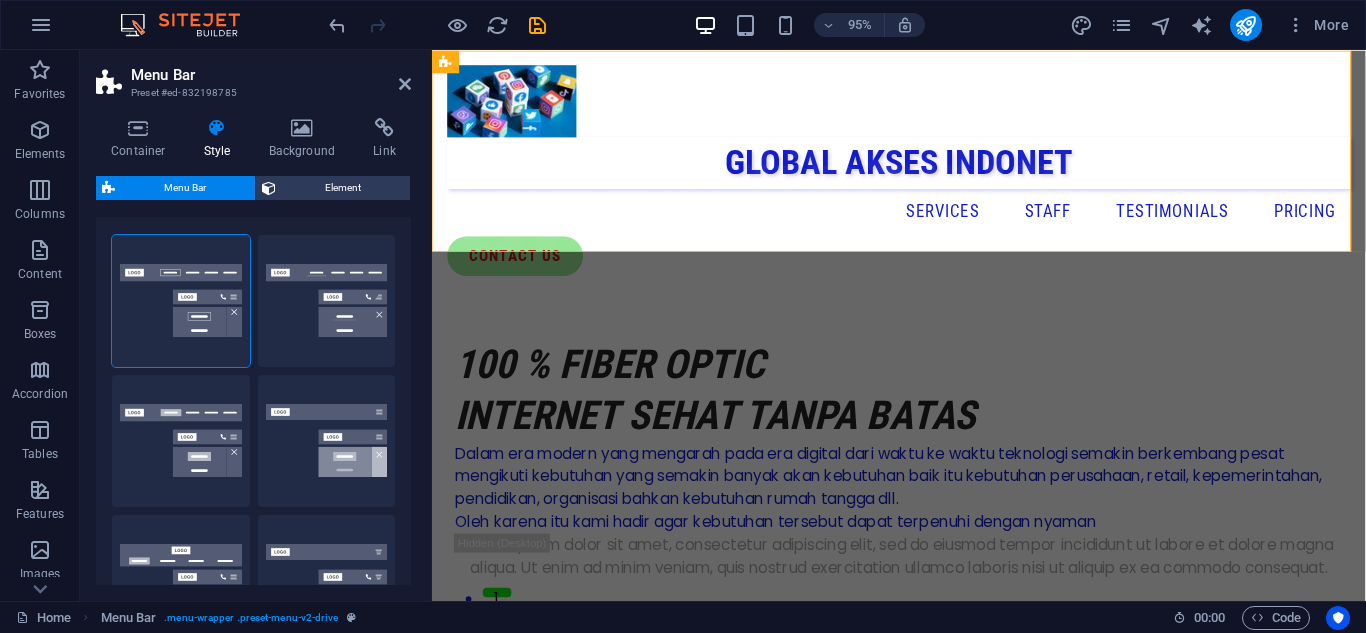 scroll, scrollTop: 0, scrollLeft: 0, axis: both 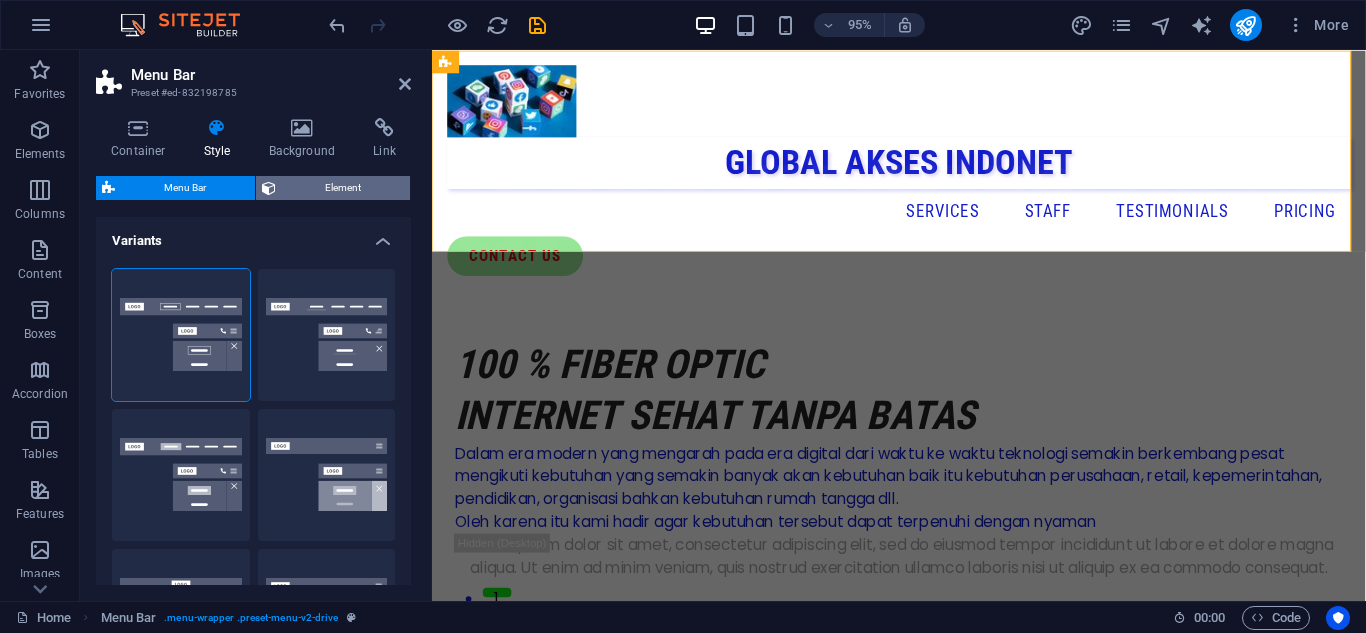 click on "Element" at bounding box center [343, 188] 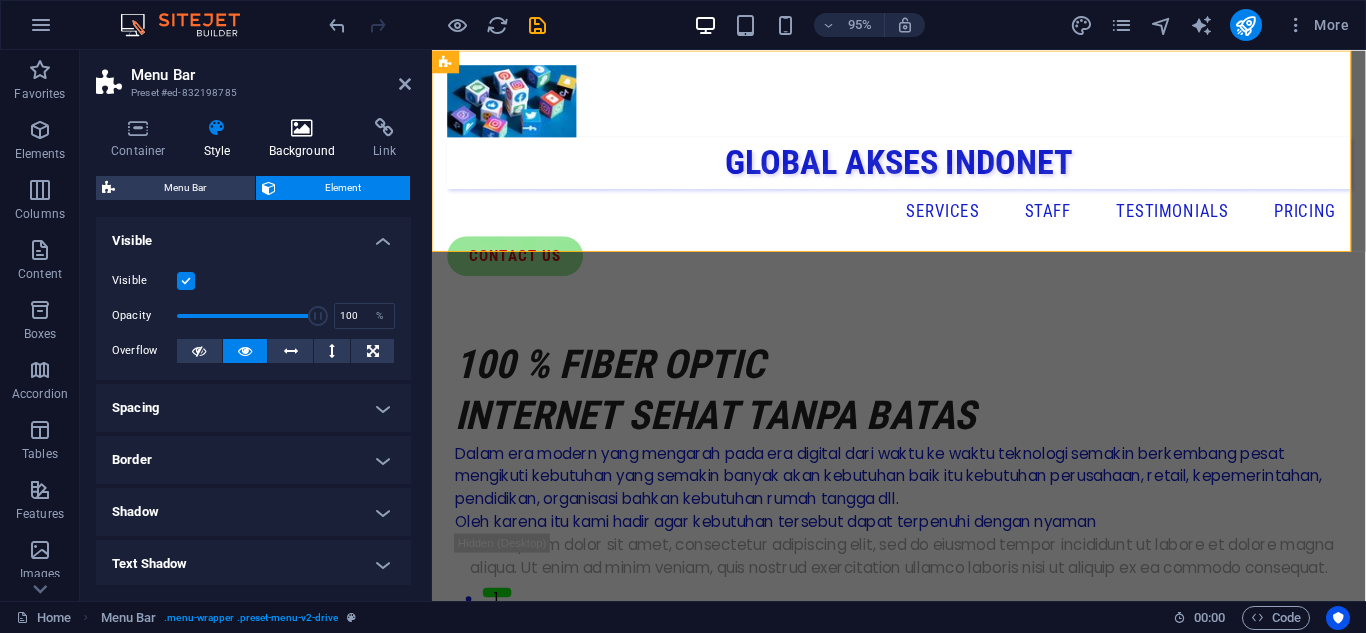 click on "Background" at bounding box center (306, 139) 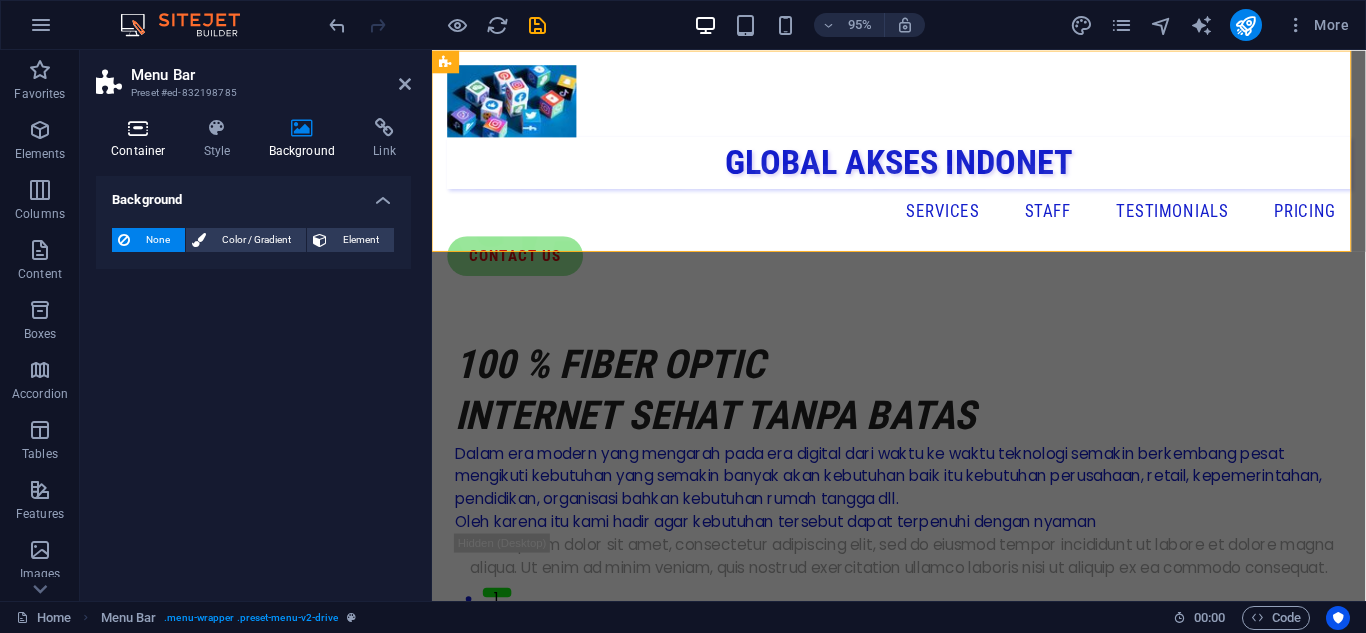click on "Container" at bounding box center (142, 139) 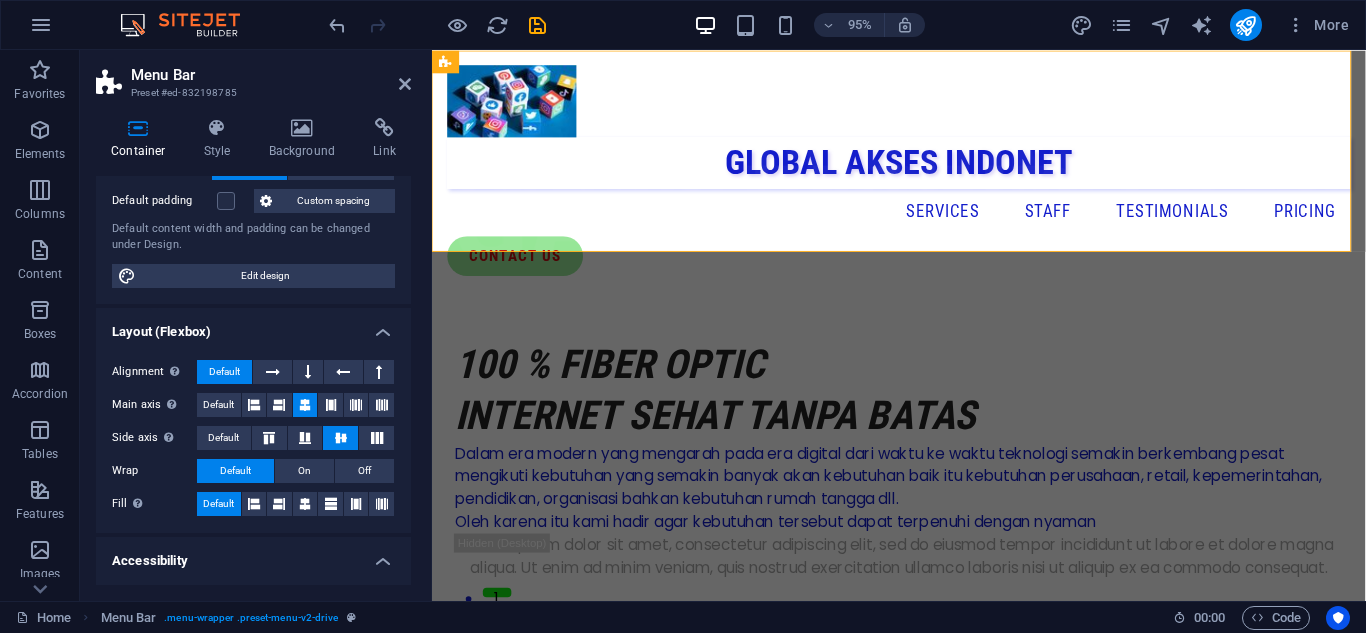 scroll, scrollTop: 200, scrollLeft: 0, axis: vertical 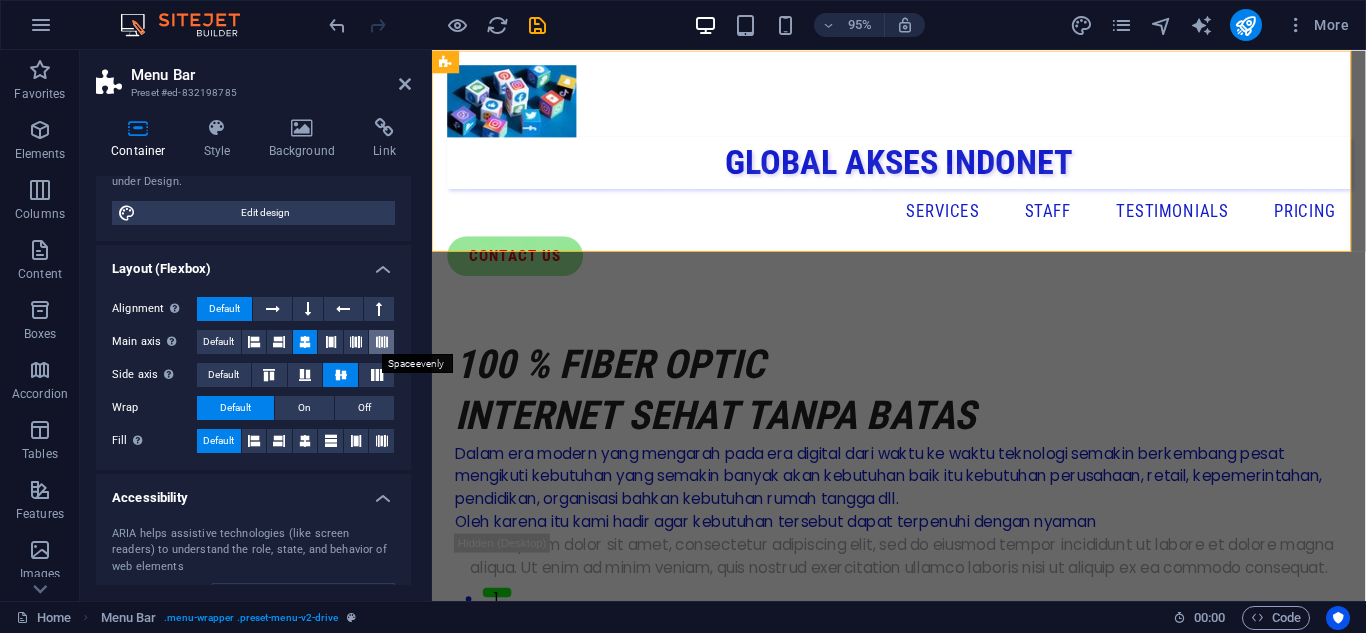 click at bounding box center [382, 342] 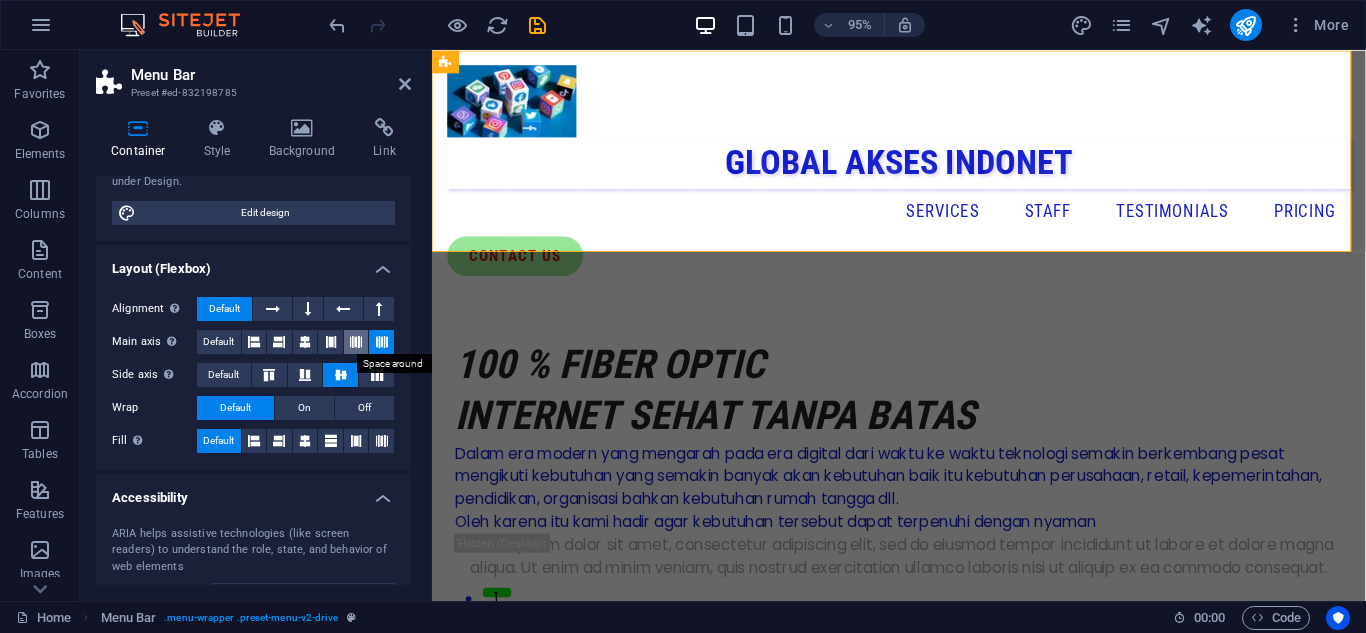 click at bounding box center [356, 342] 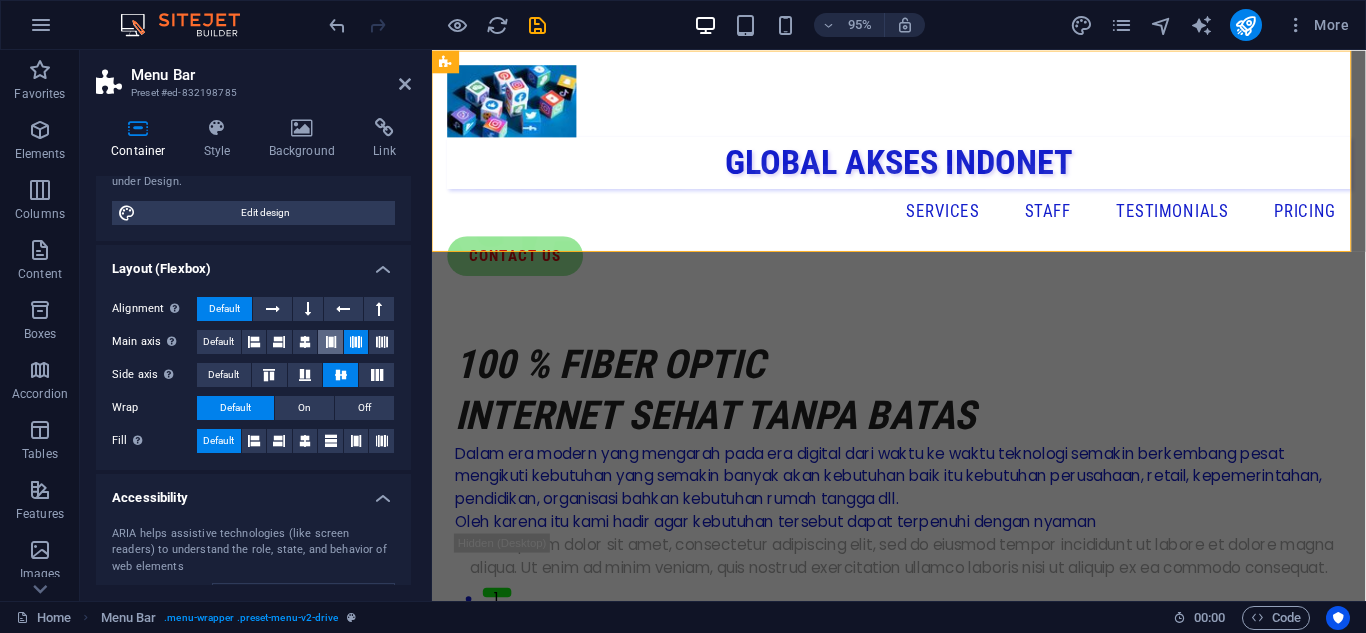 click at bounding box center (330, 342) 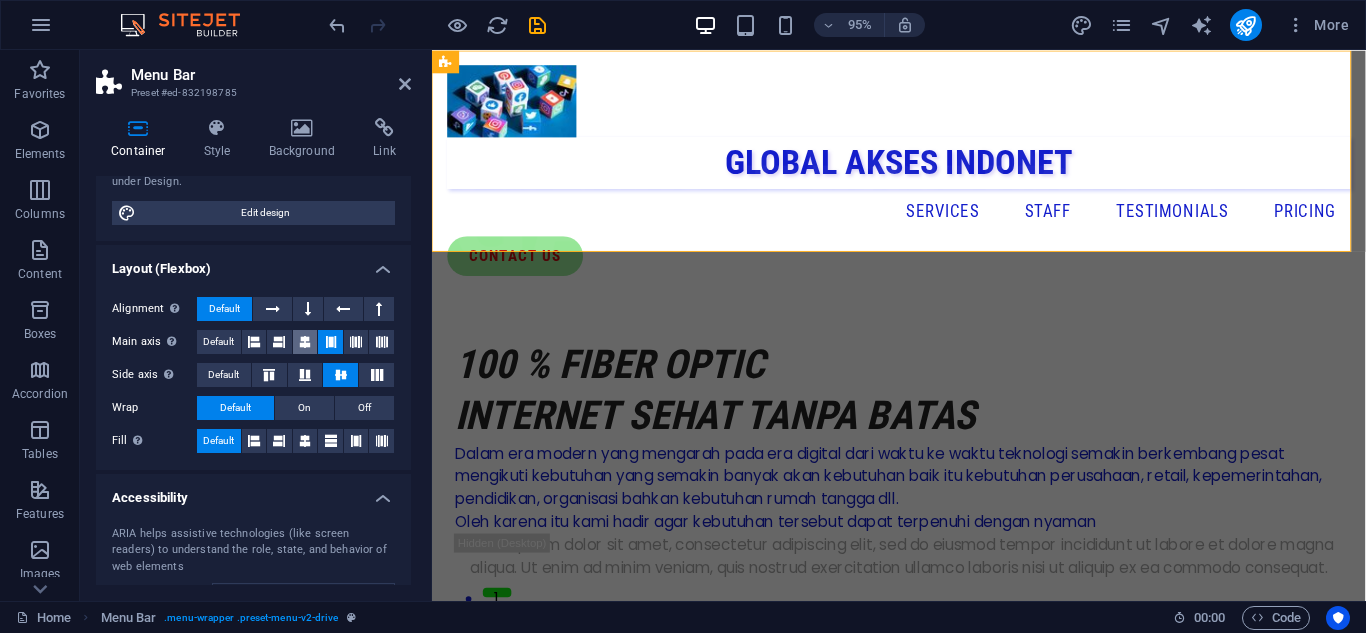 click at bounding box center [305, 342] 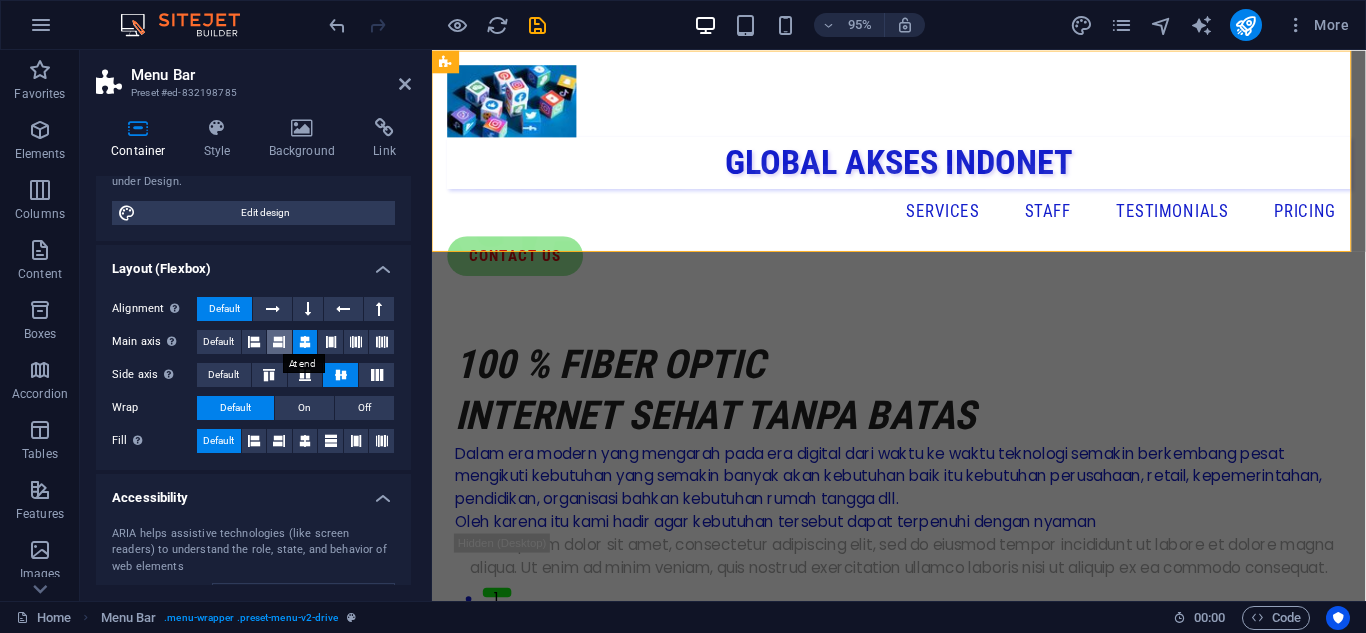 click at bounding box center (279, 342) 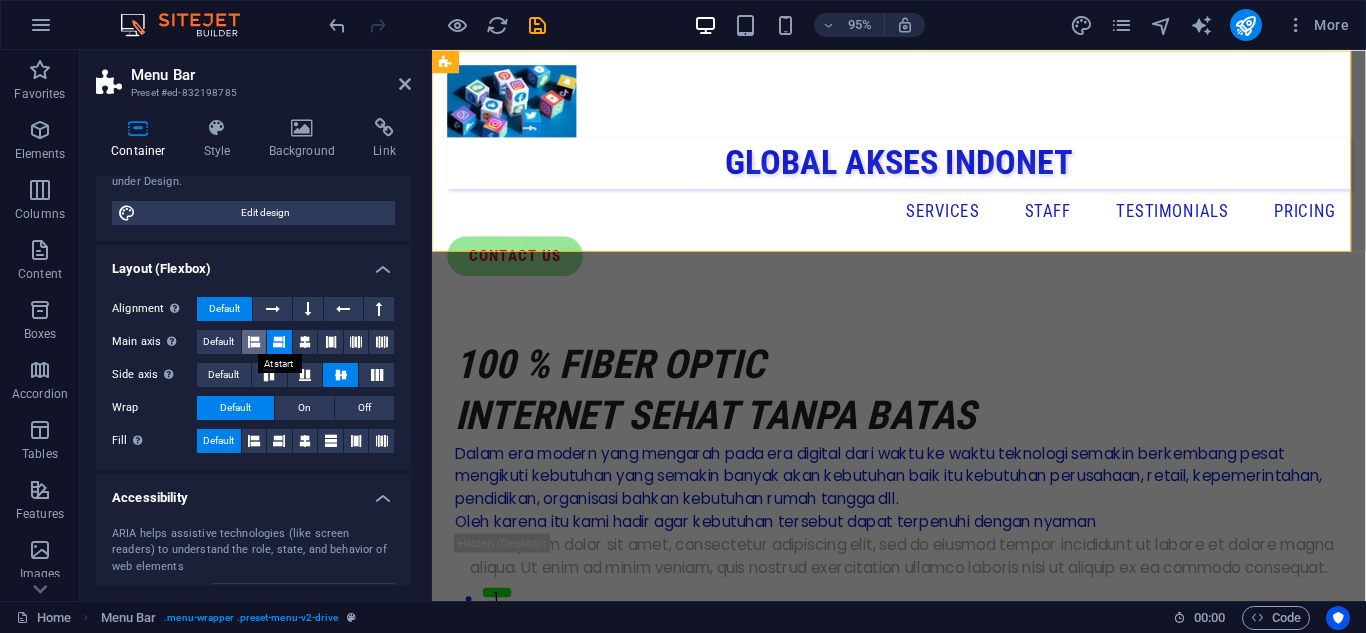 click at bounding box center (254, 342) 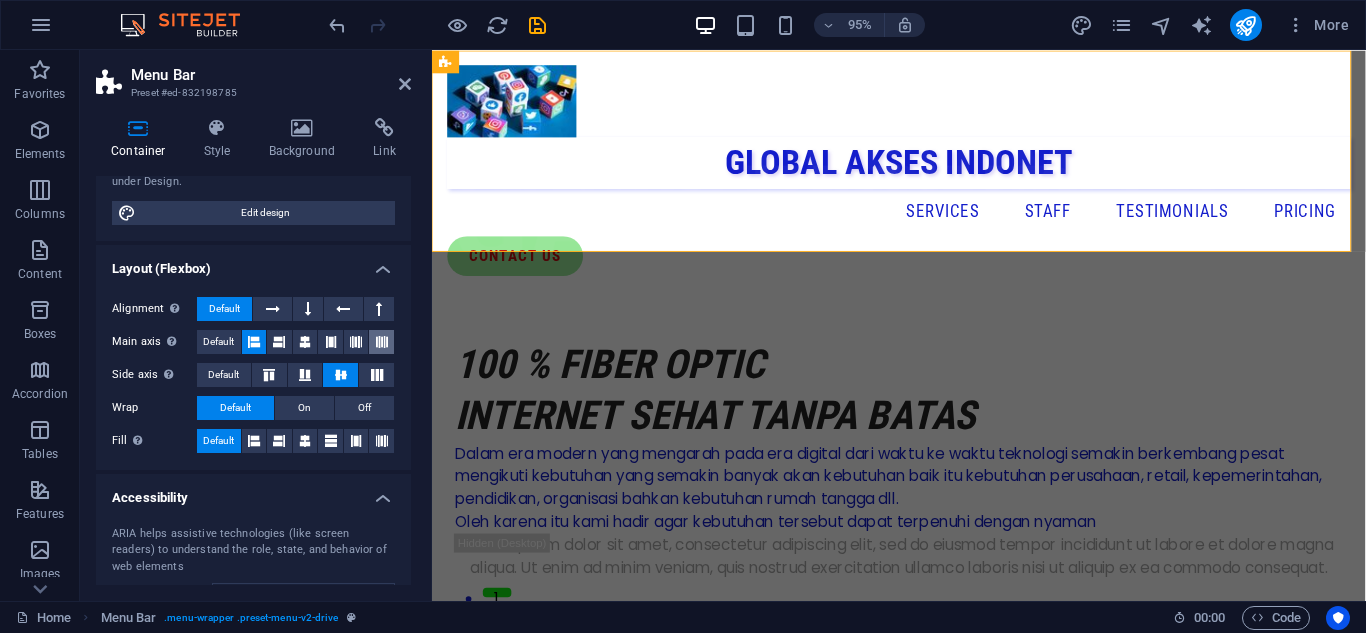 click at bounding box center (381, 342) 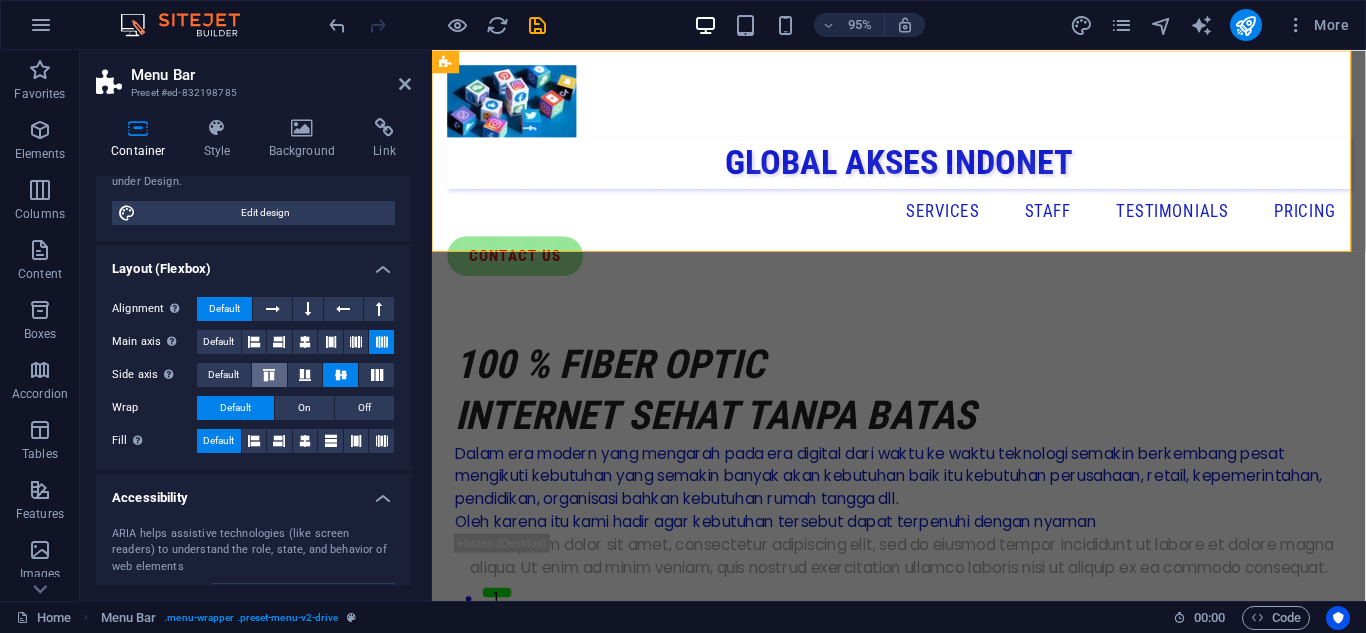 click at bounding box center [269, 375] 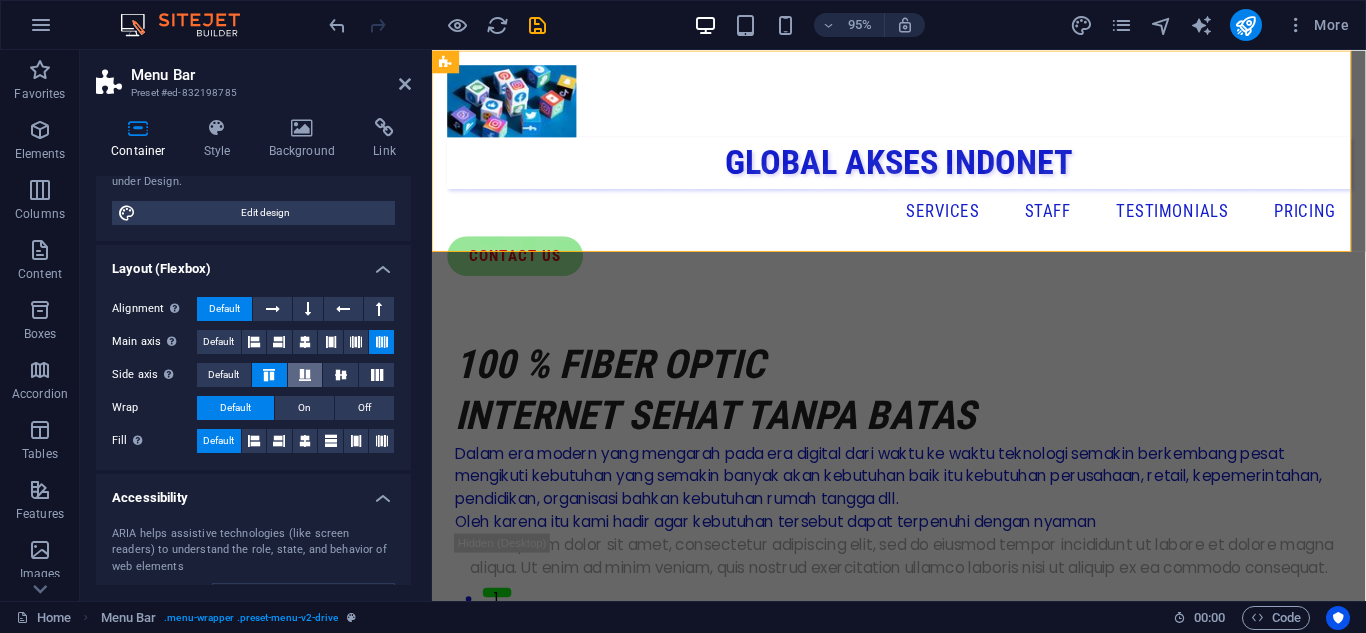 click at bounding box center [305, 375] 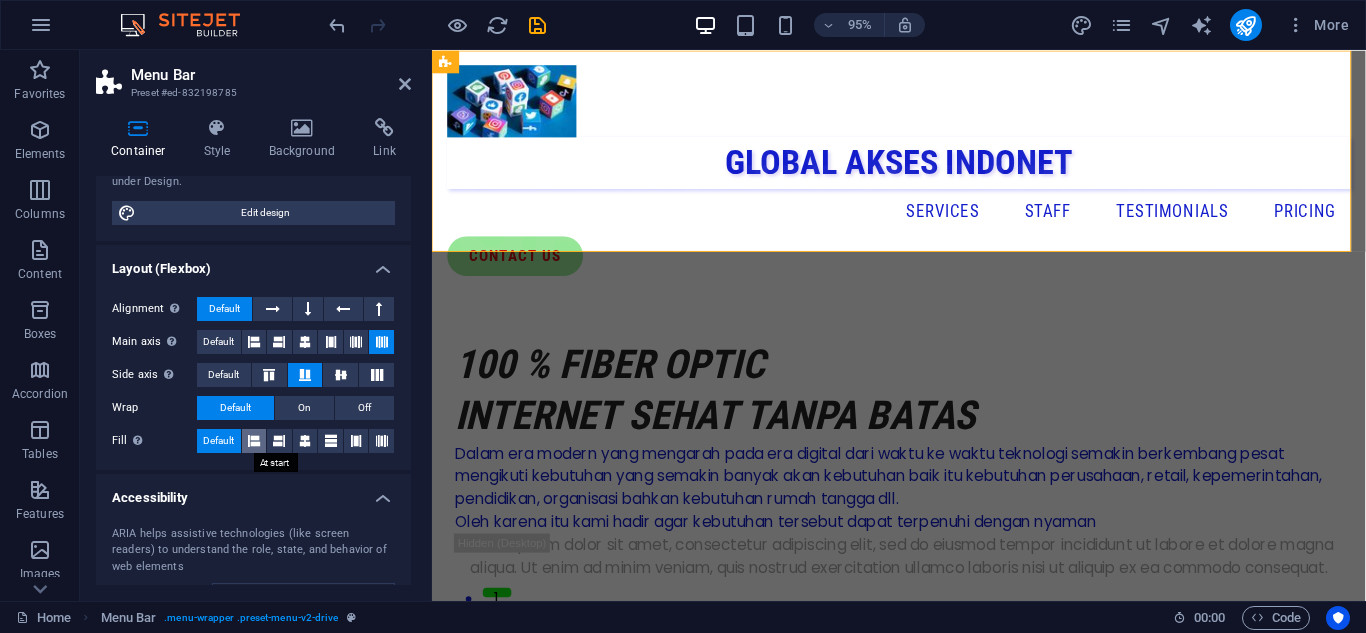 click at bounding box center (254, 441) 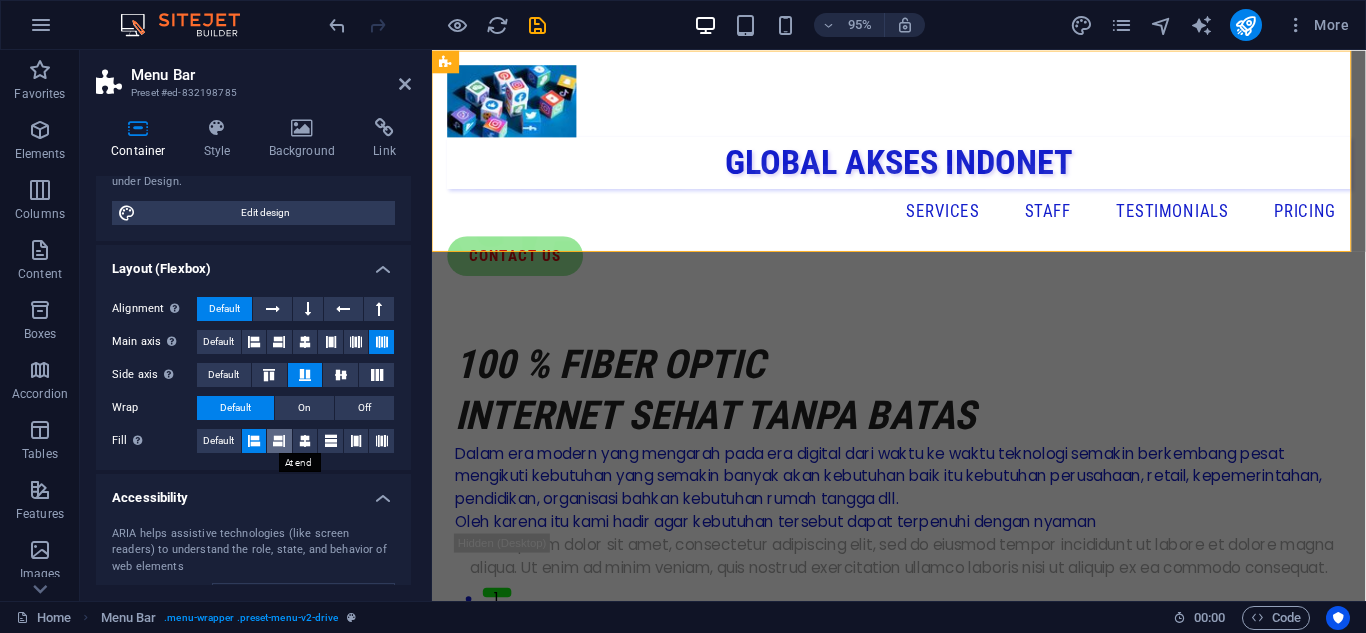 click at bounding box center [279, 441] 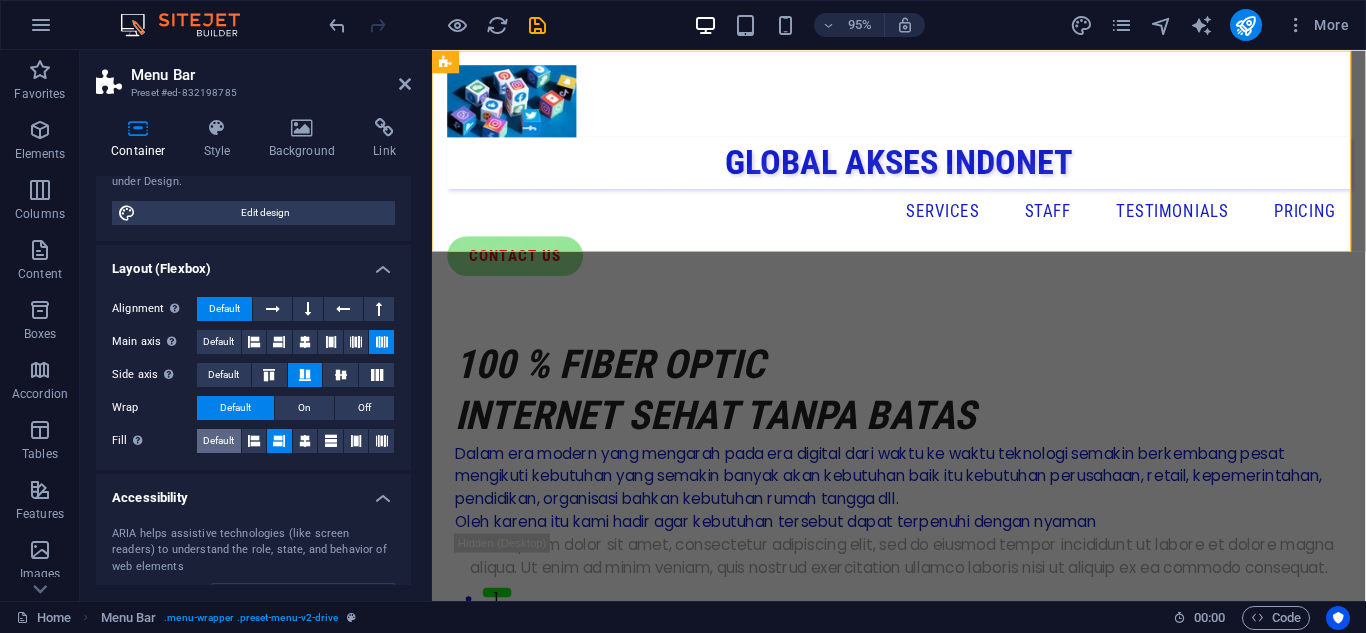 click on "Default" at bounding box center (218, 441) 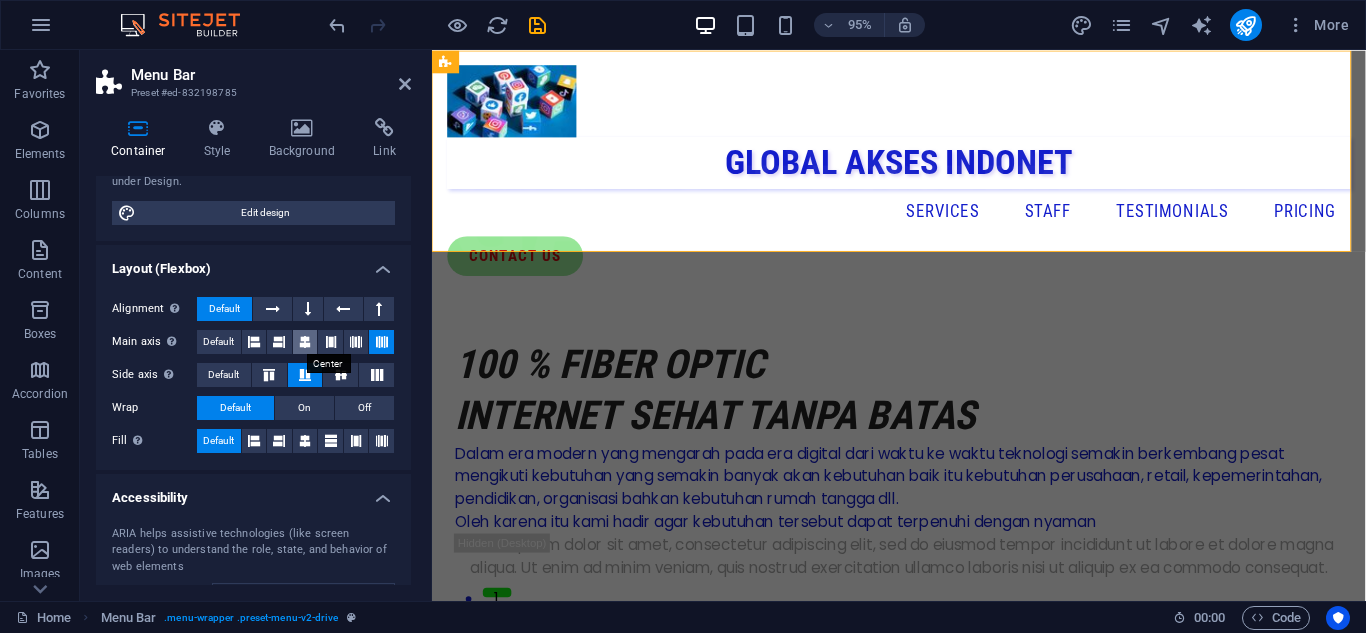 click at bounding box center (305, 342) 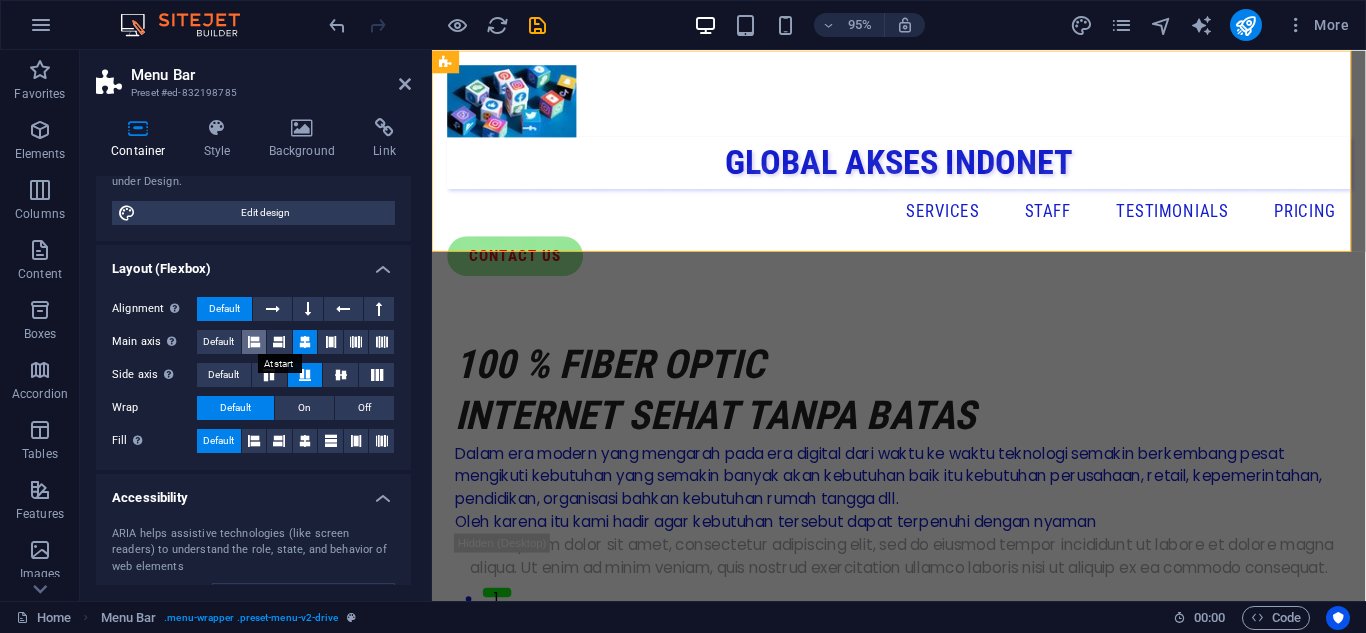 click at bounding box center [254, 342] 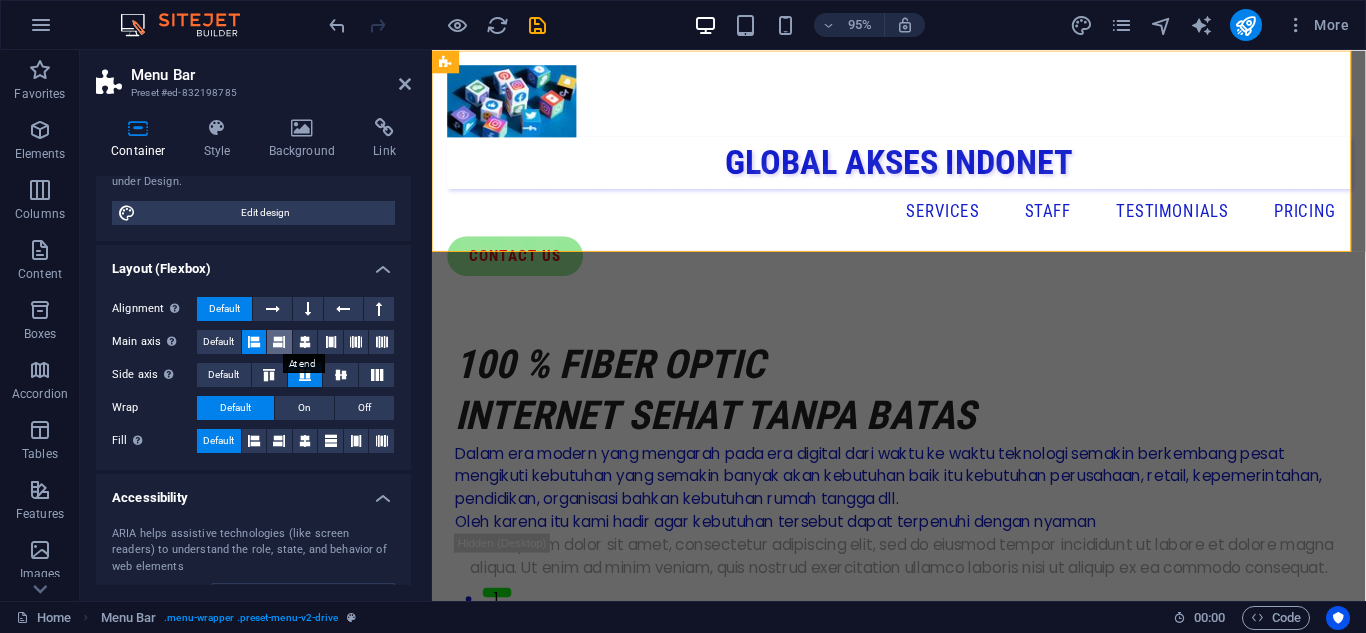 click at bounding box center [279, 342] 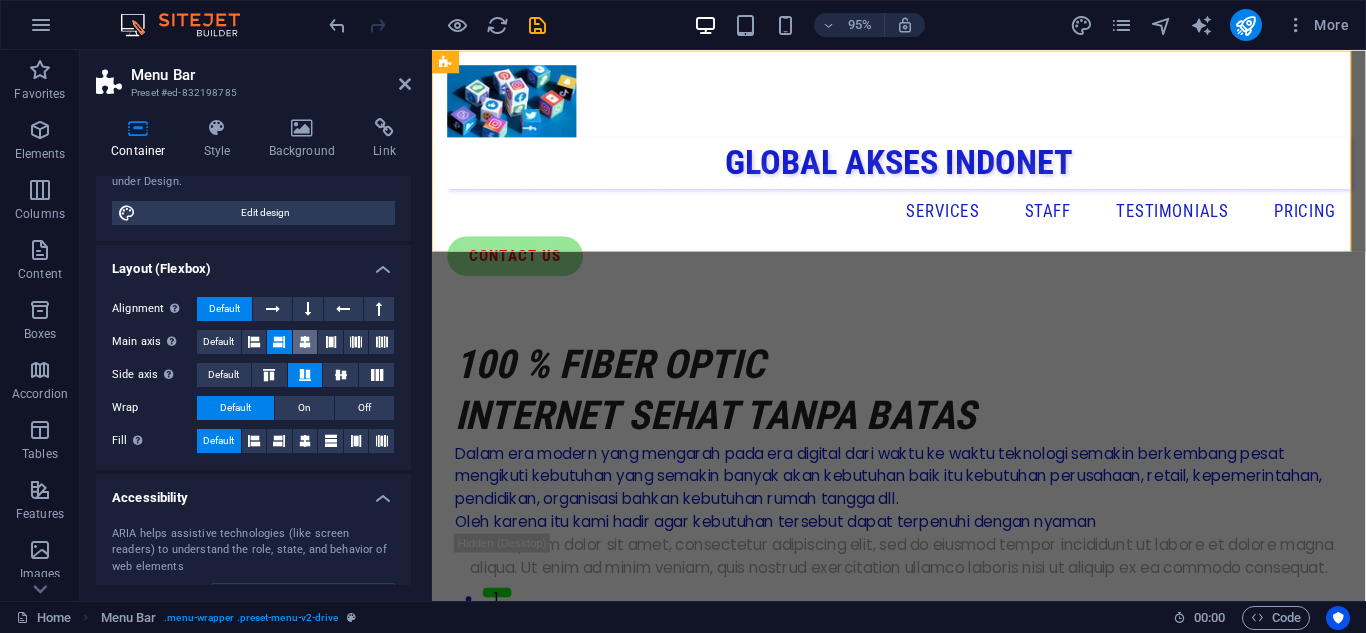 click at bounding box center (305, 342) 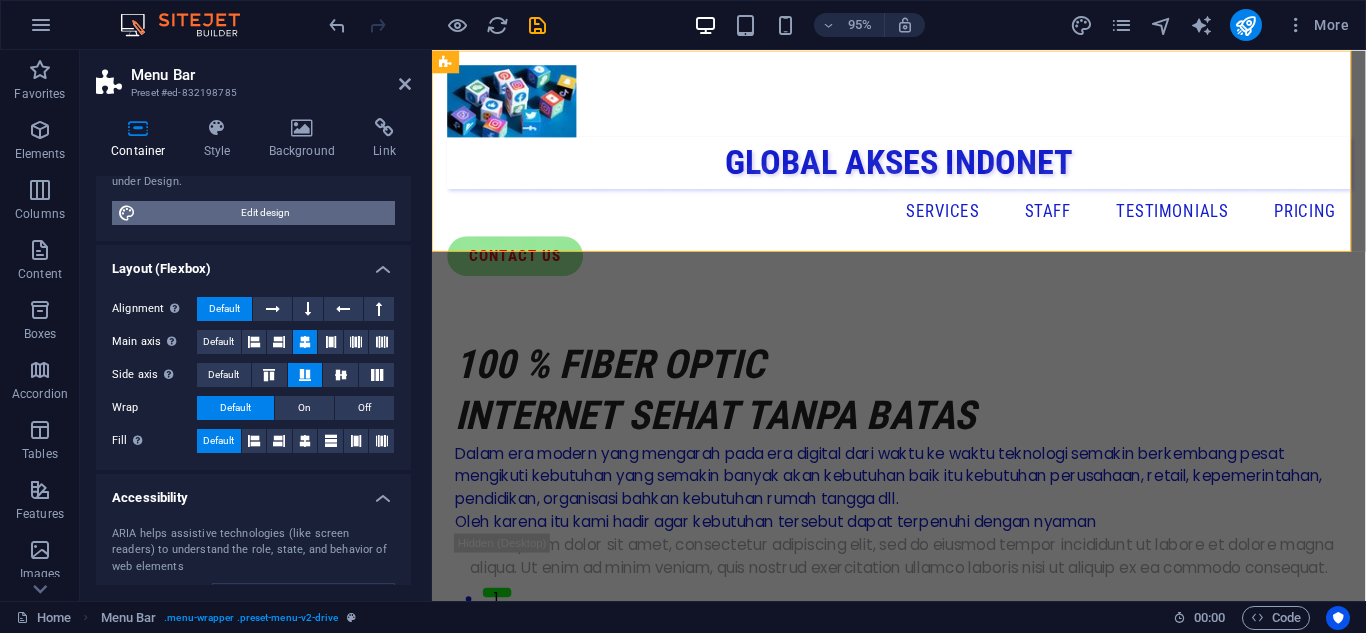 click on "Edit design" at bounding box center (265, 213) 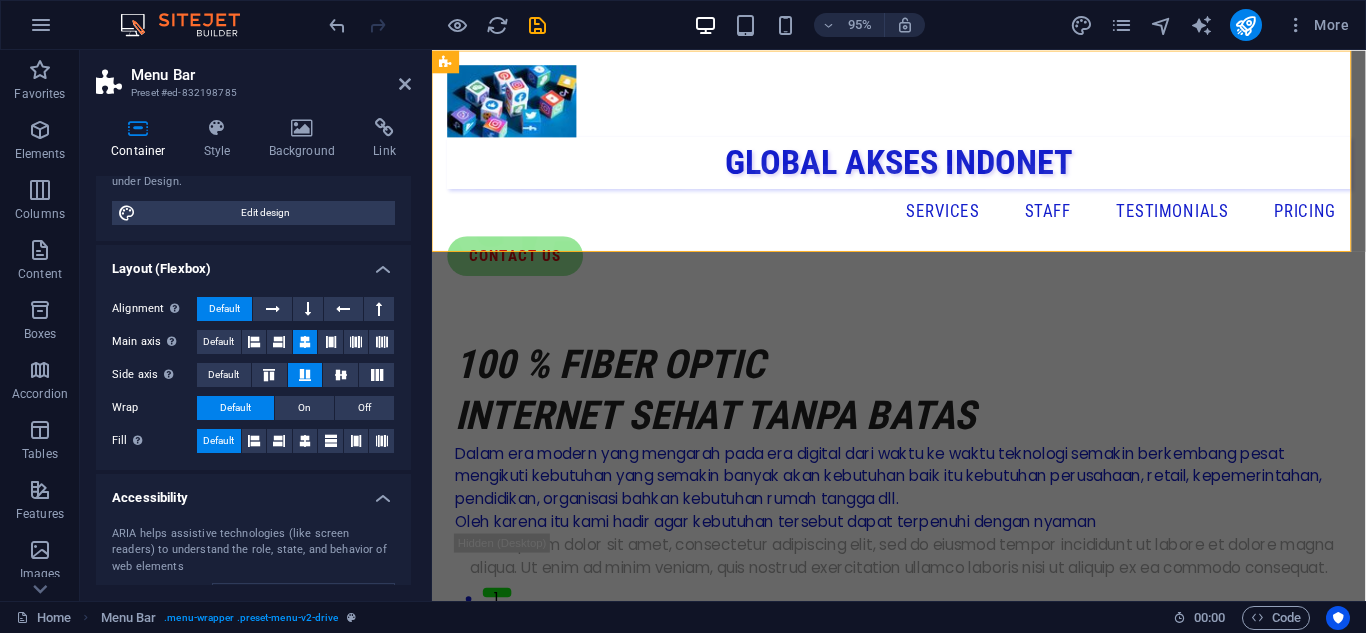 select on "px" 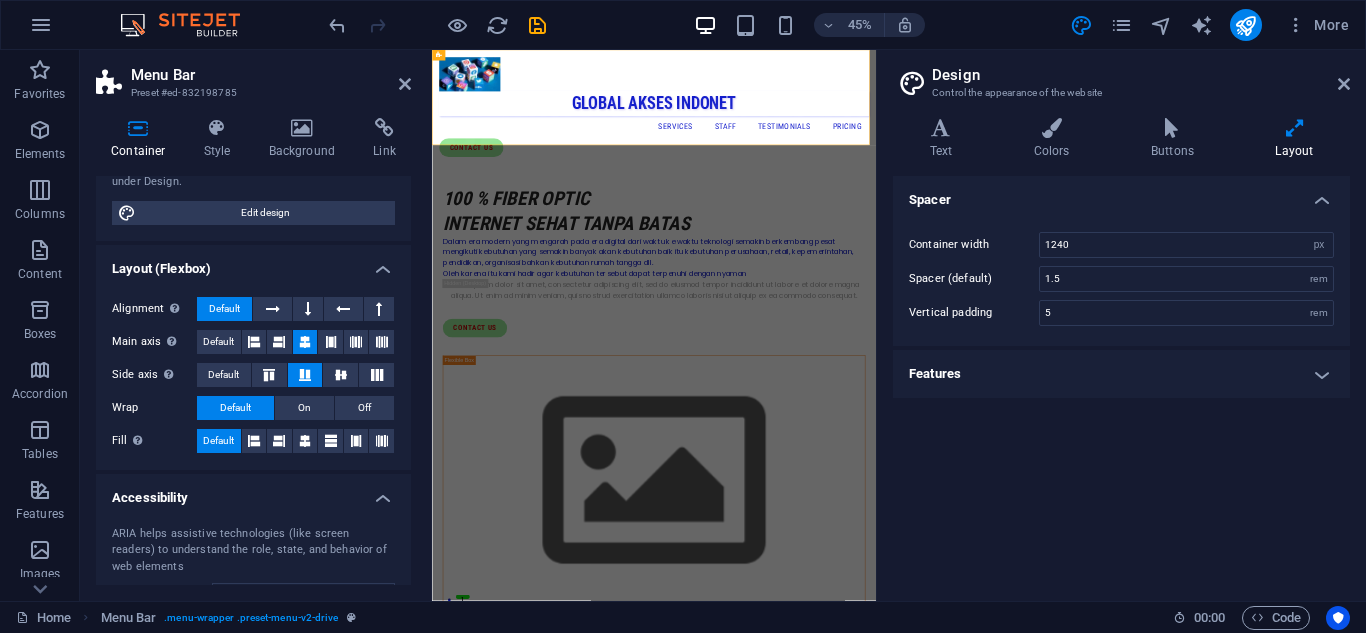 click on "Features" at bounding box center [1121, 374] 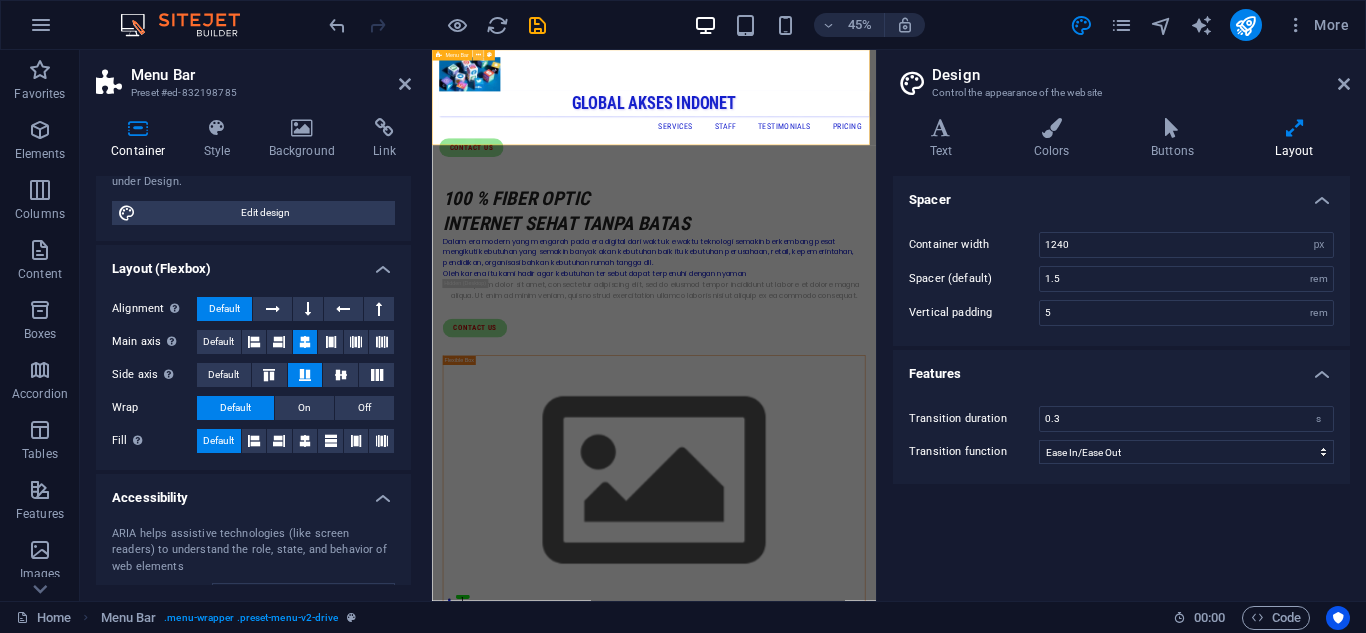 click at bounding box center (477, 55) 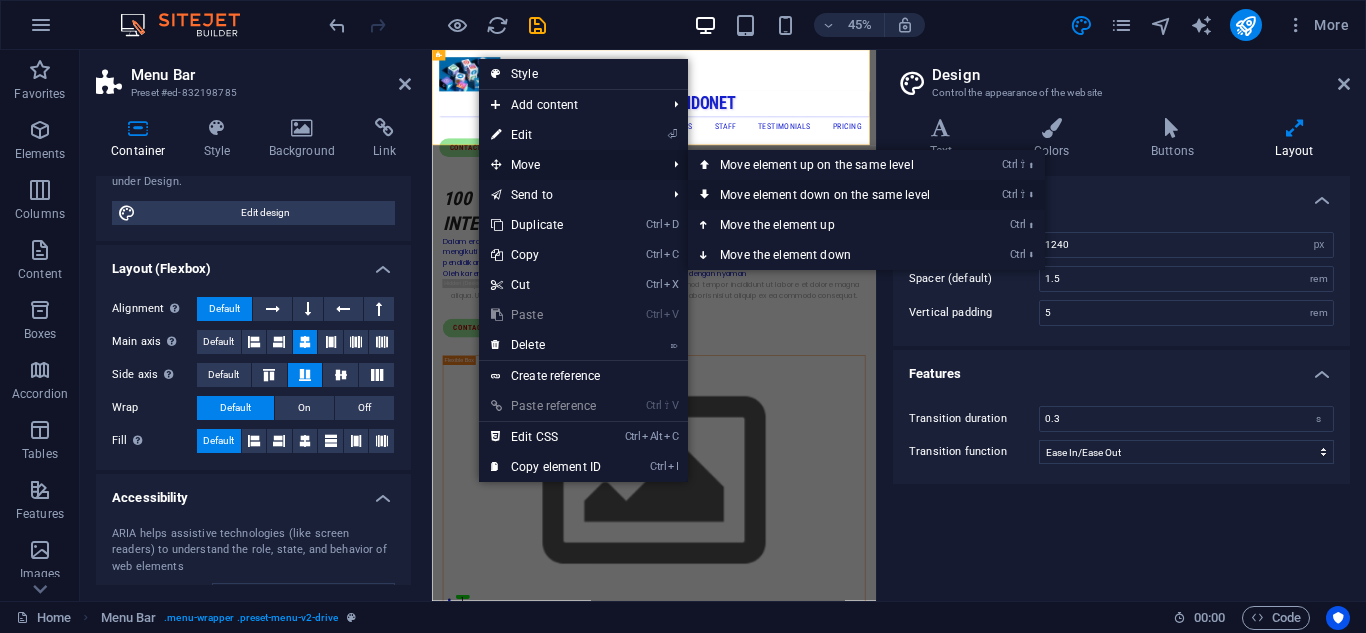 click on "Ctrl ⇧ ⬇  Move element down on the same level" at bounding box center (829, 195) 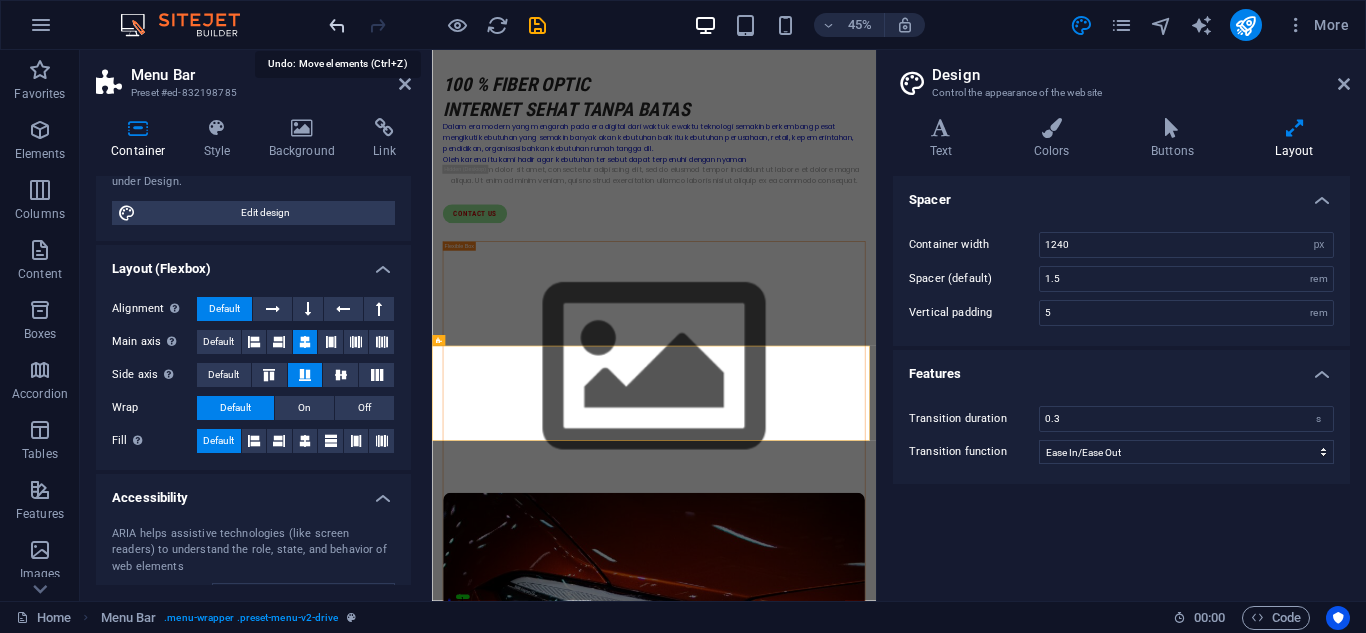 click at bounding box center [337, 25] 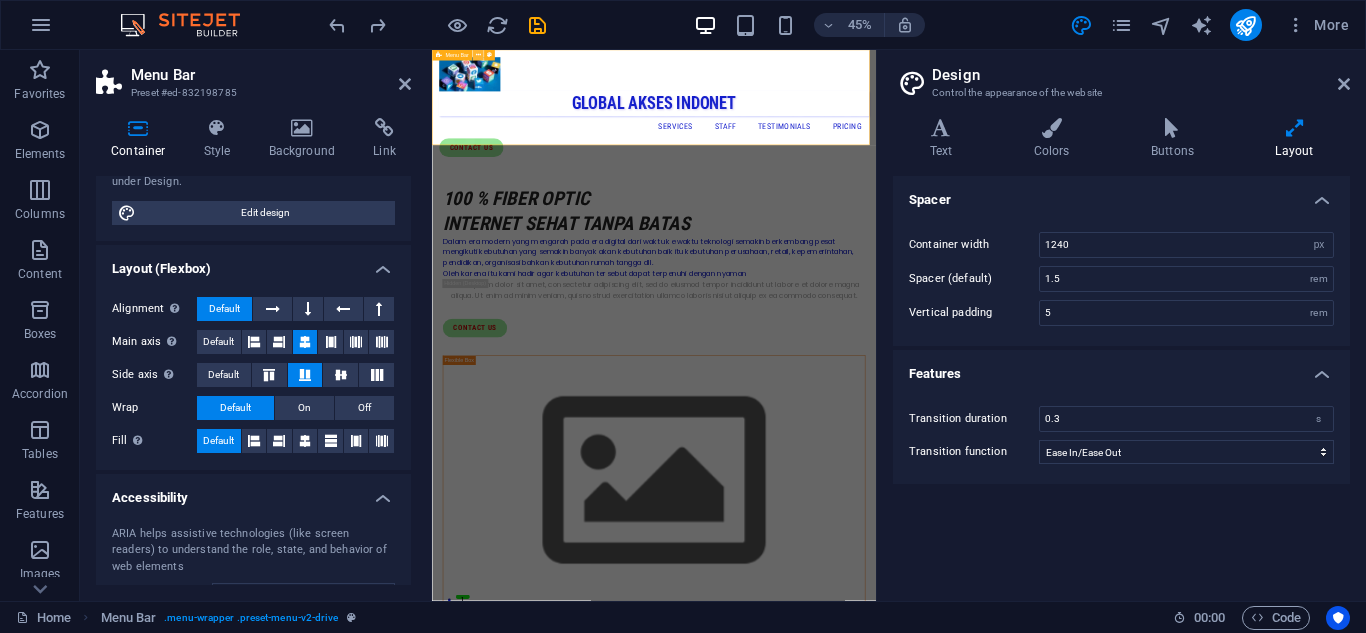 click at bounding box center [477, 55] 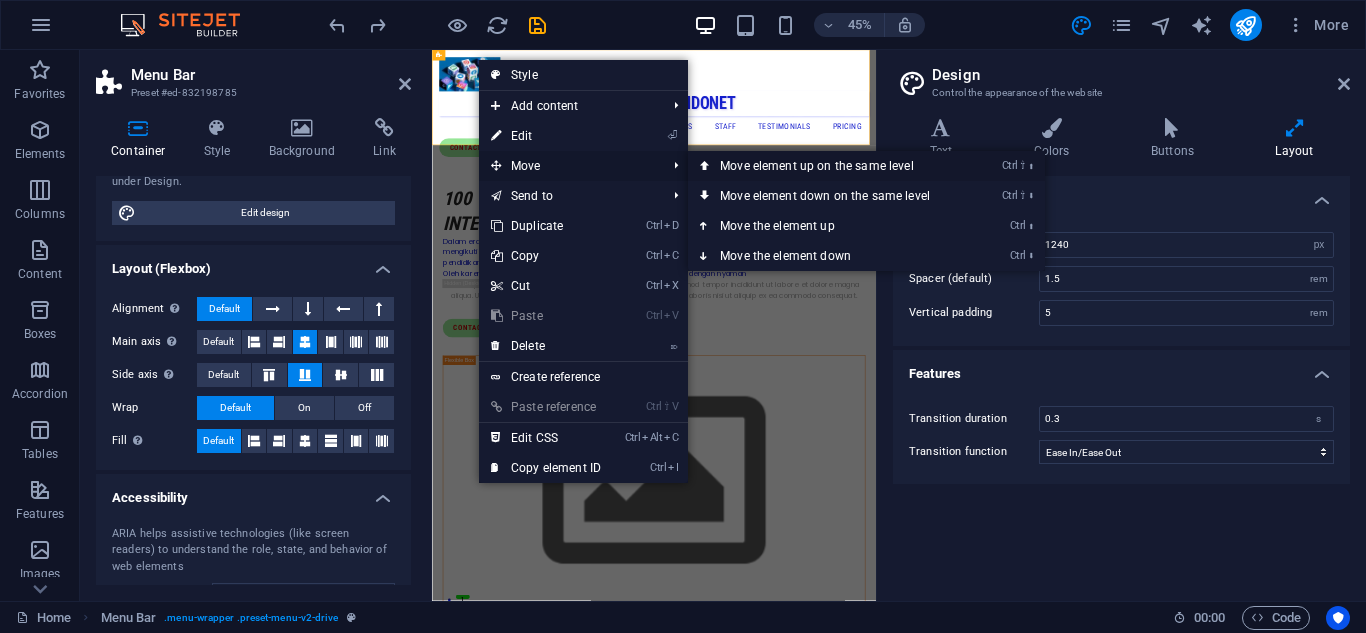 click on "Ctrl ⇧ ⬆  Move element up on the same level" at bounding box center [829, 166] 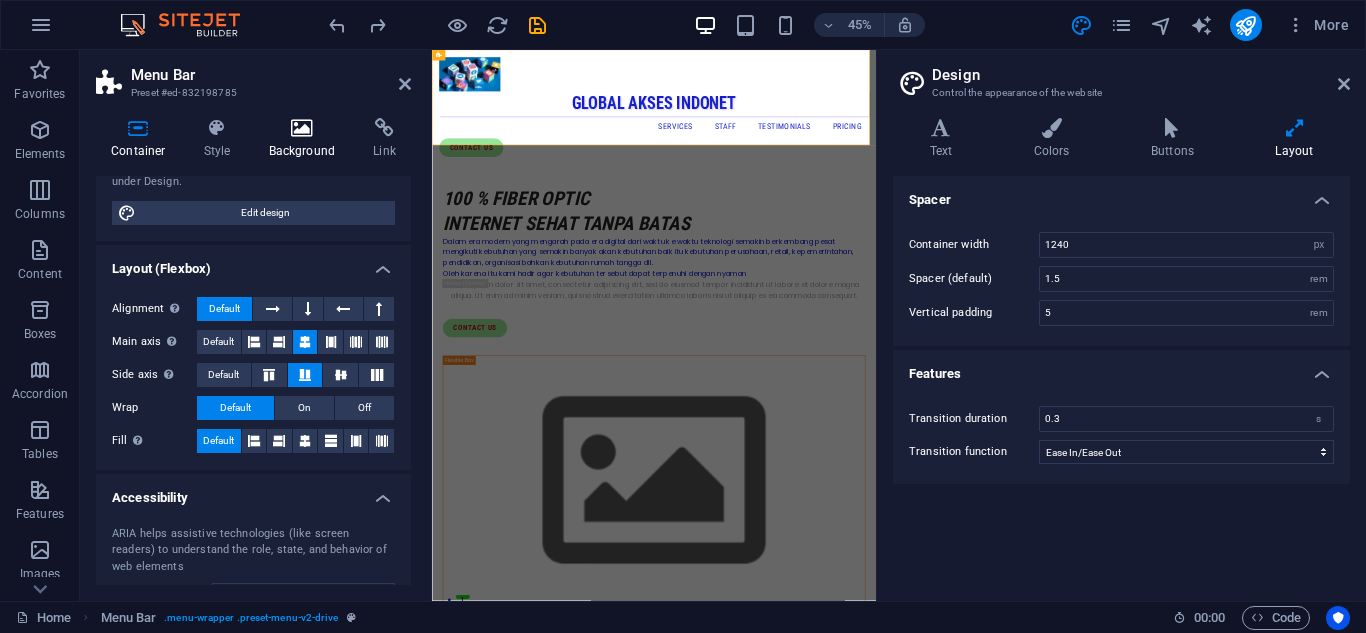 click at bounding box center (302, 128) 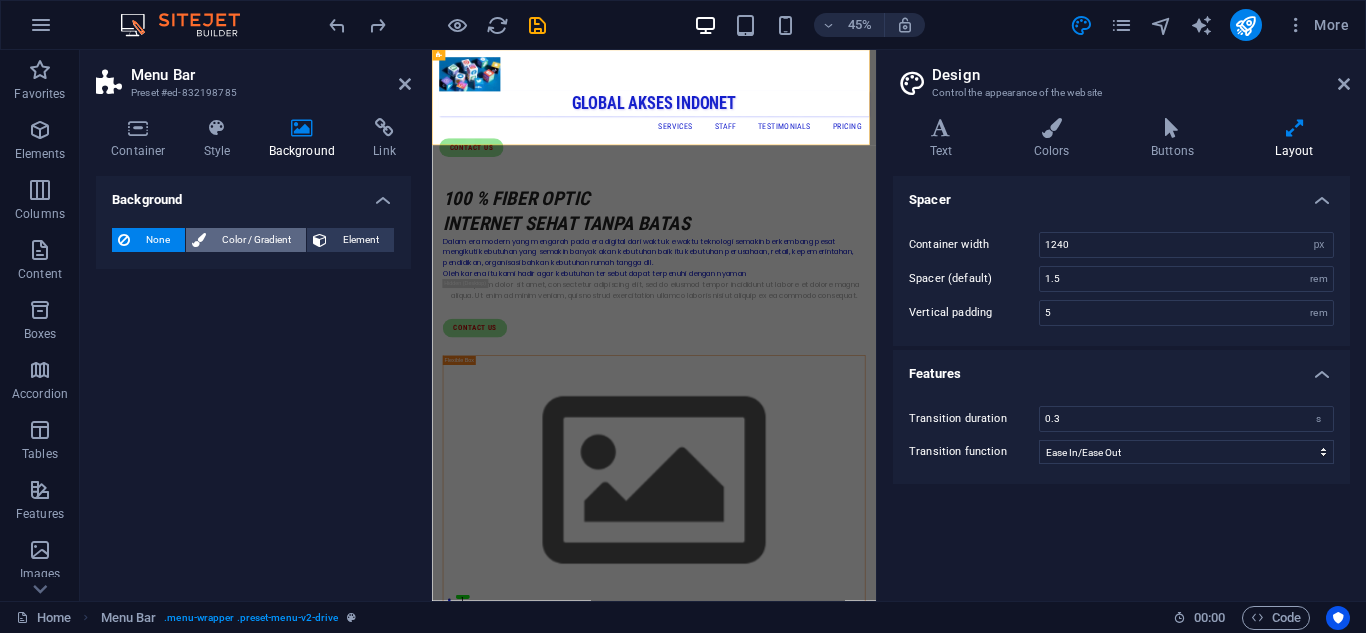 click on "Color / Gradient" at bounding box center (256, 240) 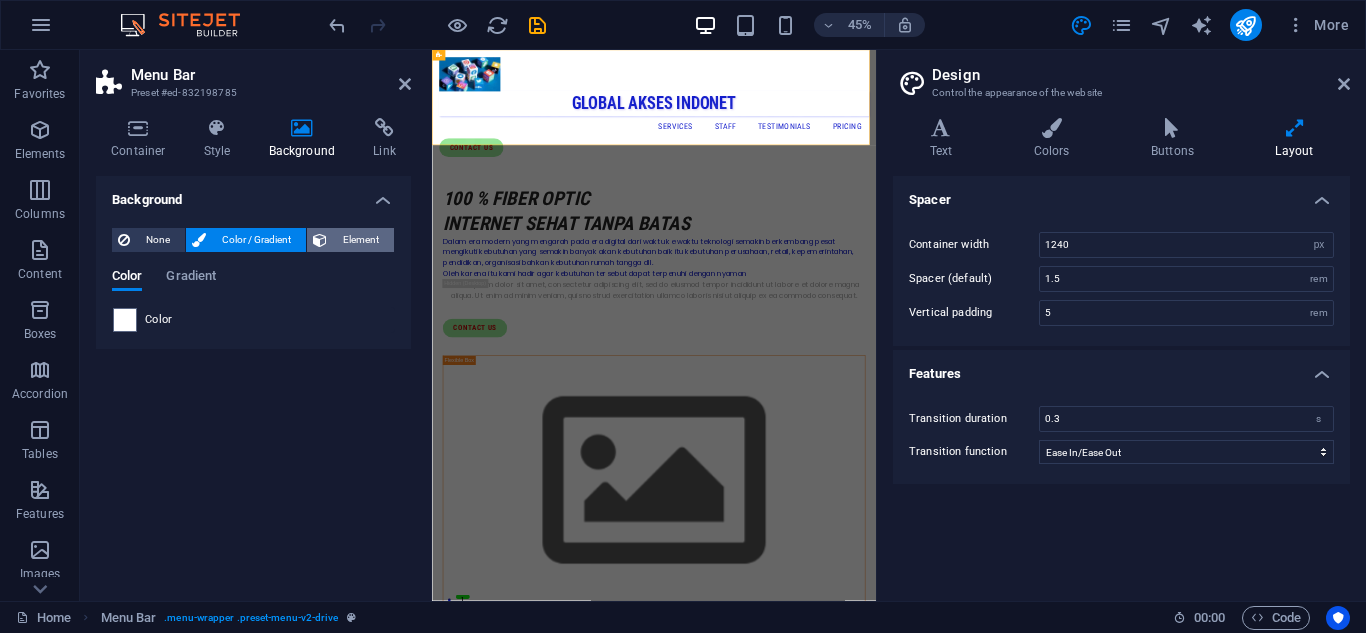 click on "Element" at bounding box center [360, 240] 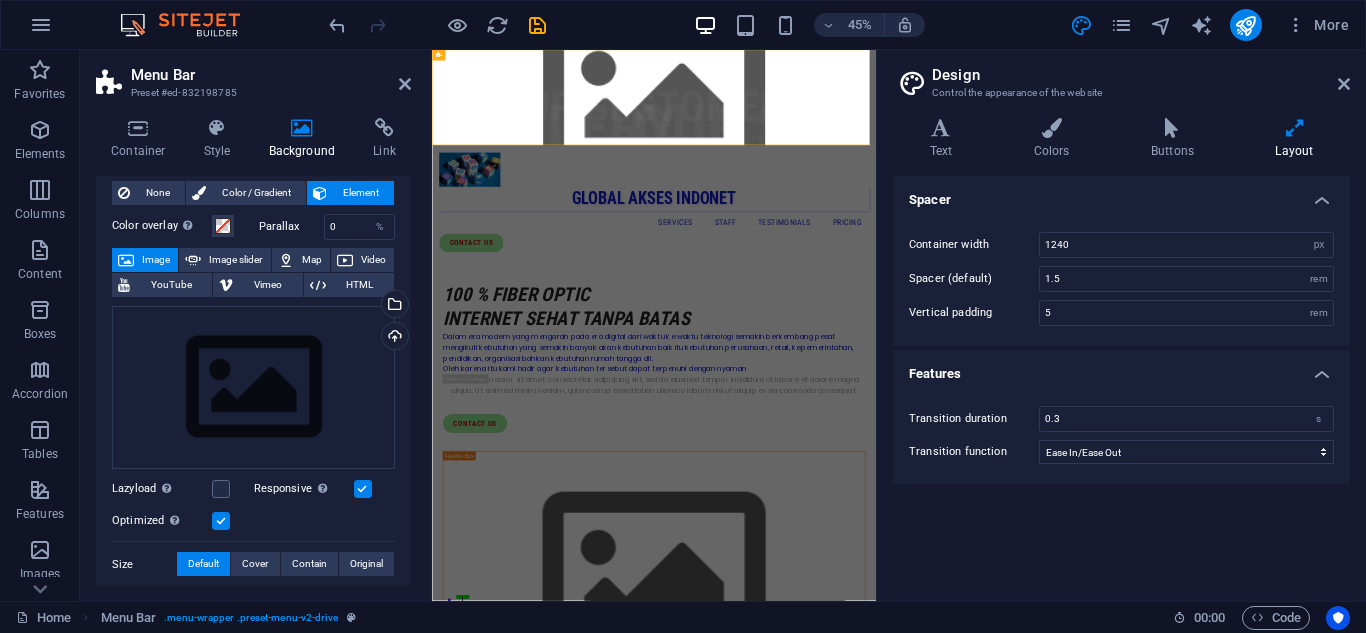 scroll, scrollTop: 0, scrollLeft: 0, axis: both 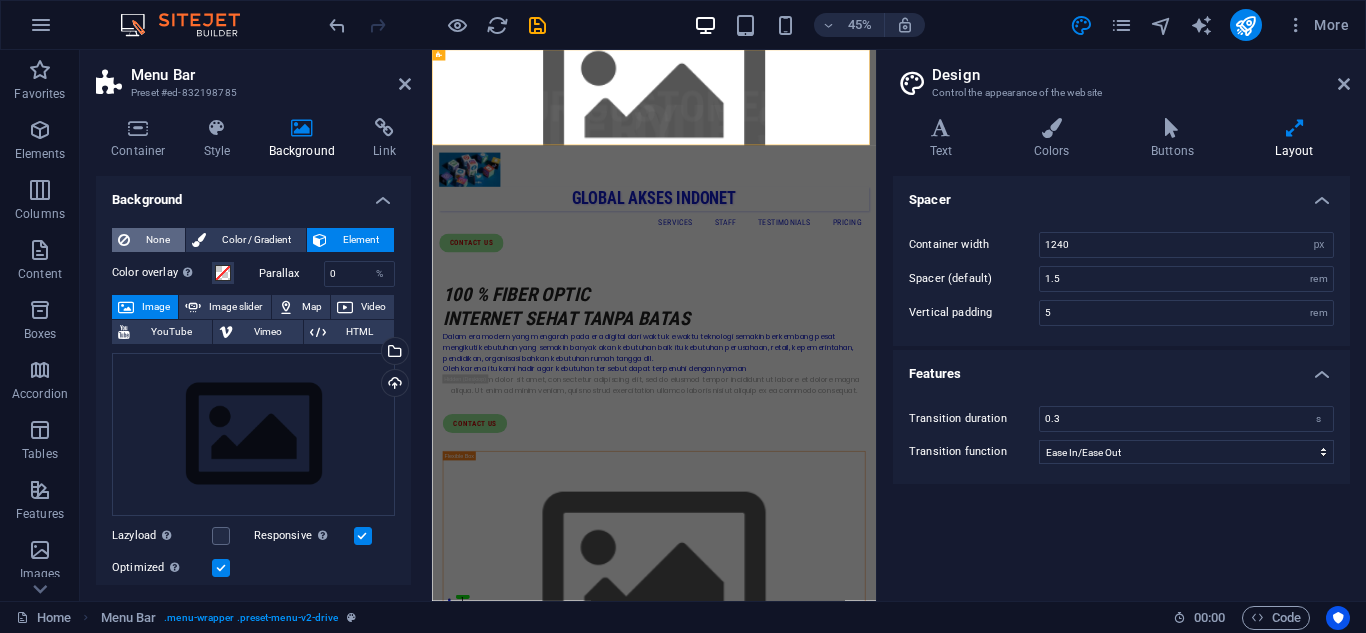 click on "None" at bounding box center [157, 240] 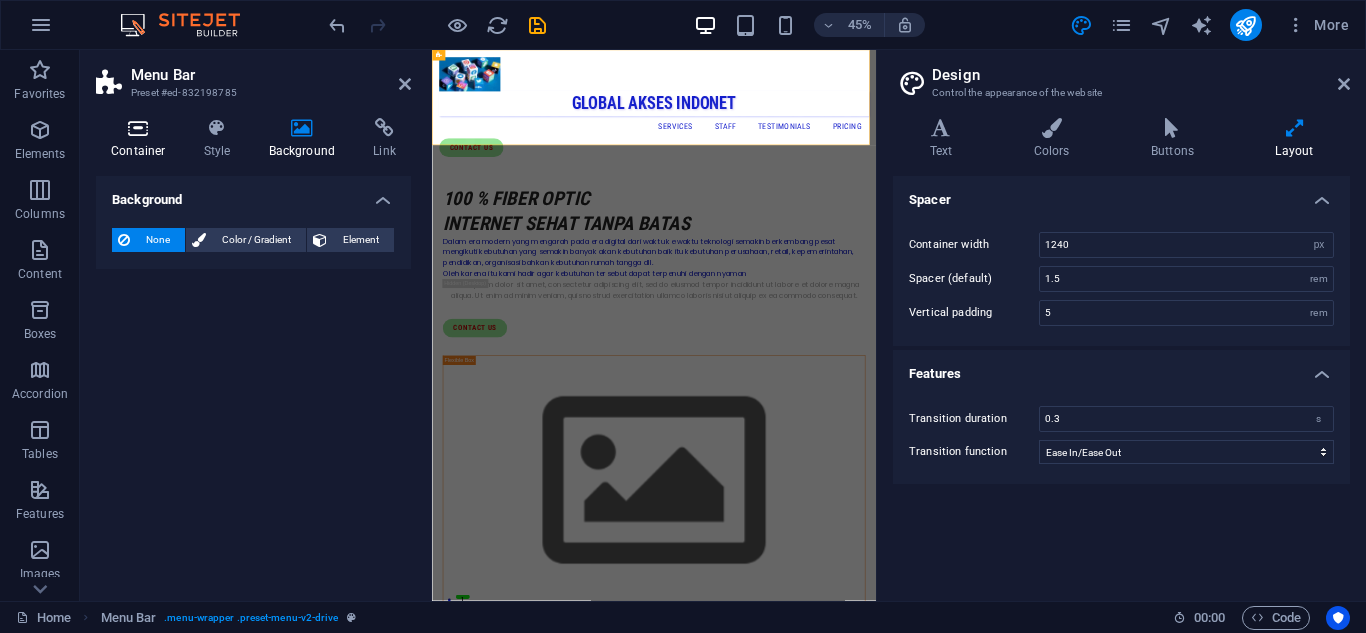 click at bounding box center [138, 128] 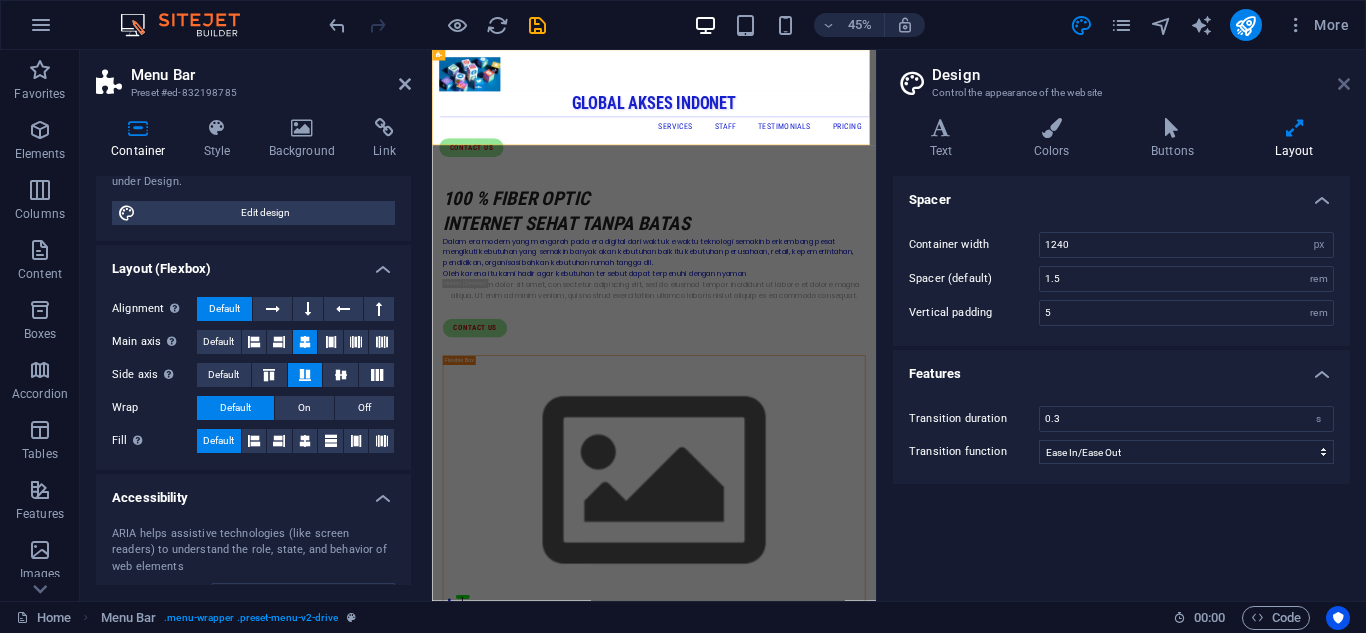 drag, startPoint x: 1343, startPoint y: 82, endPoint x: 942, endPoint y: 34, distance: 403.8626 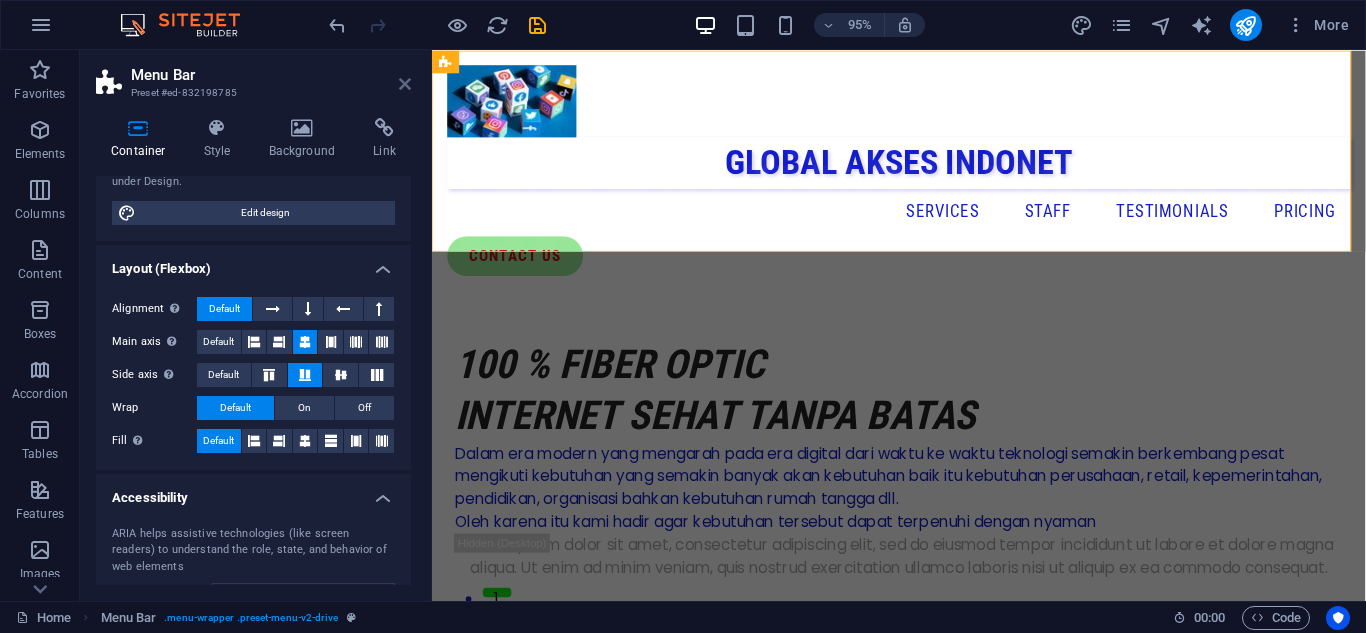 click at bounding box center [405, 84] 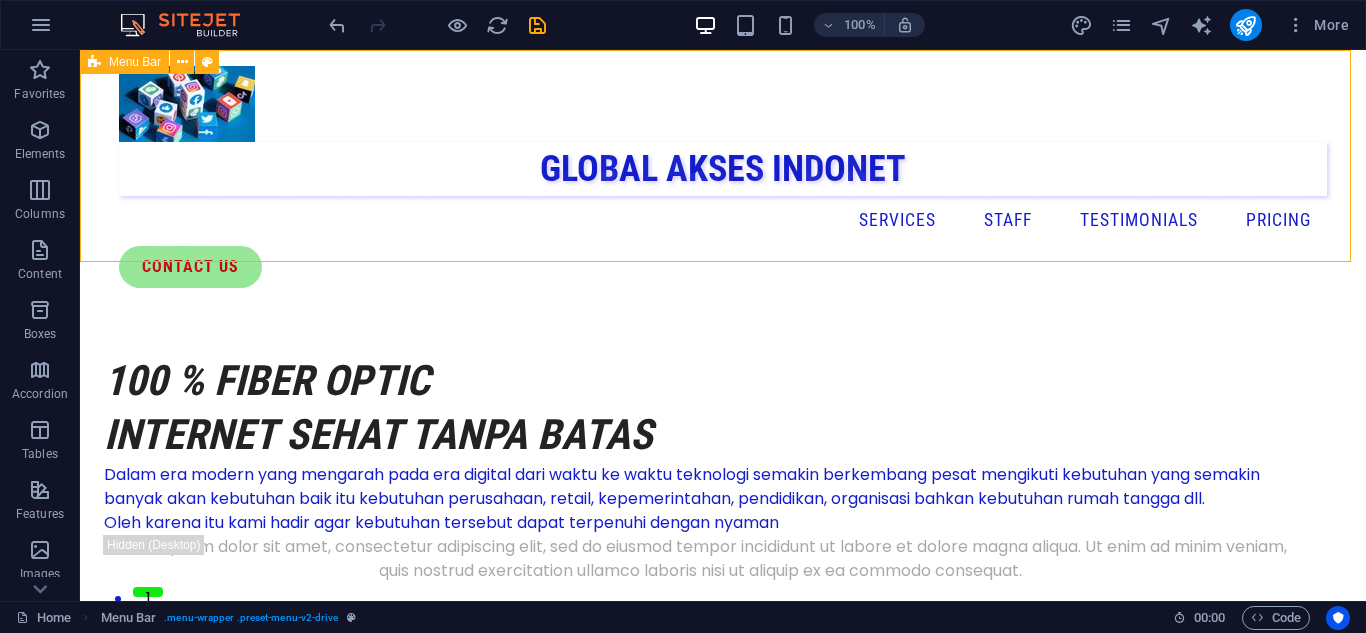 click on "Menu Bar" at bounding box center (135, 62) 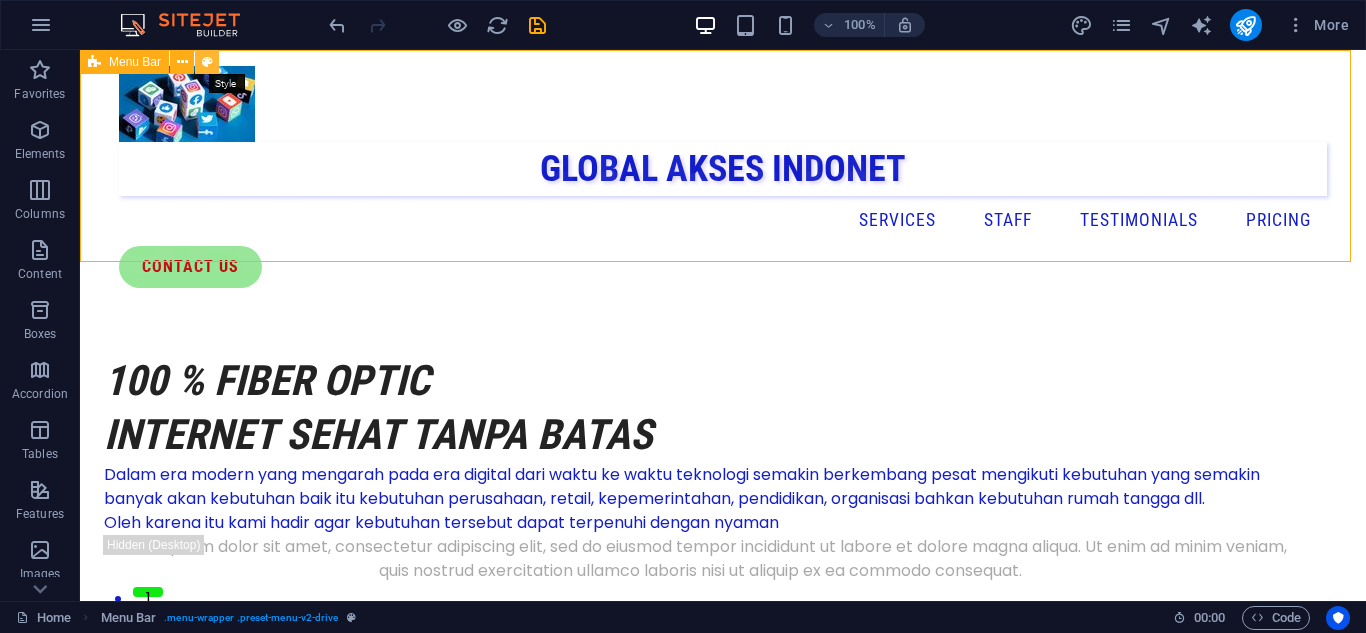 click at bounding box center [207, 62] 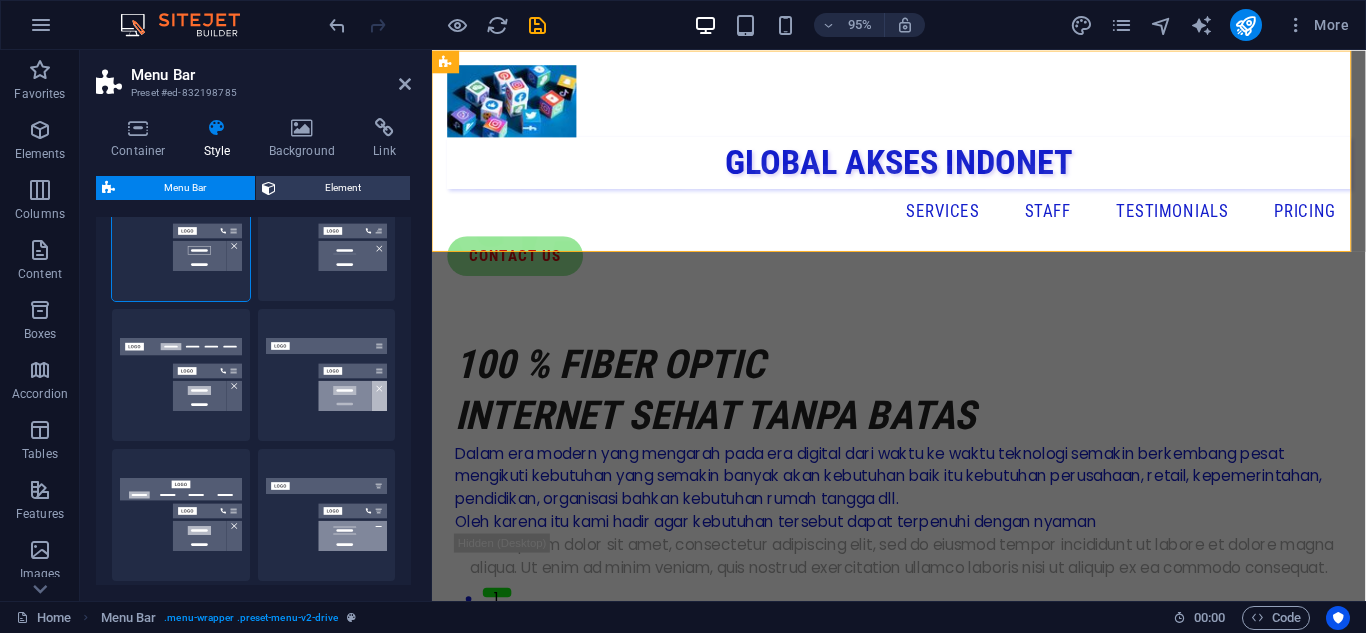 scroll, scrollTop: 0, scrollLeft: 0, axis: both 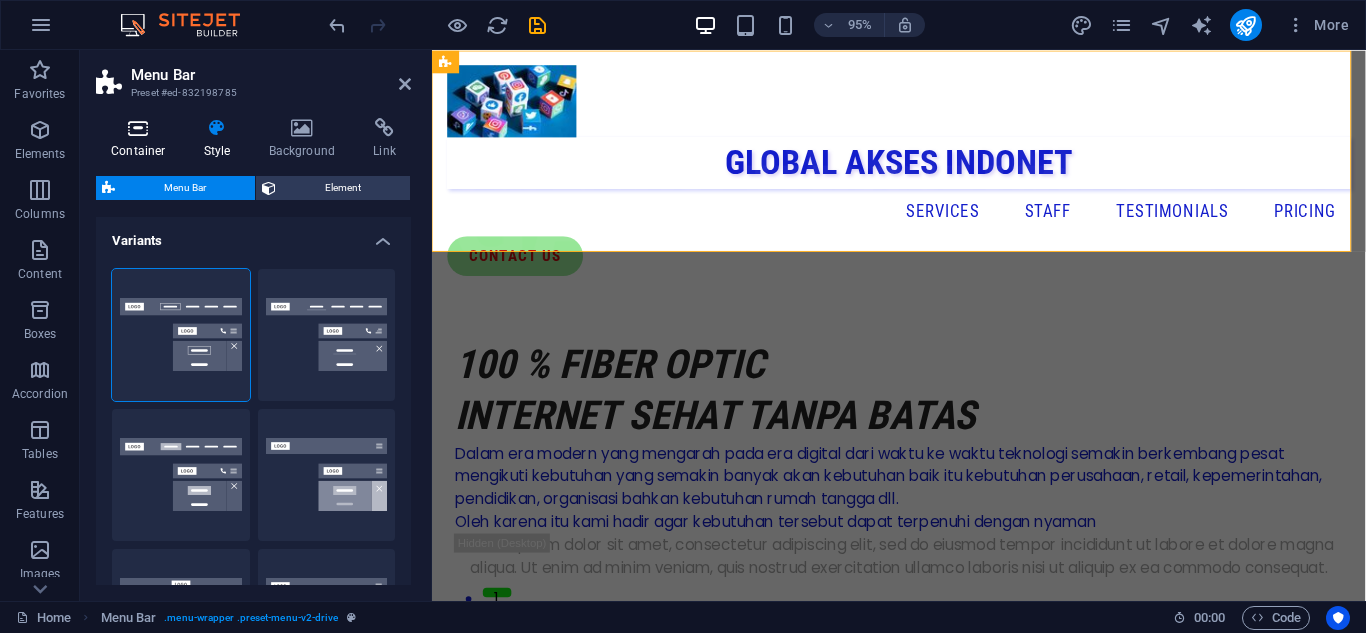 click on "Container" at bounding box center [142, 139] 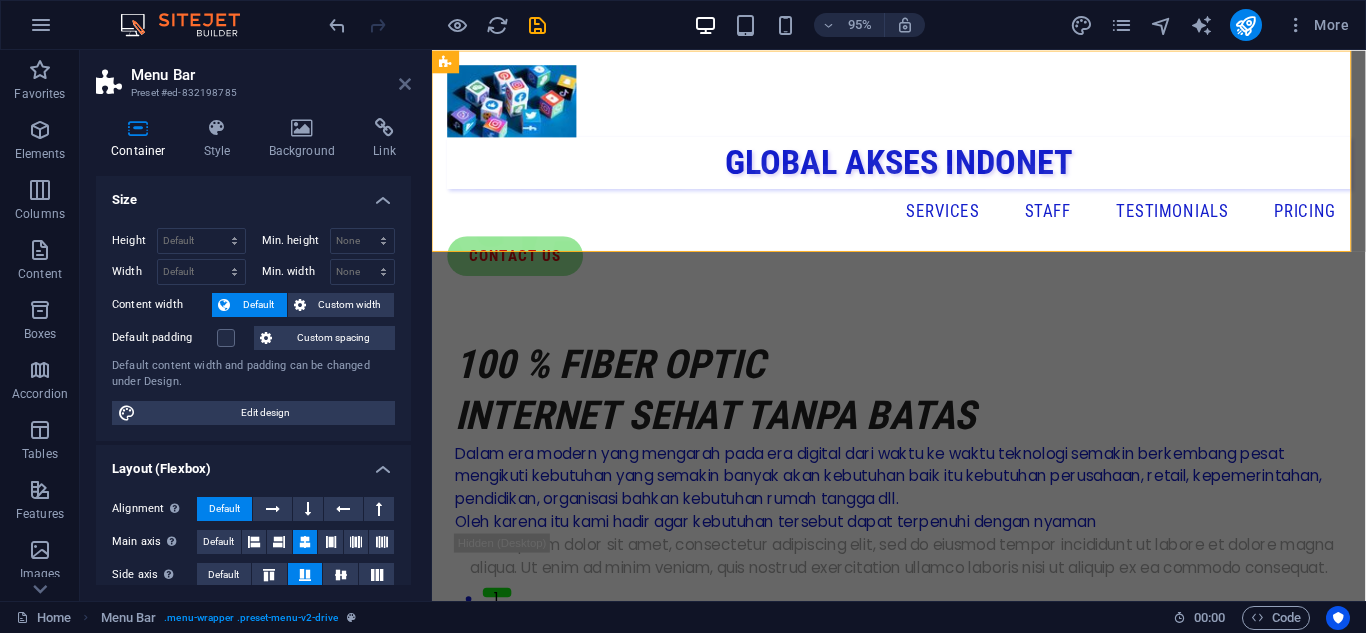 click at bounding box center (405, 84) 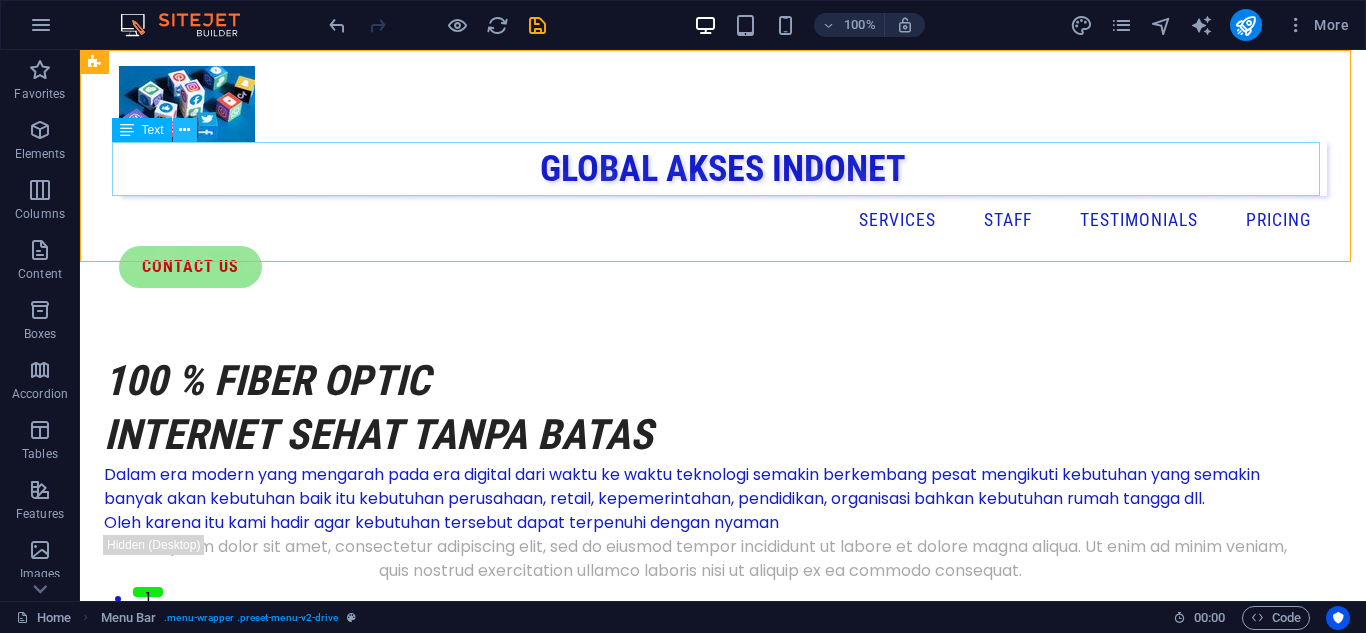 click at bounding box center [184, 130] 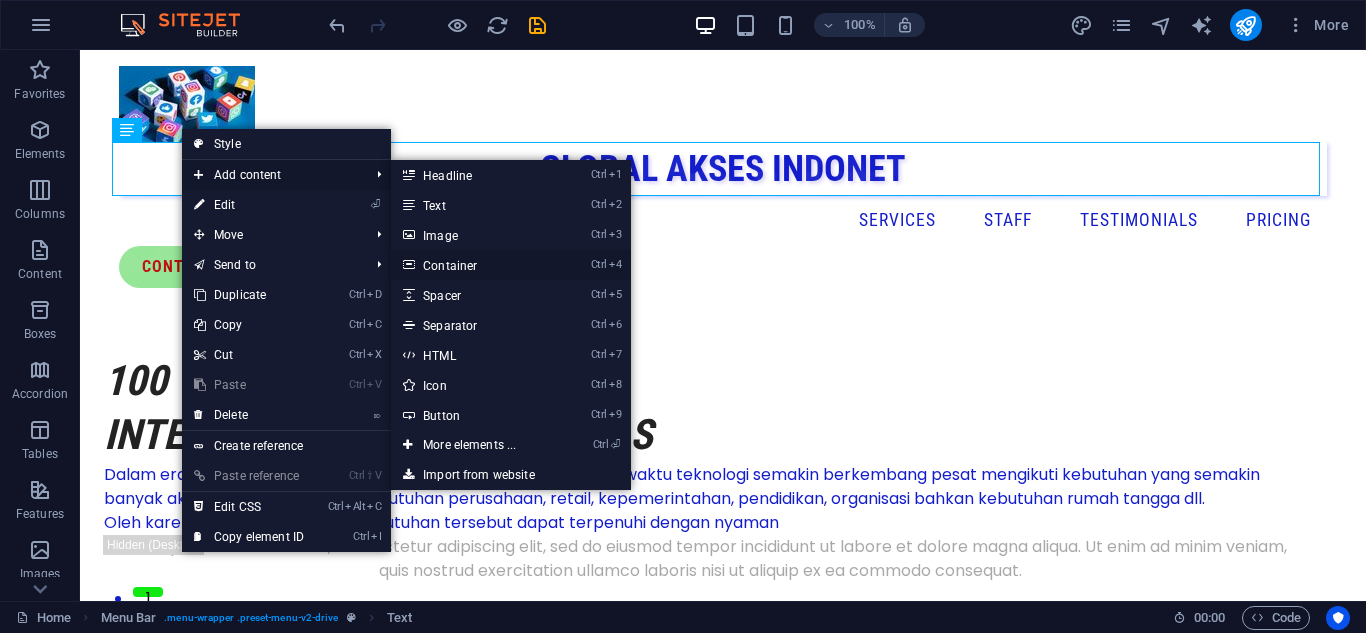 click on "Ctrl 4  Container" at bounding box center [473, 265] 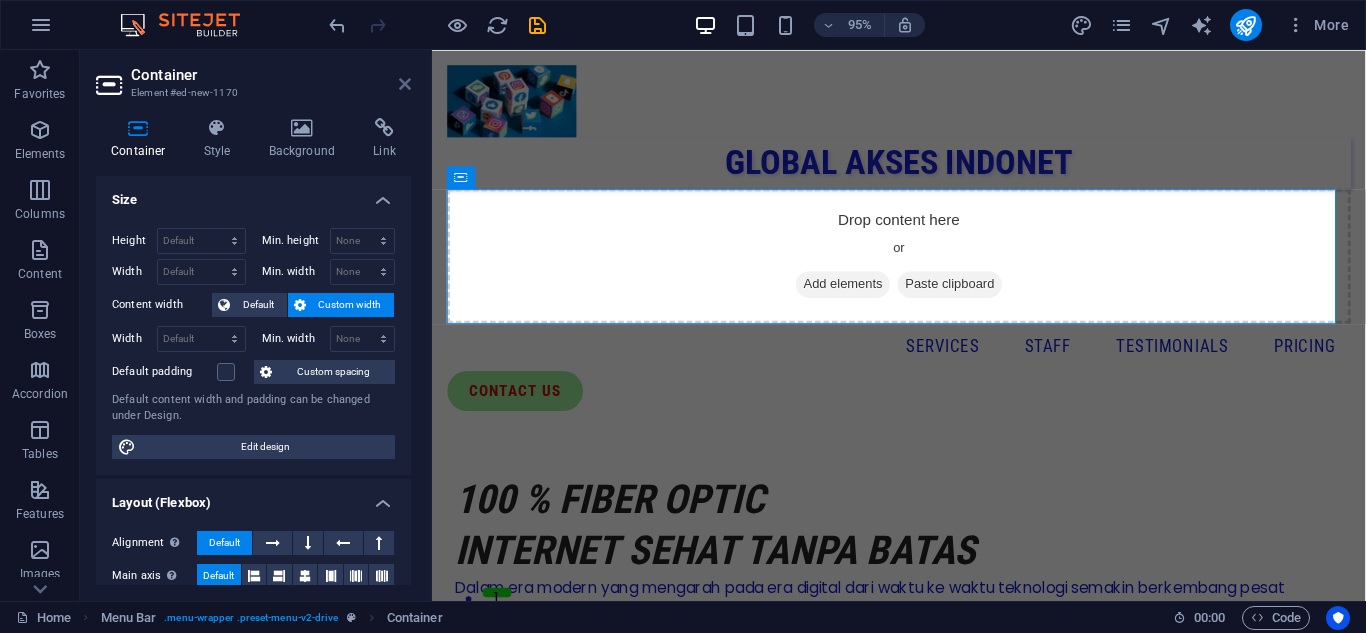 click at bounding box center (405, 84) 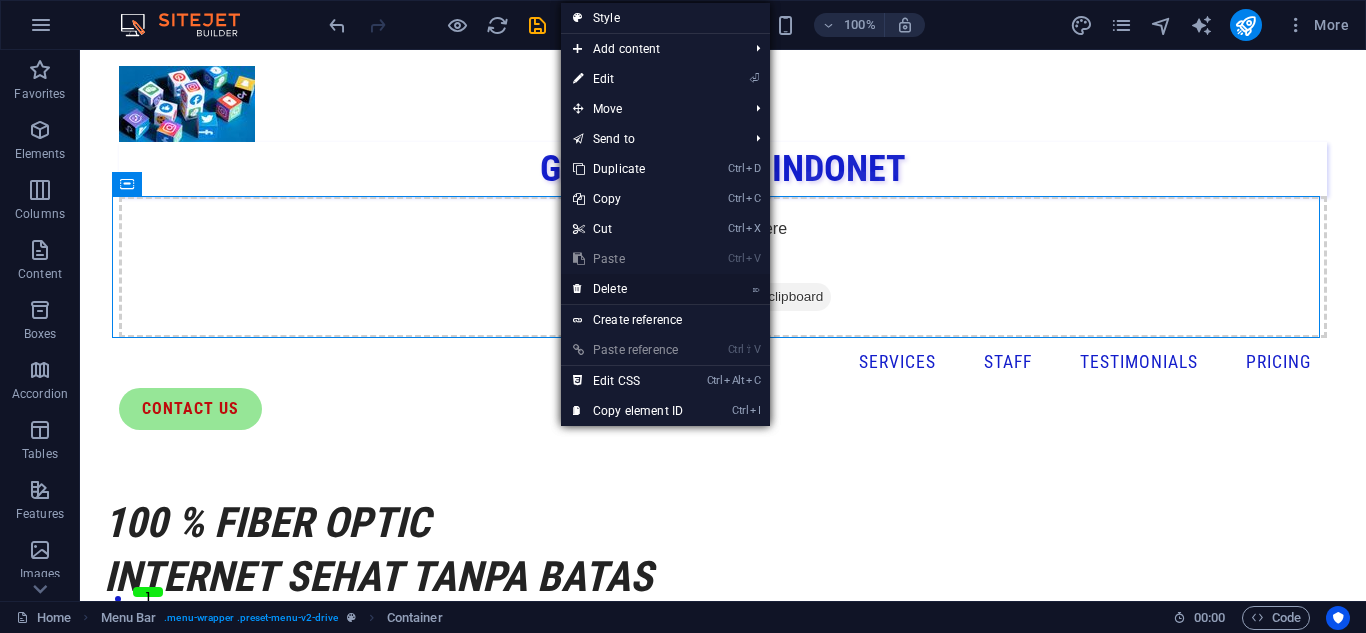 click on "⌦  Delete" at bounding box center [628, 289] 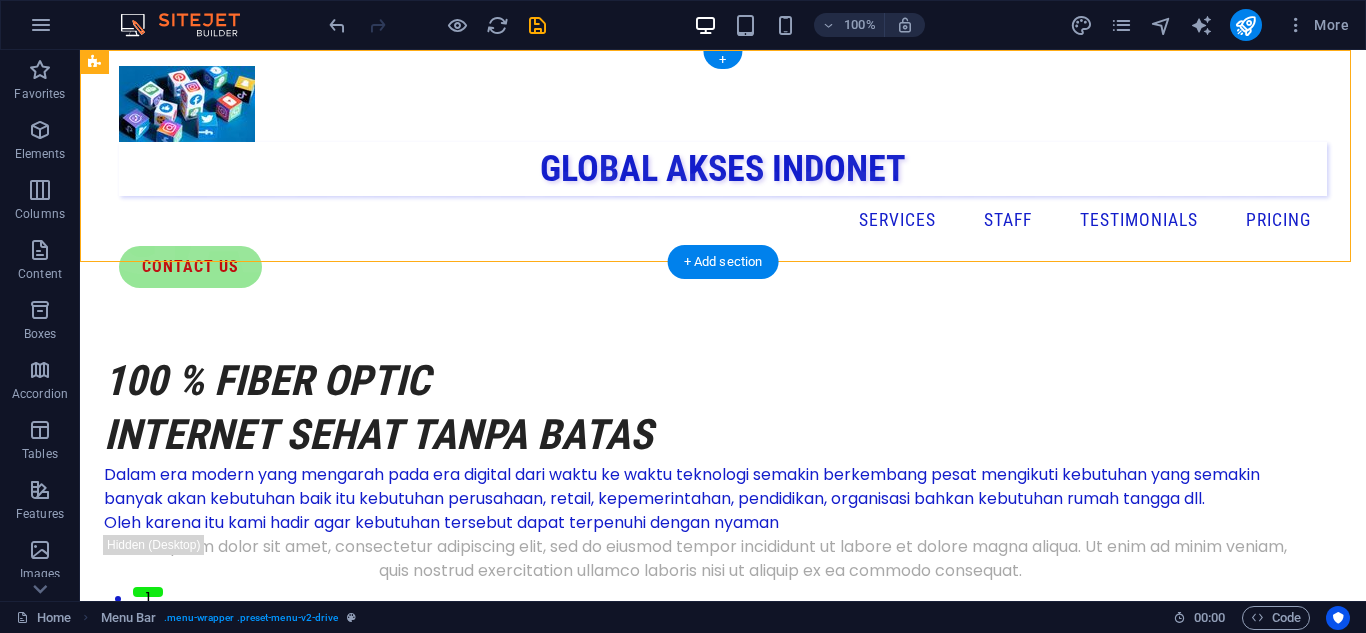 drag, startPoint x: 757, startPoint y: 162, endPoint x: 797, endPoint y: 94, distance: 78.892334 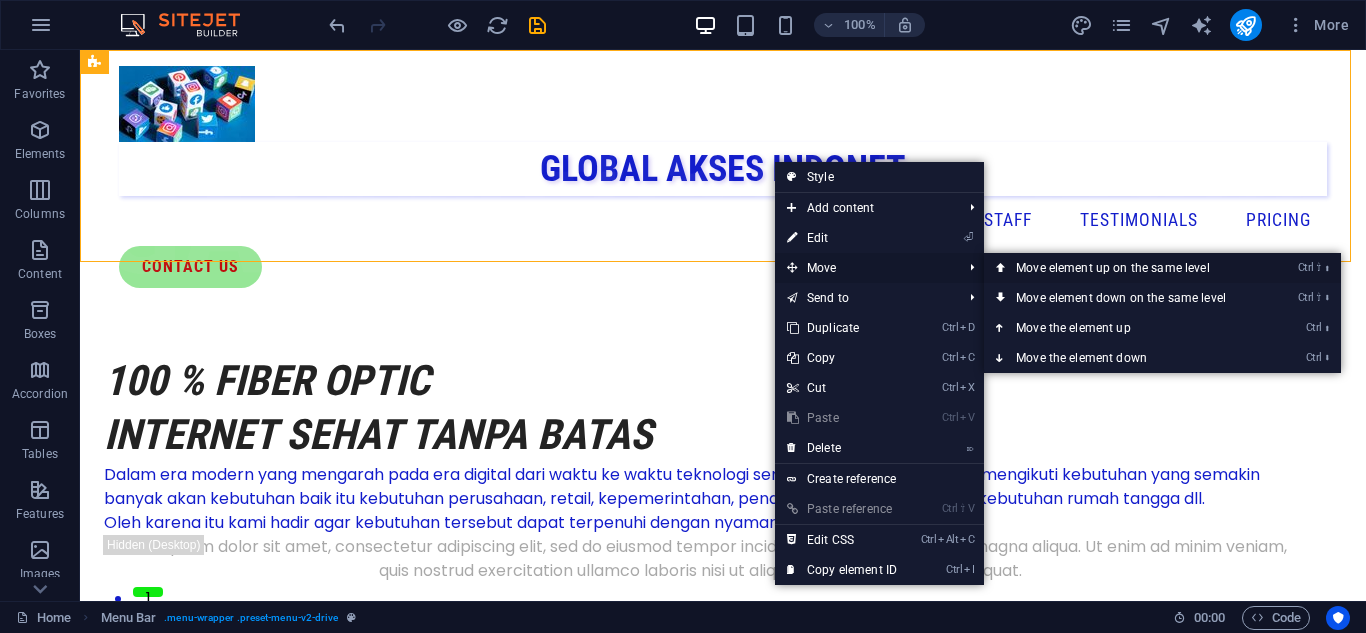 click on "Ctrl ⇧ ⬆  Move element up on the same level" at bounding box center [1125, 268] 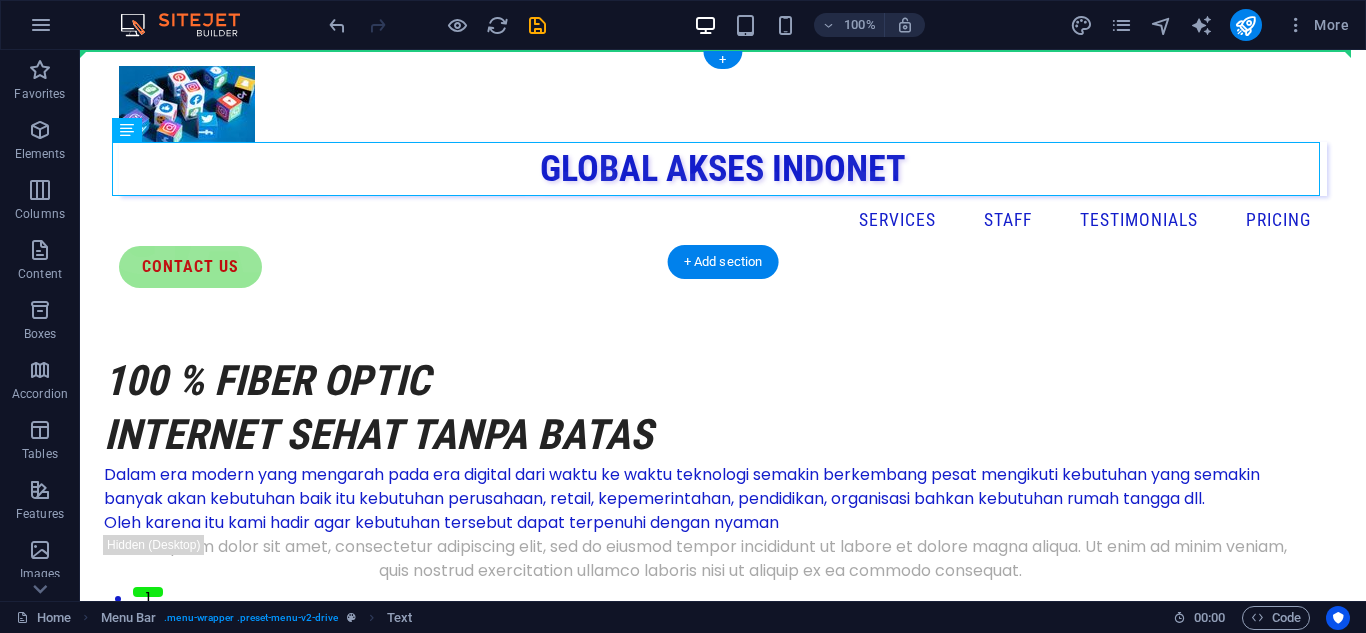drag, startPoint x: 687, startPoint y: 169, endPoint x: 609, endPoint y: 116, distance: 94.302704 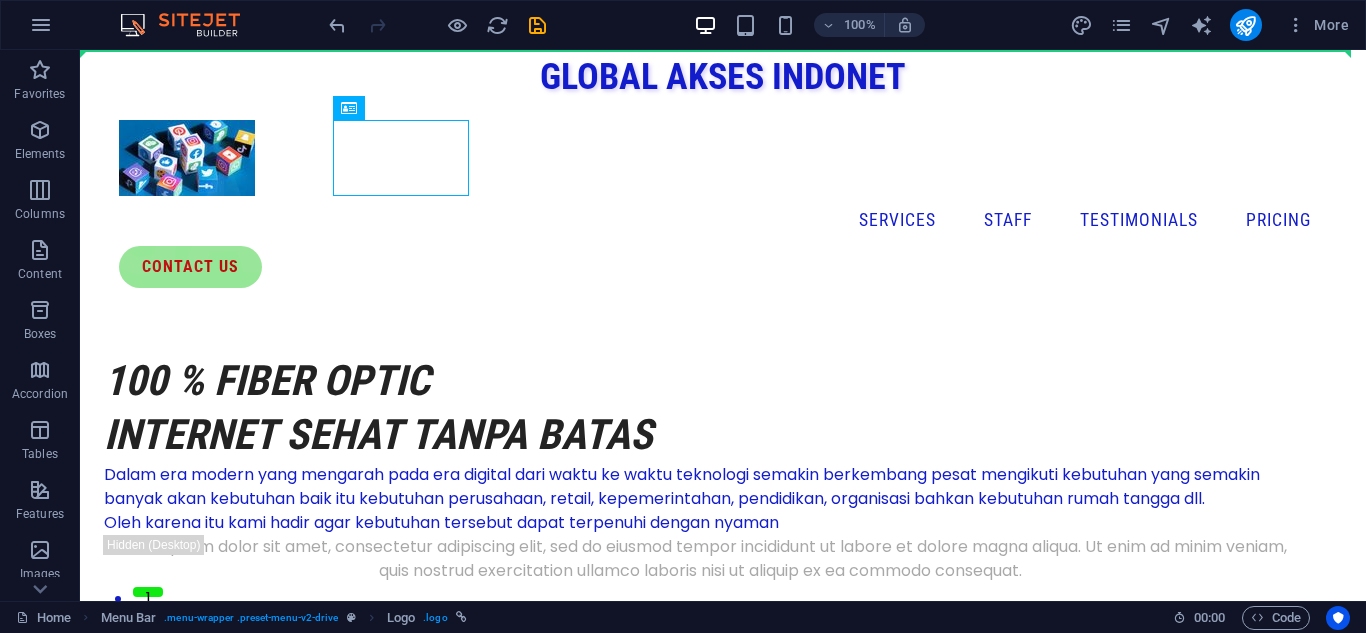 drag, startPoint x: 417, startPoint y: 154, endPoint x: 292, endPoint y: 76, distance: 147.33974 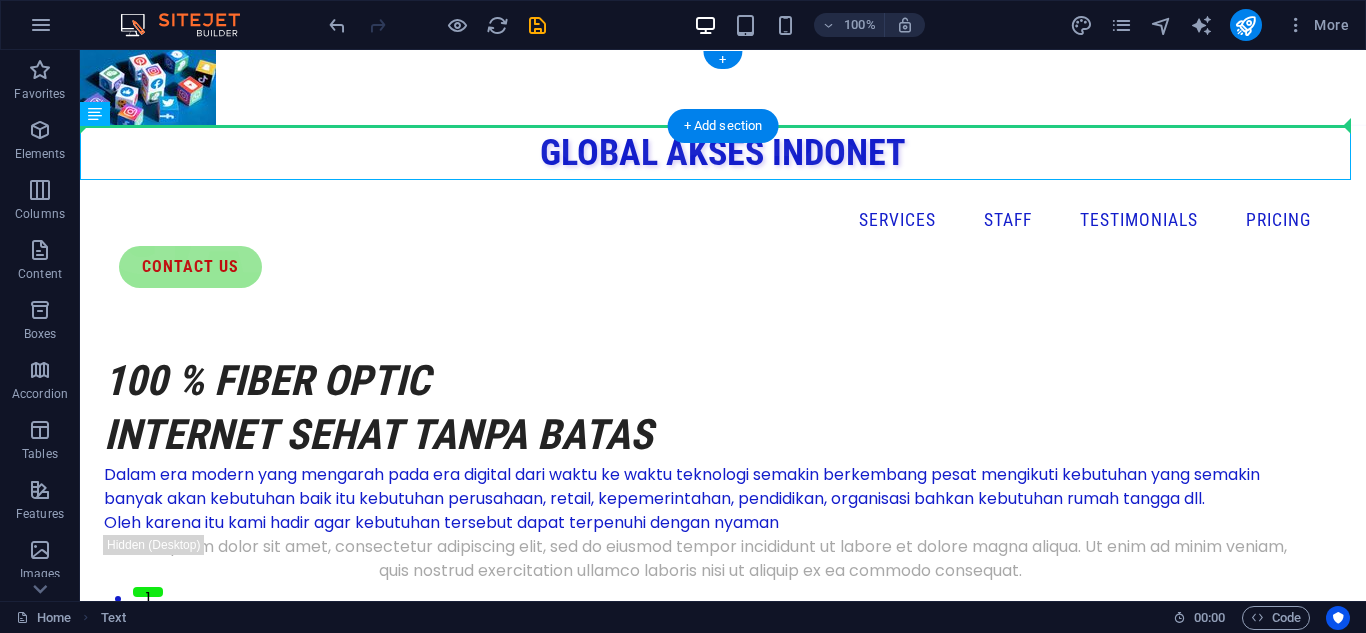 drag, startPoint x: 610, startPoint y: 154, endPoint x: 570, endPoint y: 103, distance: 64.815125 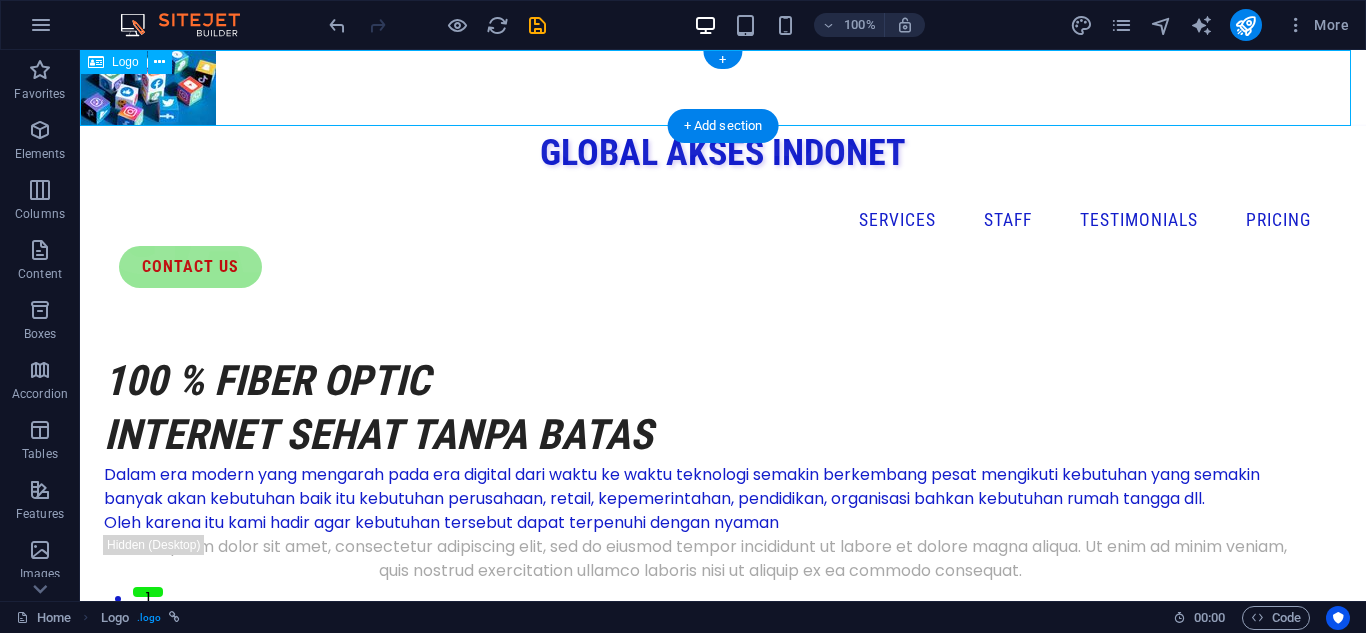 drag, startPoint x: 186, startPoint y: 88, endPoint x: 709, endPoint y: 90, distance: 523.00385 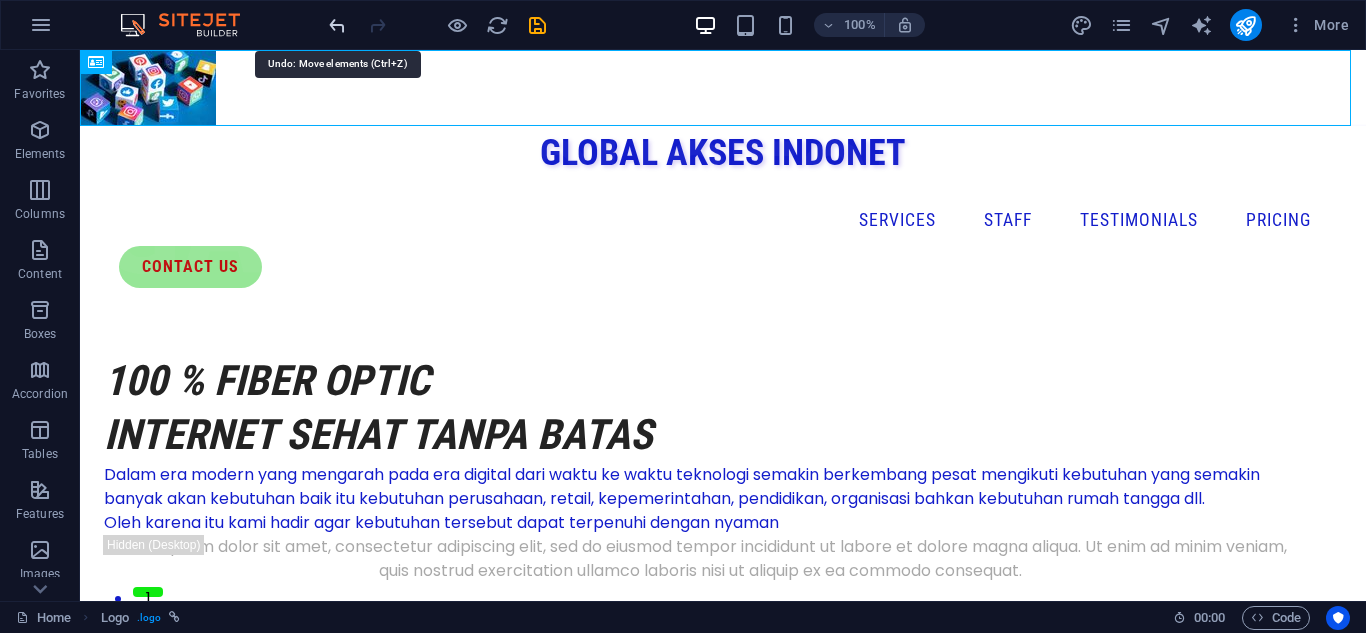 click at bounding box center (337, 25) 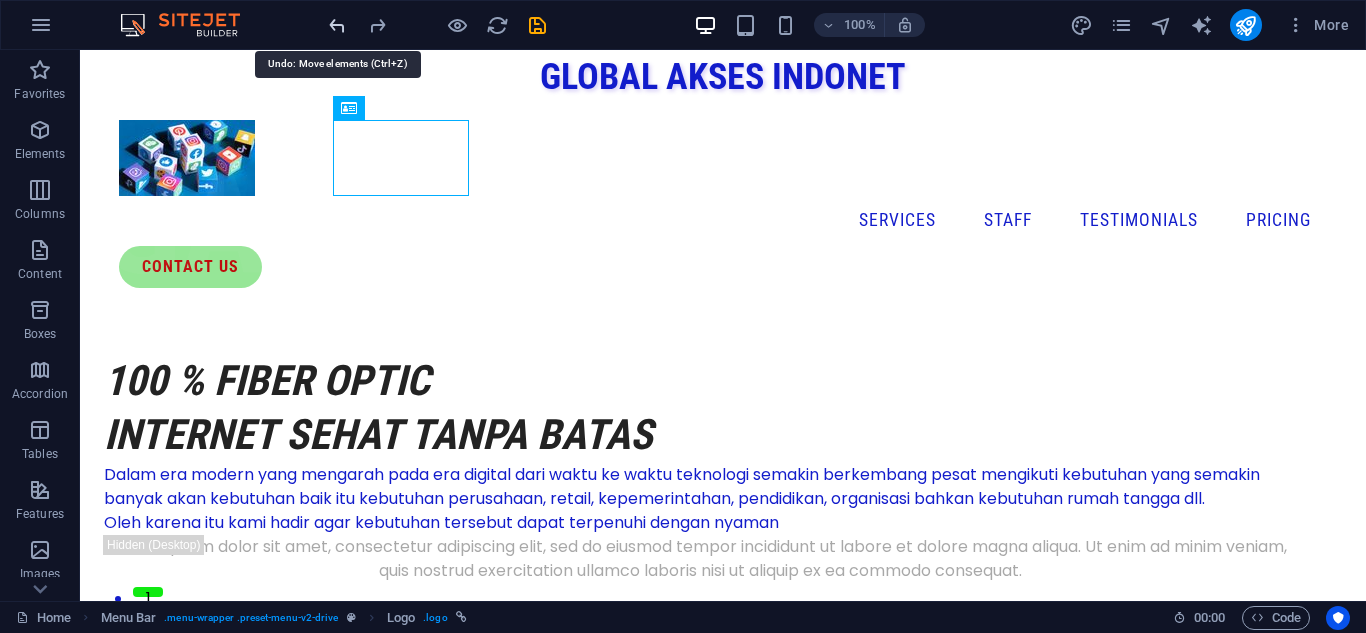 click at bounding box center [337, 25] 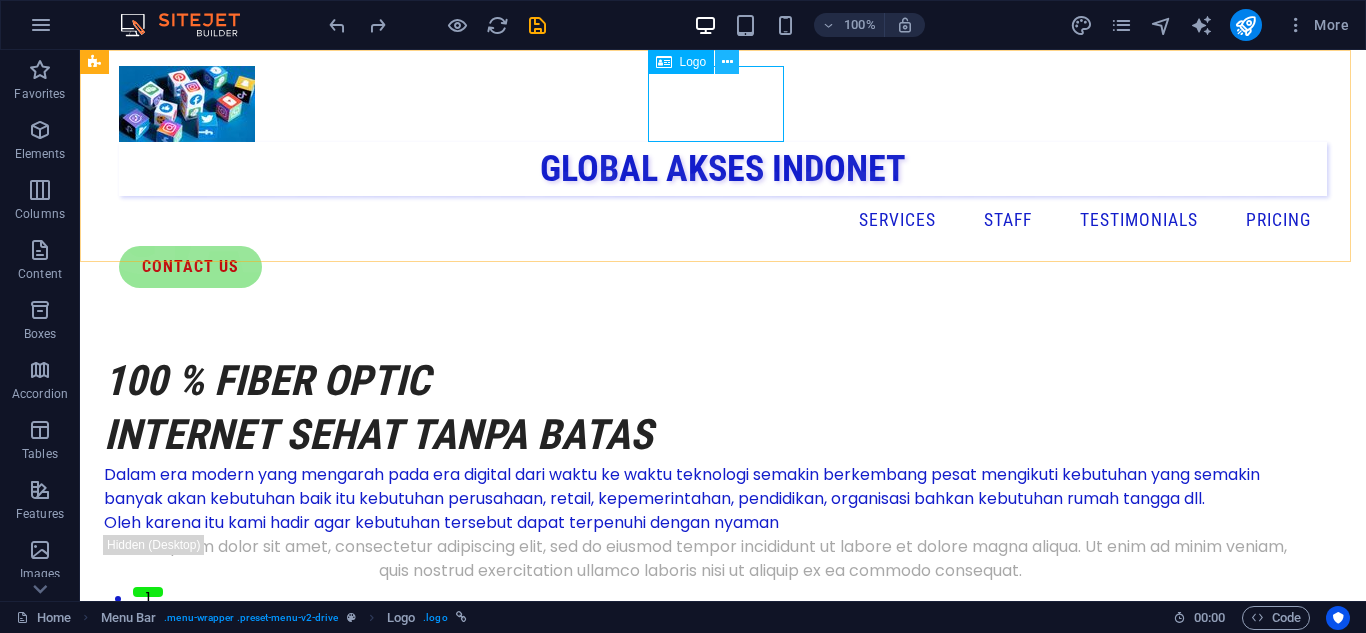click at bounding box center [727, 62] 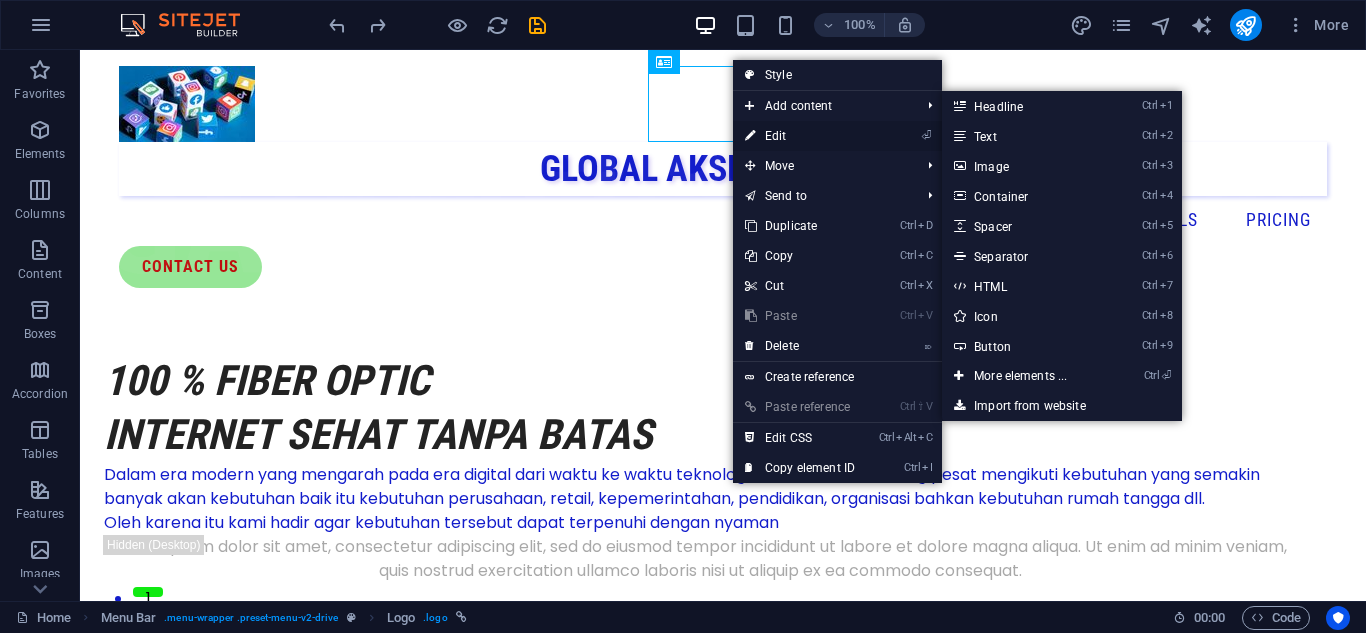 click on "⏎  Edit" at bounding box center [800, 136] 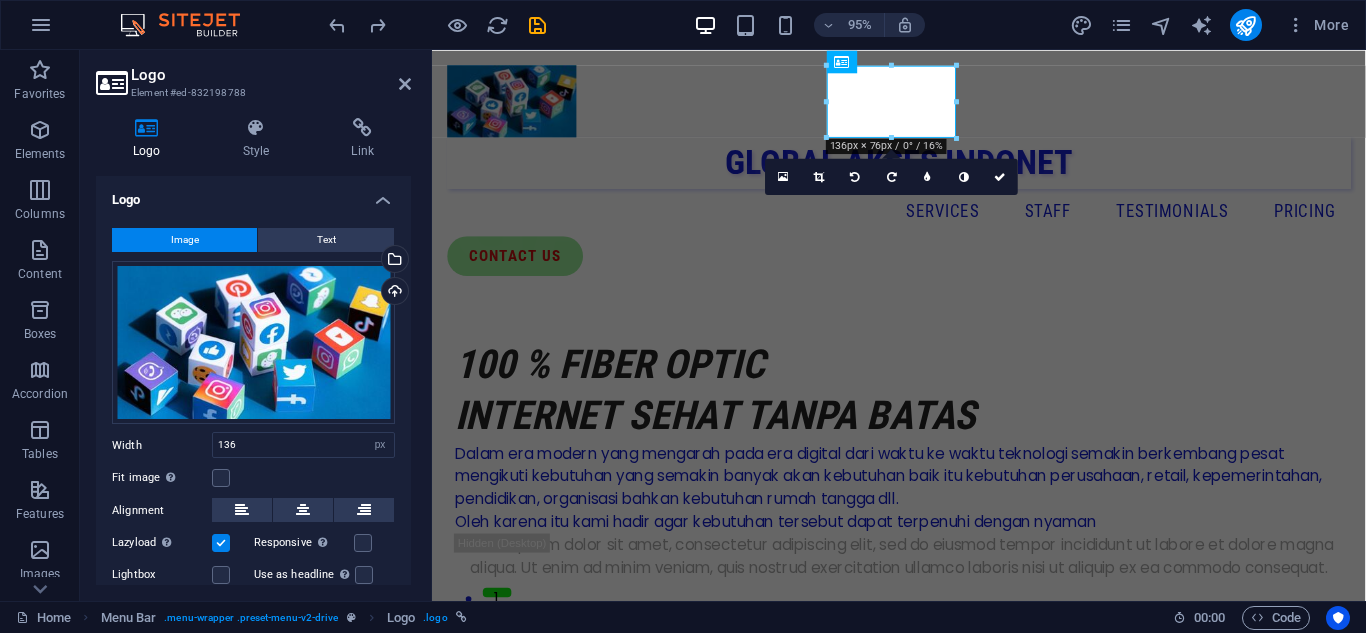 scroll, scrollTop: 96, scrollLeft: 0, axis: vertical 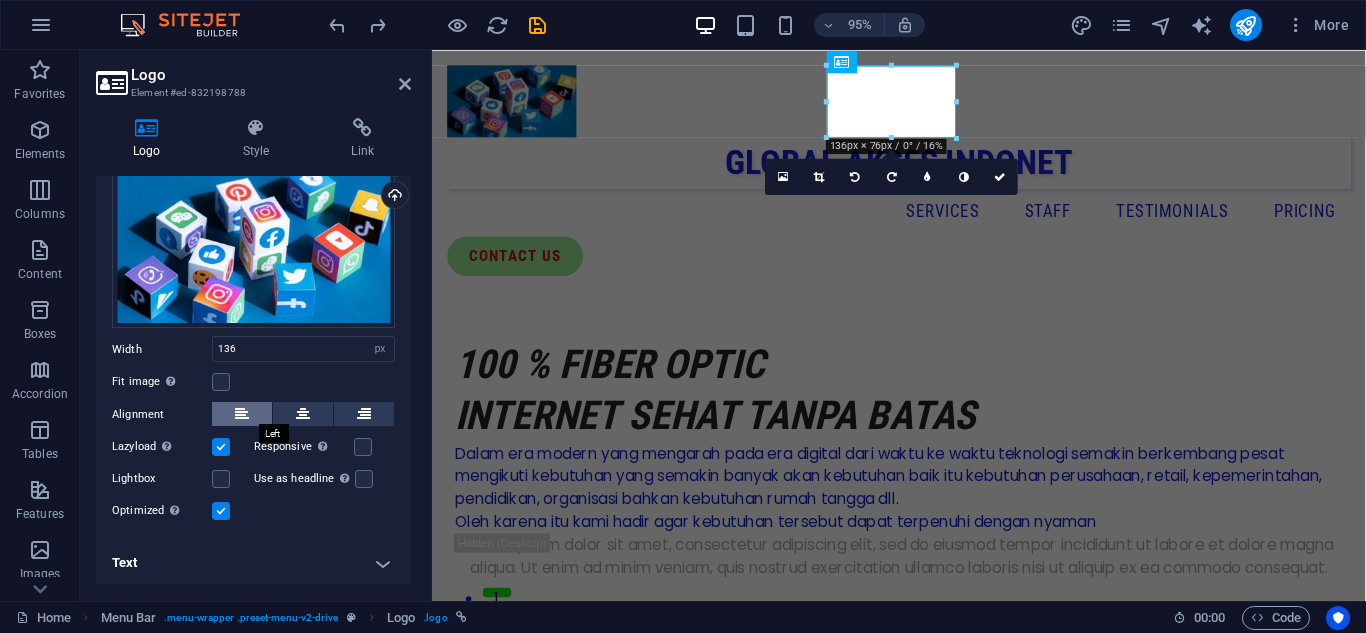 click at bounding box center [242, 414] 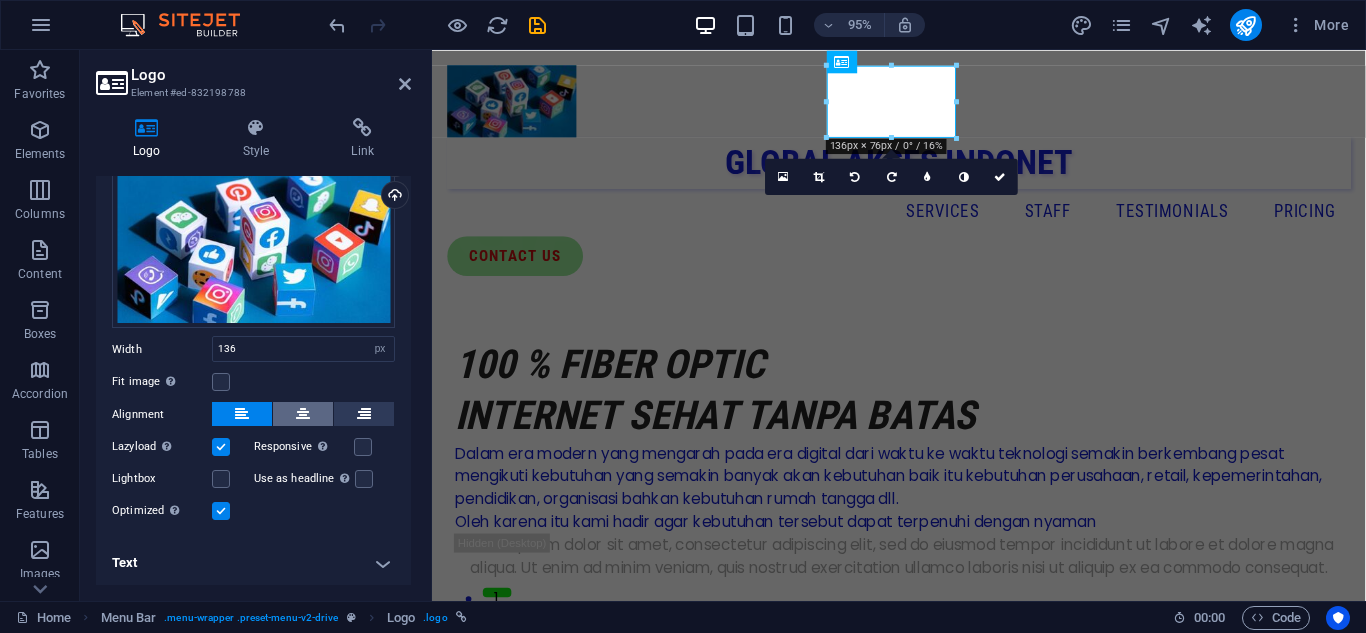 click at bounding box center (303, 414) 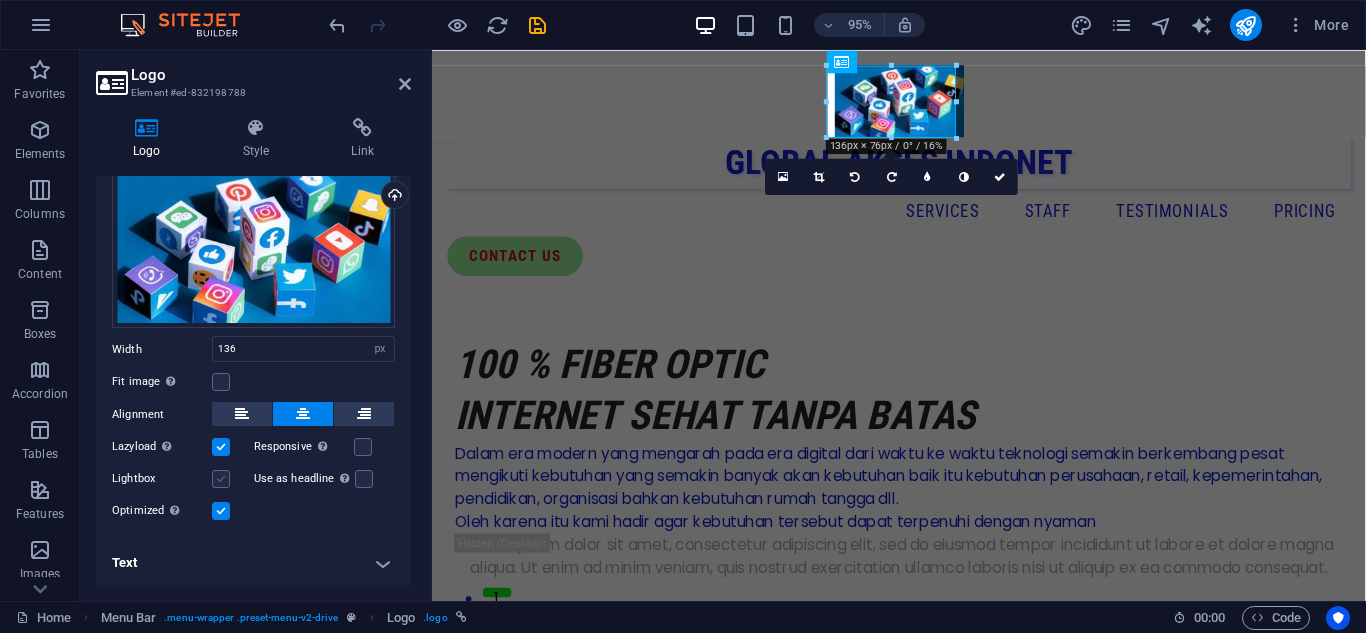 click at bounding box center [221, 479] 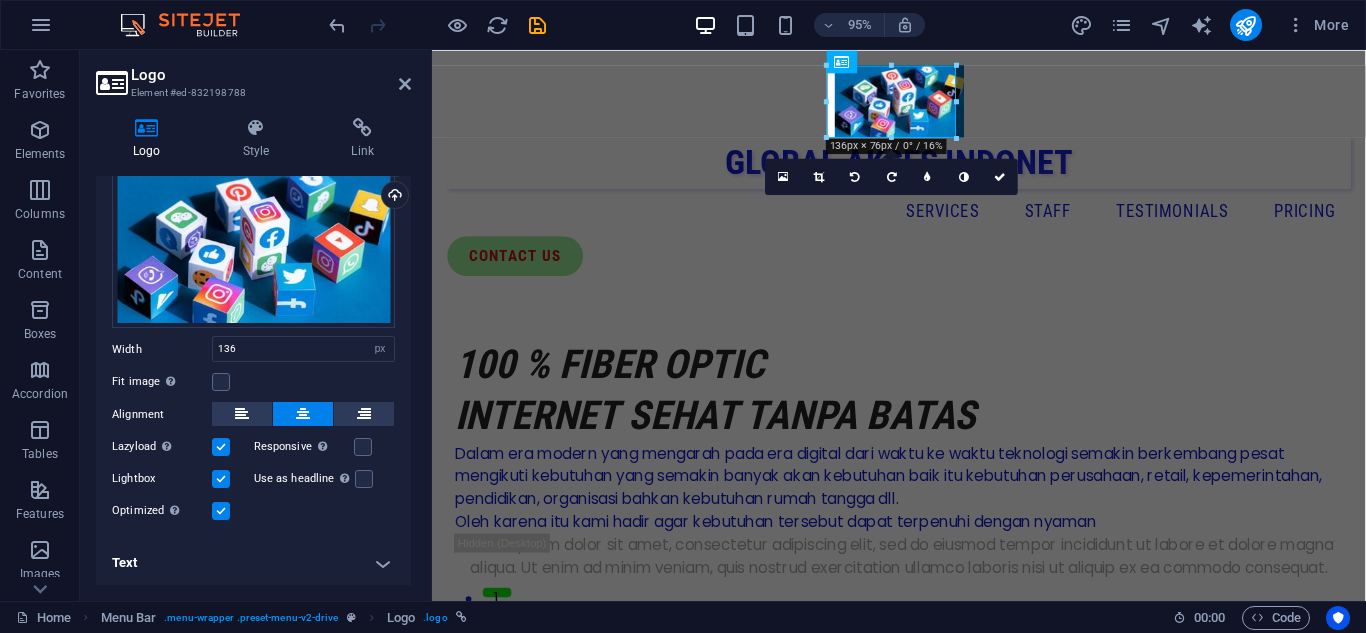click on "Text" at bounding box center [253, 563] 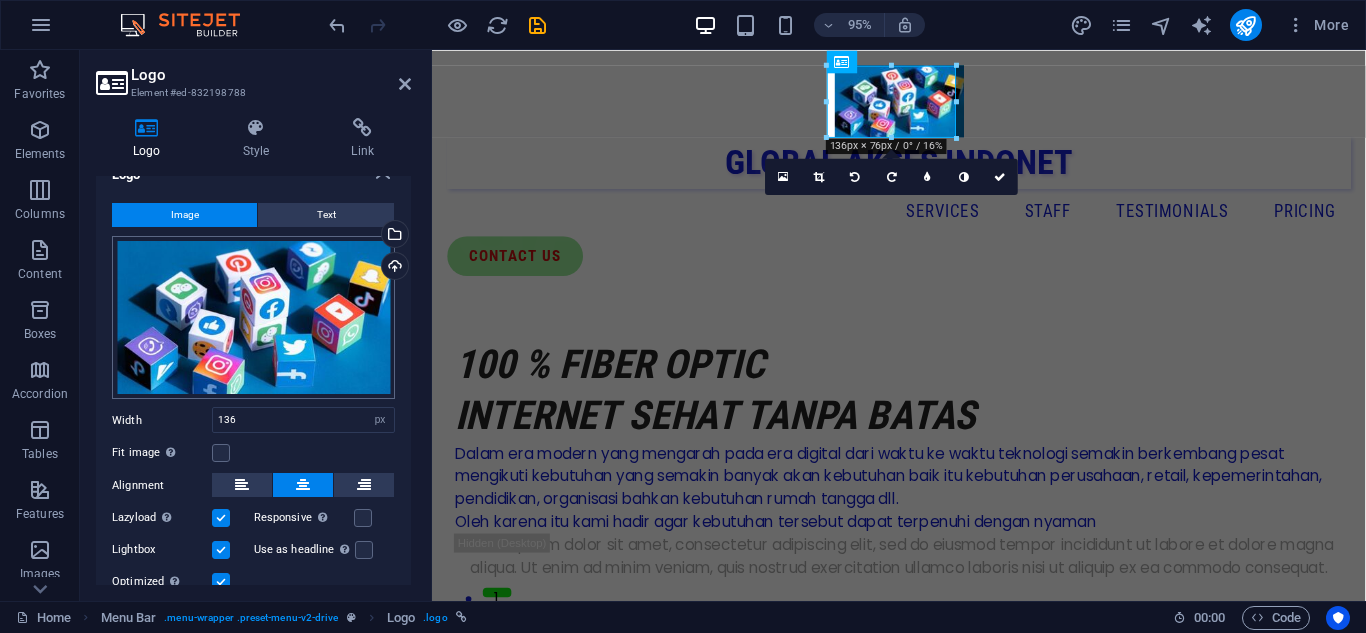 scroll, scrollTop: 0, scrollLeft: 0, axis: both 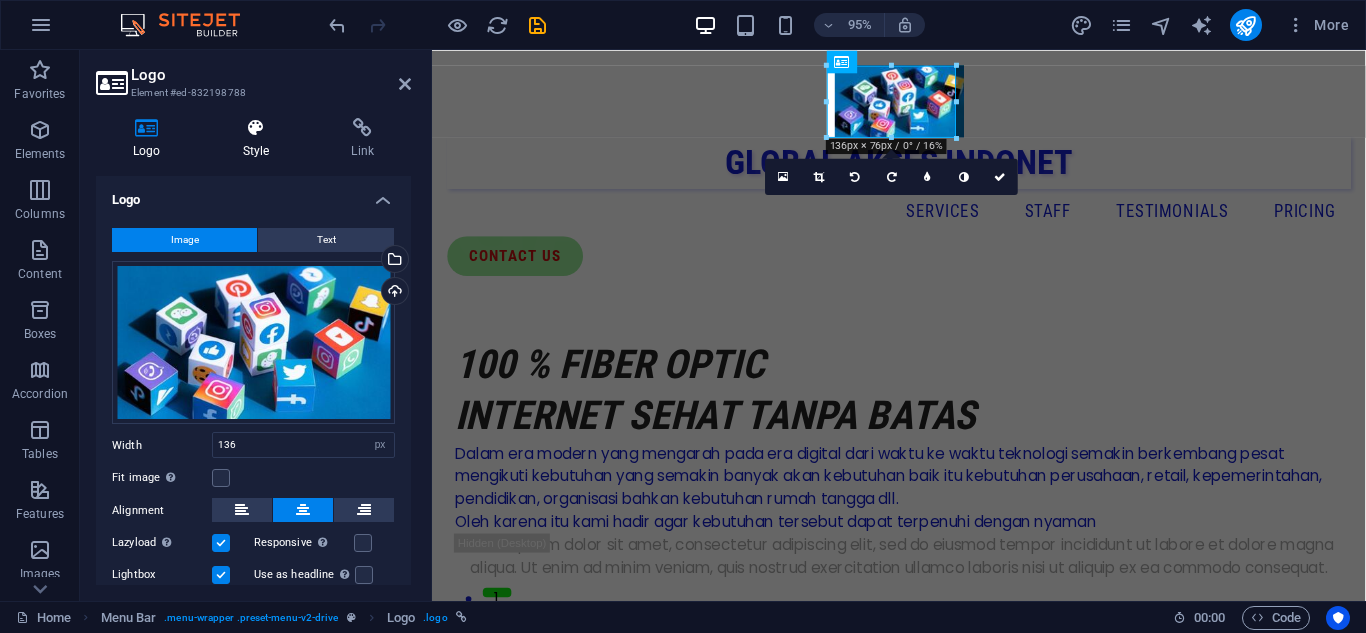 click at bounding box center [256, 128] 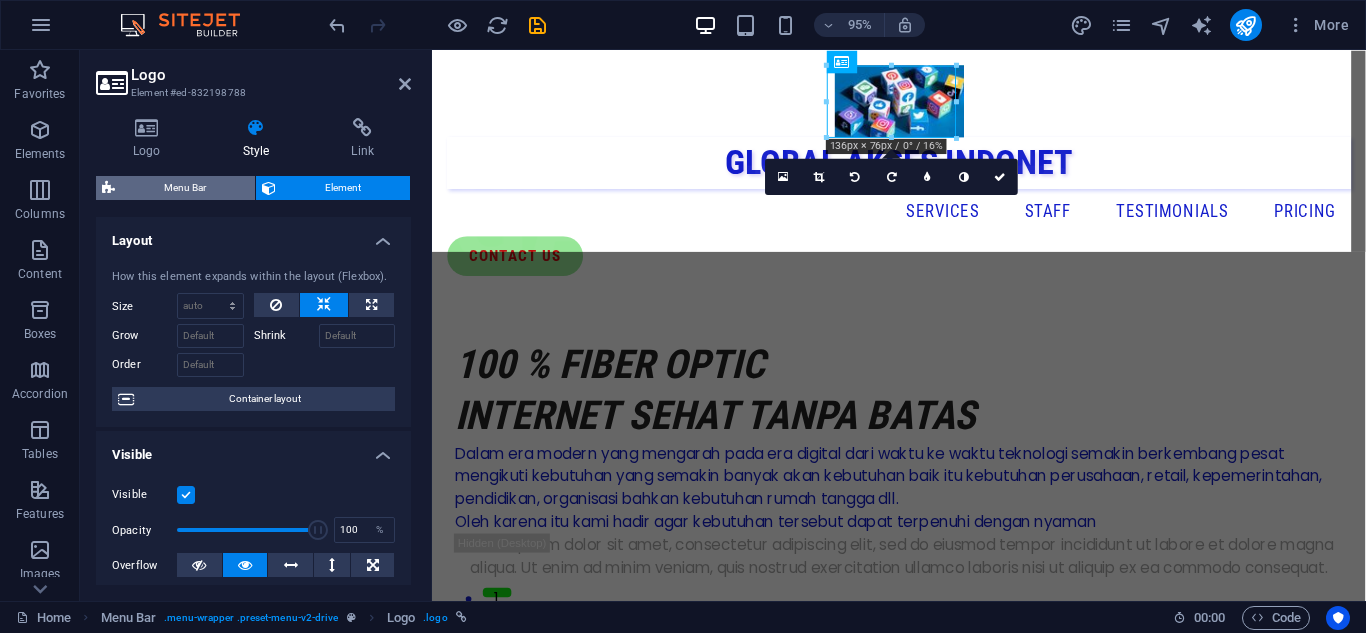 click on "Menu Bar" at bounding box center [185, 188] 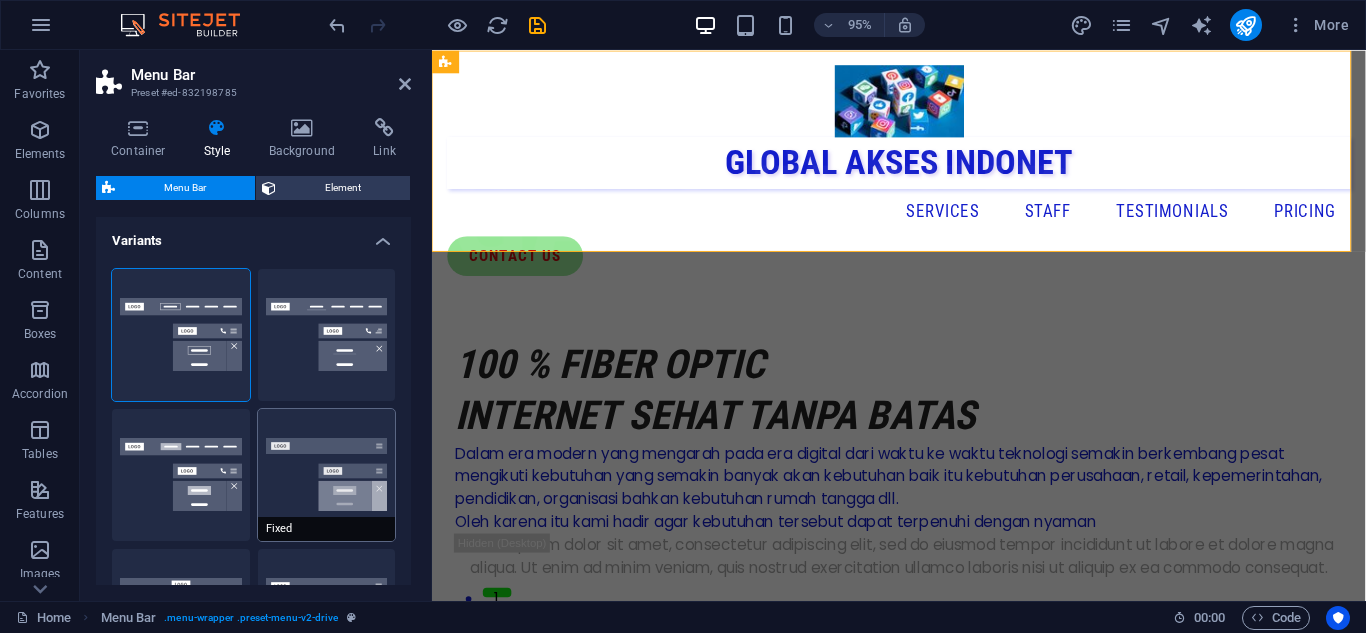 click on "Fixed" at bounding box center (327, 475) 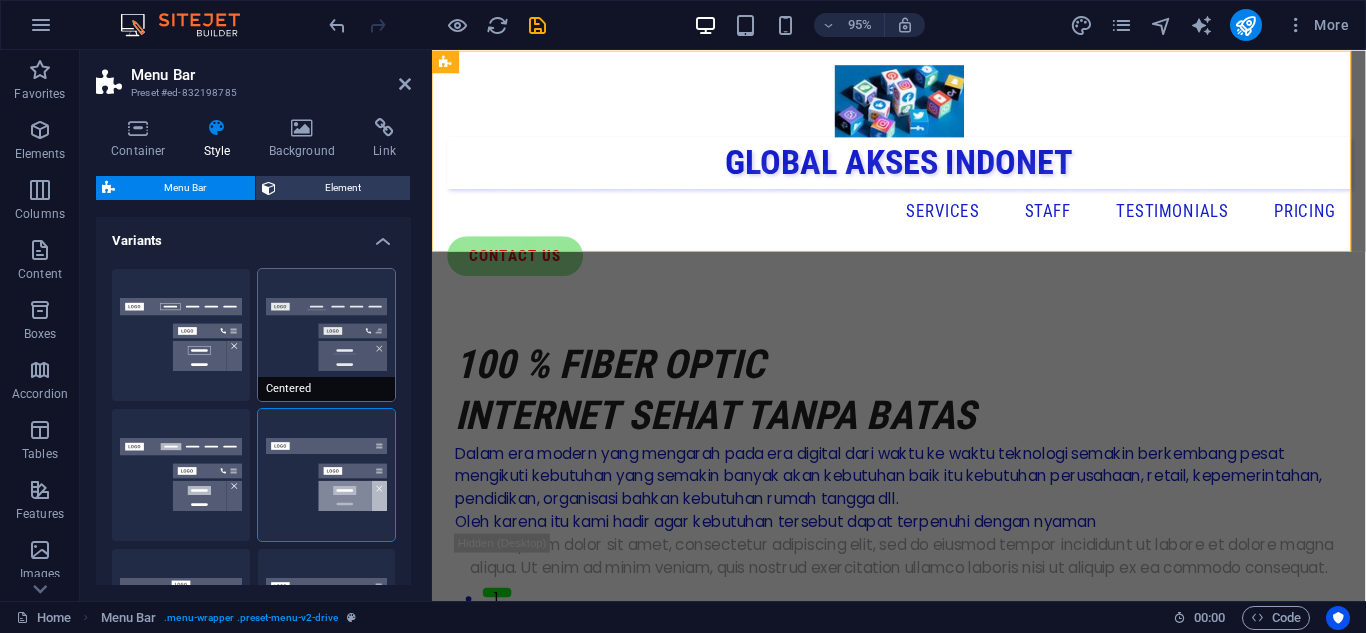 click on "Centered" at bounding box center (327, 335) 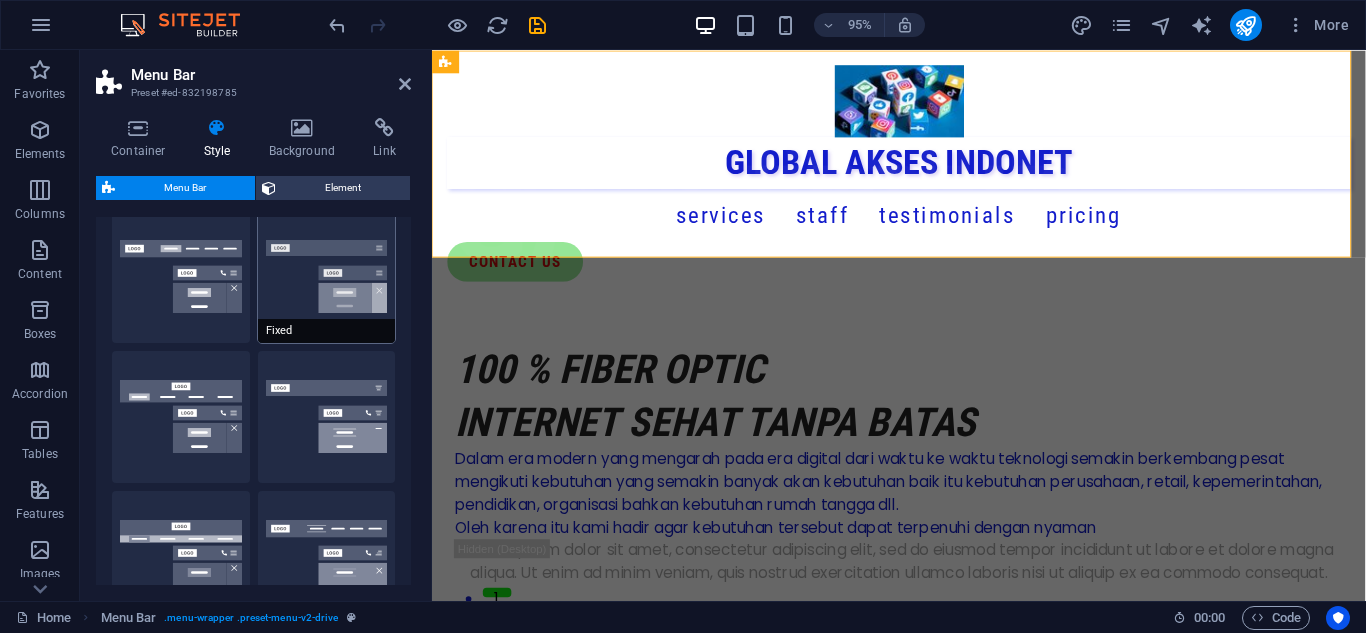 scroll, scrollTop: 200, scrollLeft: 0, axis: vertical 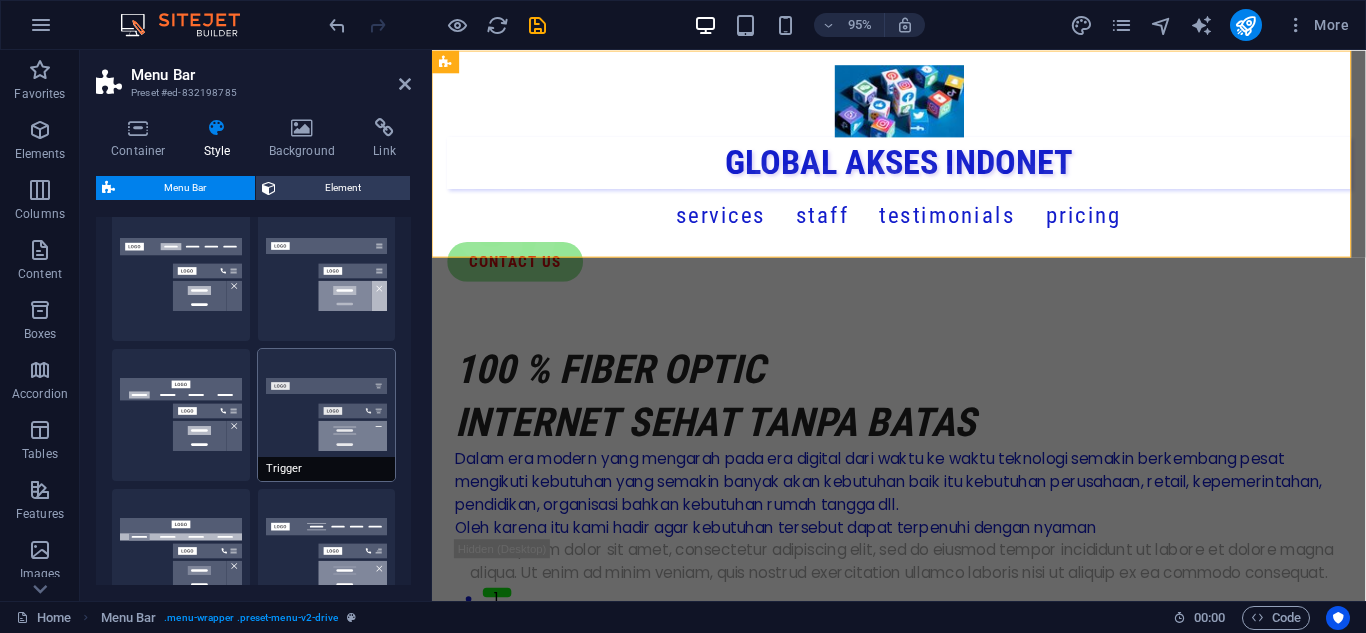 click on "Trigger" at bounding box center [327, 415] 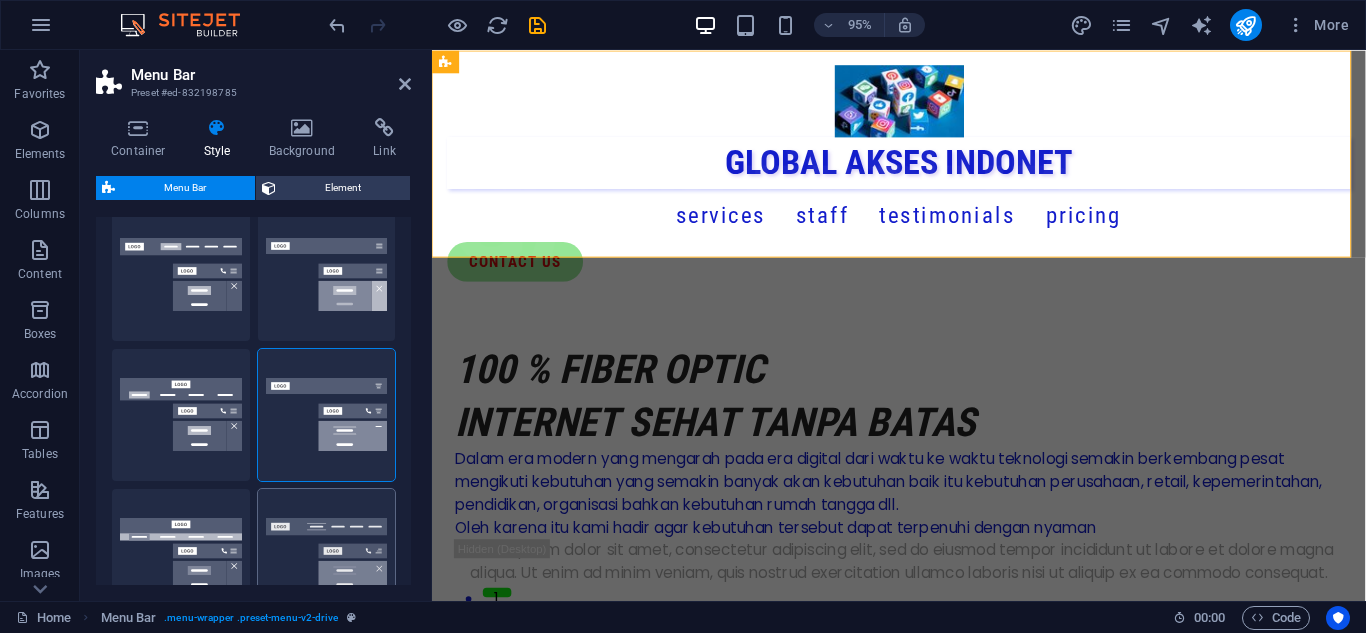 click on "XXL" at bounding box center [327, 555] 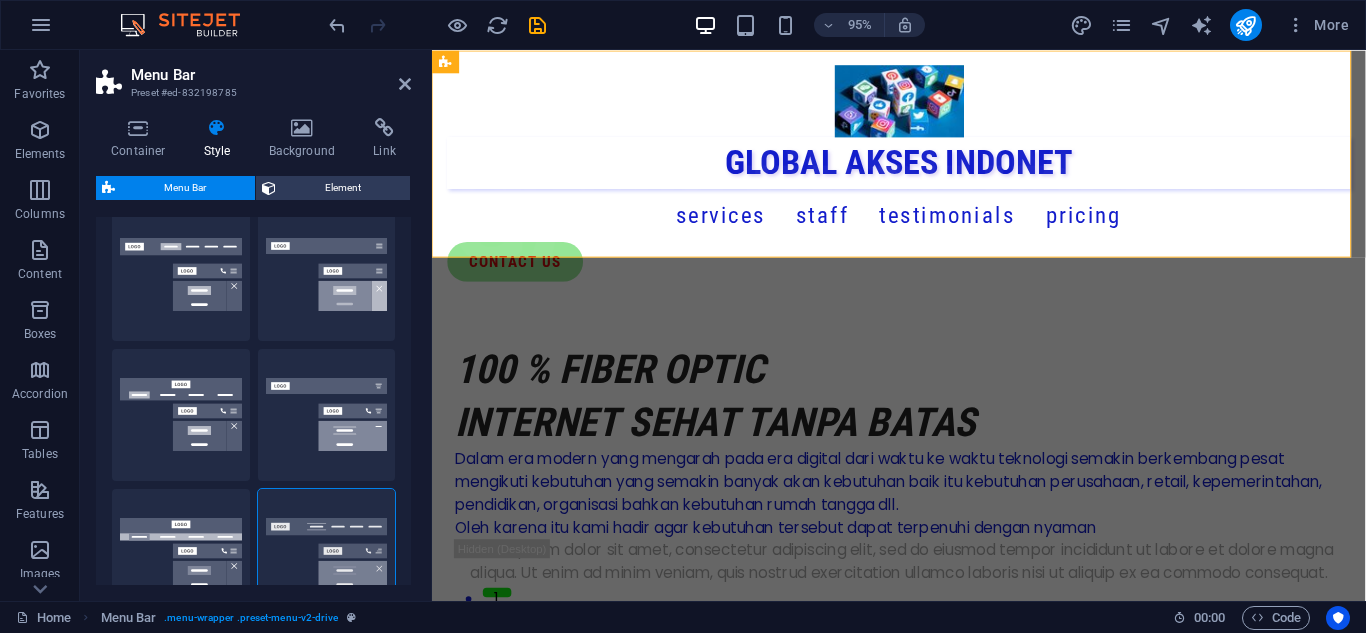 scroll, scrollTop: 300, scrollLeft: 0, axis: vertical 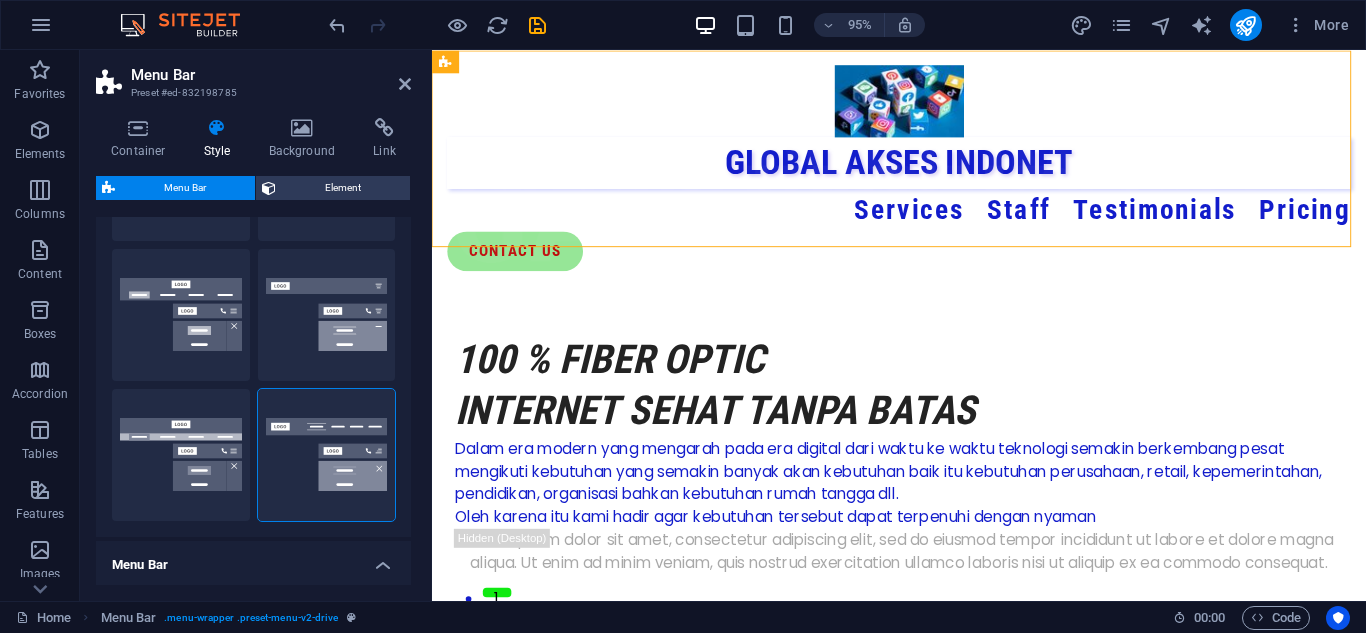 drag, startPoint x: 884, startPoint y: 117, endPoint x: 461, endPoint y: 86, distance: 424.1344 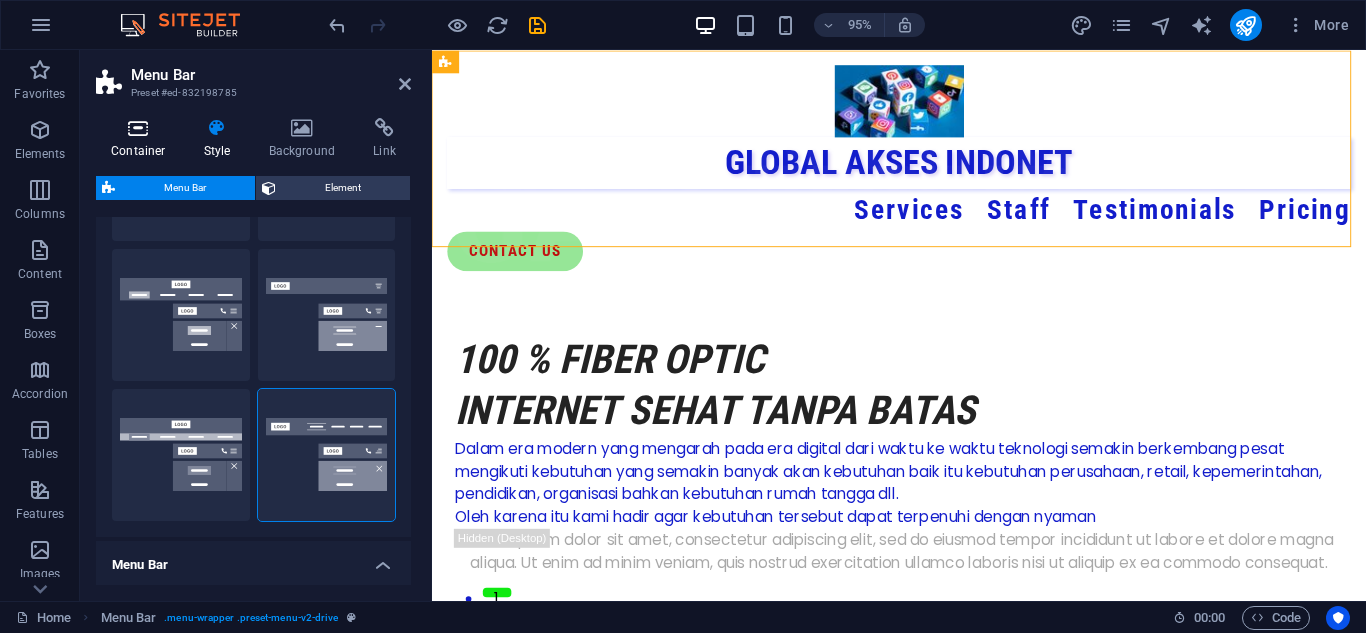drag, startPoint x: 134, startPoint y: 136, endPoint x: 160, endPoint y: 145, distance: 27.513634 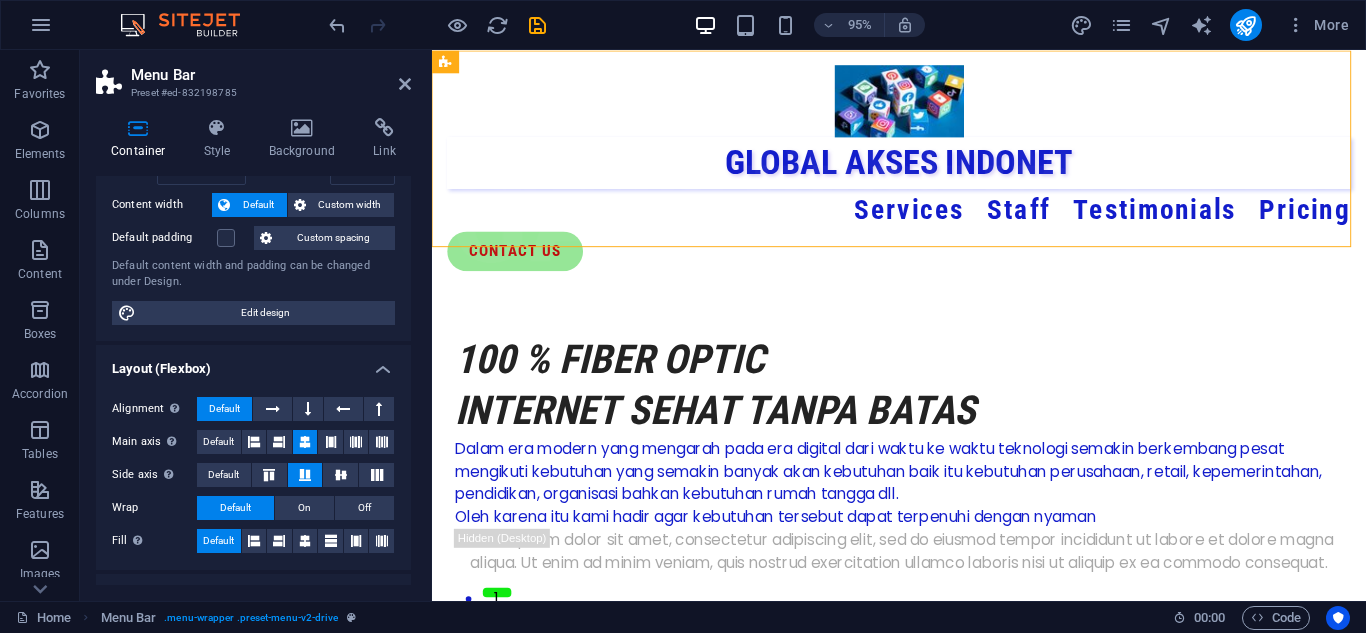 scroll, scrollTop: 200, scrollLeft: 0, axis: vertical 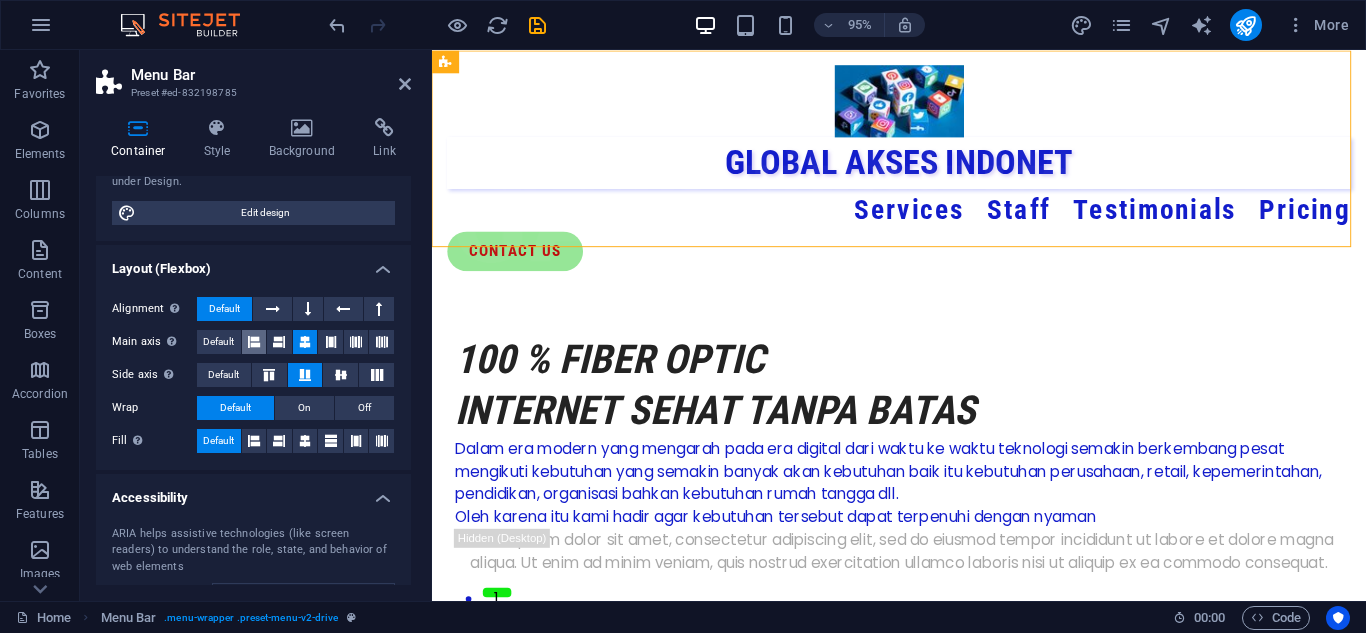 click at bounding box center [254, 342] 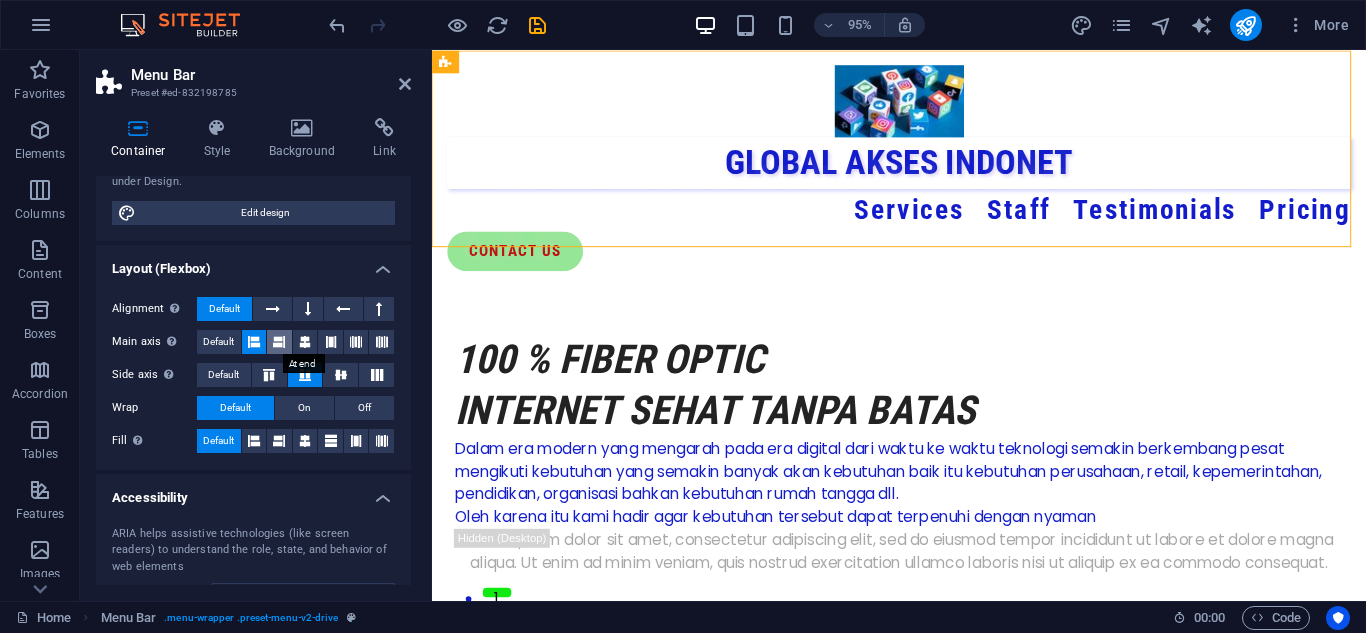 click at bounding box center [279, 342] 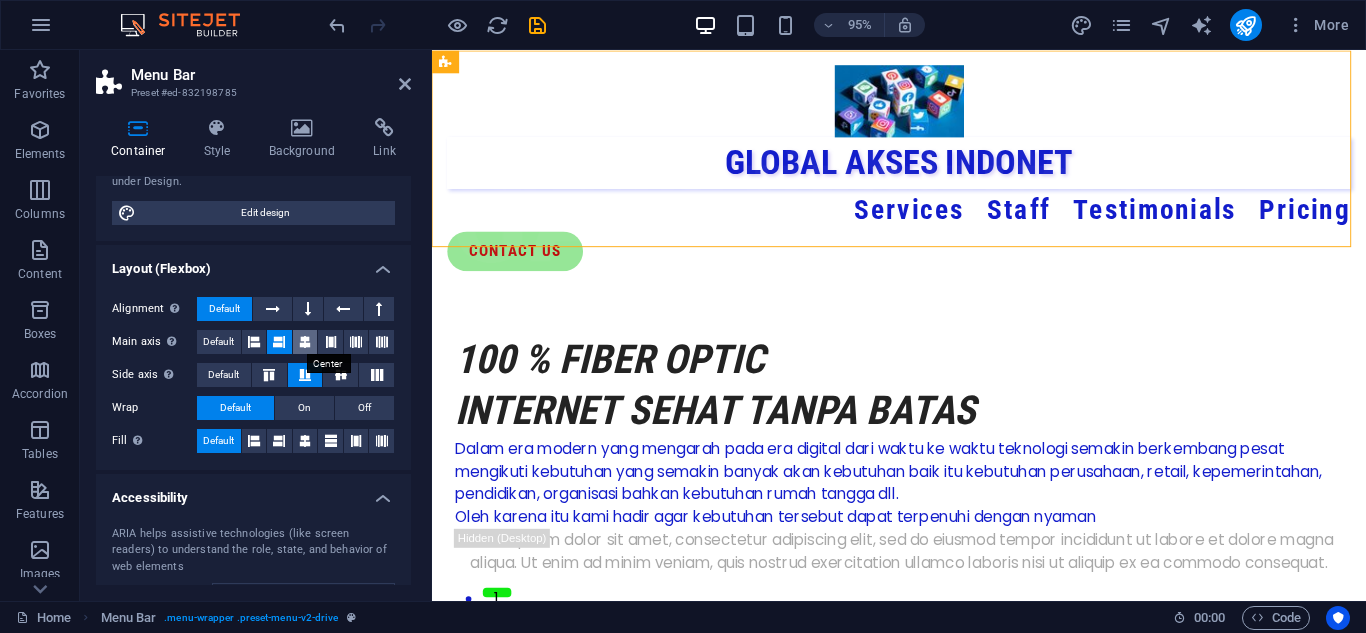 click at bounding box center (305, 342) 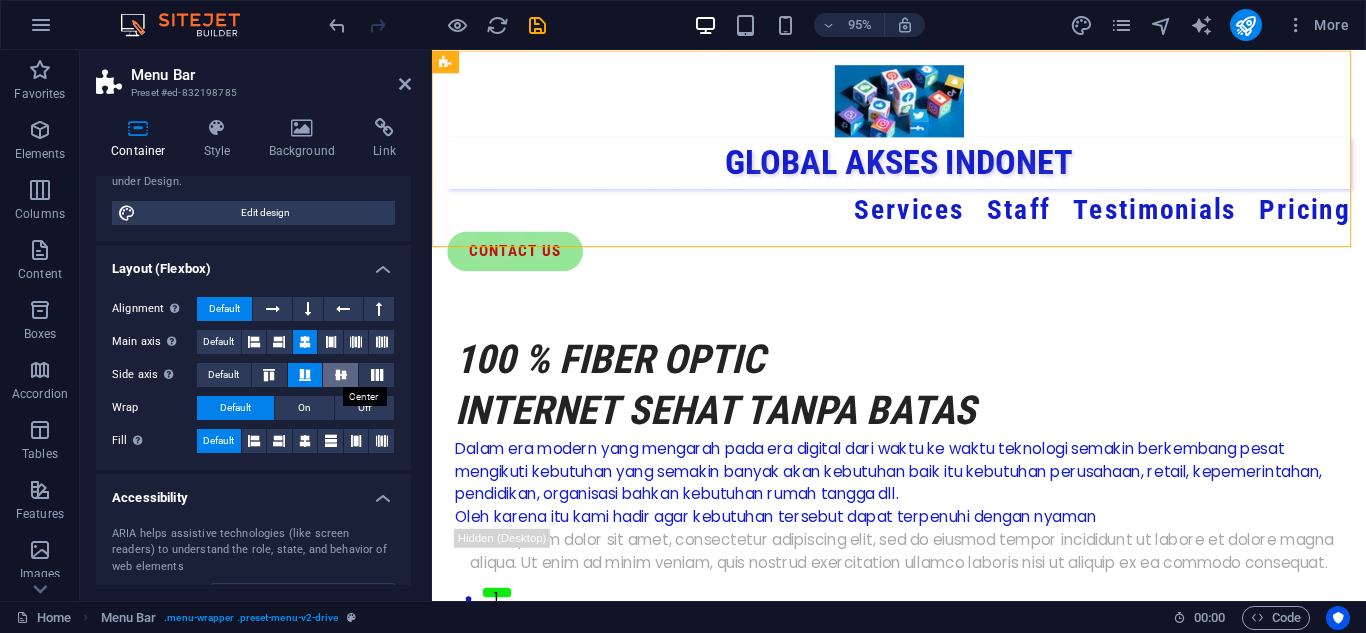 click at bounding box center [341, 375] 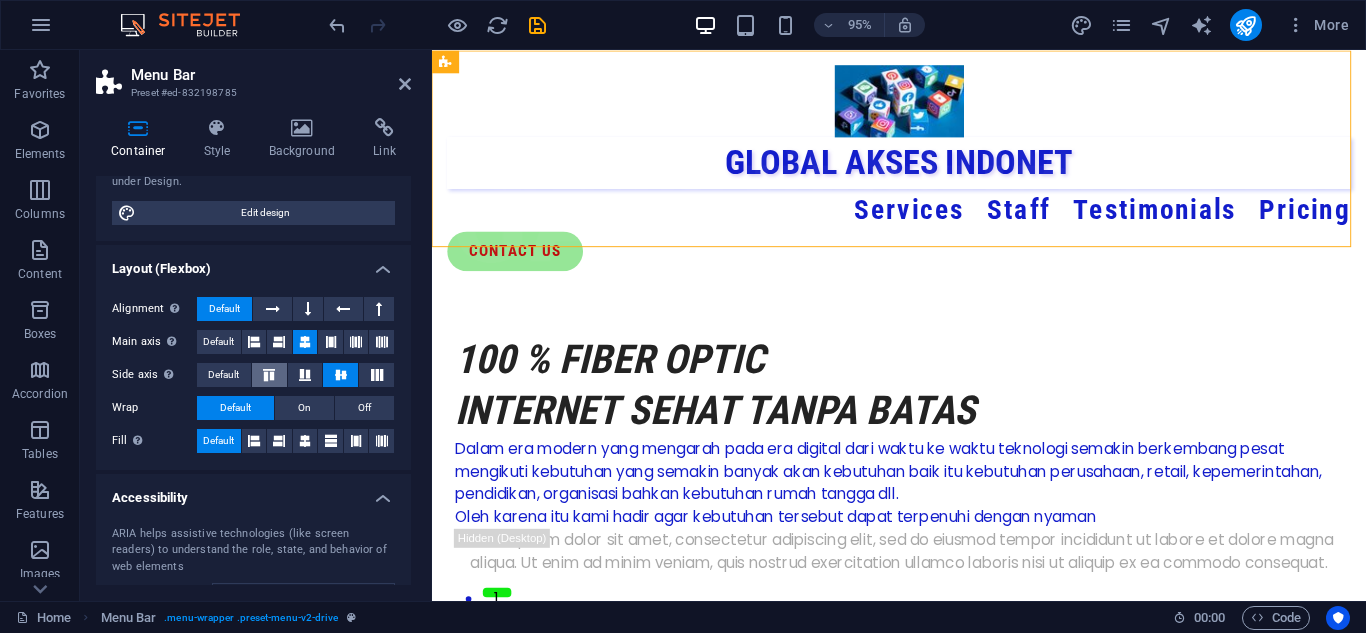 click at bounding box center (269, 375) 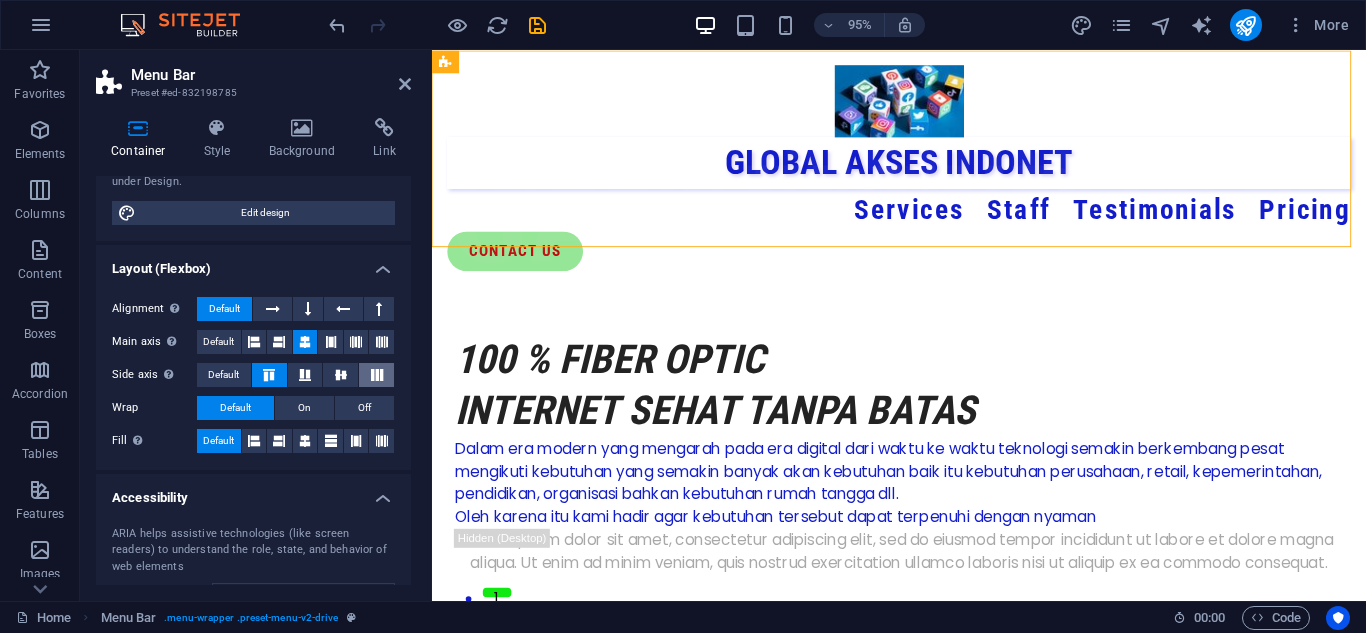 click at bounding box center [377, 375] 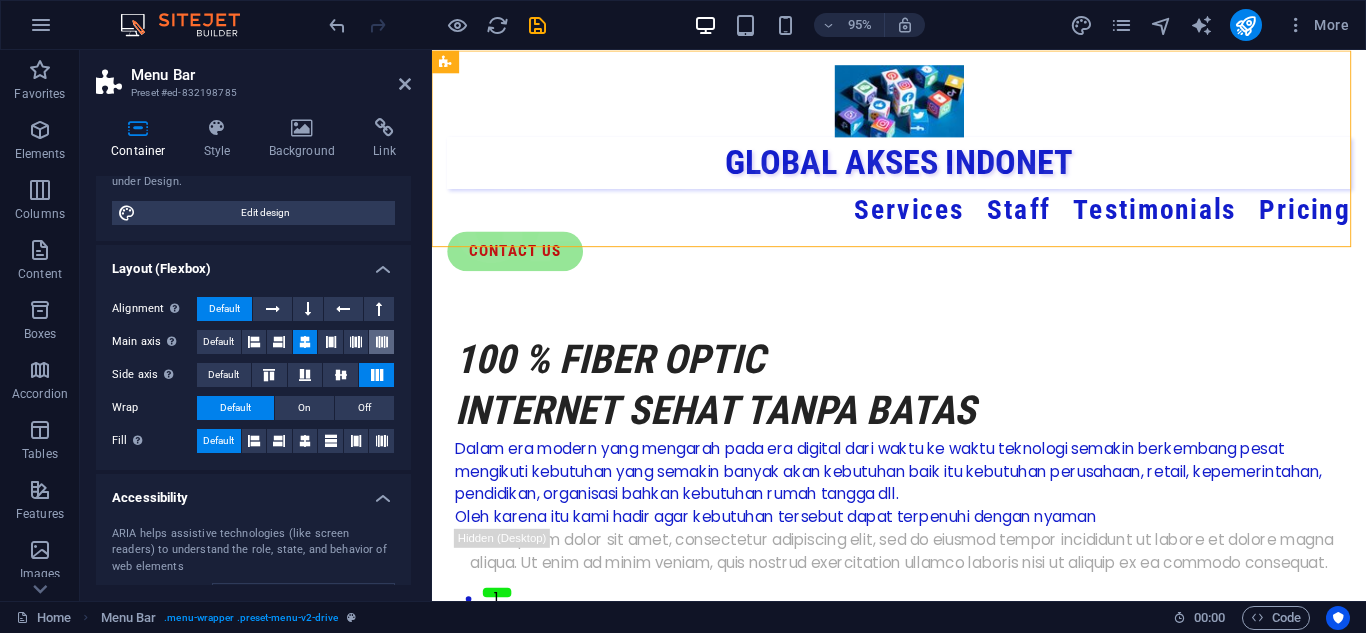 click at bounding box center (382, 342) 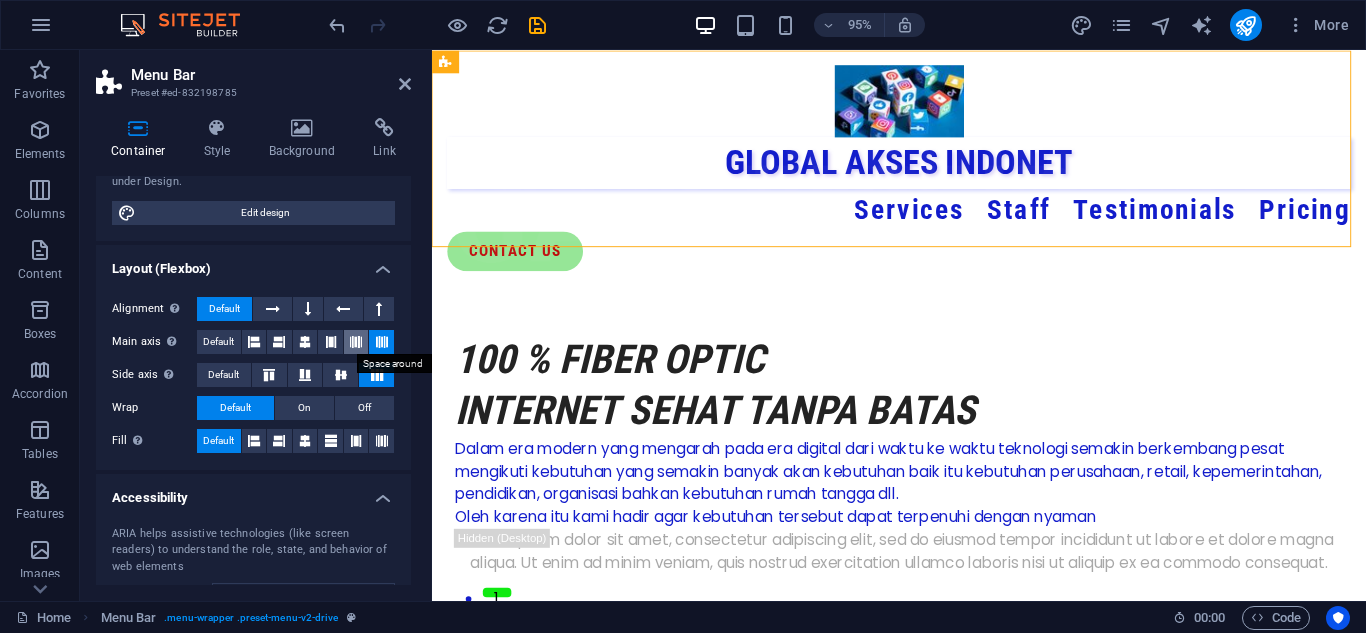 click at bounding box center (356, 342) 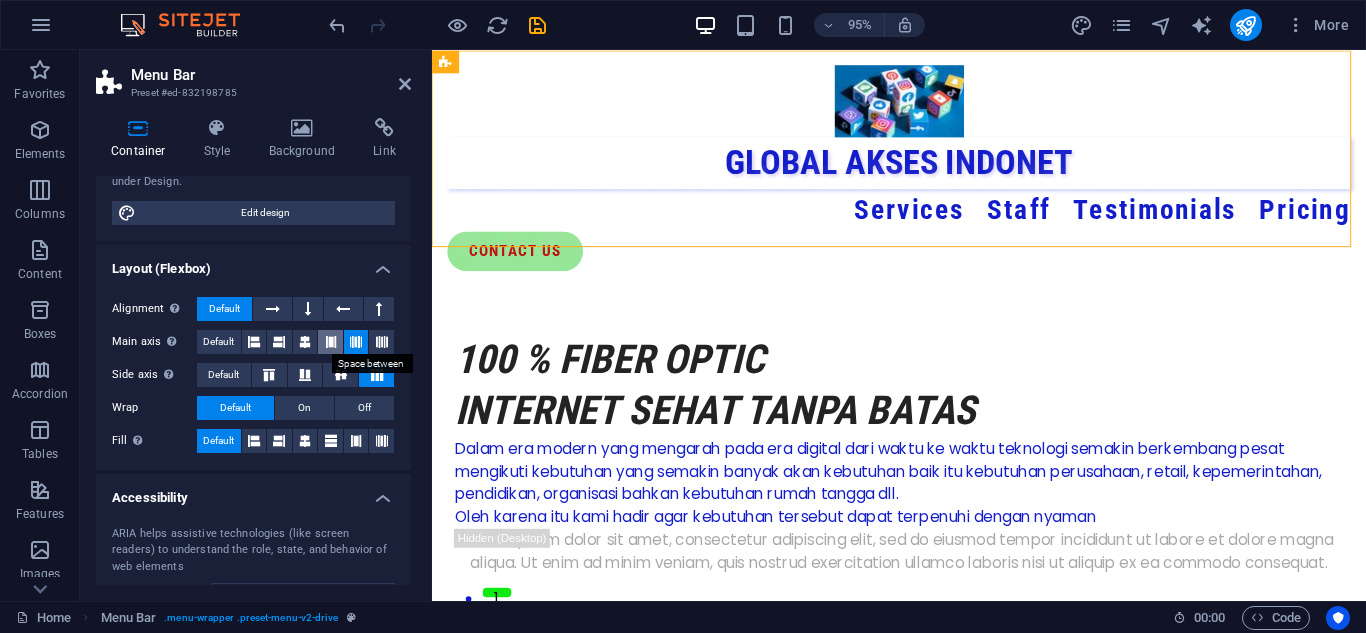 click at bounding box center [331, 342] 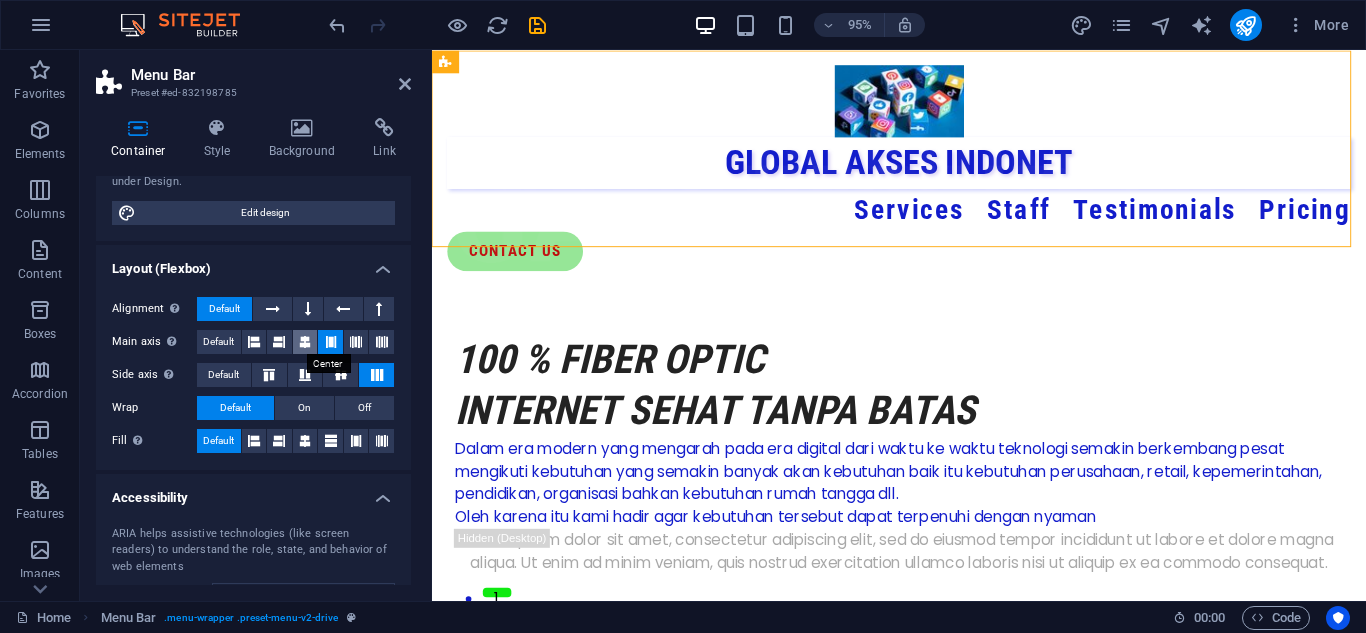 click at bounding box center (305, 342) 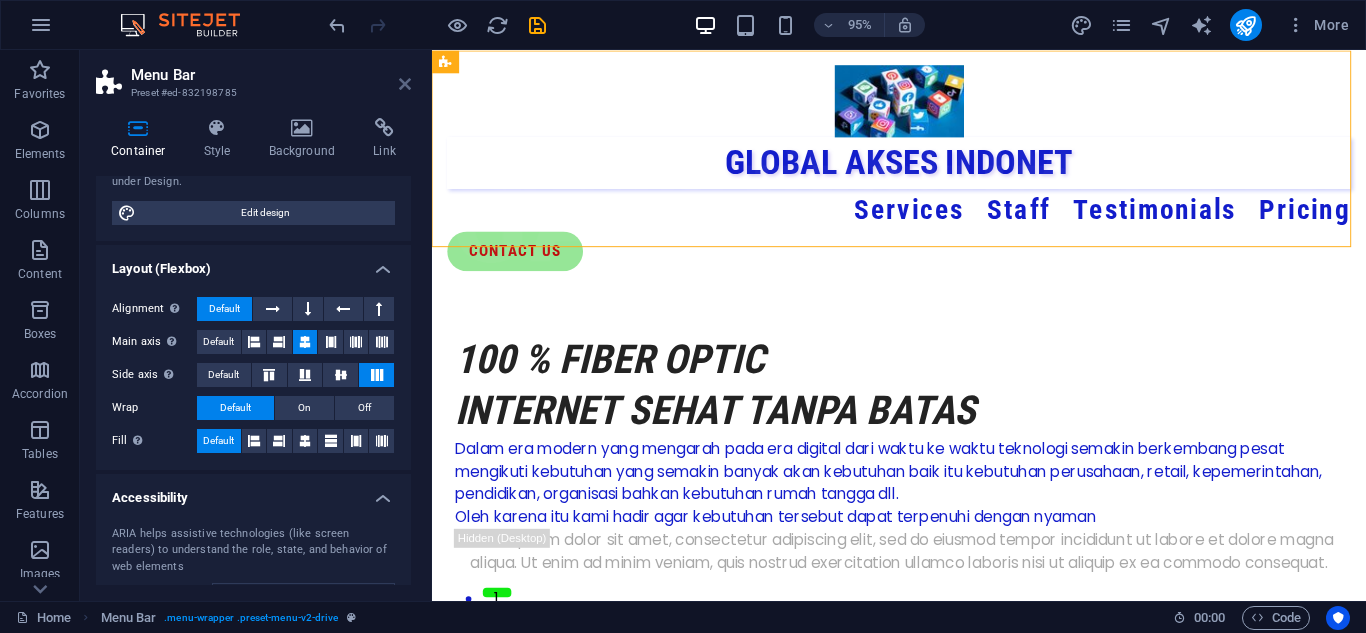 click at bounding box center [405, 84] 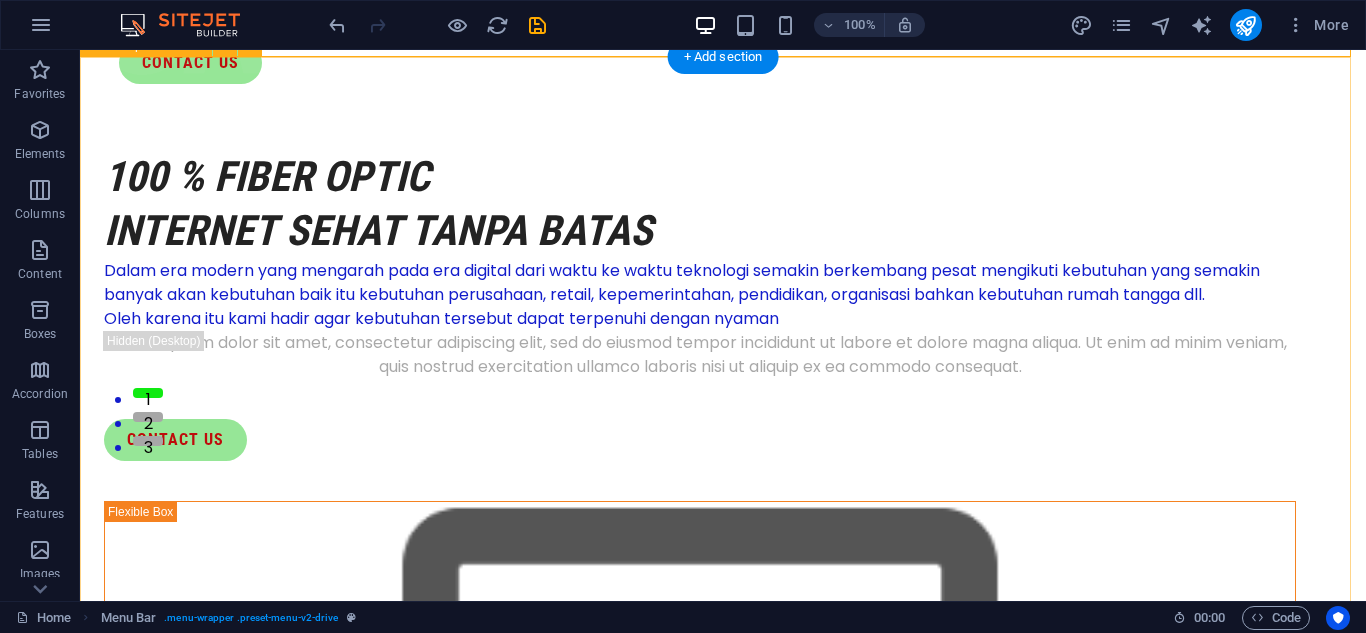 scroll, scrollTop: 200, scrollLeft: 0, axis: vertical 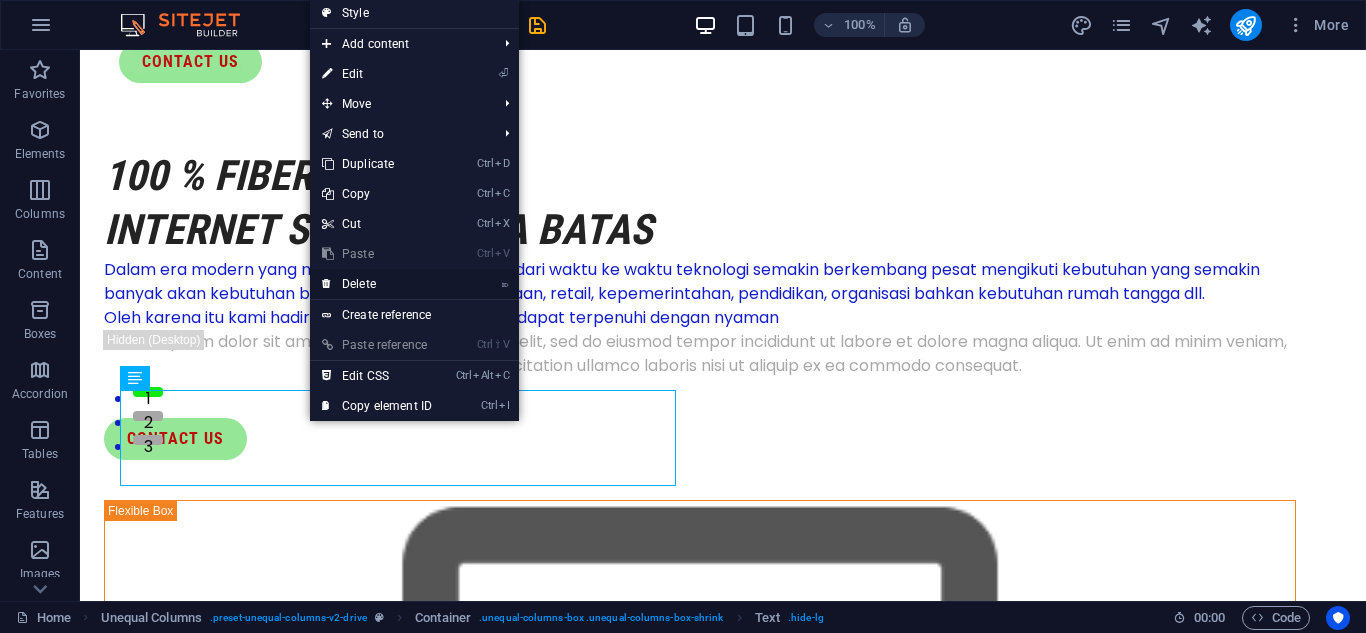 click on "⌦  Delete" at bounding box center [377, 284] 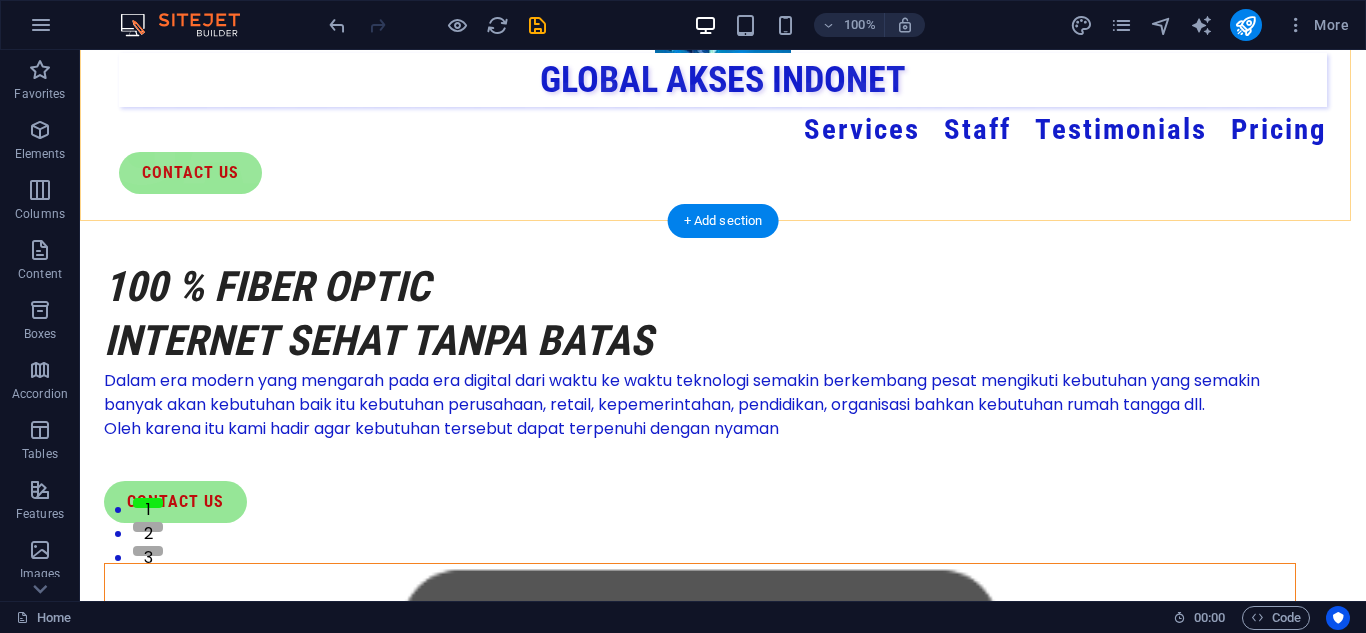 scroll, scrollTop: 0, scrollLeft: 0, axis: both 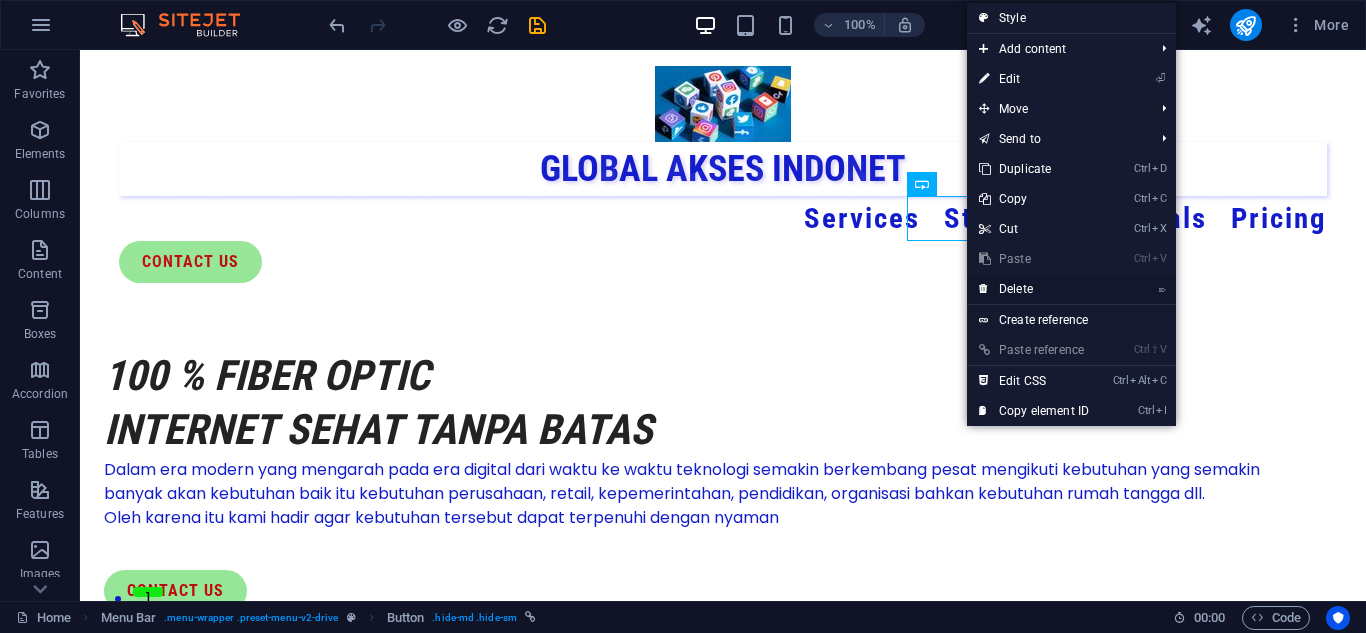 click on "⌦  Delete" at bounding box center (1034, 289) 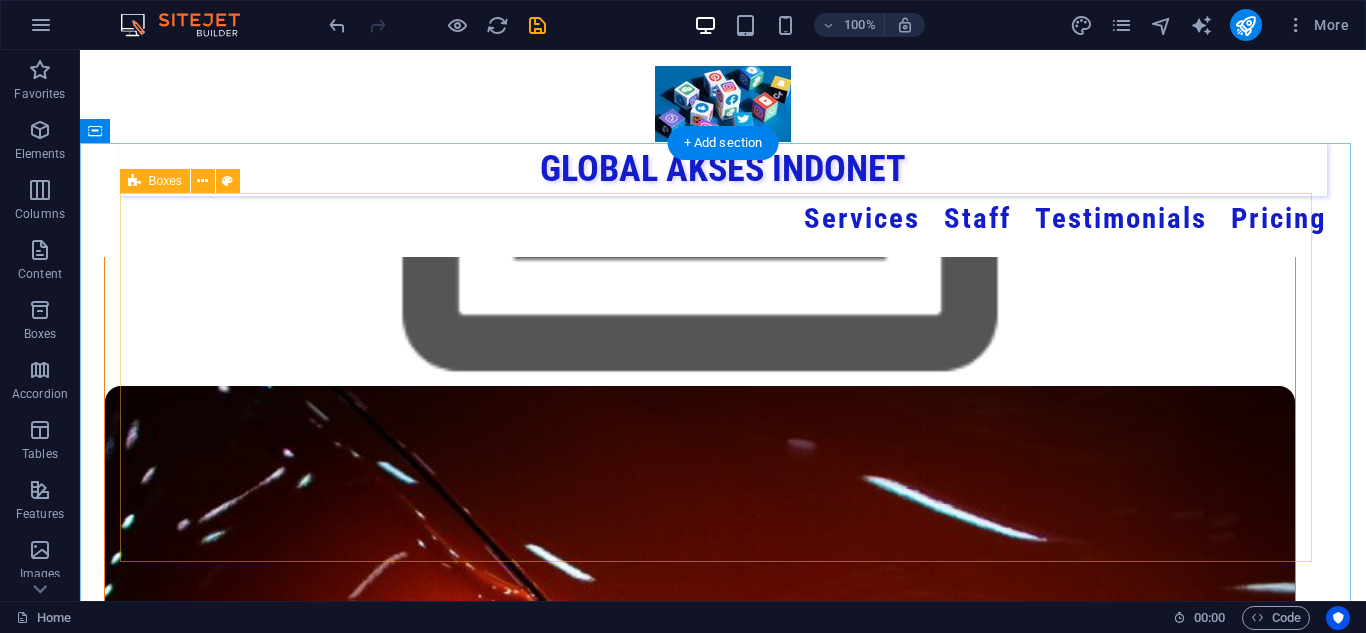 scroll, scrollTop: 700, scrollLeft: 0, axis: vertical 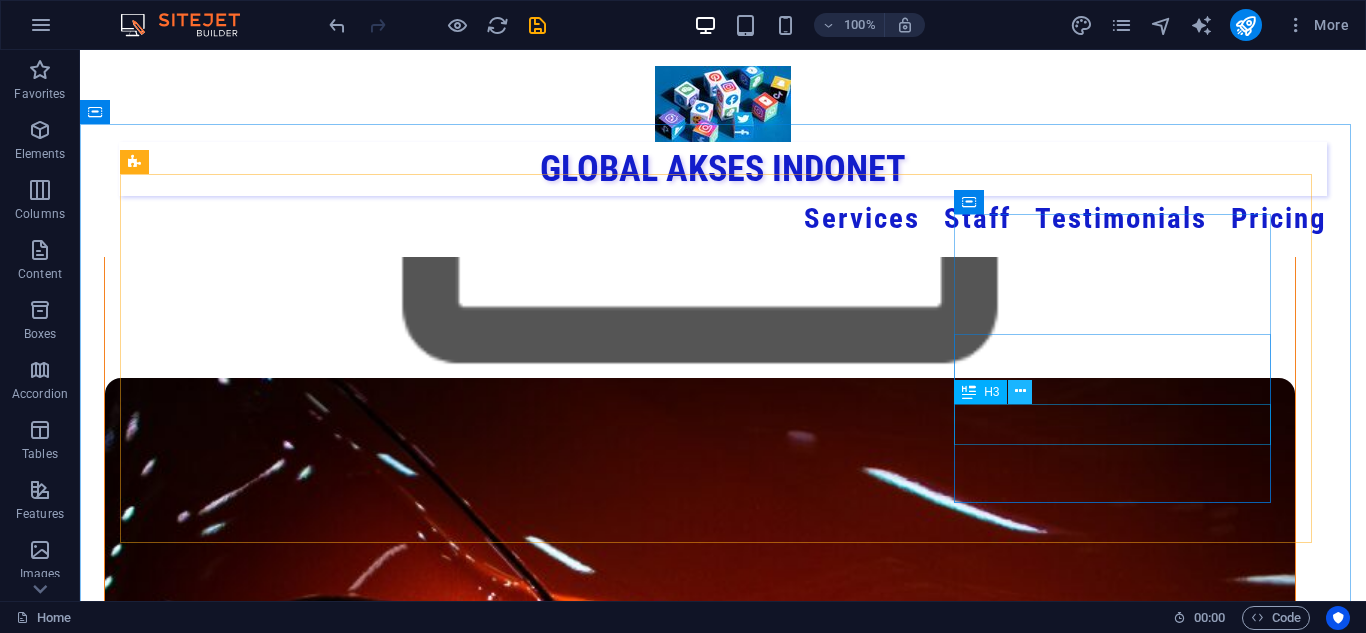 click at bounding box center (1020, 391) 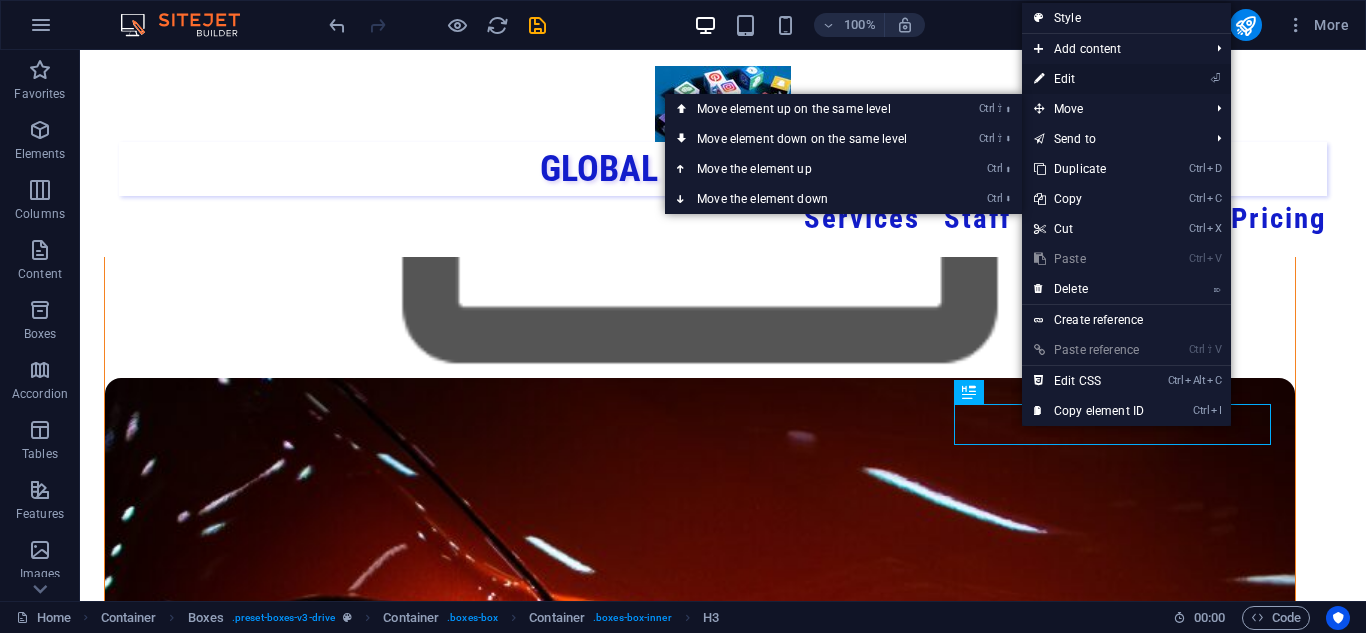 drag, startPoint x: 1073, startPoint y: 76, endPoint x: 667, endPoint y: 45, distance: 407.18176 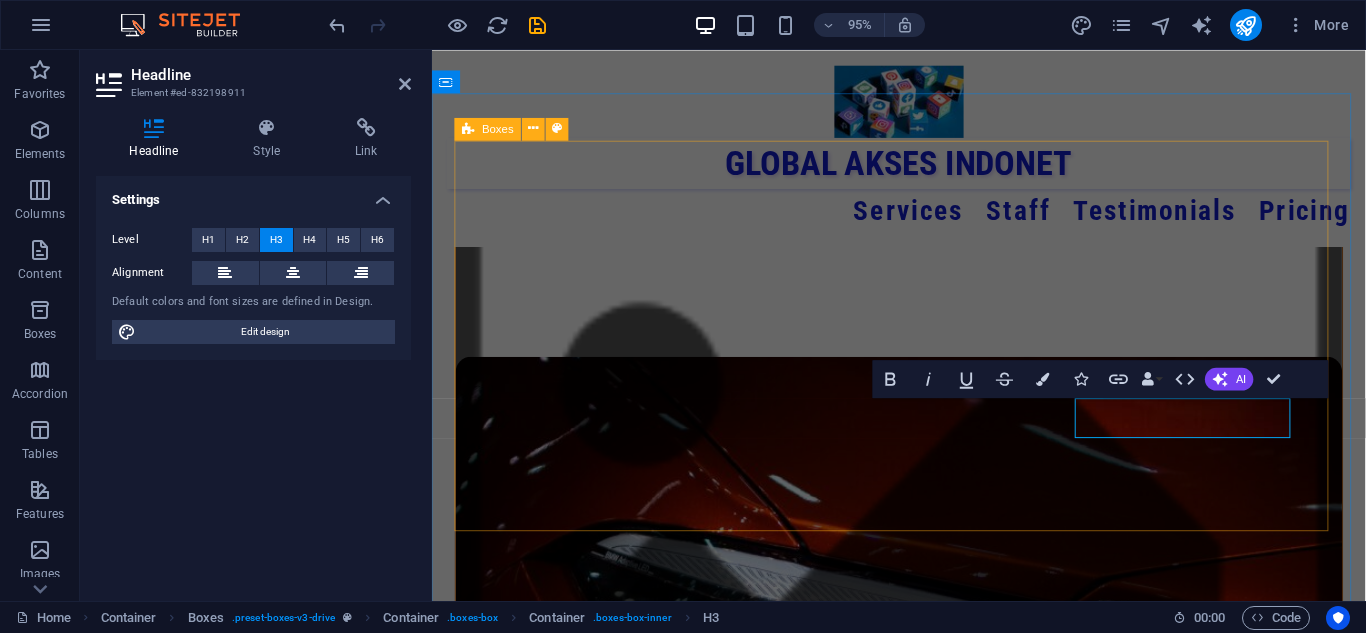 type 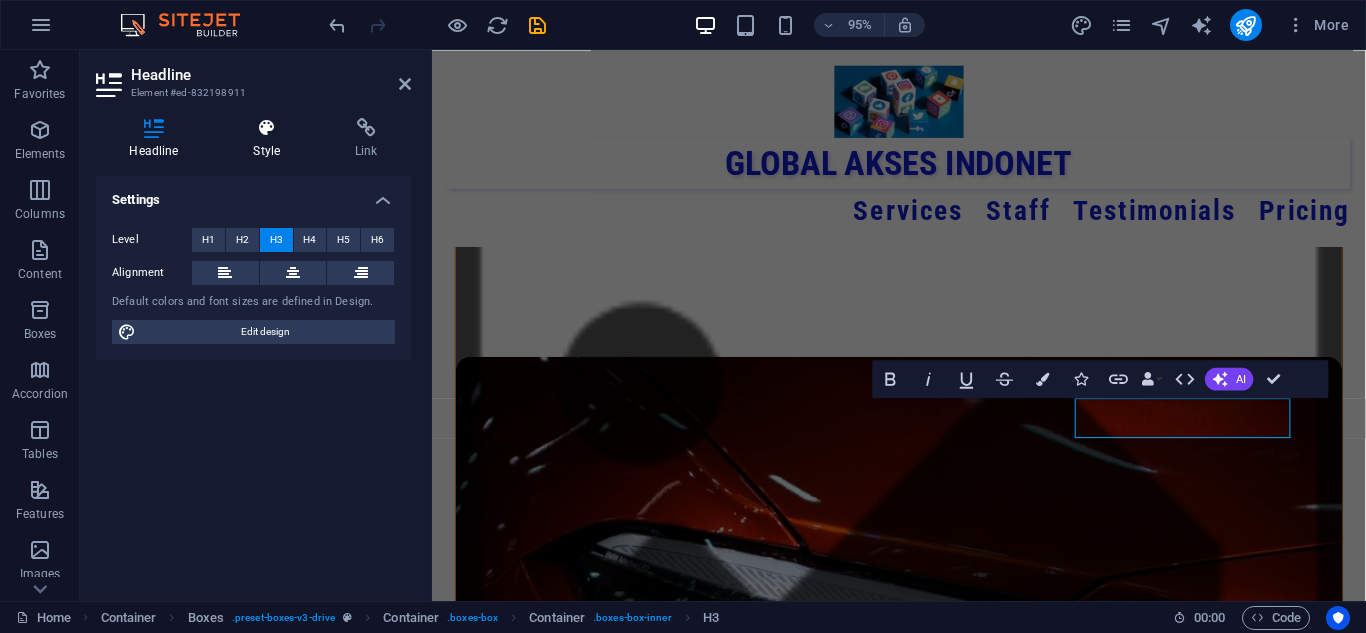click at bounding box center [267, 128] 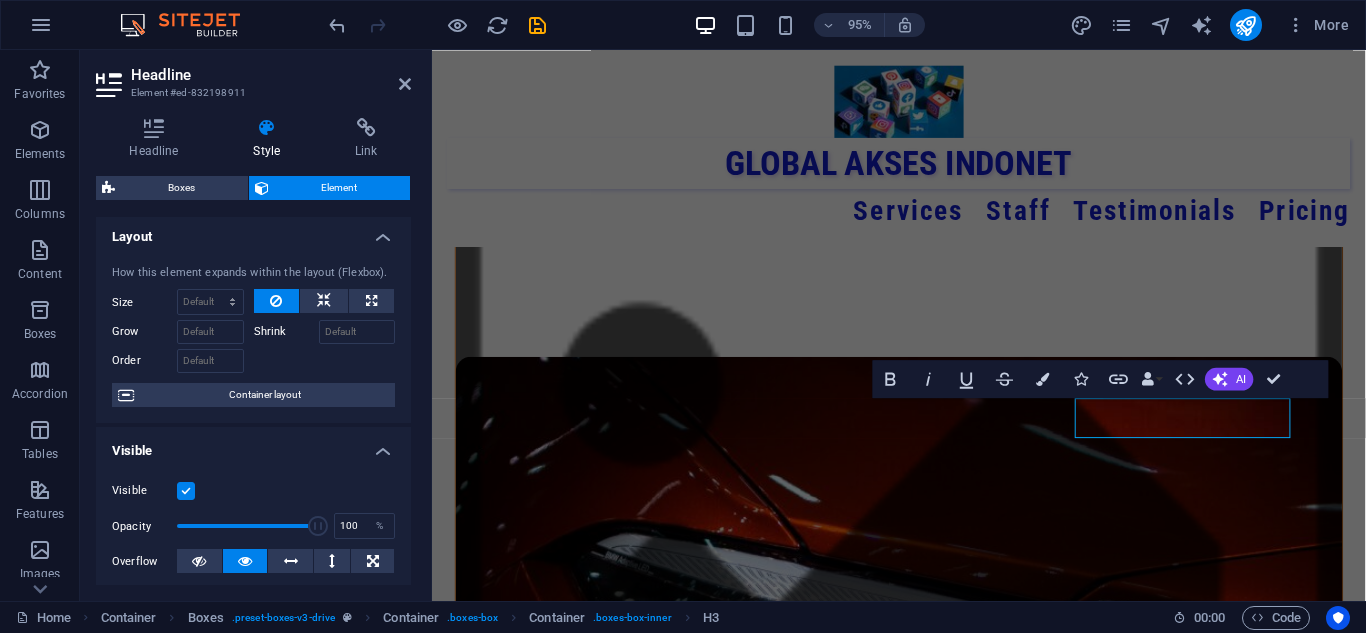 scroll, scrollTop: 0, scrollLeft: 0, axis: both 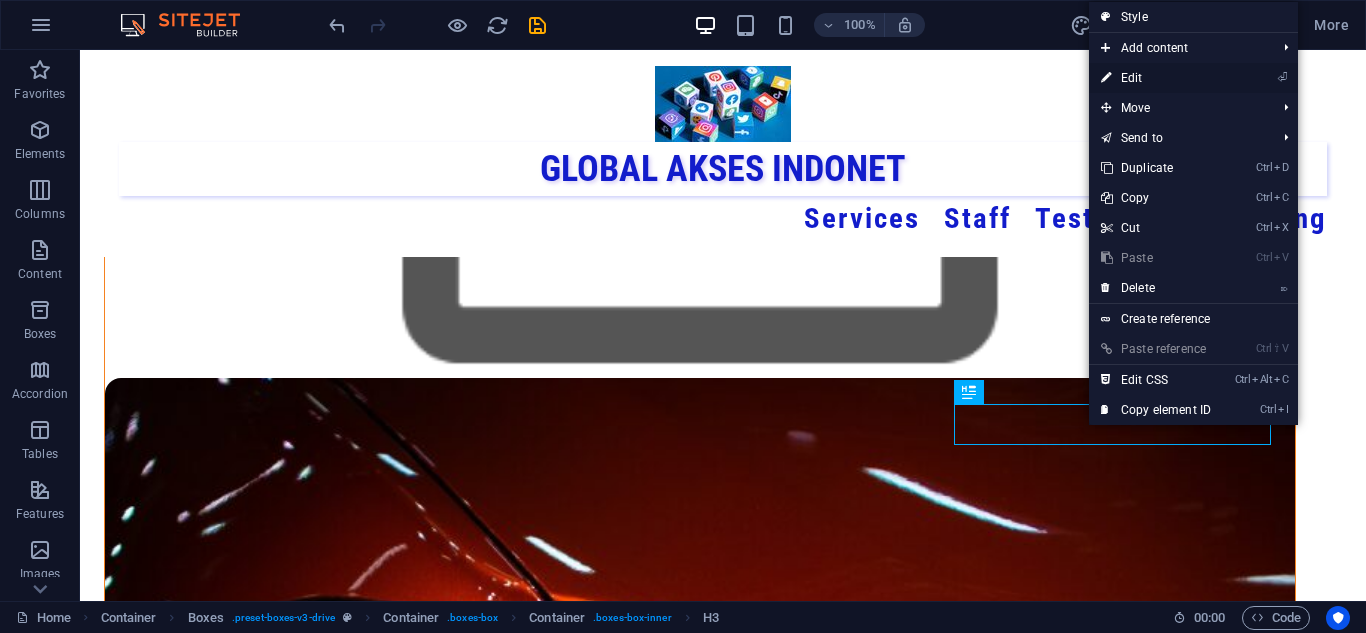 click on "⏎  Edit" at bounding box center [1156, 78] 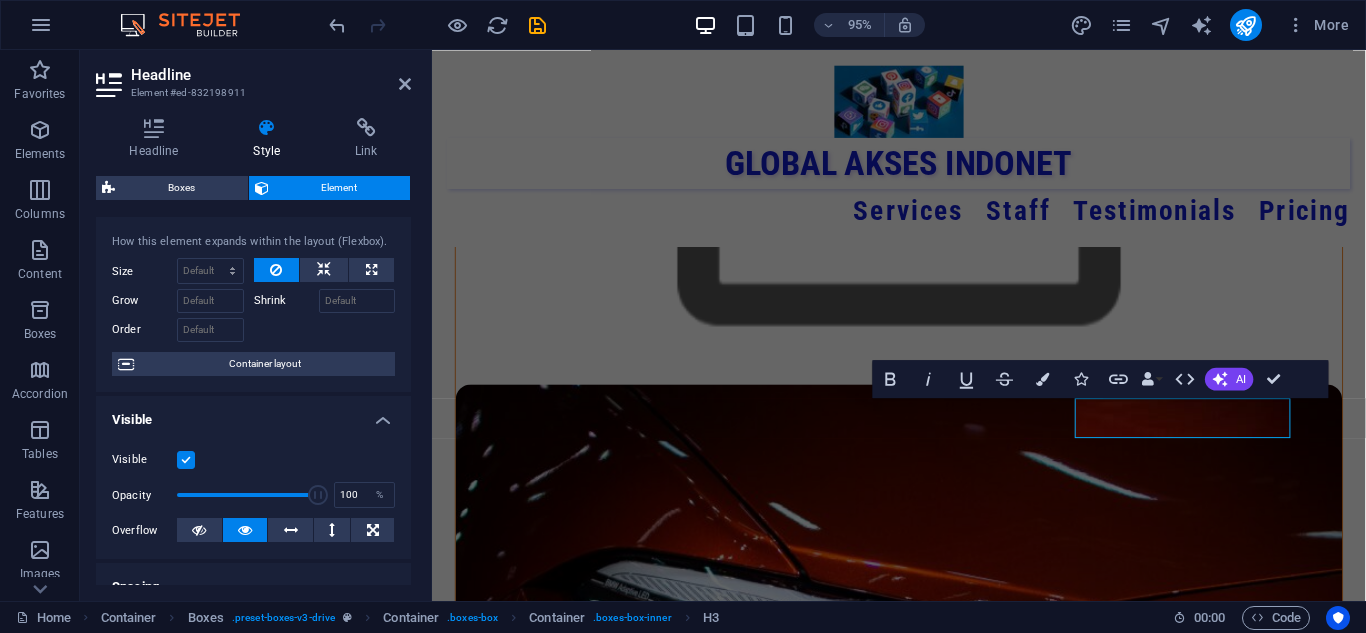 scroll, scrollTop: 0, scrollLeft: 0, axis: both 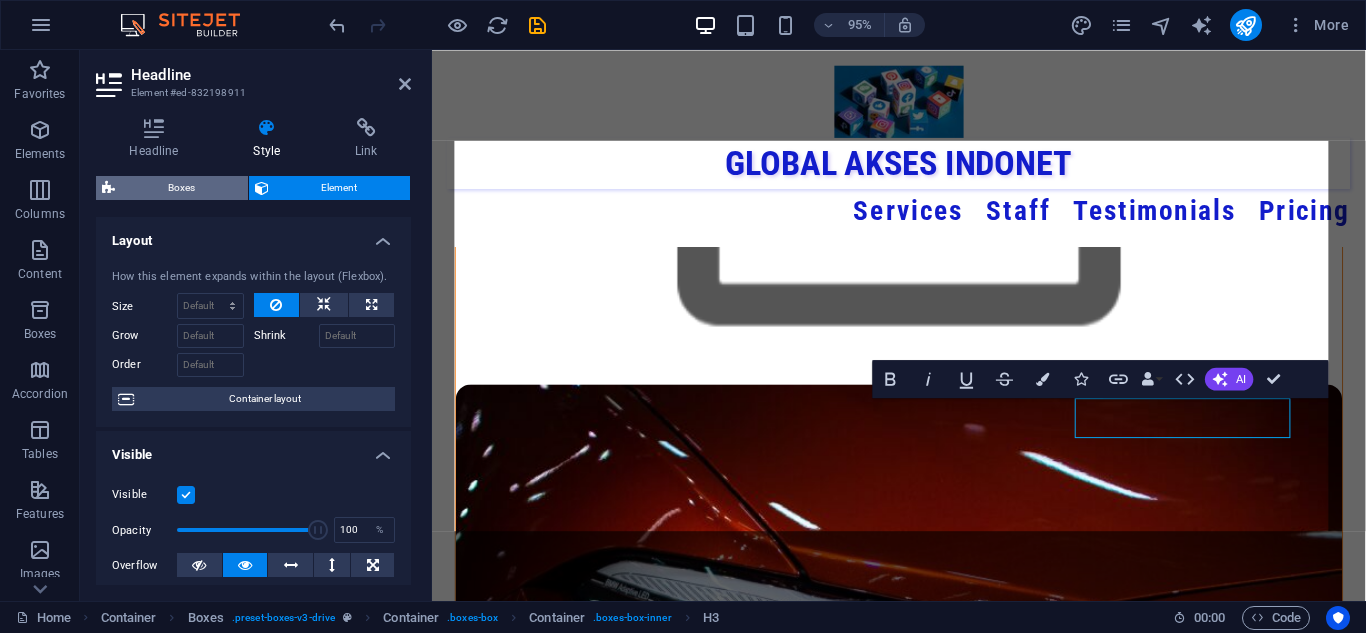 click on "Boxes" at bounding box center [181, 188] 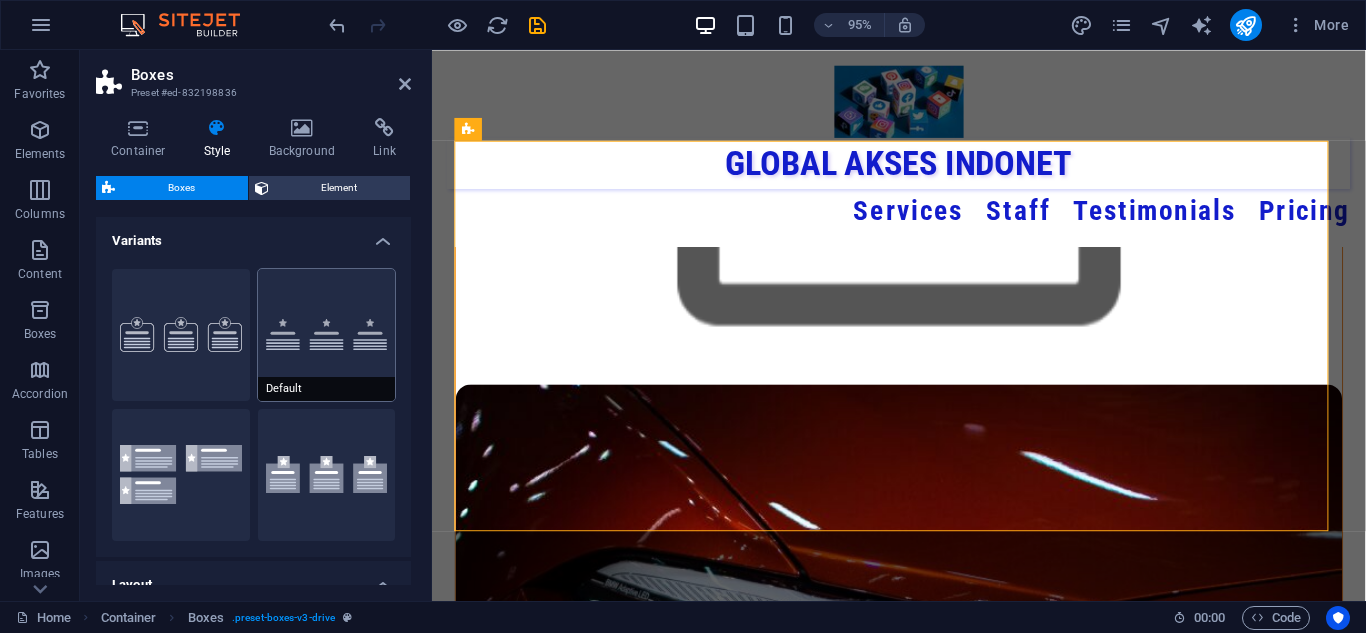 click on "Default" at bounding box center [327, 335] 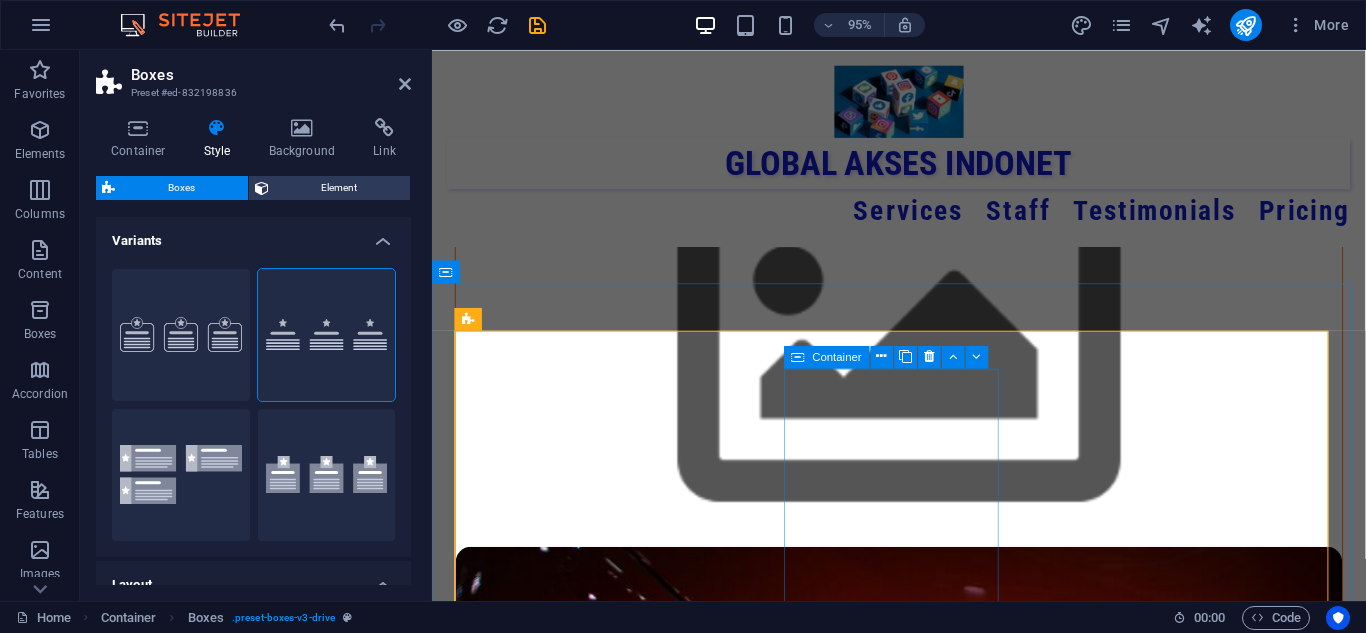 scroll, scrollTop: 600, scrollLeft: 0, axis: vertical 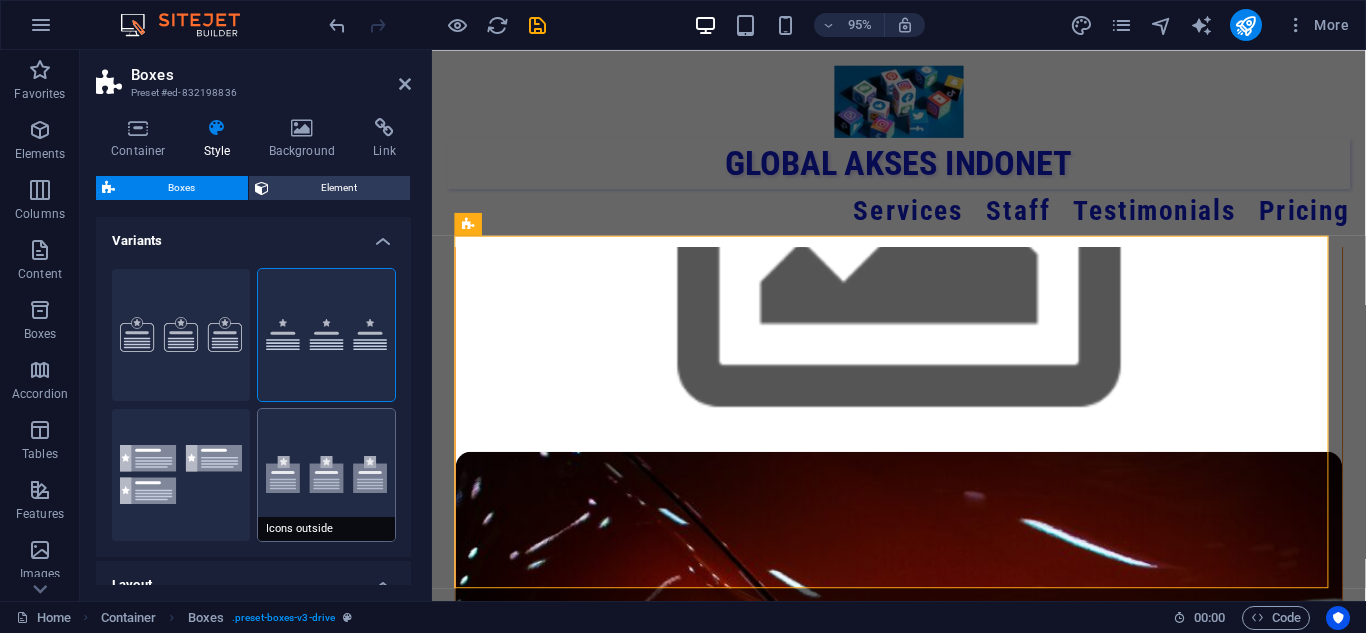 click on "Icons outside" at bounding box center [327, 475] 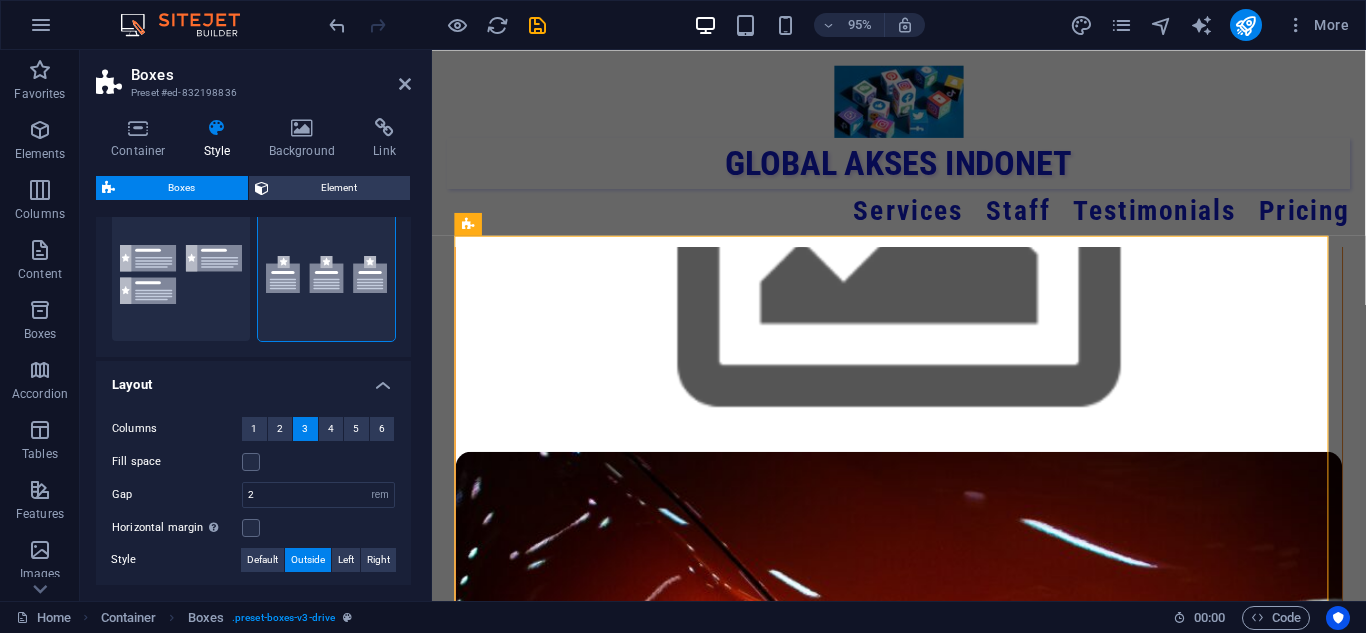 scroll, scrollTop: 0, scrollLeft: 0, axis: both 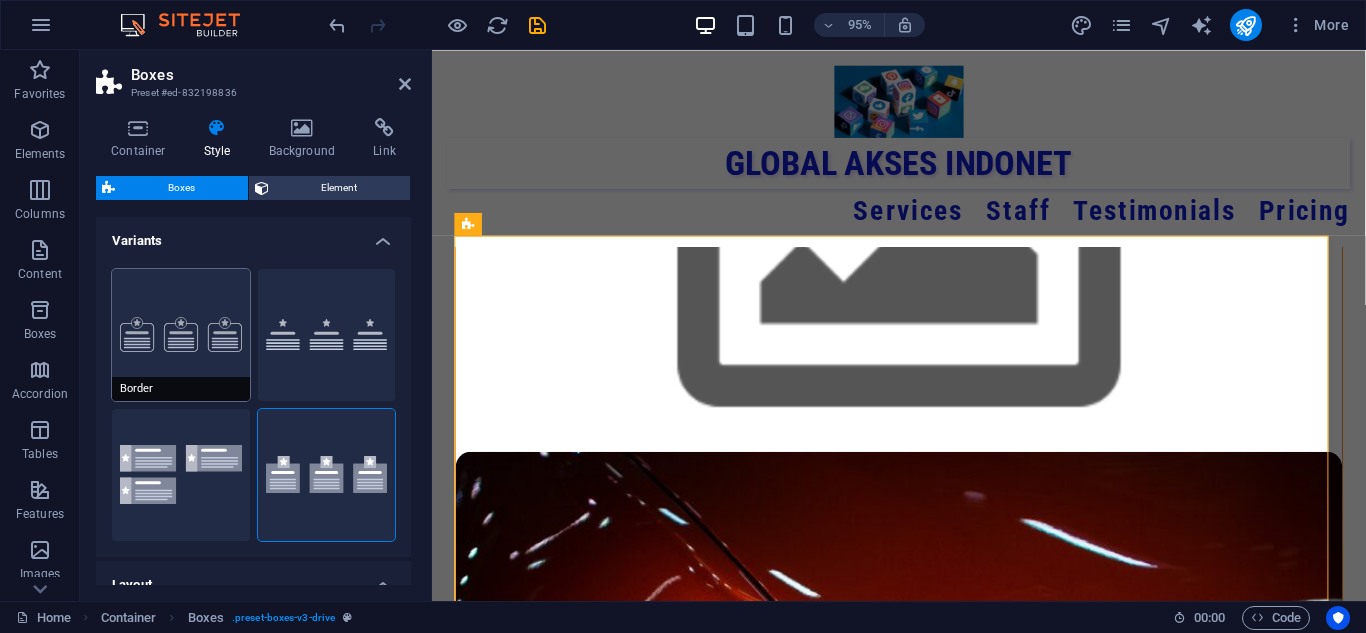 click on "Border" at bounding box center [181, 335] 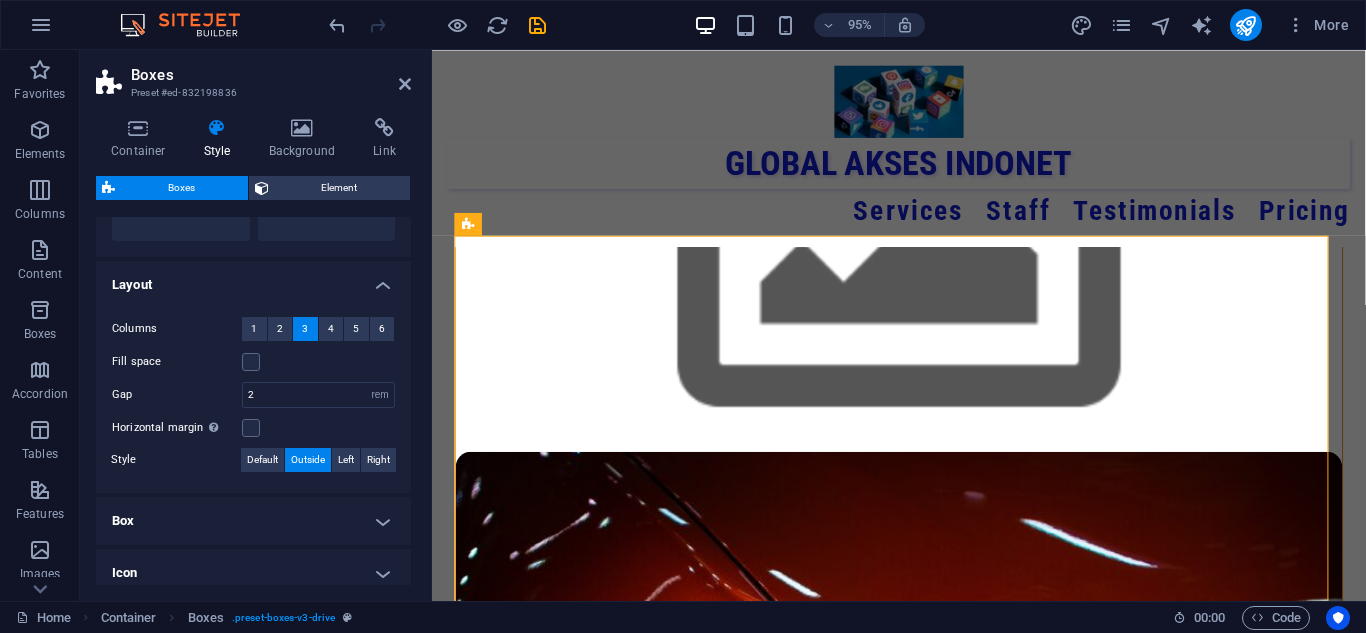 scroll, scrollTop: 392, scrollLeft: 0, axis: vertical 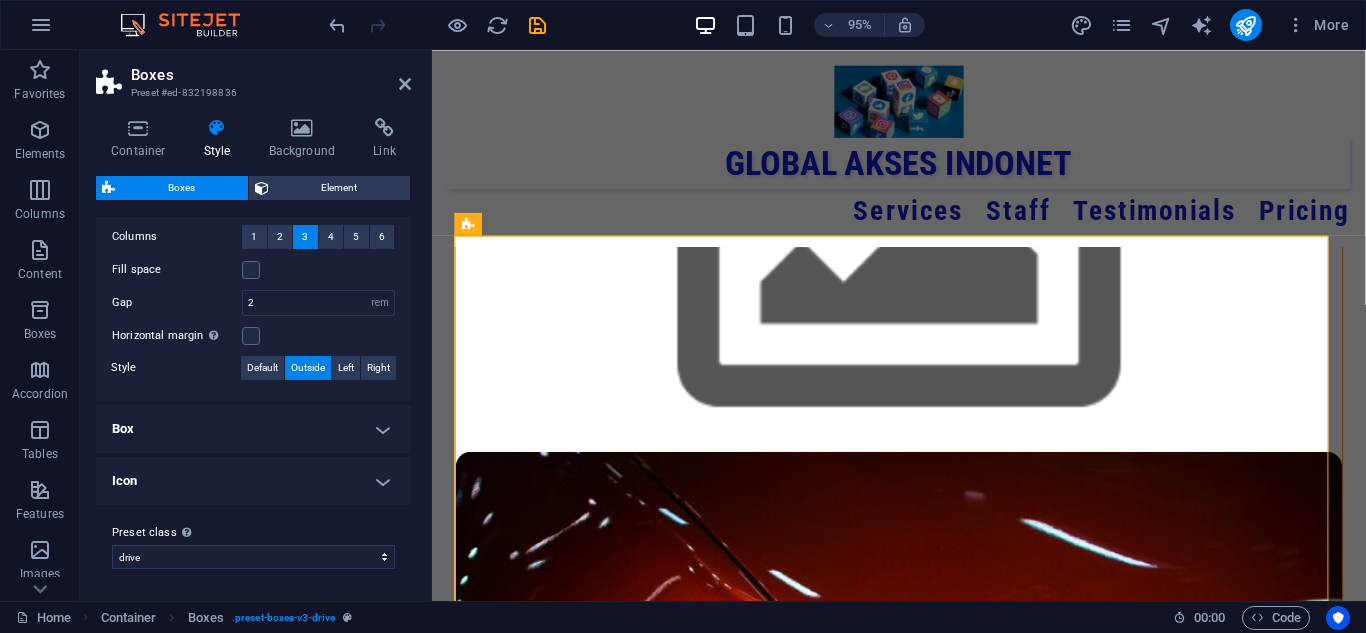 click on "Box" at bounding box center [253, 429] 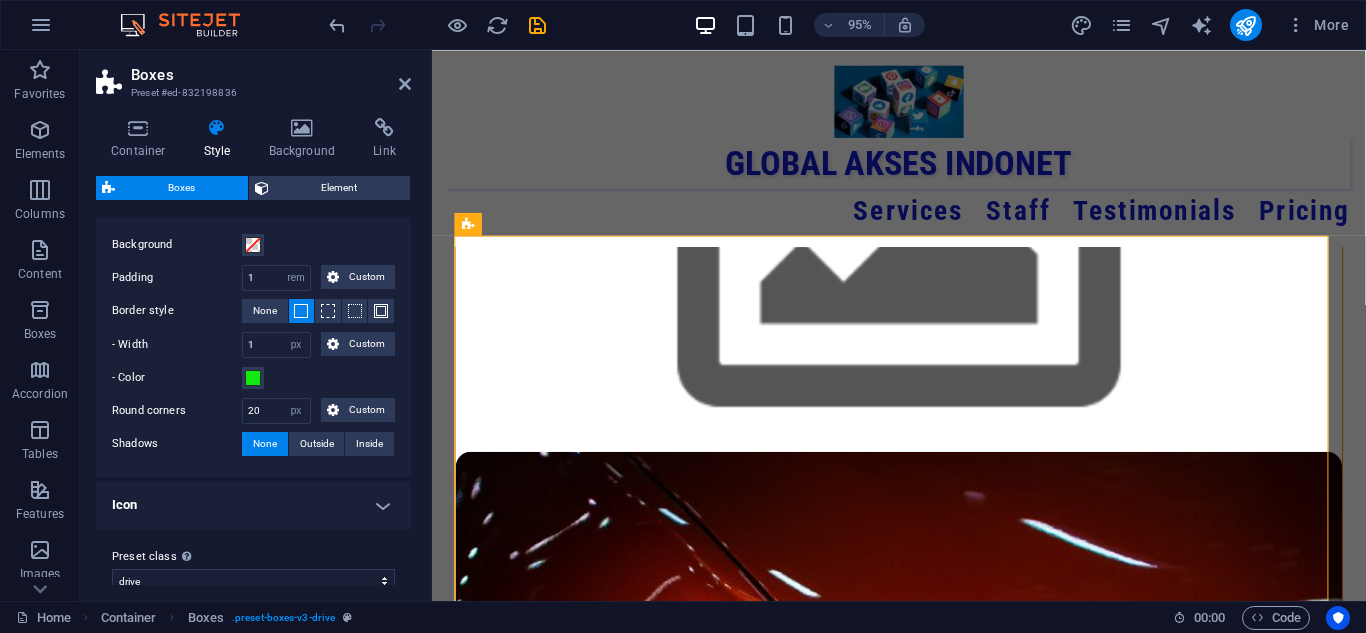 scroll, scrollTop: 644, scrollLeft: 0, axis: vertical 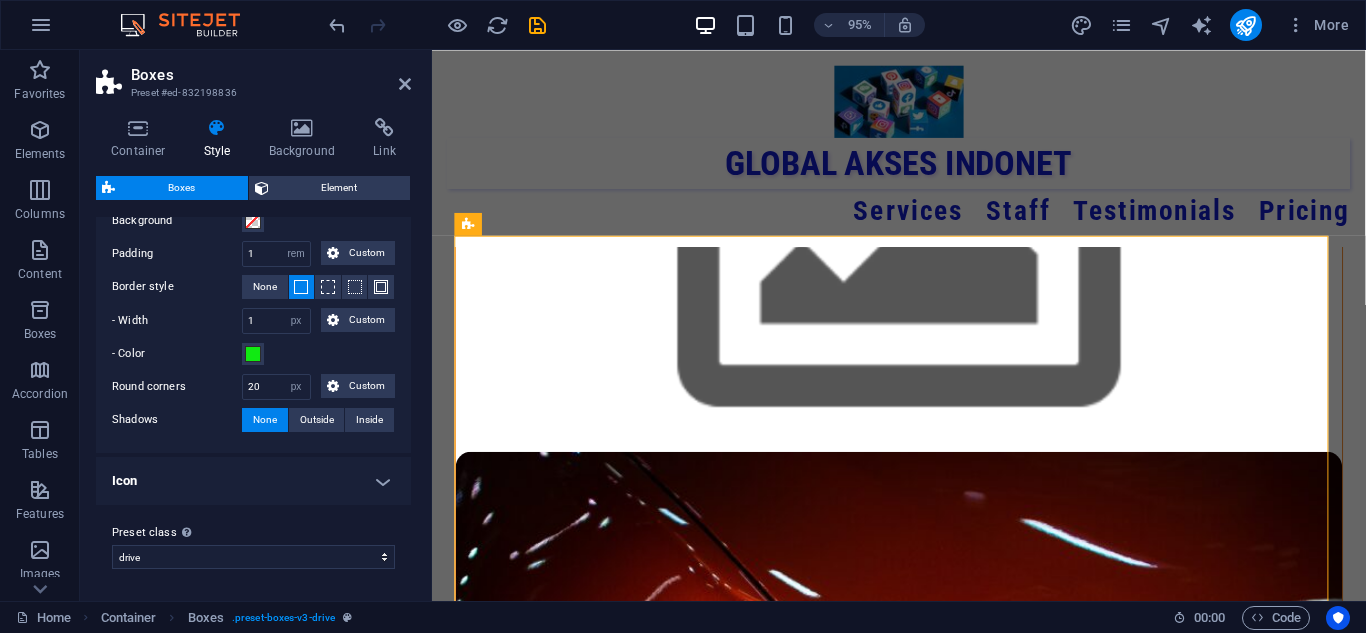 click on "Icon" at bounding box center [253, 481] 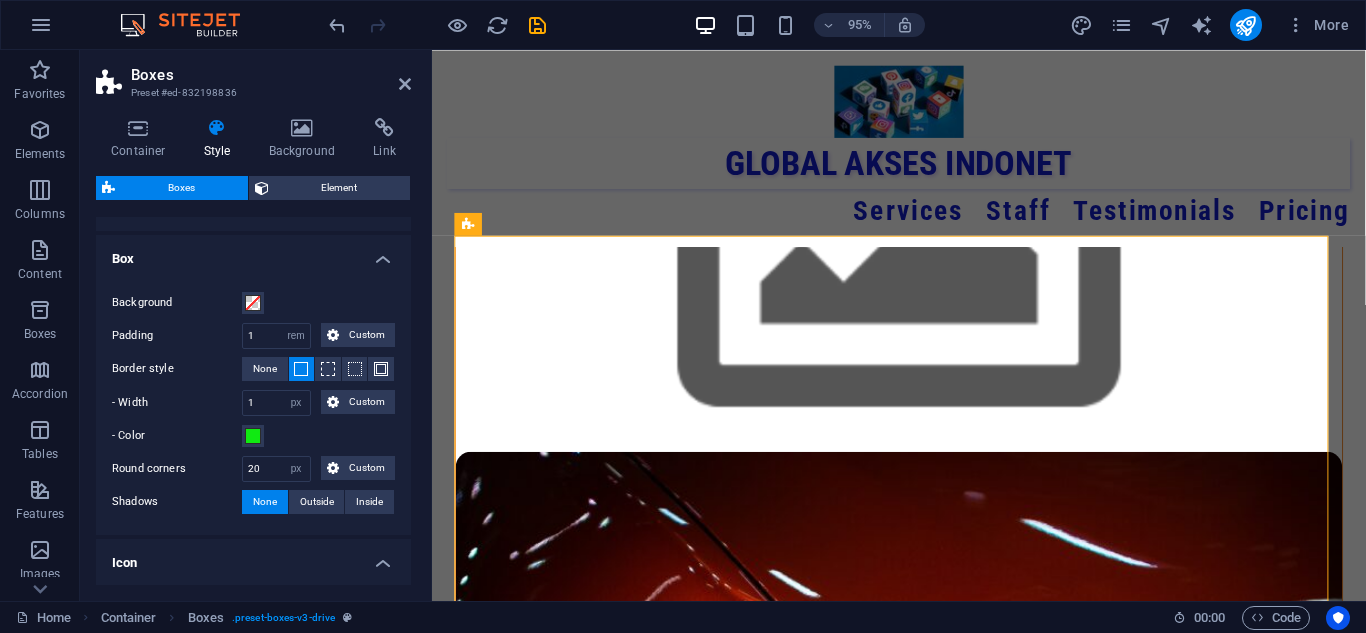 scroll, scrollTop: 362, scrollLeft: 0, axis: vertical 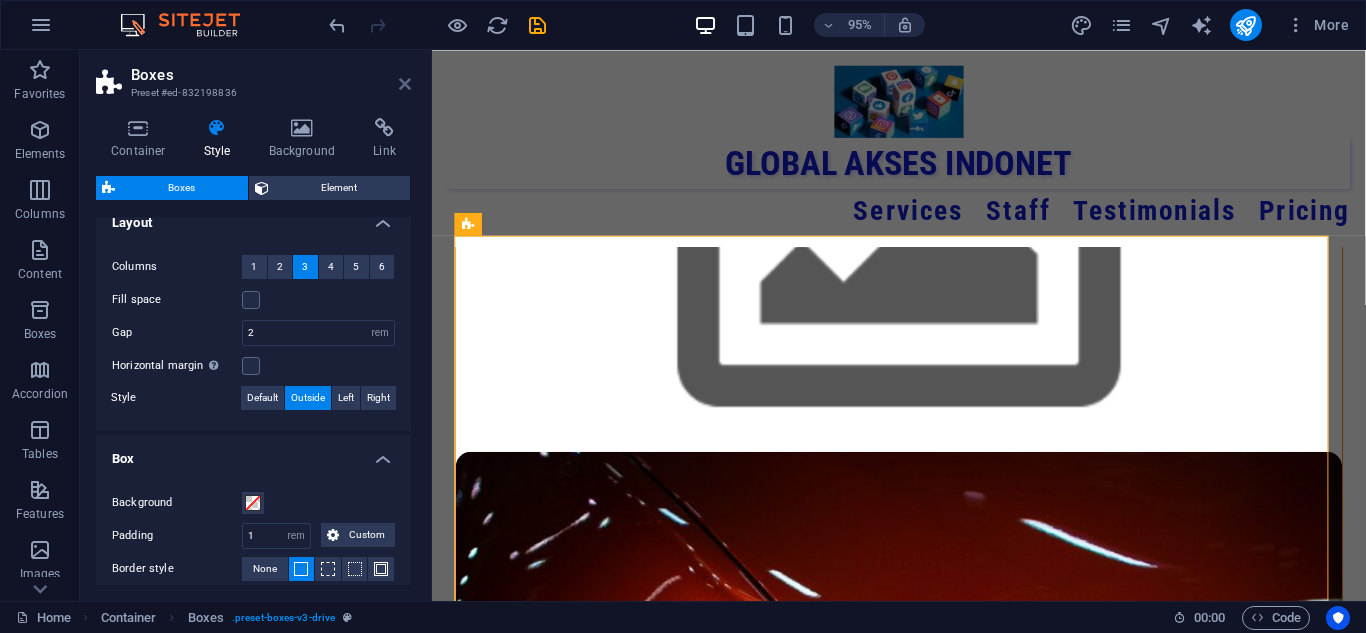 click at bounding box center [405, 84] 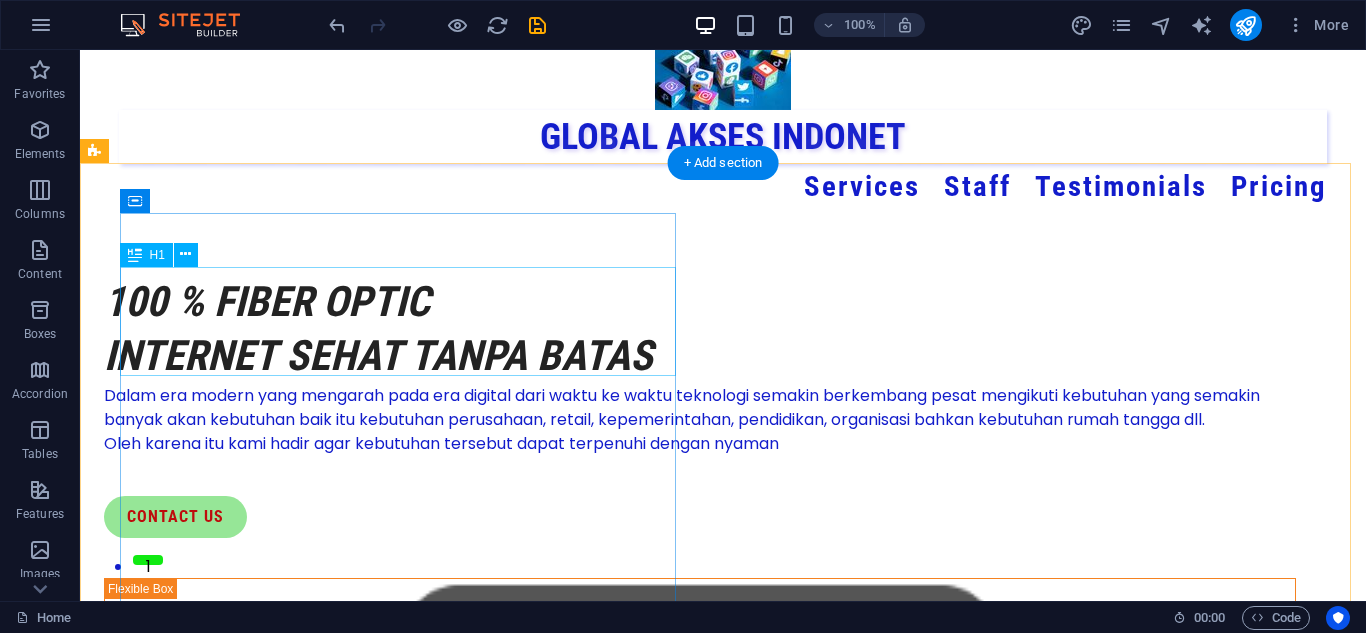 scroll, scrollTop: 0, scrollLeft: 0, axis: both 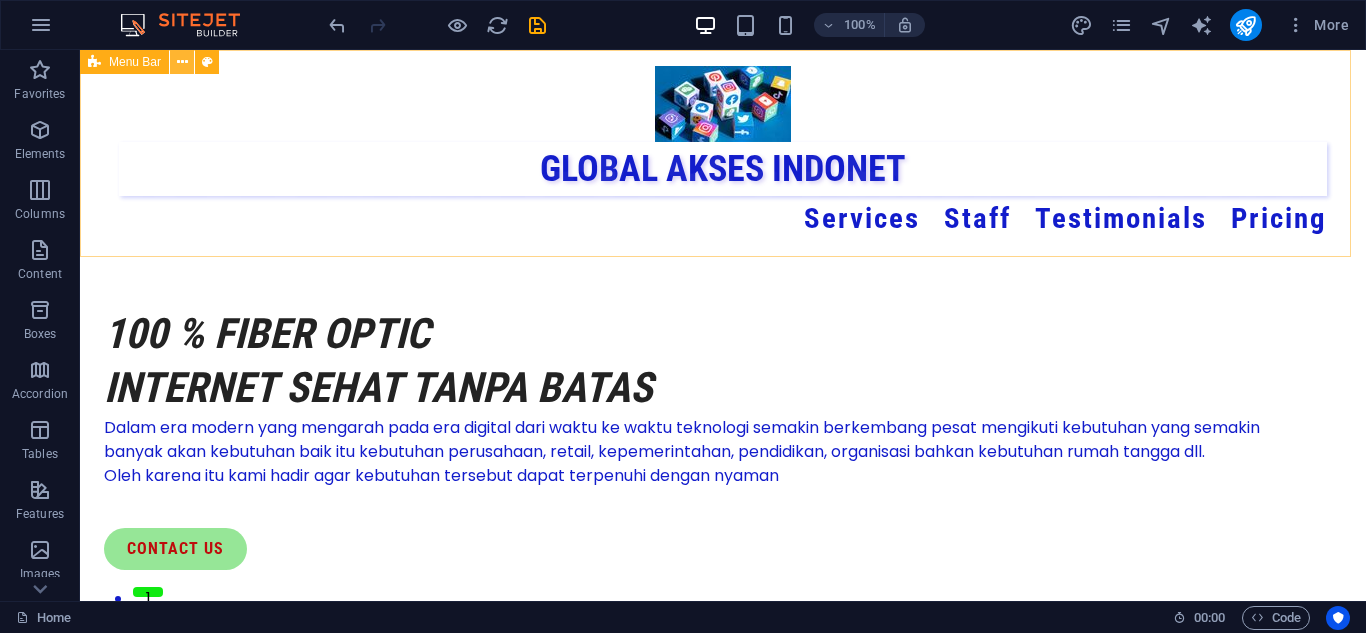 click at bounding box center [182, 62] 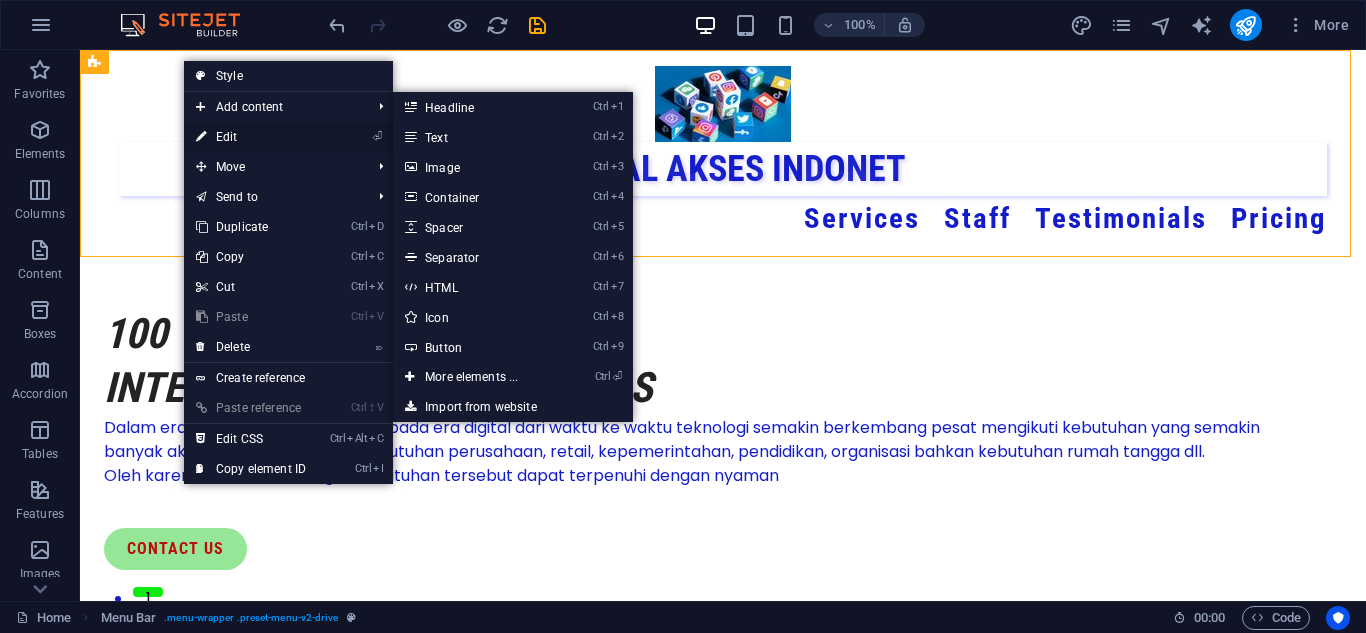 click on "⏎  Edit" at bounding box center [251, 137] 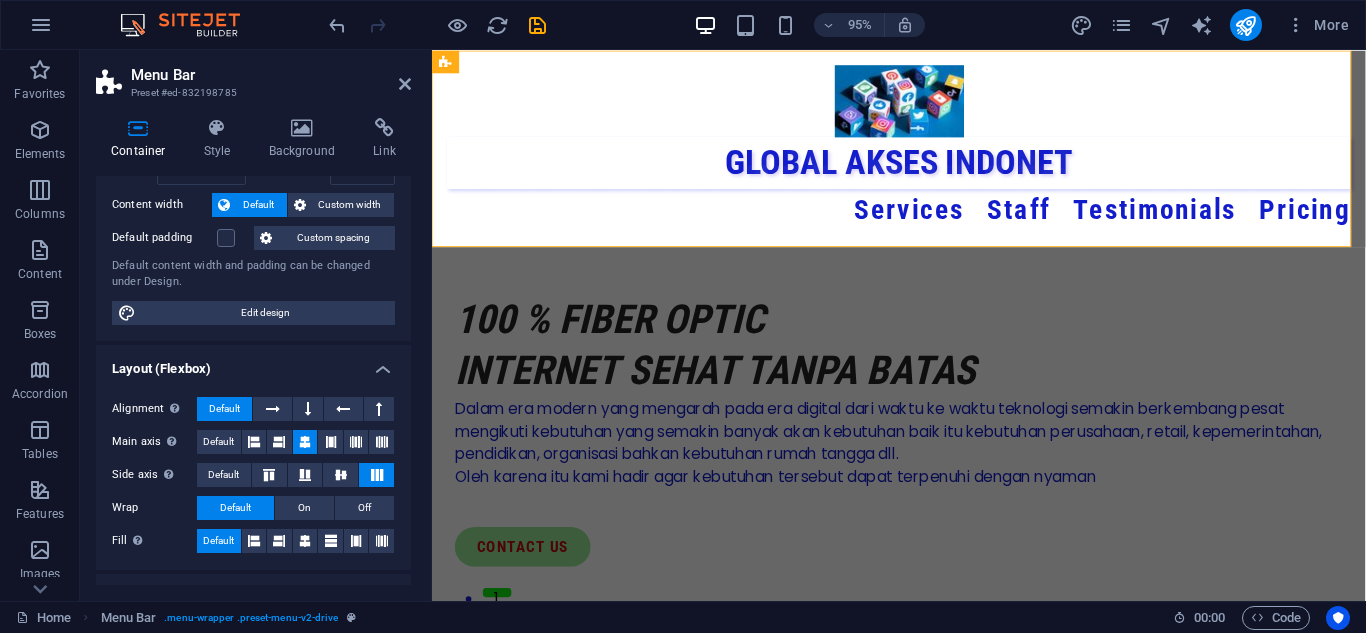scroll, scrollTop: 200, scrollLeft: 0, axis: vertical 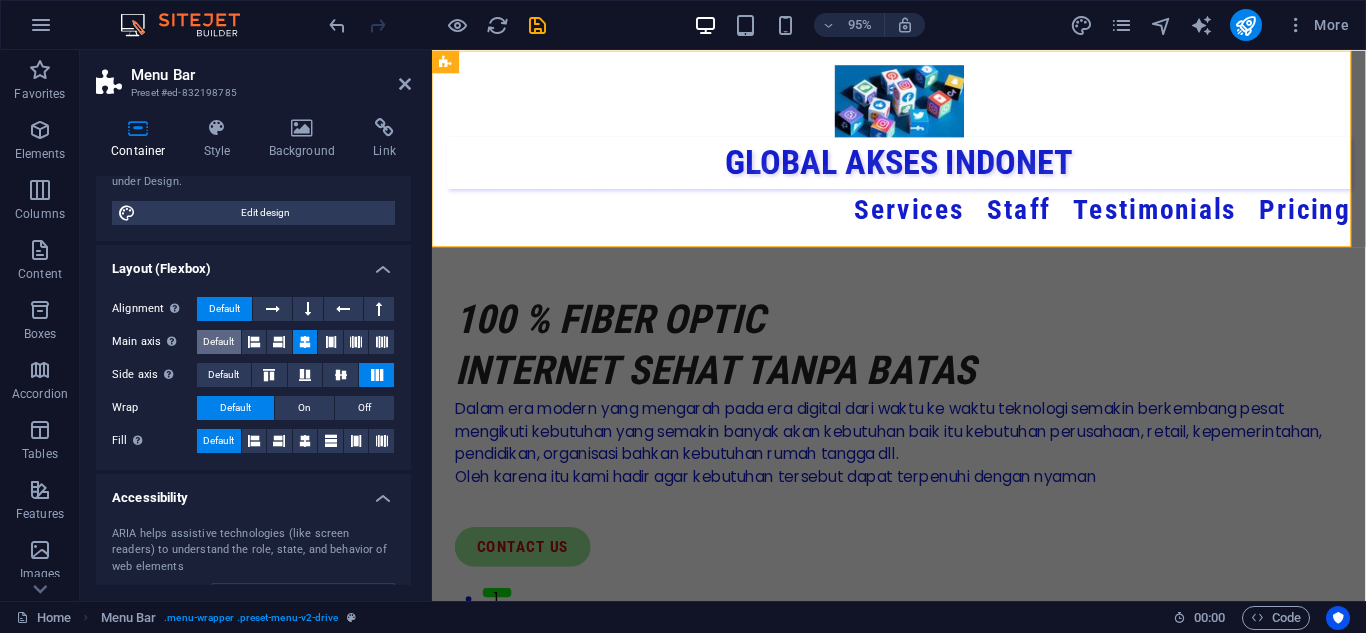 click on "Default" at bounding box center (218, 342) 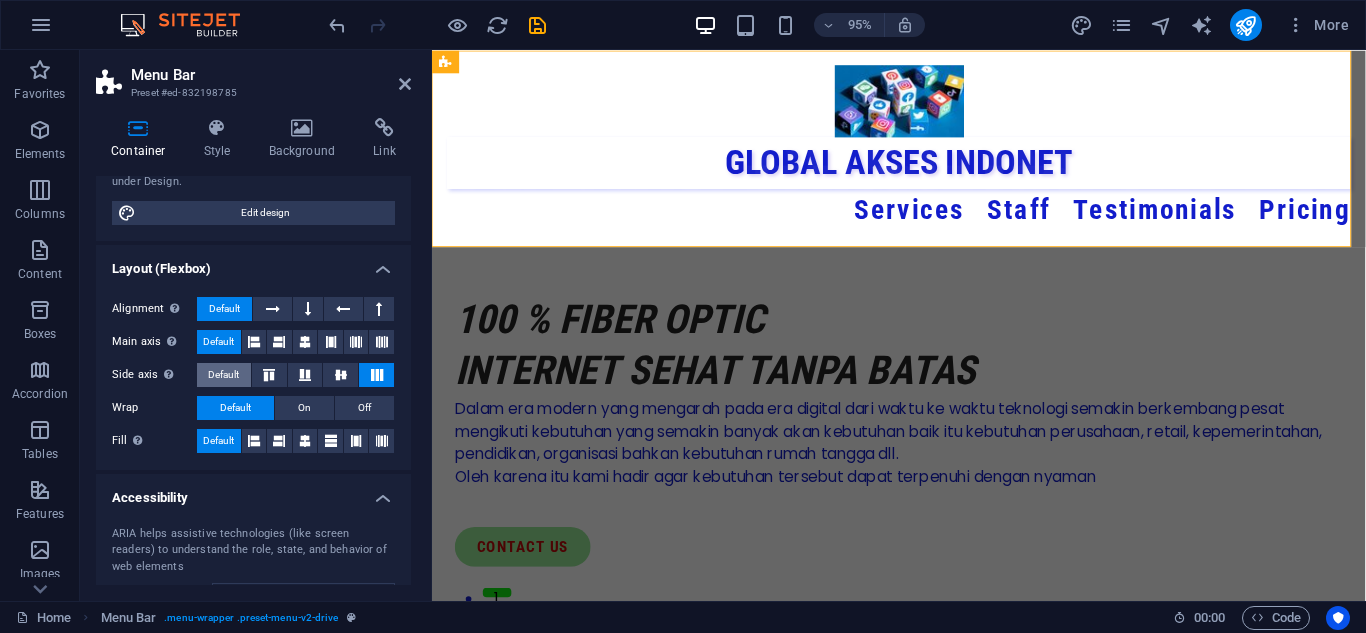click on "Default" at bounding box center (223, 375) 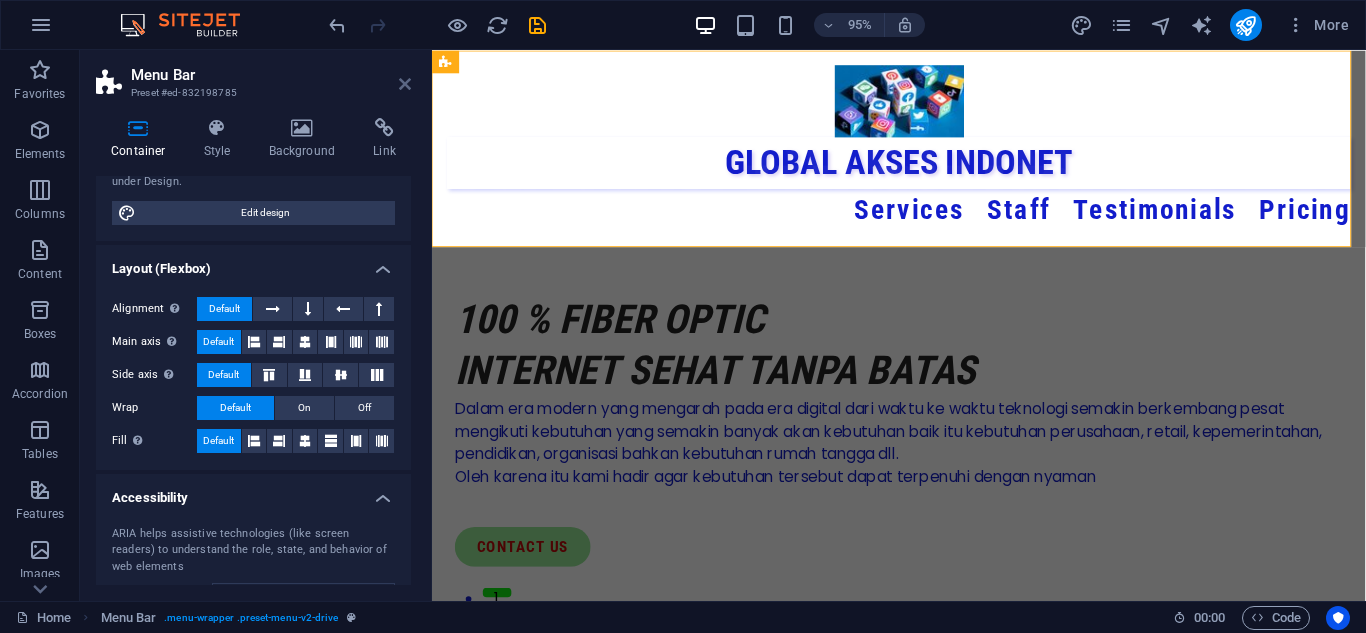 click at bounding box center [405, 84] 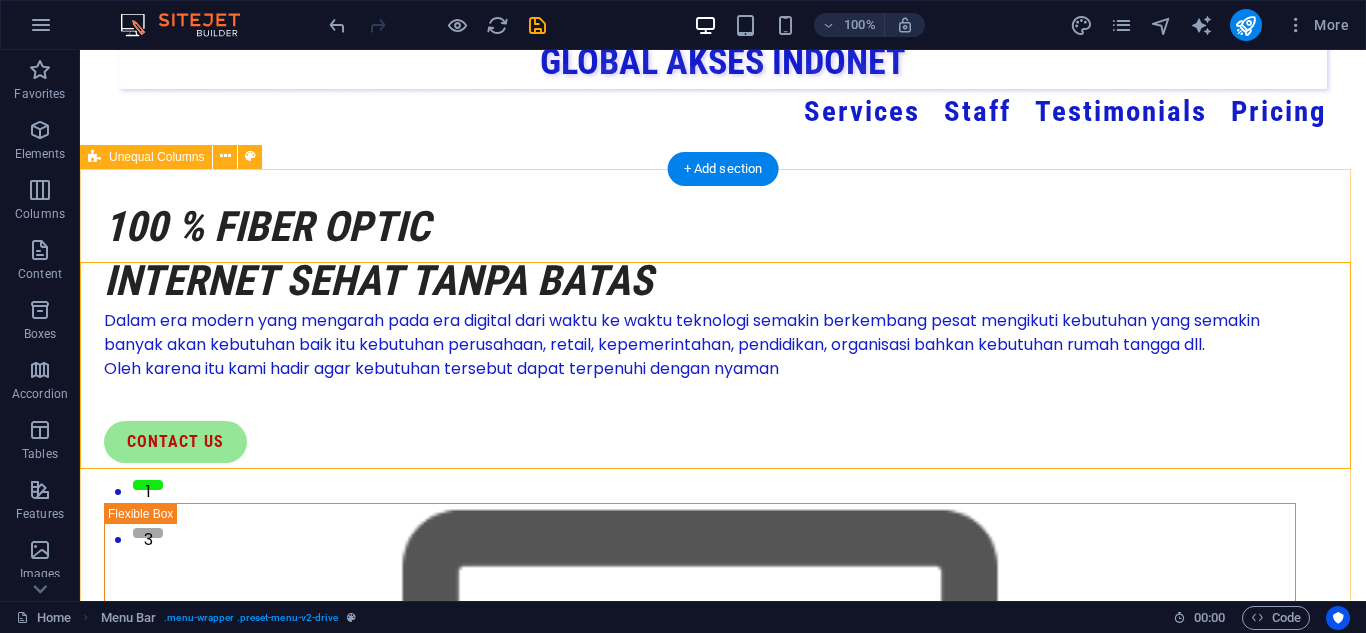 scroll, scrollTop: 0, scrollLeft: 0, axis: both 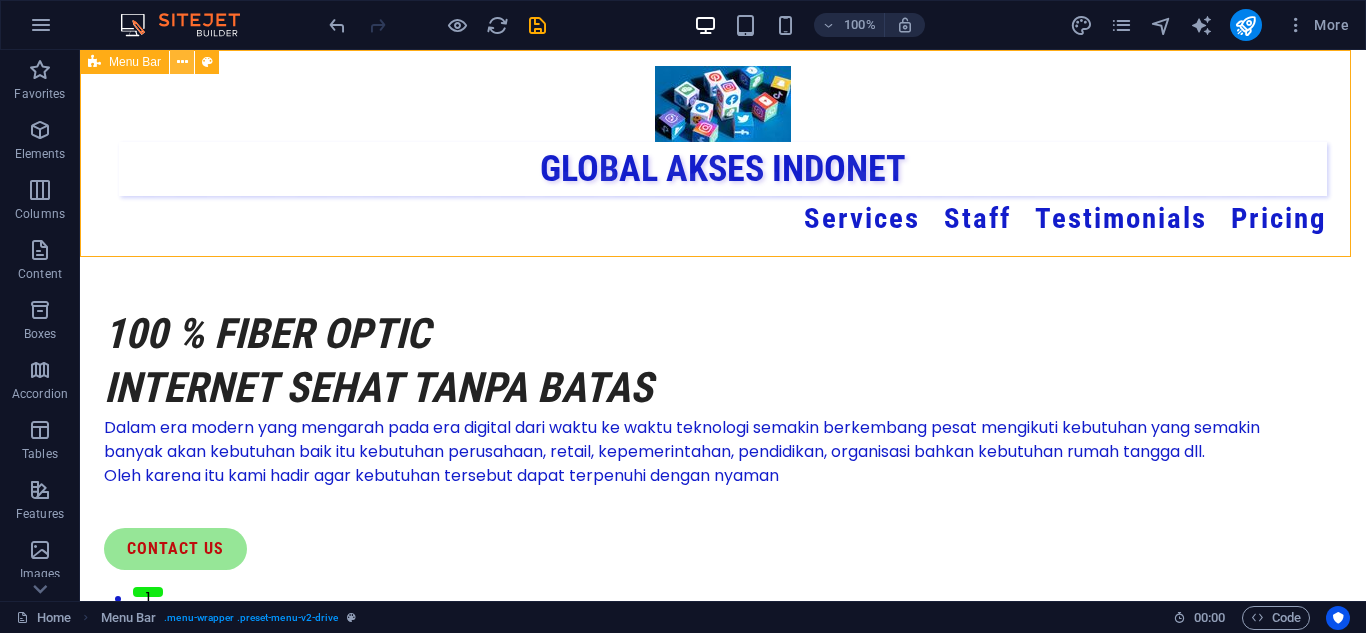 click at bounding box center (182, 62) 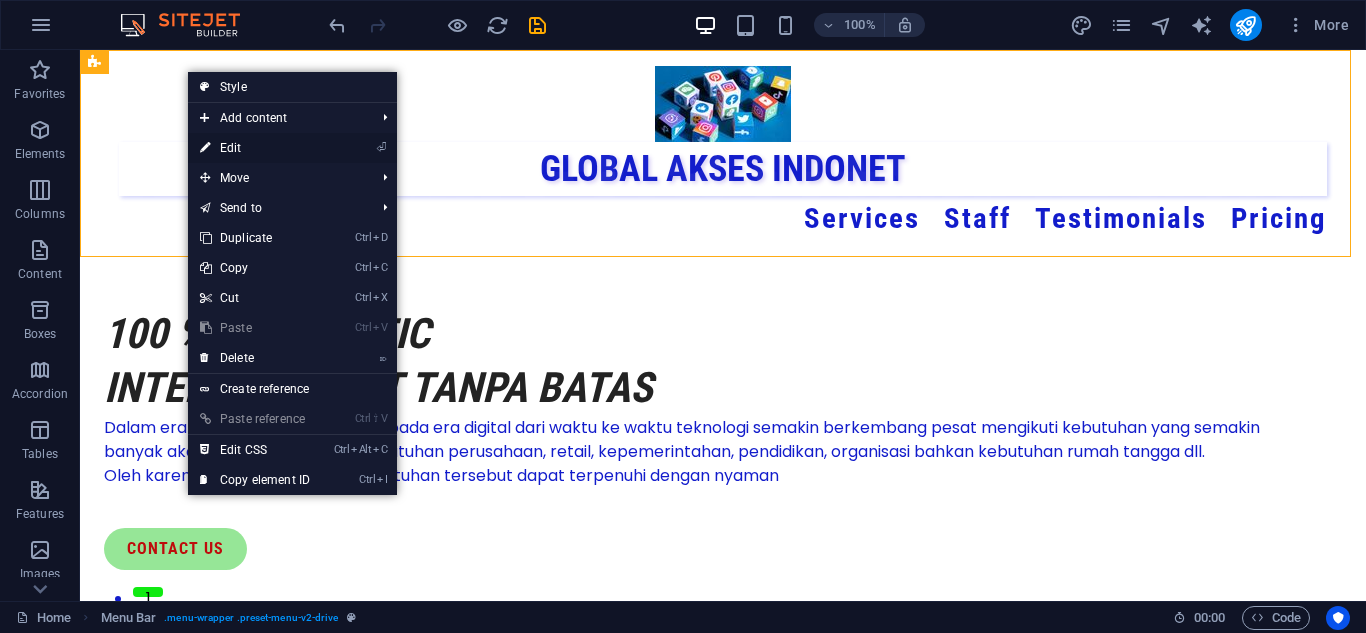 click on "⏎  Edit" at bounding box center (255, 148) 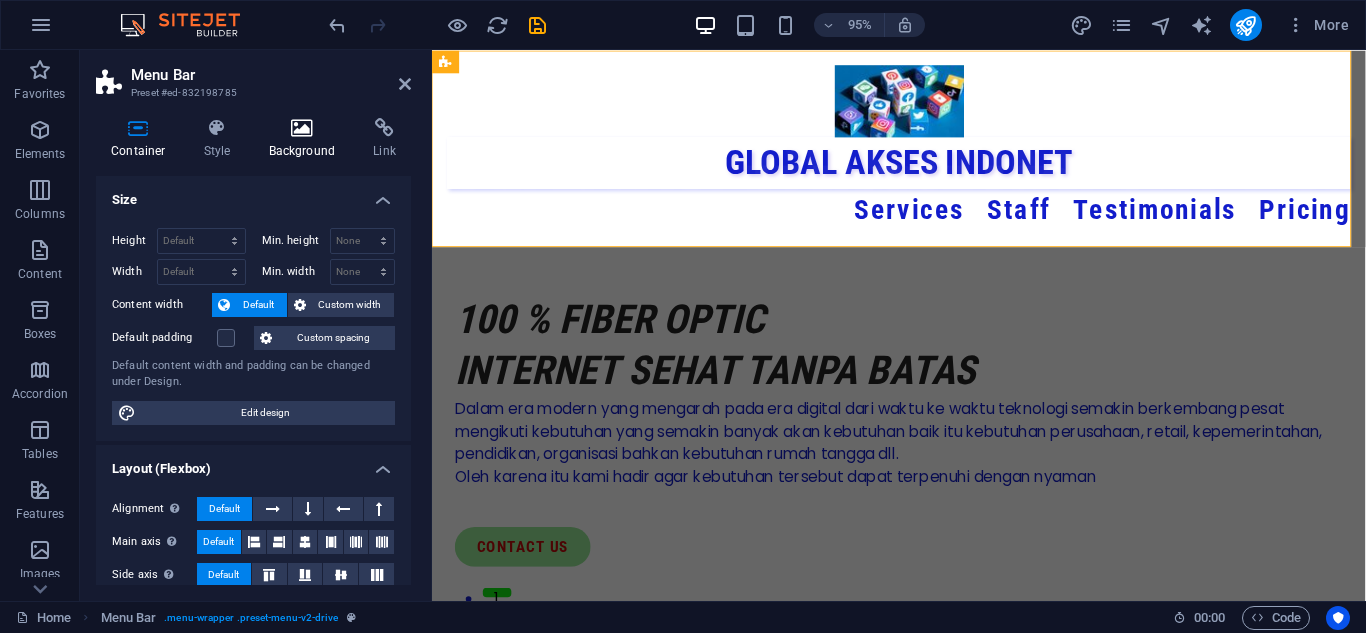 click on "Background" at bounding box center (306, 139) 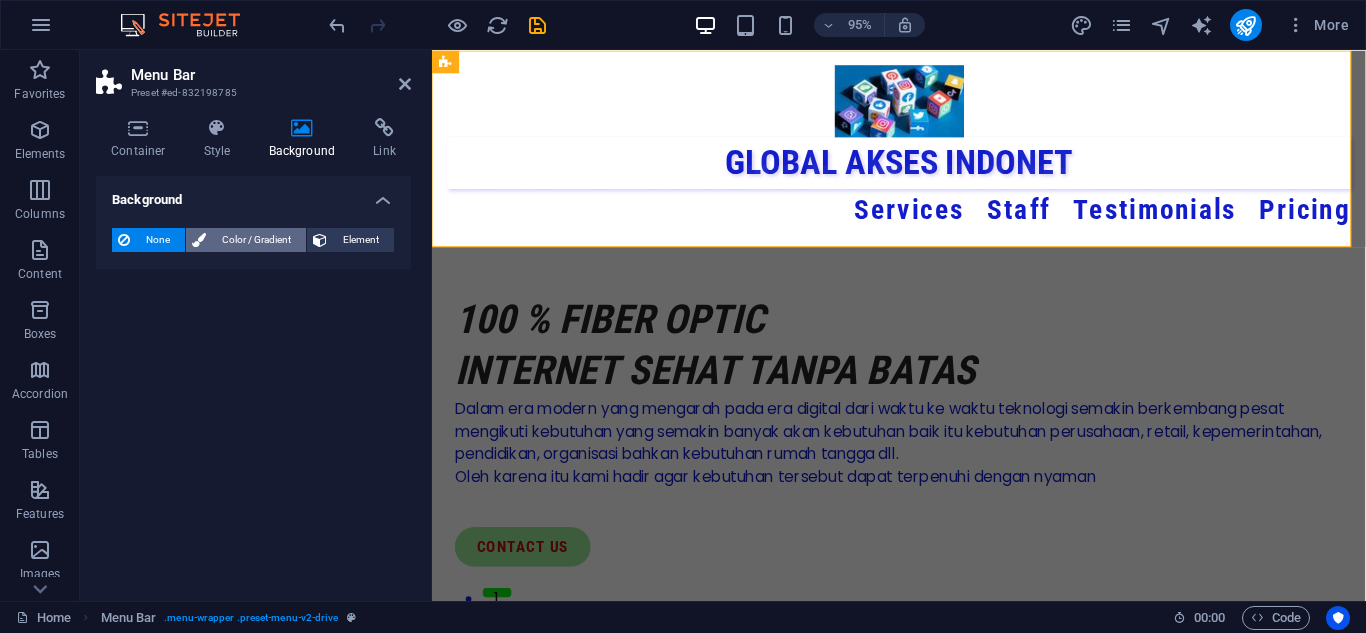 click on "Color / Gradient" at bounding box center [256, 240] 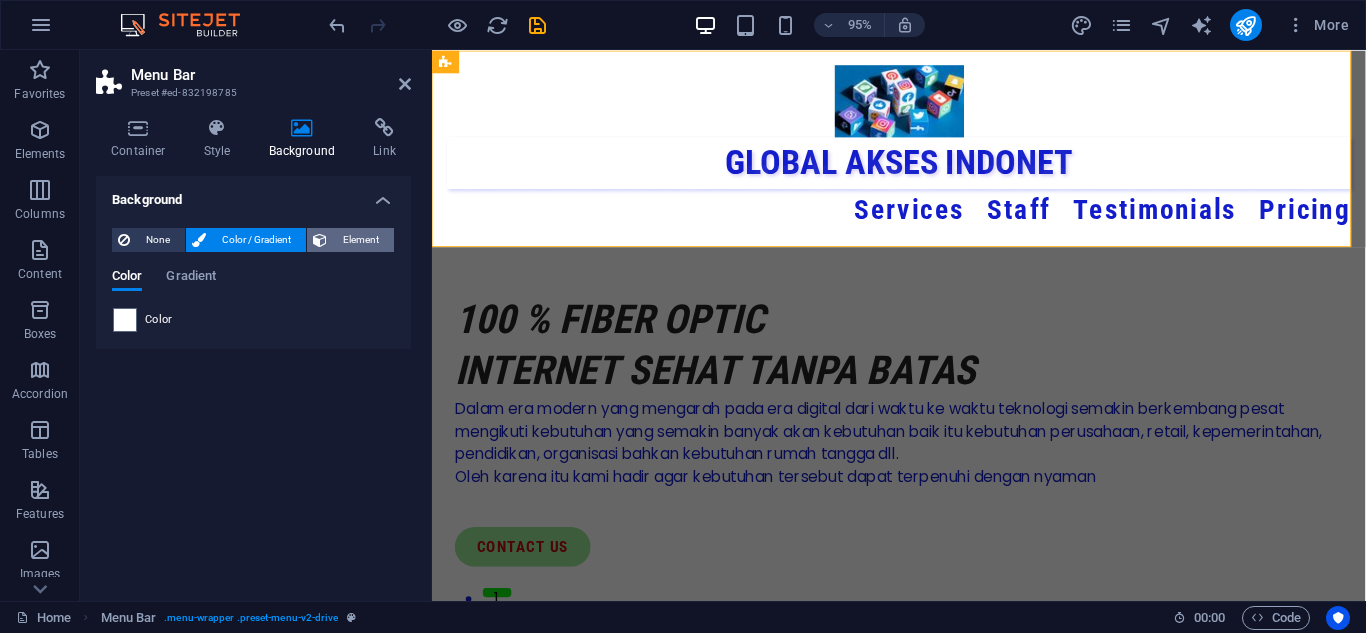 click on "Element" at bounding box center (360, 240) 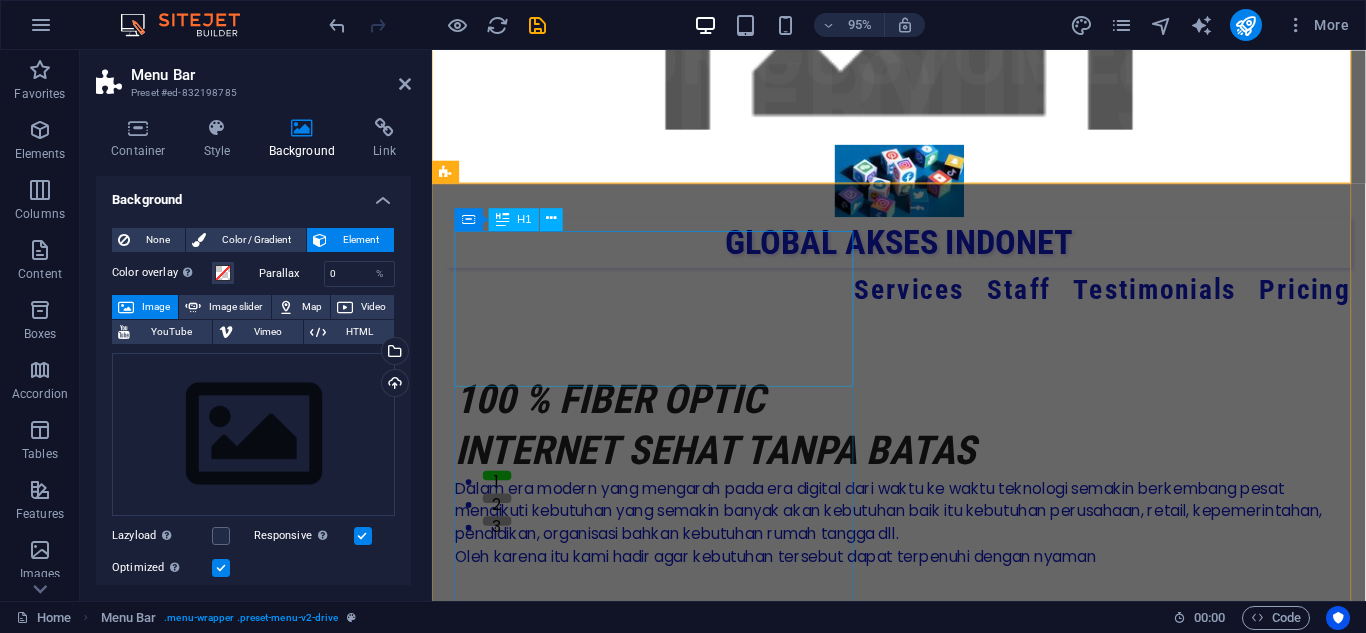 scroll, scrollTop: 0, scrollLeft: 0, axis: both 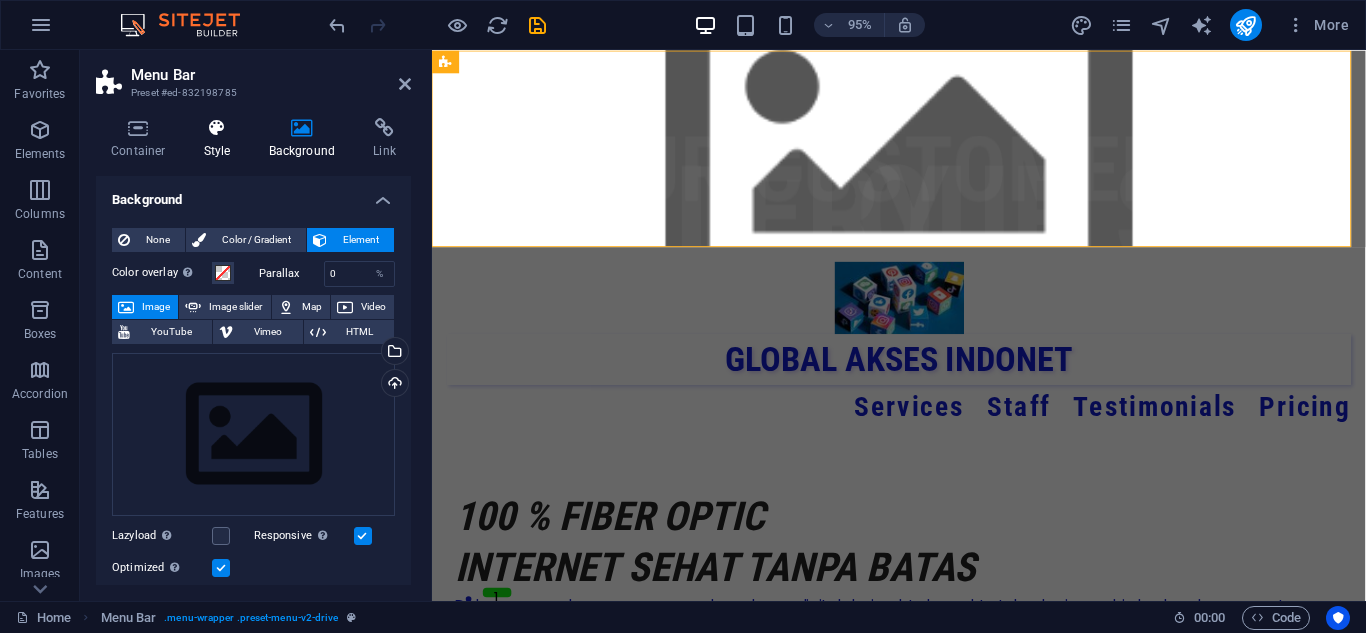 click at bounding box center [217, 128] 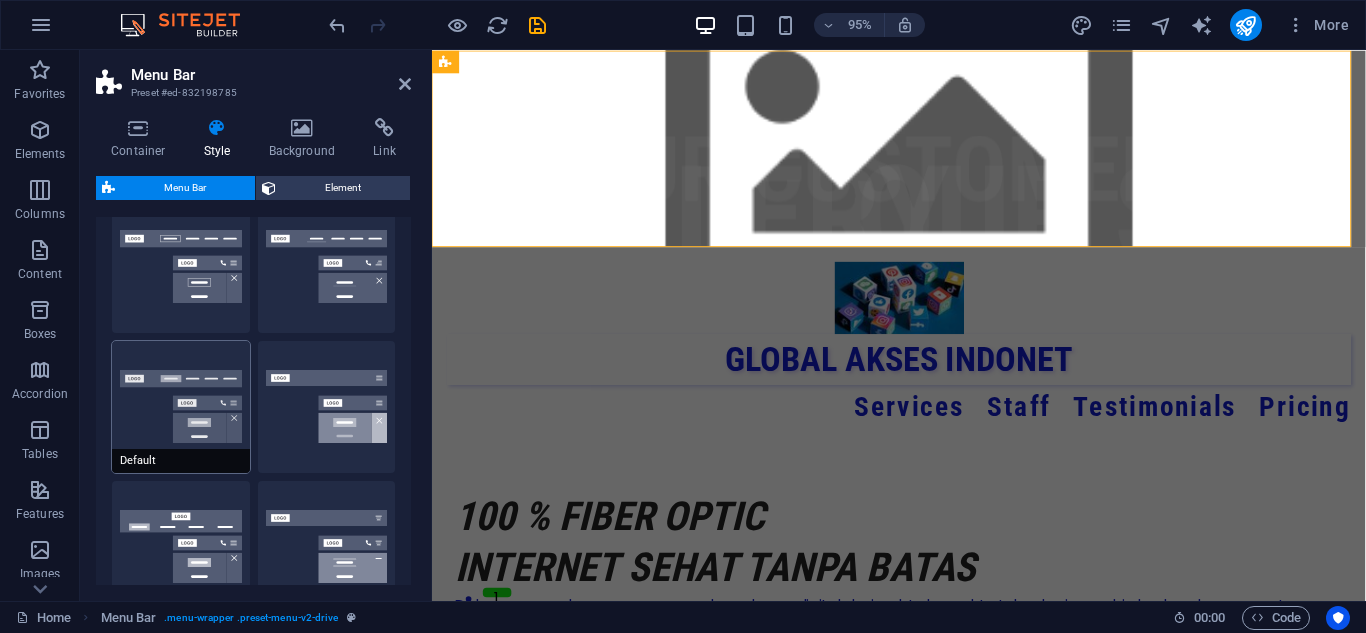 scroll, scrollTop: 100, scrollLeft: 0, axis: vertical 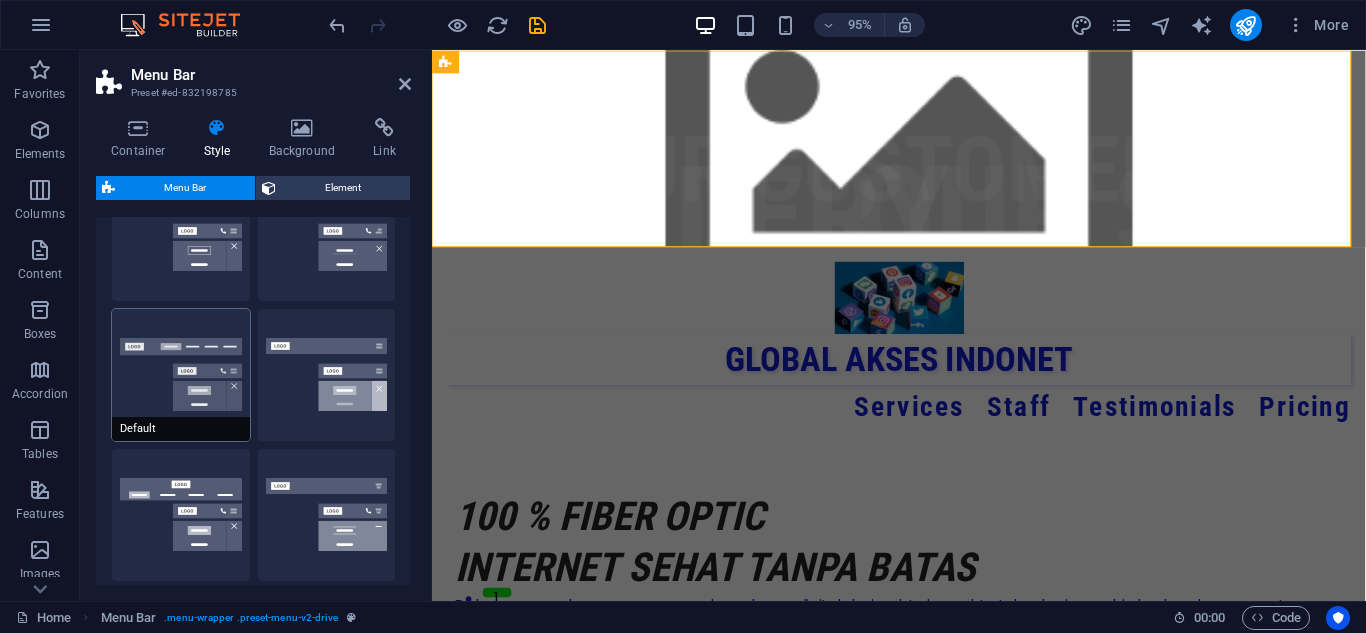 click on "Default" at bounding box center (181, 375) 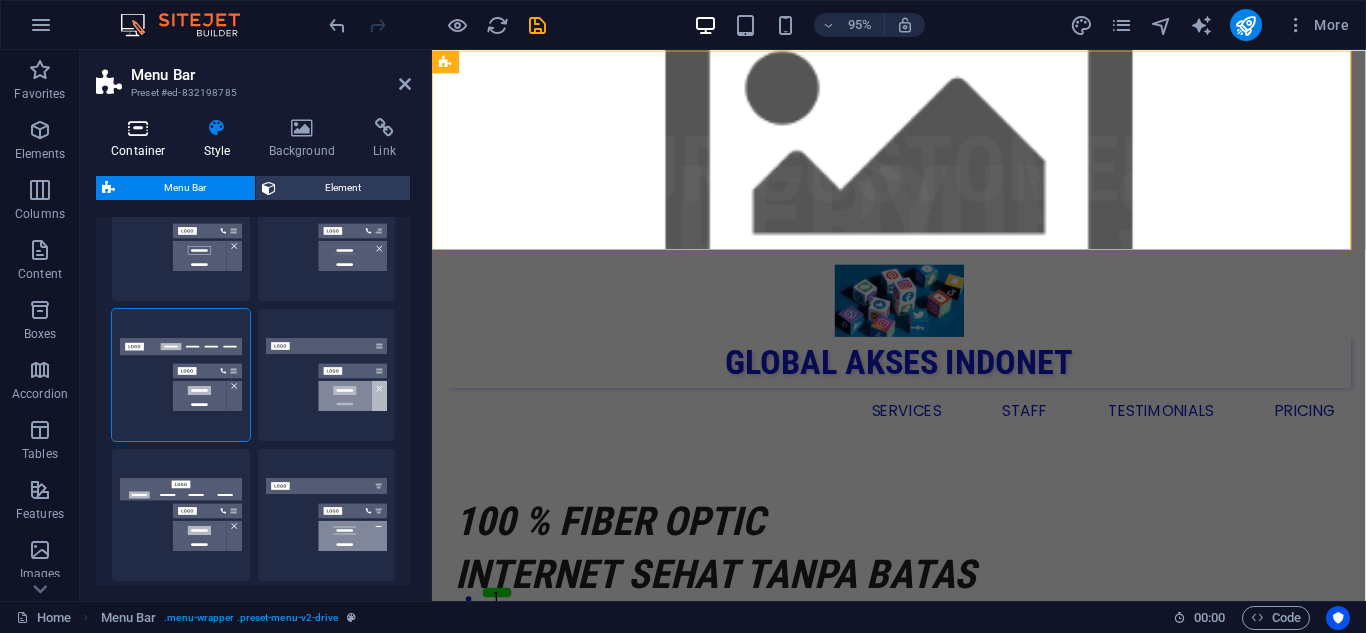 click on "Container" at bounding box center (142, 139) 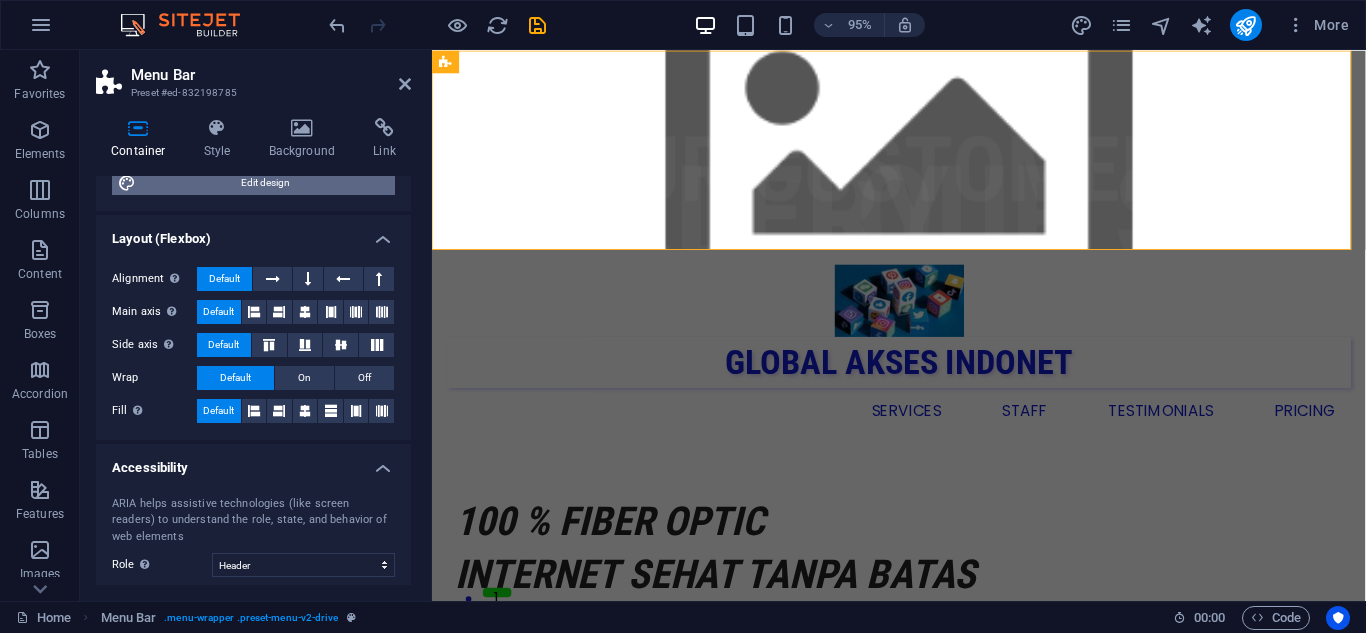 scroll, scrollTop: 200, scrollLeft: 0, axis: vertical 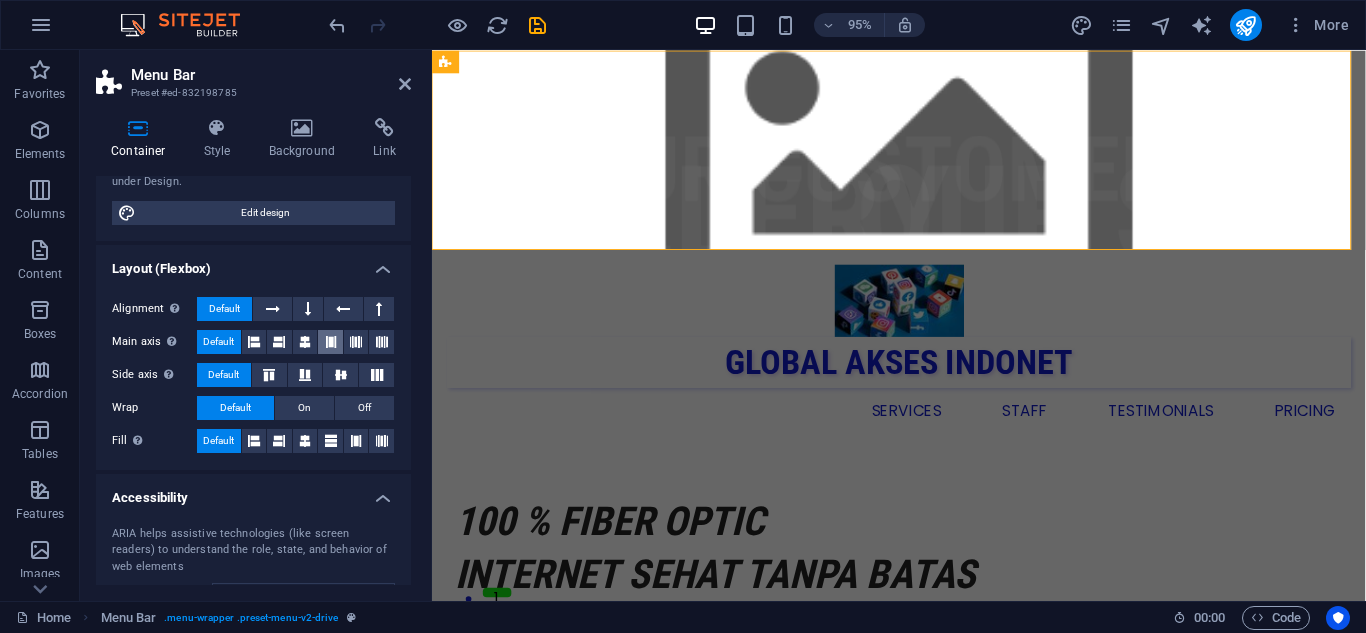 click at bounding box center (330, 342) 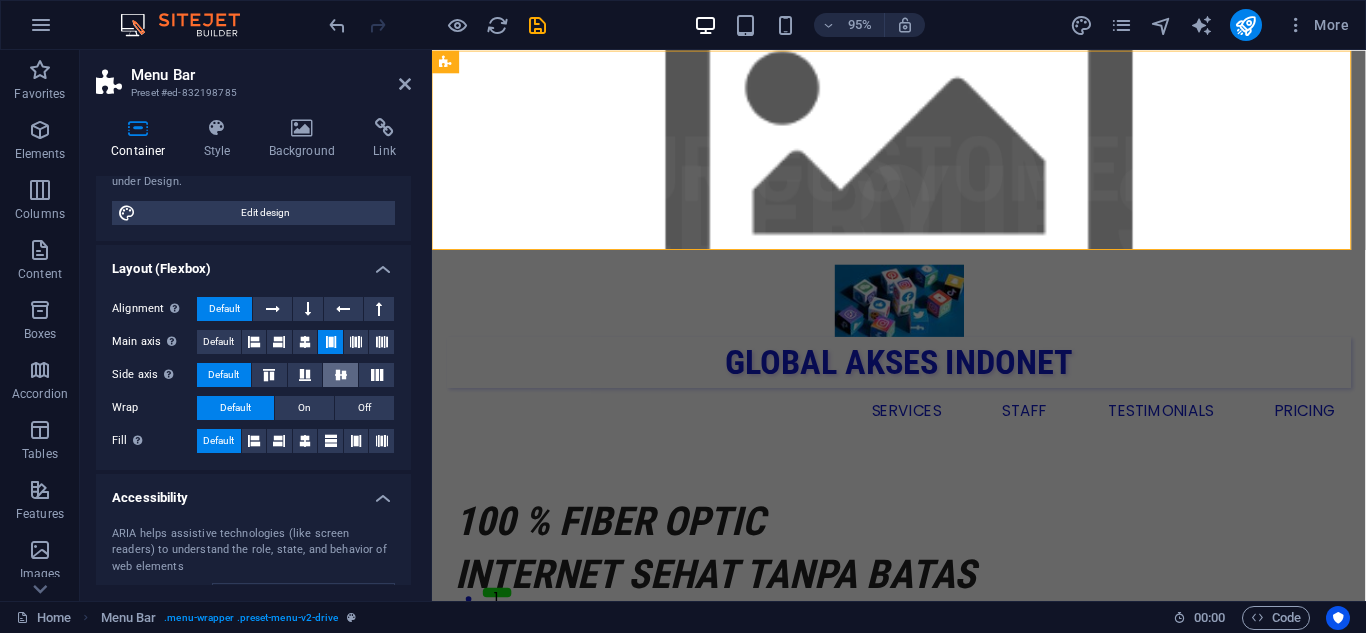 click at bounding box center (341, 375) 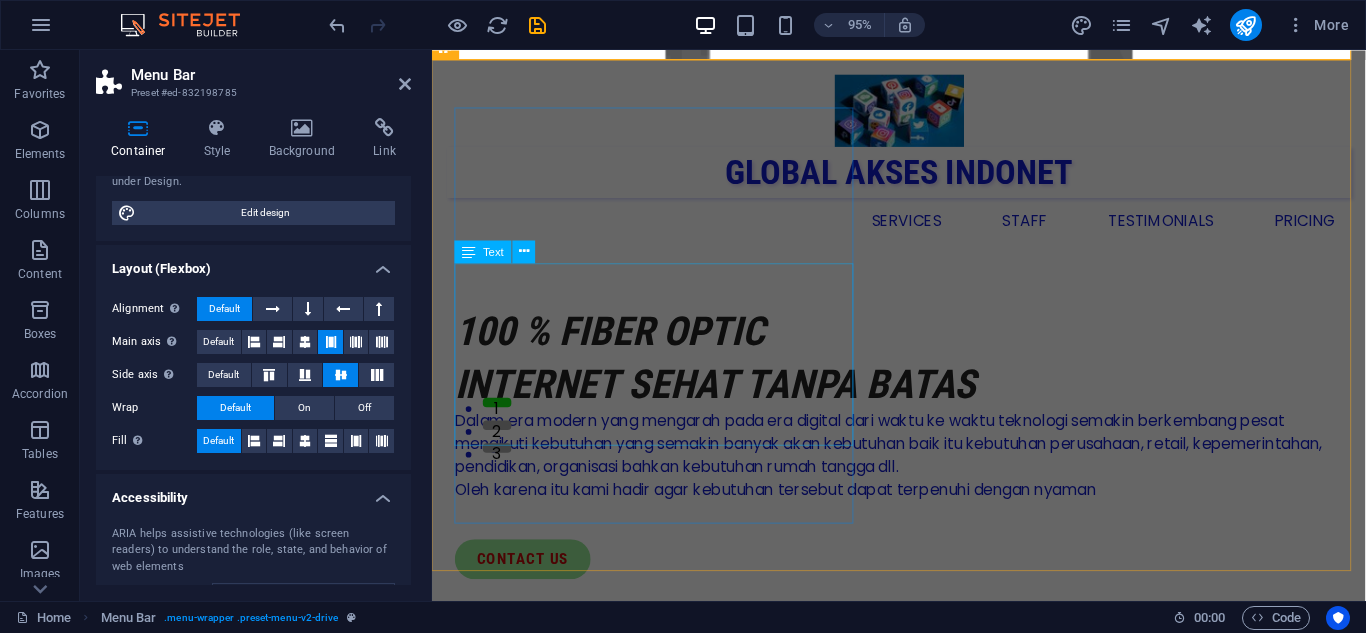 scroll, scrollTop: 0, scrollLeft: 0, axis: both 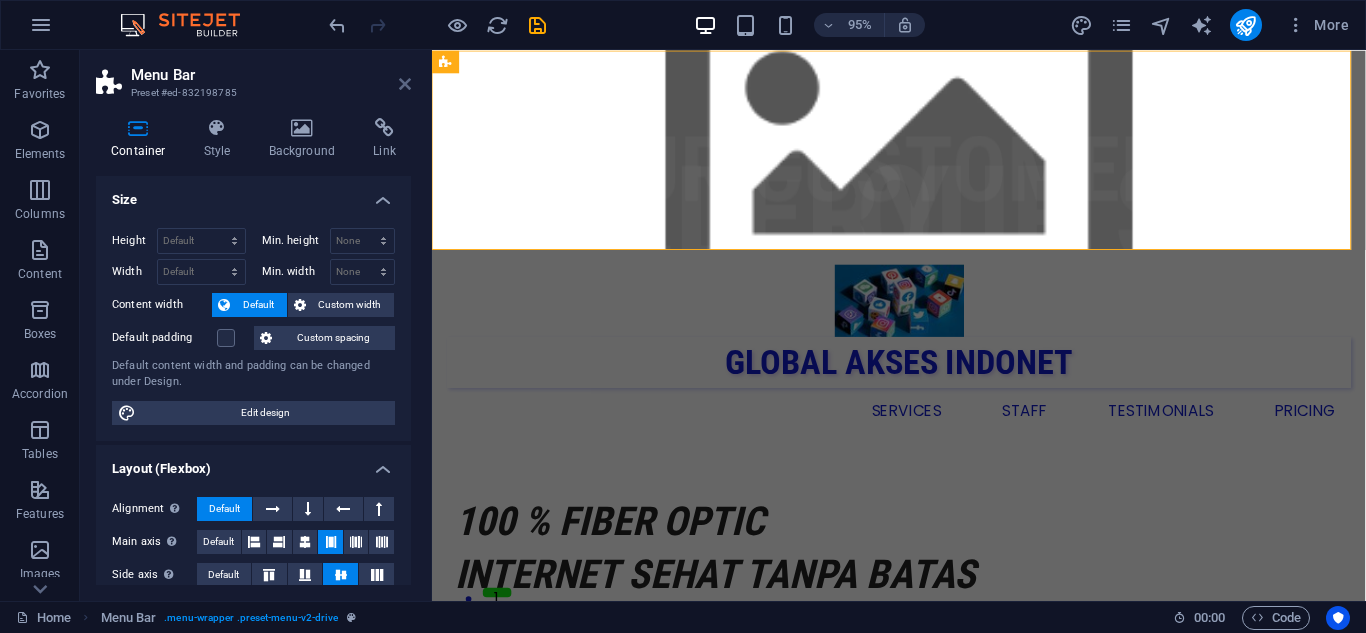 click at bounding box center (405, 84) 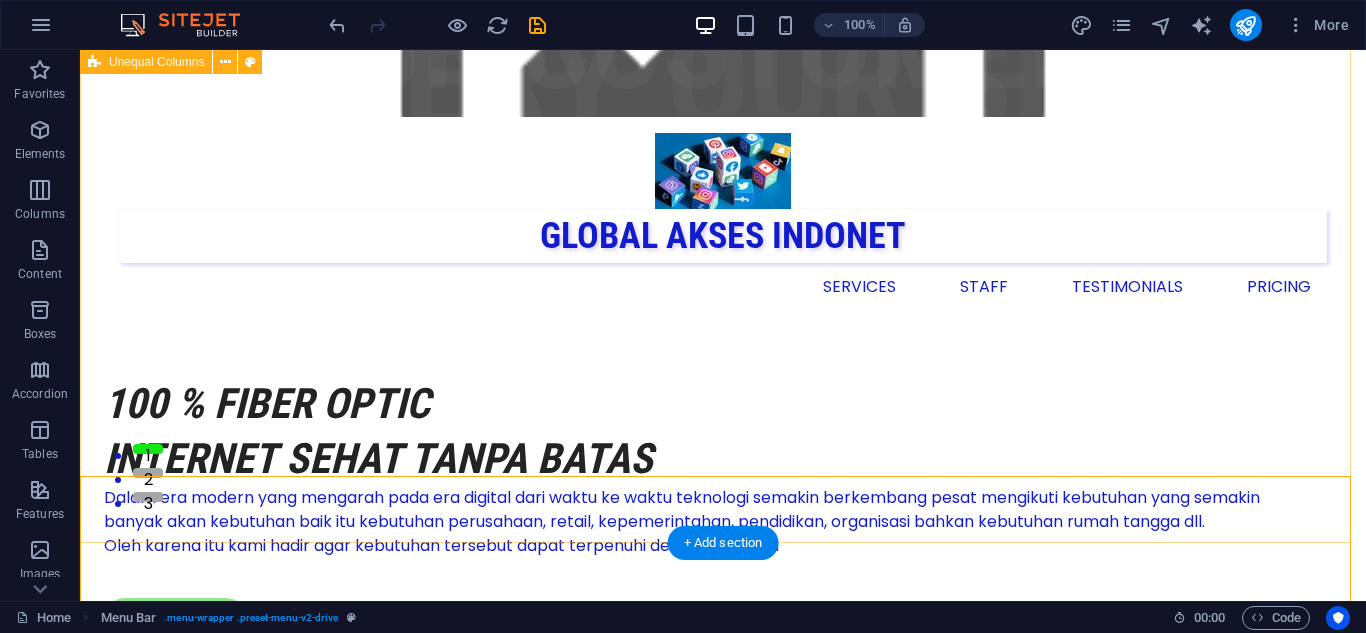 scroll, scrollTop: 0, scrollLeft: 0, axis: both 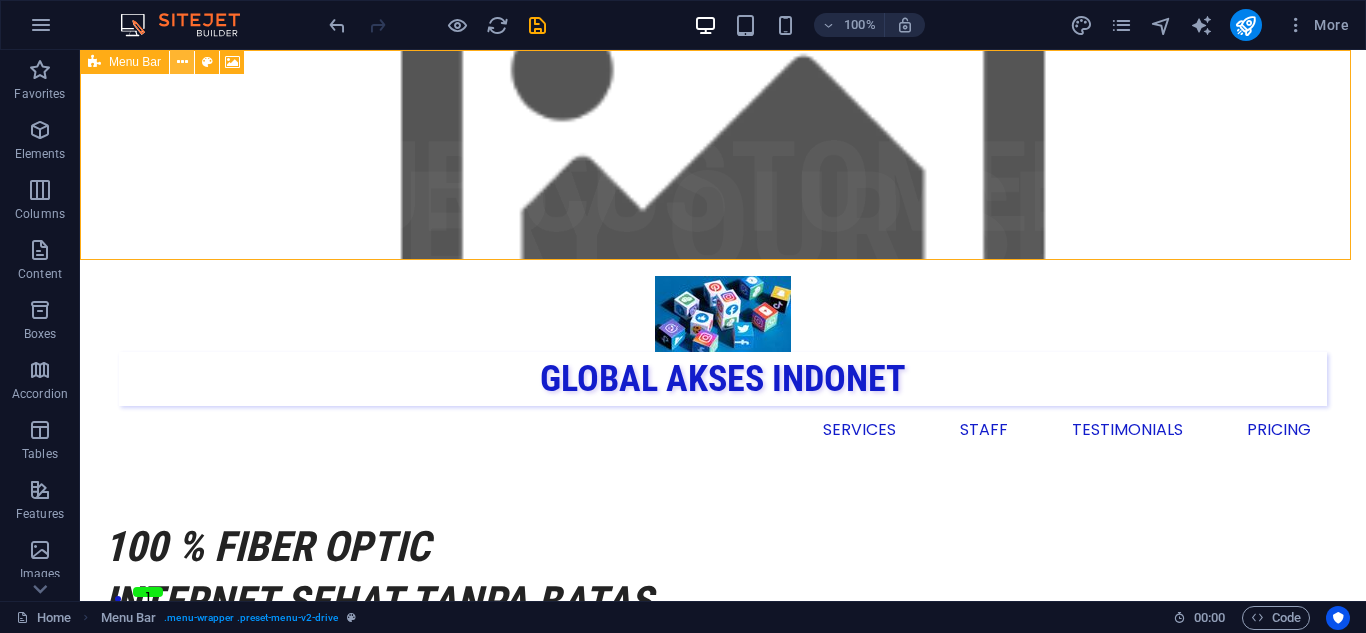 click at bounding box center (182, 62) 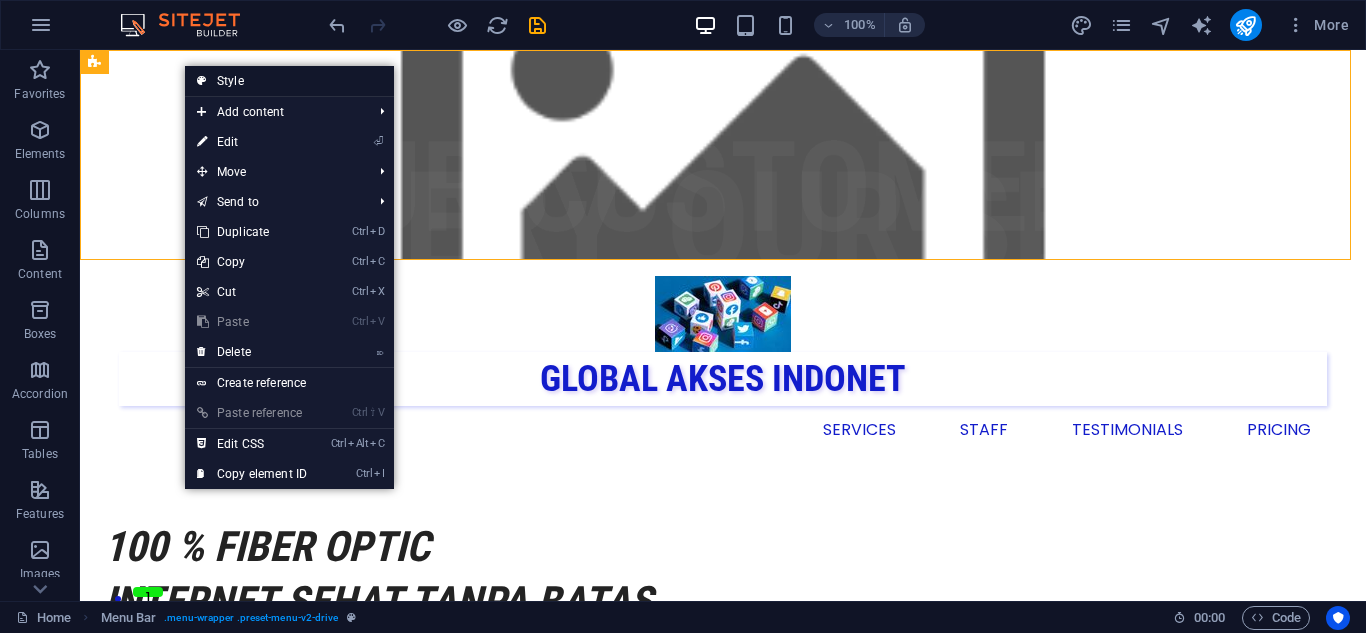 click on "Style" at bounding box center [289, 81] 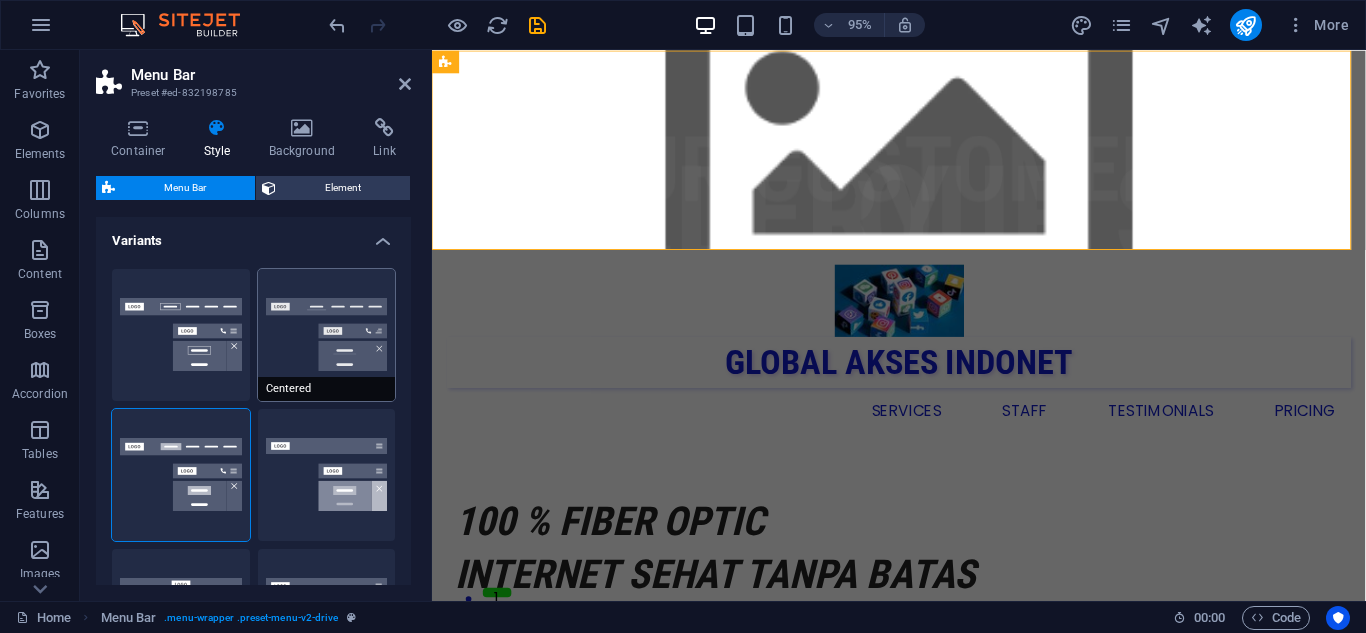 click on "Centered" at bounding box center (327, 335) 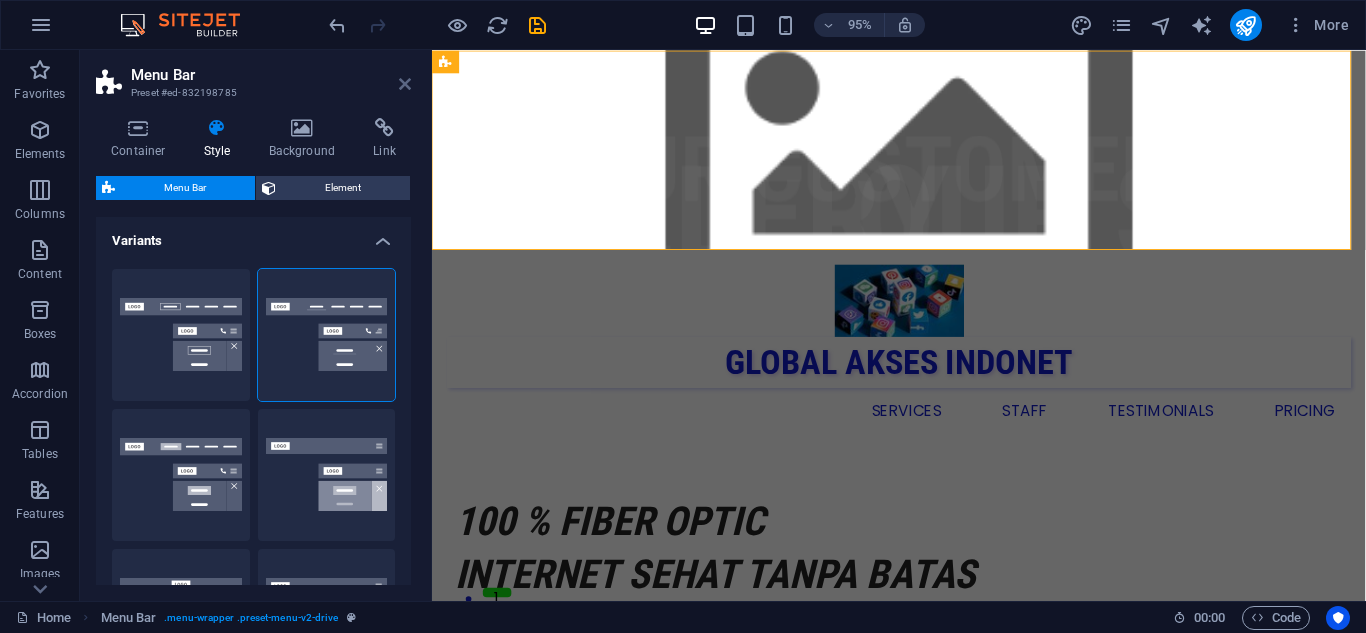 click at bounding box center (405, 84) 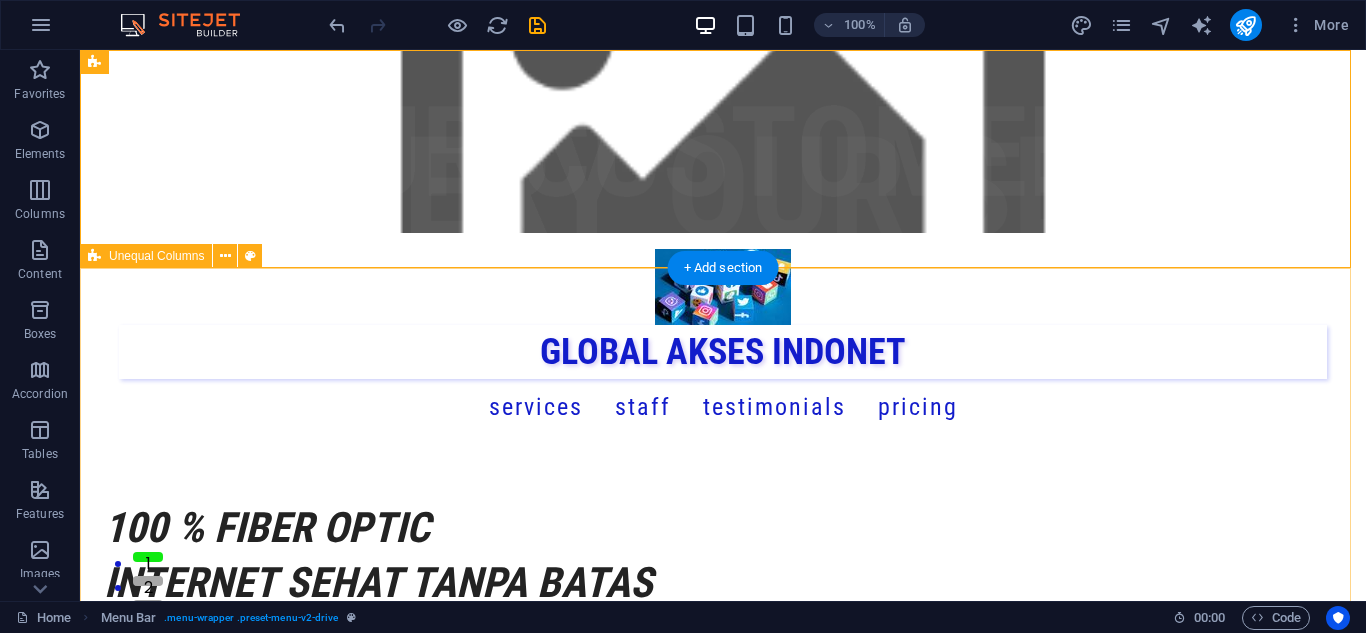 scroll, scrollTop: 0, scrollLeft: 0, axis: both 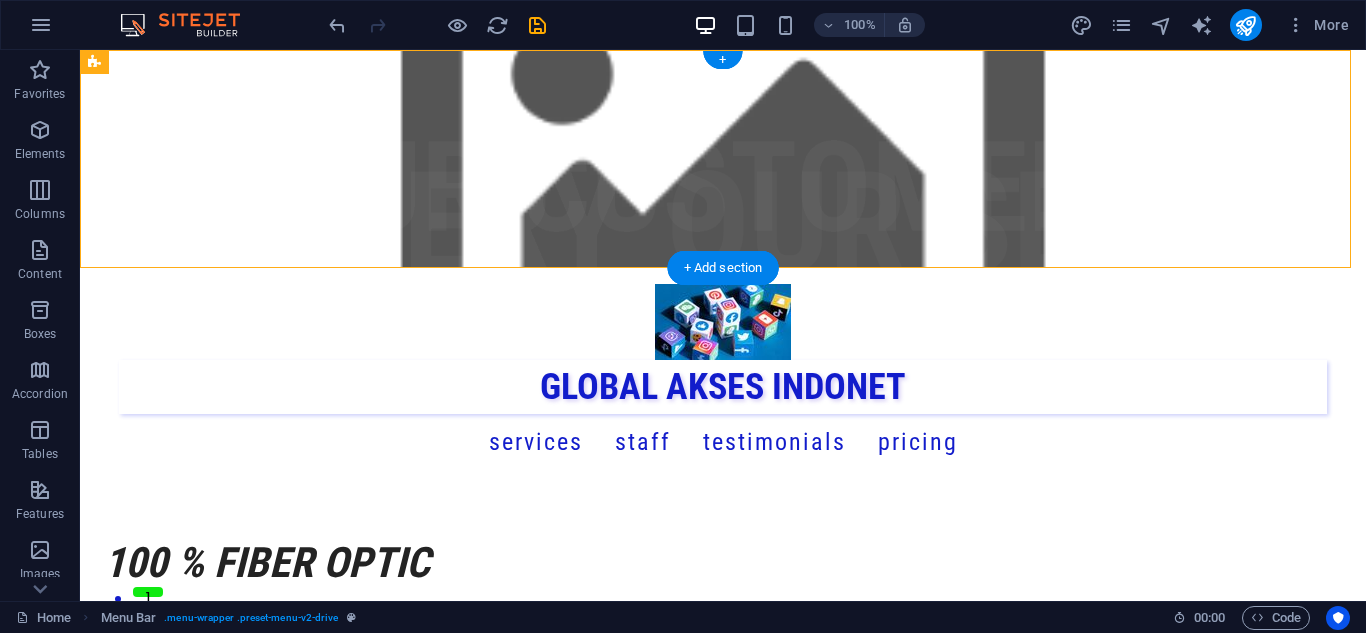 click at bounding box center [723, 159] 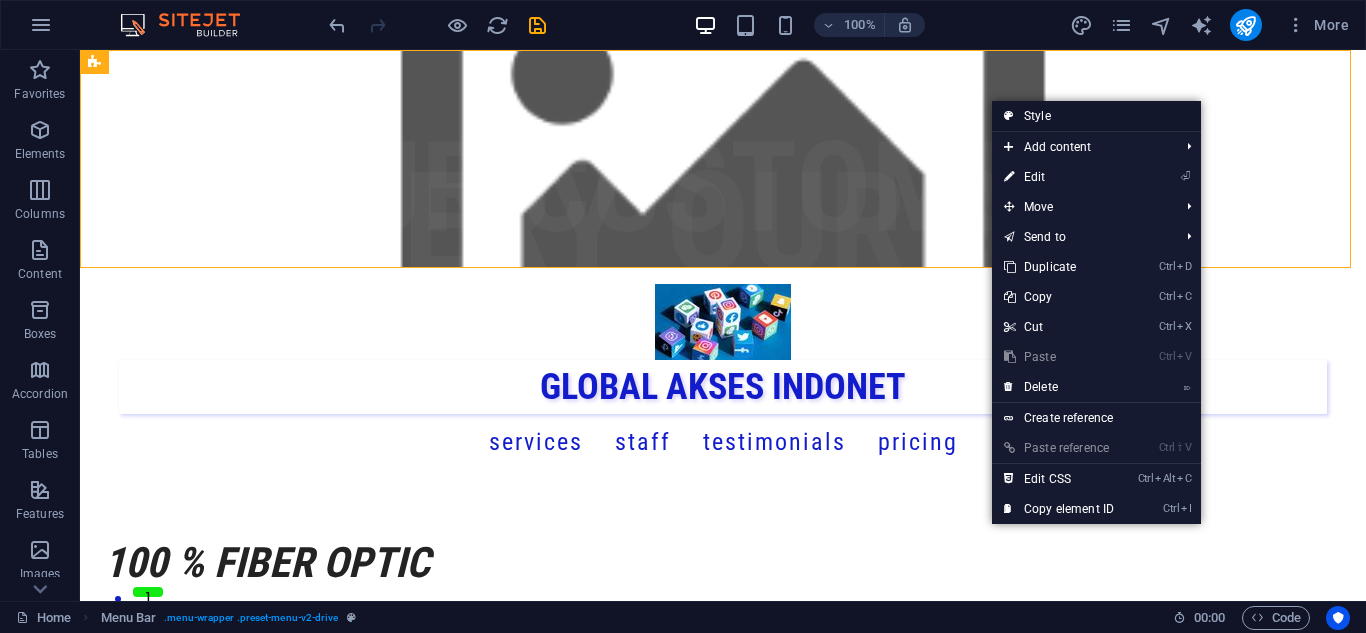 click on "Style" at bounding box center [1096, 116] 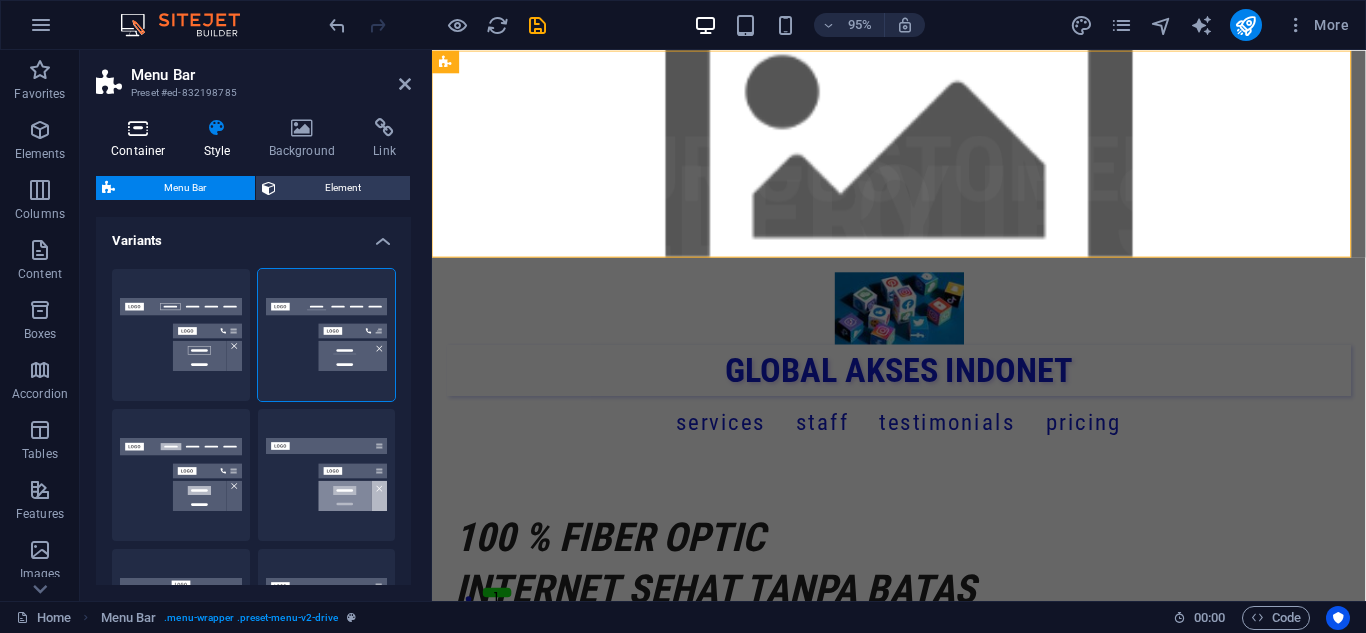 click on "Container" at bounding box center (142, 139) 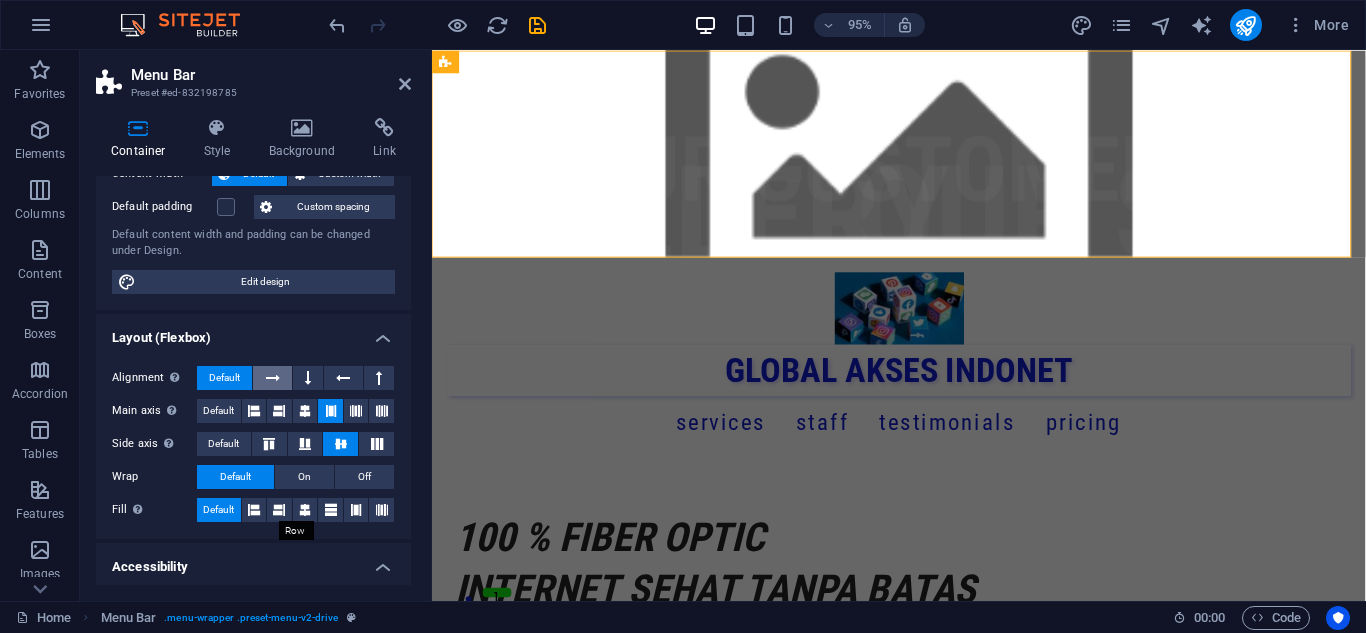 scroll, scrollTop: 200, scrollLeft: 0, axis: vertical 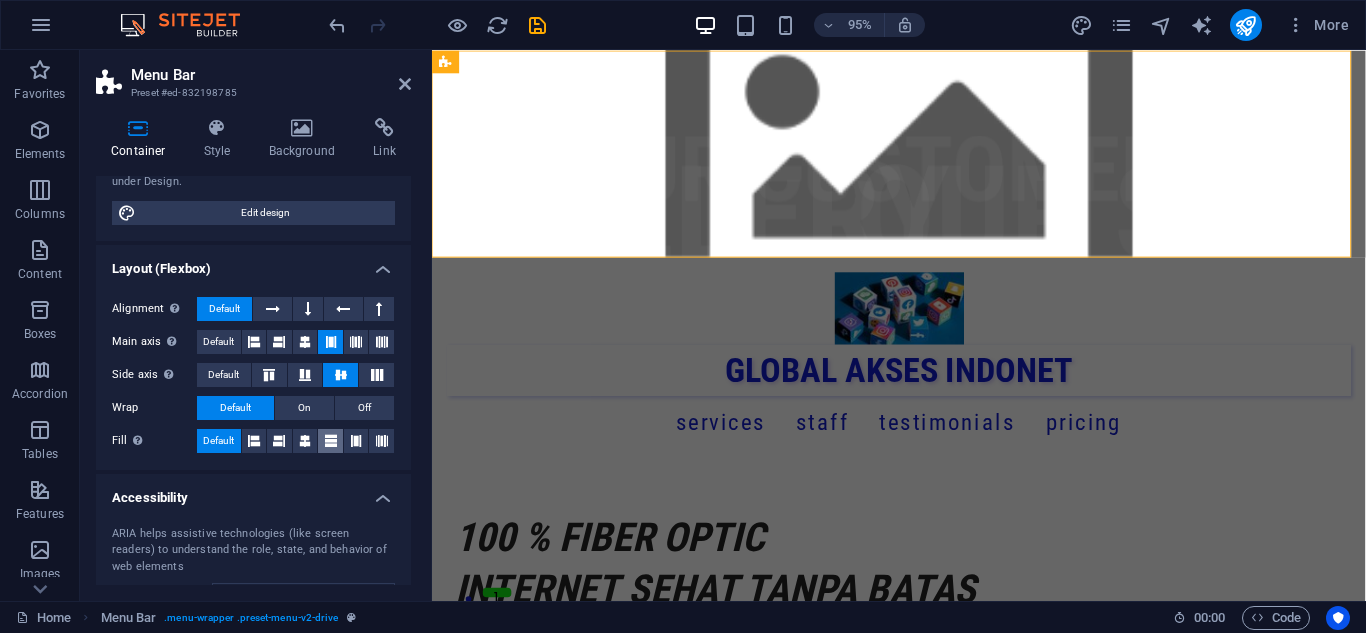 click at bounding box center [331, 441] 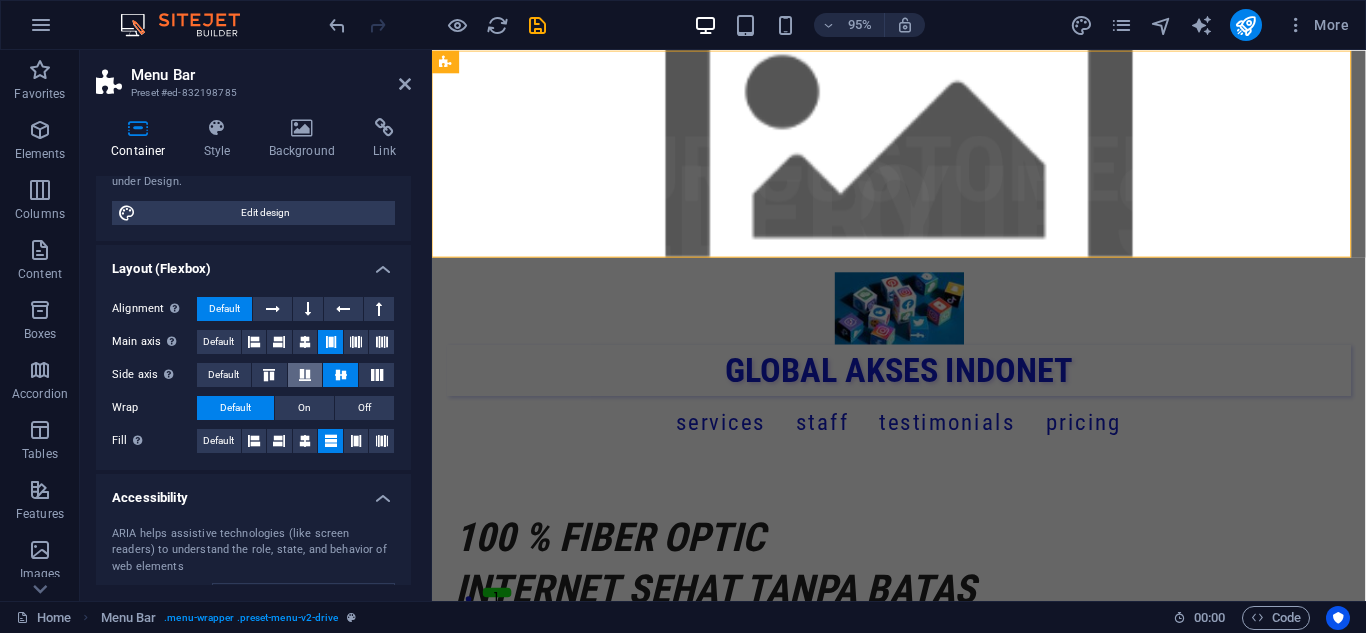 click at bounding box center (305, 375) 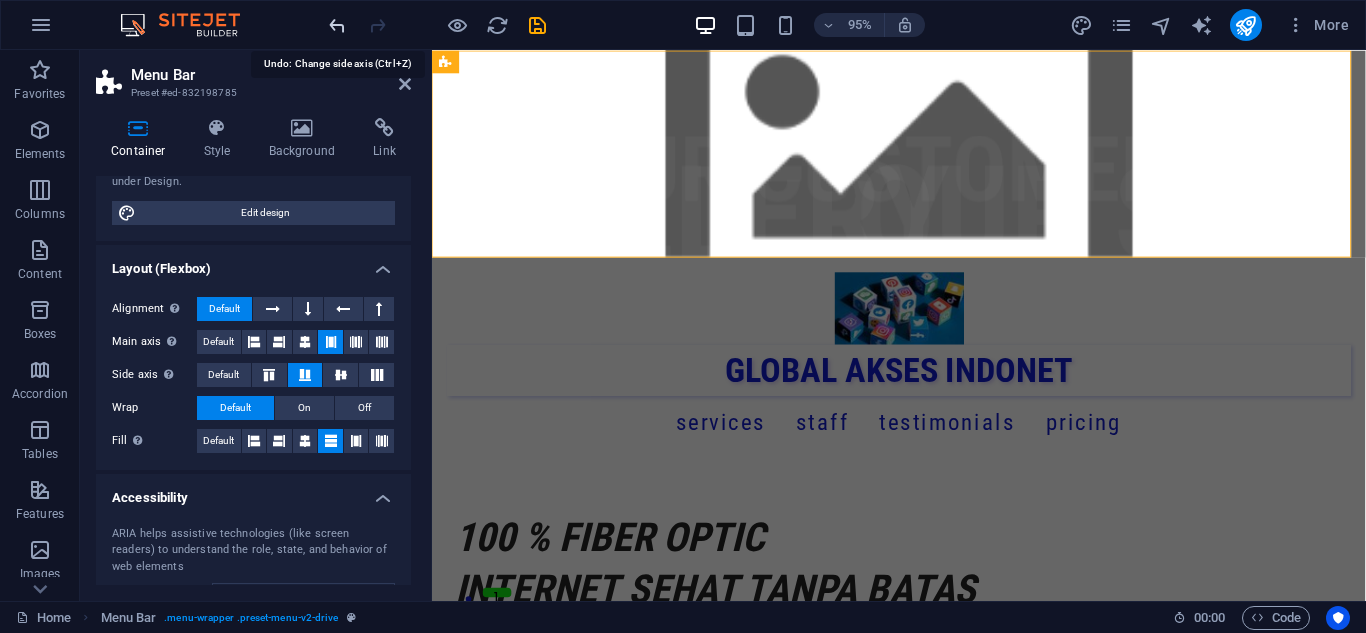click at bounding box center (337, 25) 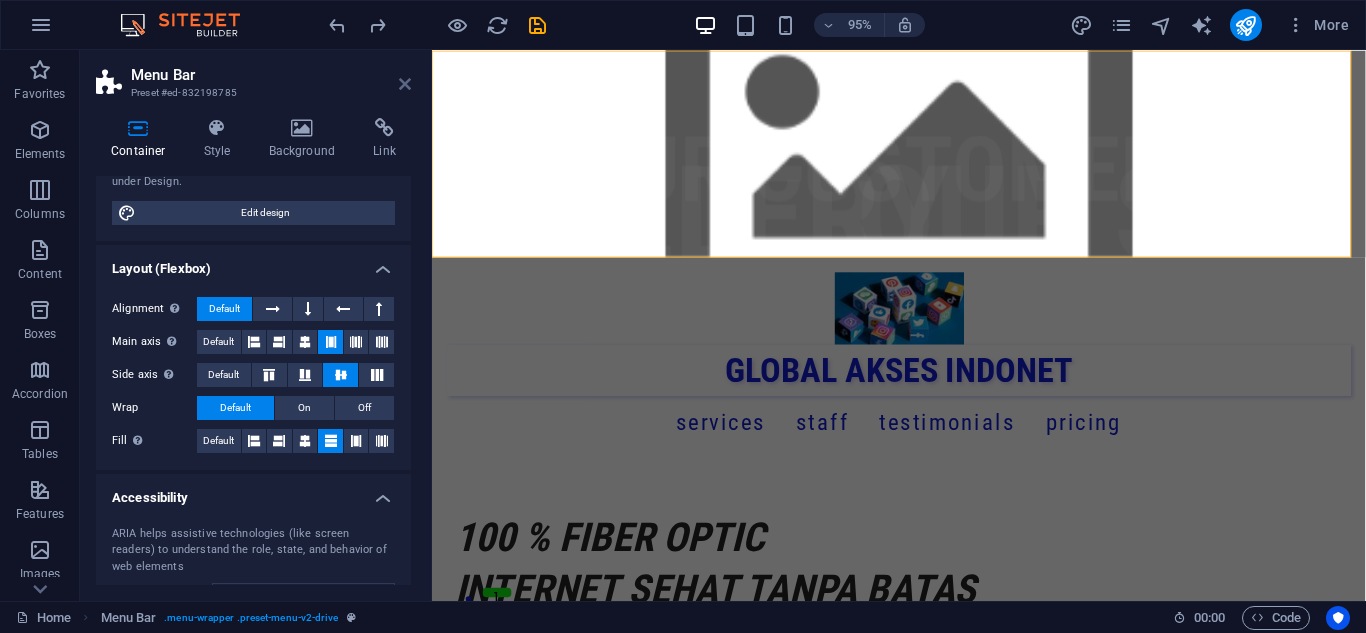 click at bounding box center (405, 84) 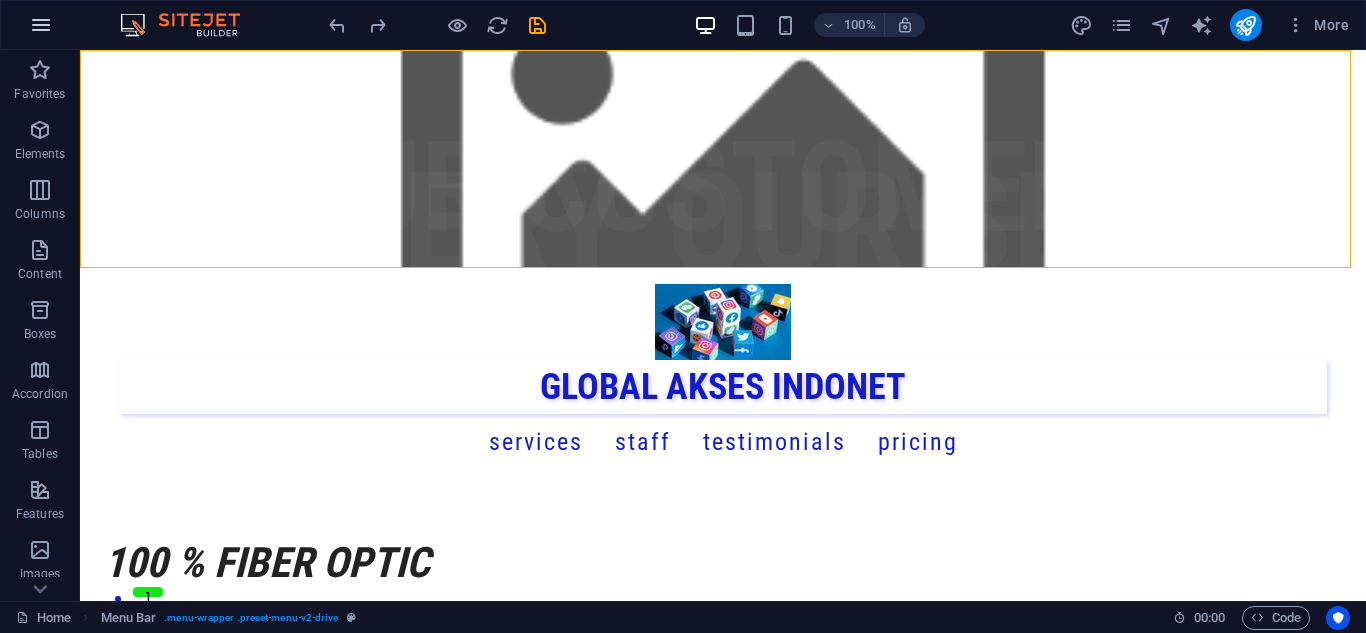 click at bounding box center (41, 25) 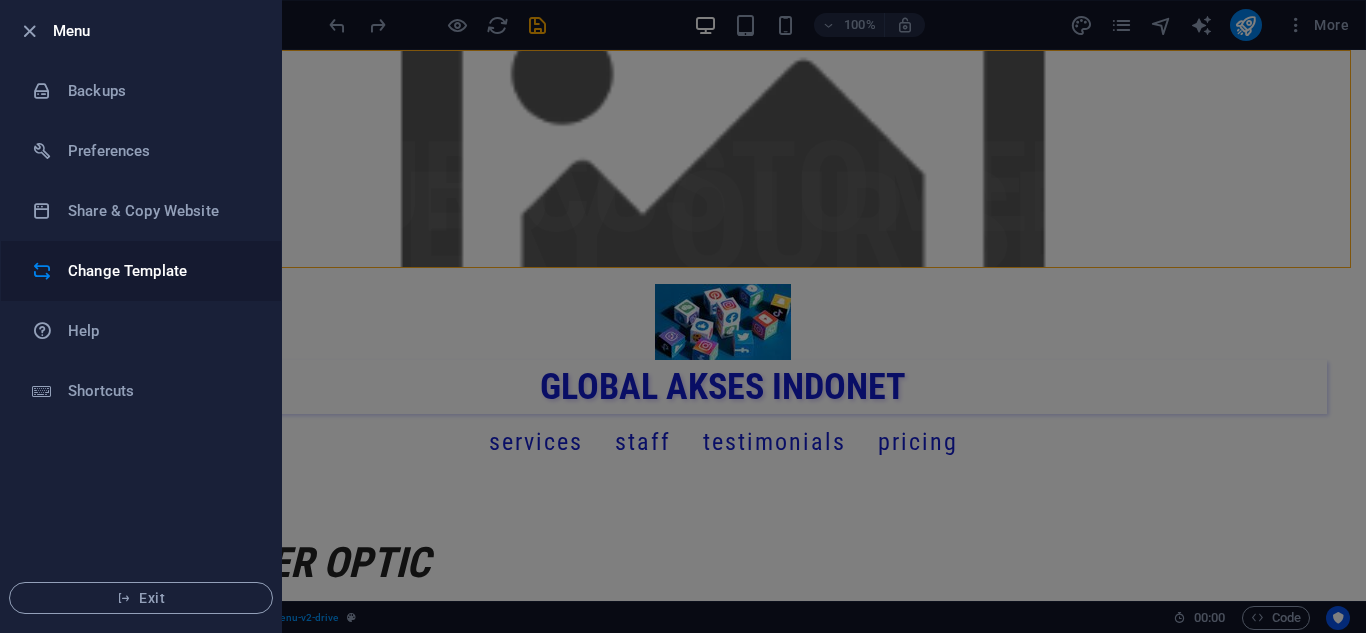 click on "Change Template" at bounding box center [160, 271] 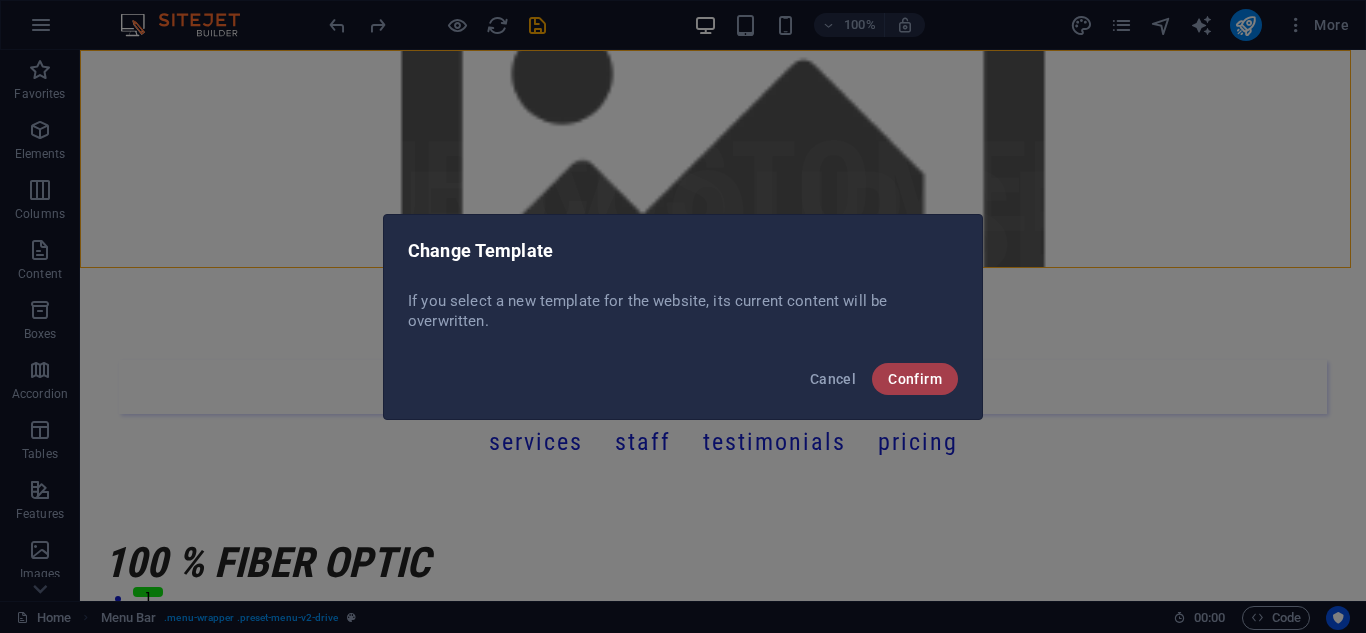 click on "Confirm" at bounding box center (915, 379) 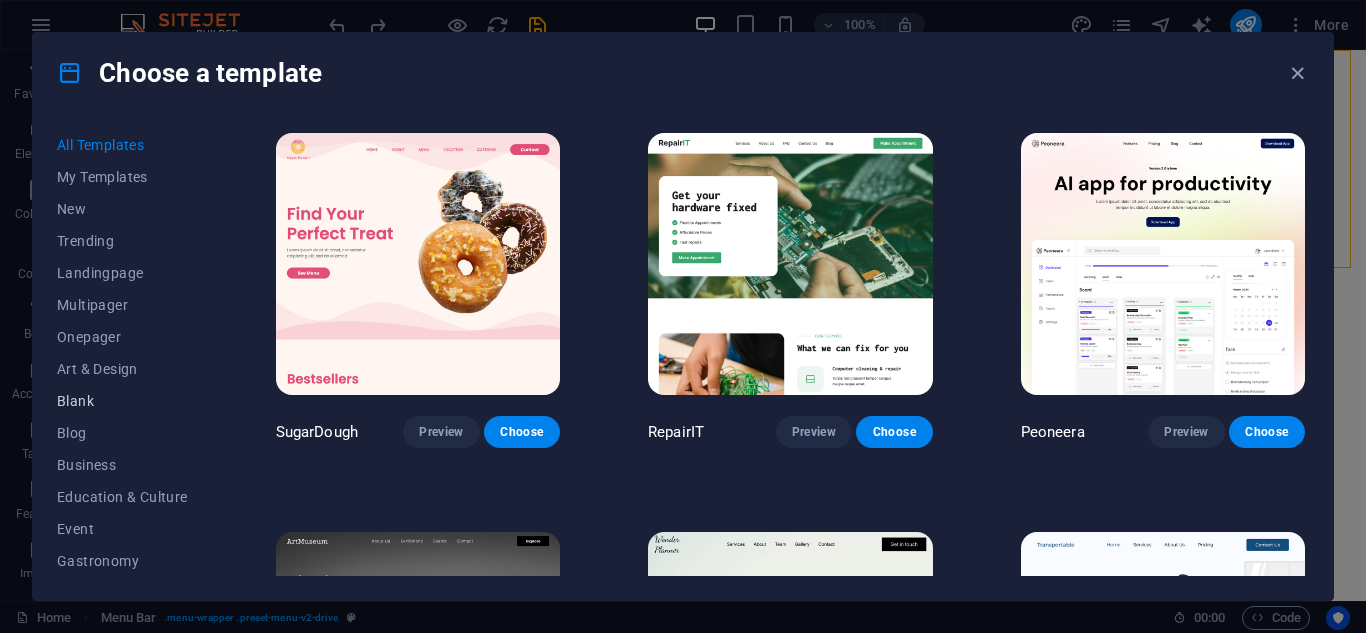 click on "Blank" at bounding box center (122, 401) 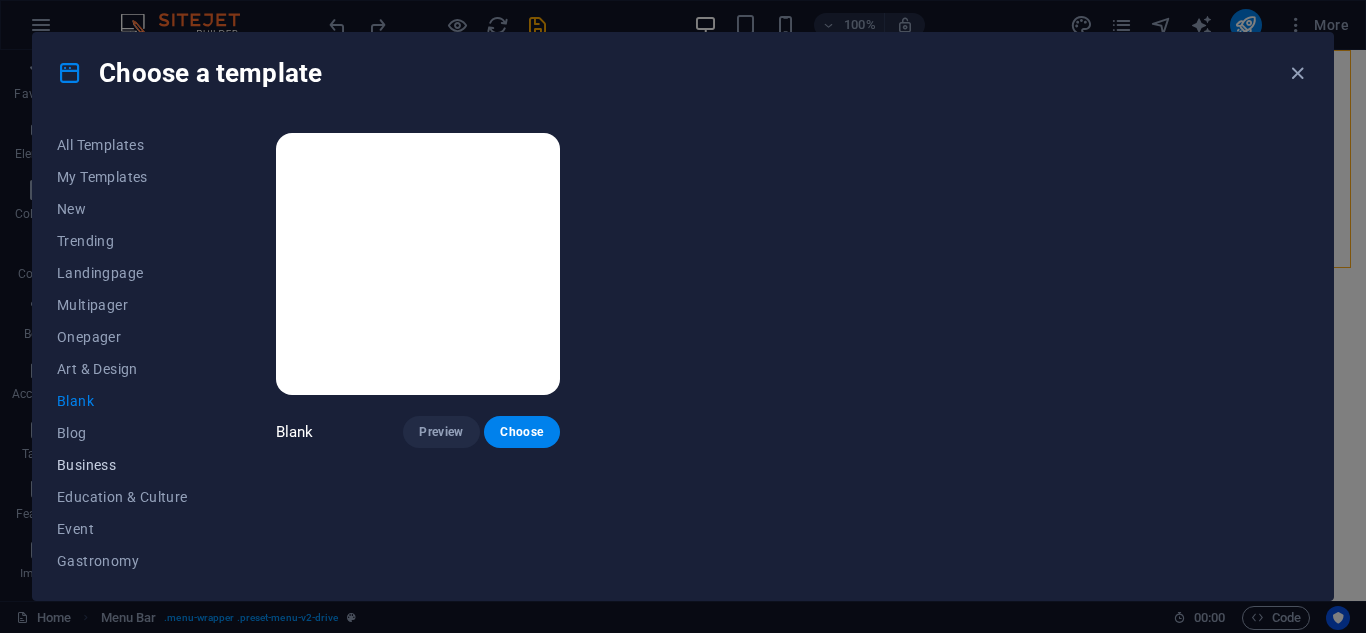 click on "Business" at bounding box center (122, 465) 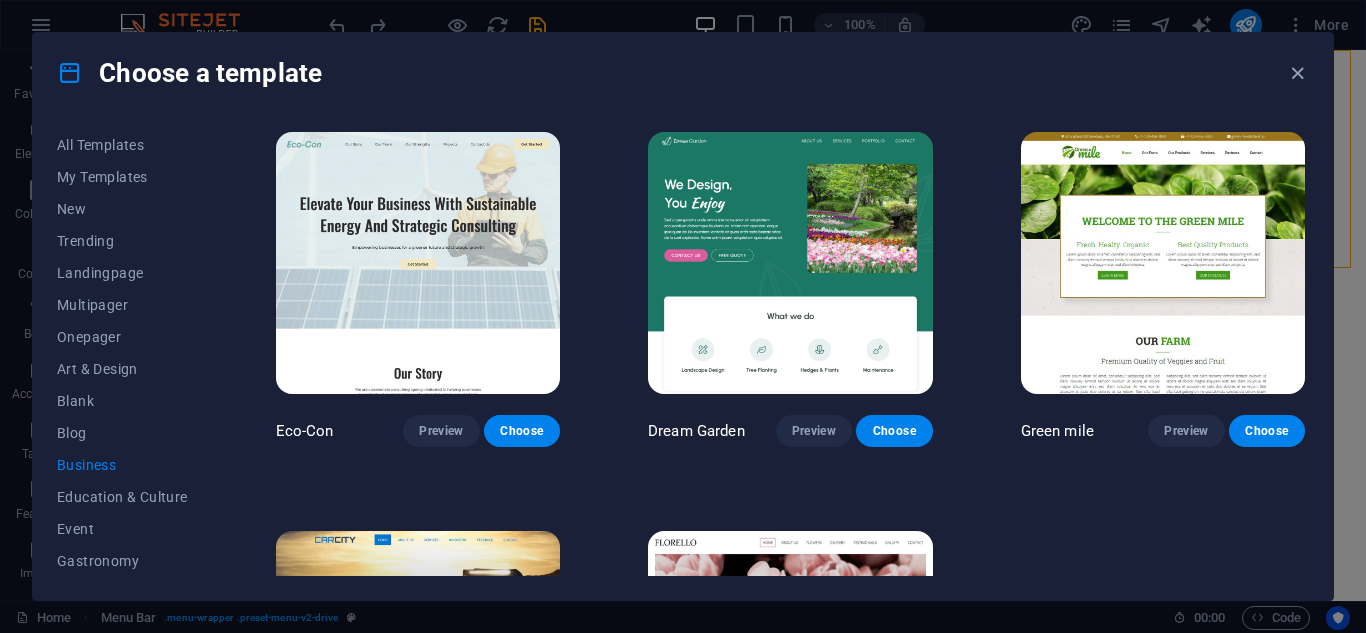 scroll, scrollTop: 0, scrollLeft: 0, axis: both 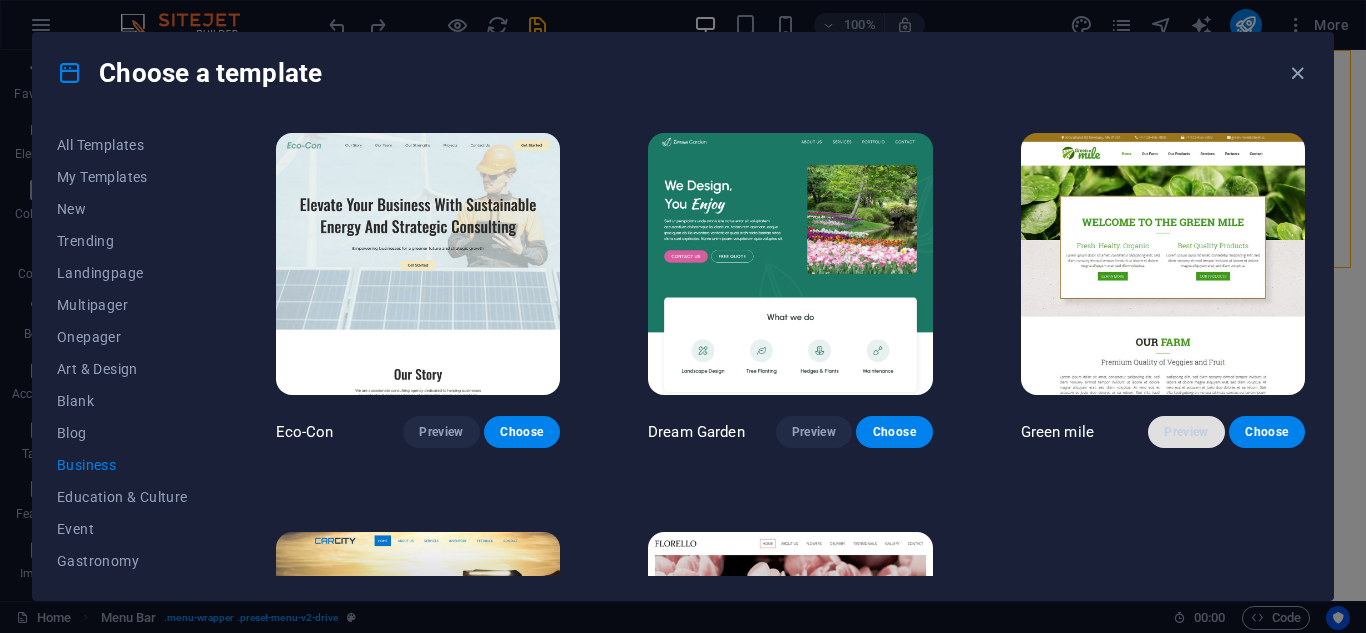 click on "Preview" at bounding box center (1186, 432) 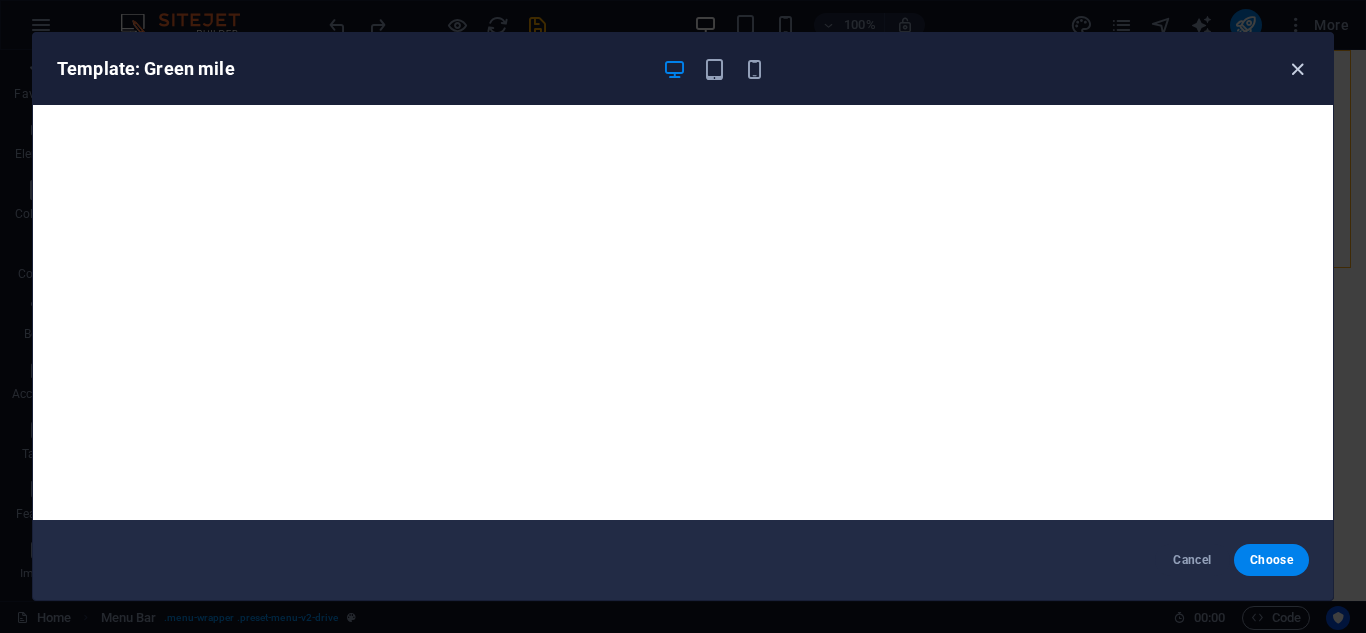 click at bounding box center [1297, 69] 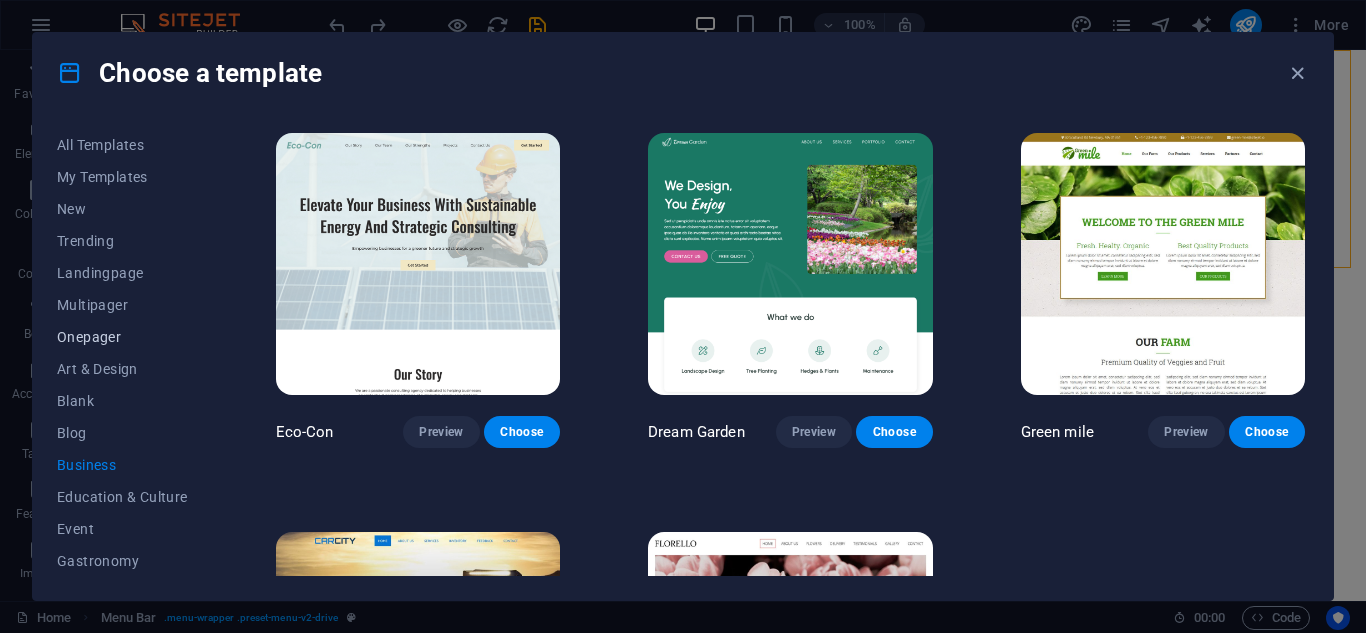 click on "Onepager" at bounding box center (122, 337) 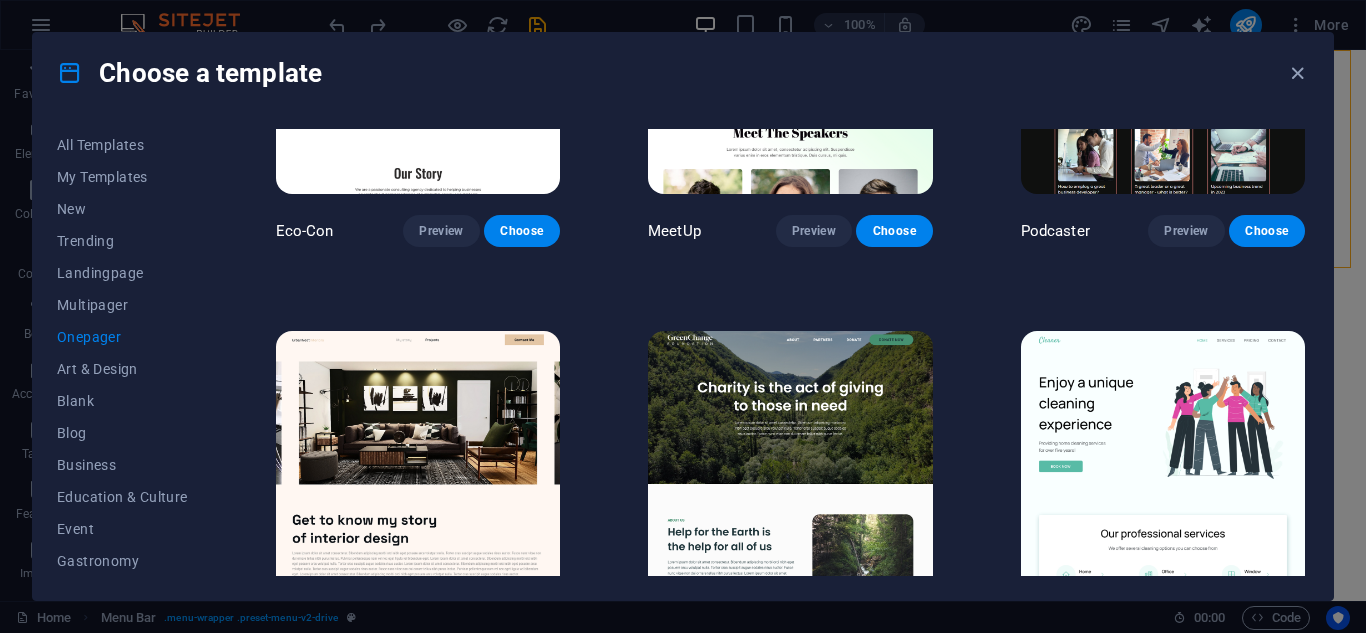 scroll, scrollTop: 700, scrollLeft: 0, axis: vertical 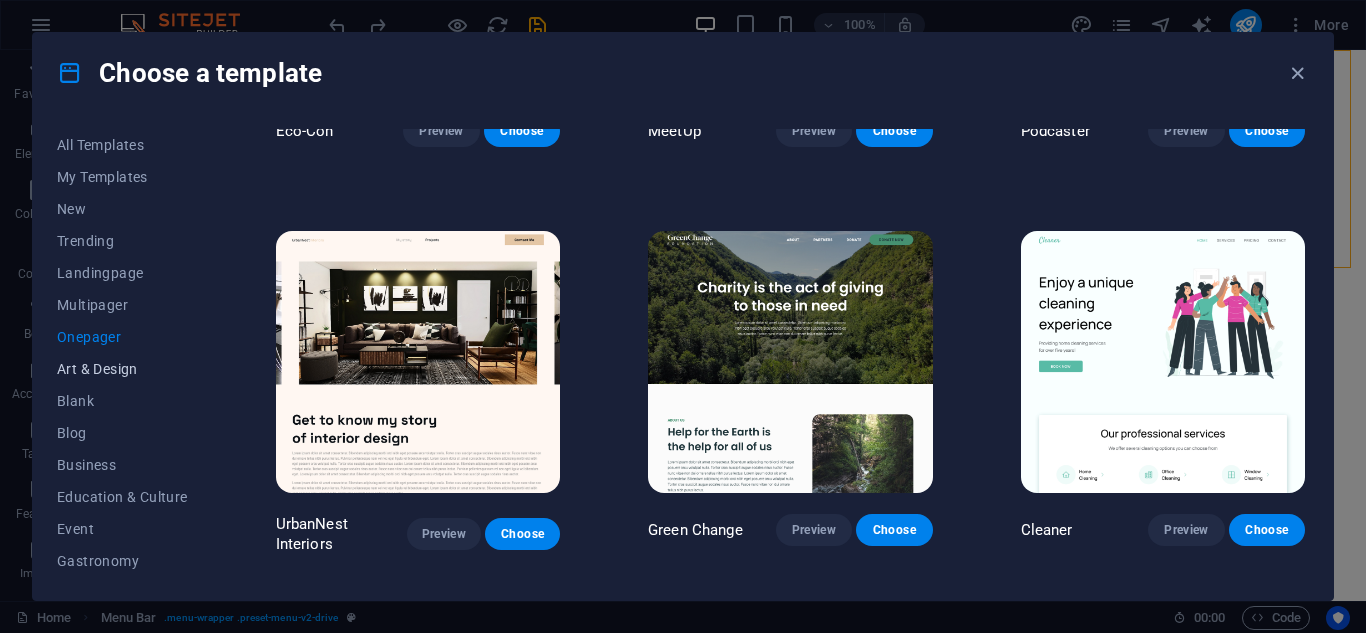 click on "Art & Design" at bounding box center [122, 369] 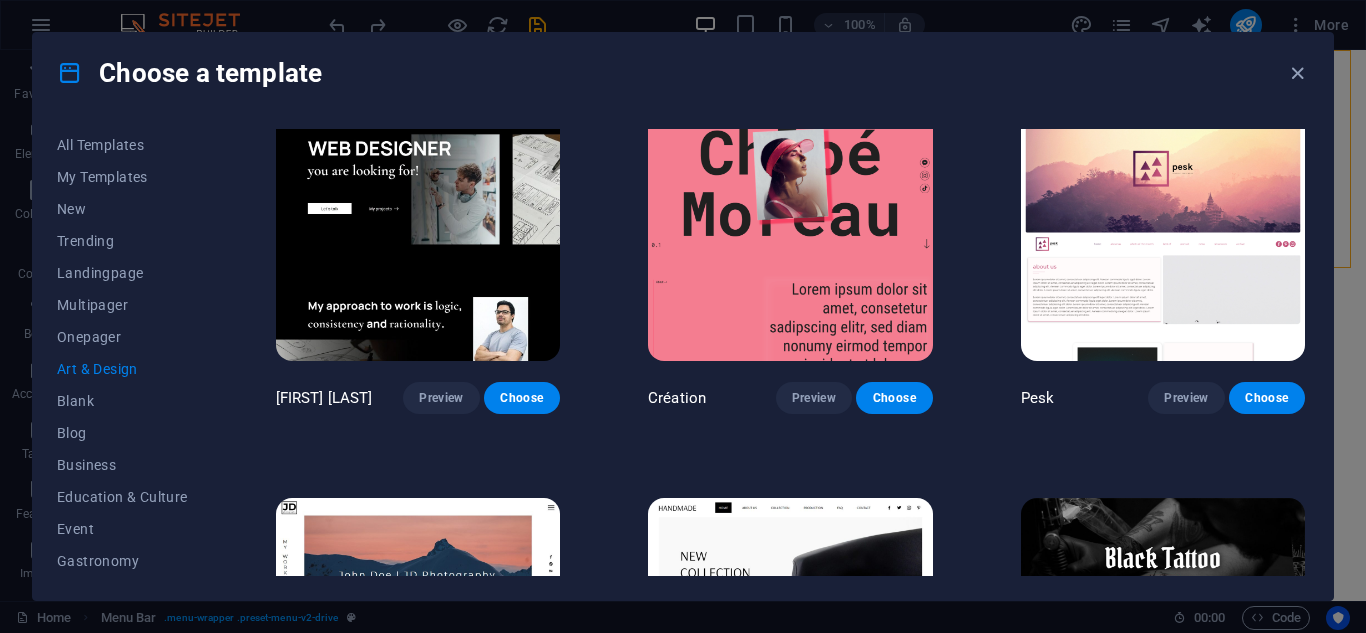 scroll, scrollTop: 0, scrollLeft: 0, axis: both 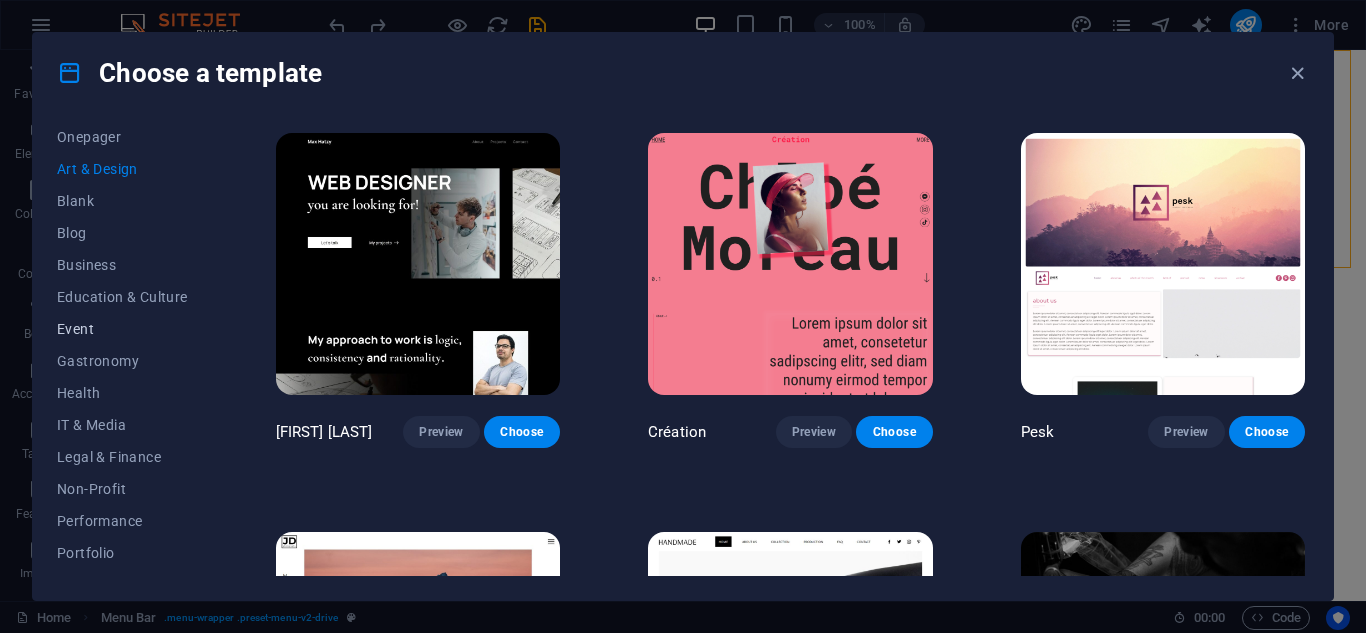 click on "Event" at bounding box center [122, 329] 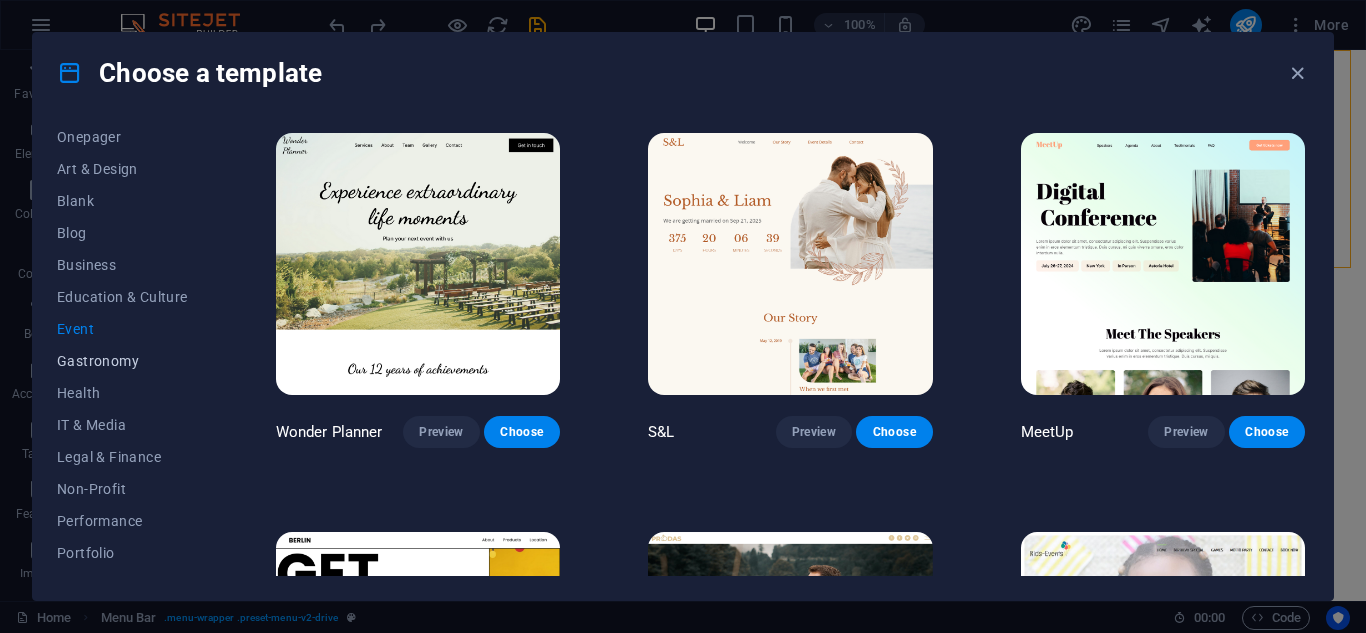 click on "Gastronomy" at bounding box center (122, 361) 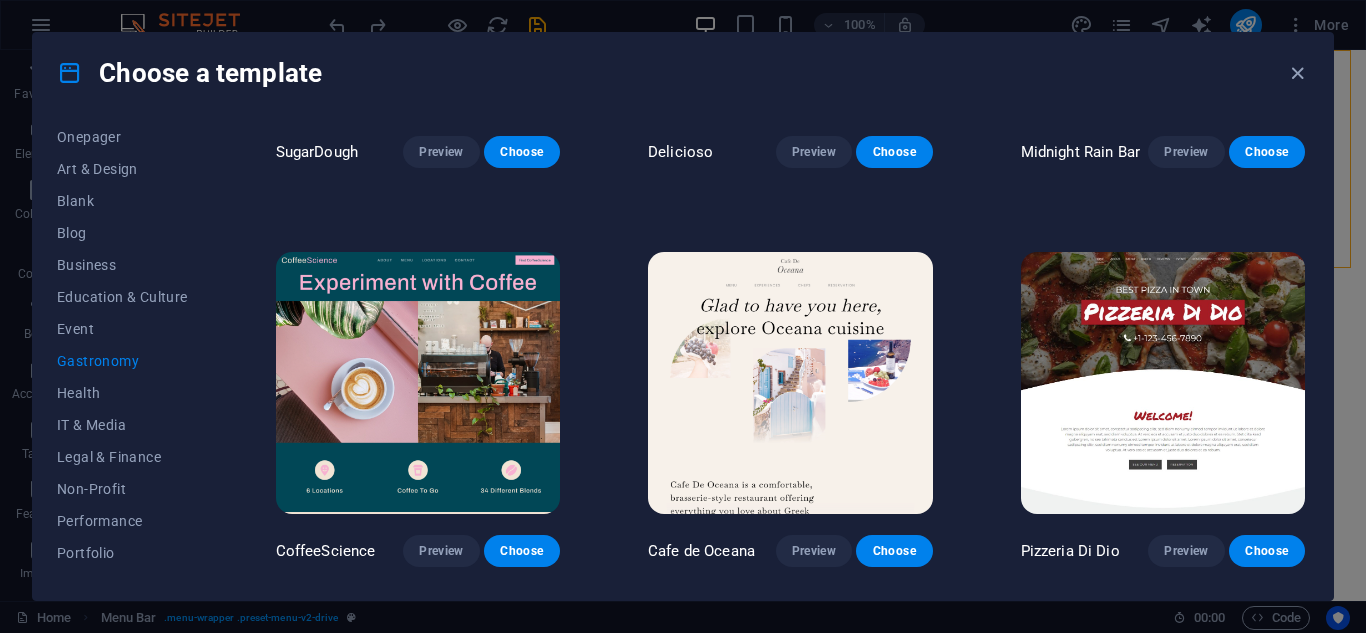 scroll, scrollTop: 300, scrollLeft: 0, axis: vertical 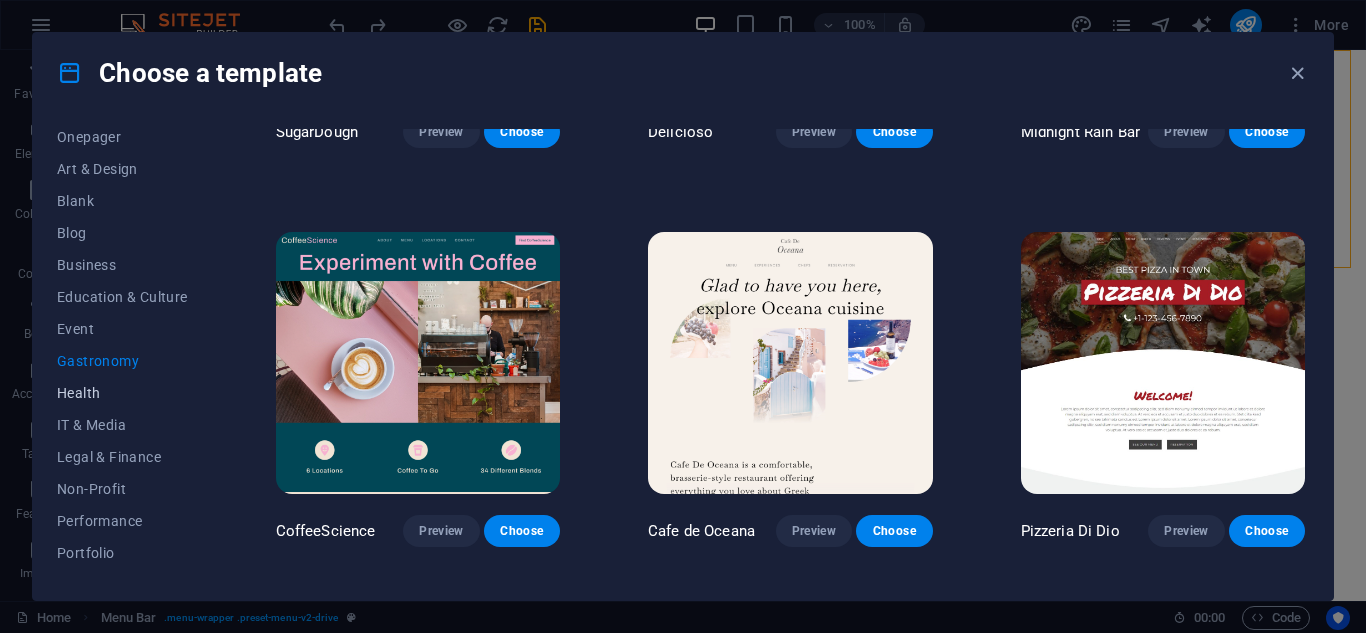 click on "Health" at bounding box center [122, 393] 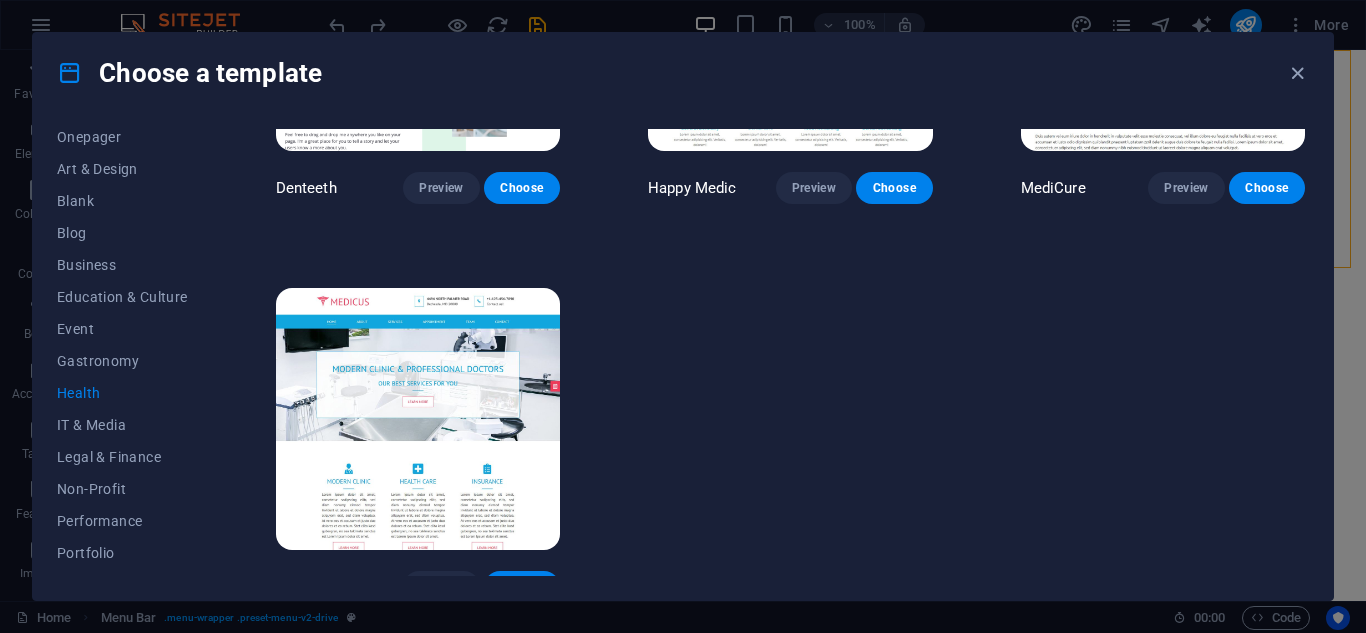 scroll, scrollTop: 663, scrollLeft: 0, axis: vertical 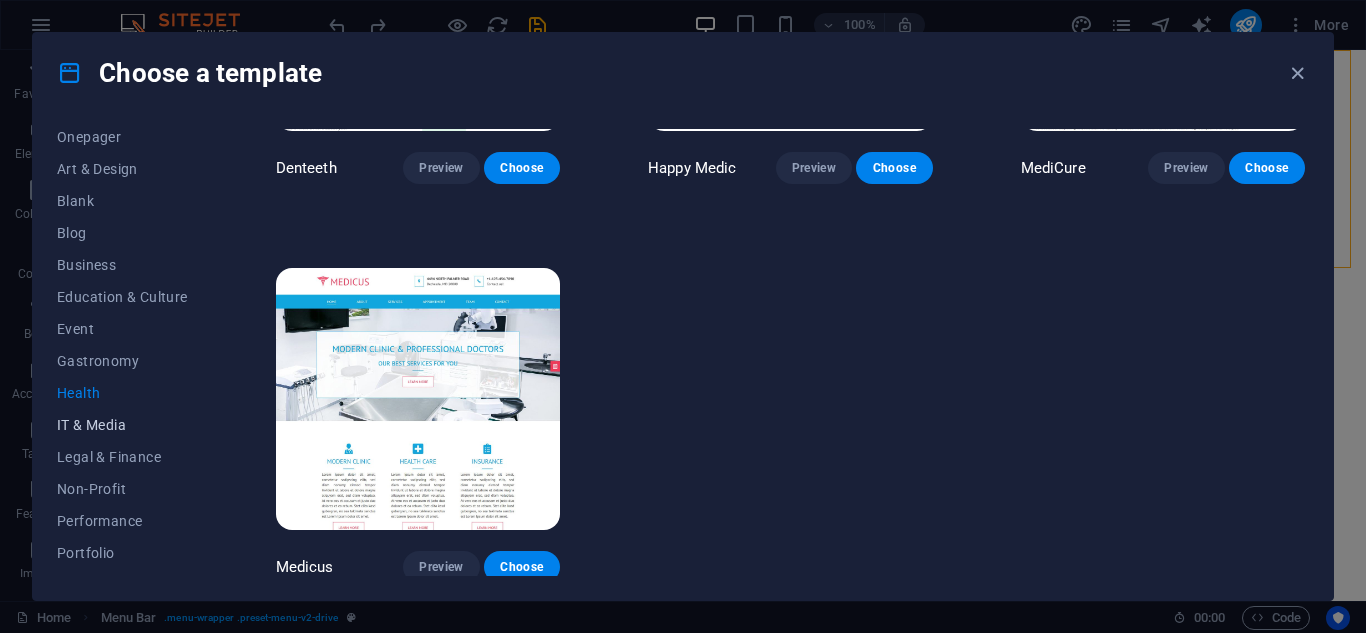click on "IT & Media" at bounding box center [122, 425] 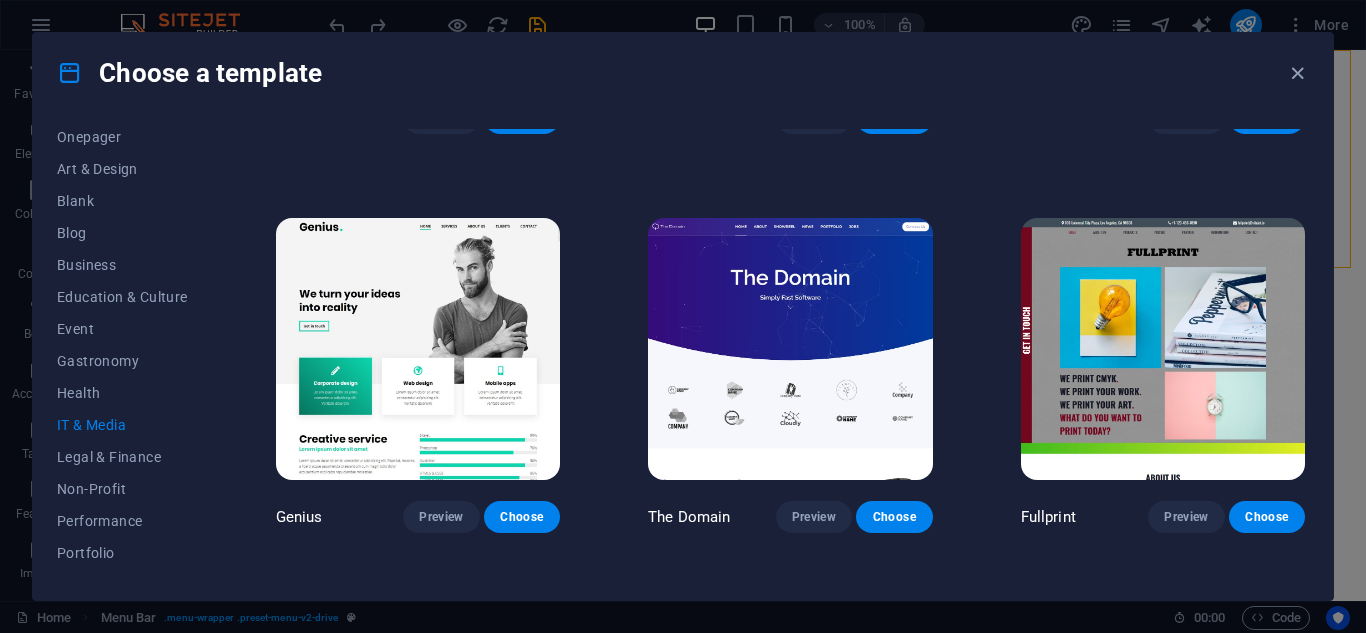 scroll, scrollTop: 760, scrollLeft: 0, axis: vertical 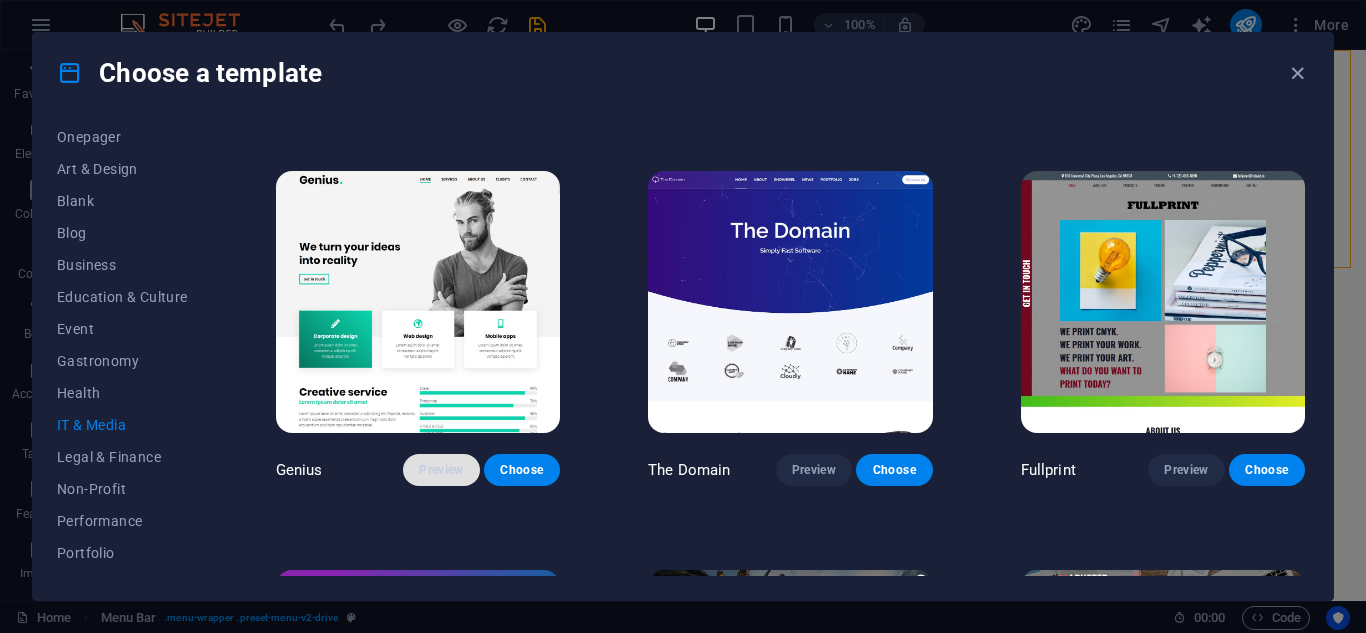 click on "Preview" at bounding box center (441, 470) 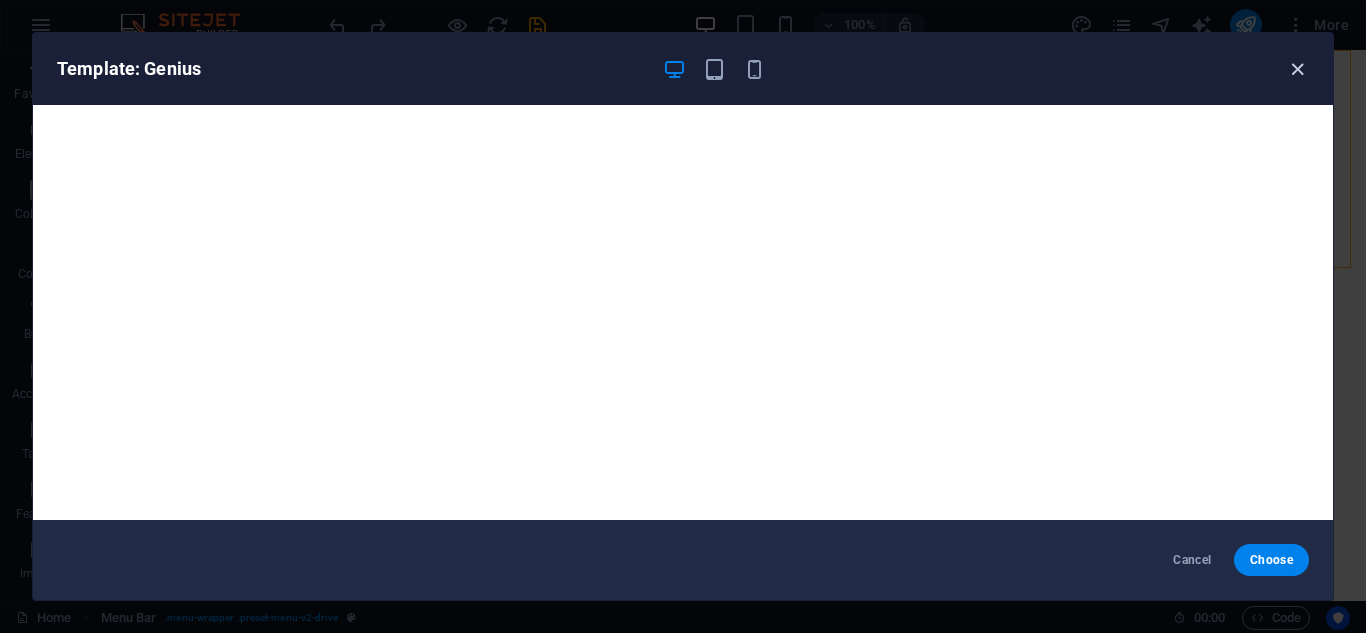 click at bounding box center (1297, 69) 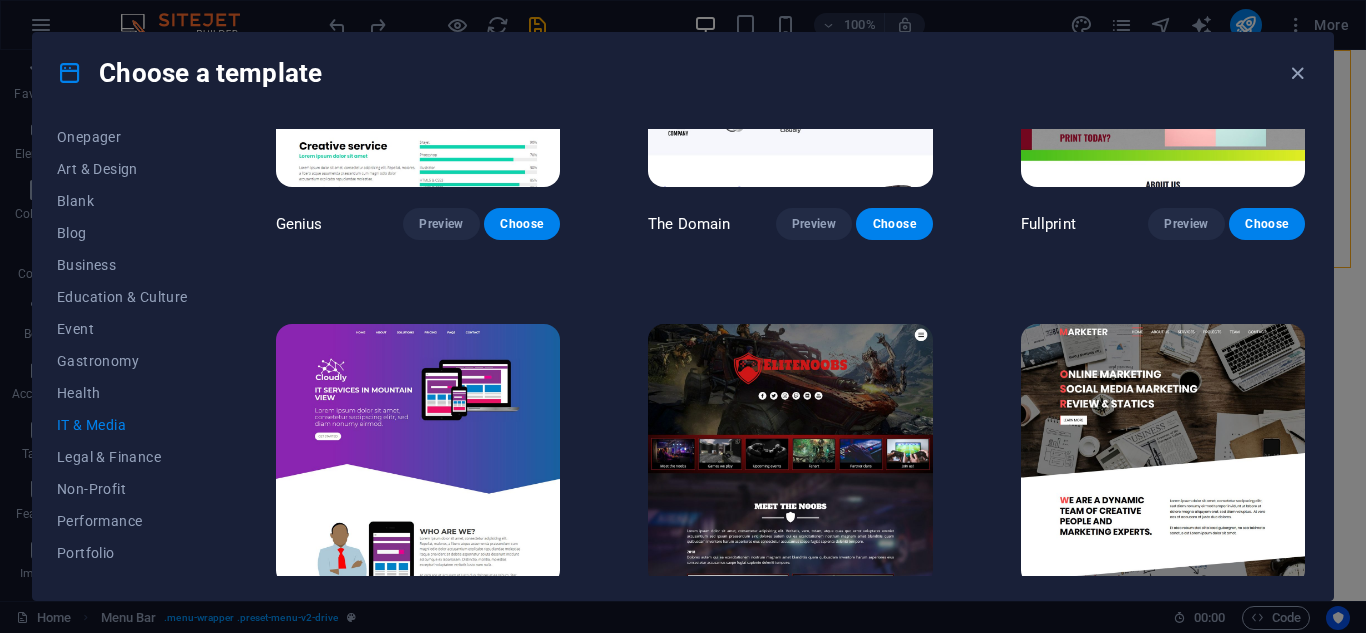 scroll, scrollTop: 1060, scrollLeft: 0, axis: vertical 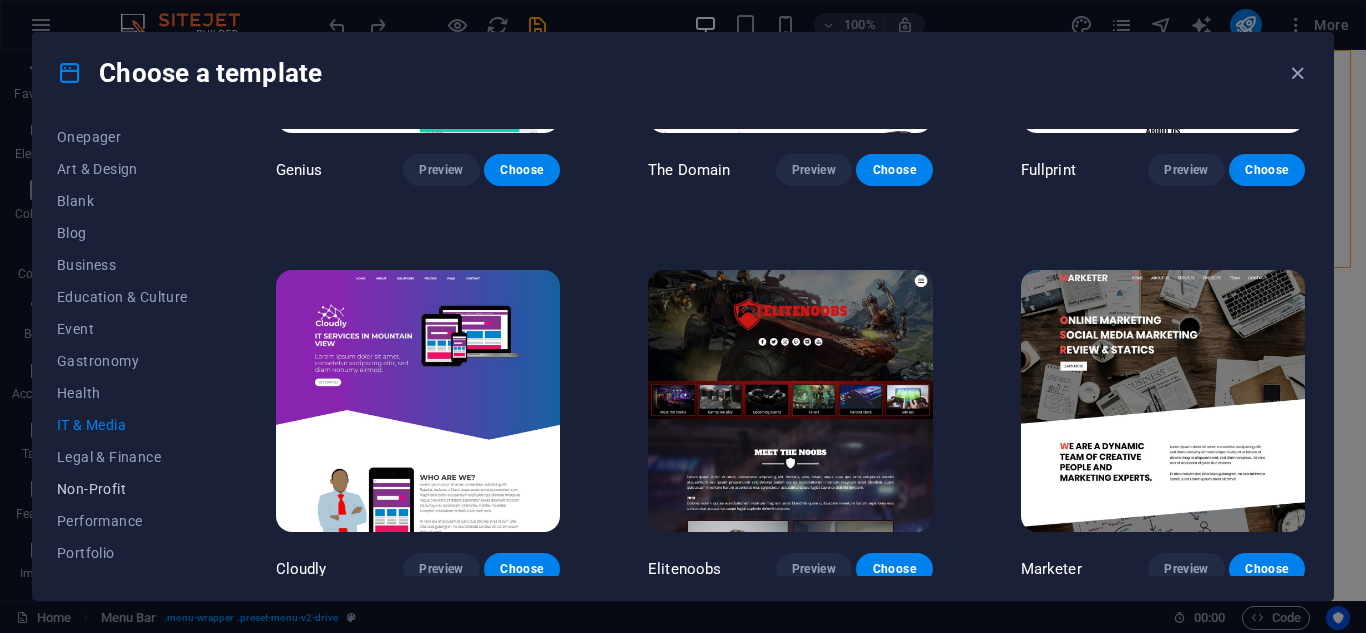 click on "Non-Profit" at bounding box center [122, 489] 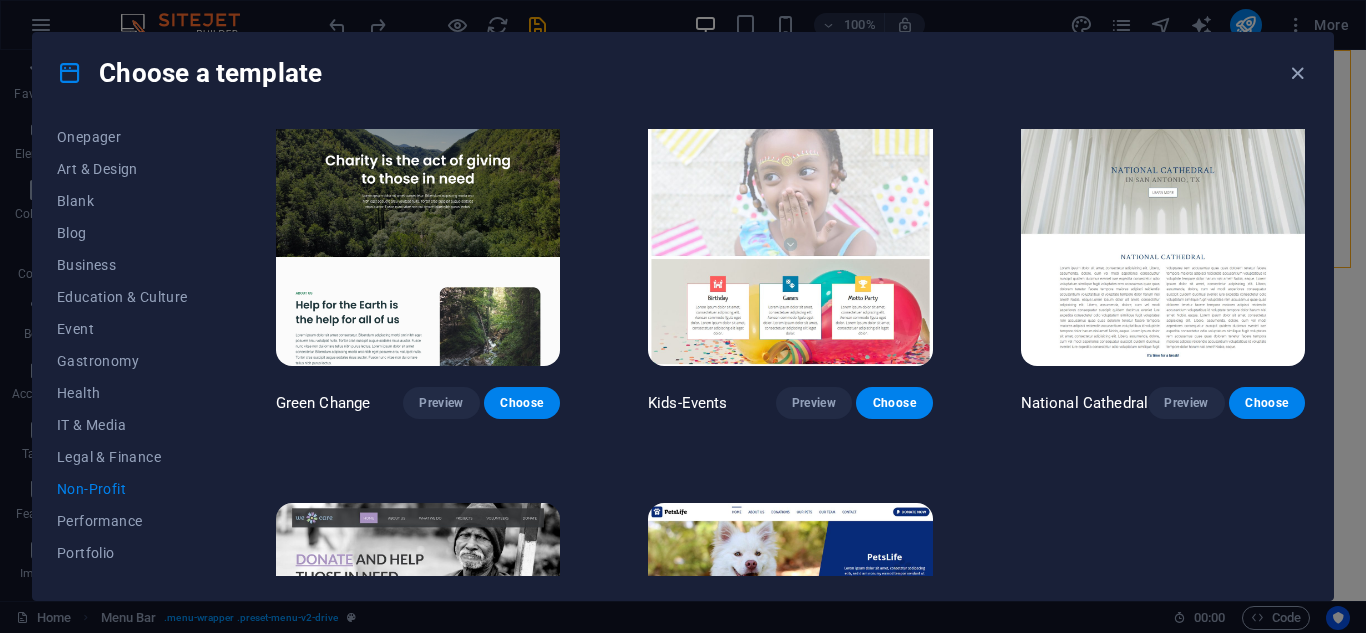scroll, scrollTop: 0, scrollLeft: 0, axis: both 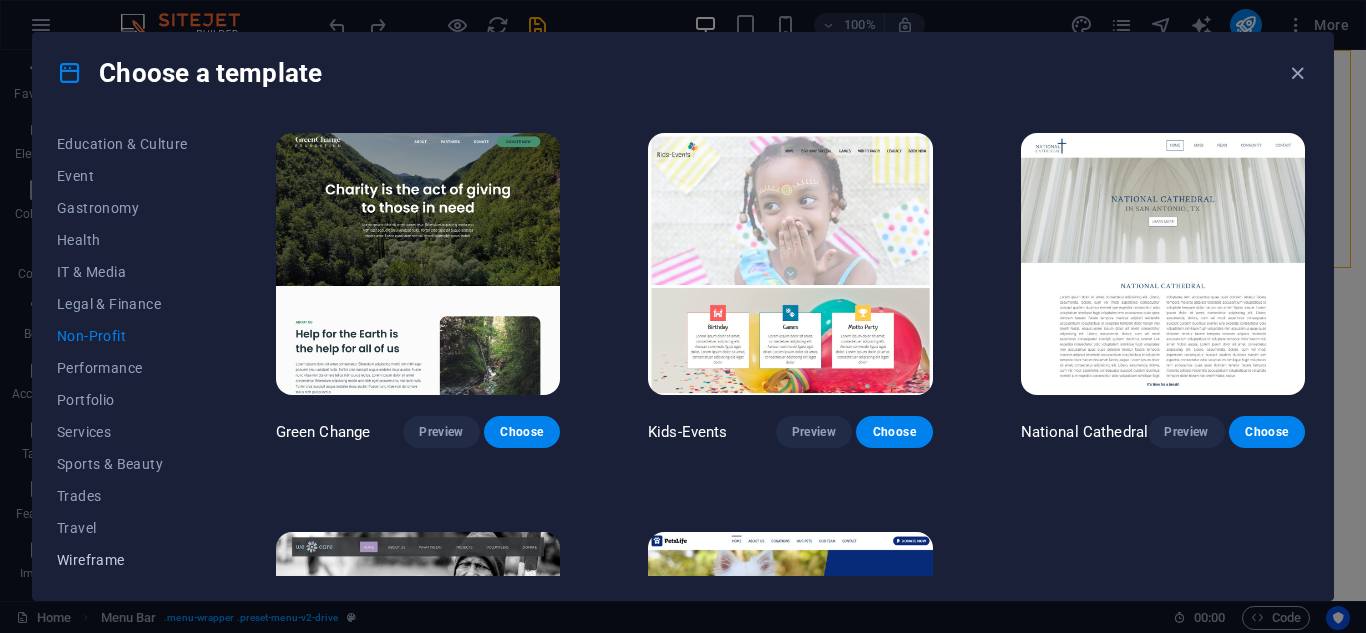 click on "Wireframe" at bounding box center [122, 560] 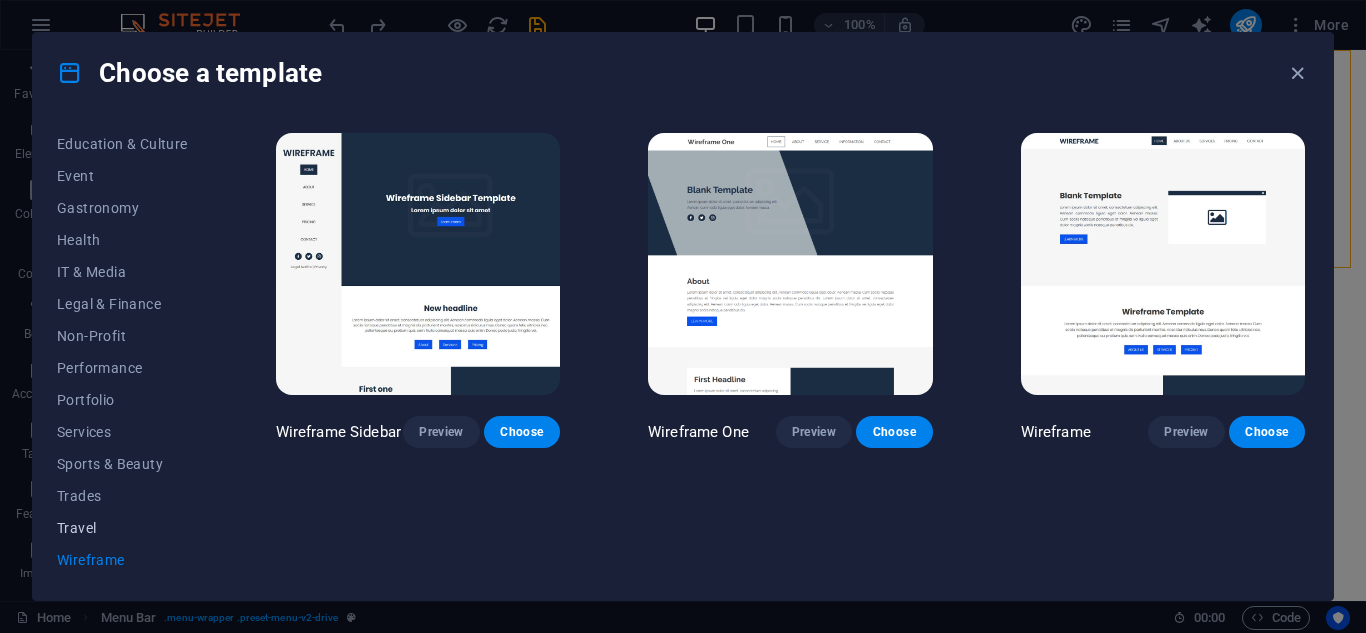 click on "Travel" at bounding box center (122, 528) 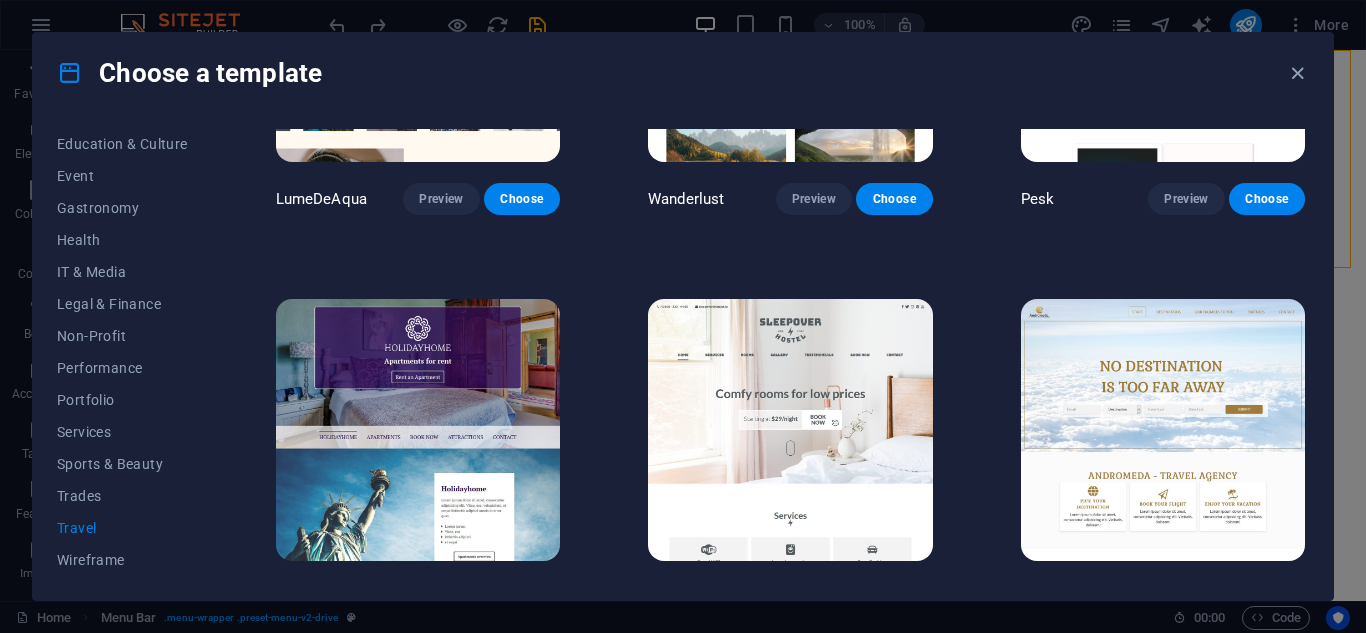 scroll, scrollTop: 300, scrollLeft: 0, axis: vertical 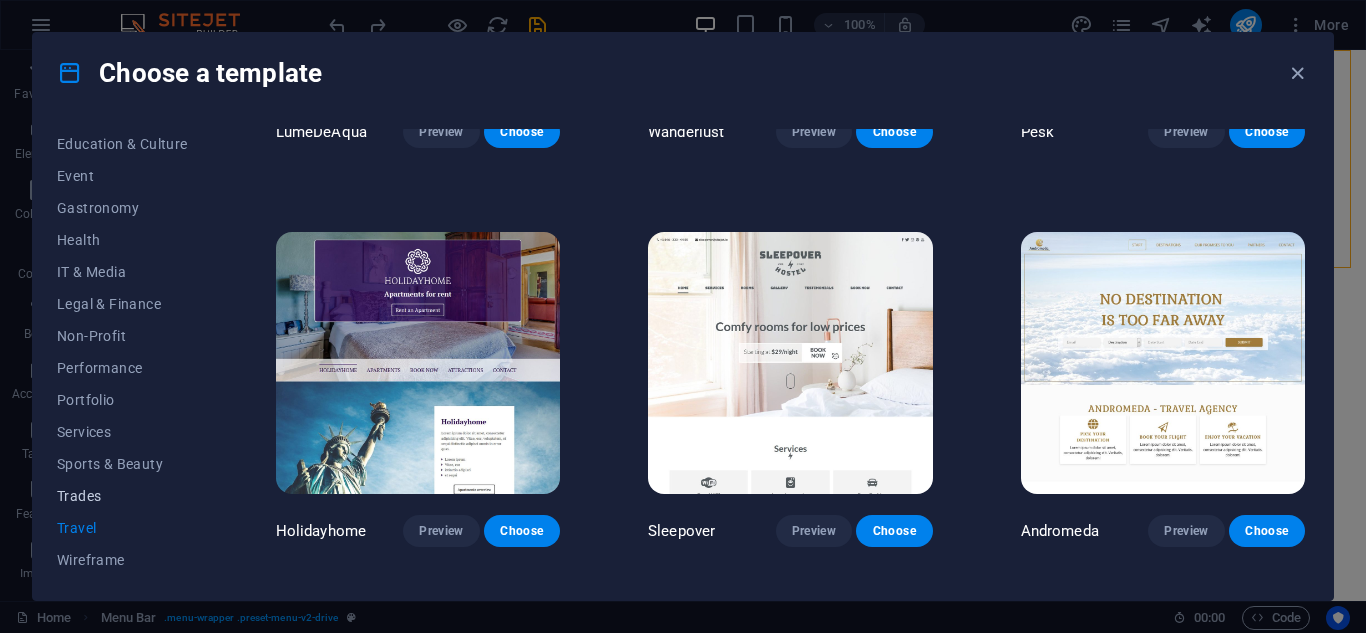click on "Trades" at bounding box center (122, 496) 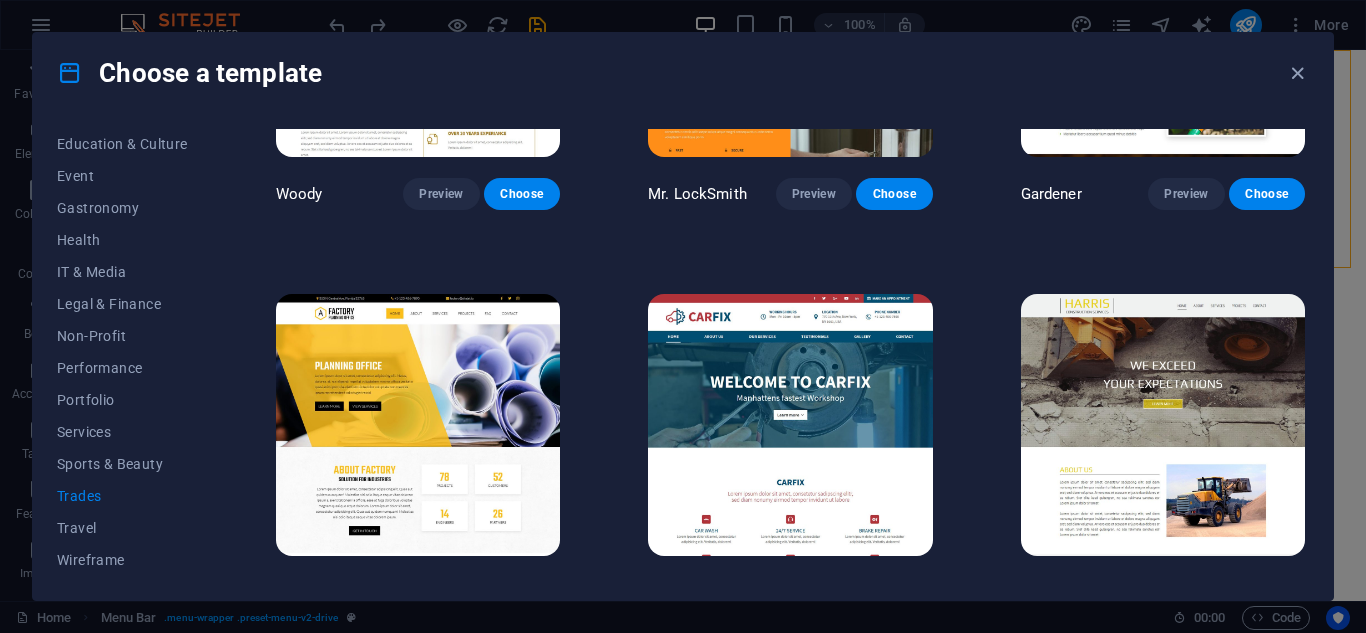 scroll, scrollTop: 663, scrollLeft: 0, axis: vertical 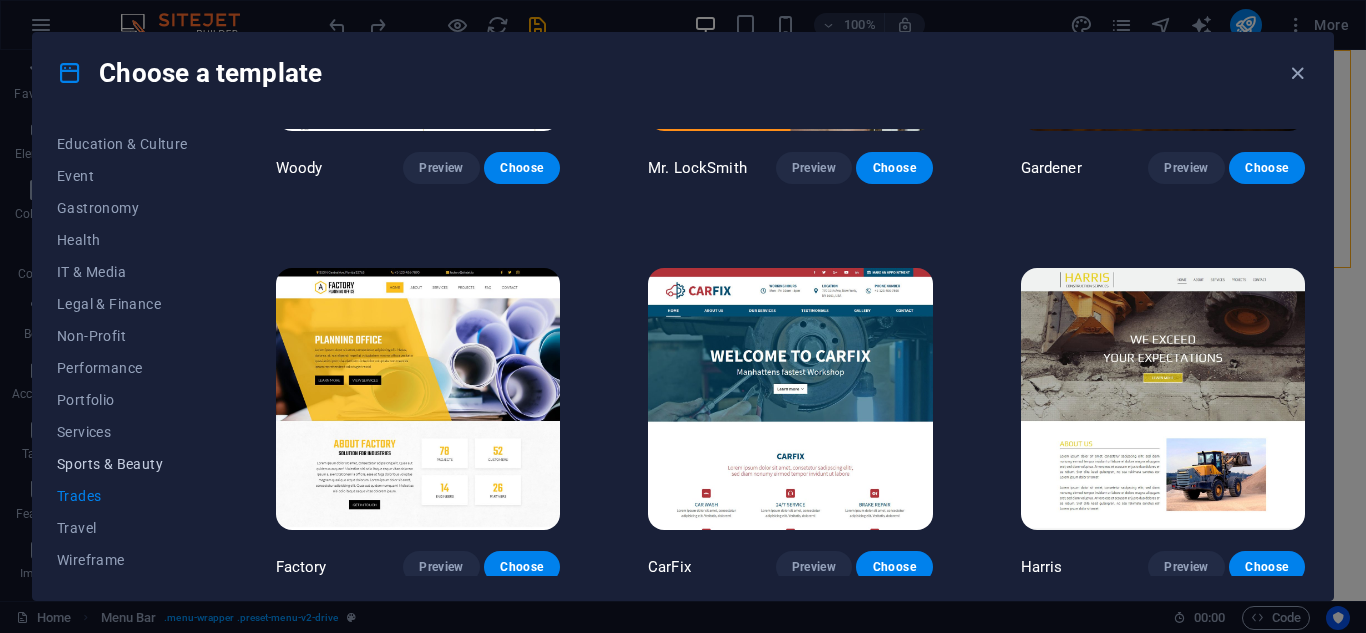 click on "Sports & Beauty" at bounding box center (122, 464) 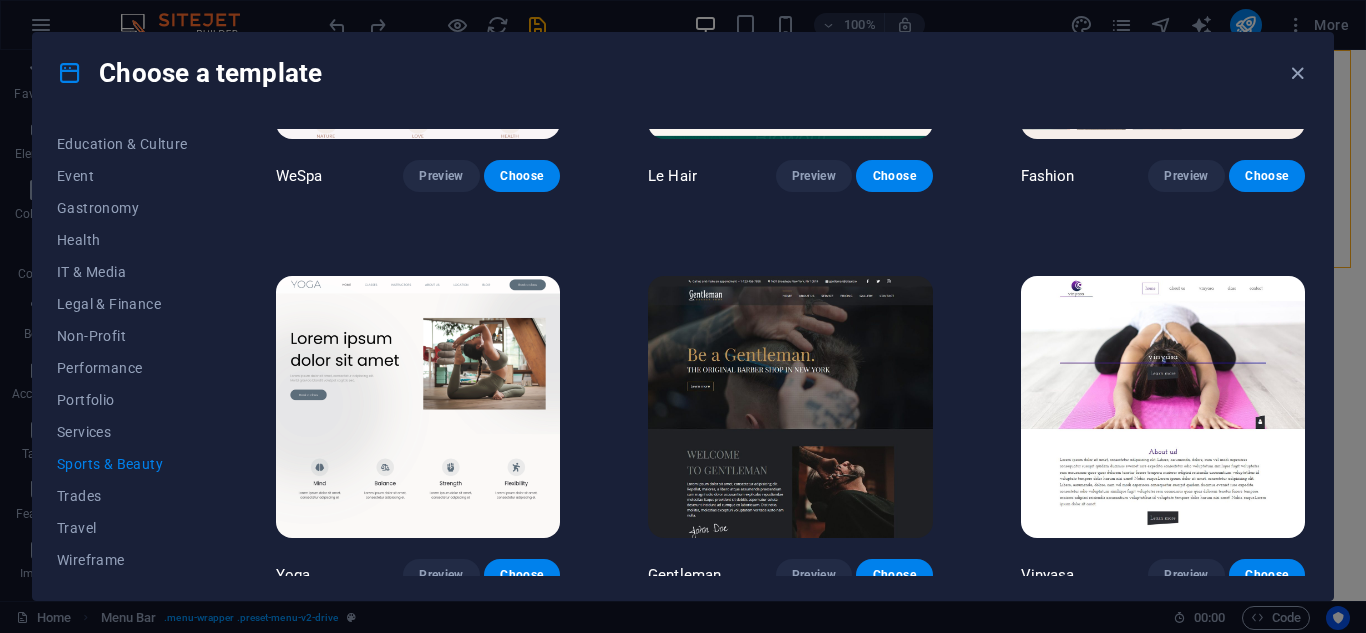 scroll, scrollTop: 663, scrollLeft: 0, axis: vertical 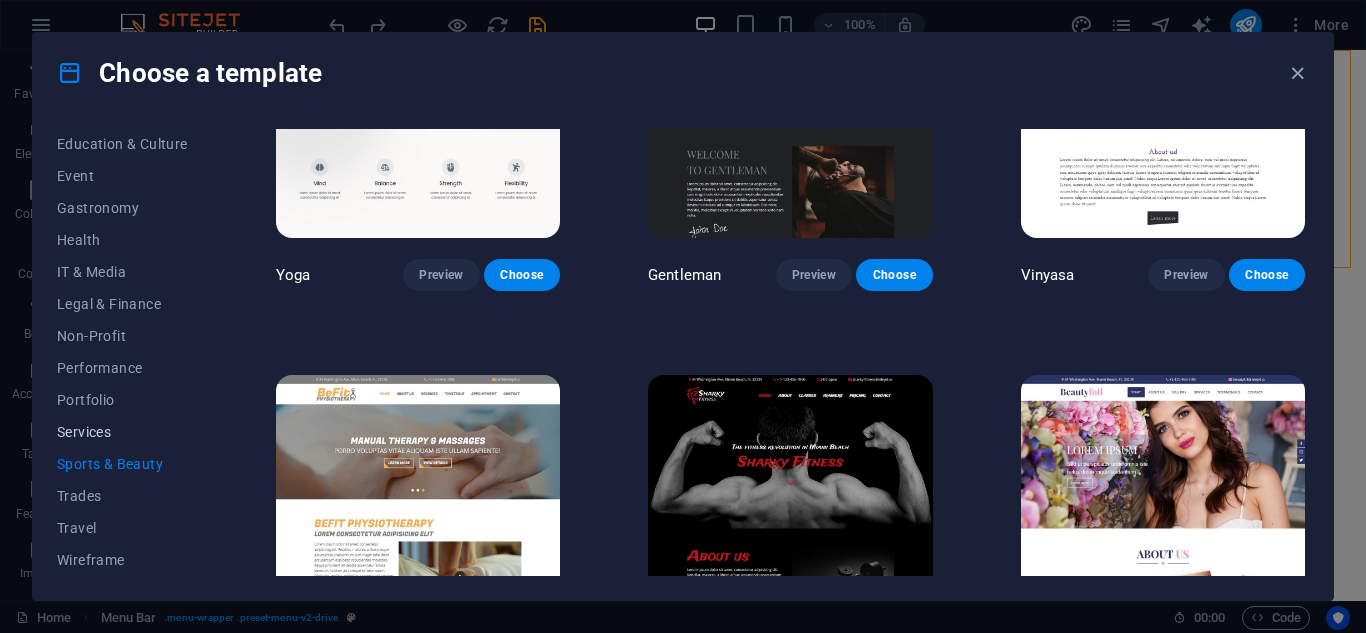 click on "Services" at bounding box center [122, 432] 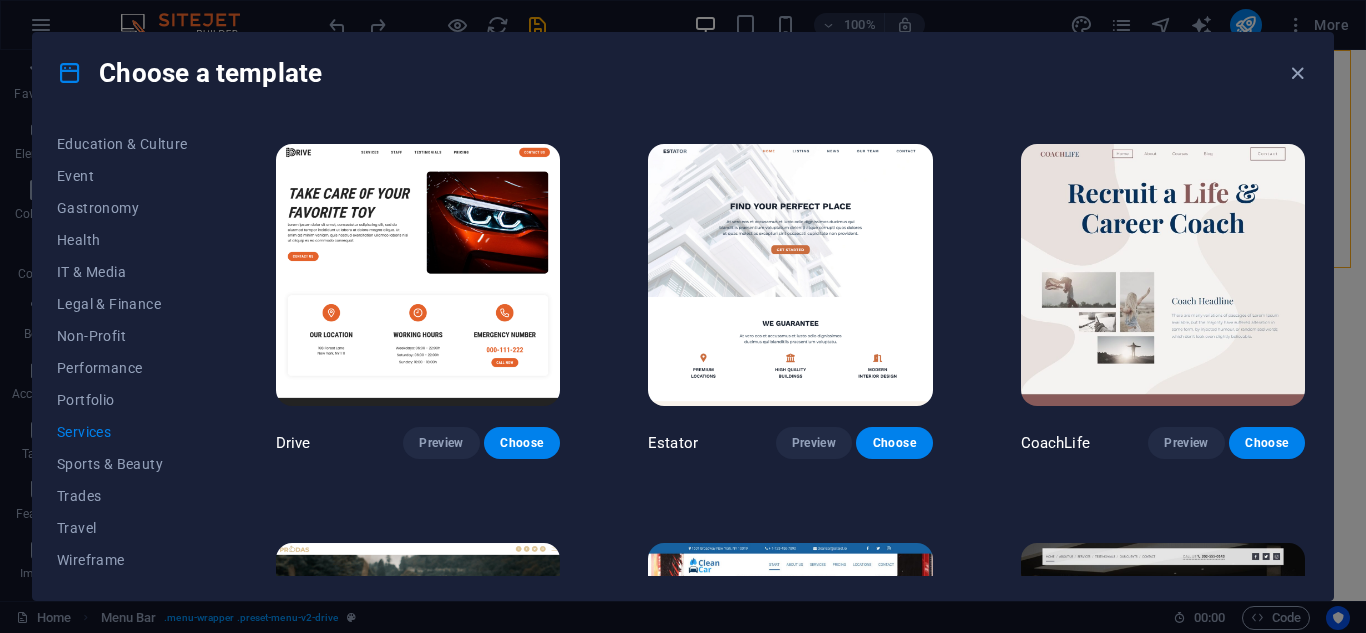 scroll, scrollTop: 763, scrollLeft: 0, axis: vertical 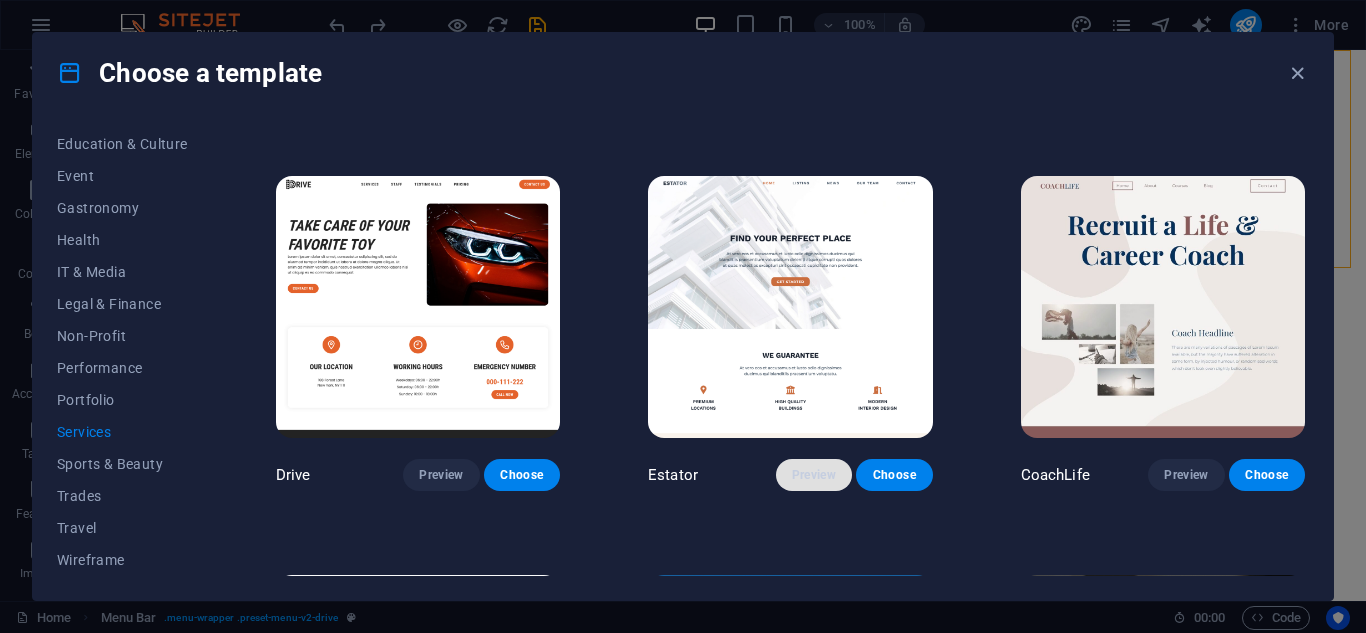 click on "Preview" at bounding box center (814, 475) 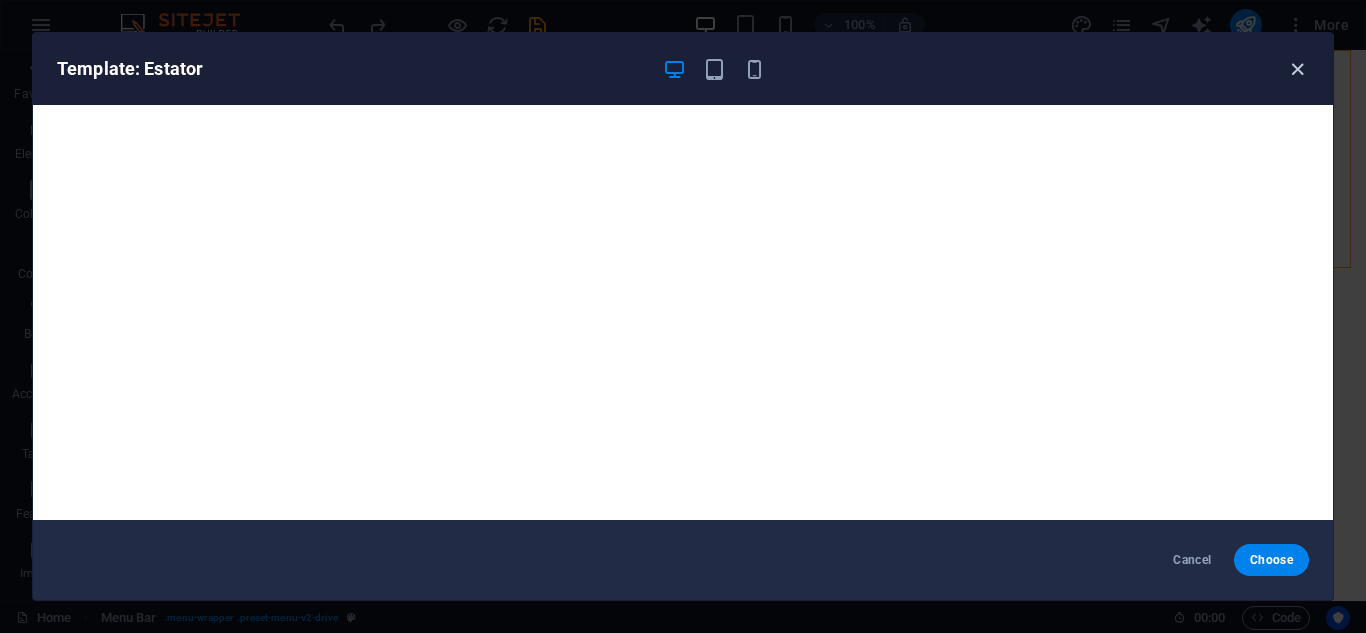 click at bounding box center (1297, 69) 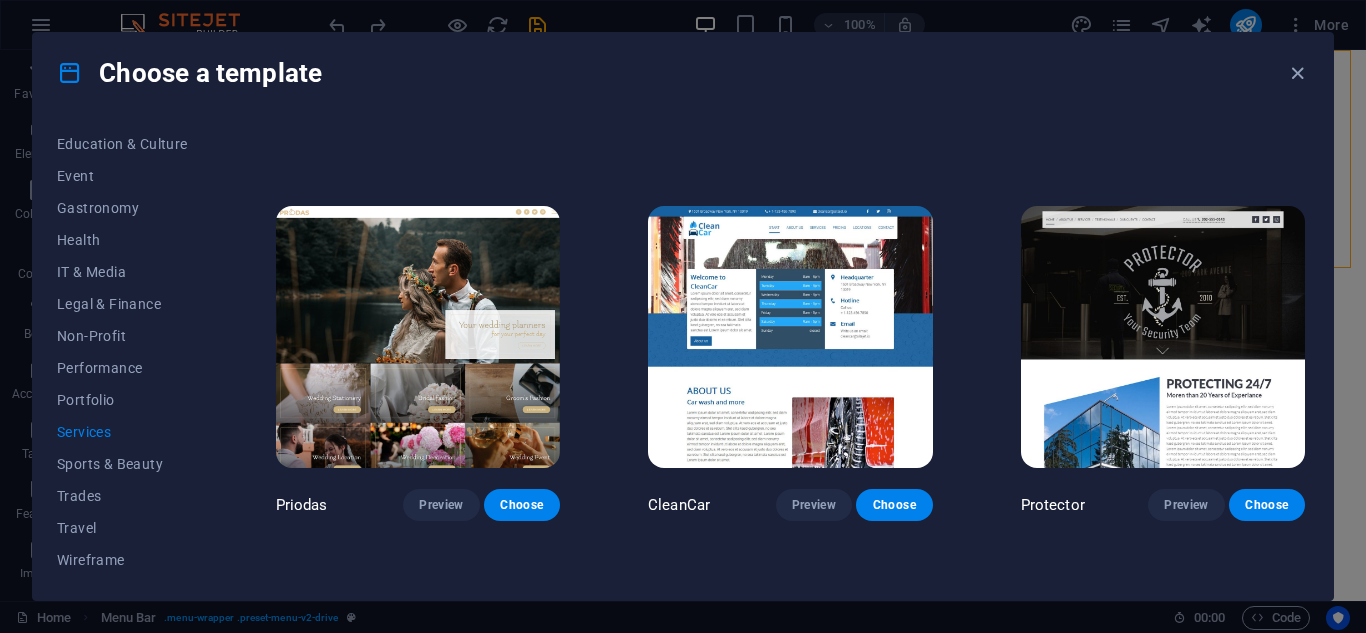 scroll, scrollTop: 1163, scrollLeft: 0, axis: vertical 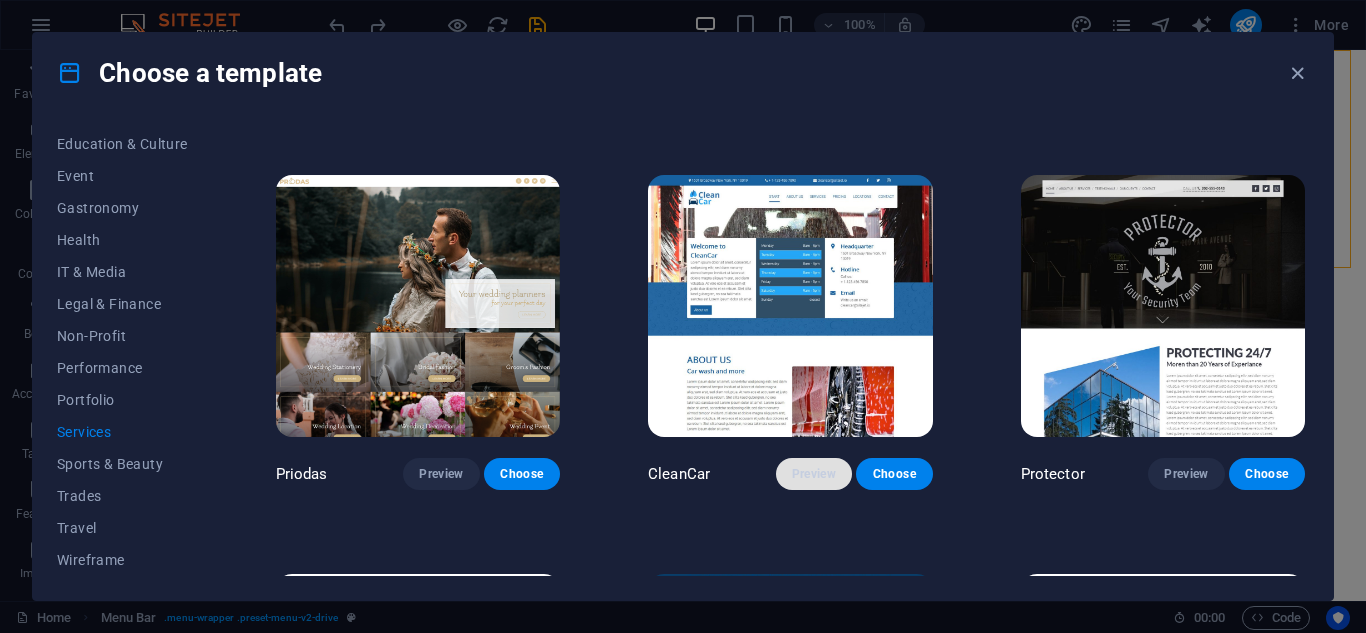 click on "Preview" at bounding box center [814, 474] 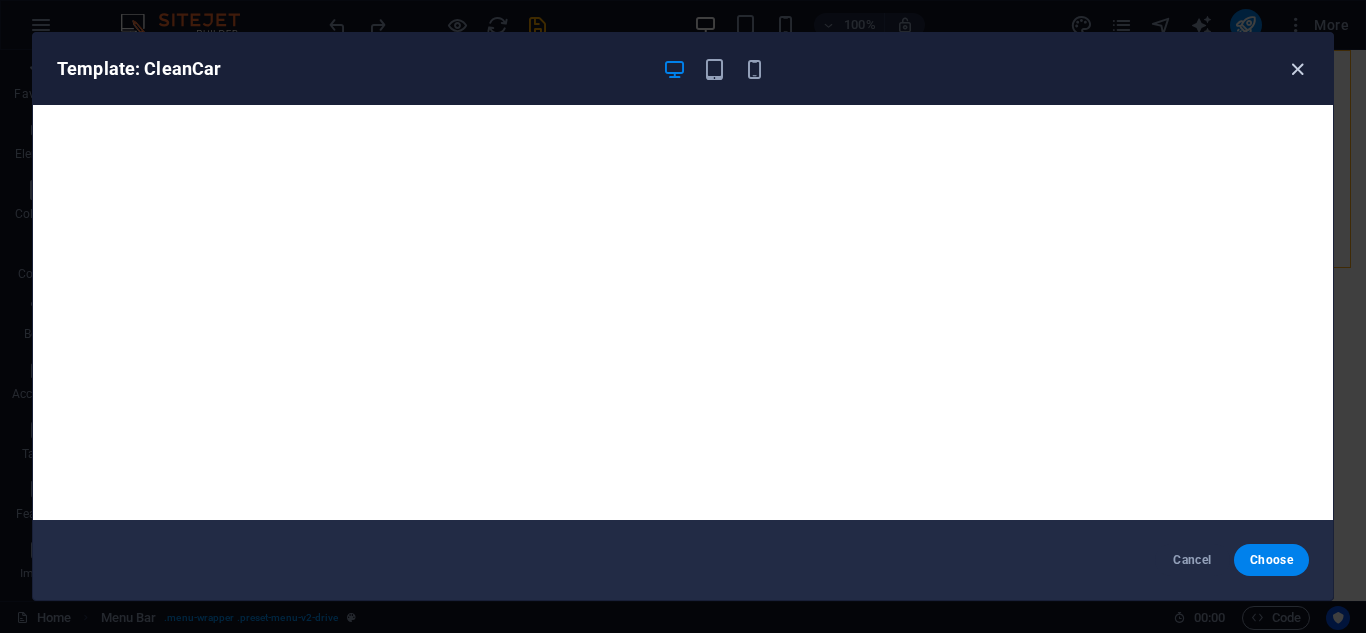 click at bounding box center (1297, 69) 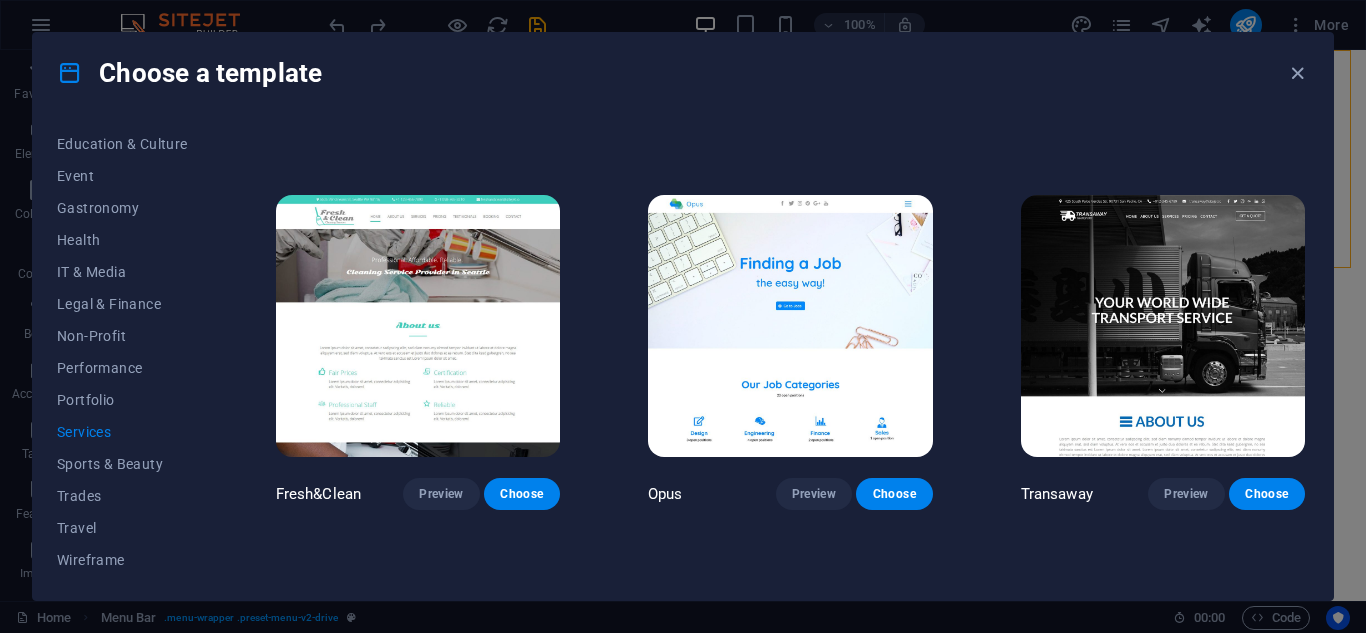 scroll, scrollTop: 1963, scrollLeft: 0, axis: vertical 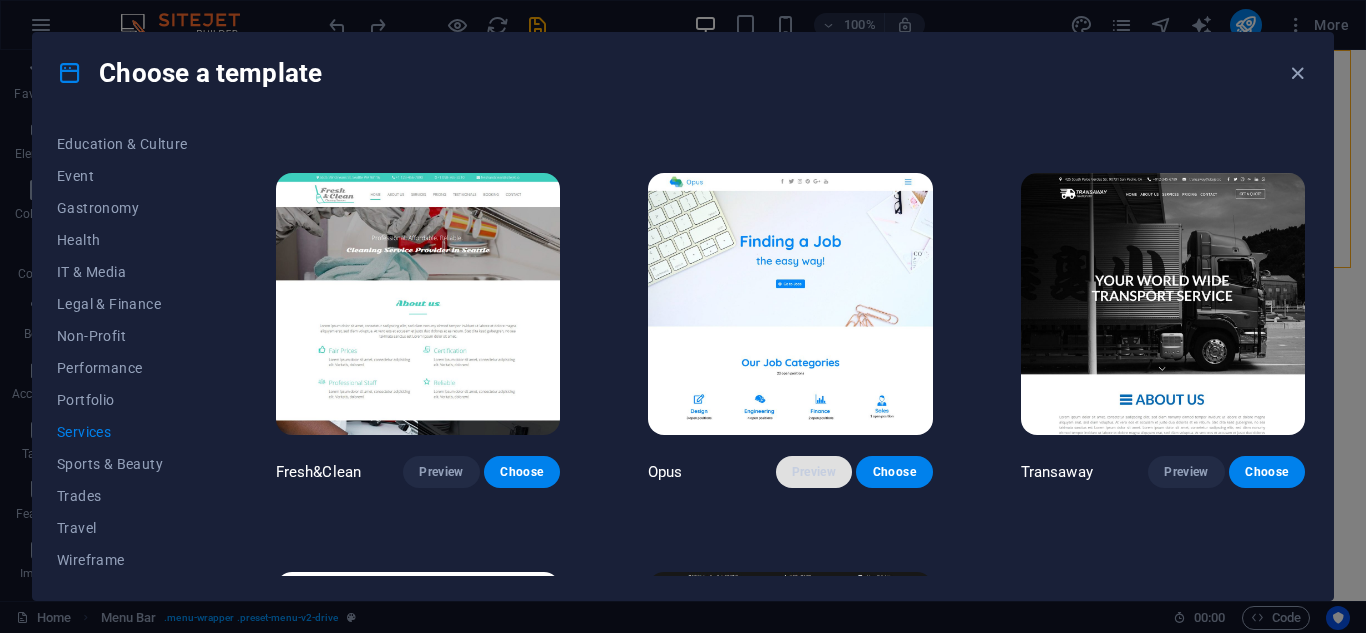 click on "Preview" at bounding box center [814, 472] 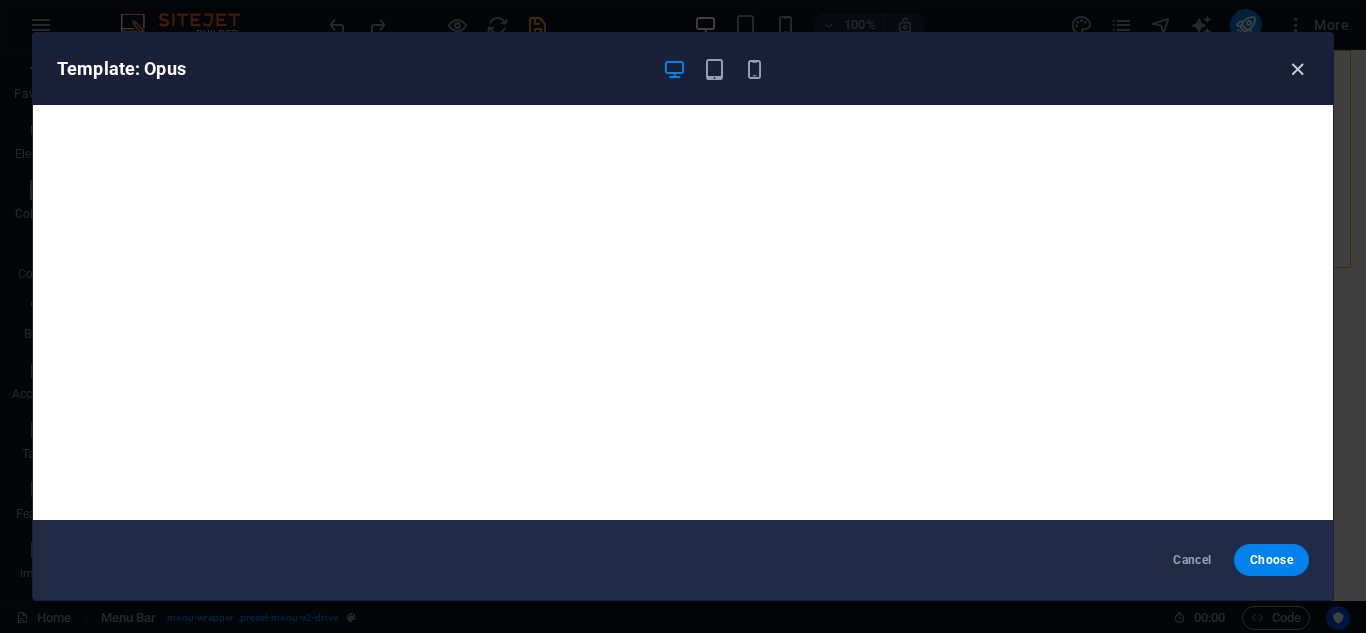 click at bounding box center (1297, 69) 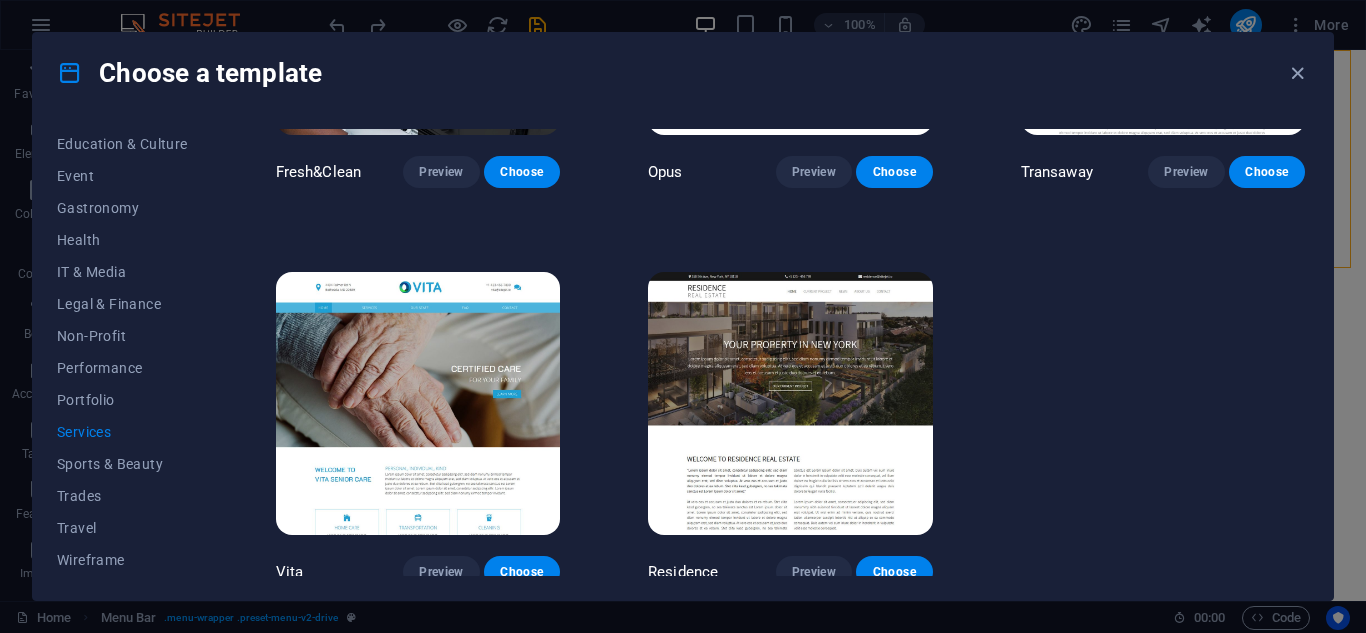 scroll, scrollTop: 2267, scrollLeft: 0, axis: vertical 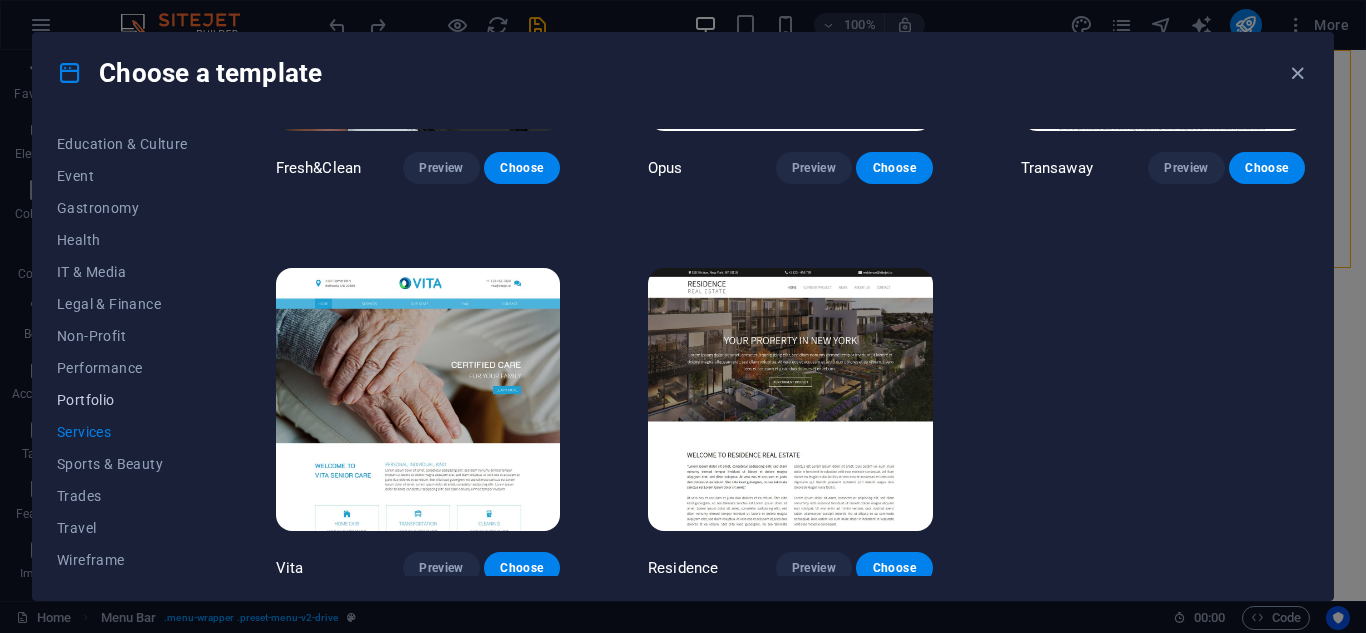 click on "Portfolio" at bounding box center (122, 400) 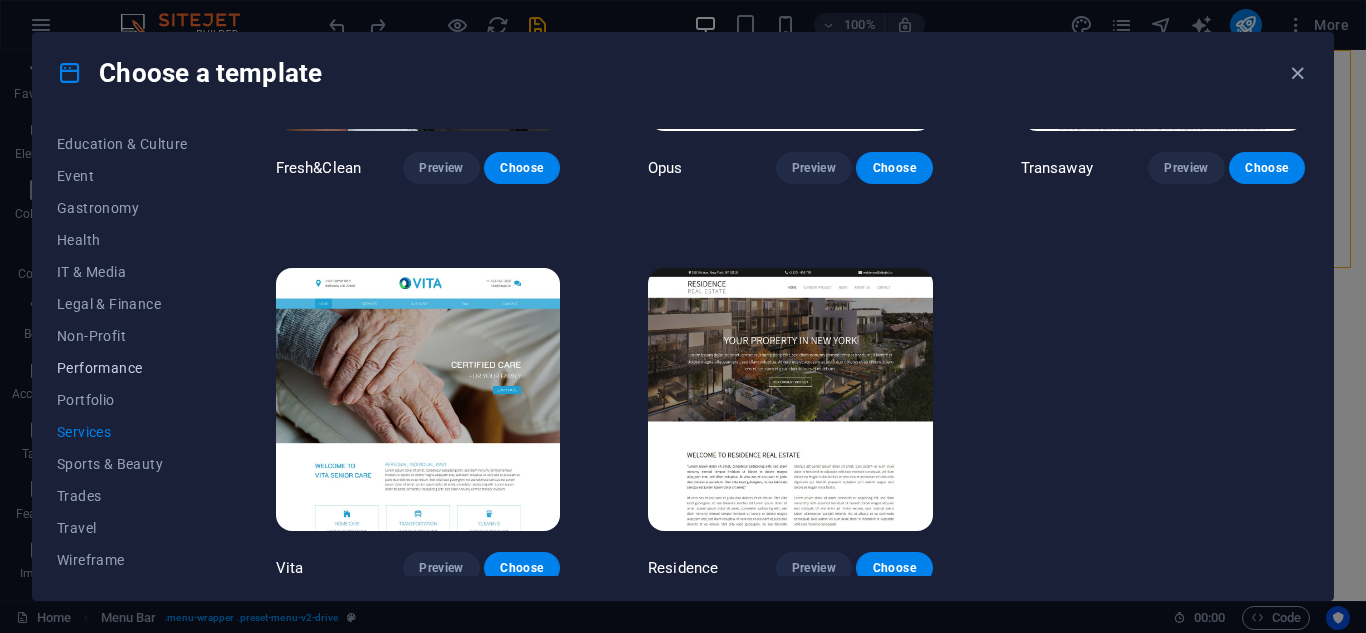 scroll, scrollTop: 671, scrollLeft: 0, axis: vertical 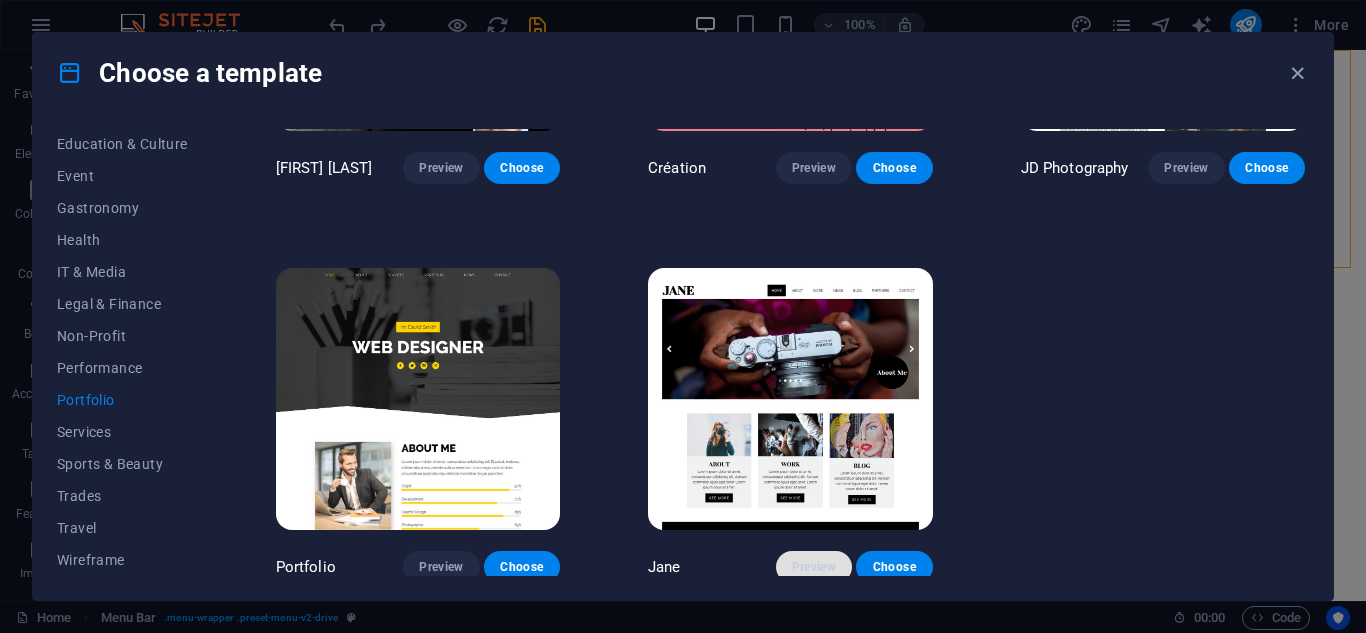 click on "Preview" at bounding box center (814, 567) 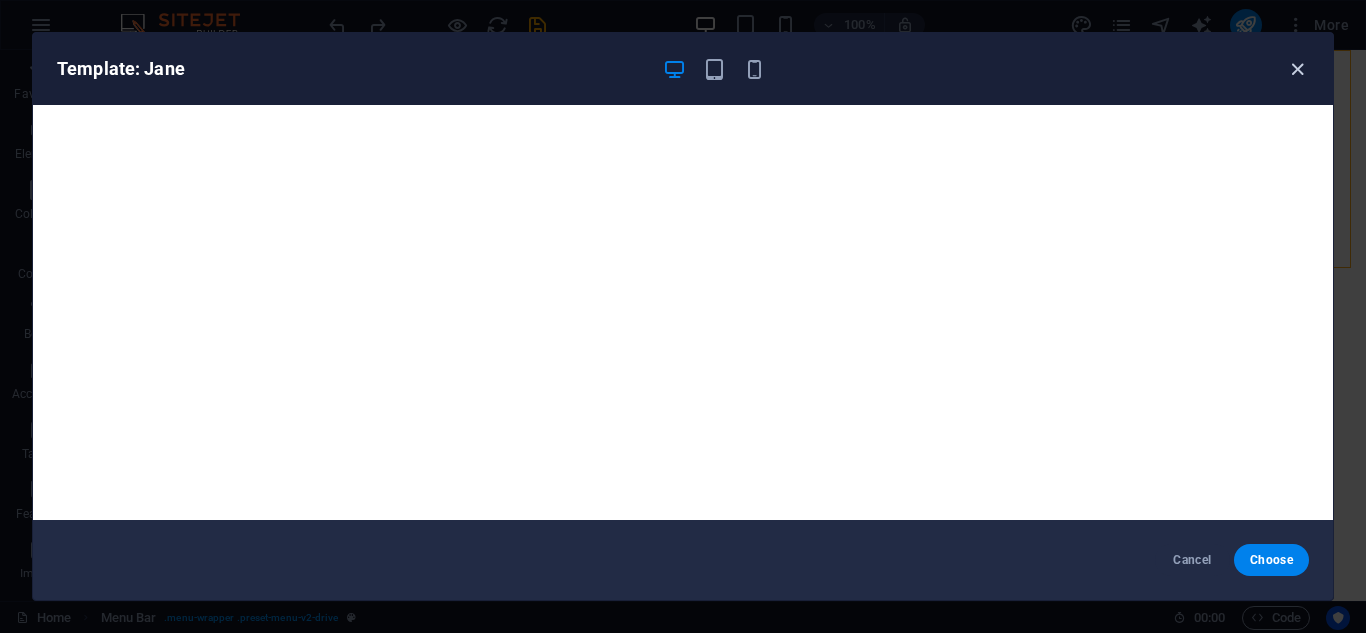 click at bounding box center (1297, 69) 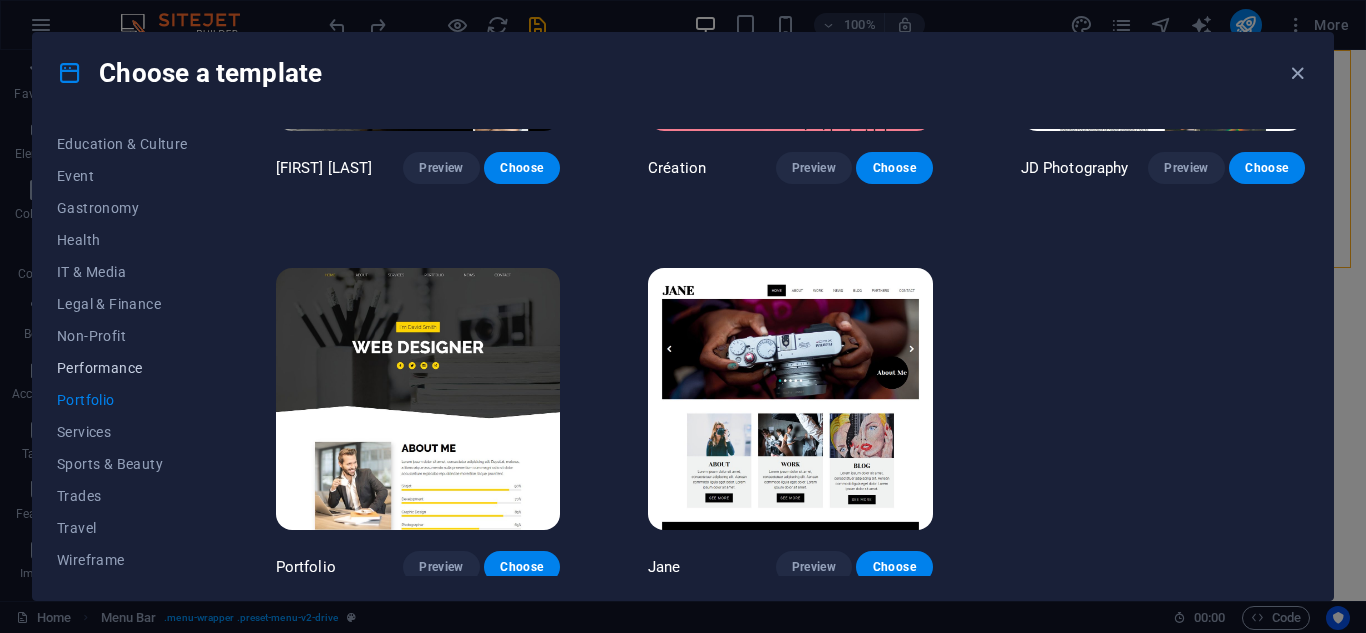 click on "Performance" at bounding box center [122, 368] 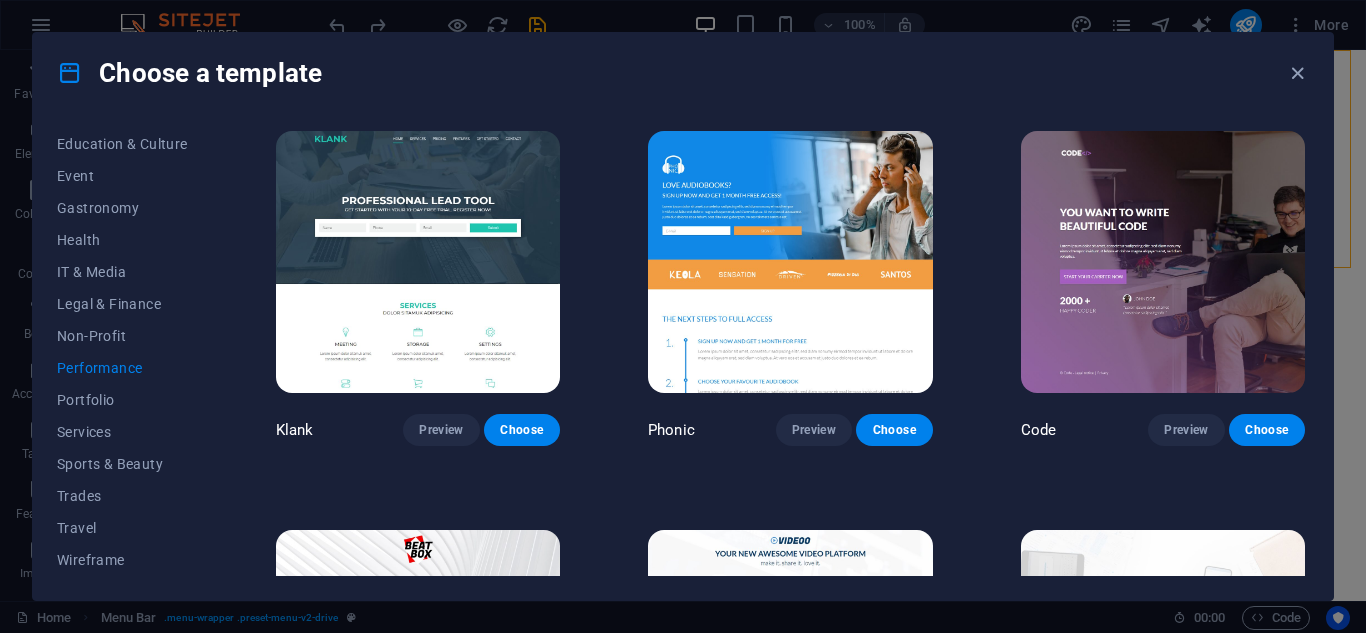 scroll, scrollTop: 0, scrollLeft: 0, axis: both 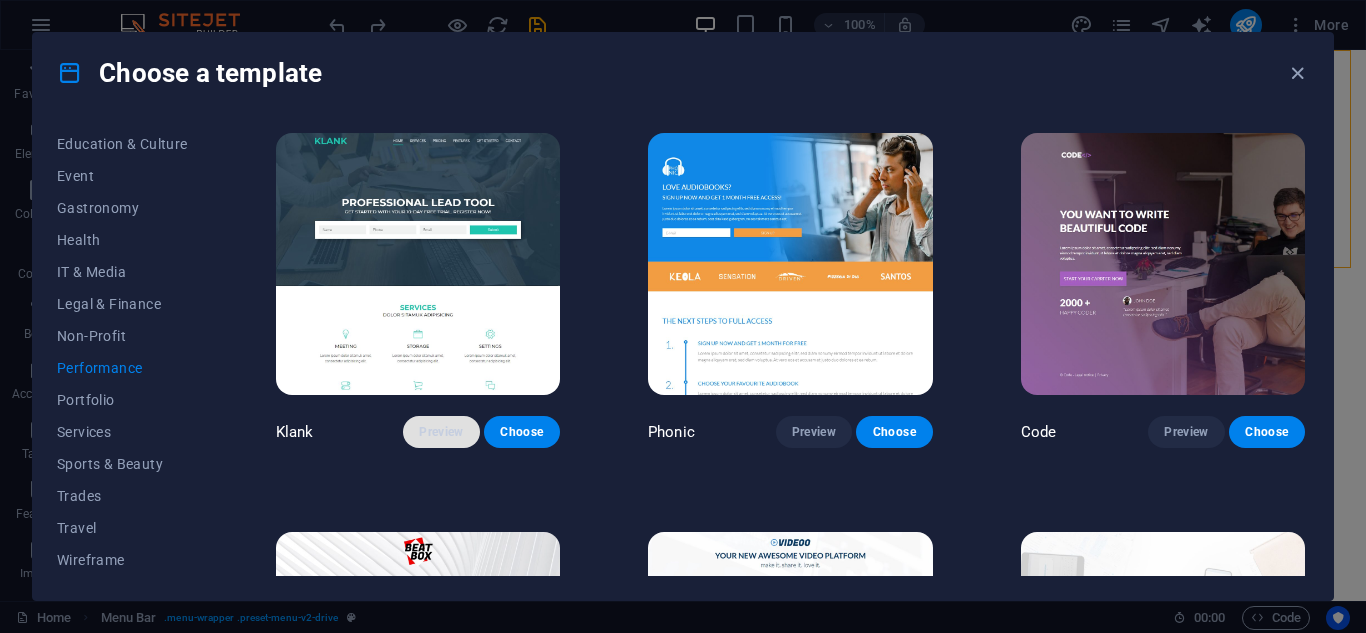 click on "Preview" at bounding box center [441, 432] 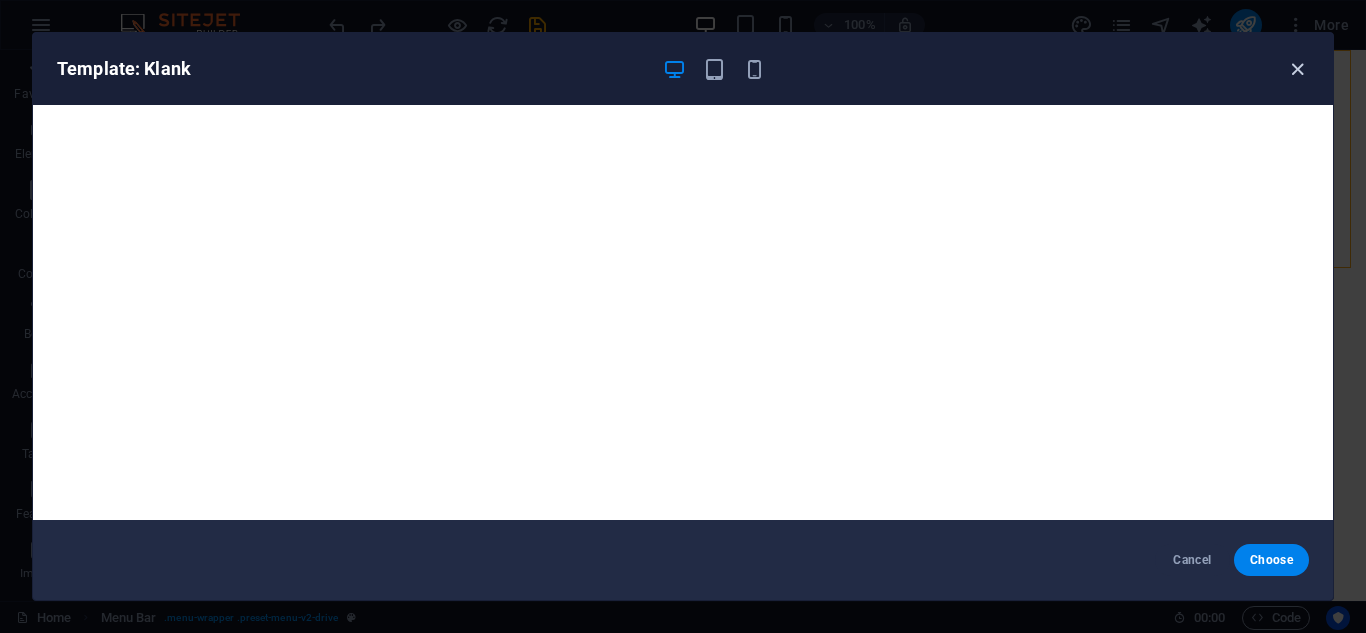 click at bounding box center (1297, 69) 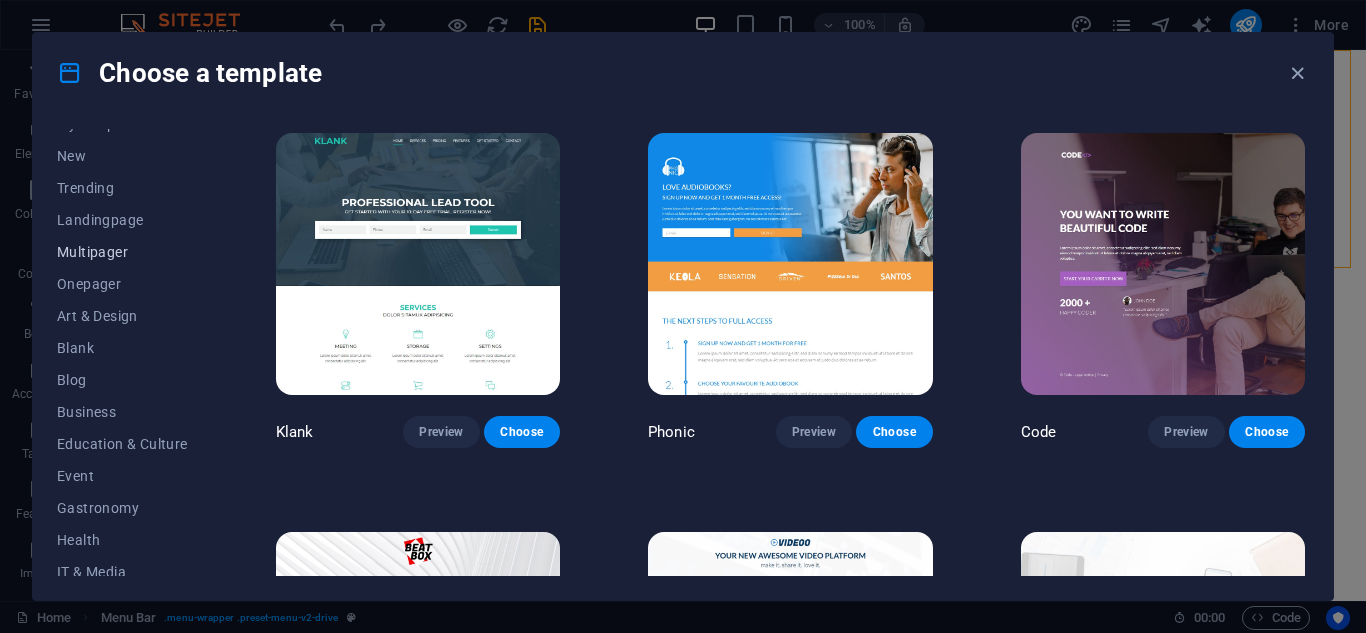 scroll, scrollTop: 0, scrollLeft: 0, axis: both 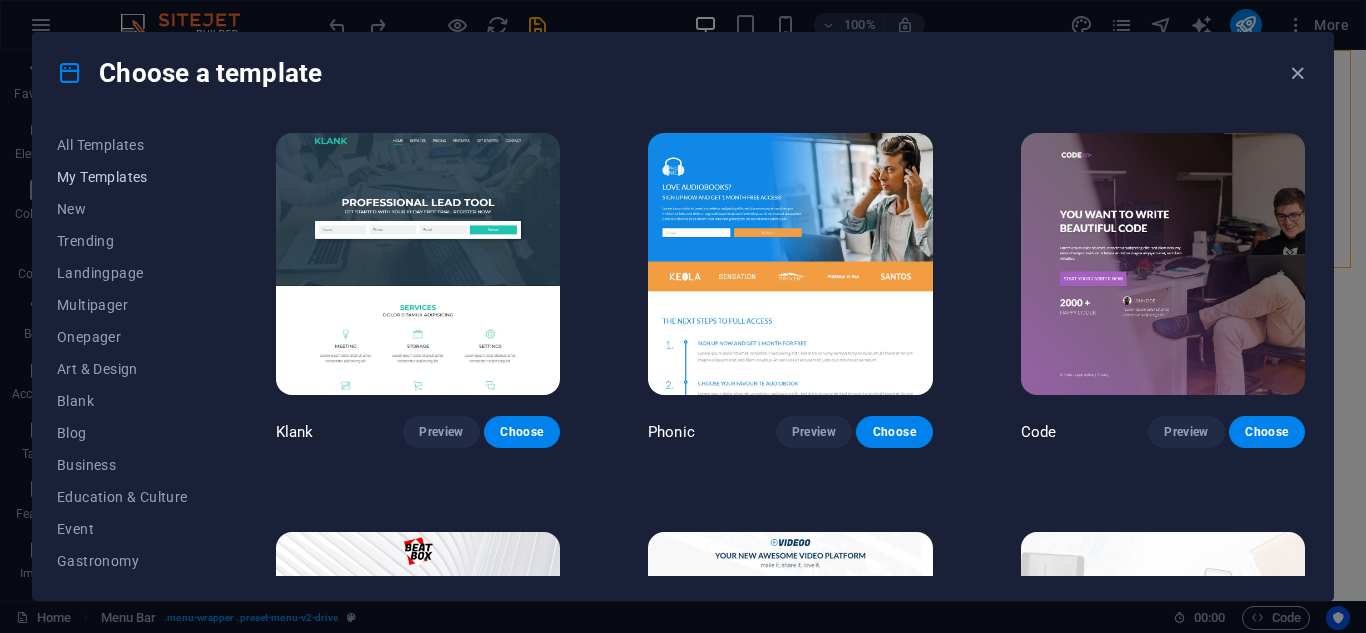 click on "My Templates" at bounding box center (122, 177) 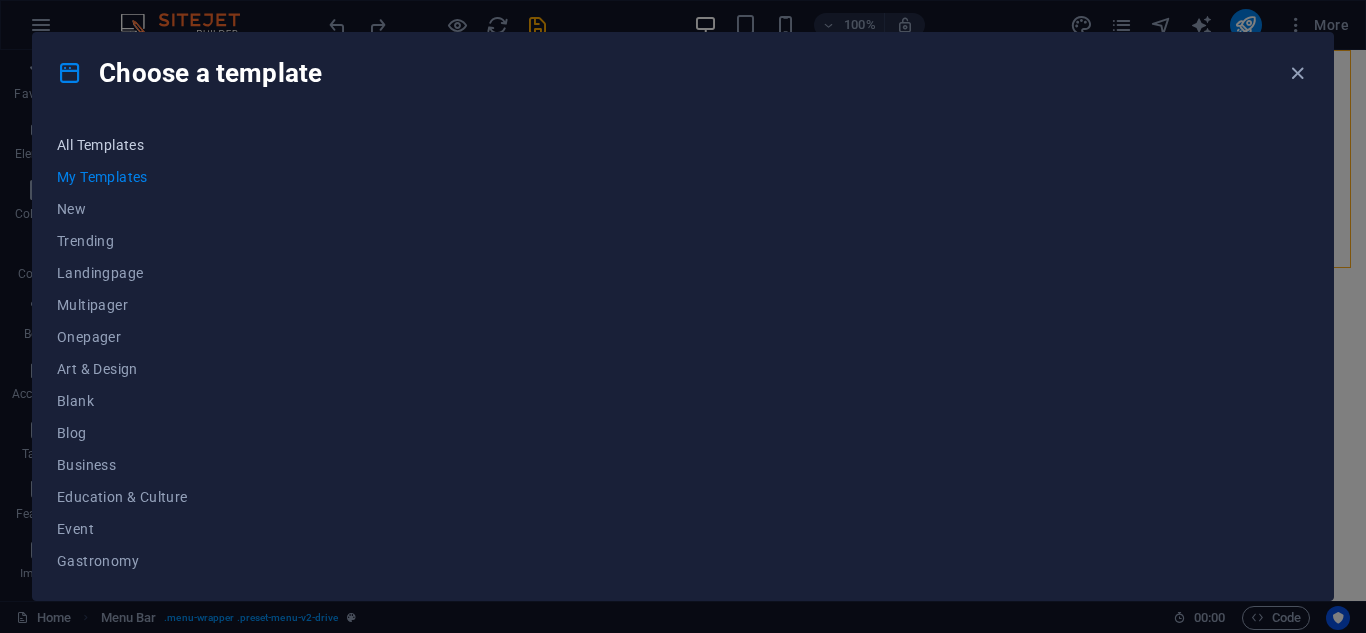 click on "All Templates" at bounding box center [122, 145] 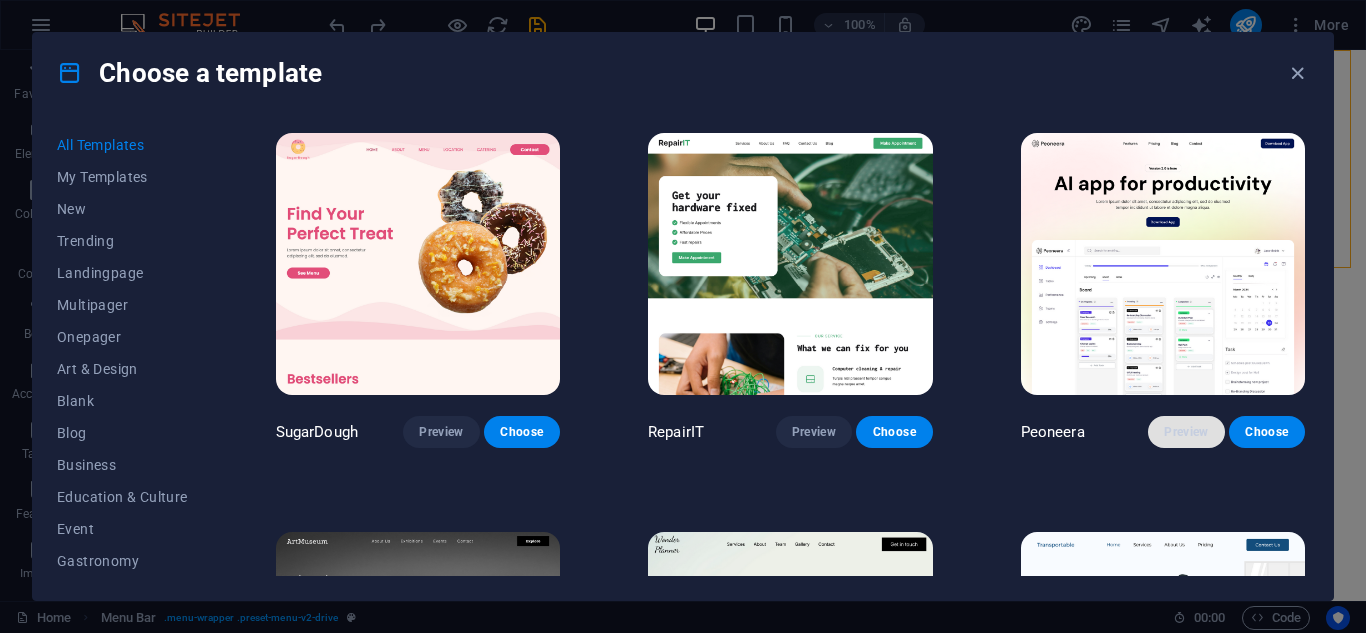 click on "Preview" at bounding box center [1186, 432] 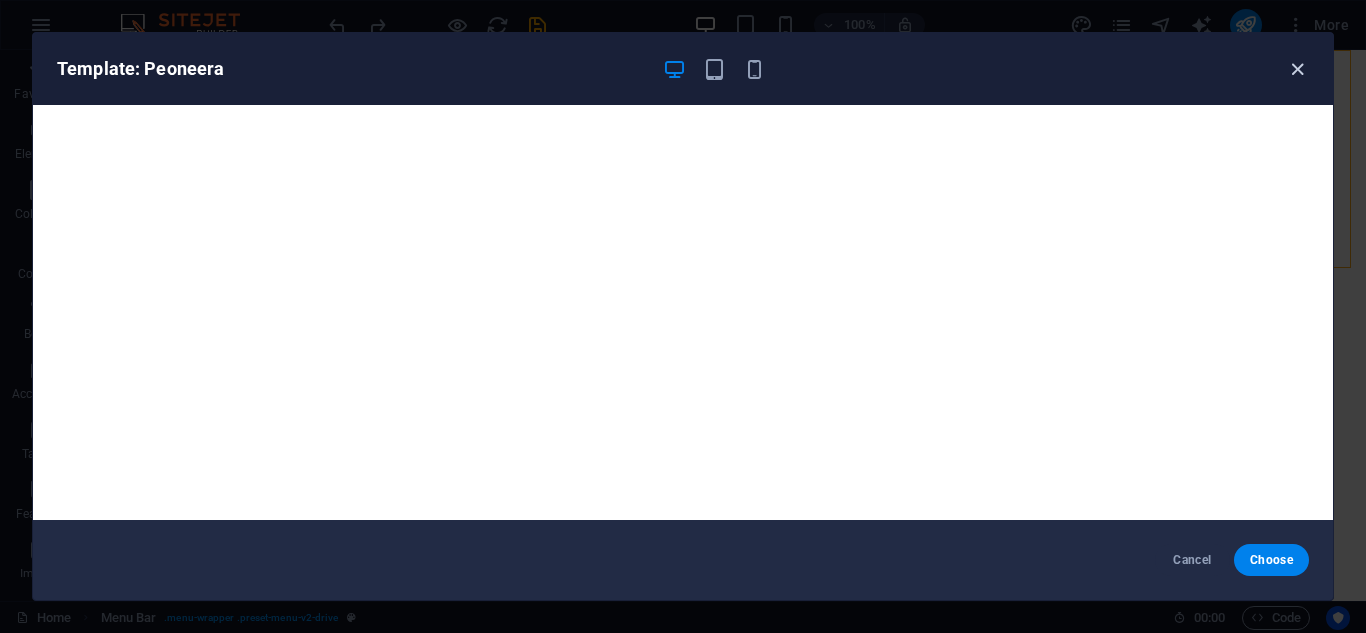 click at bounding box center [1297, 69] 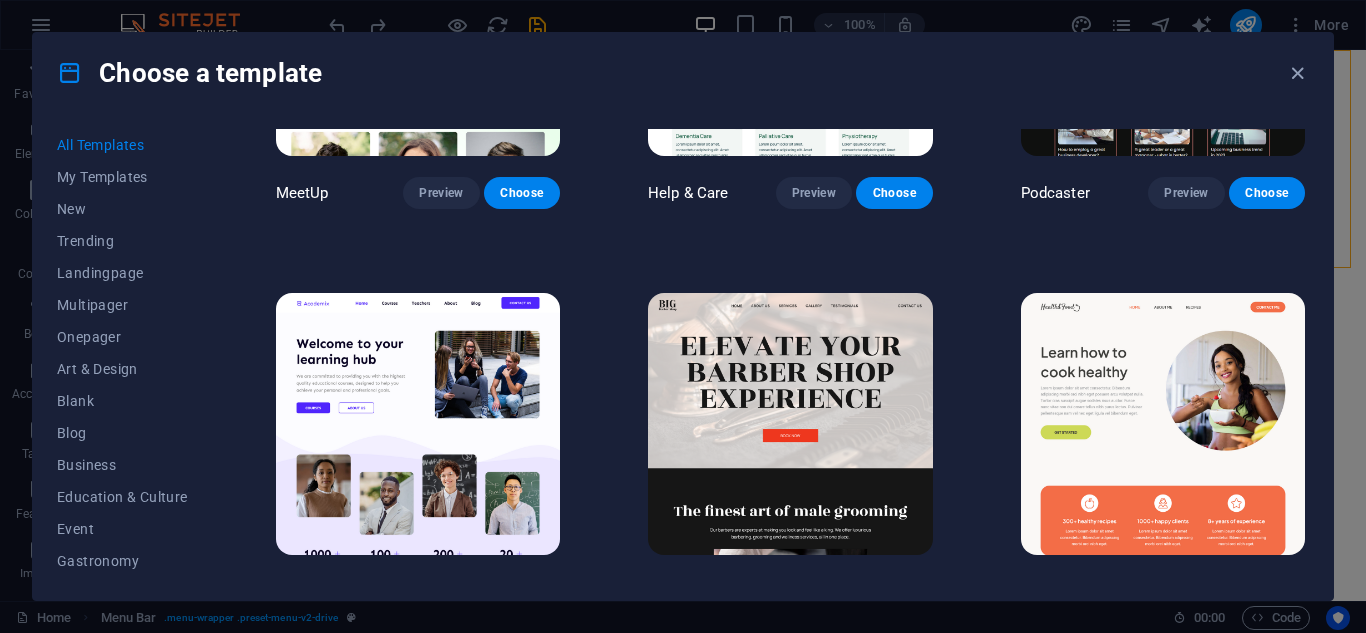 scroll, scrollTop: 1500, scrollLeft: 0, axis: vertical 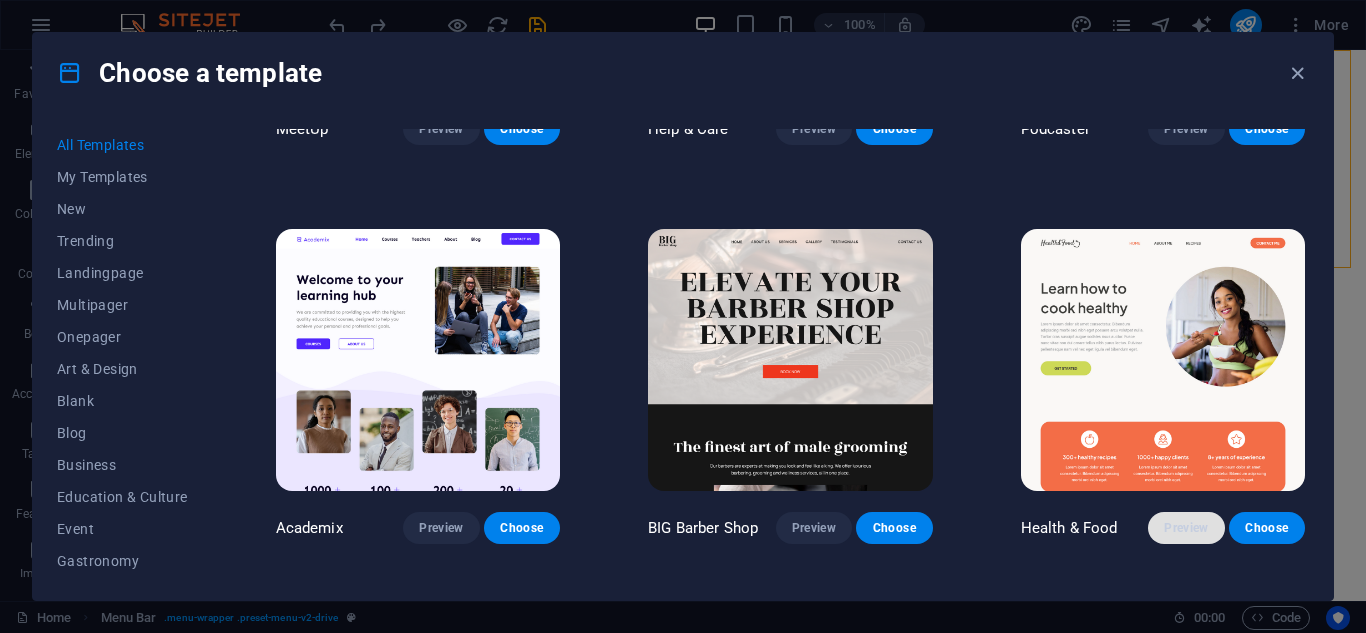 click on "Preview" at bounding box center [1186, 528] 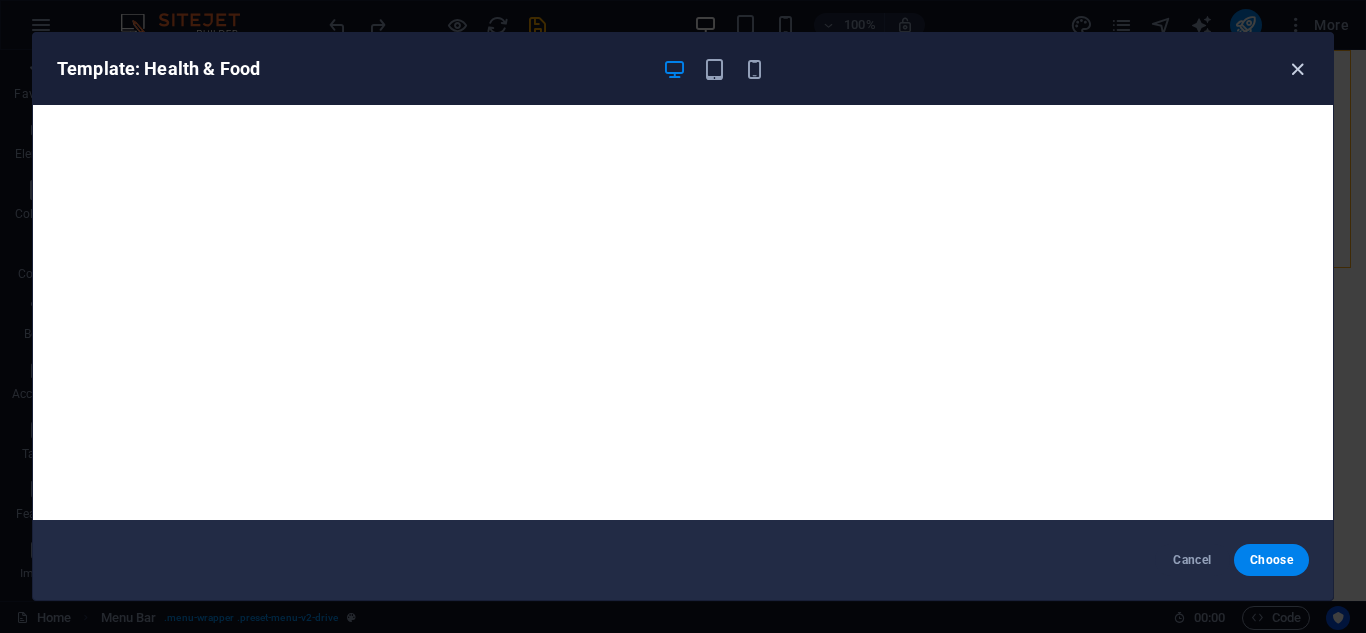 click at bounding box center [1297, 69] 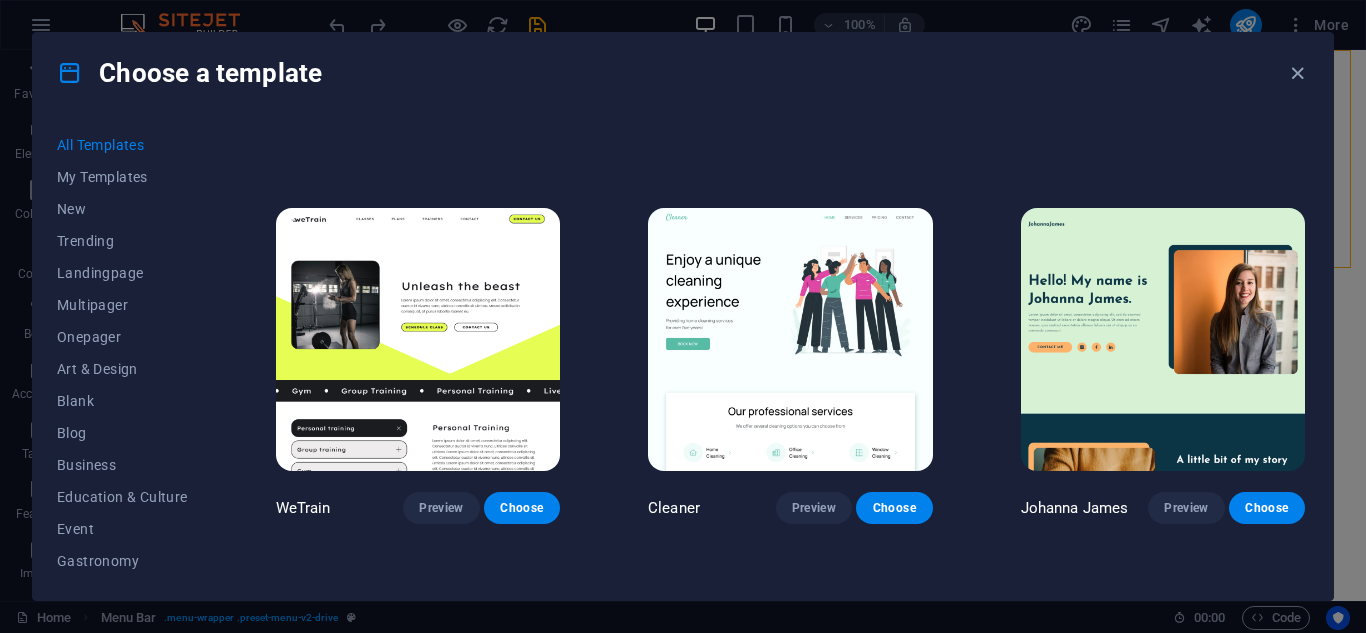scroll, scrollTop: 2400, scrollLeft: 0, axis: vertical 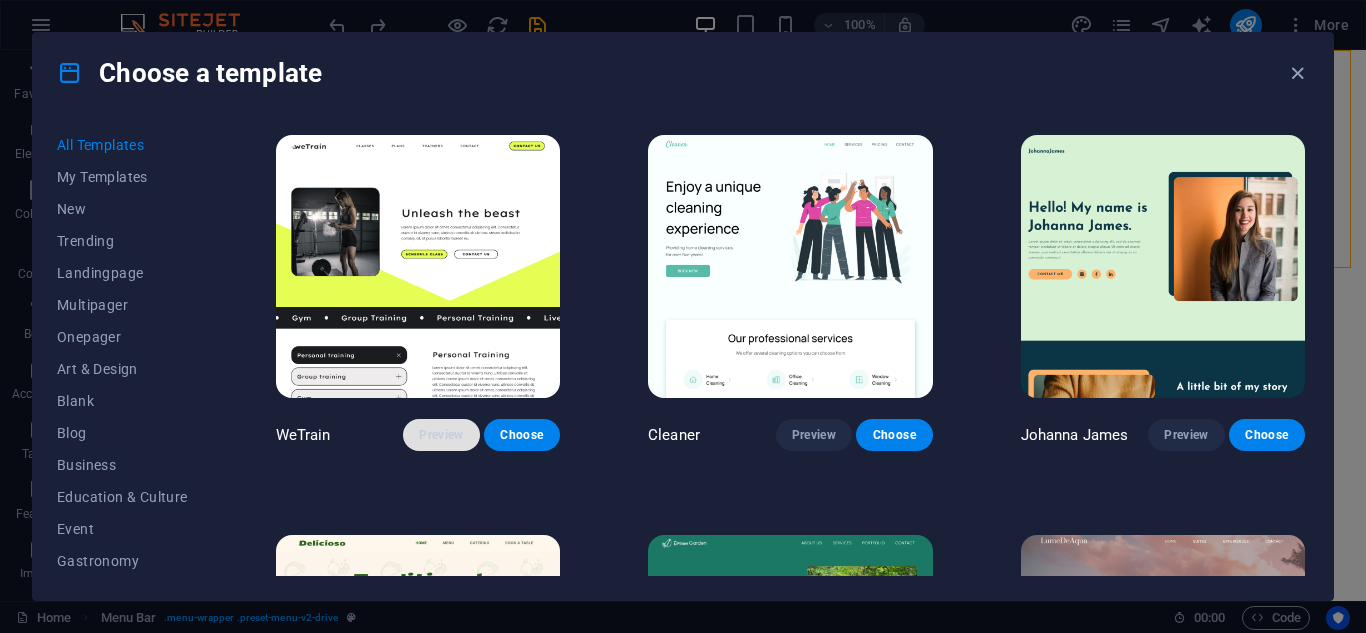 click on "Preview" at bounding box center (441, 435) 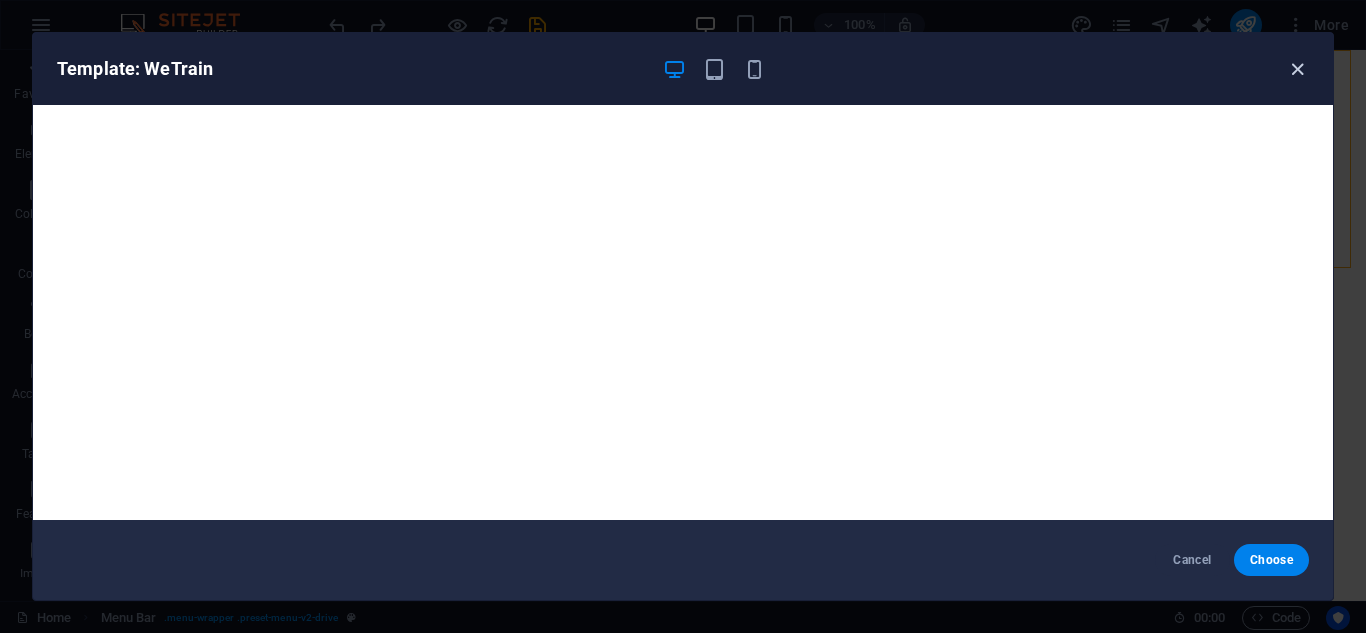 click at bounding box center [1297, 69] 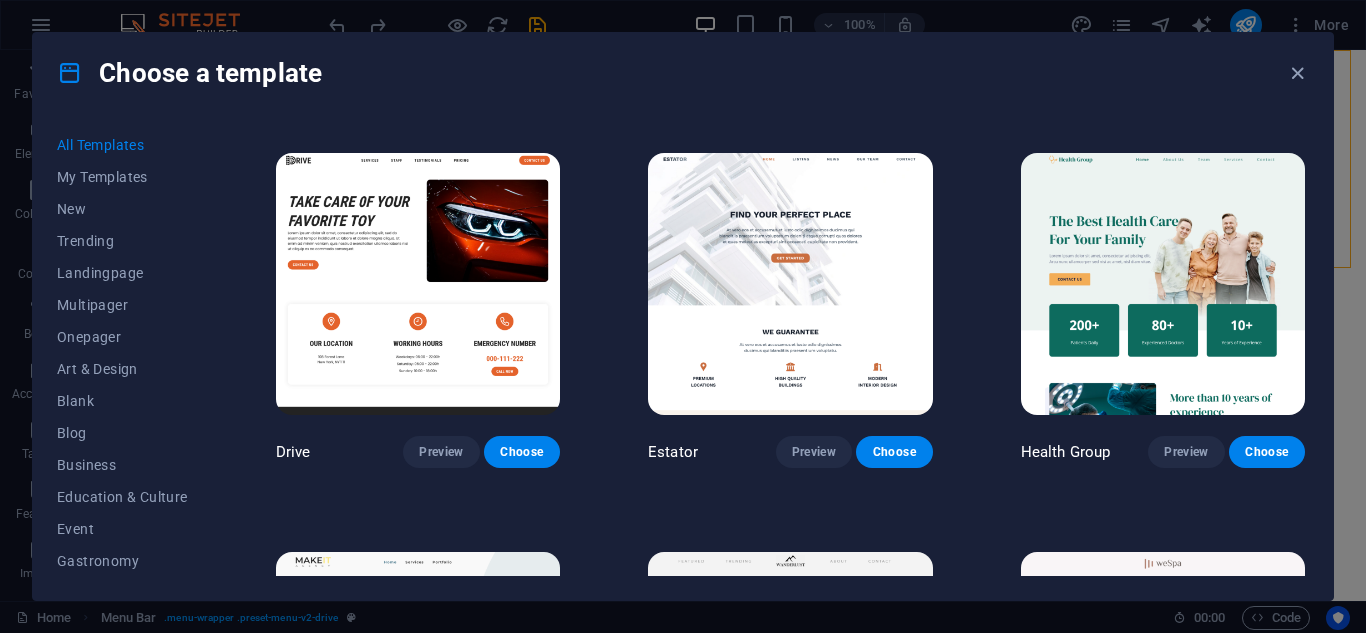 scroll, scrollTop: 3600, scrollLeft: 0, axis: vertical 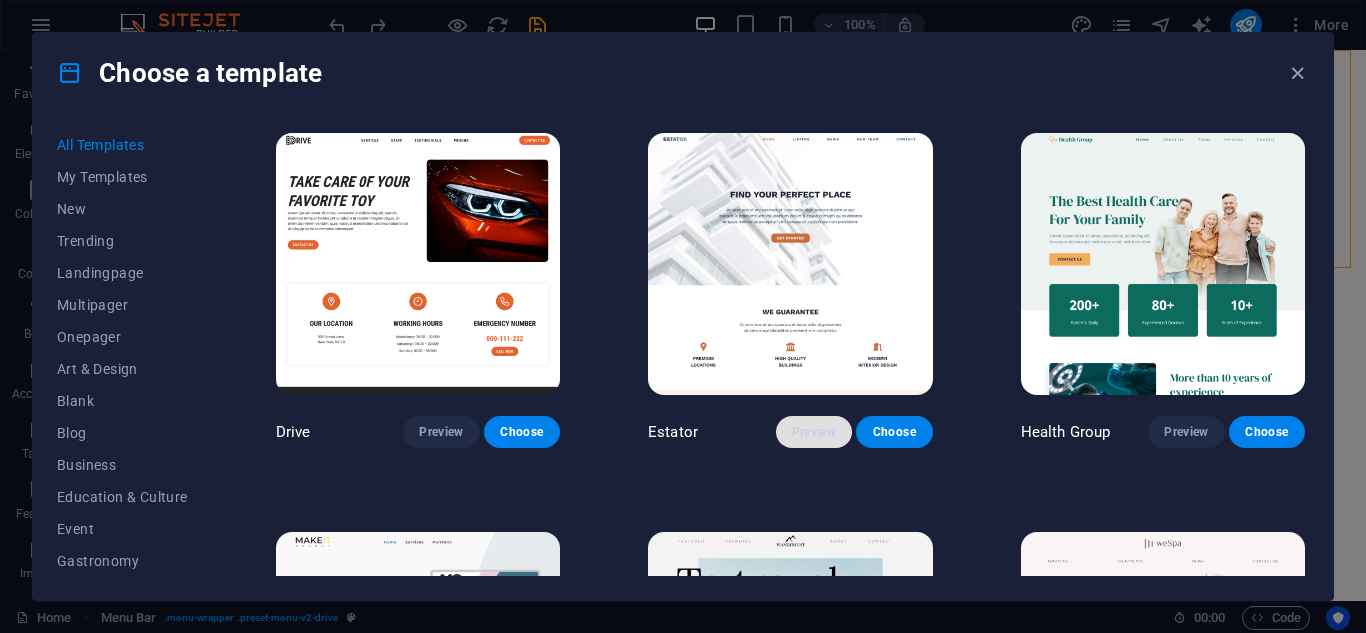 click on "Preview" at bounding box center (814, 432) 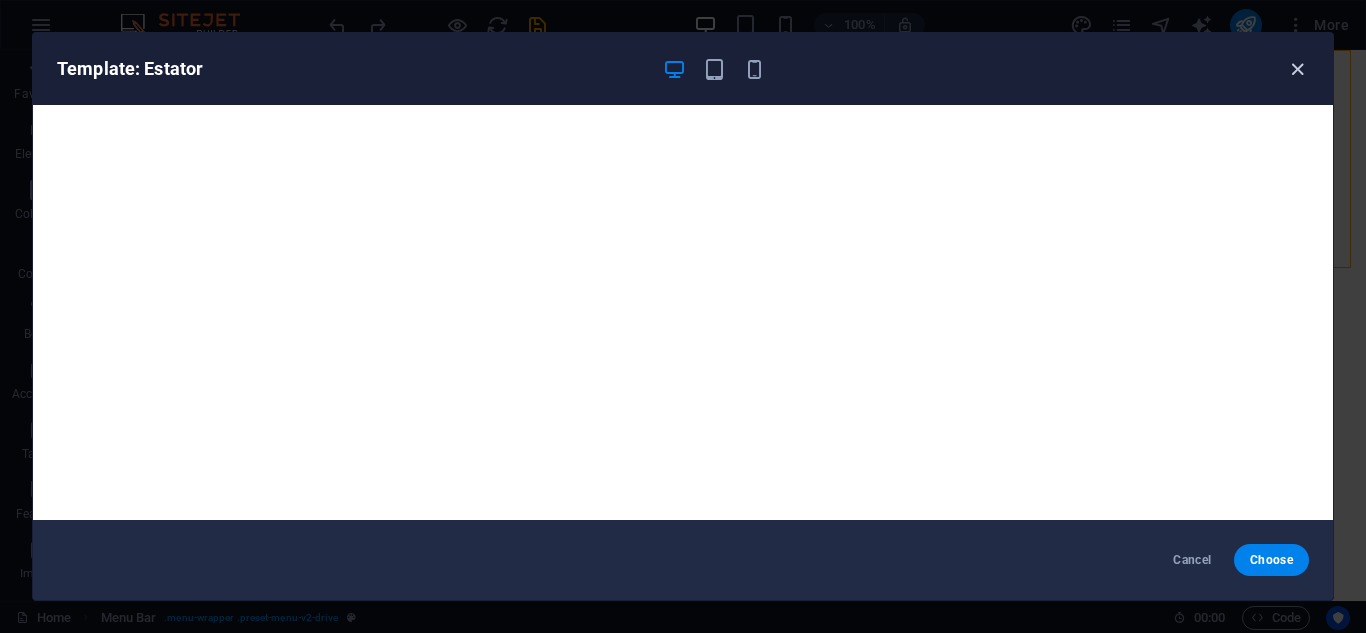 click at bounding box center [1297, 69] 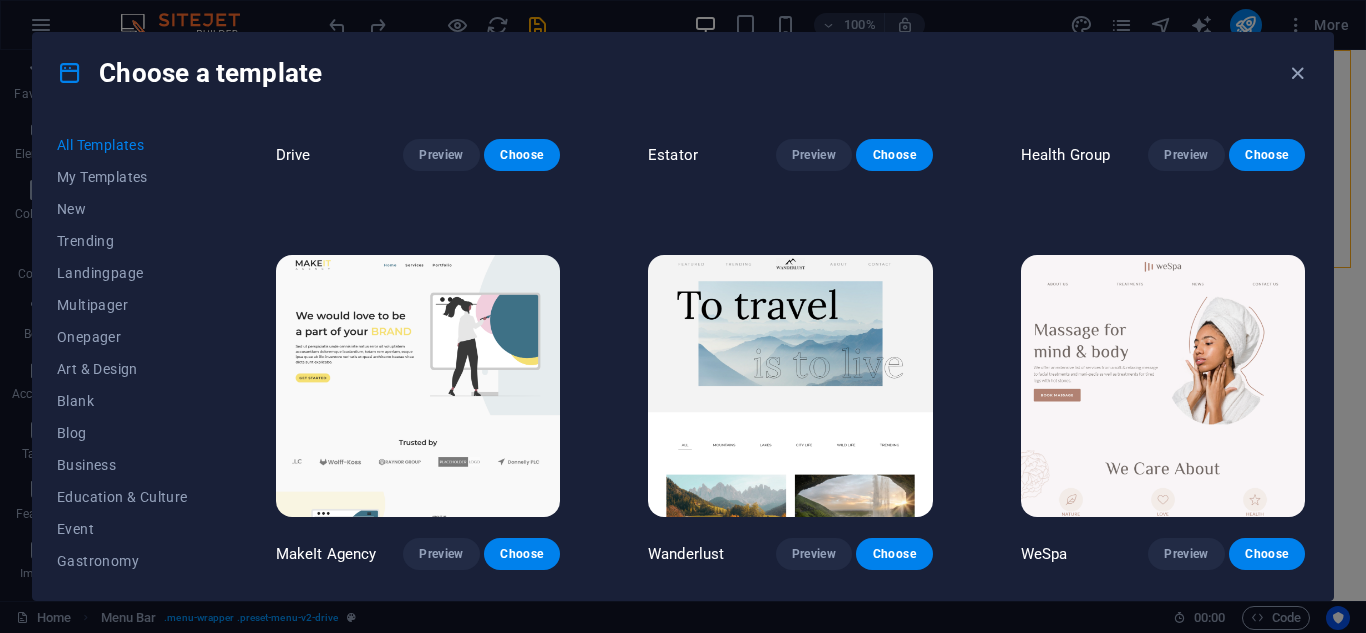 scroll, scrollTop: 4000, scrollLeft: 0, axis: vertical 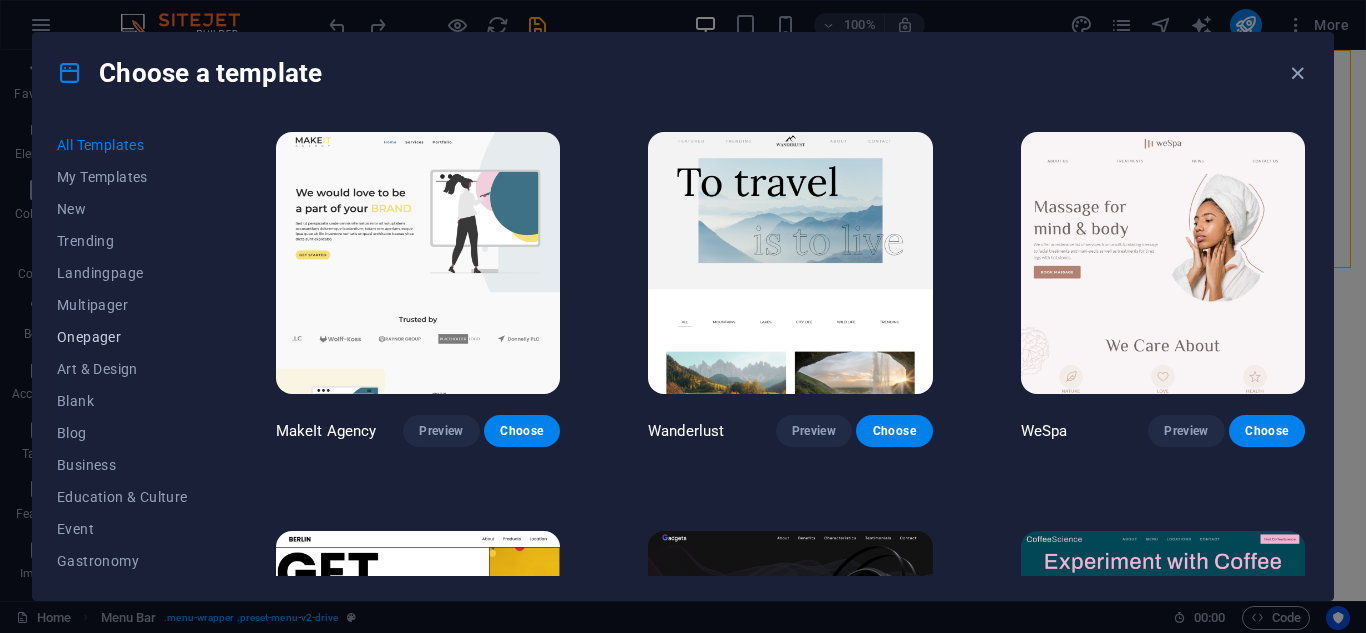 click on "Onepager" at bounding box center (122, 337) 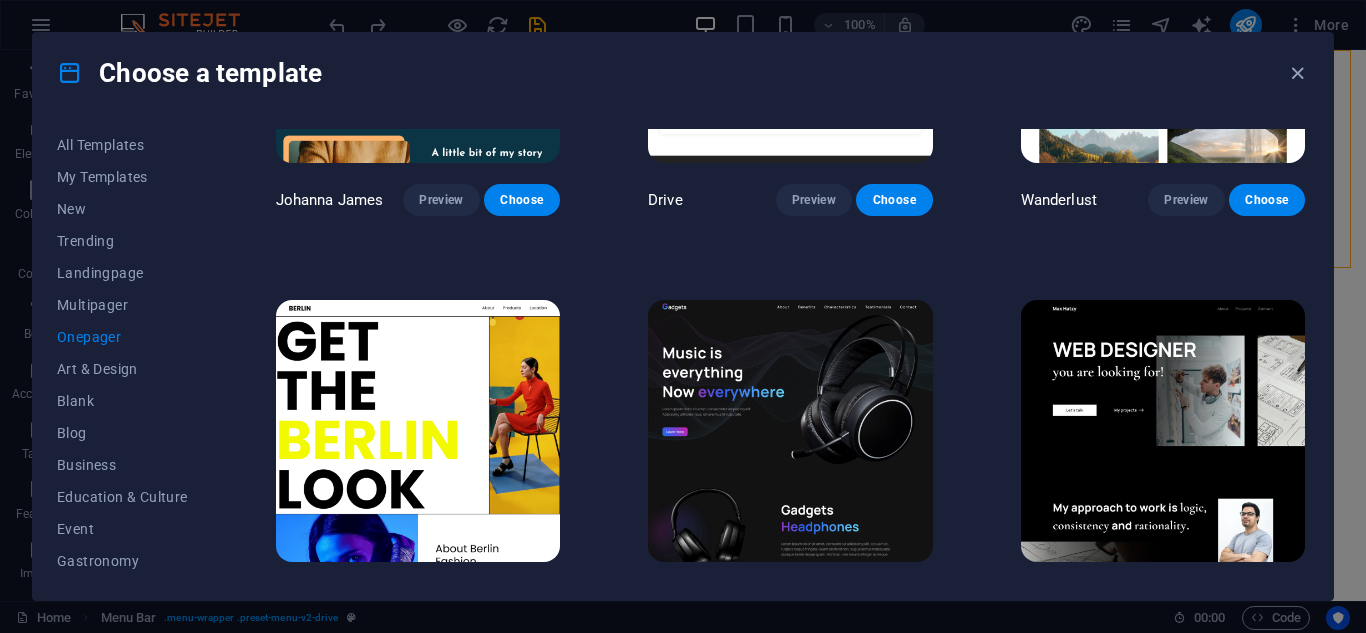 scroll, scrollTop: 1522, scrollLeft: 0, axis: vertical 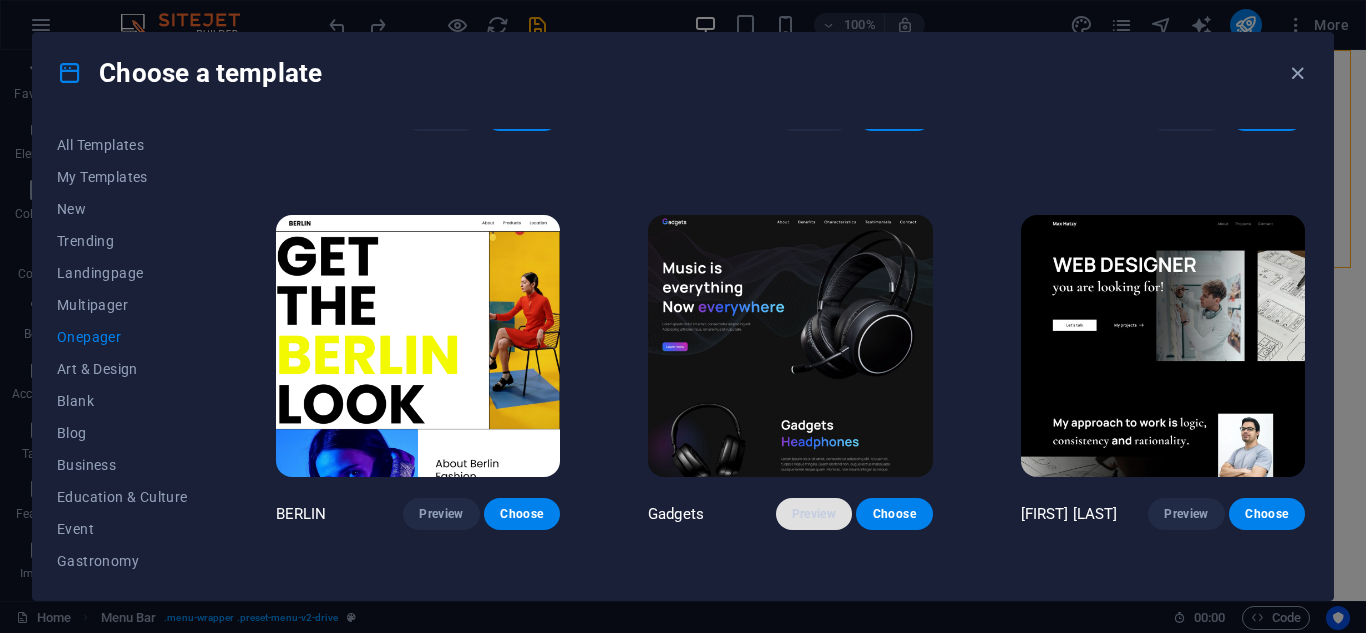 click on "Preview" at bounding box center (814, 514) 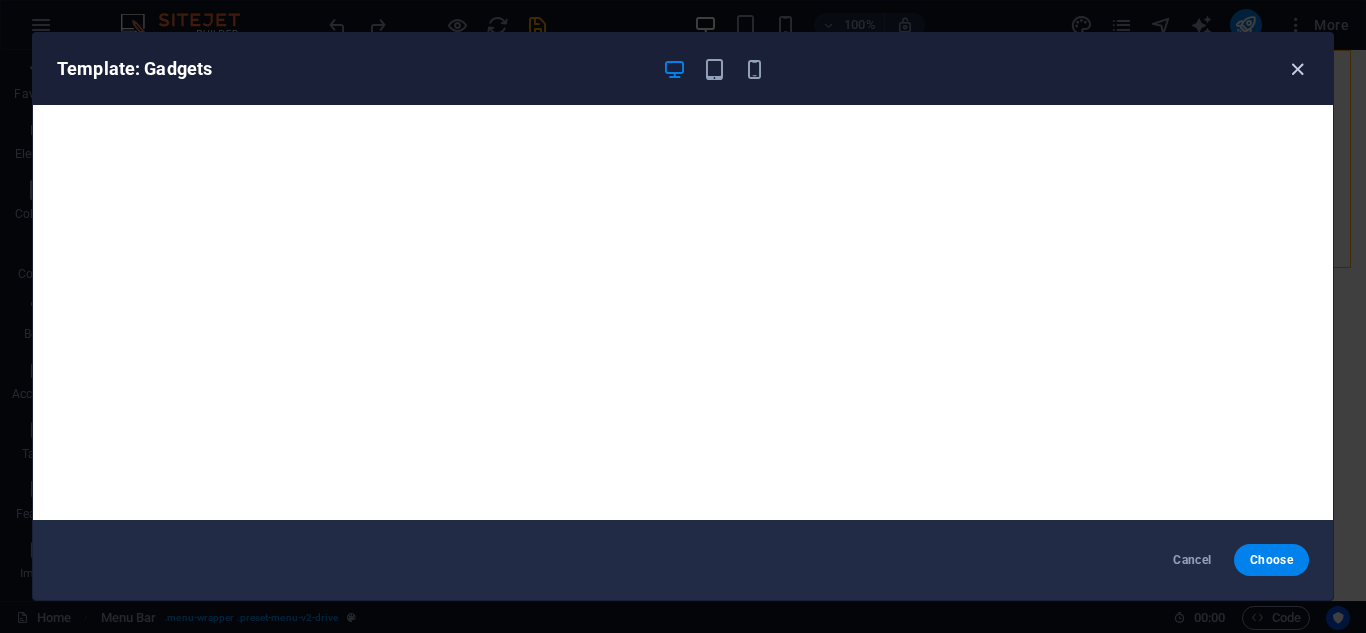 click at bounding box center (1297, 69) 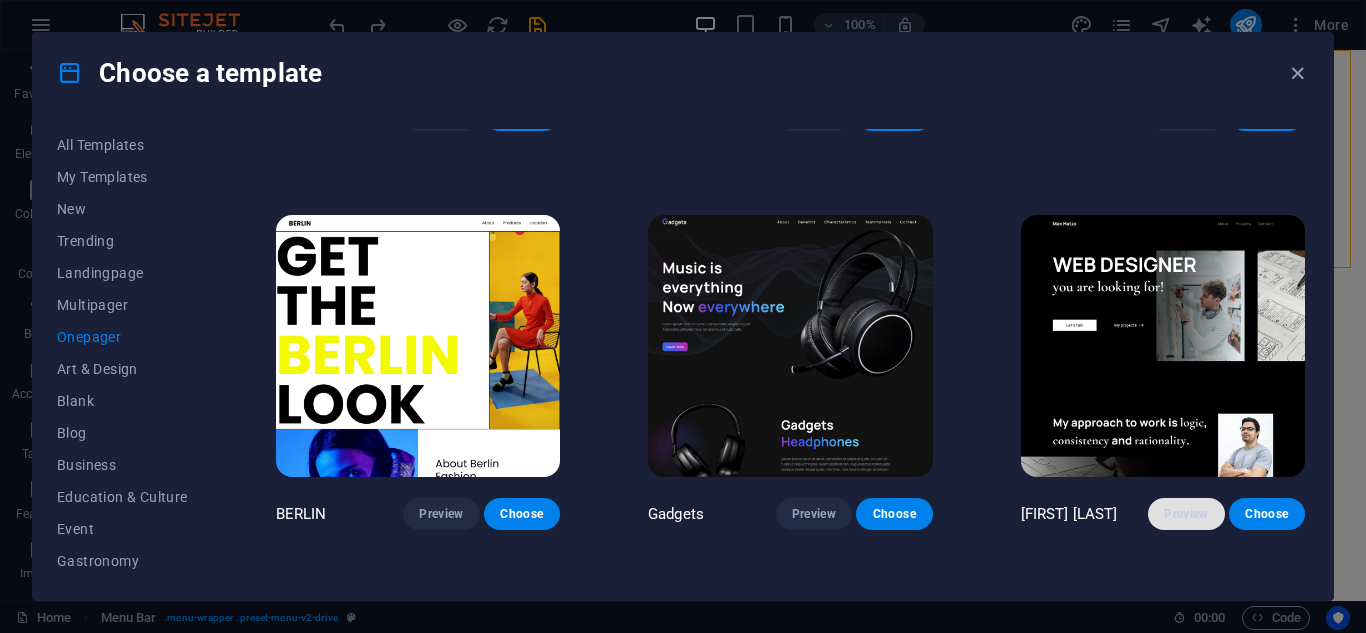 click on "Preview" at bounding box center (1186, 514) 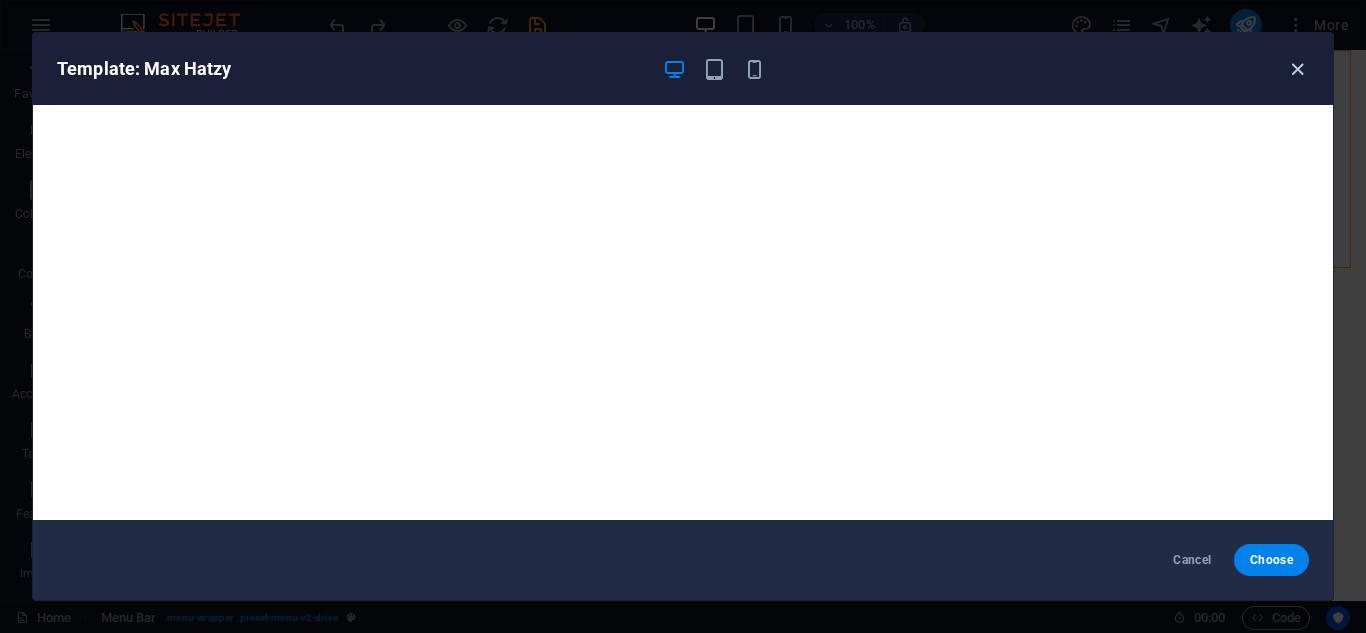 click at bounding box center (1297, 69) 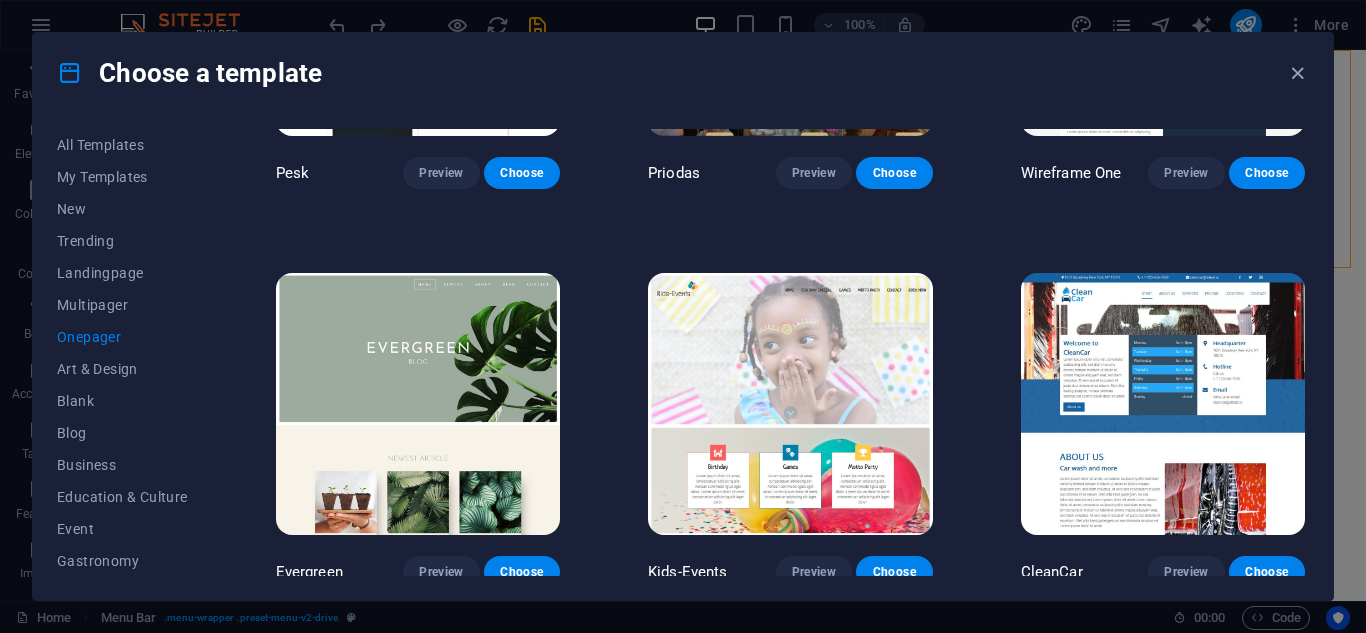 scroll, scrollTop: 2722, scrollLeft: 0, axis: vertical 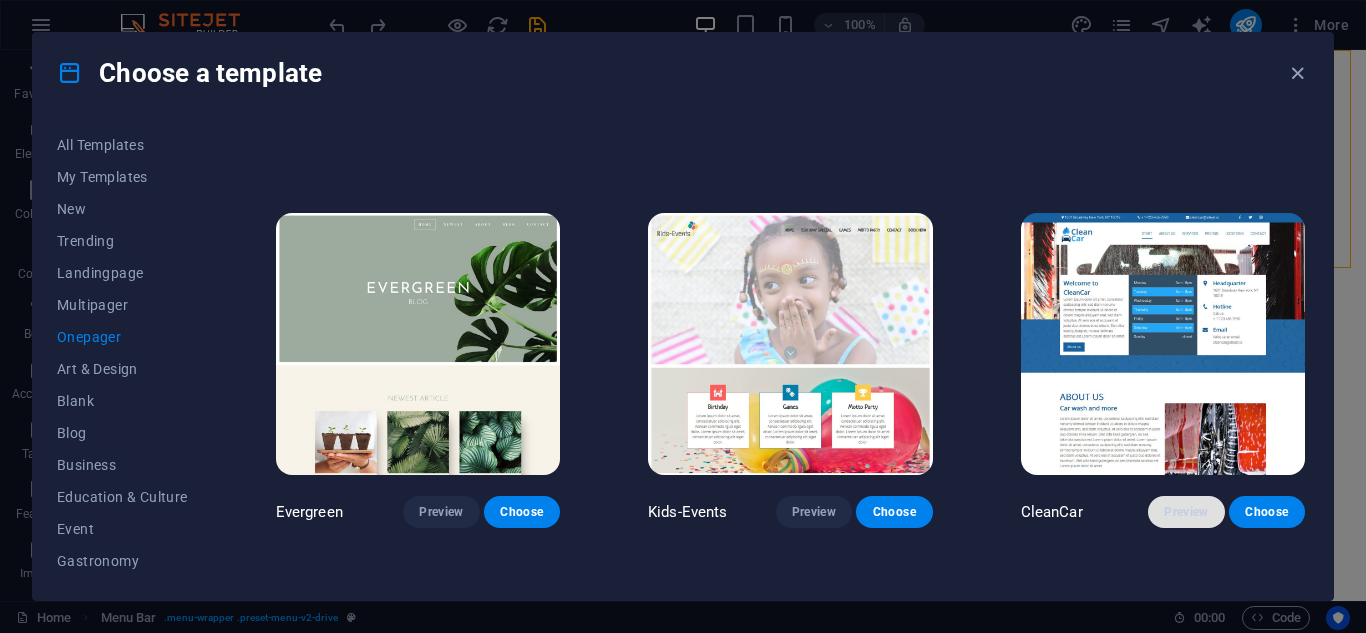 click on "Preview" at bounding box center (1186, 512) 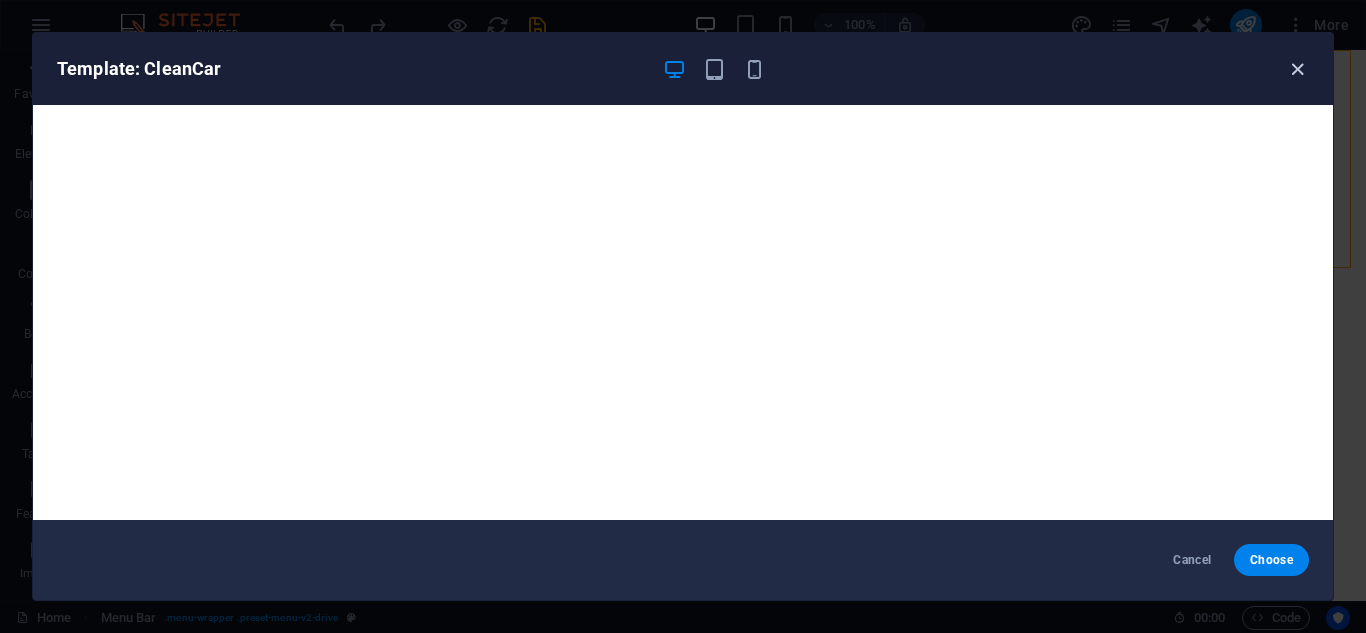 click at bounding box center [1297, 69] 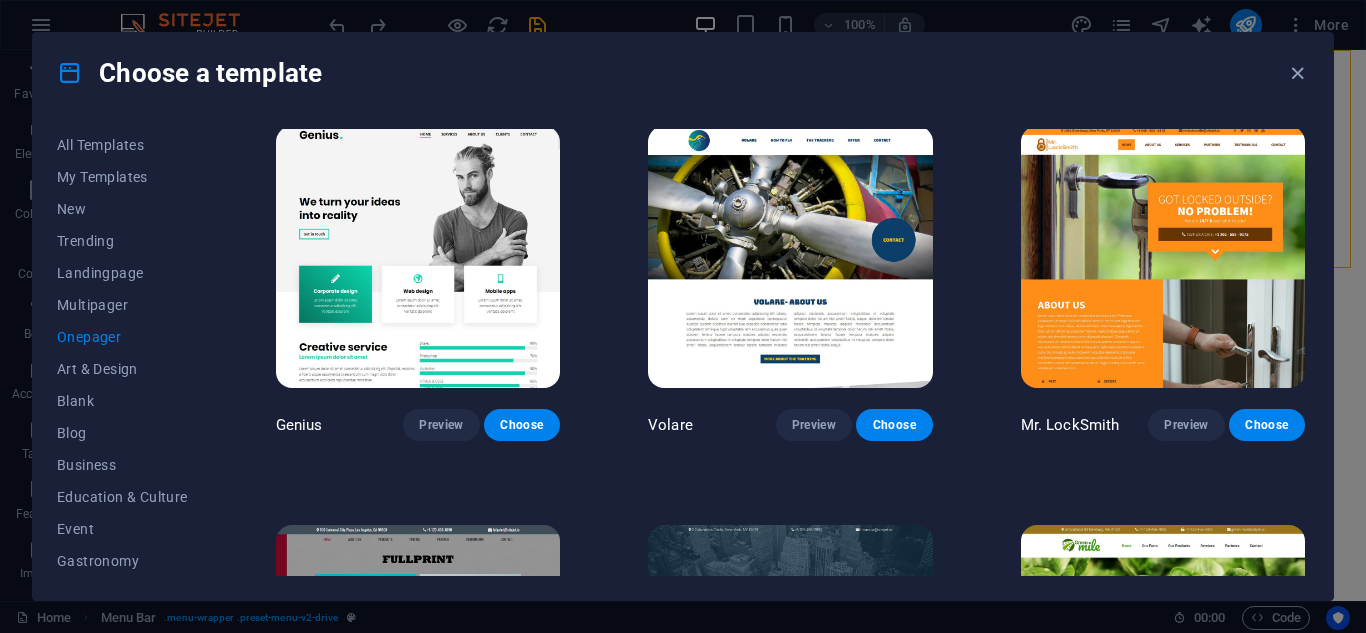 scroll, scrollTop: 4022, scrollLeft: 0, axis: vertical 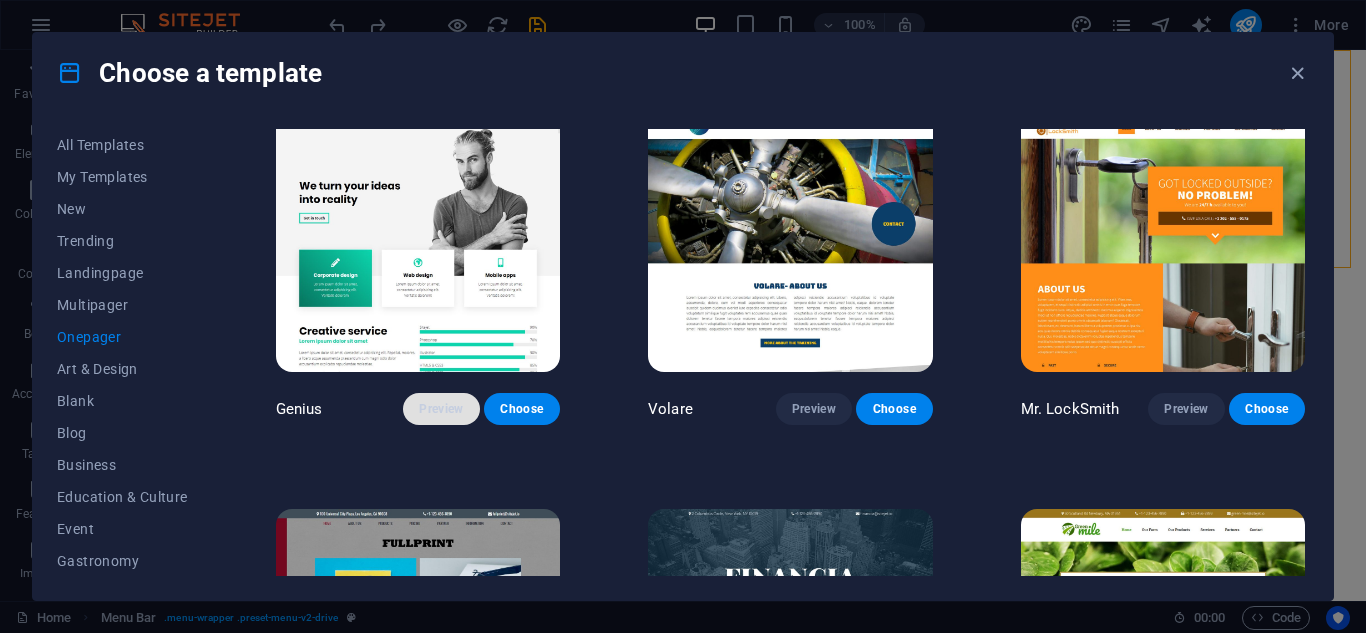 click on "Preview" at bounding box center (441, 409) 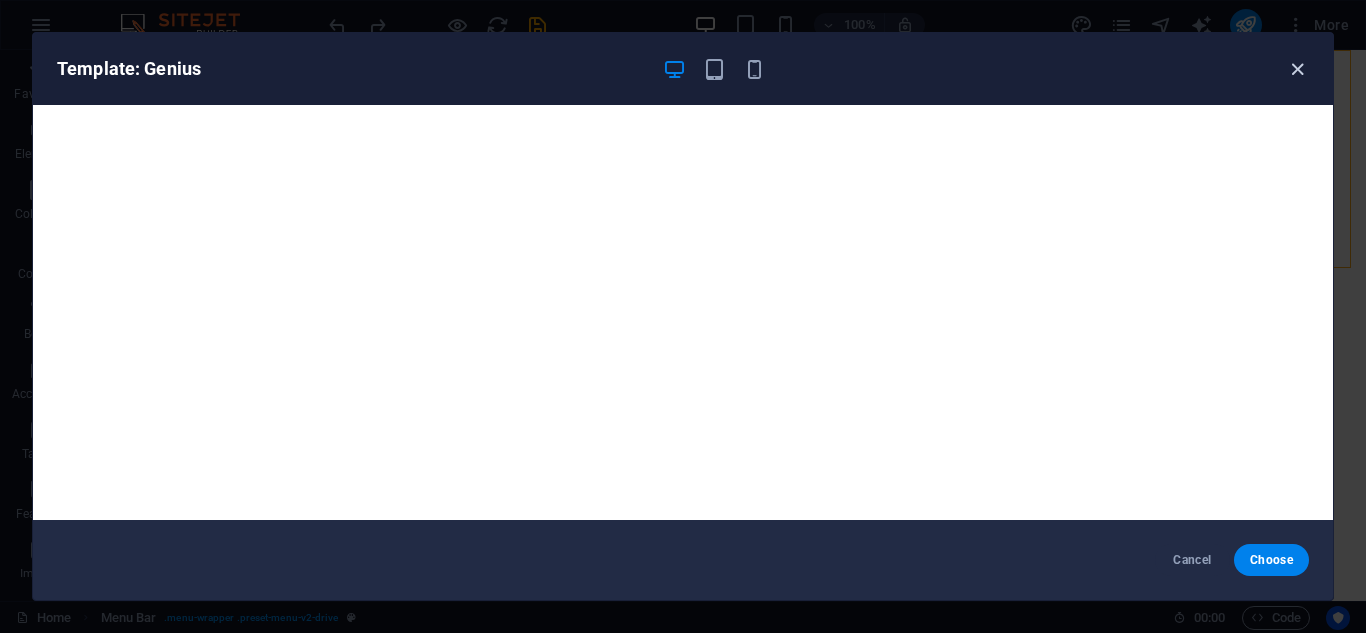 click at bounding box center [1297, 69] 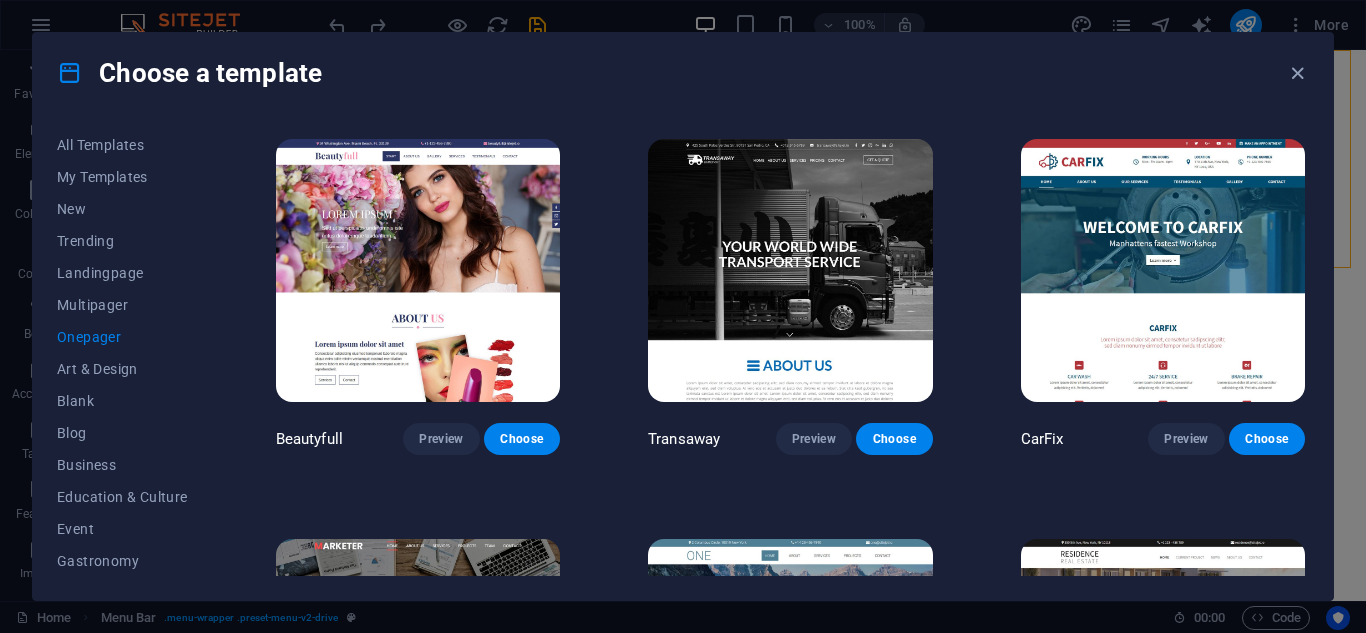 scroll, scrollTop: 7622, scrollLeft: 0, axis: vertical 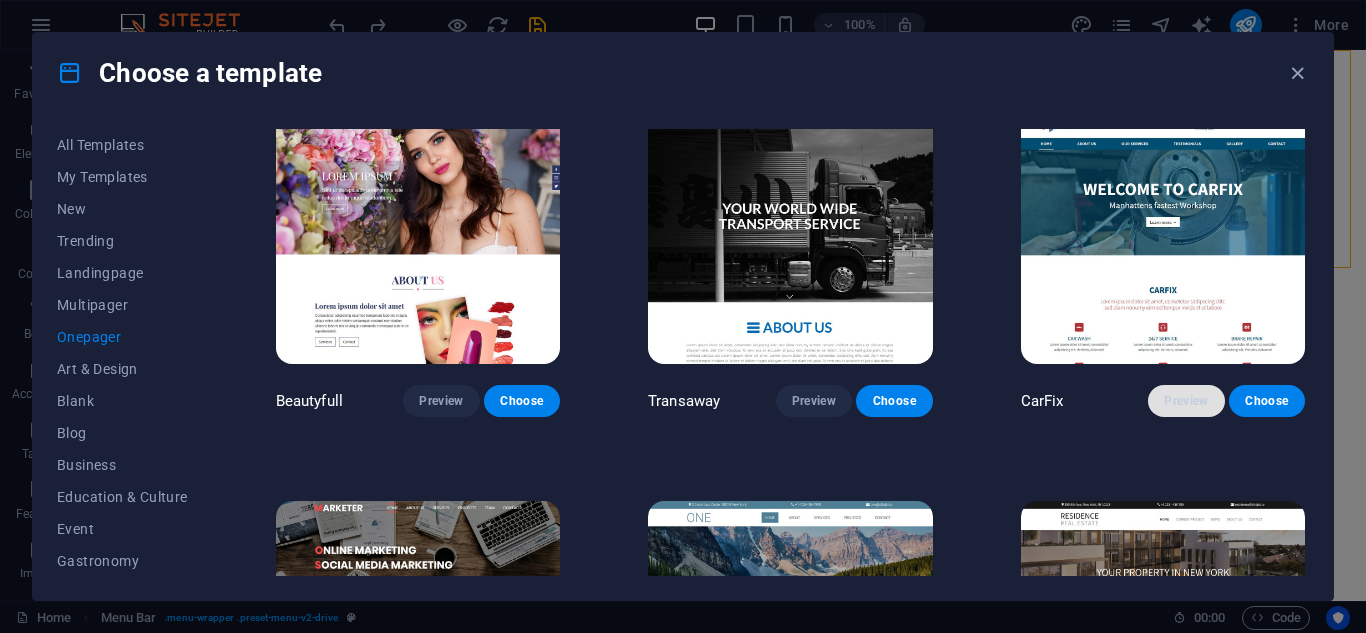 click on "Preview" at bounding box center [1186, 401] 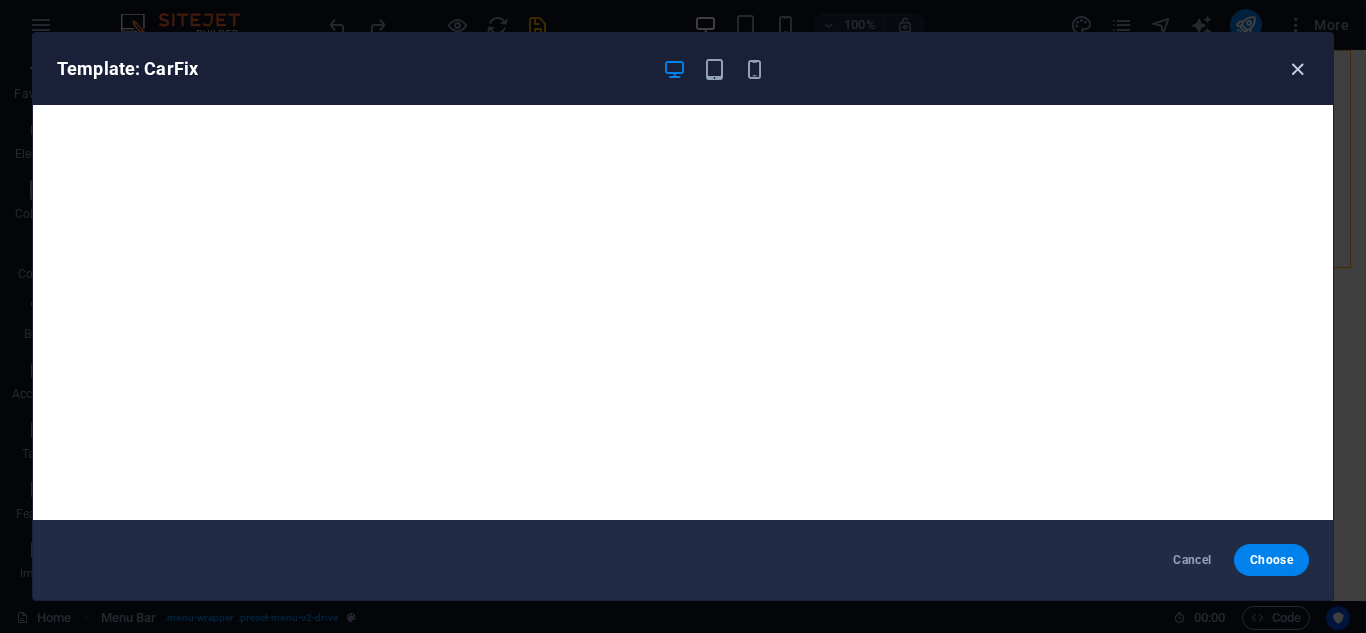 click at bounding box center (1297, 69) 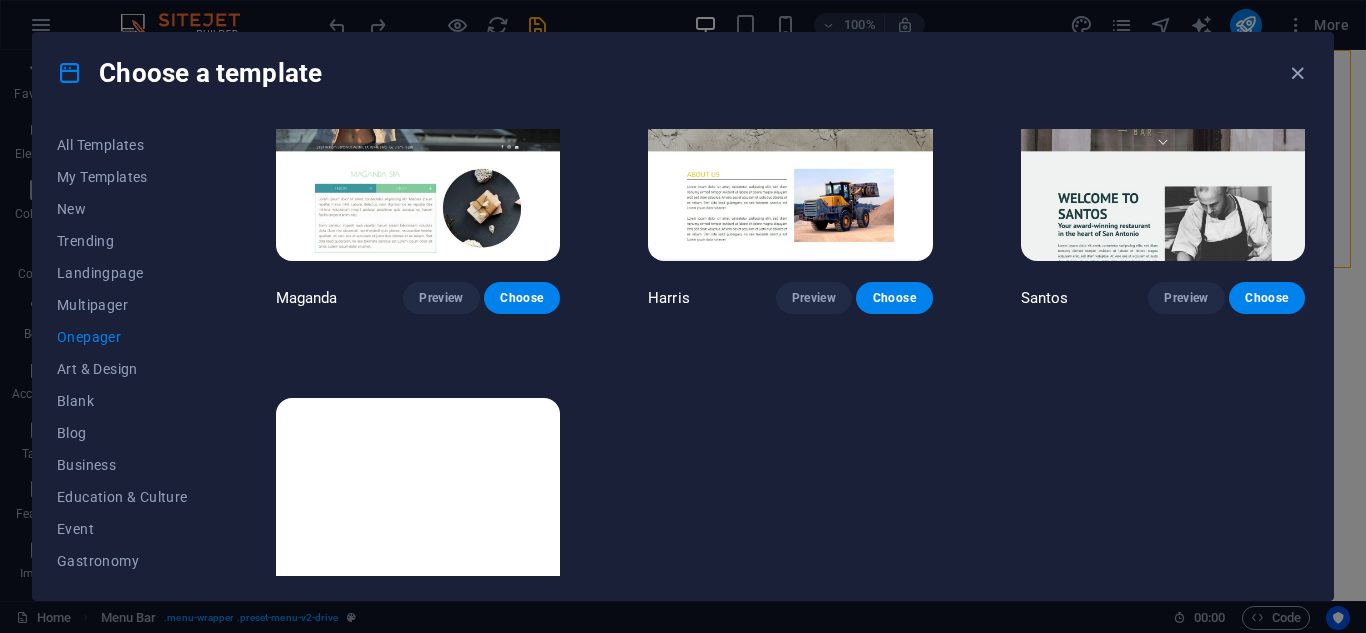 scroll, scrollTop: 9005, scrollLeft: 0, axis: vertical 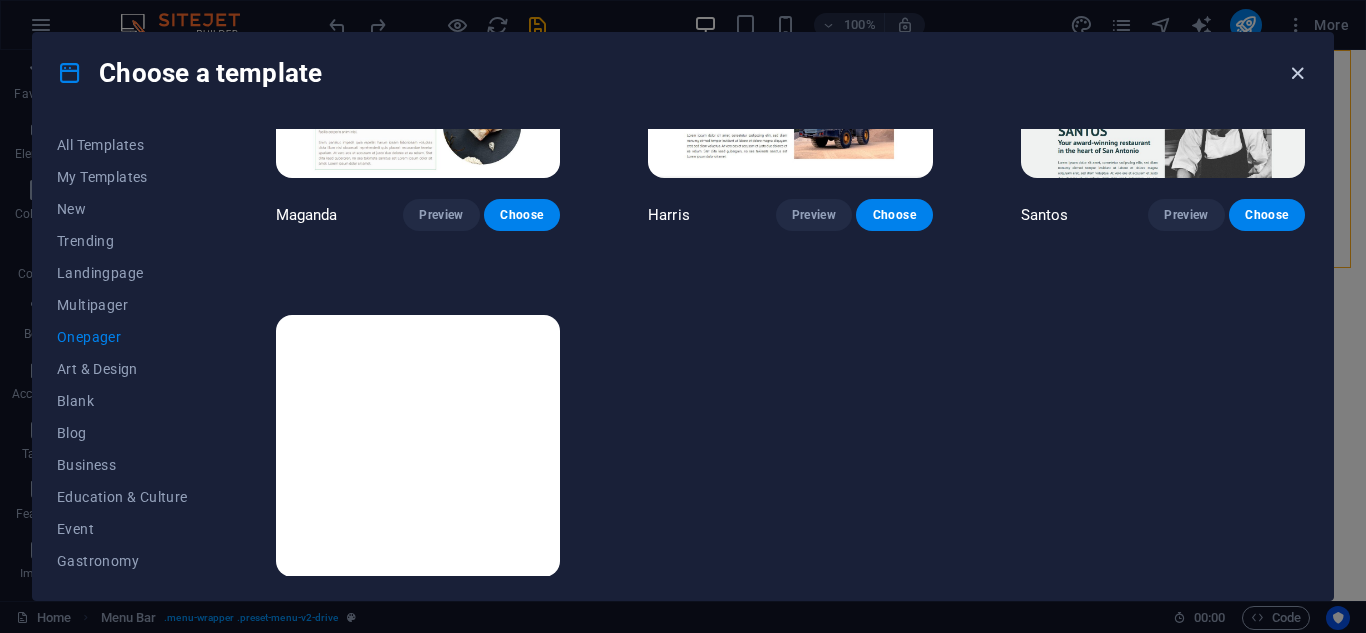 click at bounding box center (1297, 73) 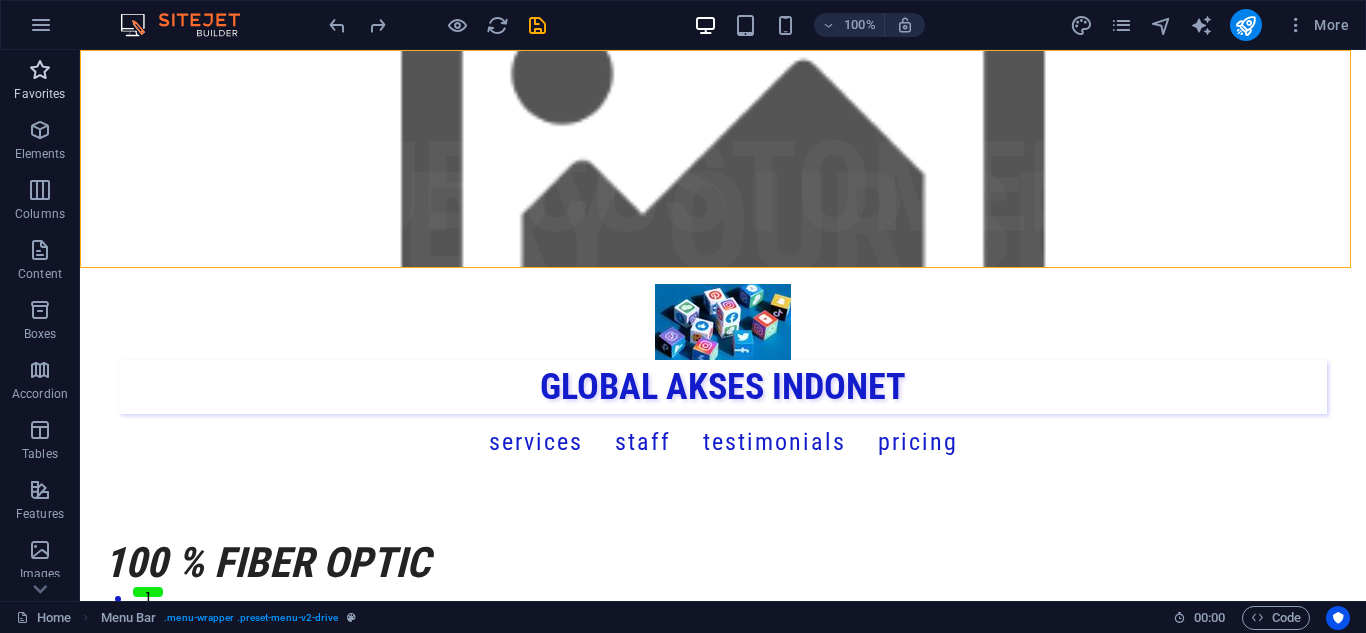 click on "Favorites" at bounding box center [39, 94] 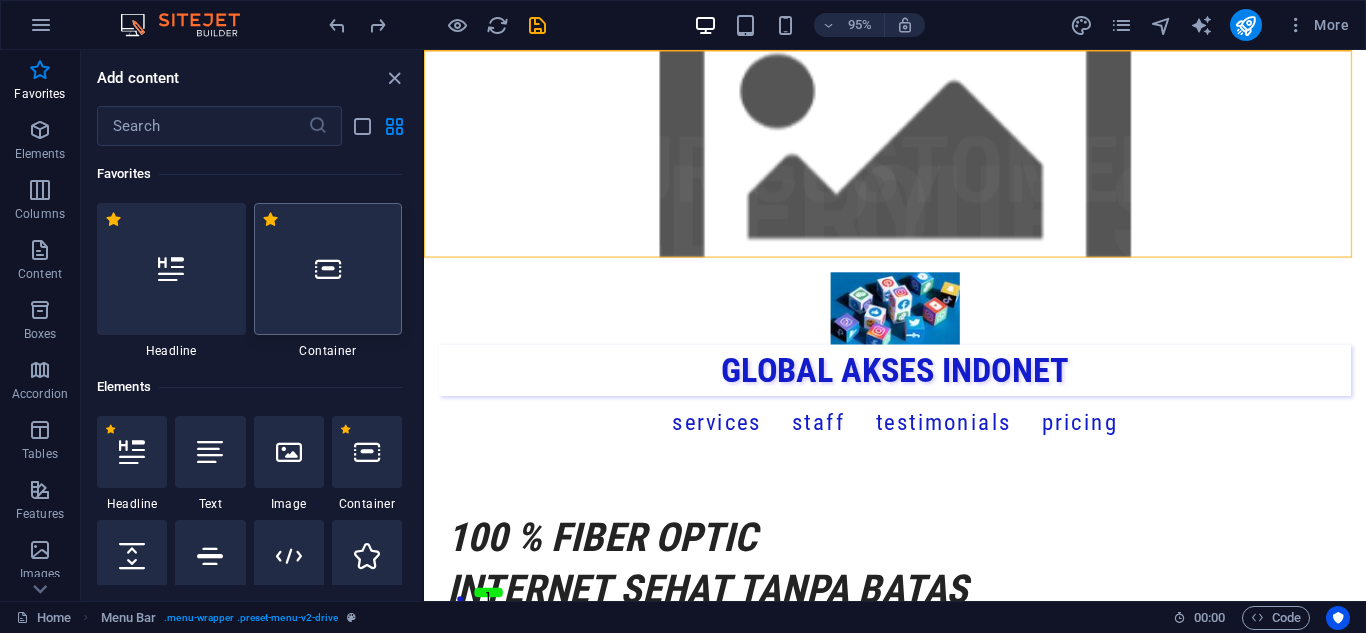 click at bounding box center [328, 269] 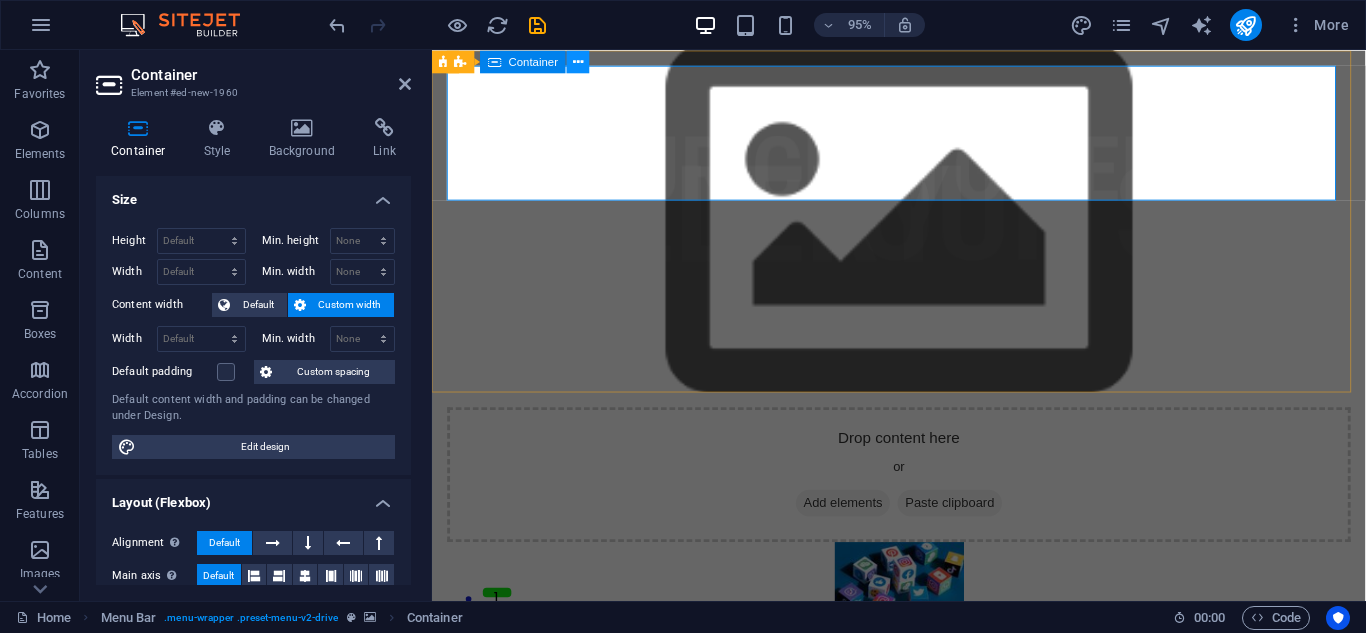 click at bounding box center (578, 61) 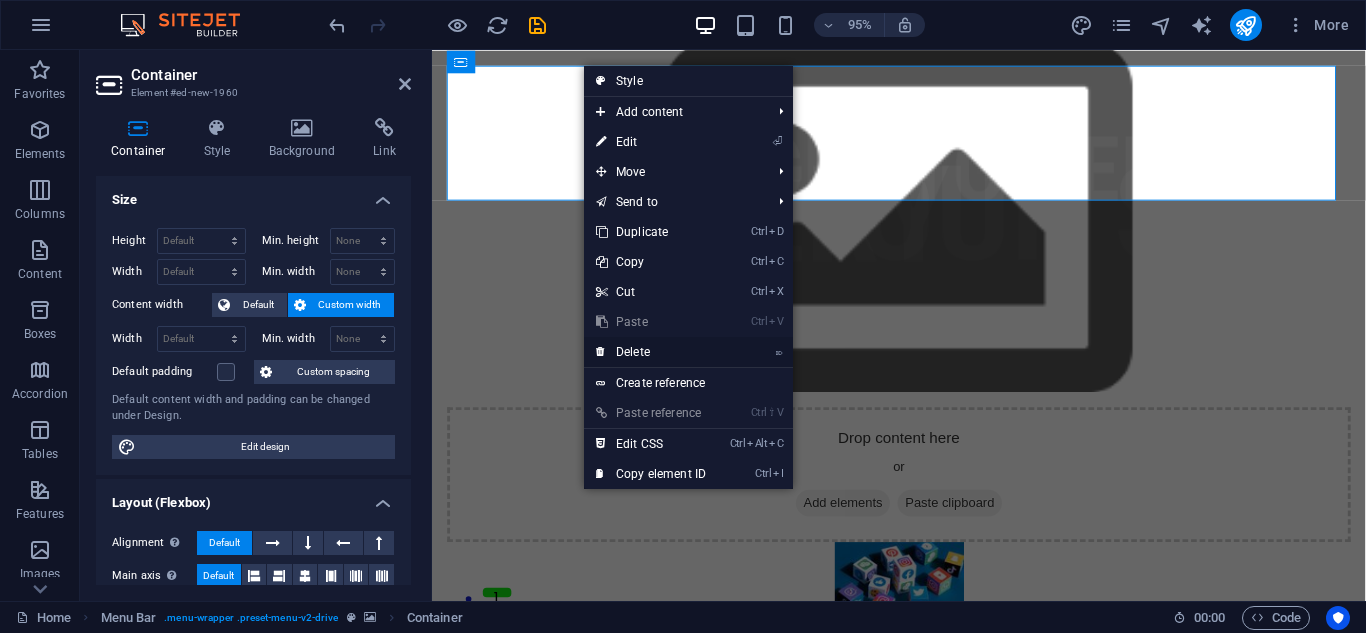 click on "⌦  Delete" at bounding box center (651, 352) 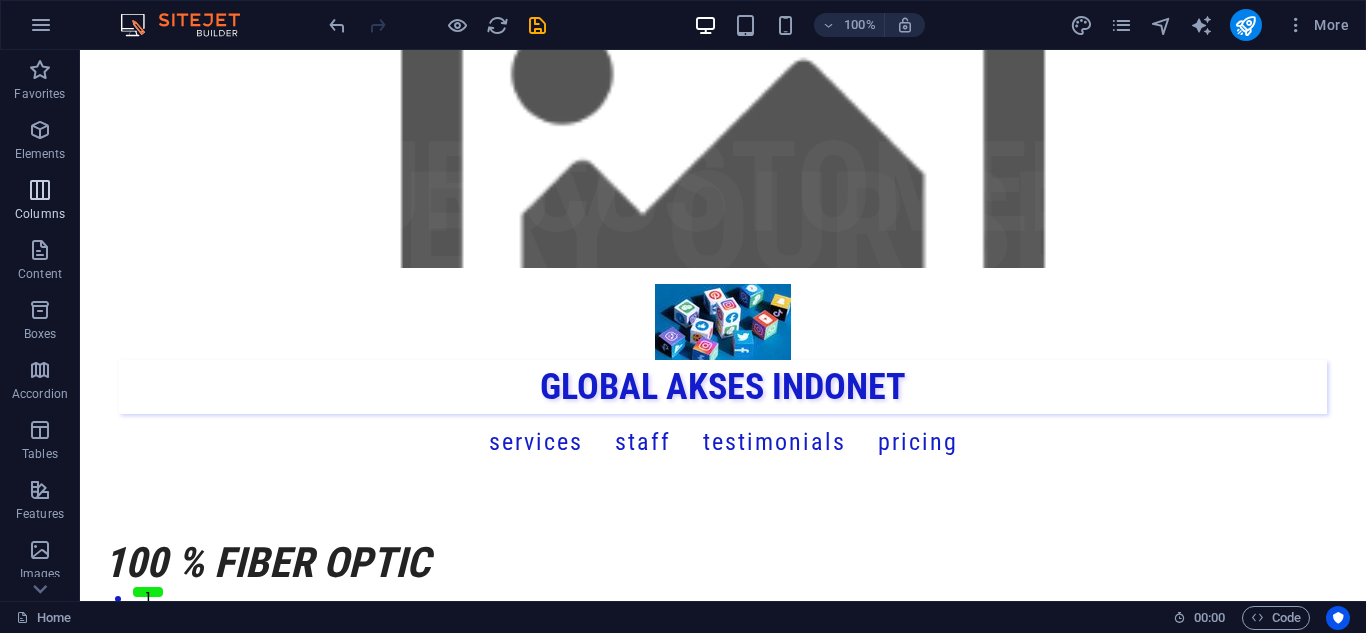 click on "Columns" at bounding box center [40, 214] 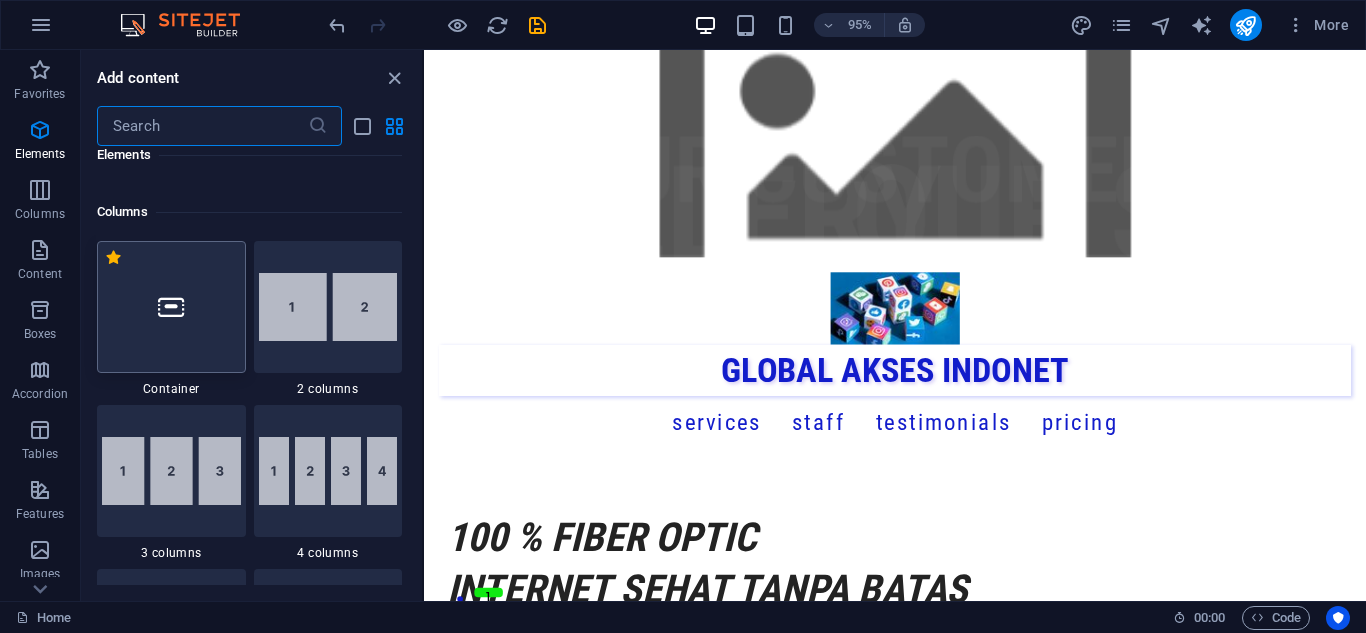 scroll, scrollTop: 990, scrollLeft: 0, axis: vertical 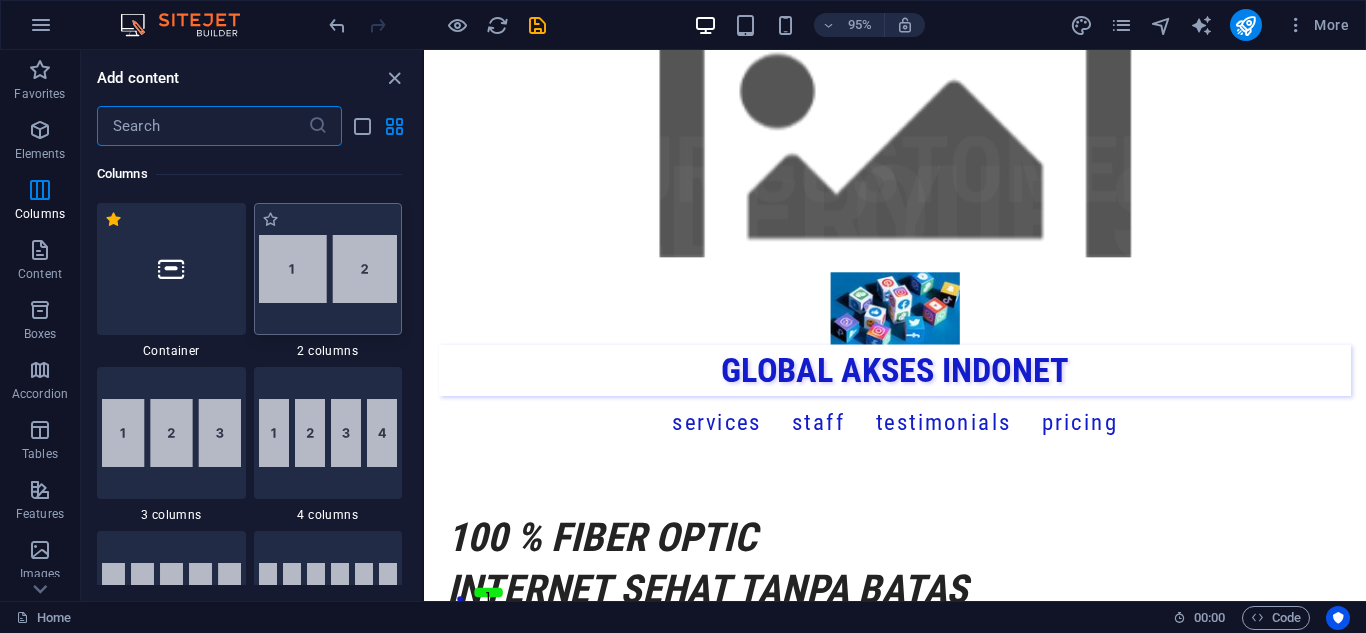 click at bounding box center [328, 269] 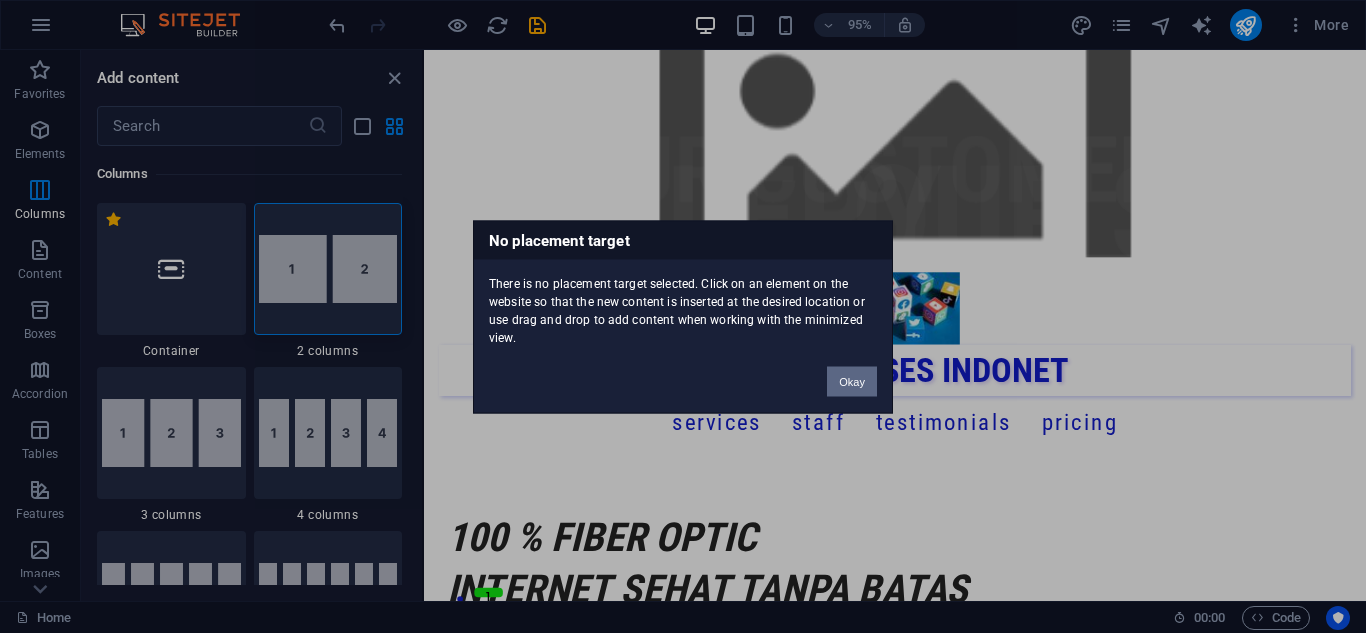 click on "Okay" at bounding box center (852, 381) 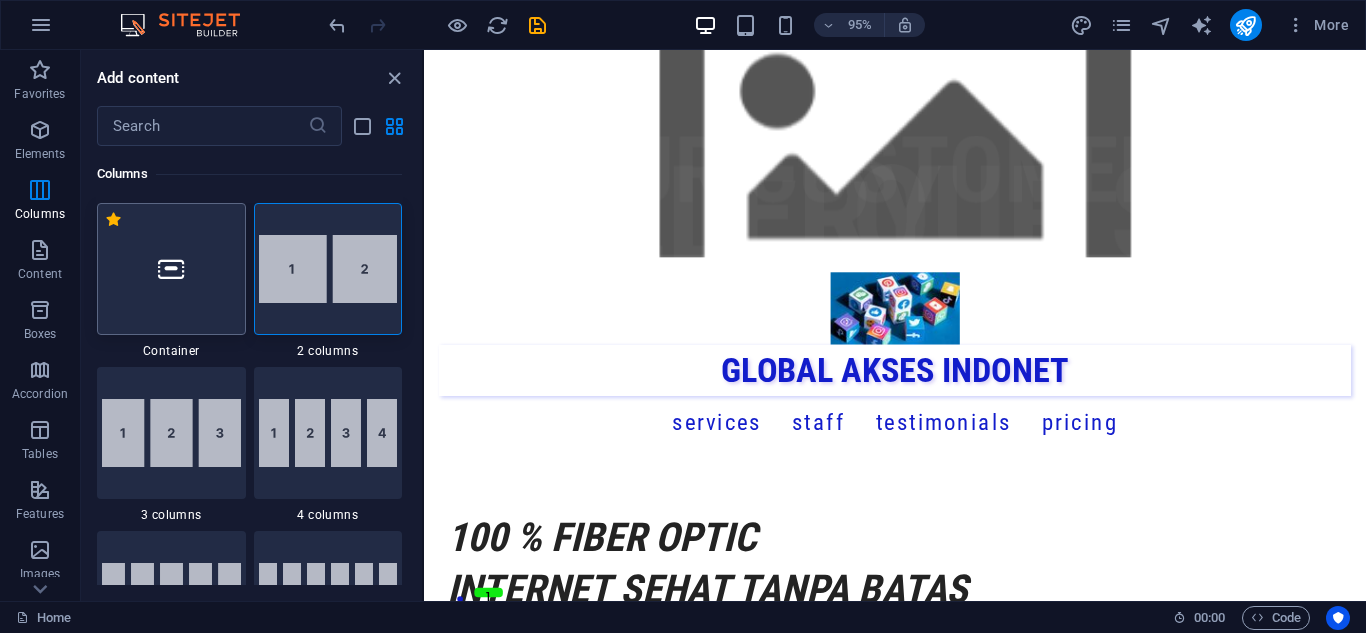 click at bounding box center [171, 269] 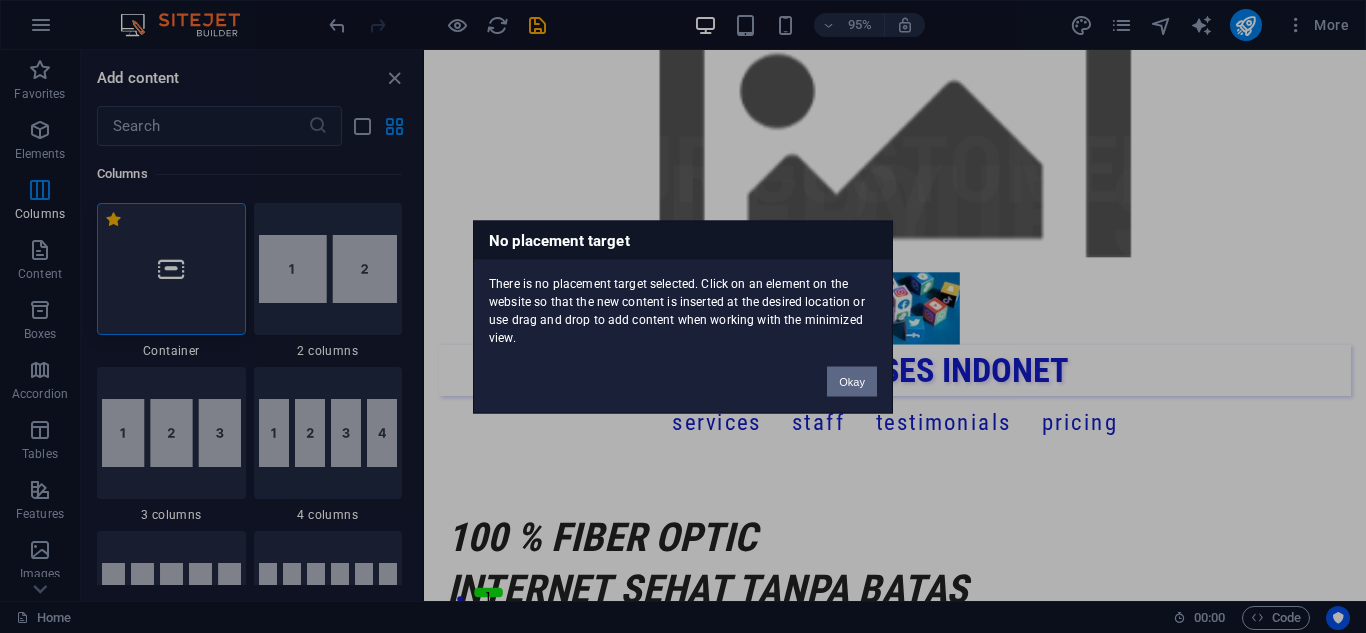 click on "Okay" at bounding box center (852, 381) 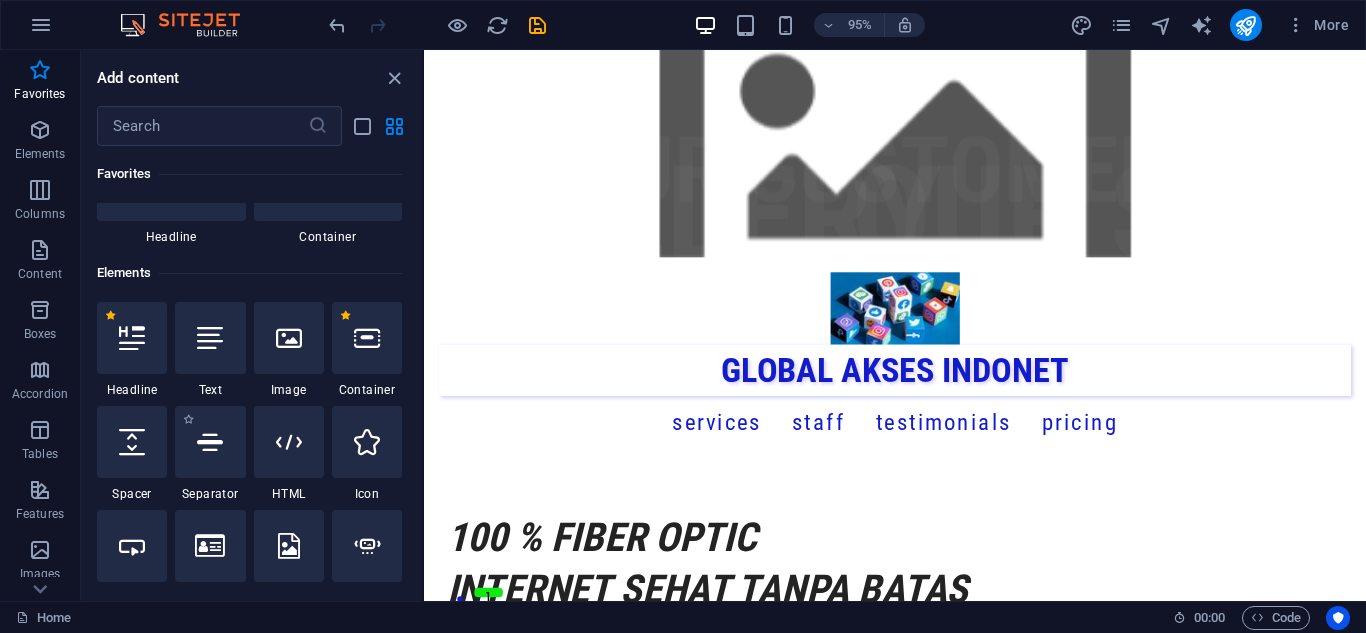 scroll, scrollTop: 0, scrollLeft: 0, axis: both 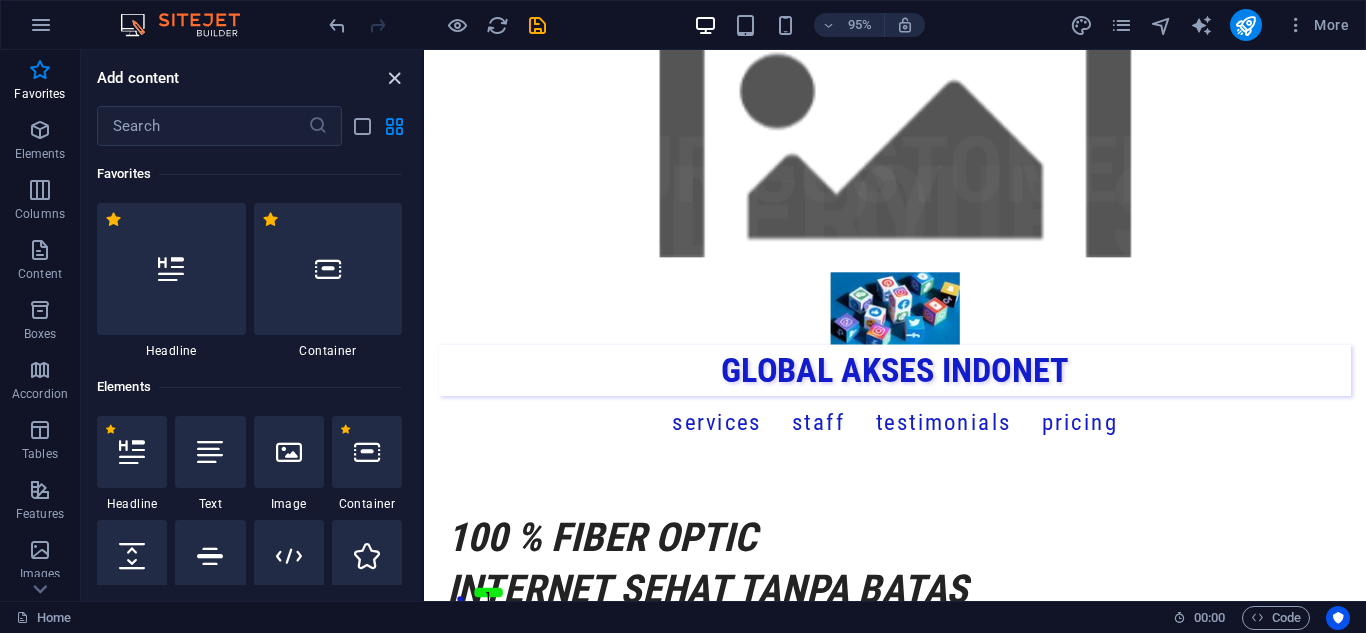 click at bounding box center (394, 78) 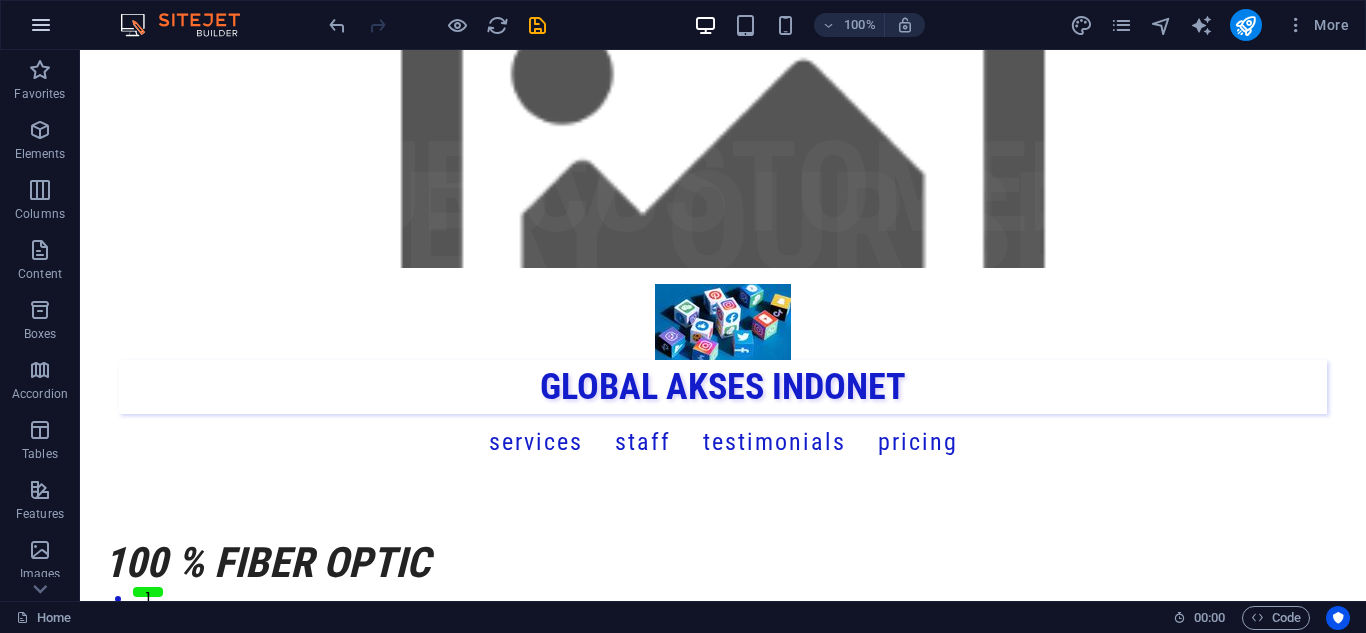 click at bounding box center (41, 25) 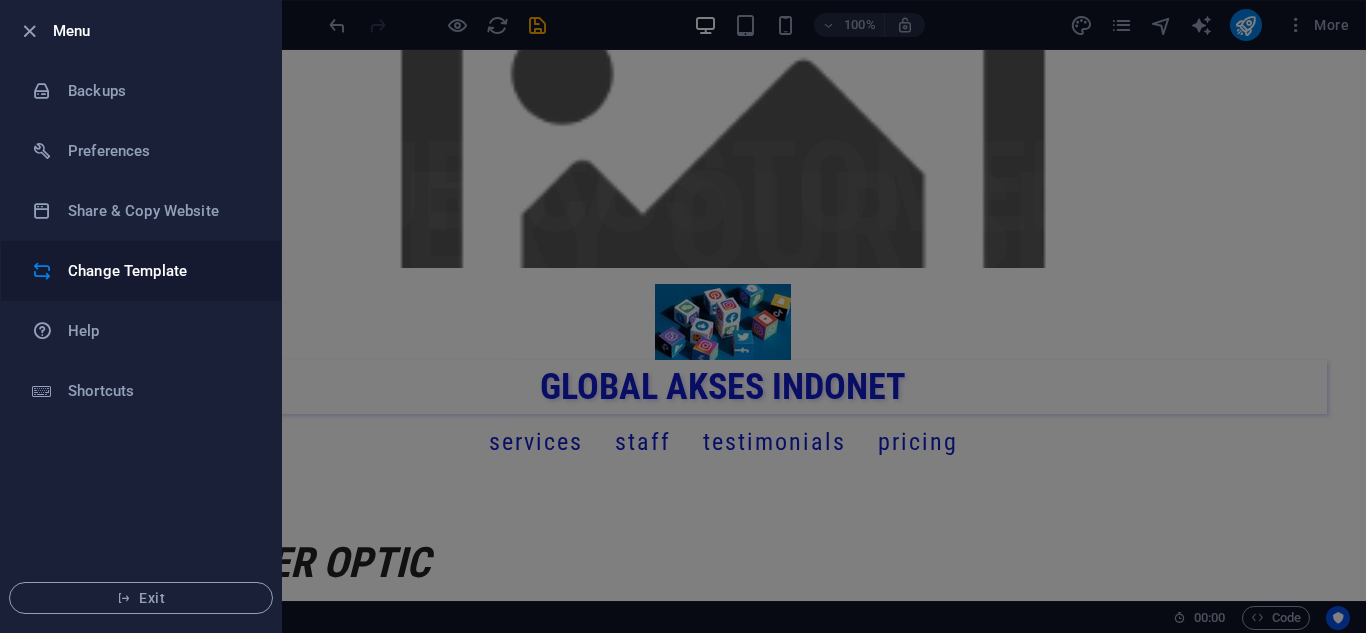click on "Change Template" at bounding box center (160, 271) 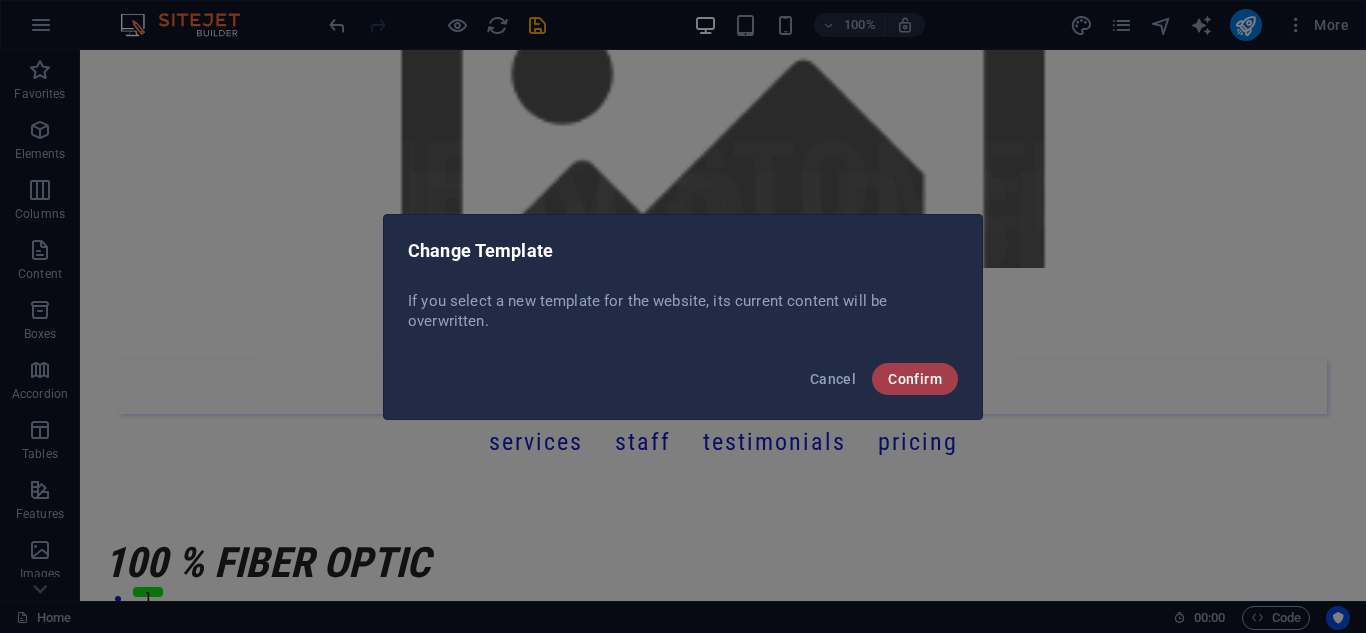click on "Confirm" at bounding box center [915, 379] 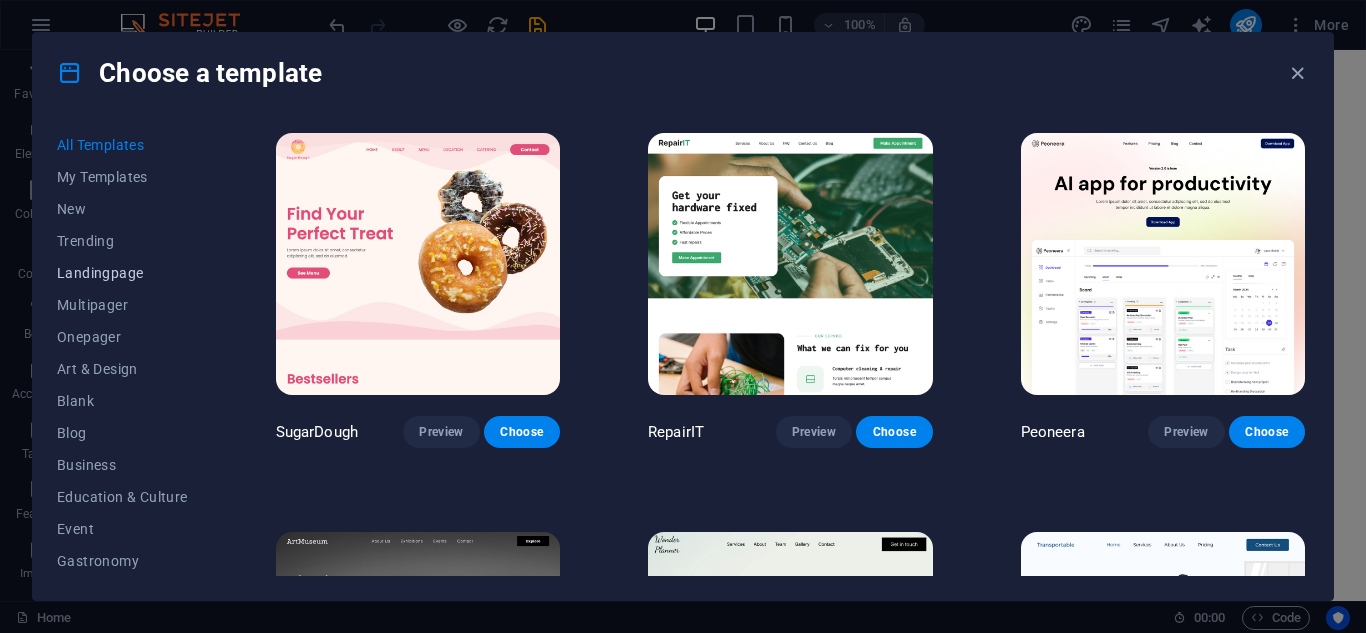 click on "Landingpage" at bounding box center (122, 273) 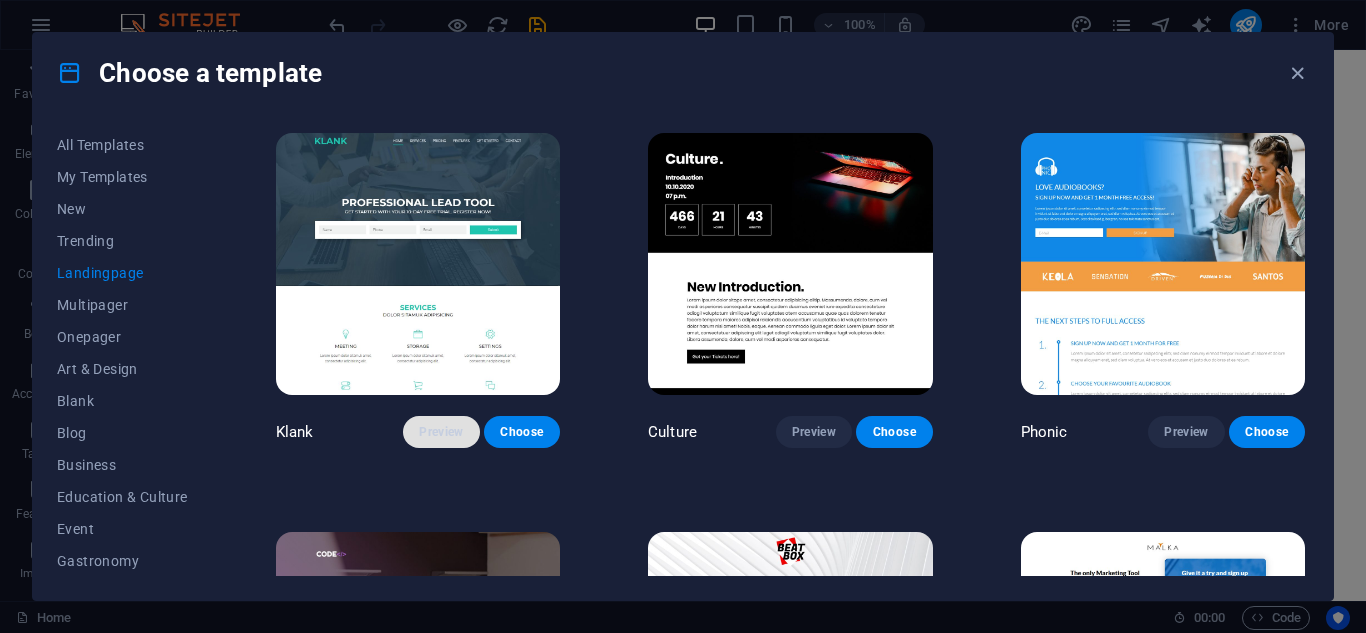 click on "Preview" at bounding box center (441, 432) 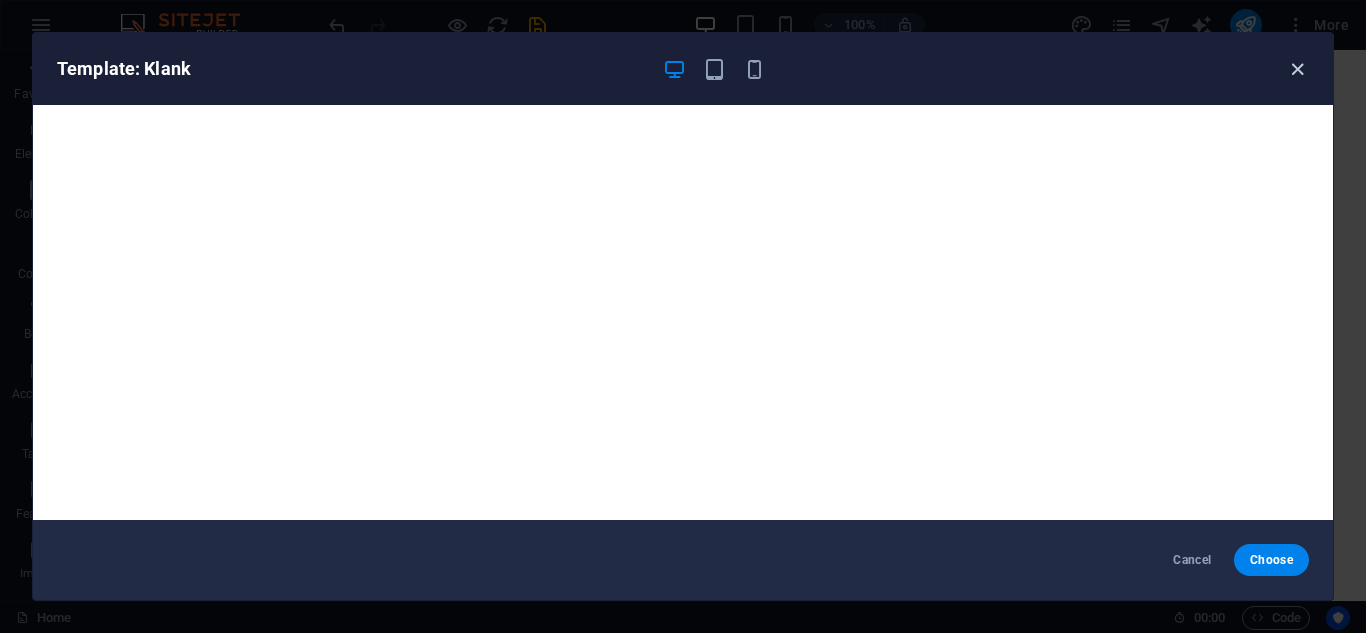 click at bounding box center (1297, 69) 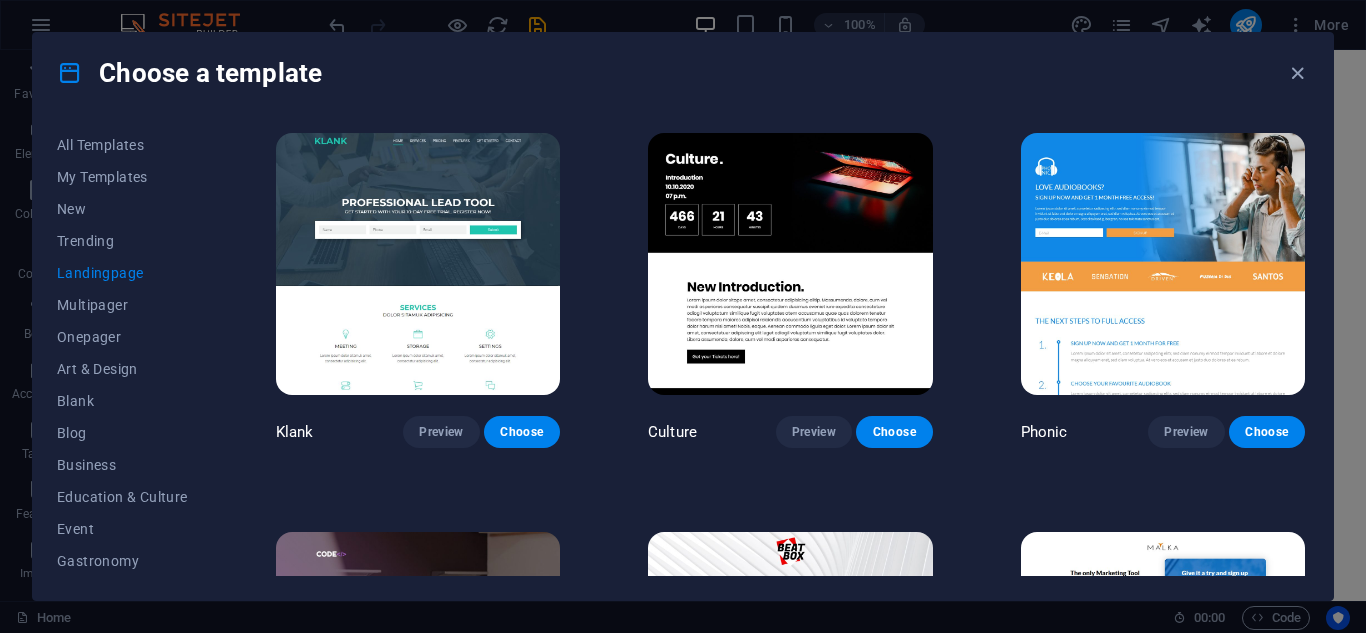 scroll, scrollTop: 100, scrollLeft: 0, axis: vertical 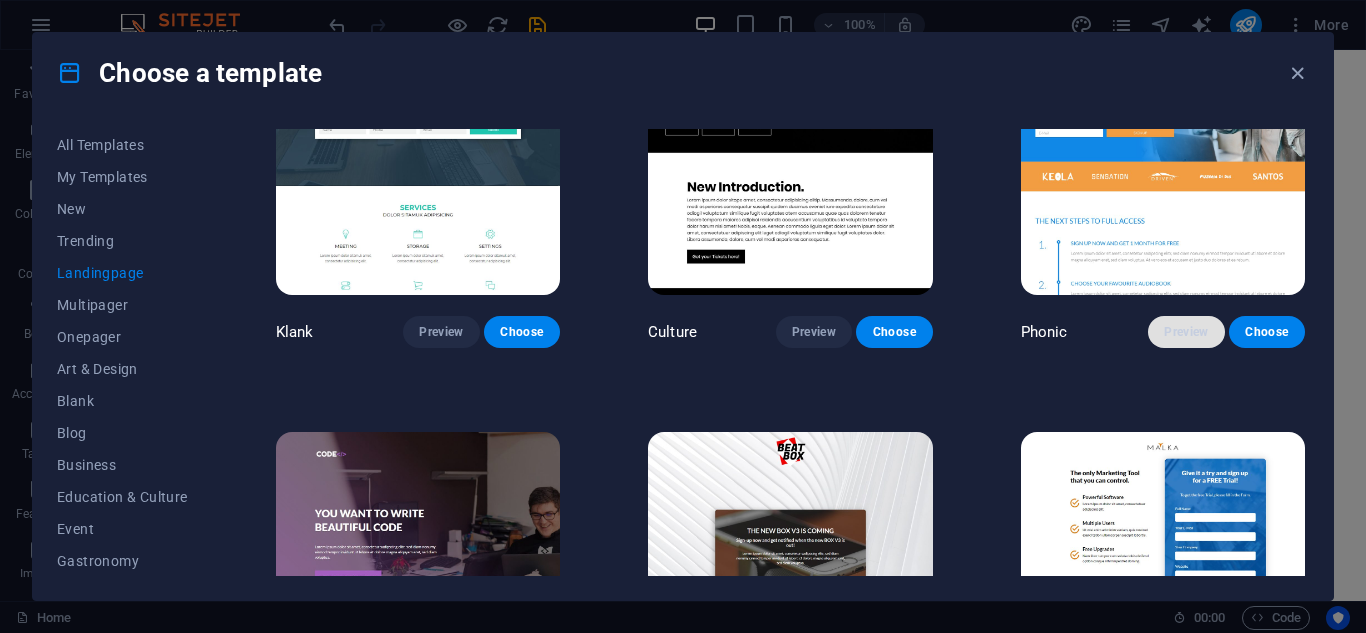 click on "Preview" at bounding box center [1186, 332] 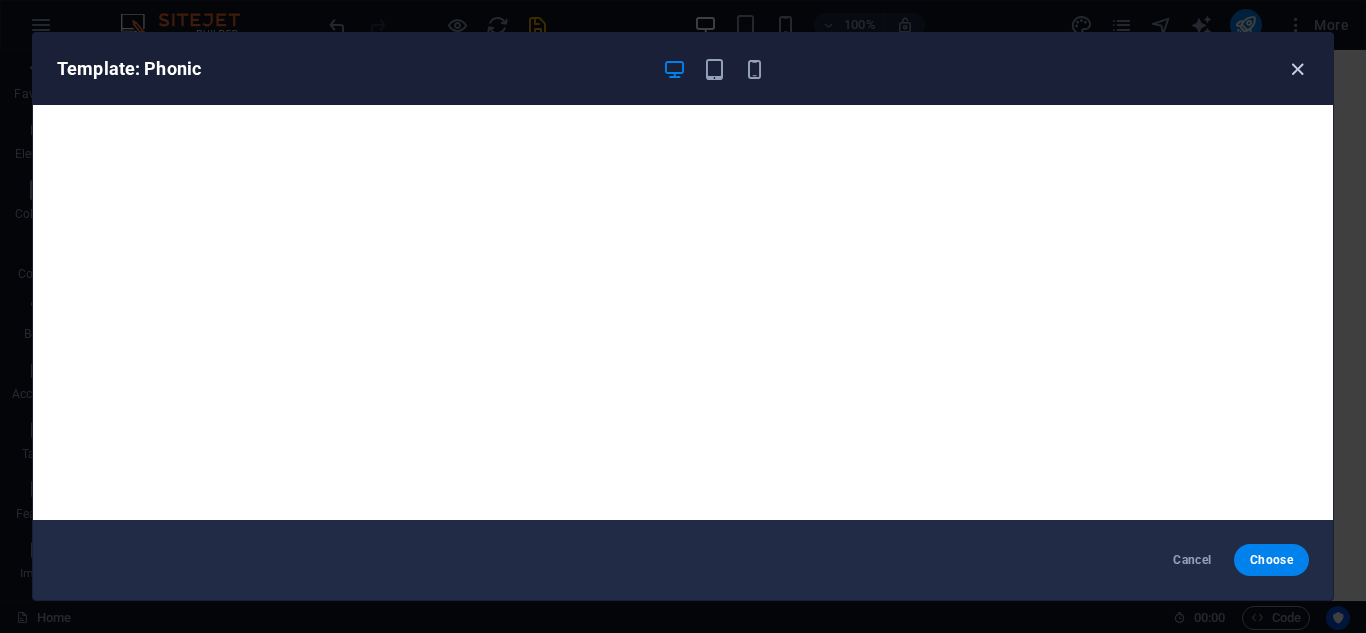 click at bounding box center [1297, 69] 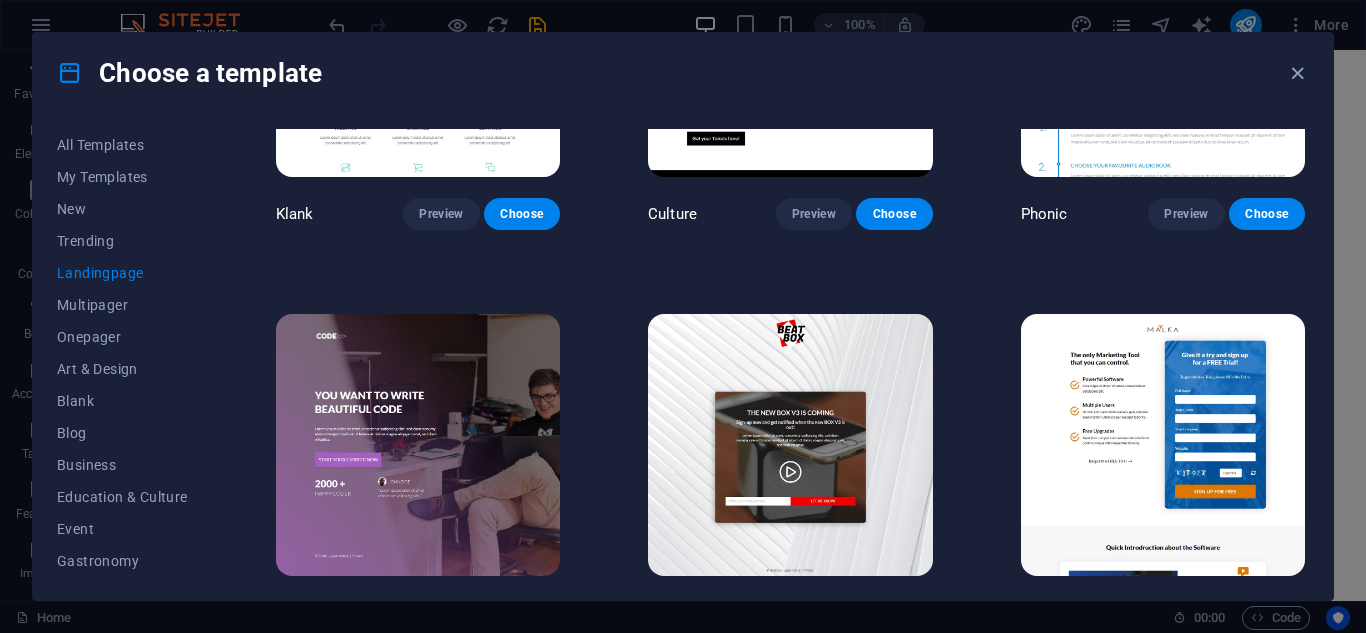 scroll, scrollTop: 400, scrollLeft: 0, axis: vertical 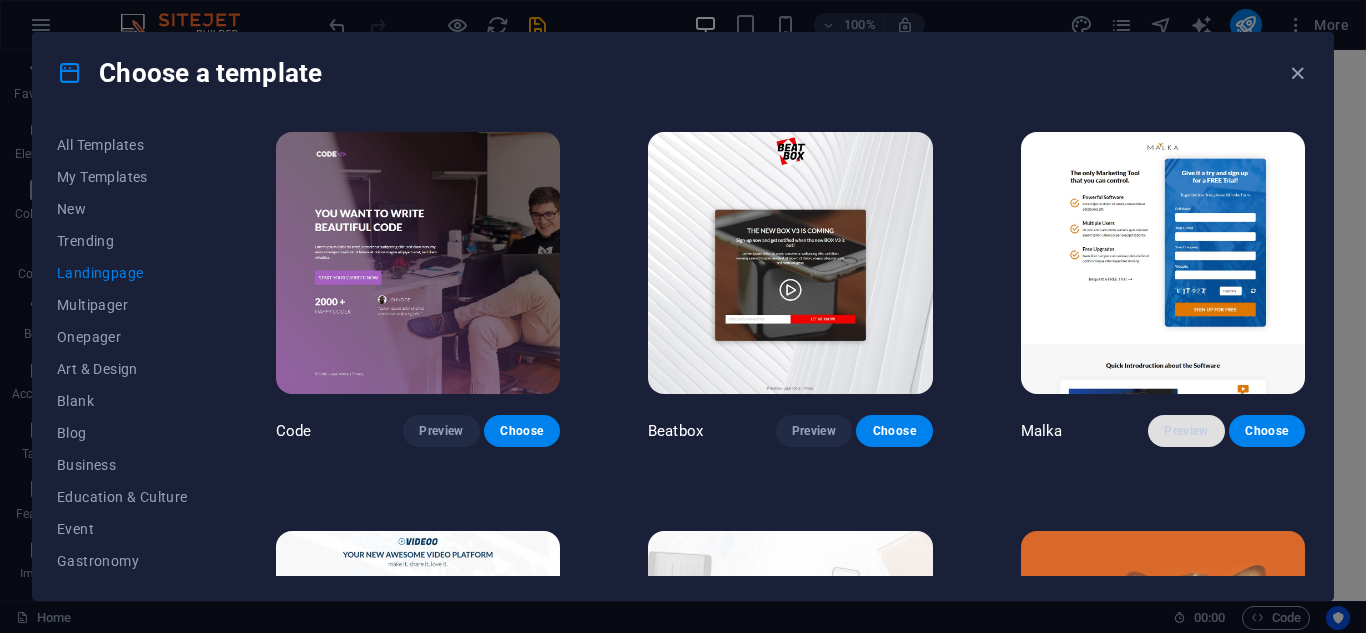 click on "Preview" at bounding box center (1186, 431) 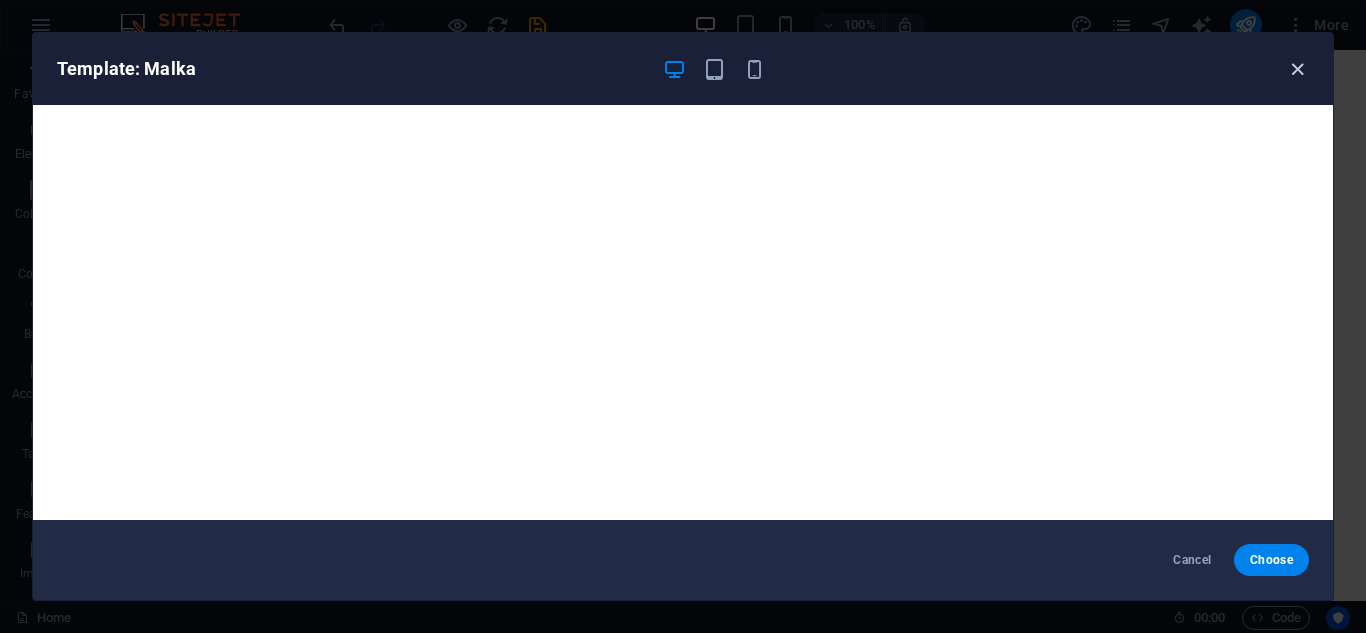 click at bounding box center [1297, 69] 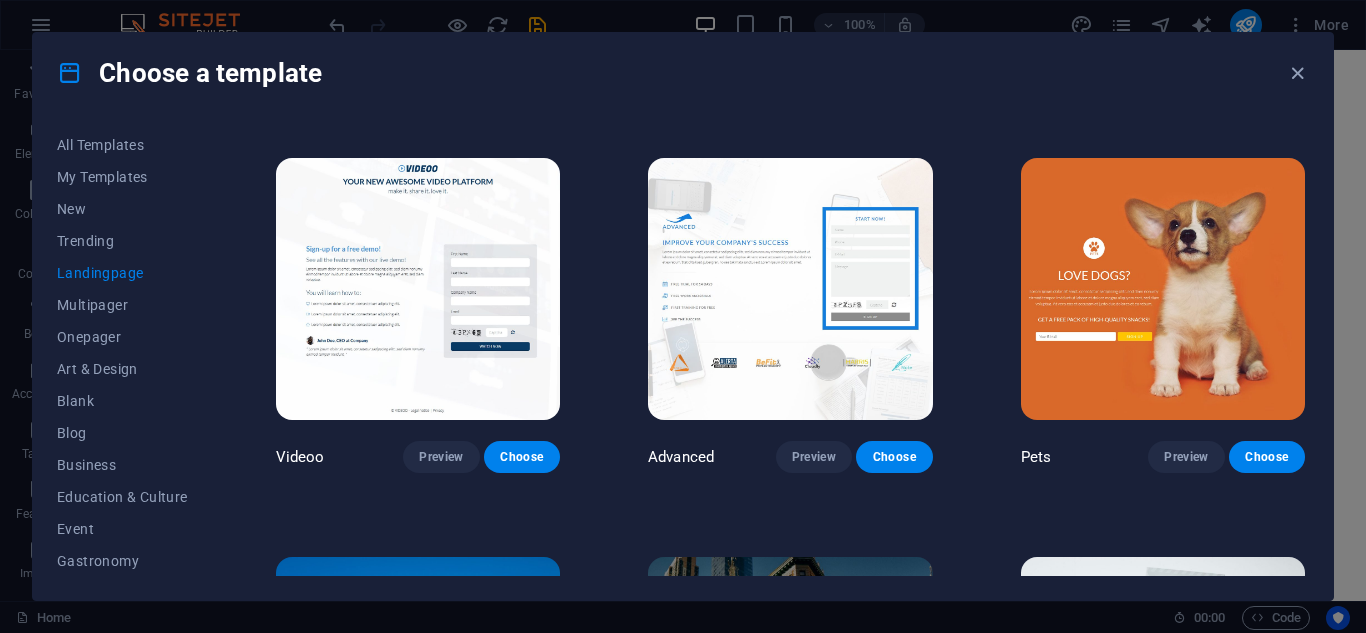 scroll, scrollTop: 800, scrollLeft: 0, axis: vertical 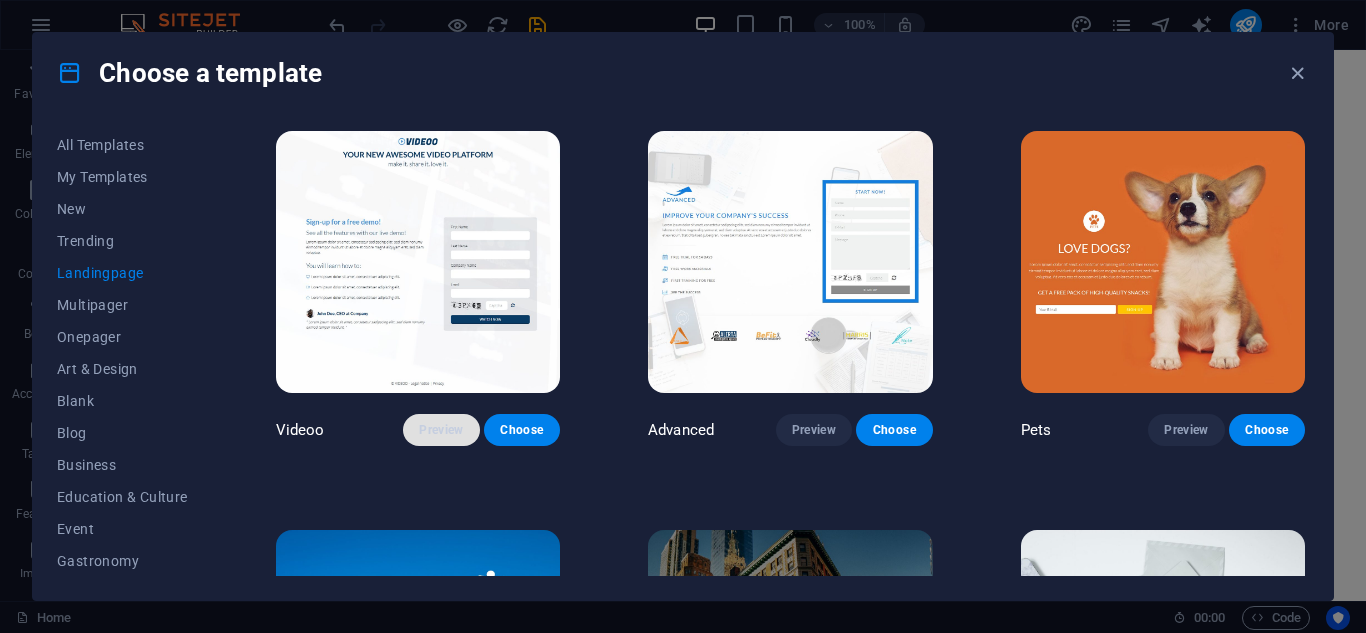 click on "Preview" at bounding box center (441, 430) 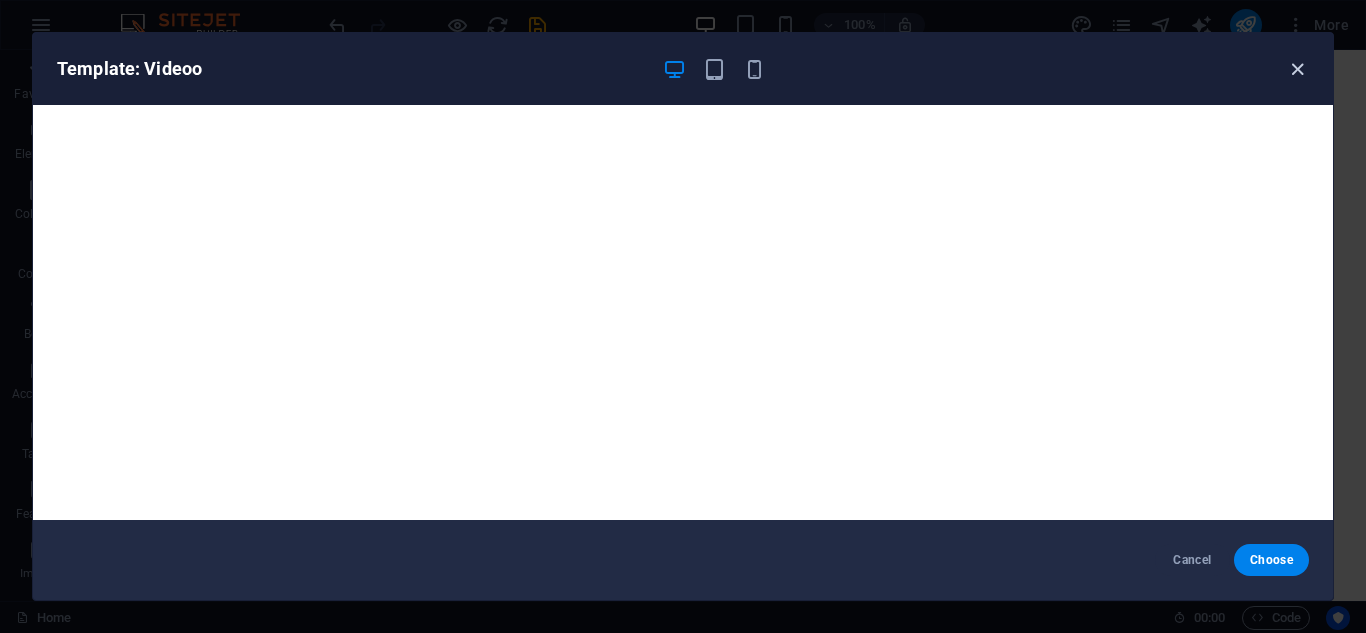 click at bounding box center [1297, 69] 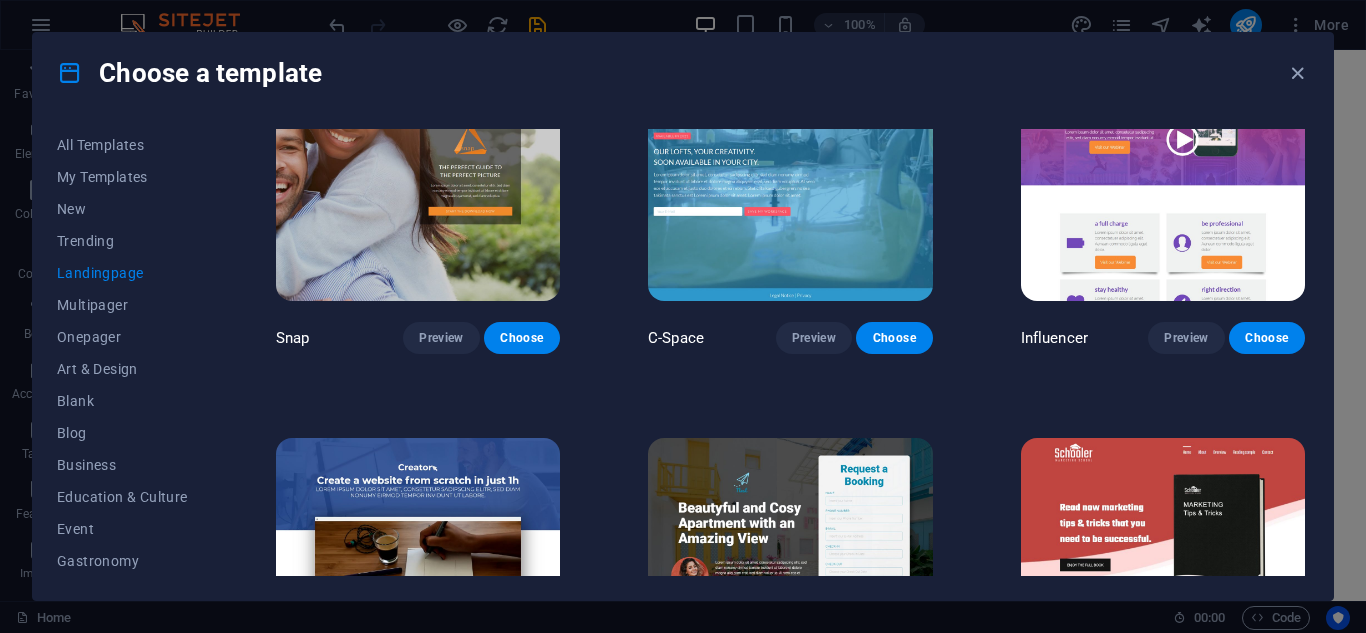 scroll, scrollTop: 1700, scrollLeft: 0, axis: vertical 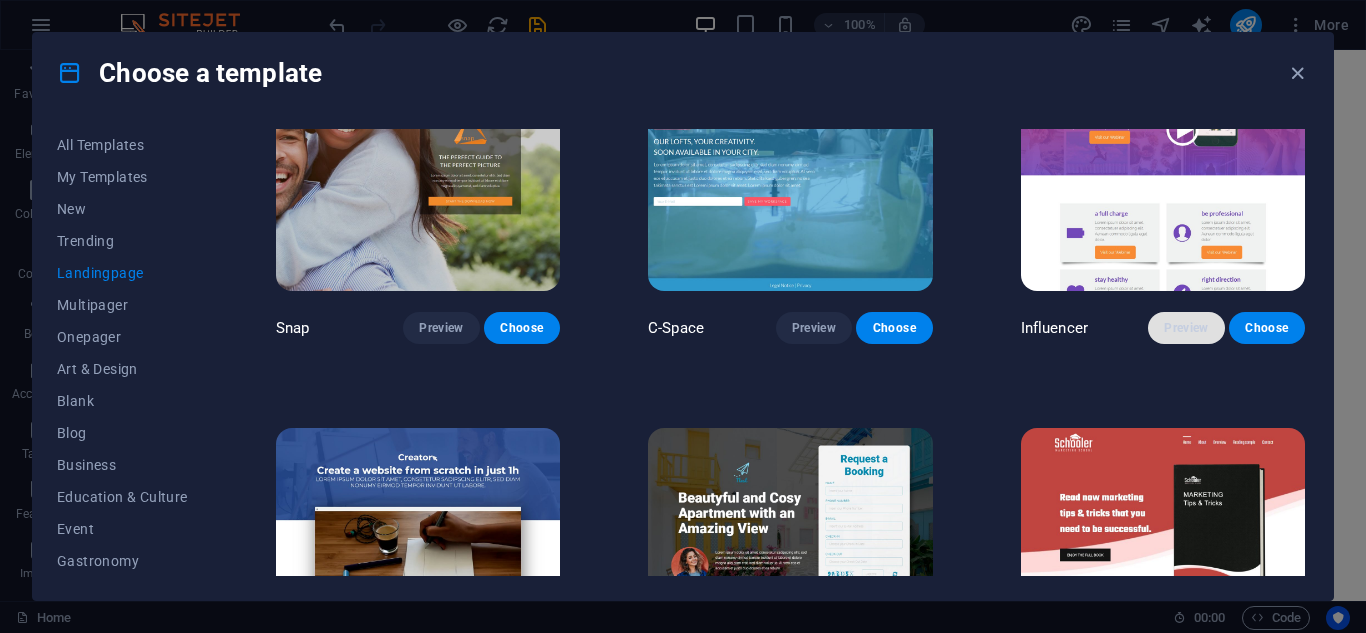 click on "Preview" at bounding box center (1186, 328) 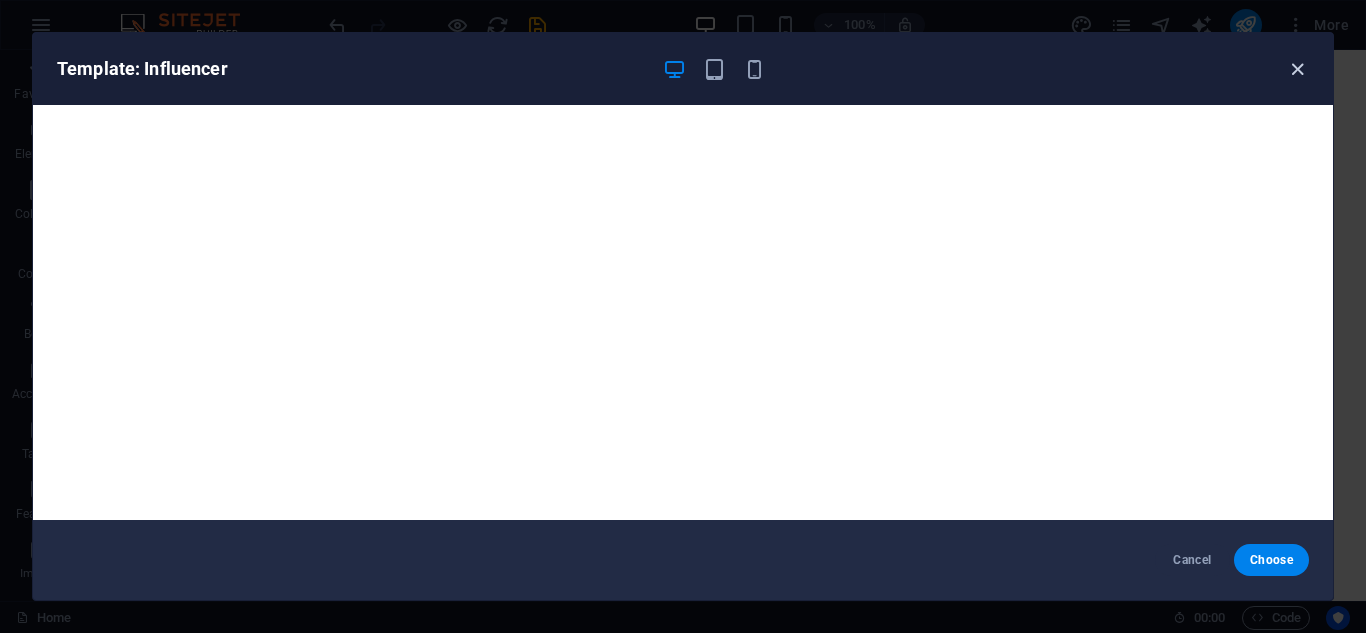 click at bounding box center [1297, 69] 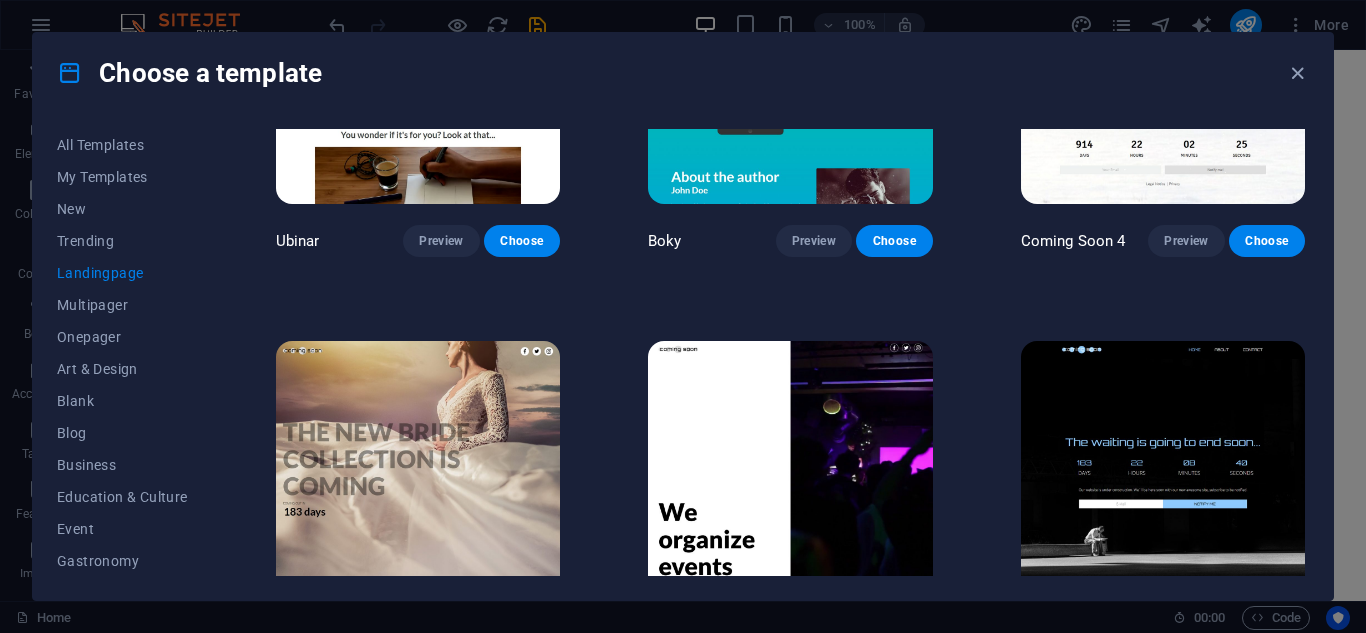 scroll, scrollTop: 3044, scrollLeft: 0, axis: vertical 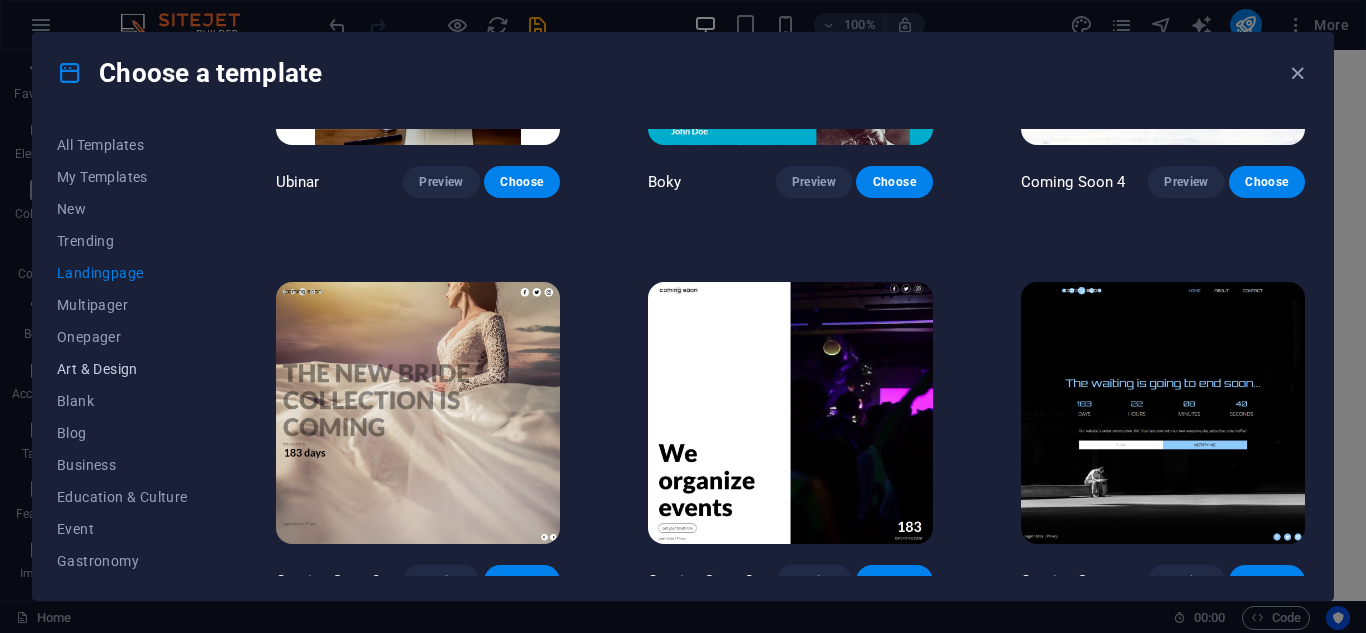 click on "Art & Design" at bounding box center [122, 369] 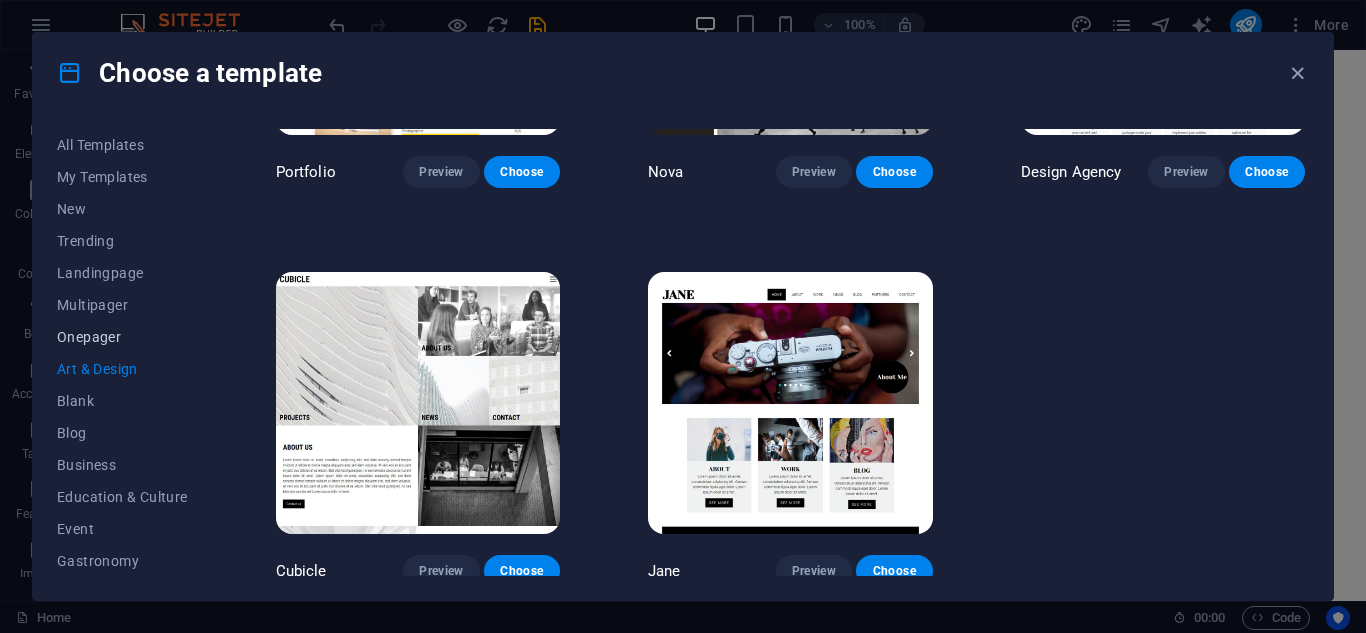 click on "Onepager" at bounding box center [122, 337] 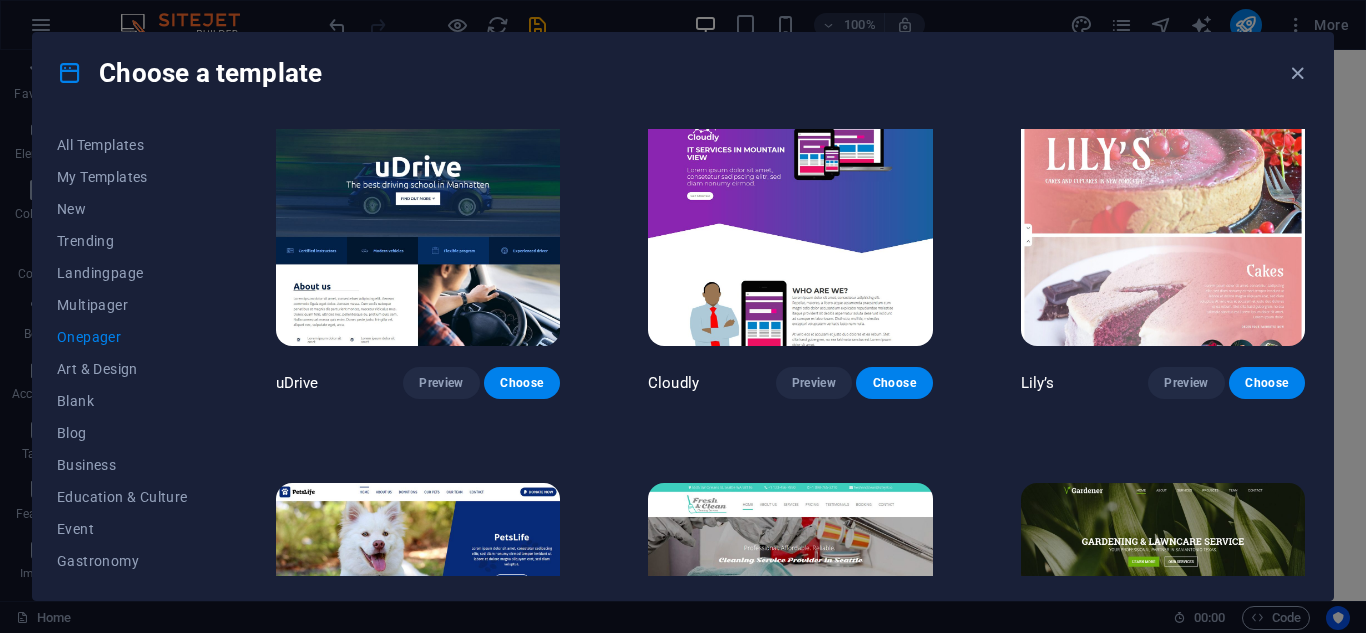 scroll, scrollTop: 6044, scrollLeft: 0, axis: vertical 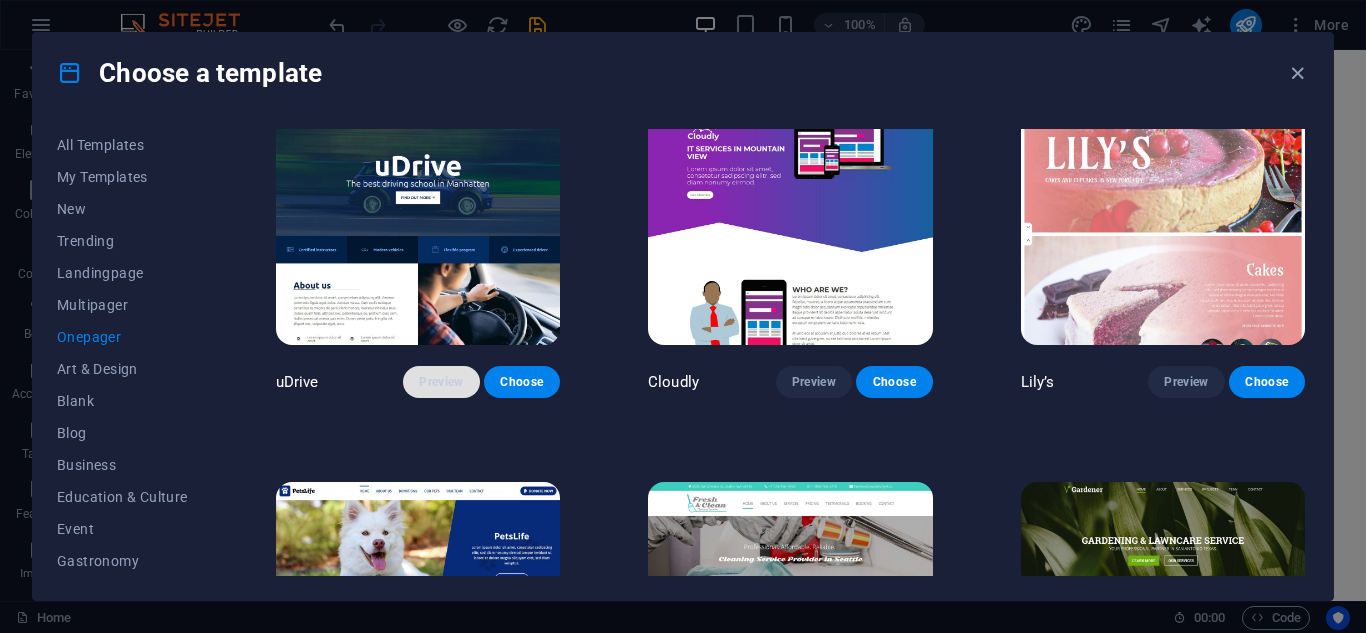 click on "Preview" at bounding box center (441, 382) 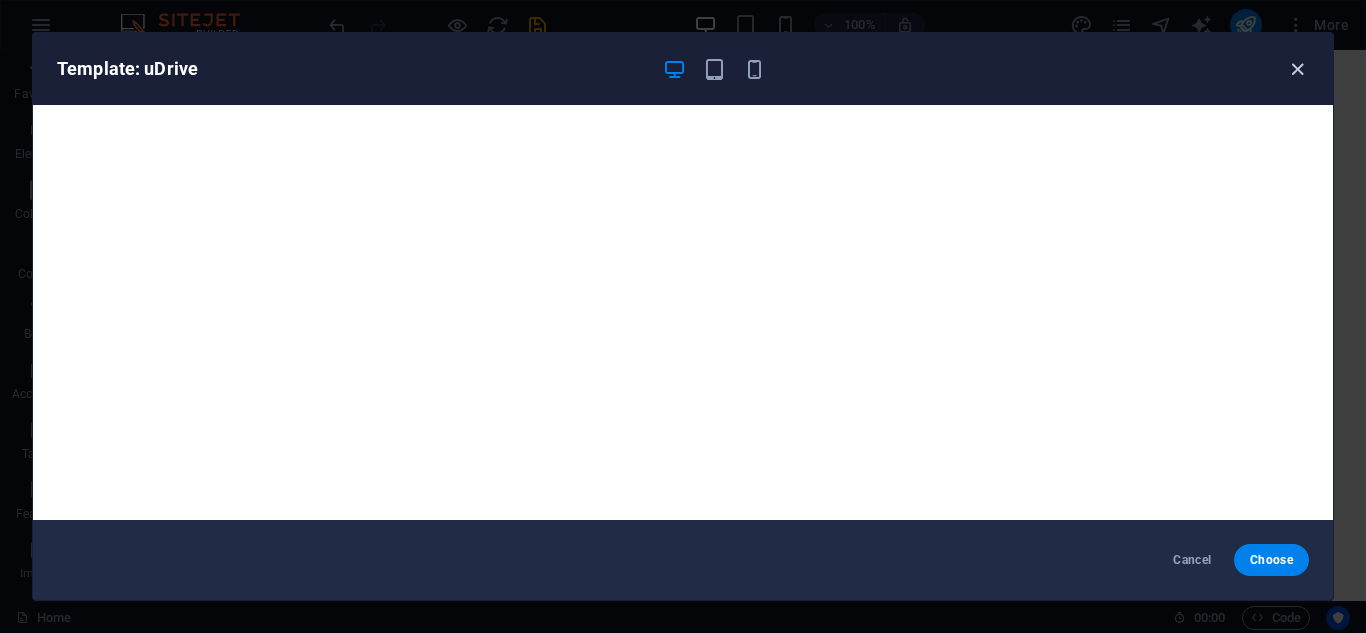 click at bounding box center [1297, 69] 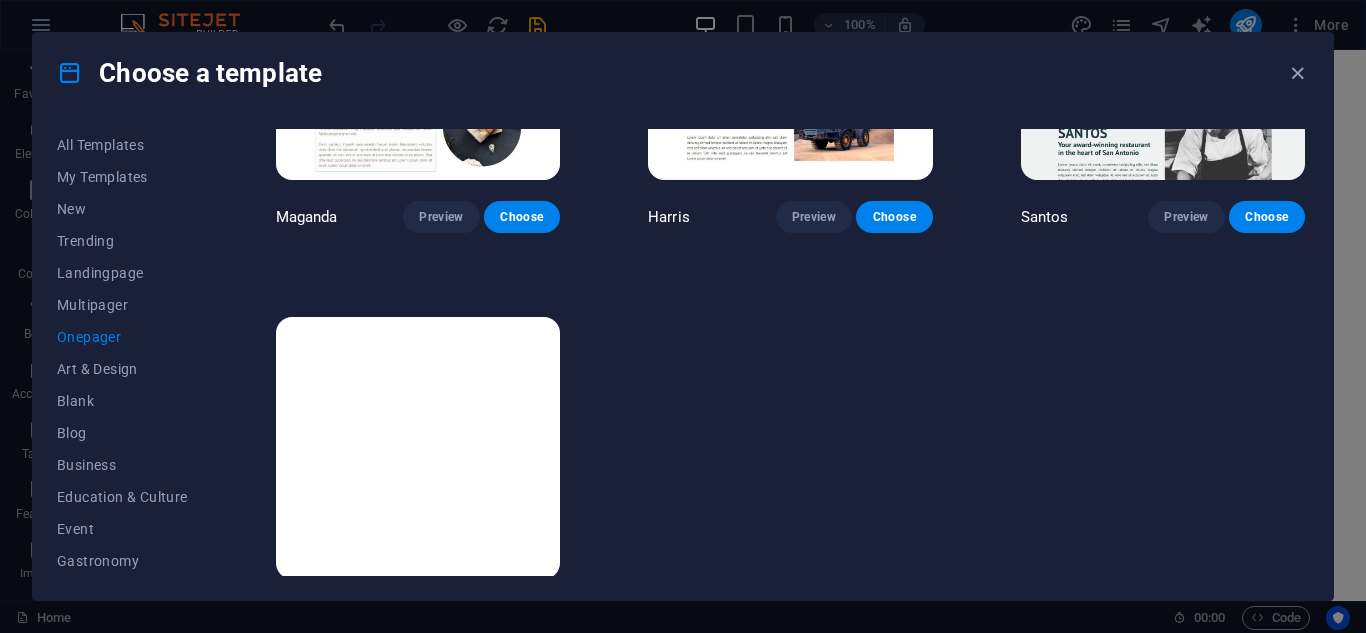scroll, scrollTop: 9005, scrollLeft: 0, axis: vertical 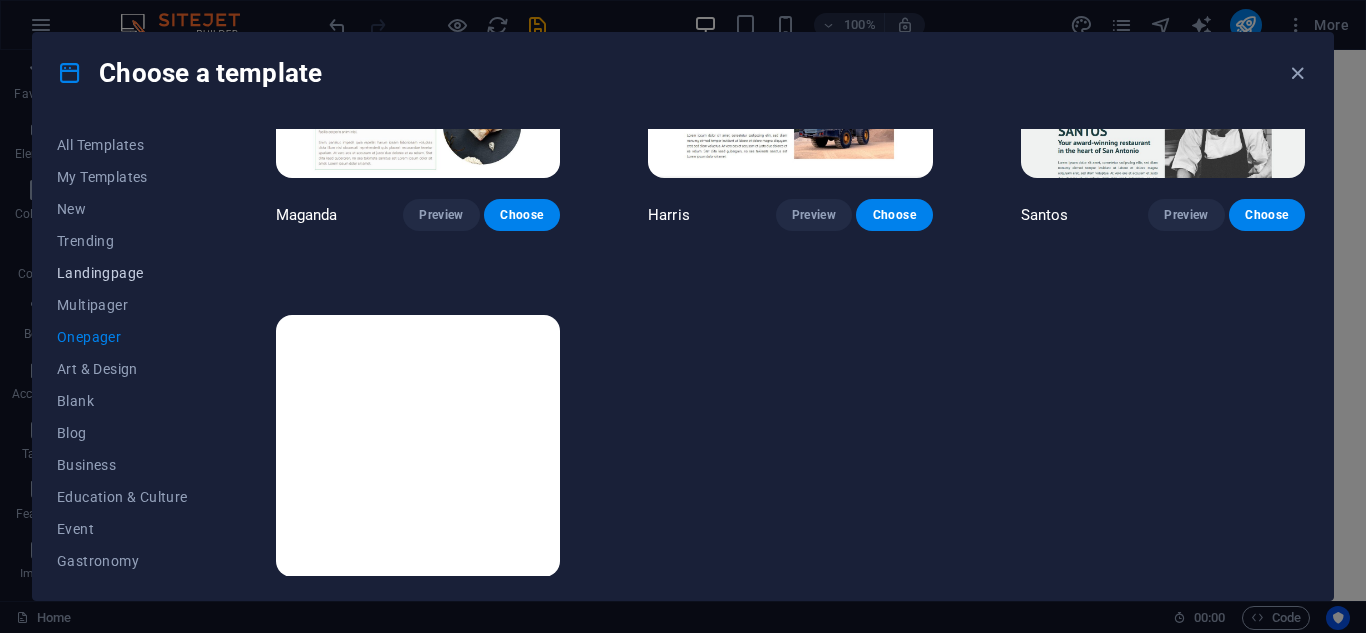 click on "Landingpage" at bounding box center [122, 273] 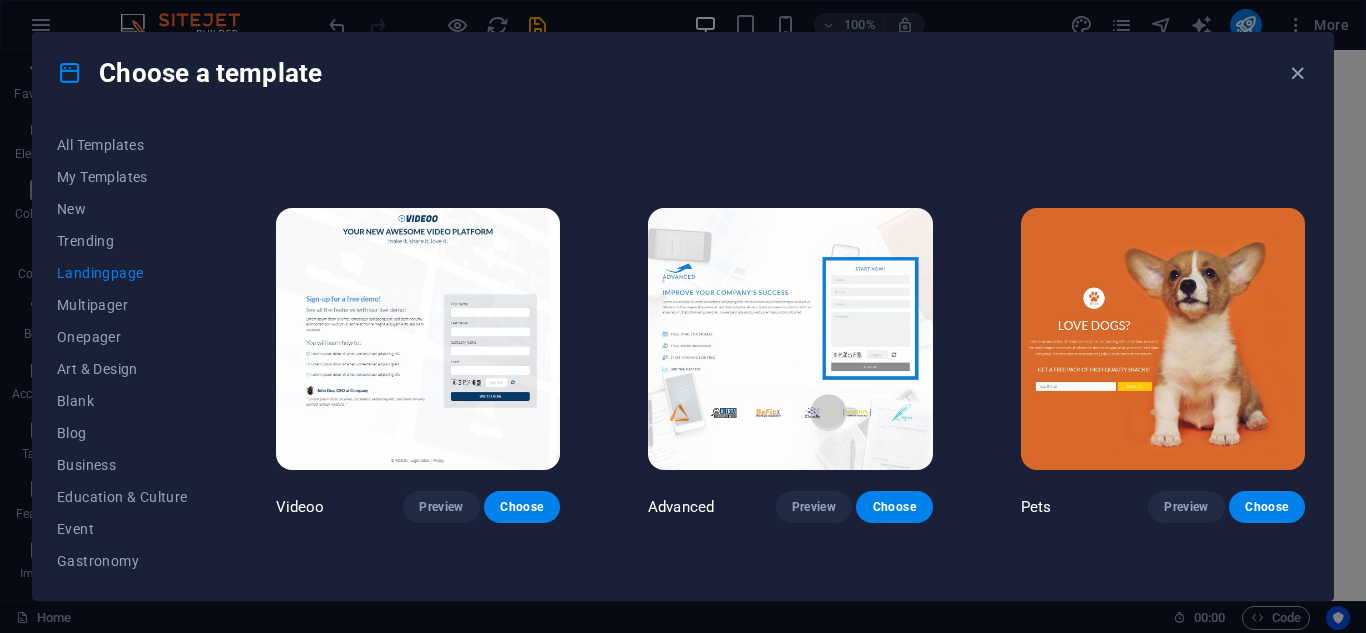 scroll, scrollTop: 744, scrollLeft: 0, axis: vertical 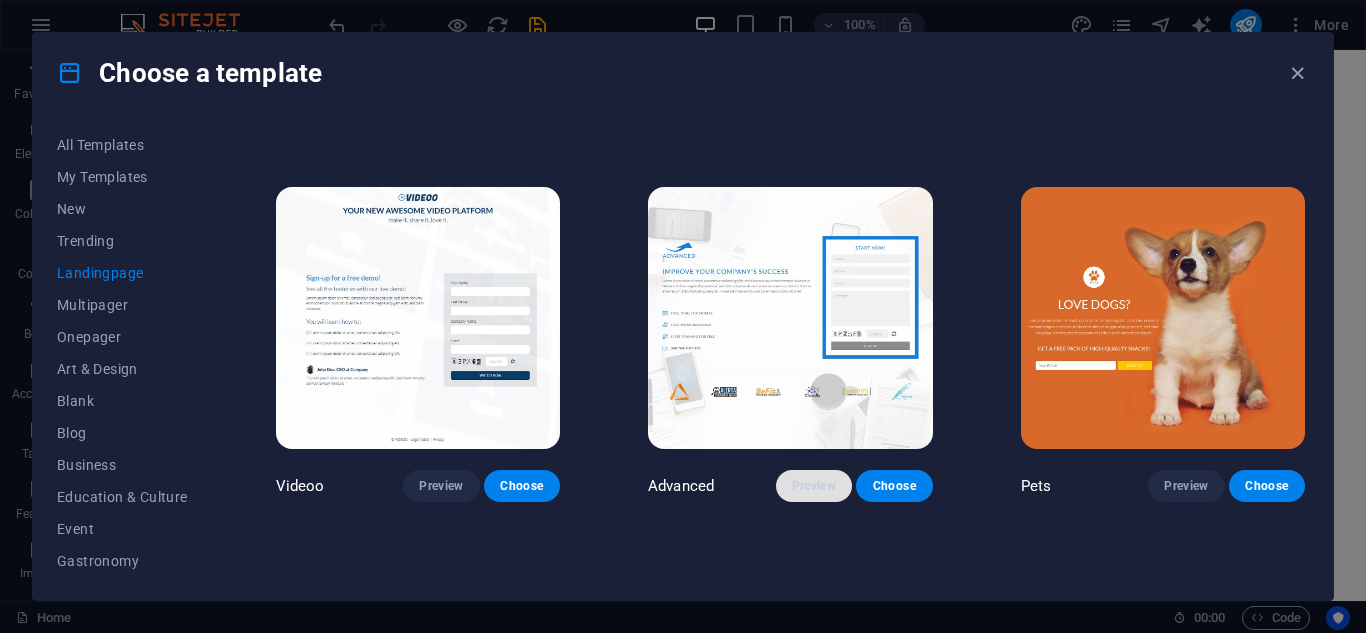 click on "Preview" at bounding box center (814, 486) 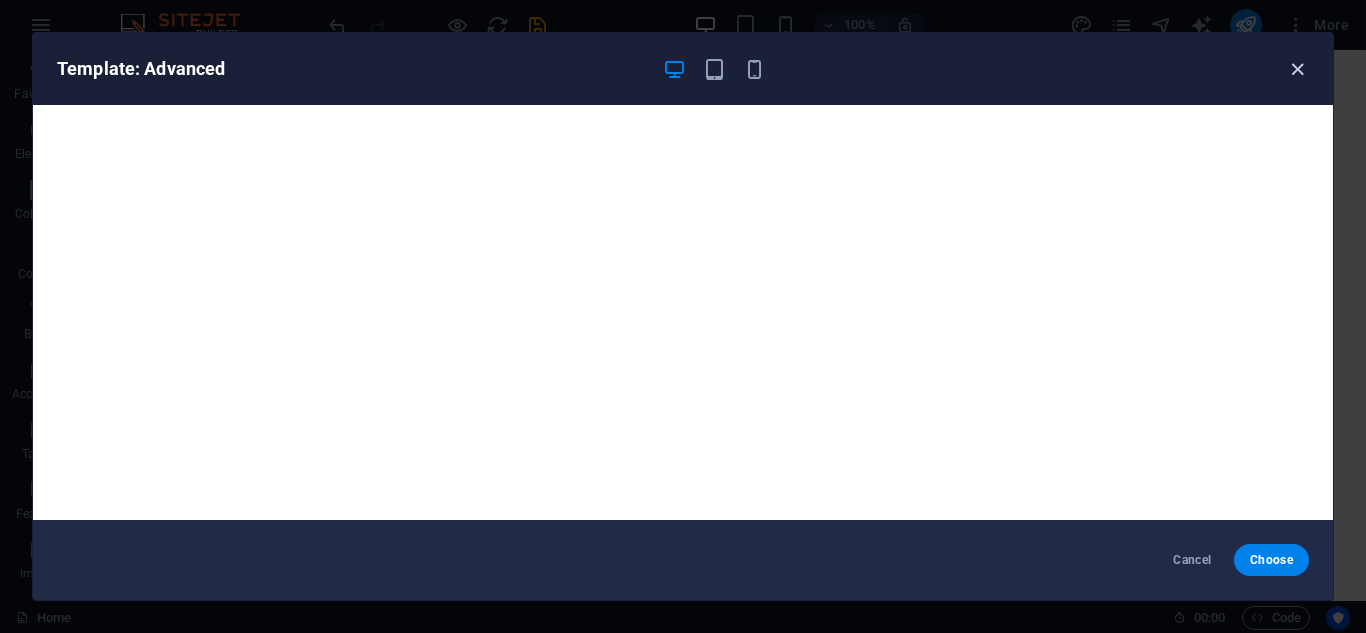 click at bounding box center (1297, 69) 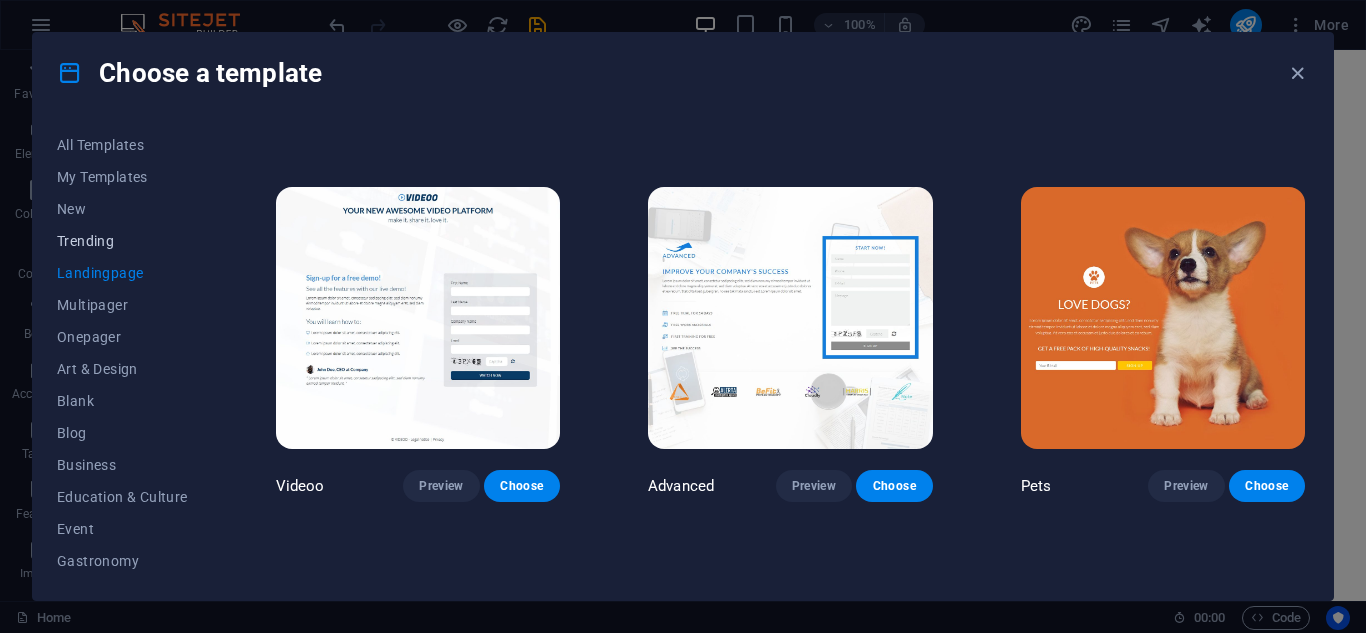 click on "Trending" at bounding box center (122, 241) 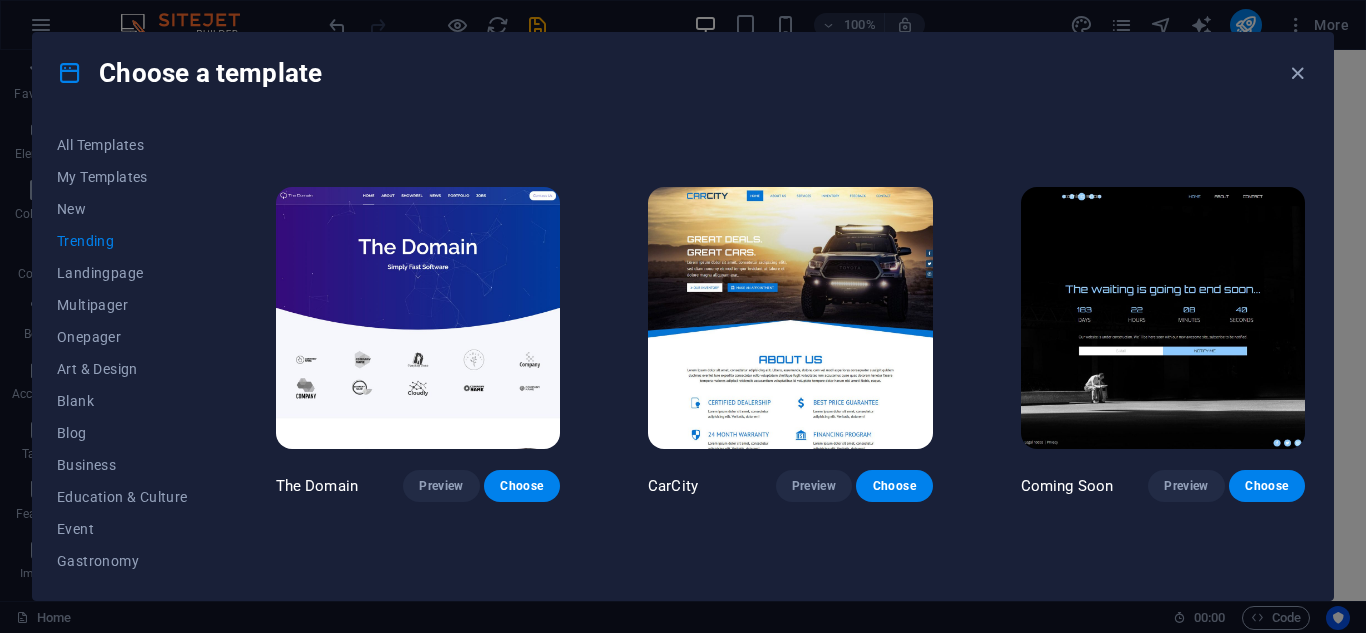 scroll, scrollTop: 1544, scrollLeft: 0, axis: vertical 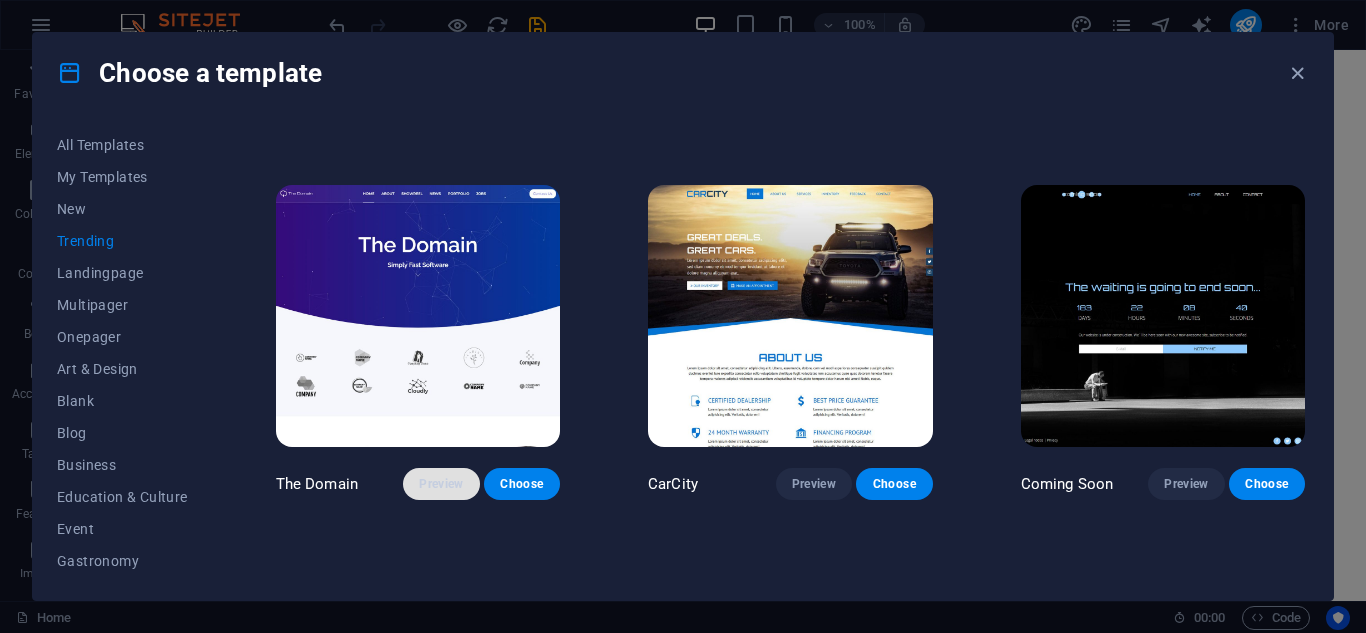 click on "Preview" at bounding box center (441, 484) 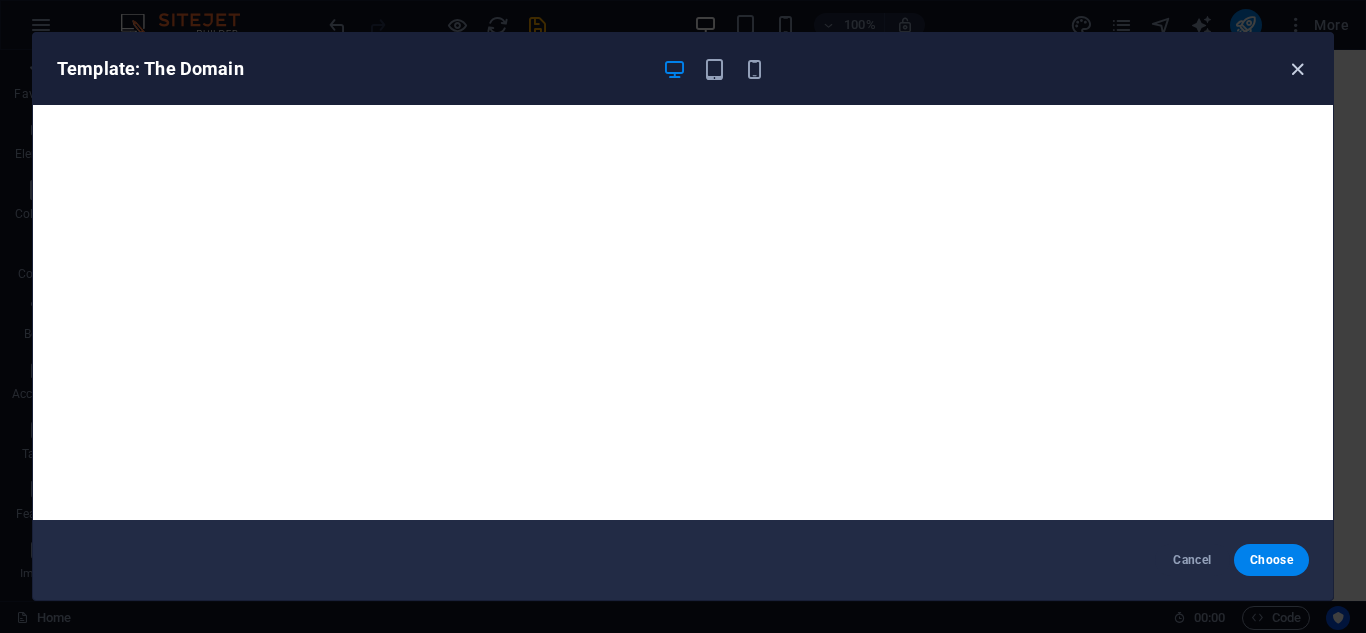 click at bounding box center (1297, 69) 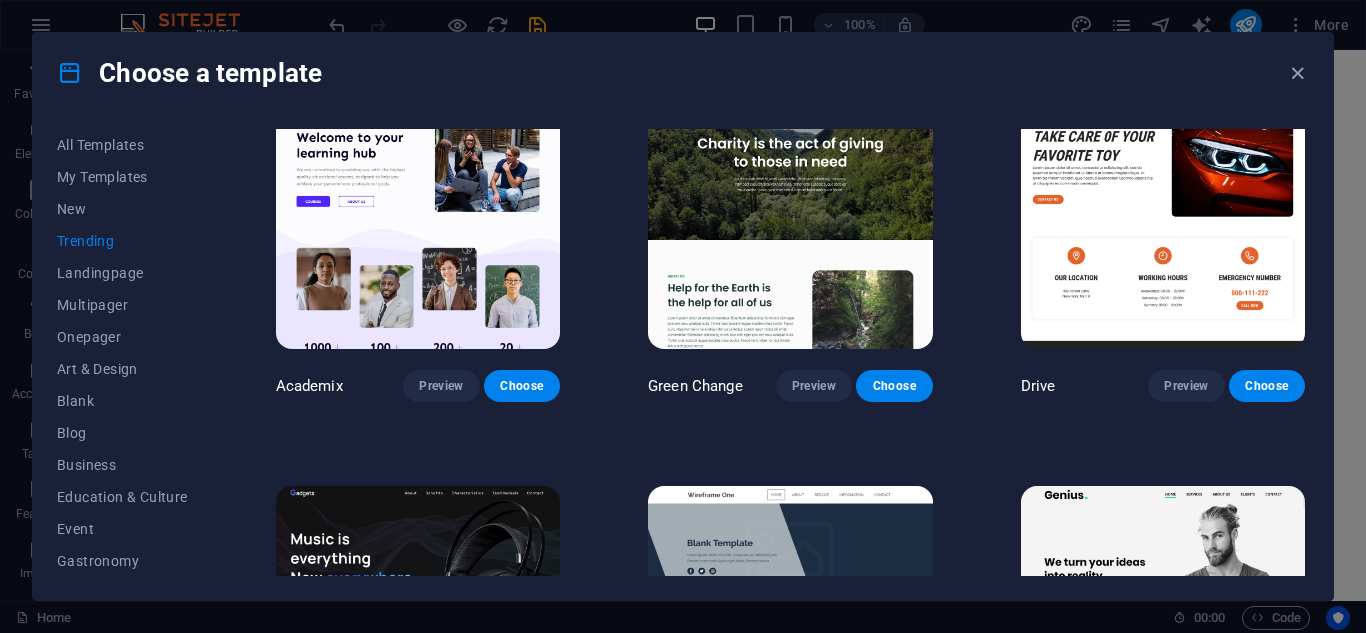 scroll, scrollTop: 744, scrollLeft: 0, axis: vertical 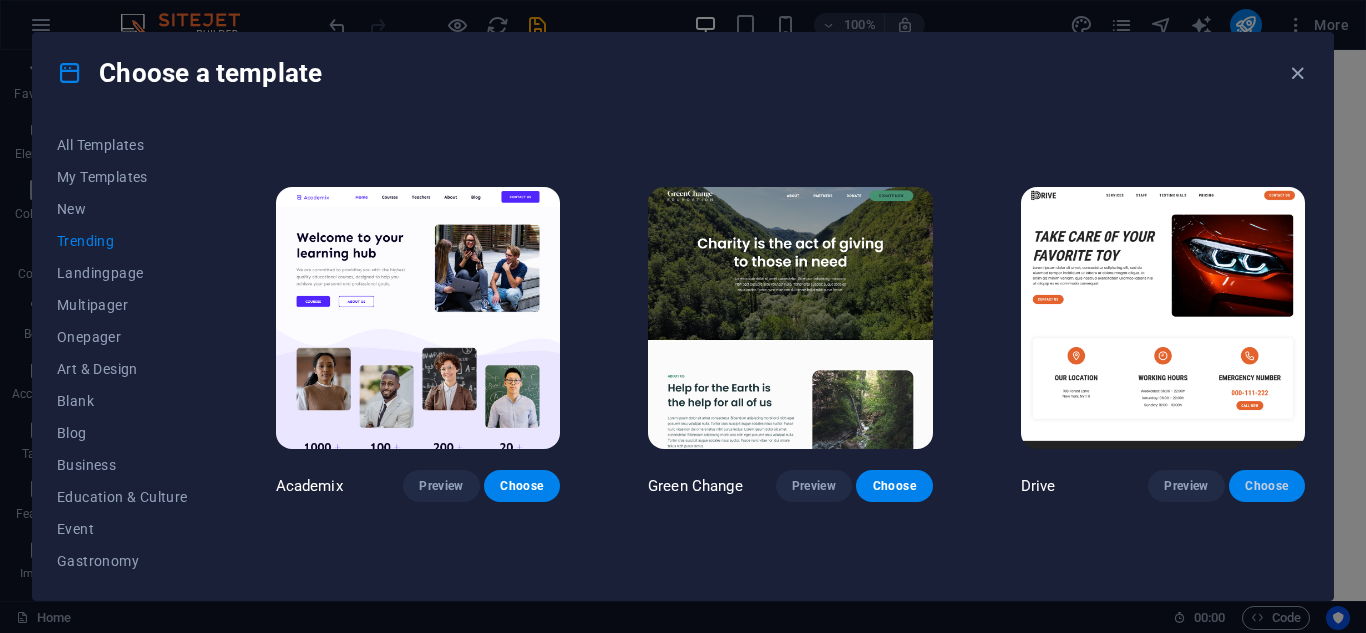 click on "Choose" at bounding box center [1267, 486] 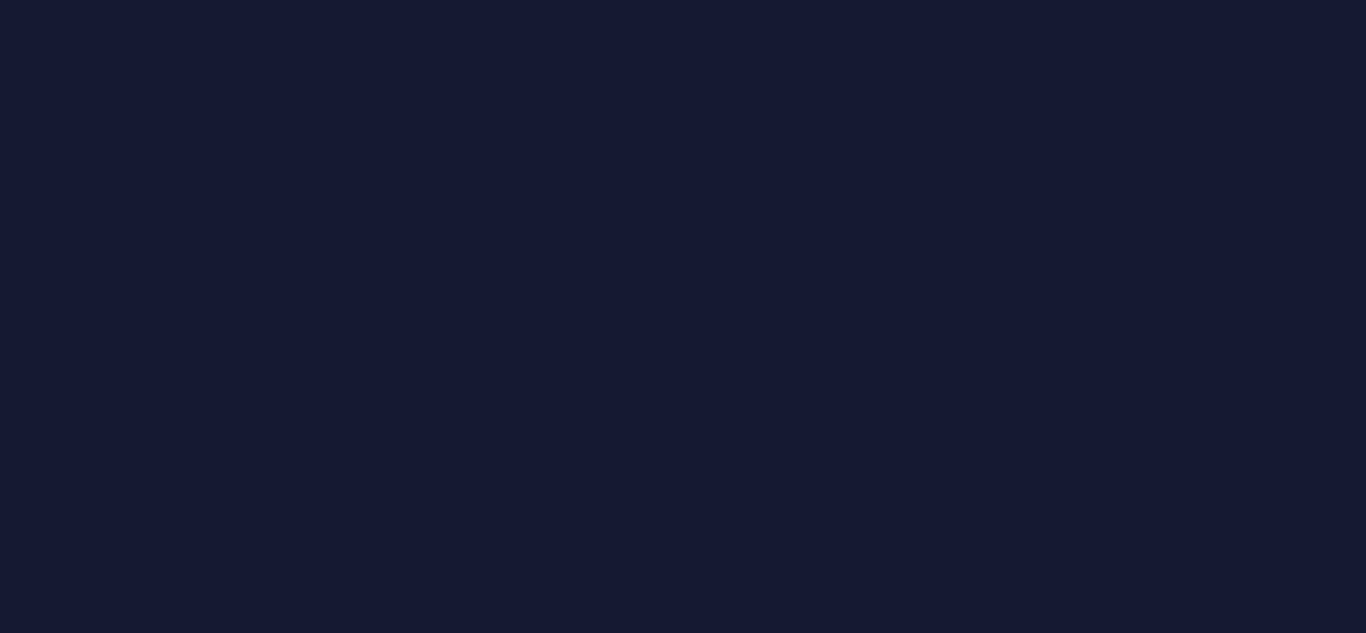 scroll, scrollTop: 0, scrollLeft: 0, axis: both 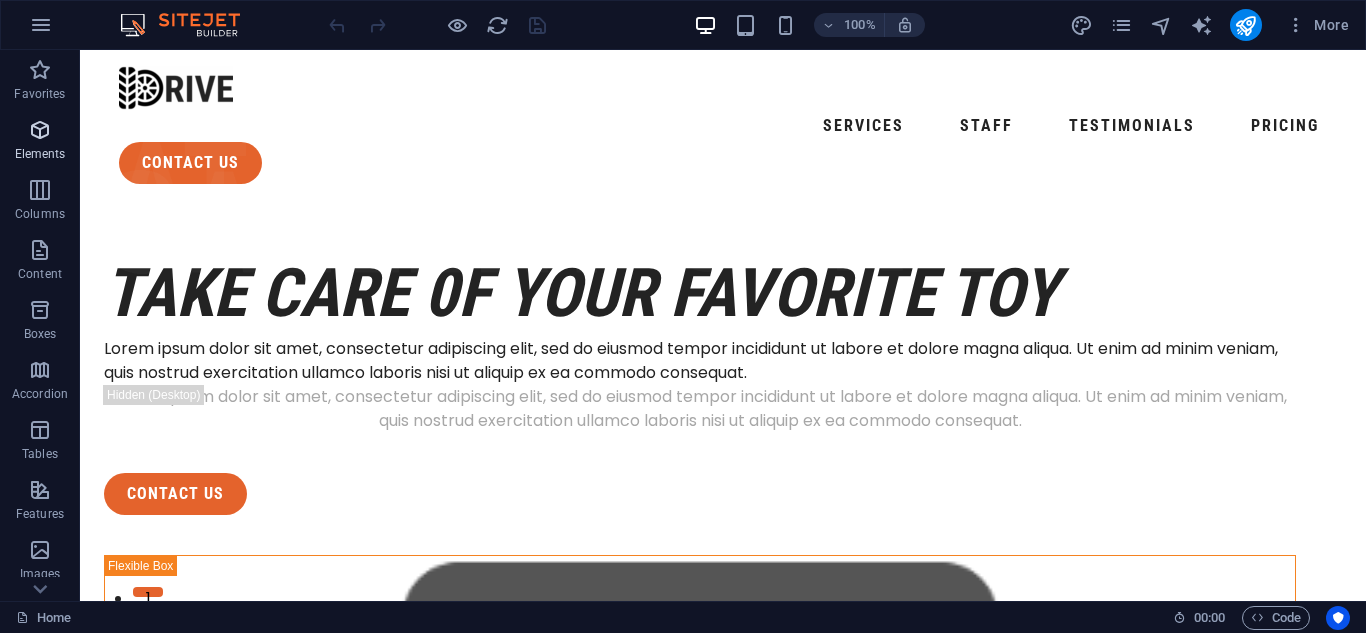 click at bounding box center [40, 130] 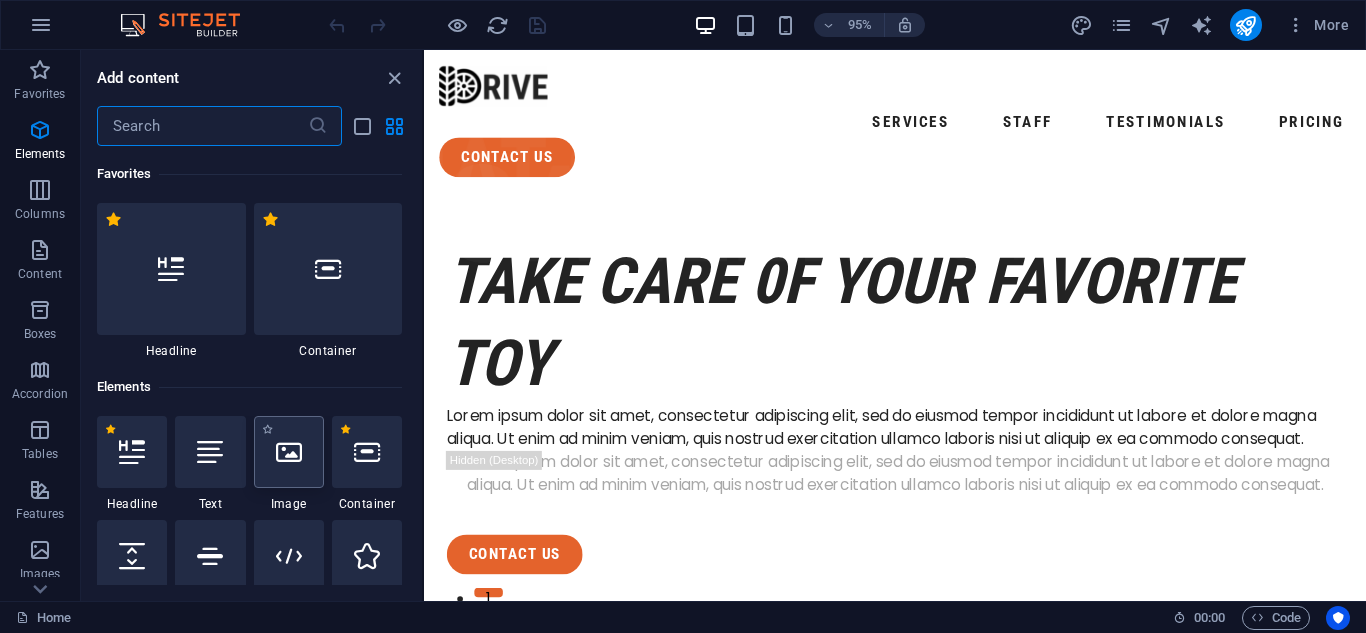 scroll, scrollTop: 213, scrollLeft: 0, axis: vertical 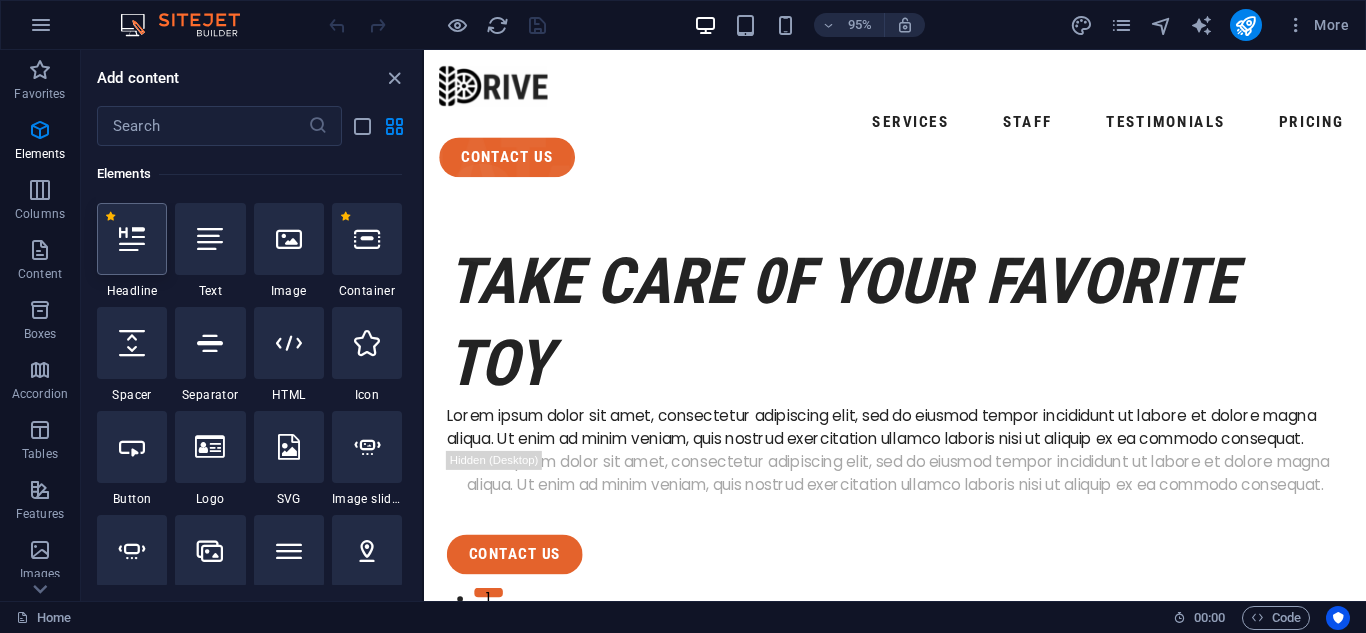 click at bounding box center (132, 239) 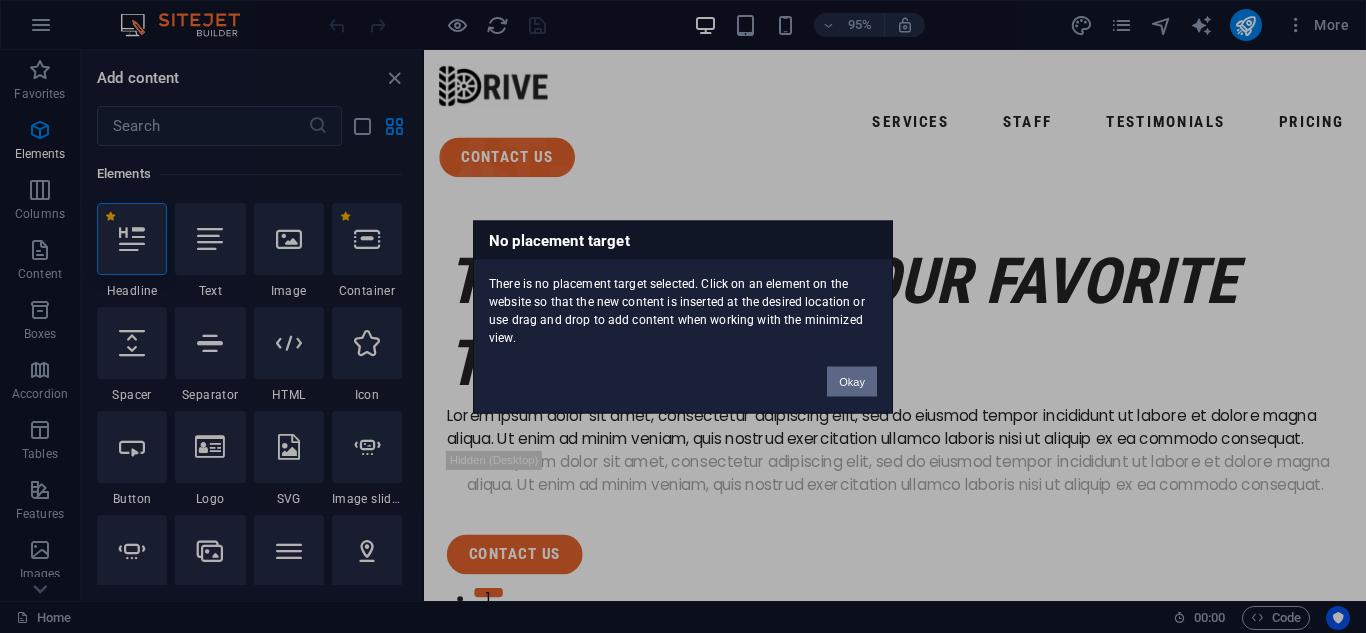 click on "Okay" at bounding box center (852, 381) 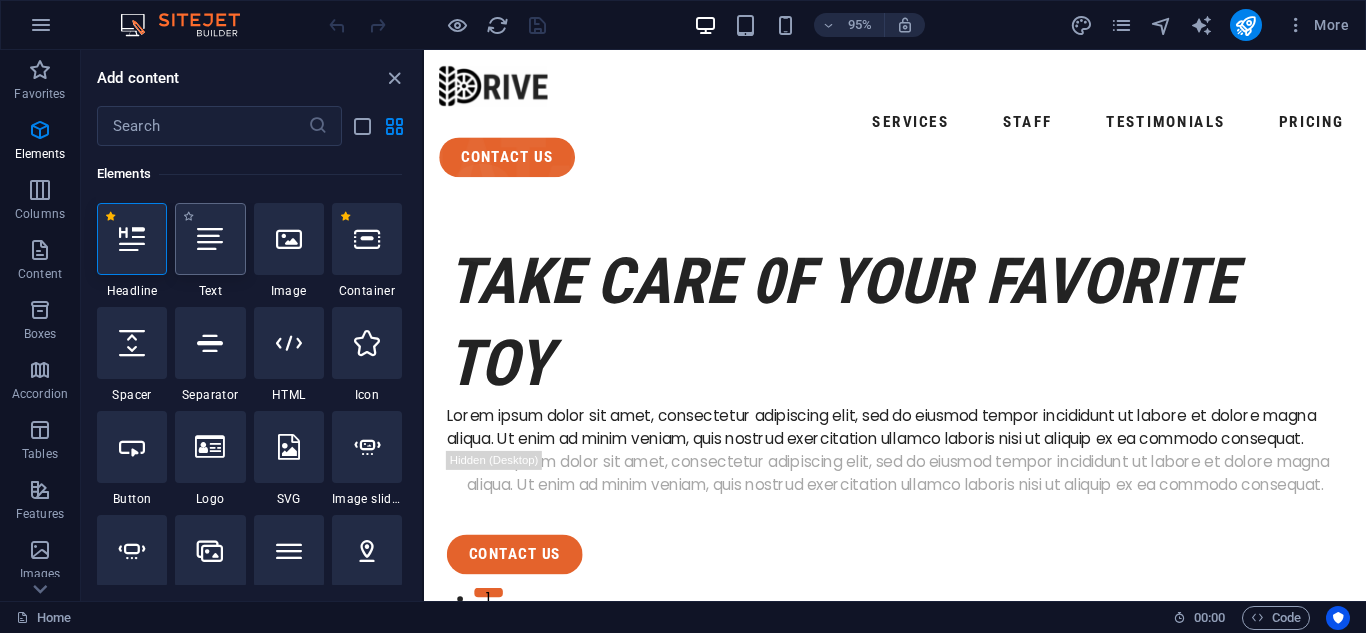 click at bounding box center [210, 239] 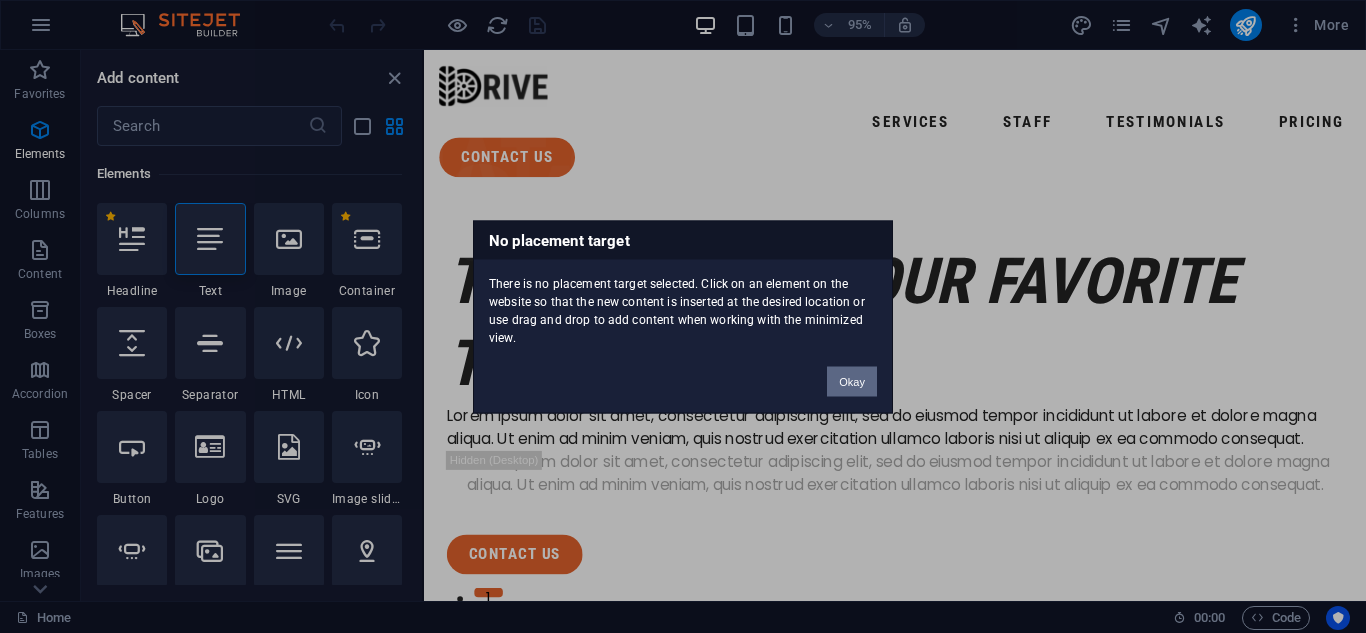 click on "Okay" at bounding box center (852, 381) 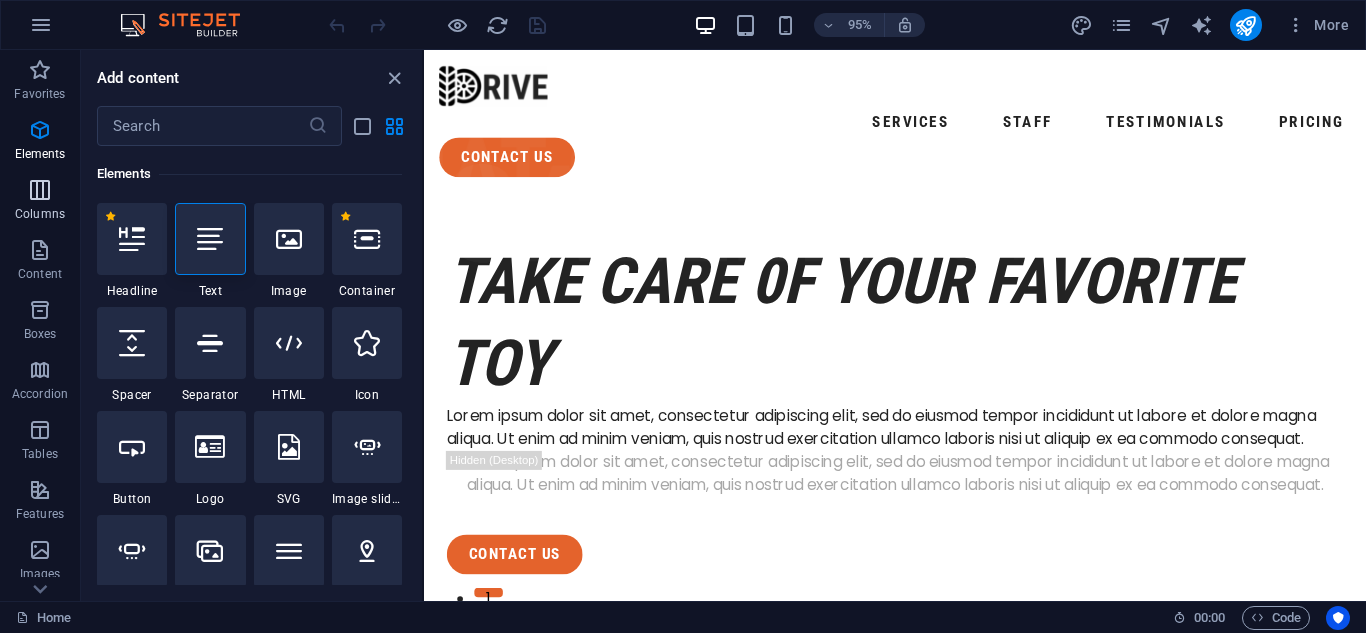 click at bounding box center (40, 190) 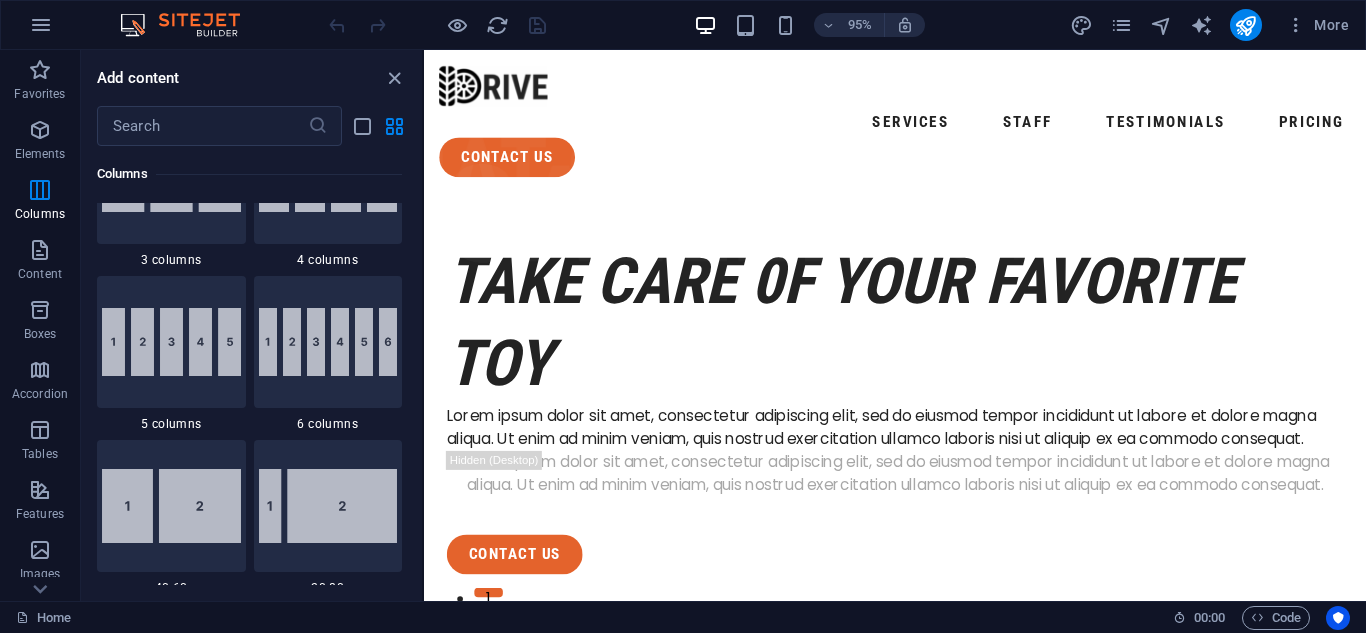 scroll, scrollTop: 1290, scrollLeft: 0, axis: vertical 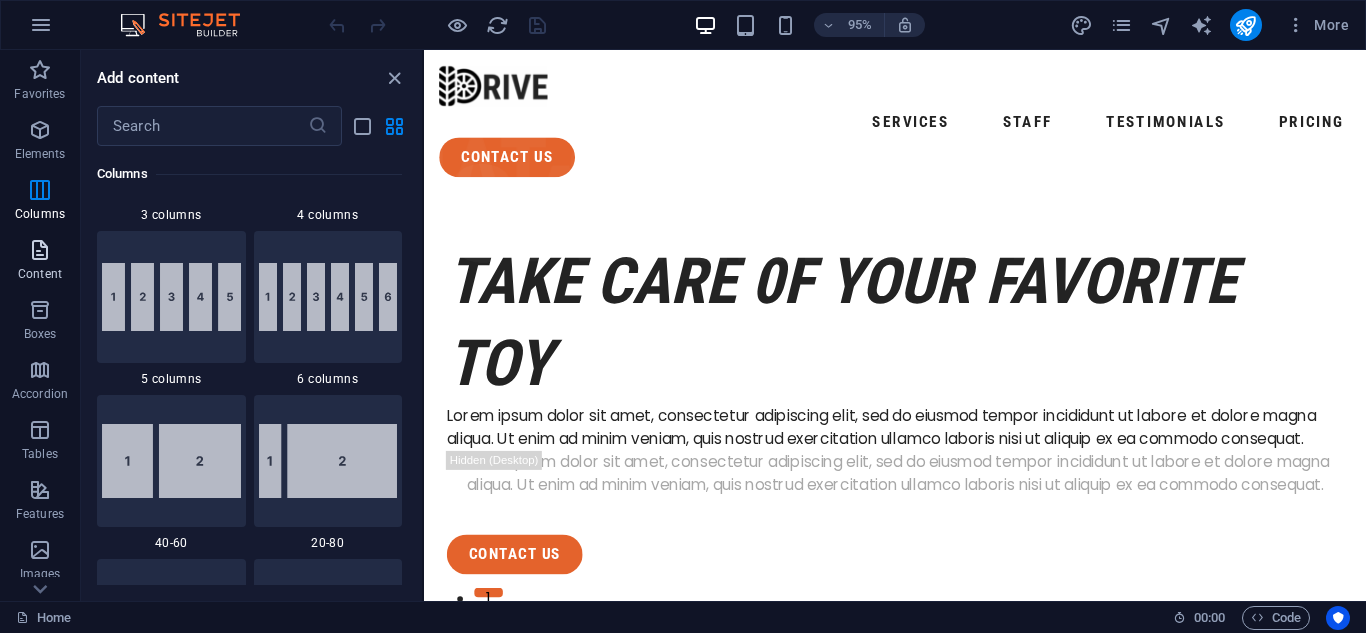 click on "Content" at bounding box center (40, 262) 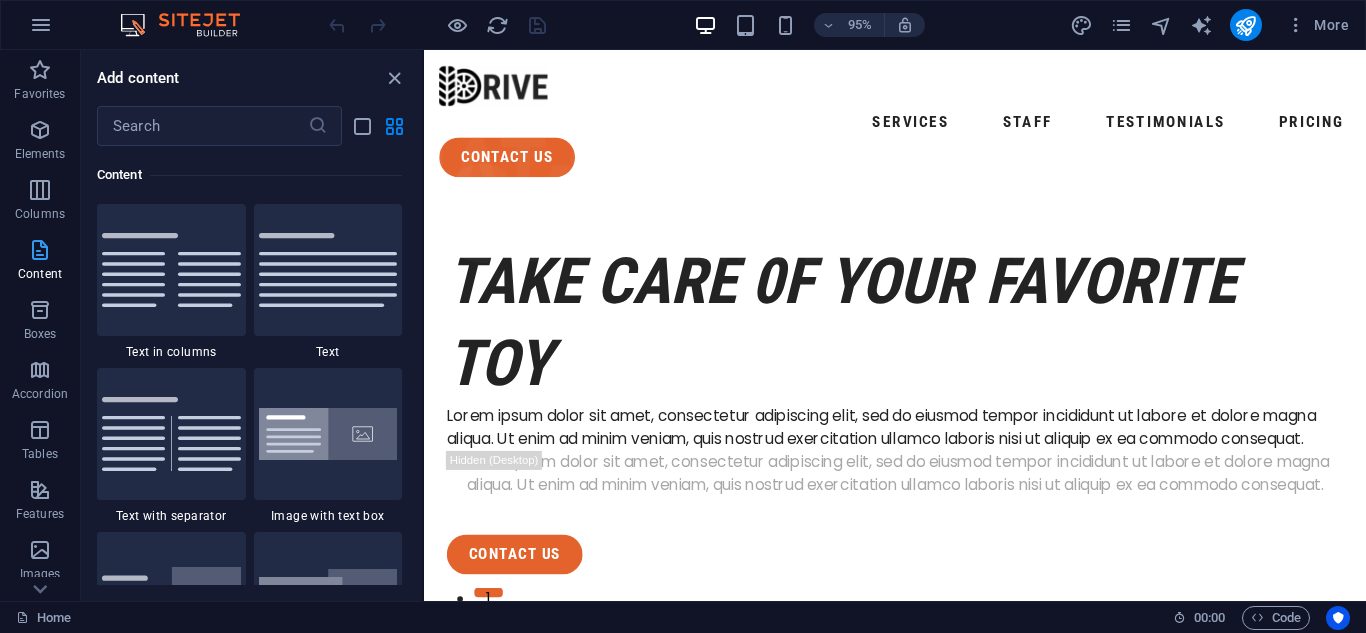 scroll, scrollTop: 3499, scrollLeft: 0, axis: vertical 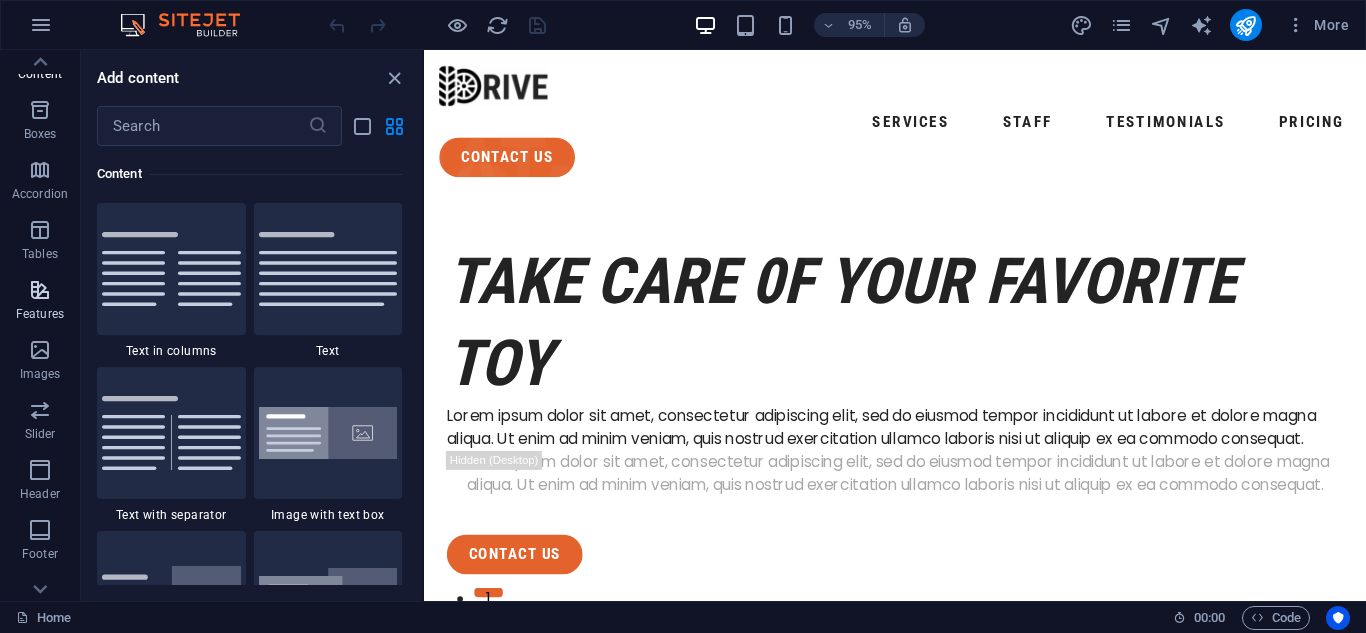 click at bounding box center [40, 290] 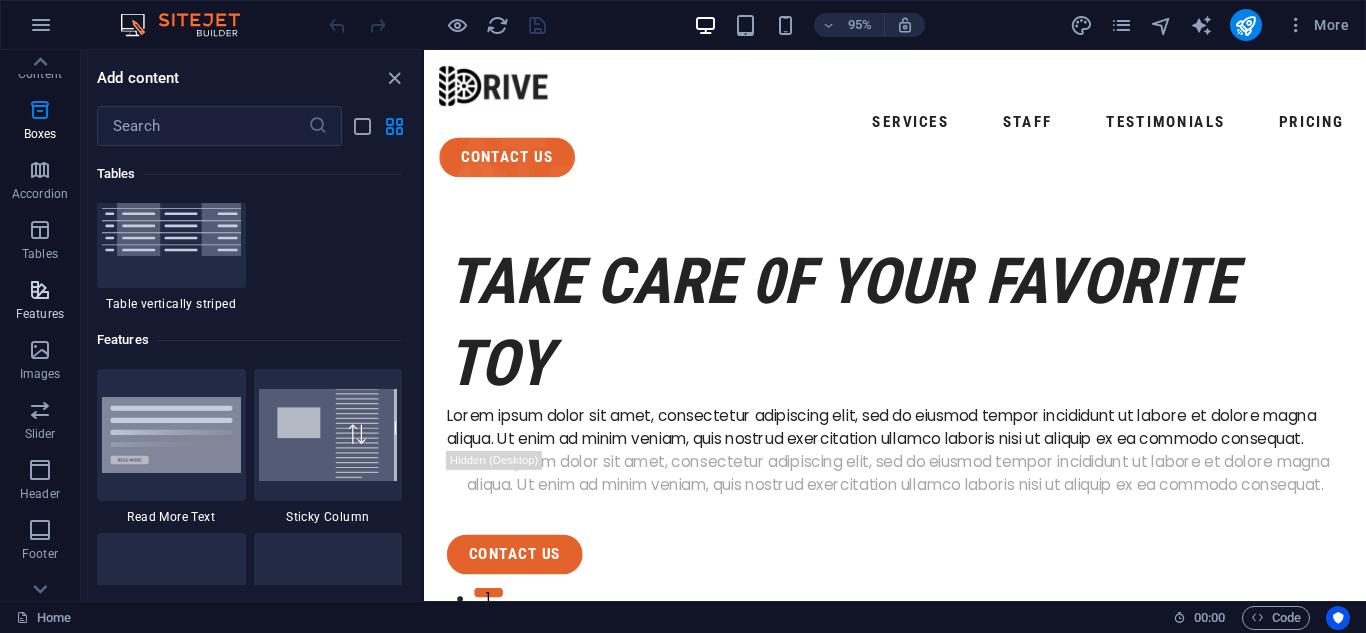 scroll, scrollTop: 7795, scrollLeft: 0, axis: vertical 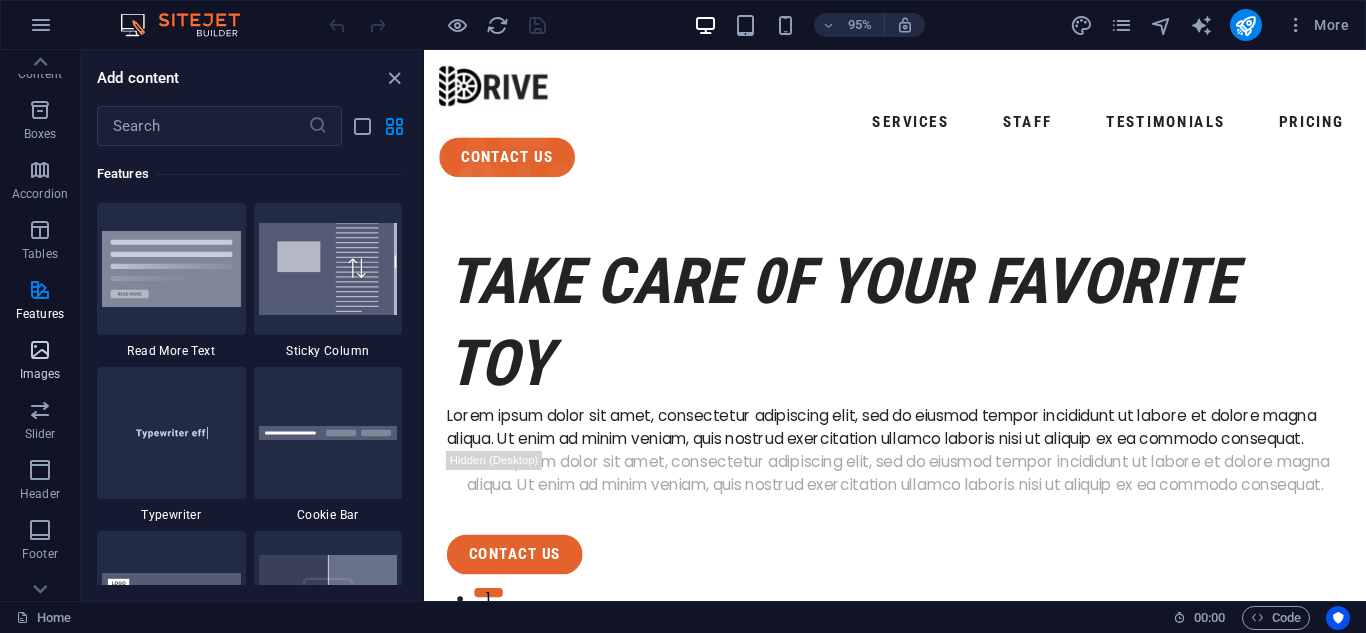 click at bounding box center (40, 350) 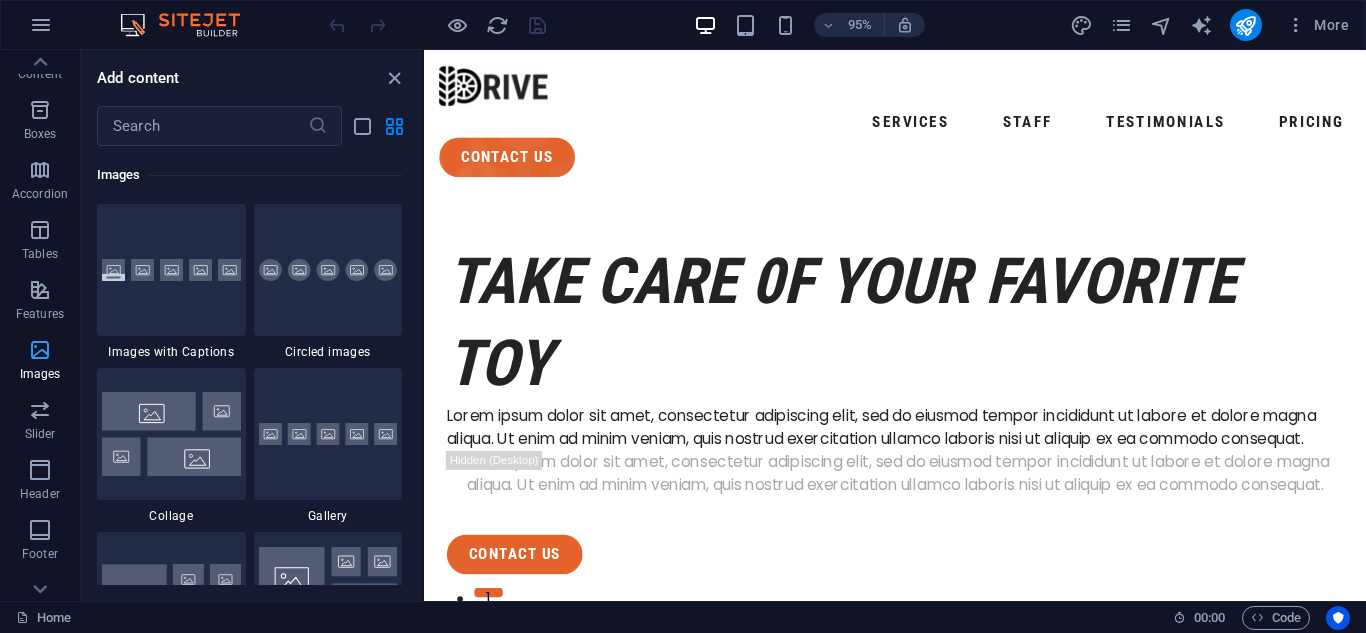 scroll, scrollTop: 10140, scrollLeft: 0, axis: vertical 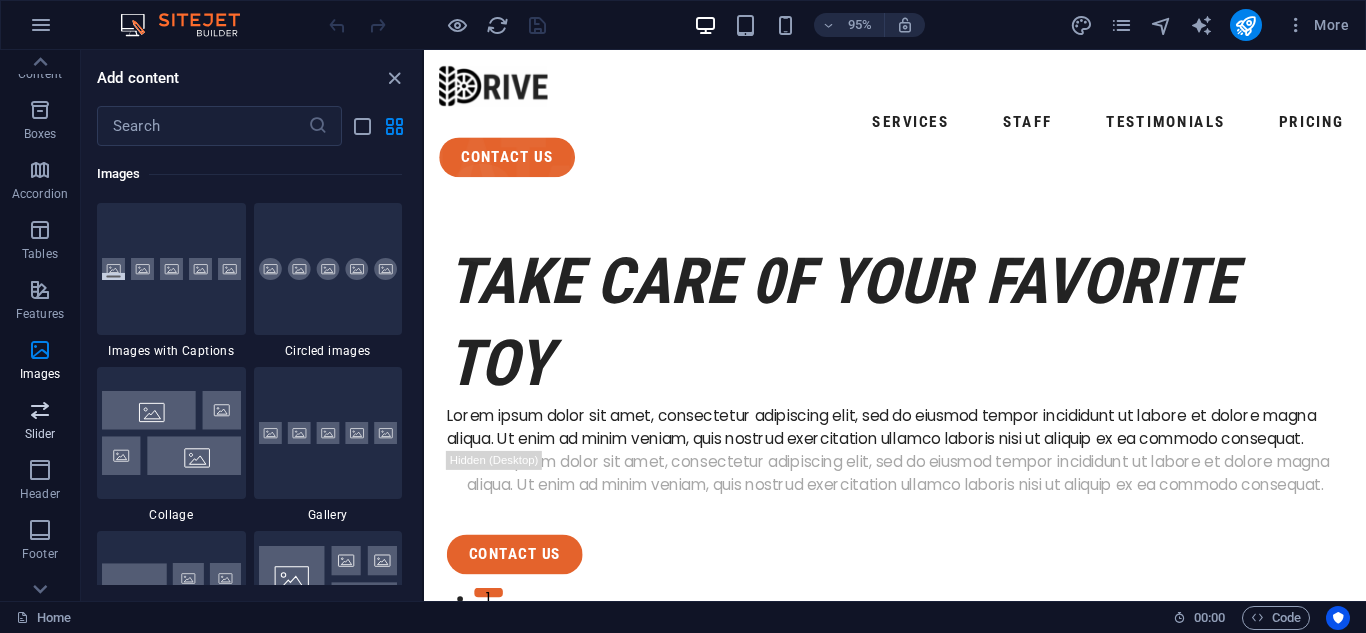 click on "Slider" at bounding box center [40, 422] 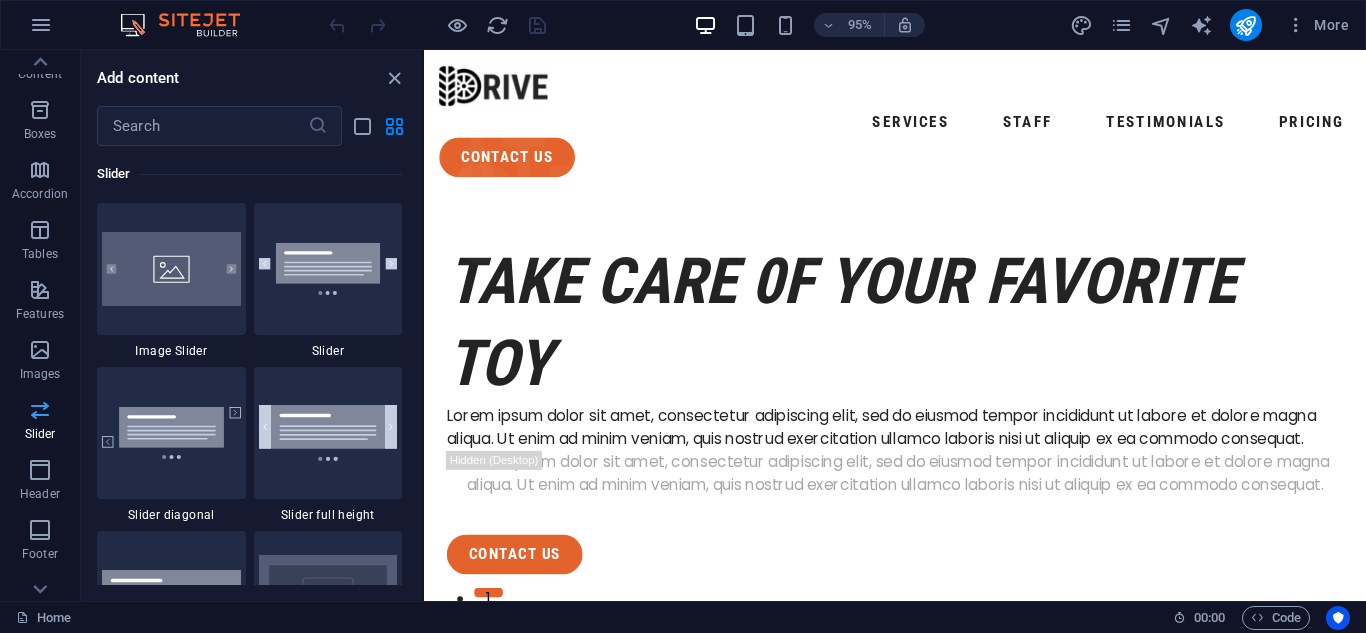 scroll, scrollTop: 11337, scrollLeft: 0, axis: vertical 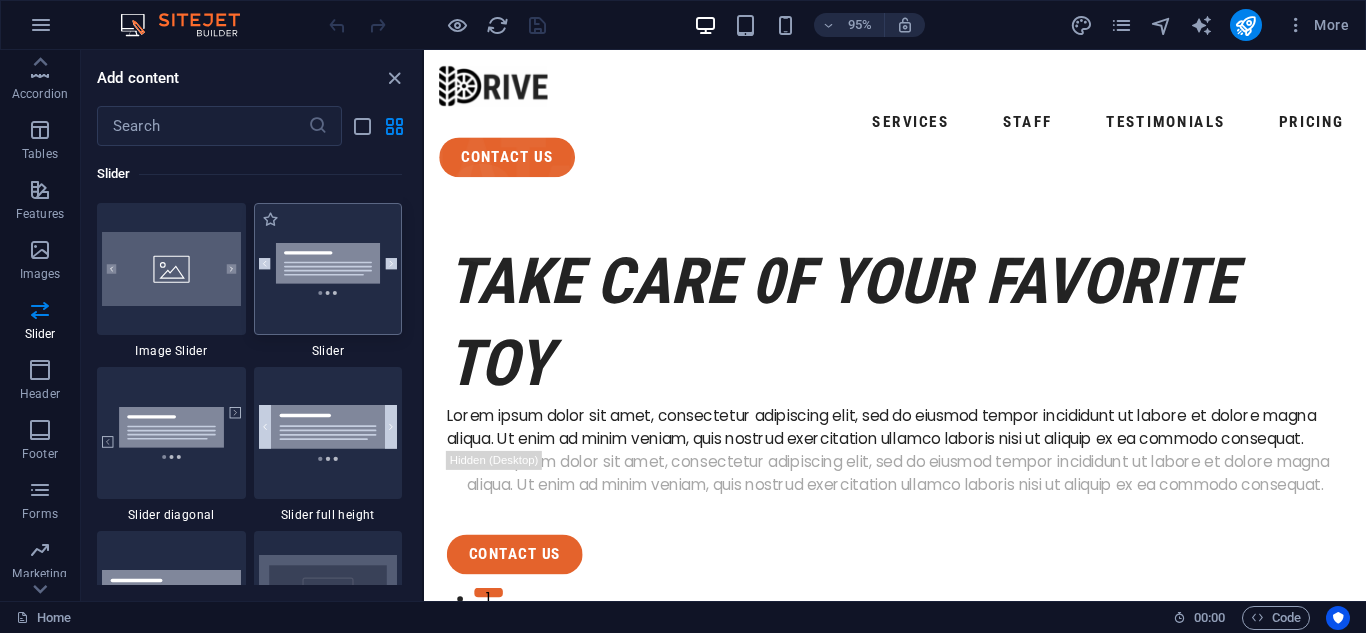 click at bounding box center (328, 269) 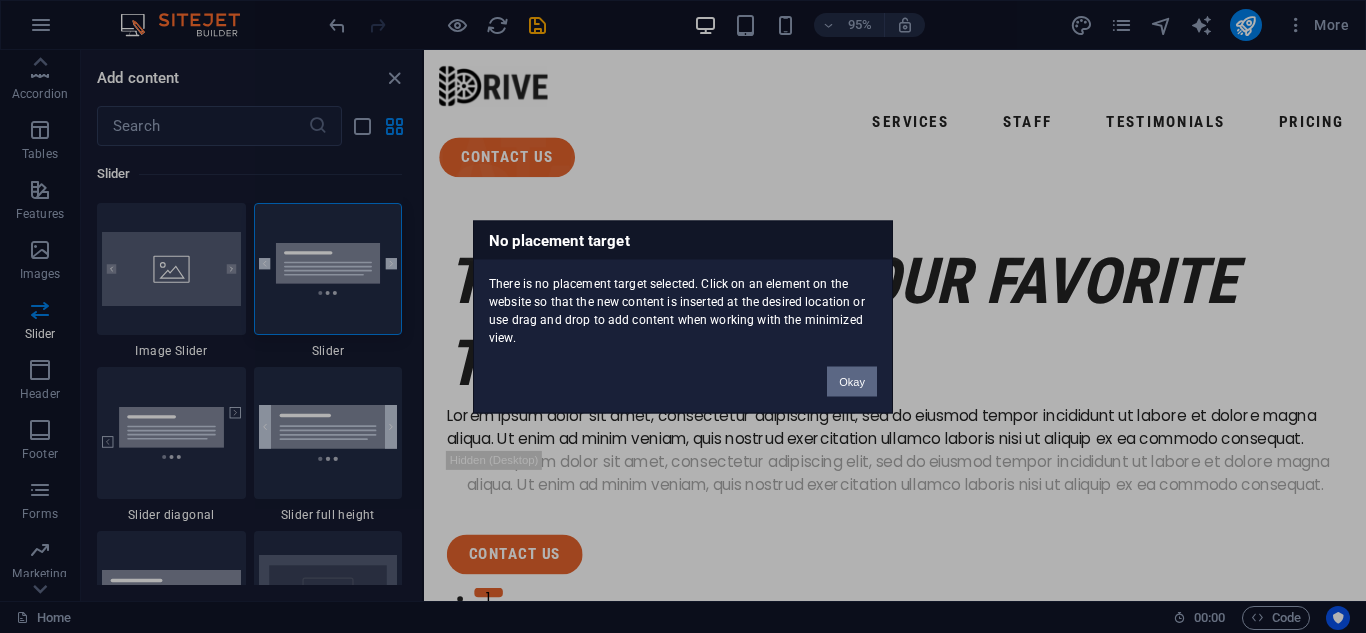 click on "Okay" at bounding box center (852, 381) 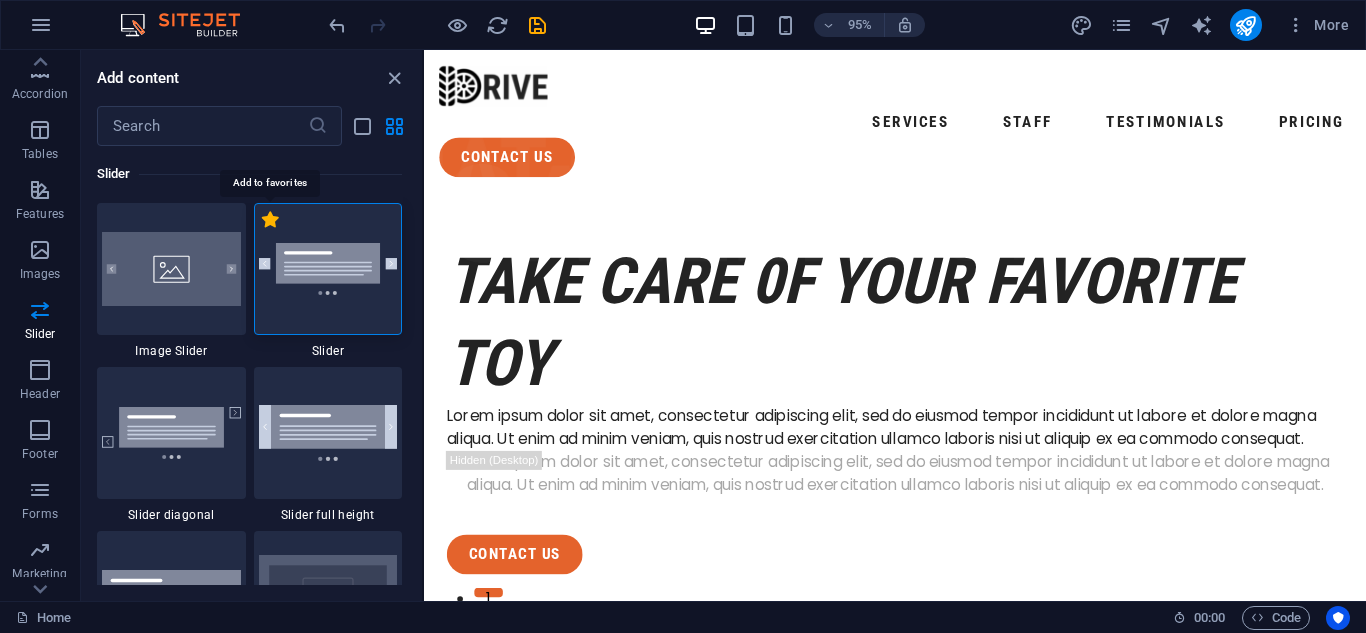 click on "1 Star" at bounding box center [270, 219] 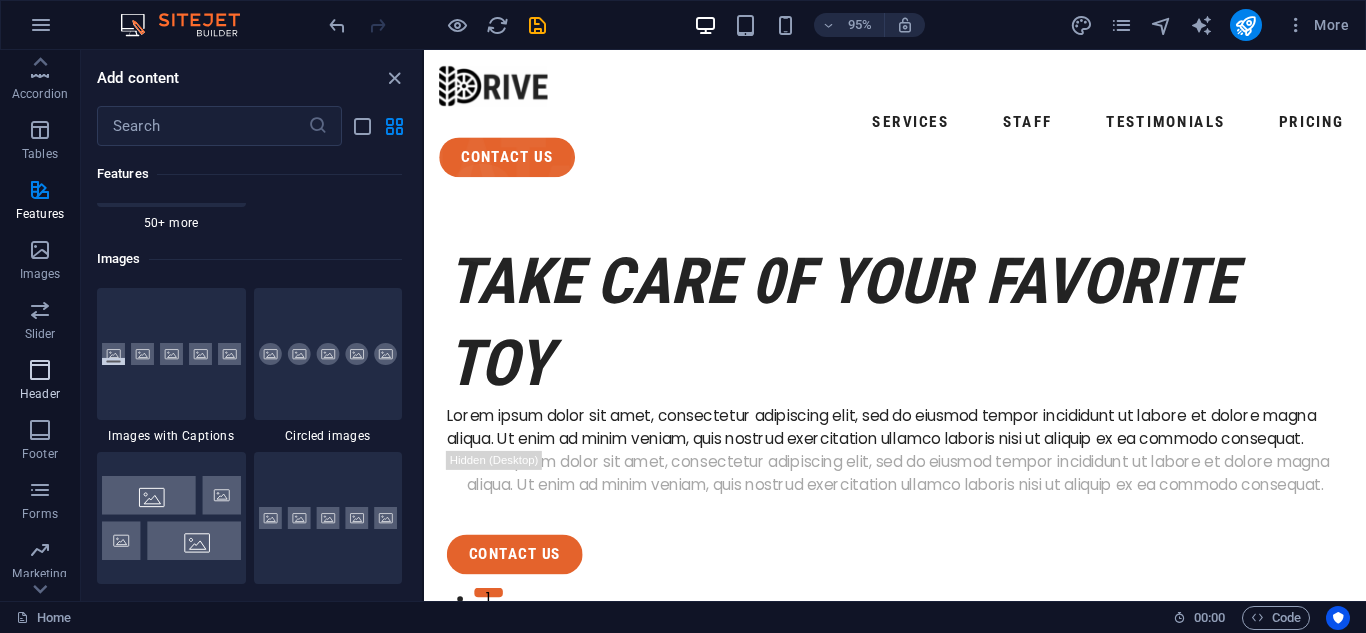 scroll, scrollTop: 10201, scrollLeft: 0, axis: vertical 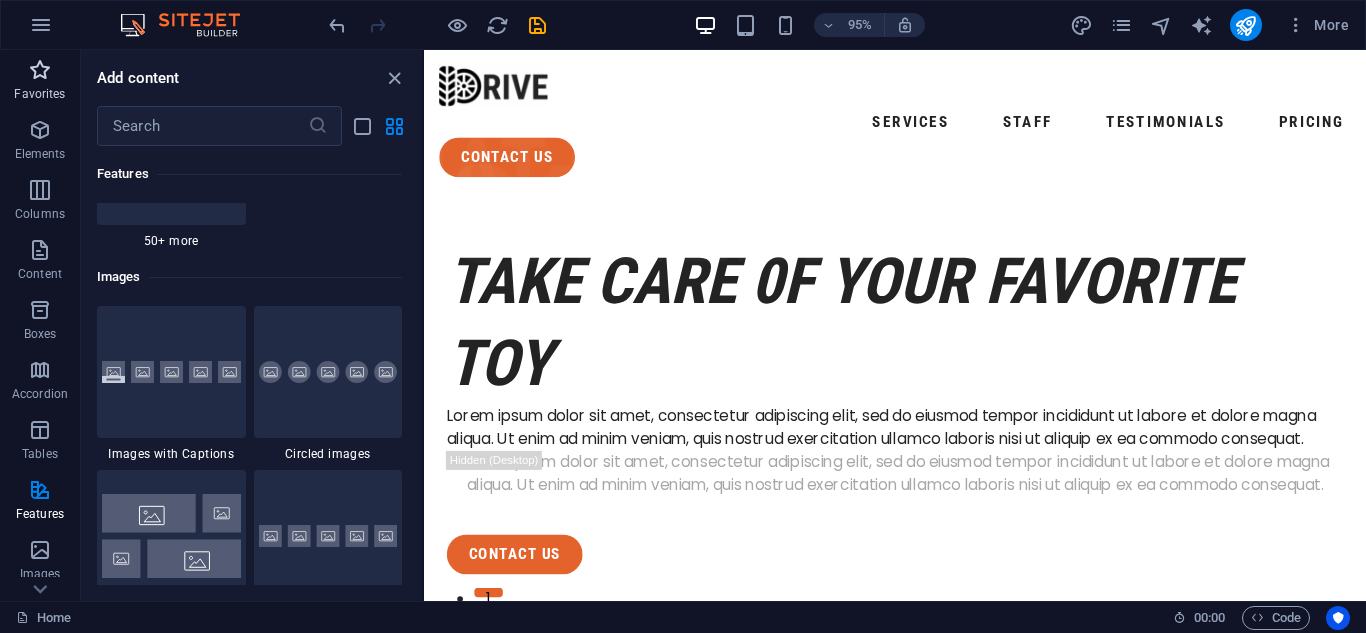 click at bounding box center (40, 70) 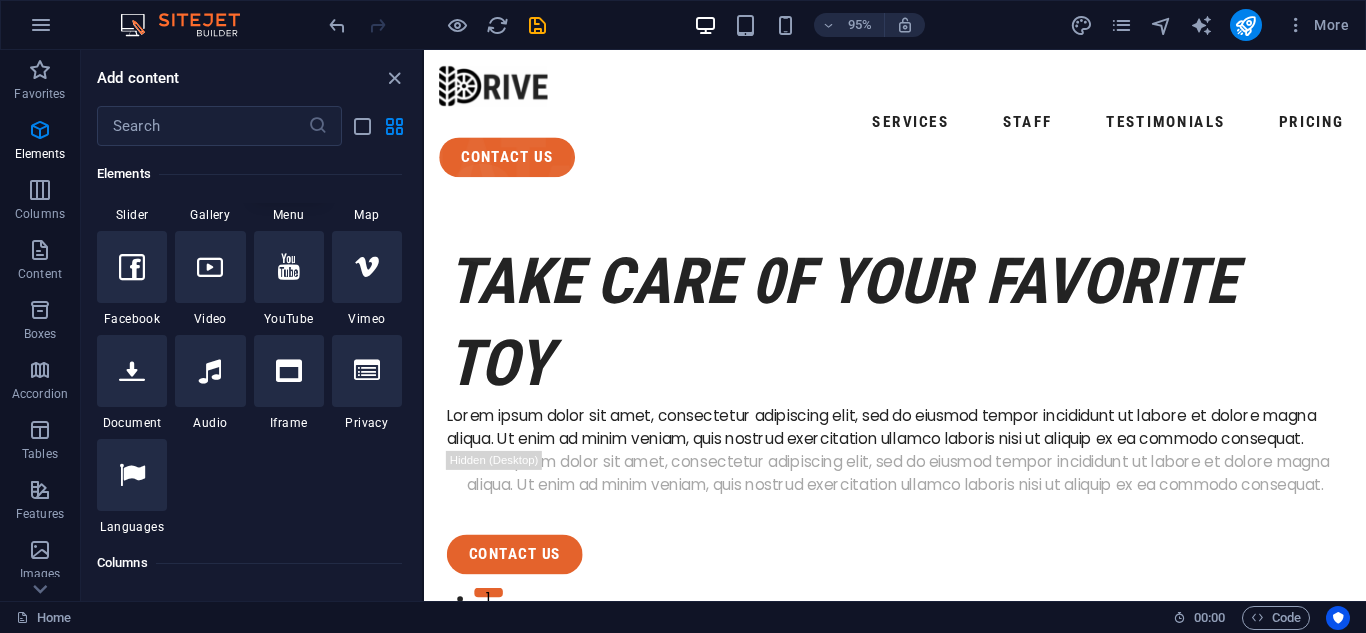scroll, scrollTop: 800, scrollLeft: 0, axis: vertical 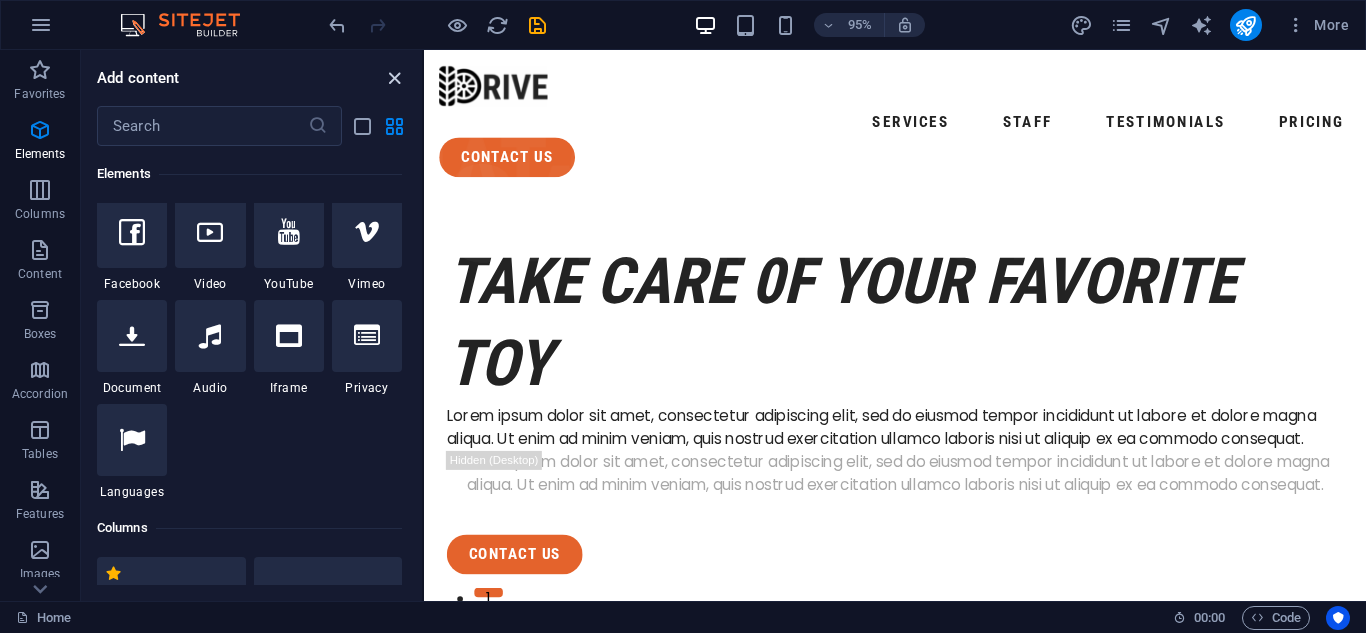 click at bounding box center (394, 78) 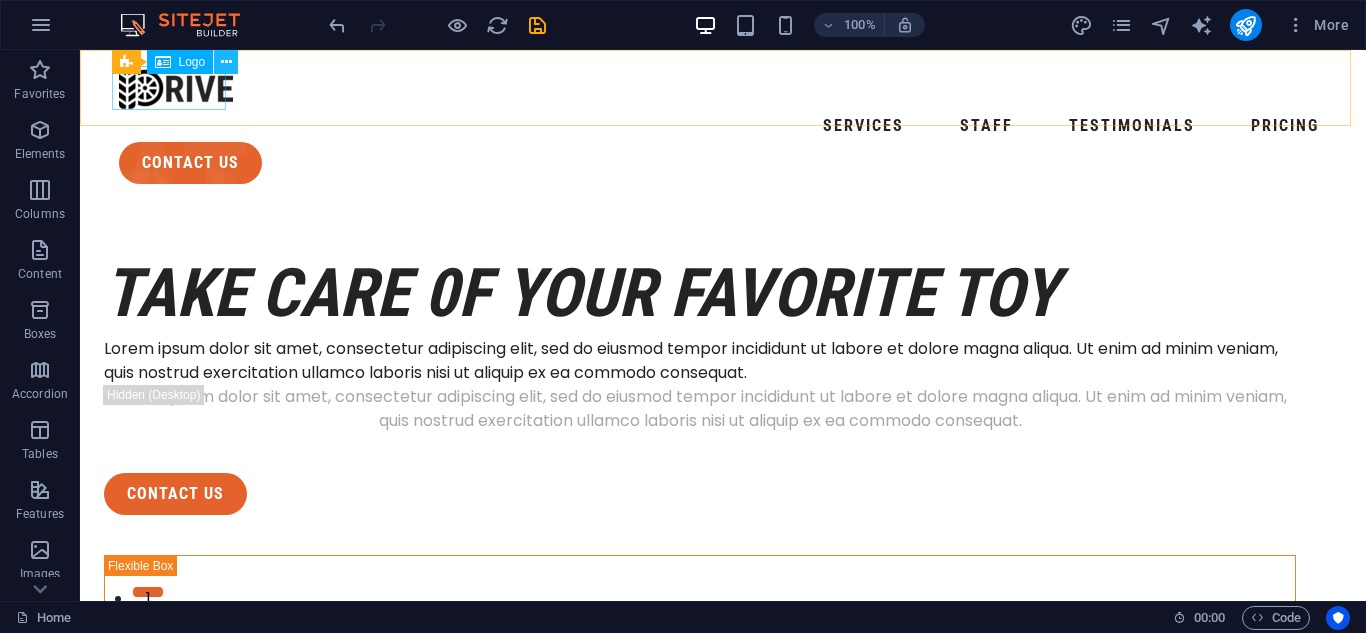 click at bounding box center (226, 62) 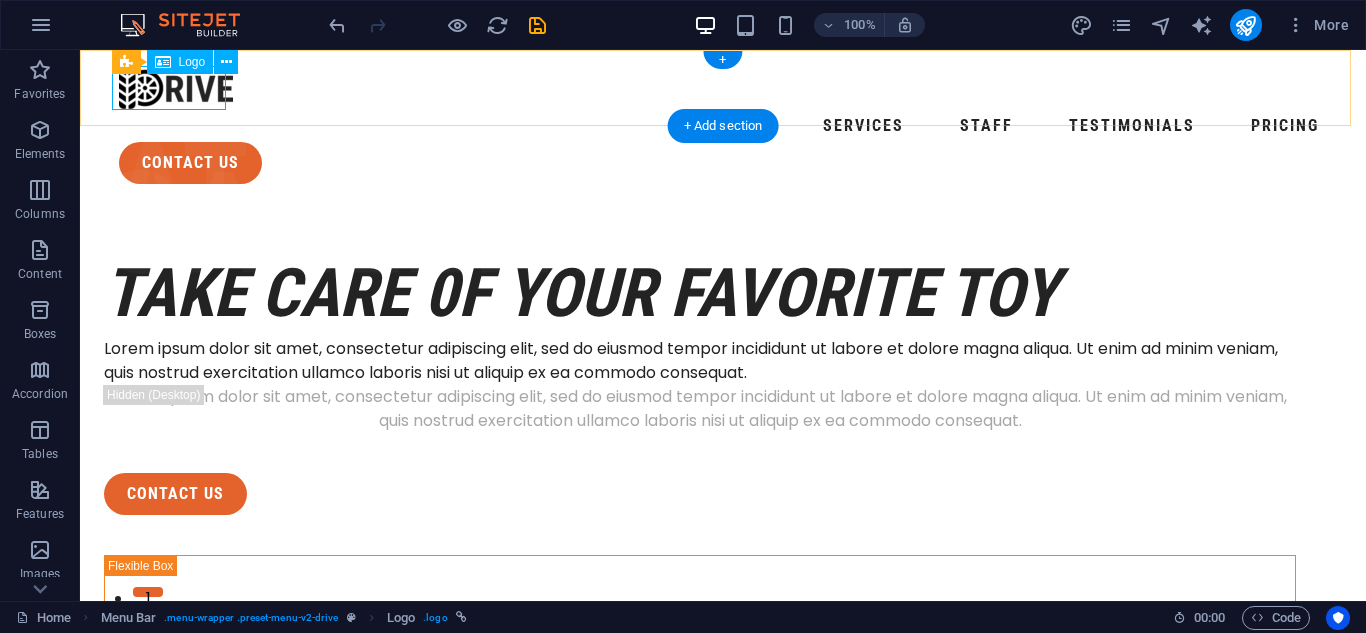 click at bounding box center (723, 88) 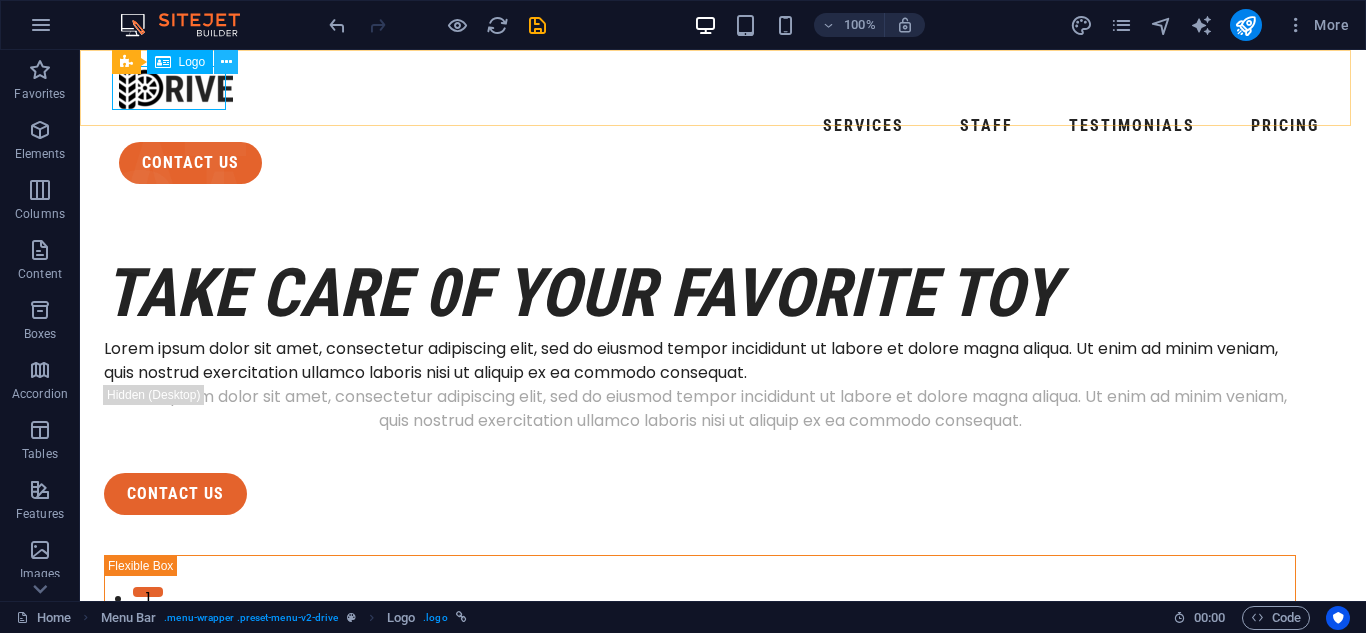 click at bounding box center [226, 62] 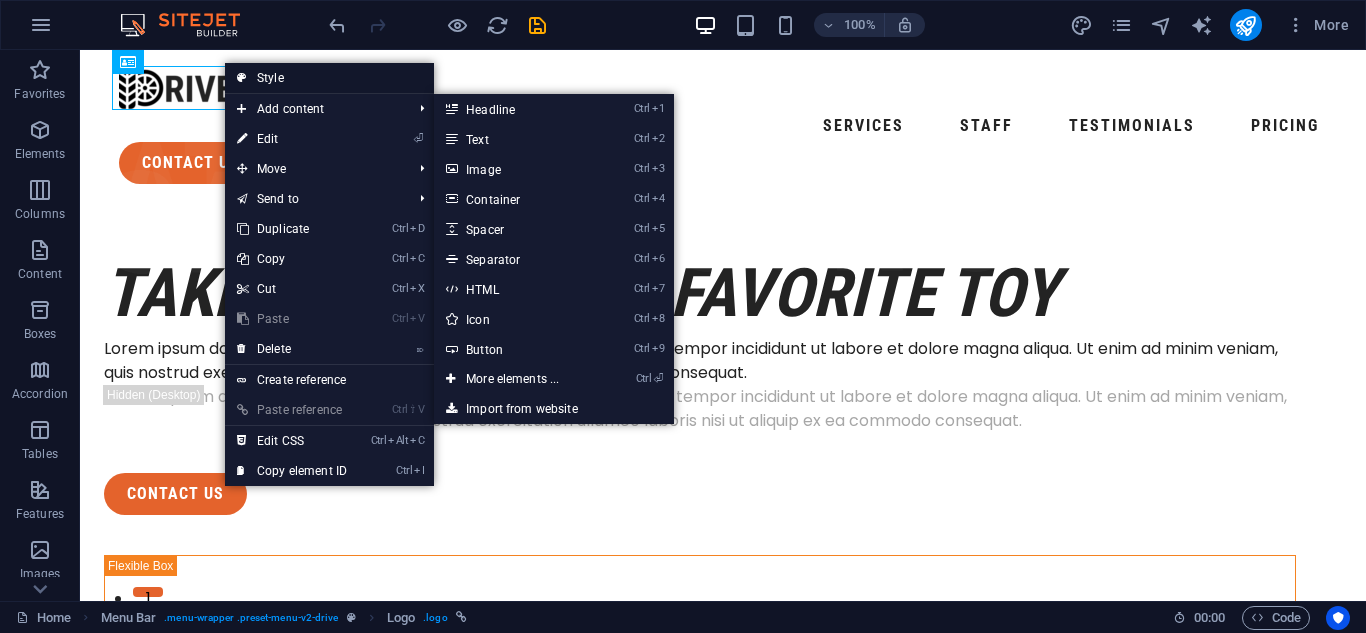 click on "Style" at bounding box center [329, 78] 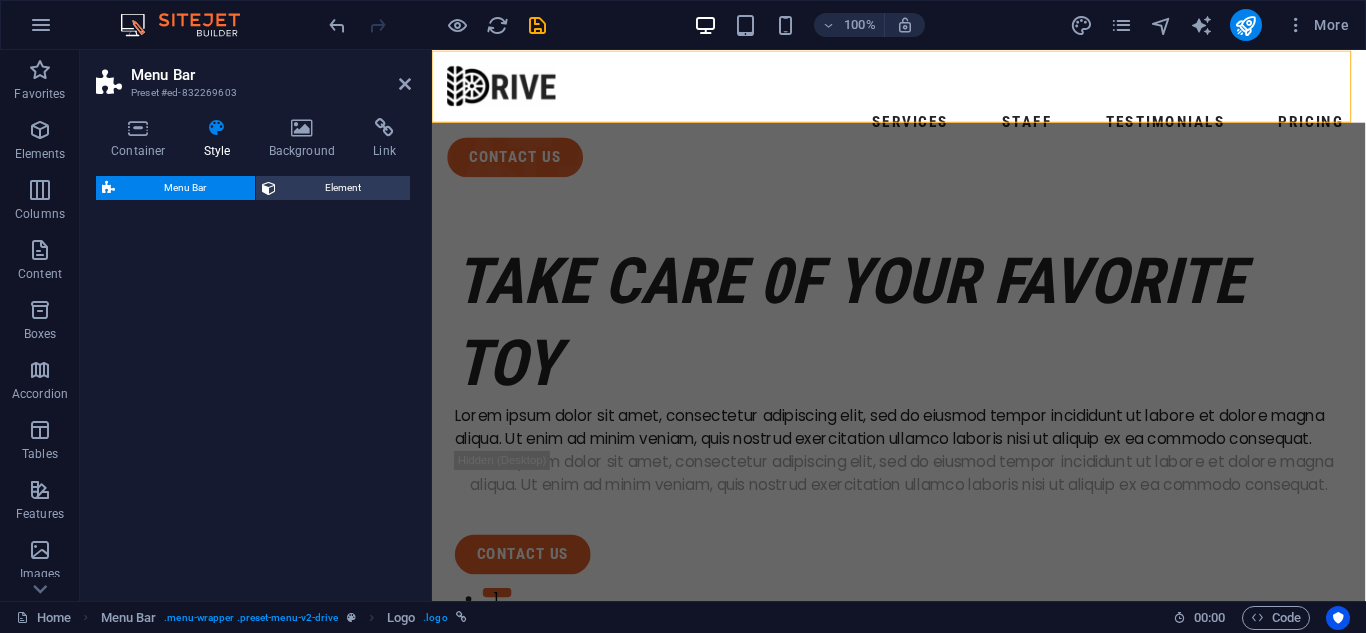 select on "rem" 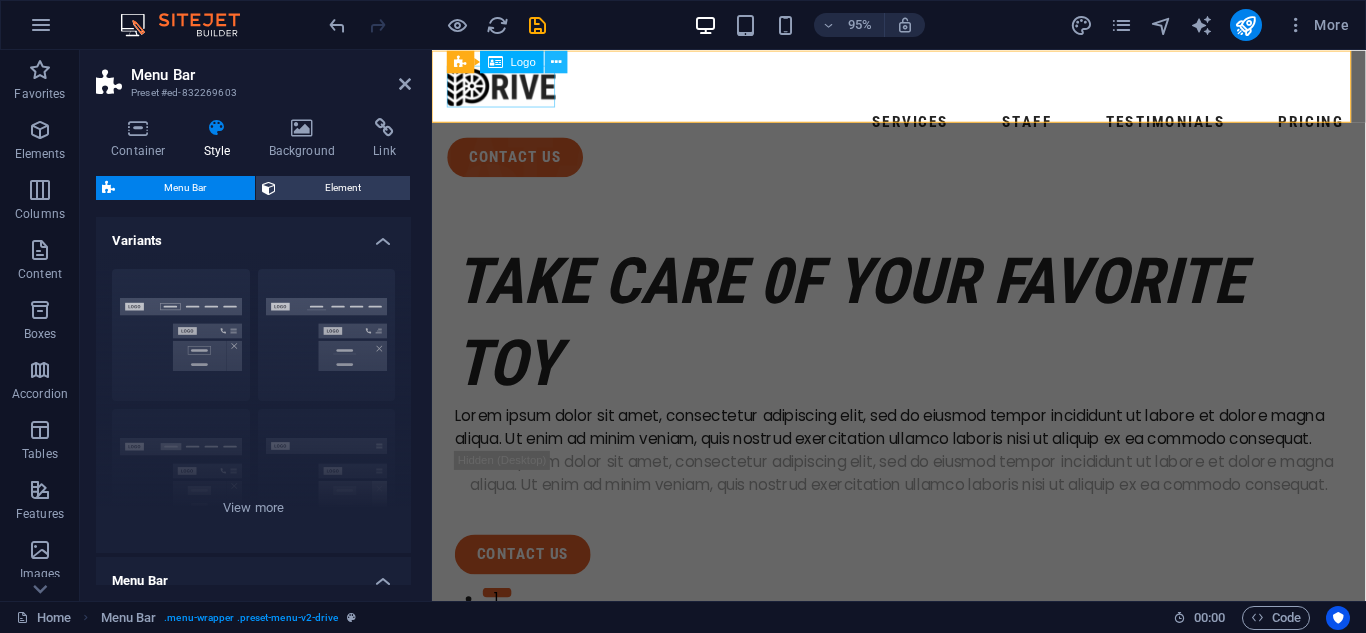 click at bounding box center (556, 61) 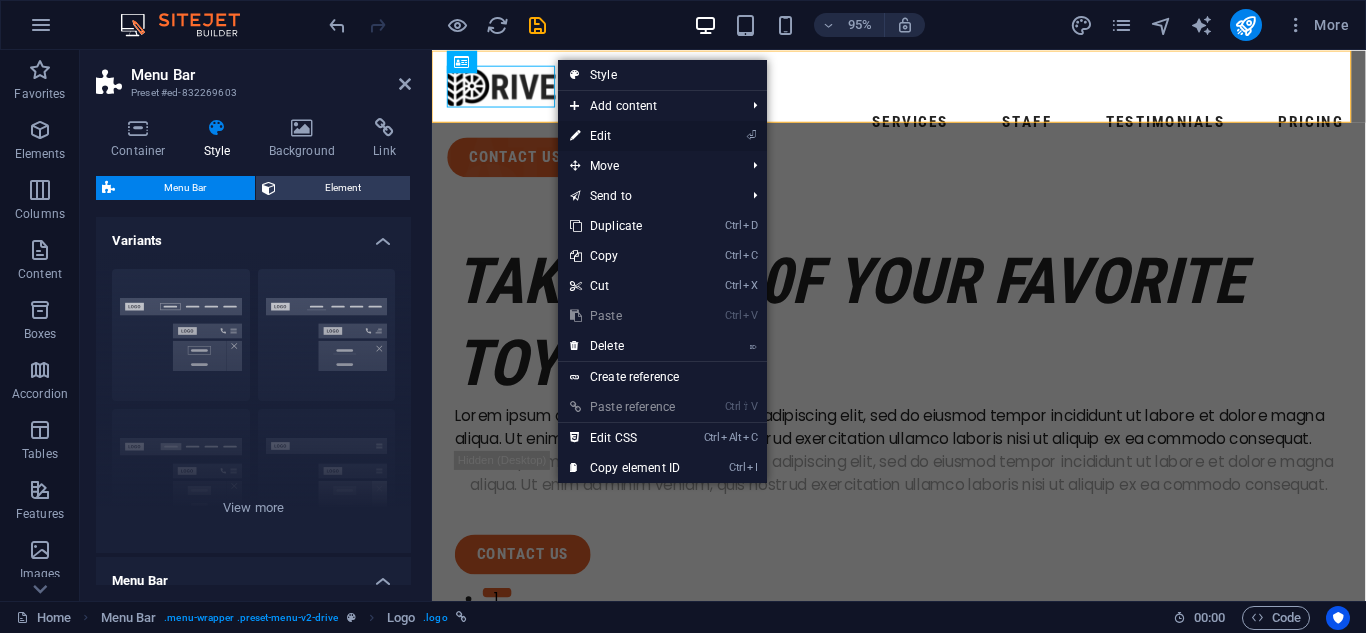 click on "⏎  Edit" at bounding box center (625, 136) 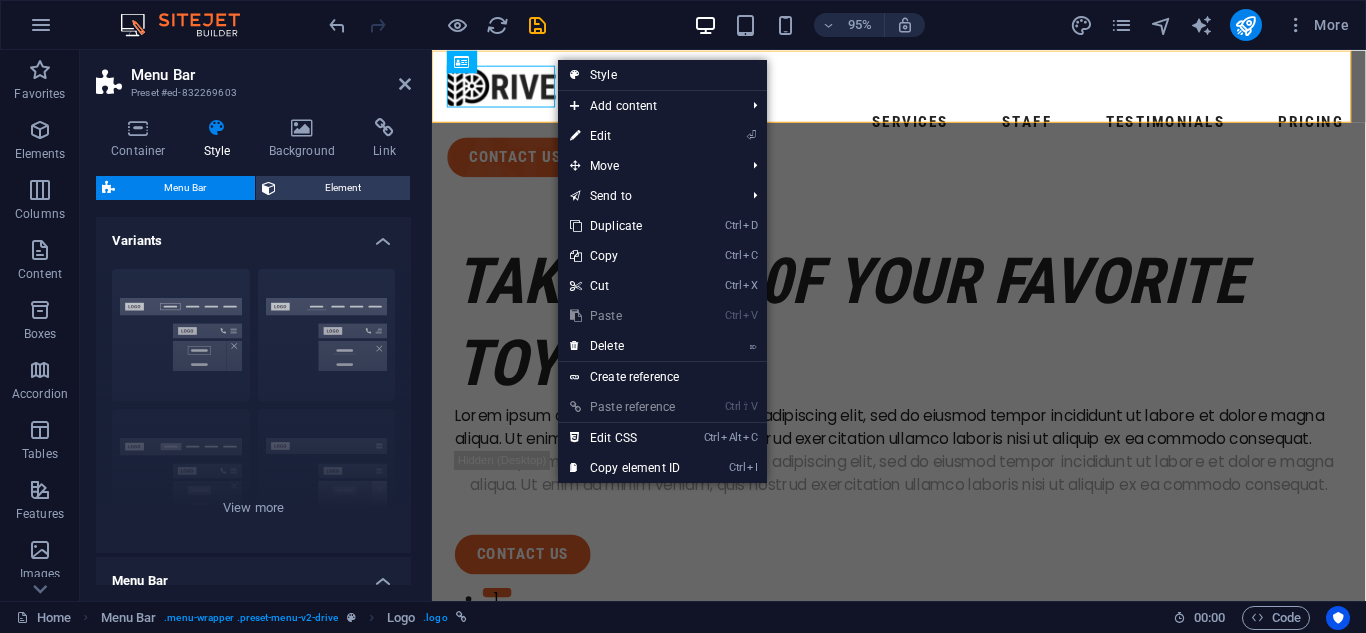 select on "px" 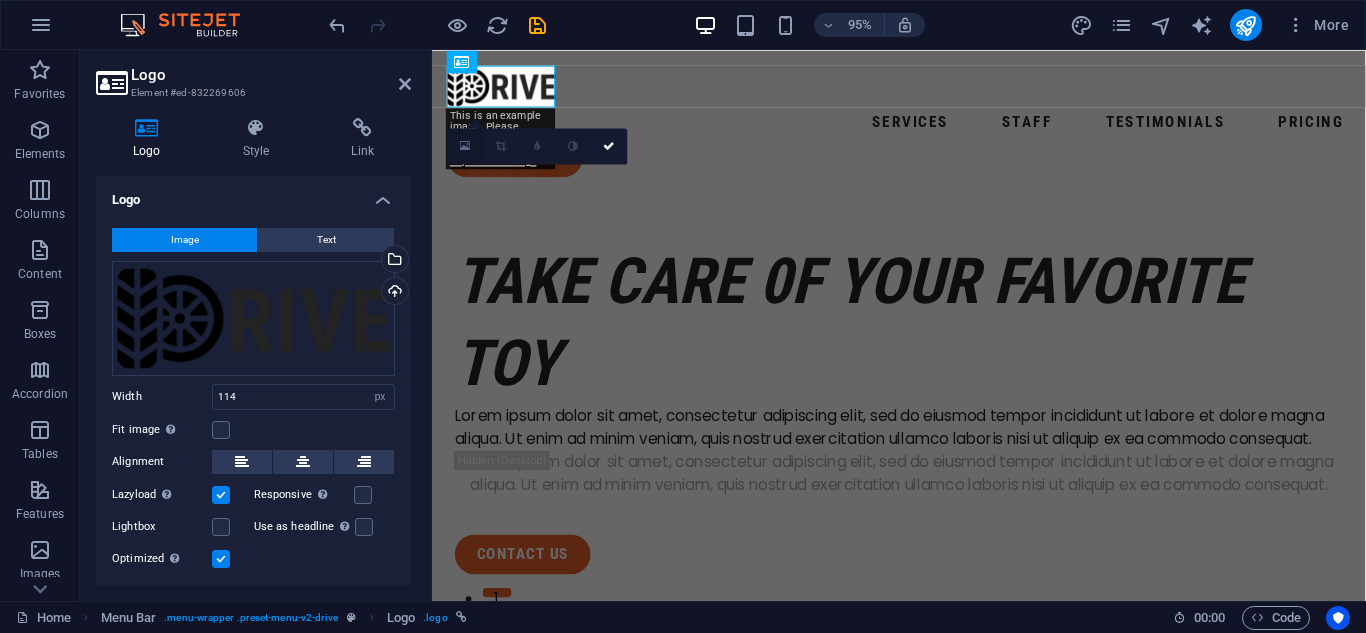 click at bounding box center [465, 146] 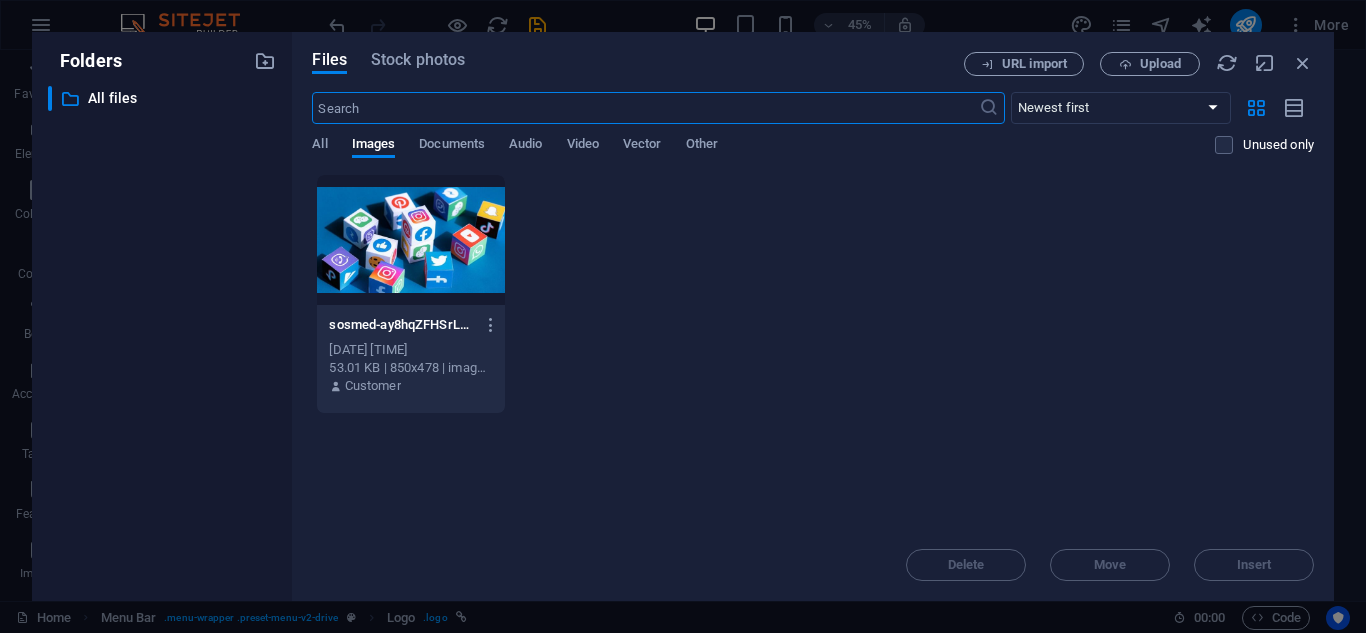 click at bounding box center [410, 240] 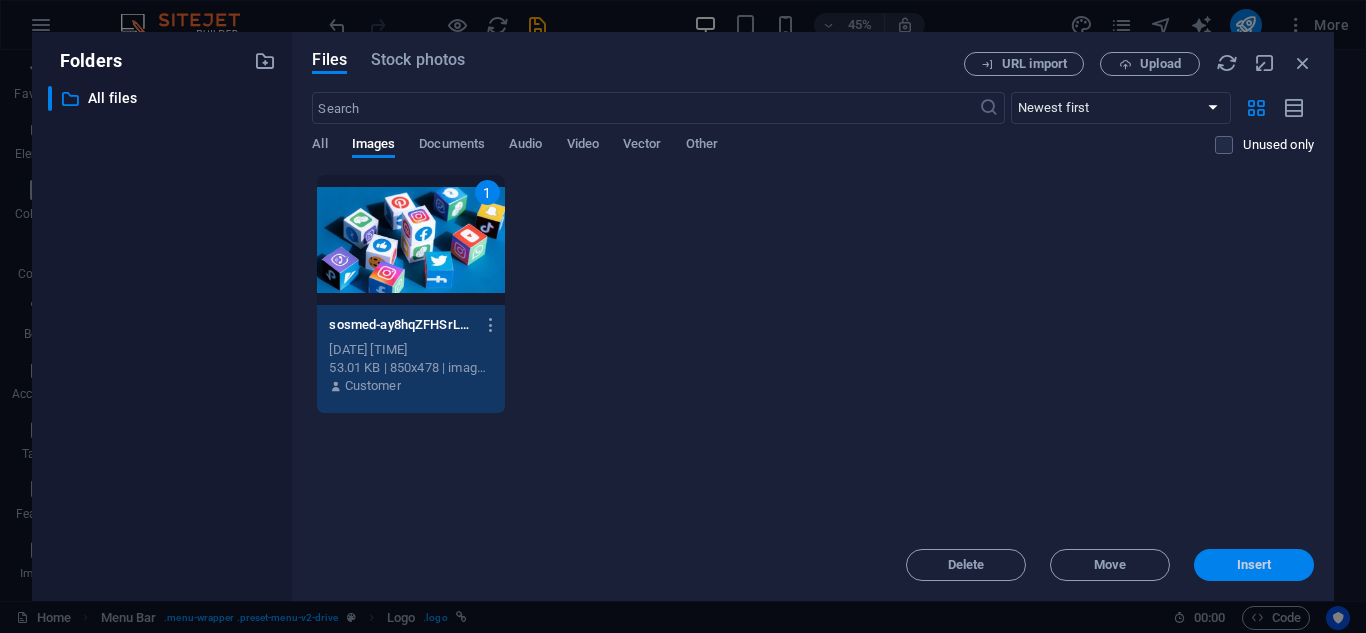 click on "Insert" at bounding box center (1254, 565) 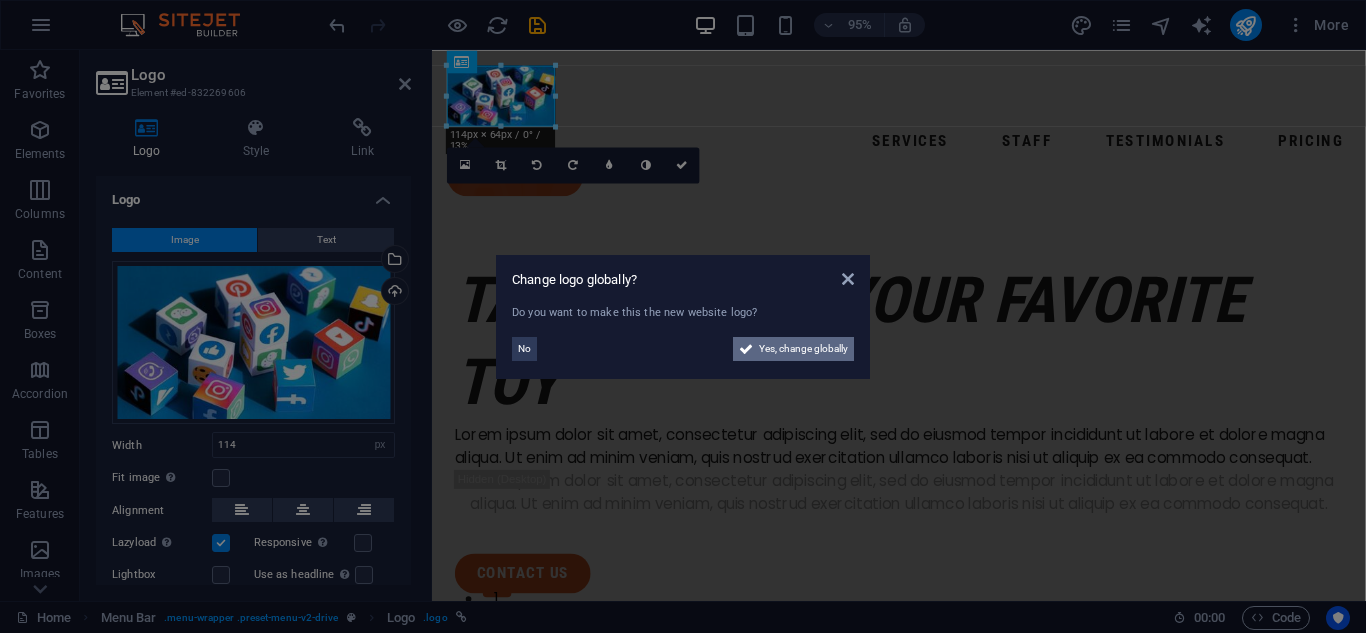 click on "Yes, change globally" at bounding box center (803, 349) 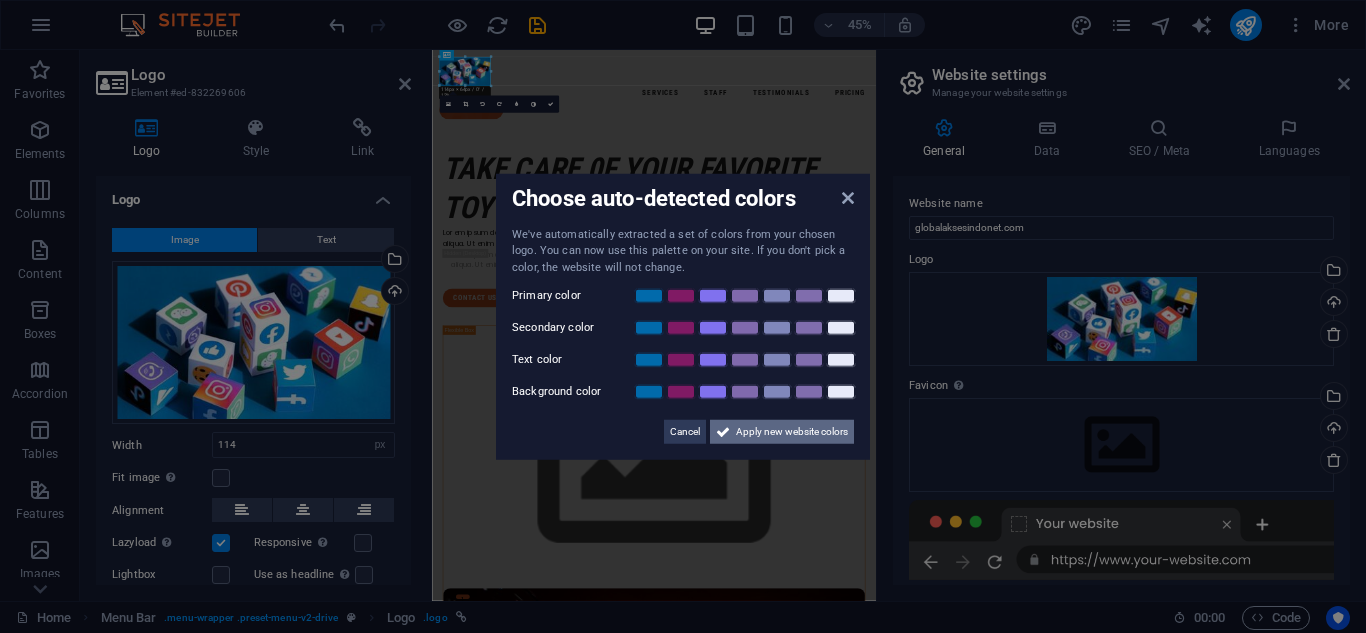 drag, startPoint x: 777, startPoint y: 431, endPoint x: 806, endPoint y: 842, distance: 412.02185 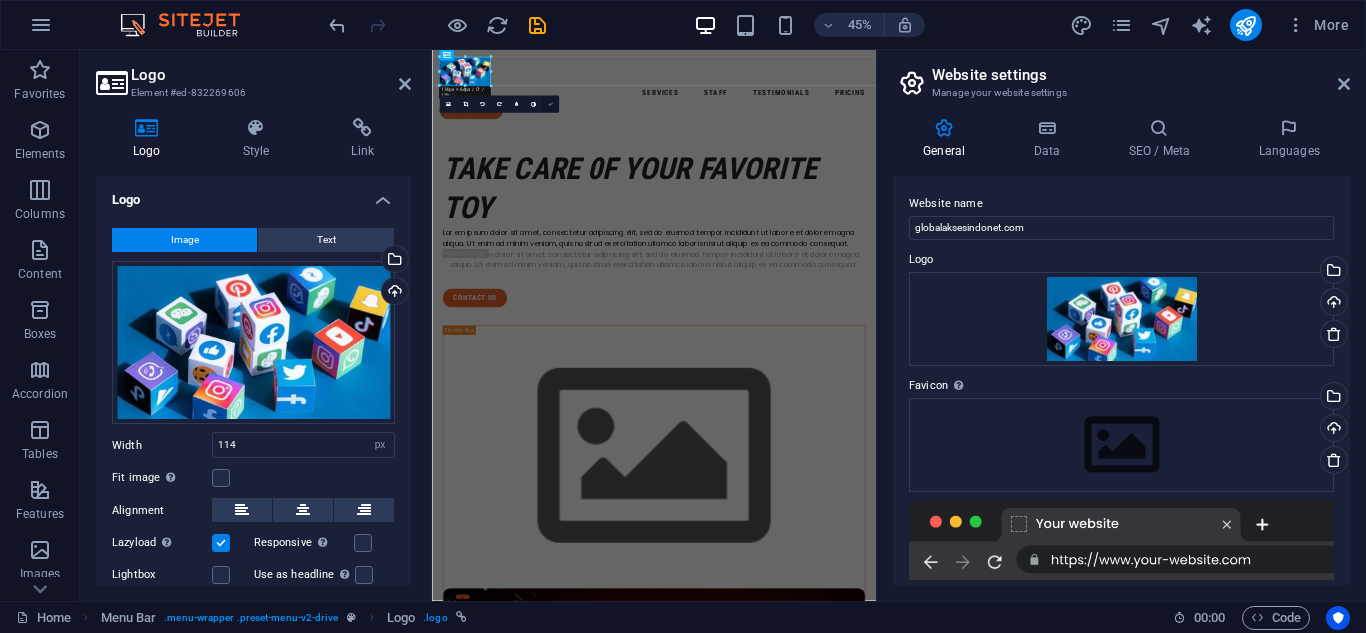 click at bounding box center (550, 104) 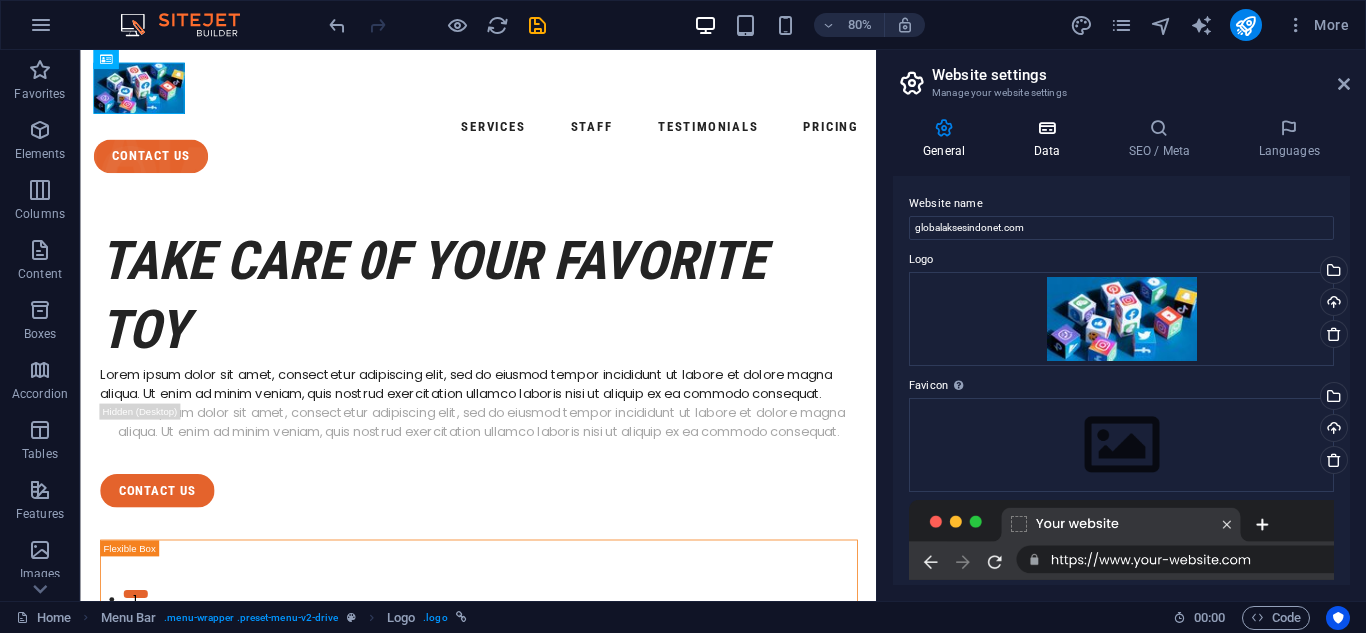 click at bounding box center (1046, 128) 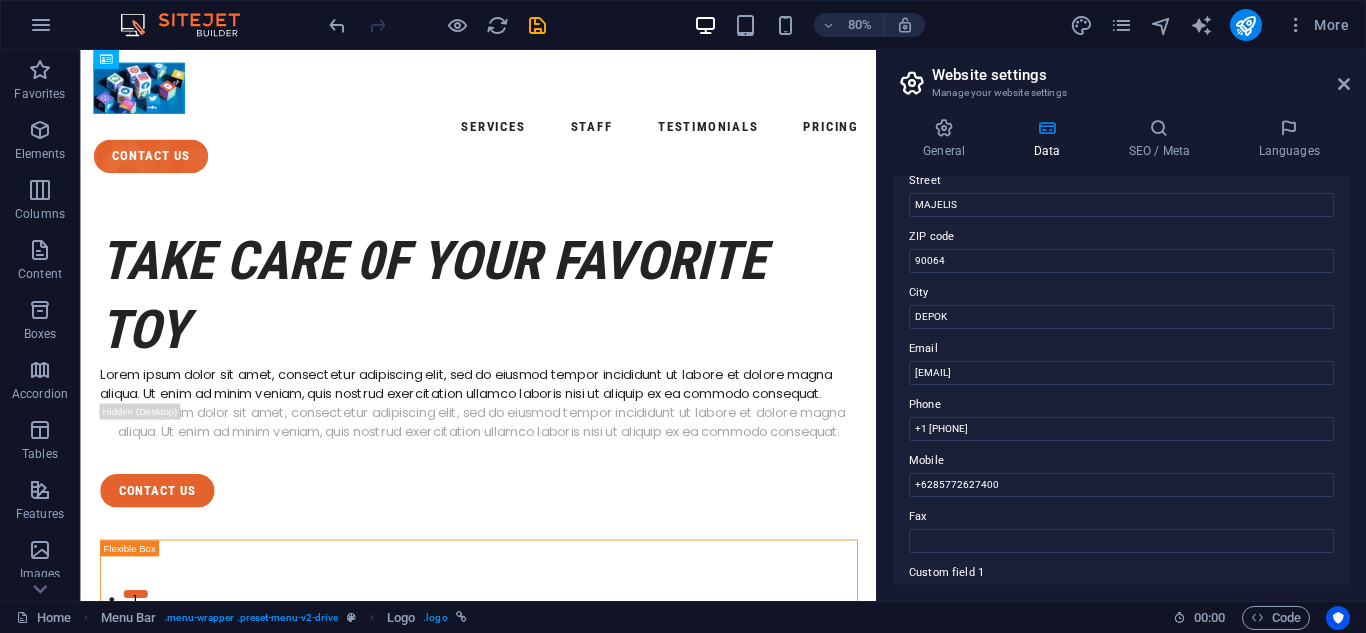 scroll, scrollTop: 200, scrollLeft: 0, axis: vertical 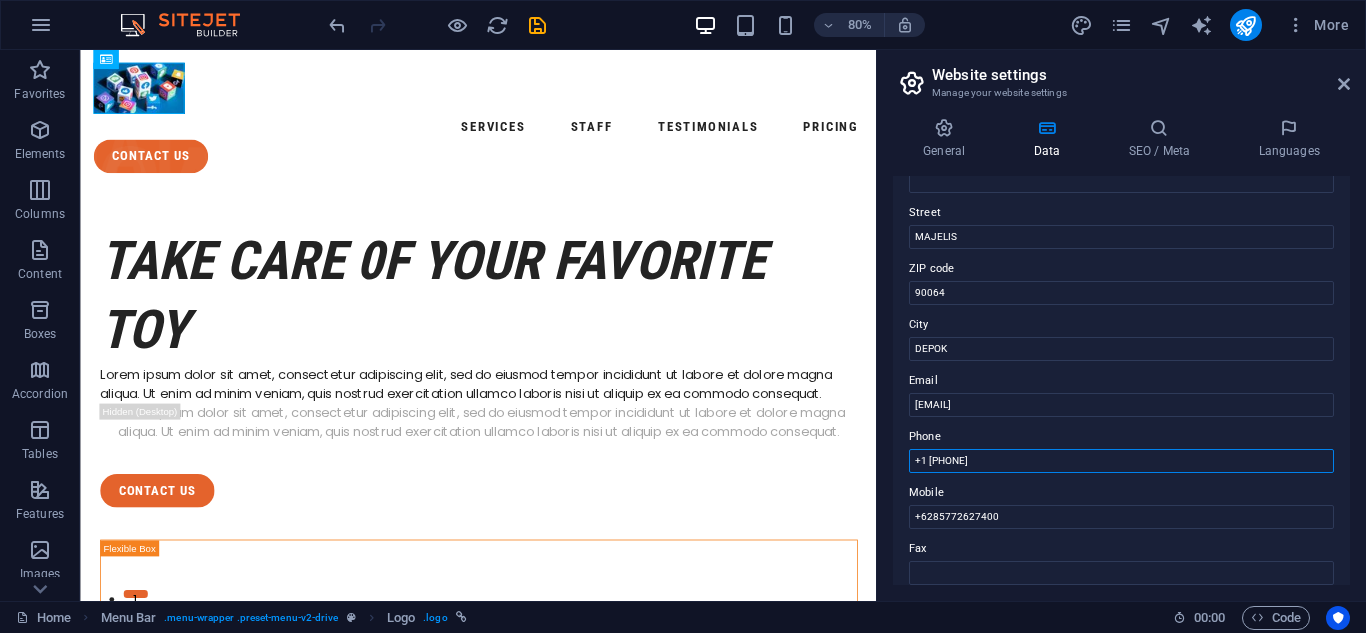 drag, startPoint x: 1088, startPoint y: 505, endPoint x: 1065, endPoint y: 561, distance: 60.53924 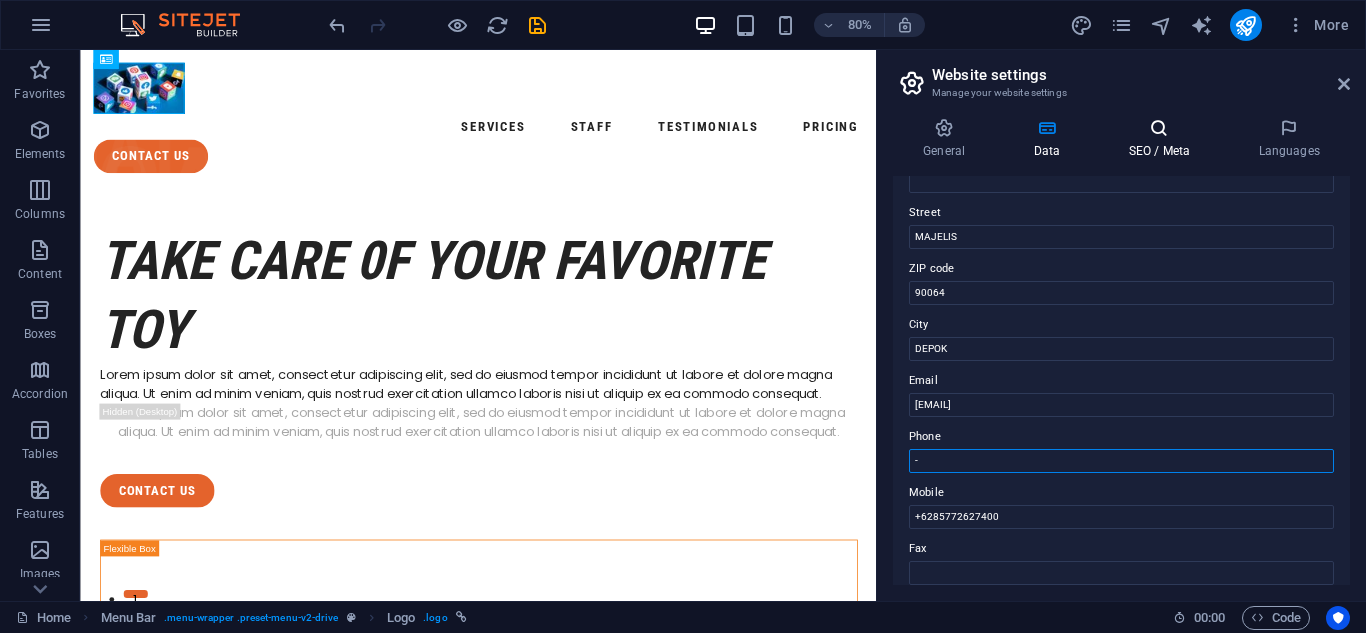 type on "-" 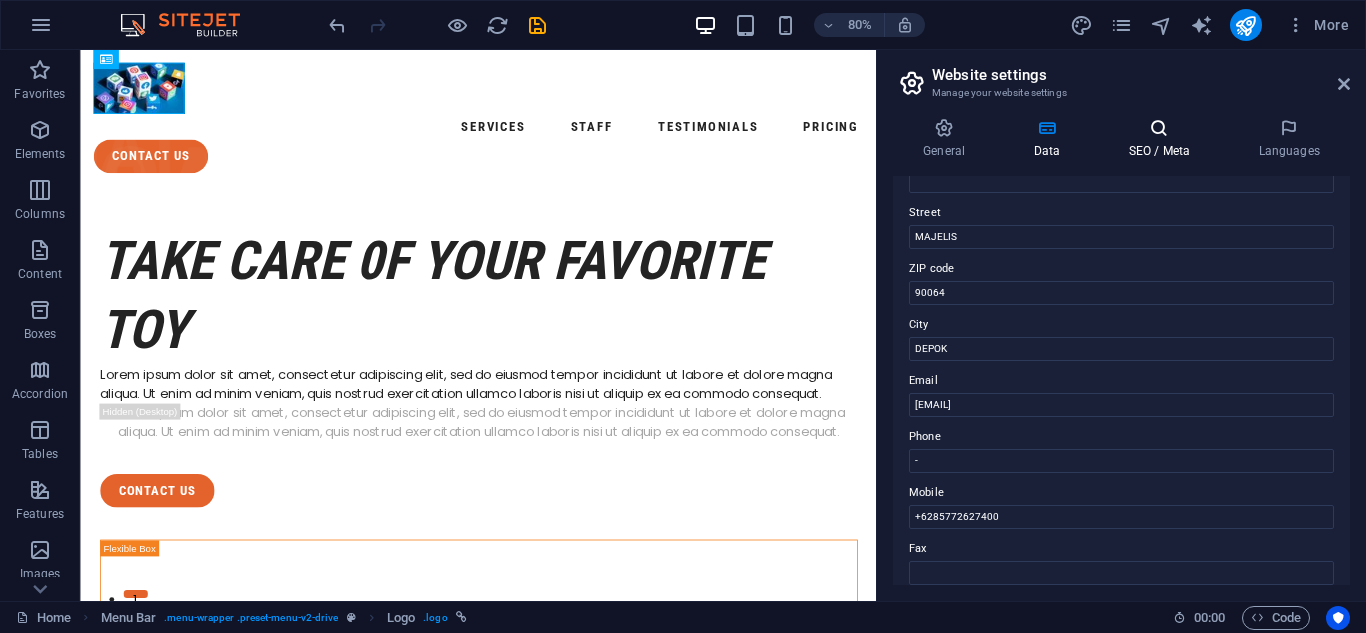 click on "SEO / Meta" at bounding box center (1163, 139) 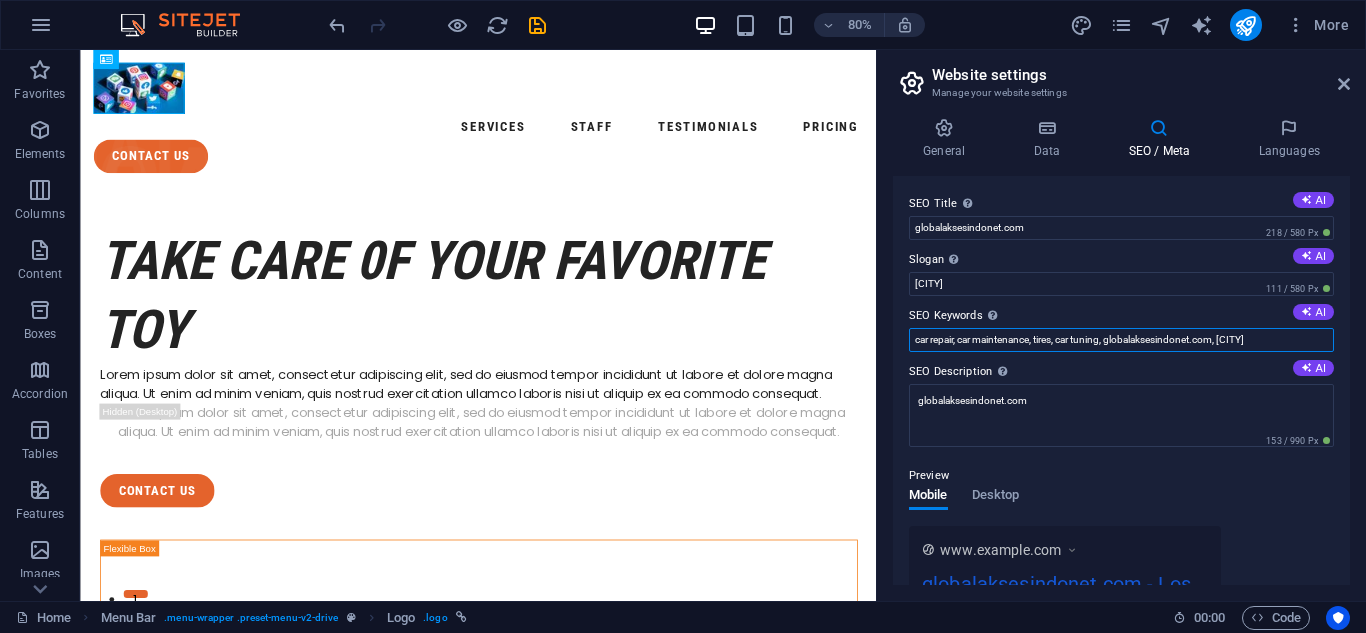 drag, startPoint x: 1105, startPoint y: 343, endPoint x: 887, endPoint y: 349, distance: 218.08255 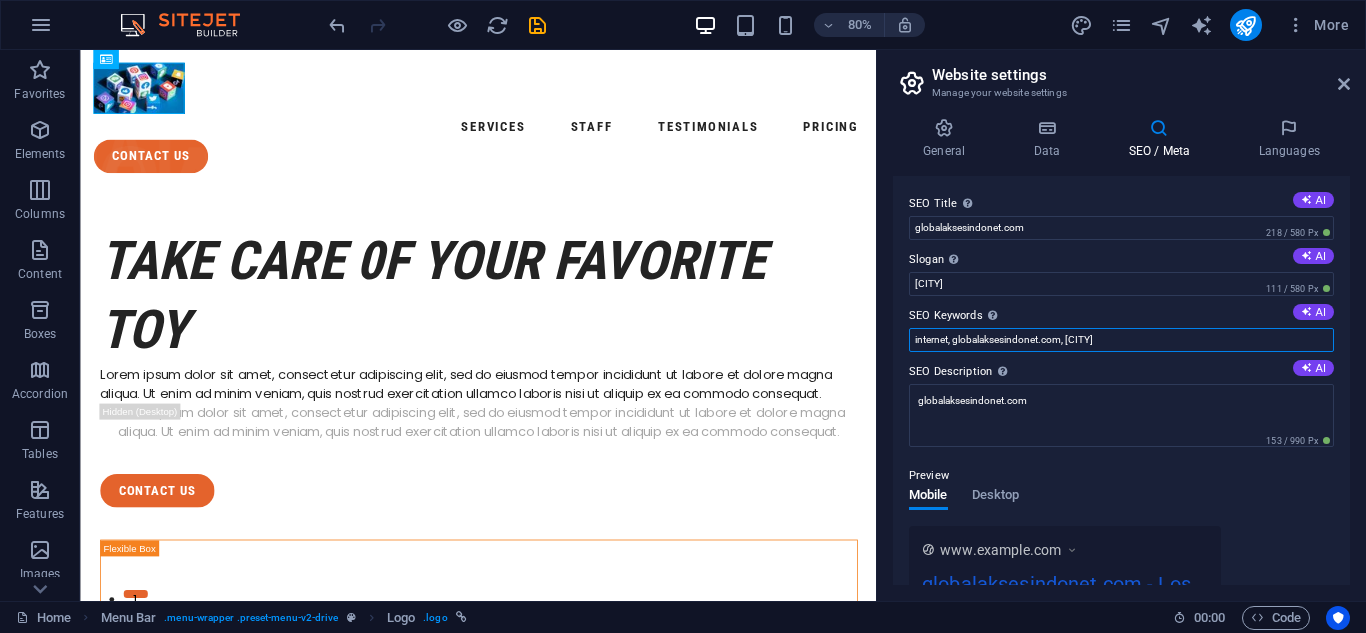 click on "internet, globalaksesindonet.com, [CITY]" at bounding box center (1121, 340) 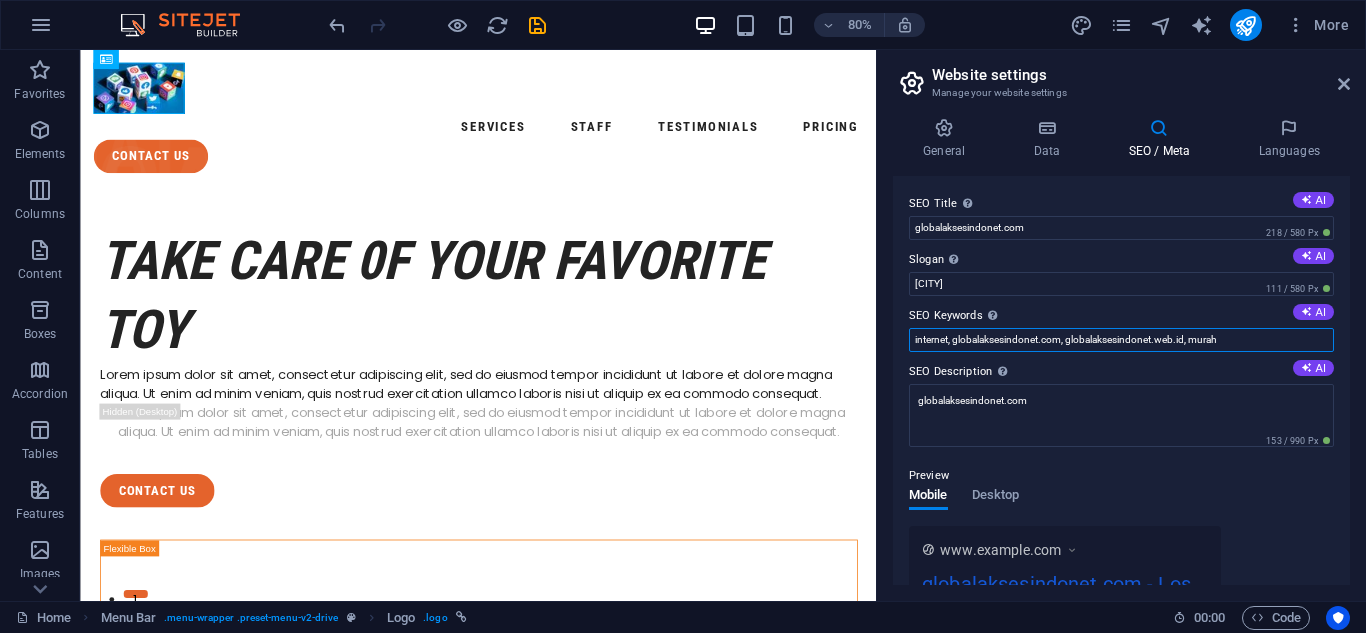 click on "internet, globalaksesindonet.com, globalaksesindonet.web.id, murah" at bounding box center (1121, 340) 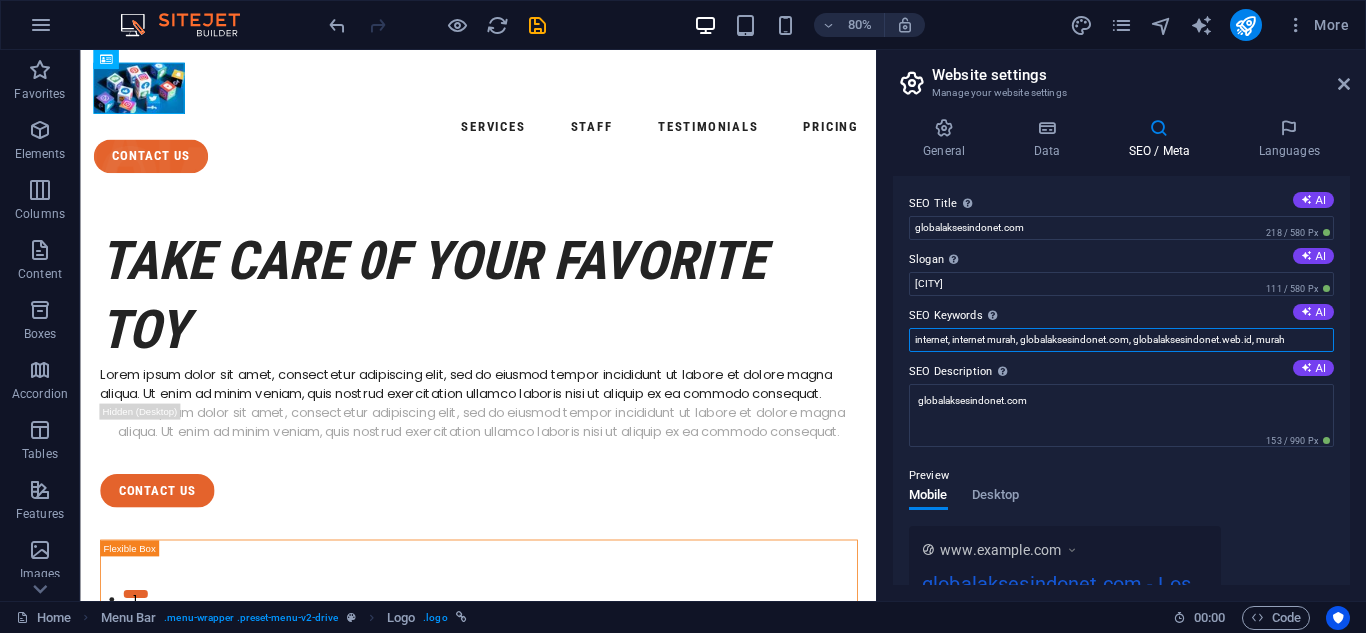 click on "internet, internet murah, globalaksesindonet.com, globalaksesindonet.web.id, murah" at bounding box center (1121, 340) 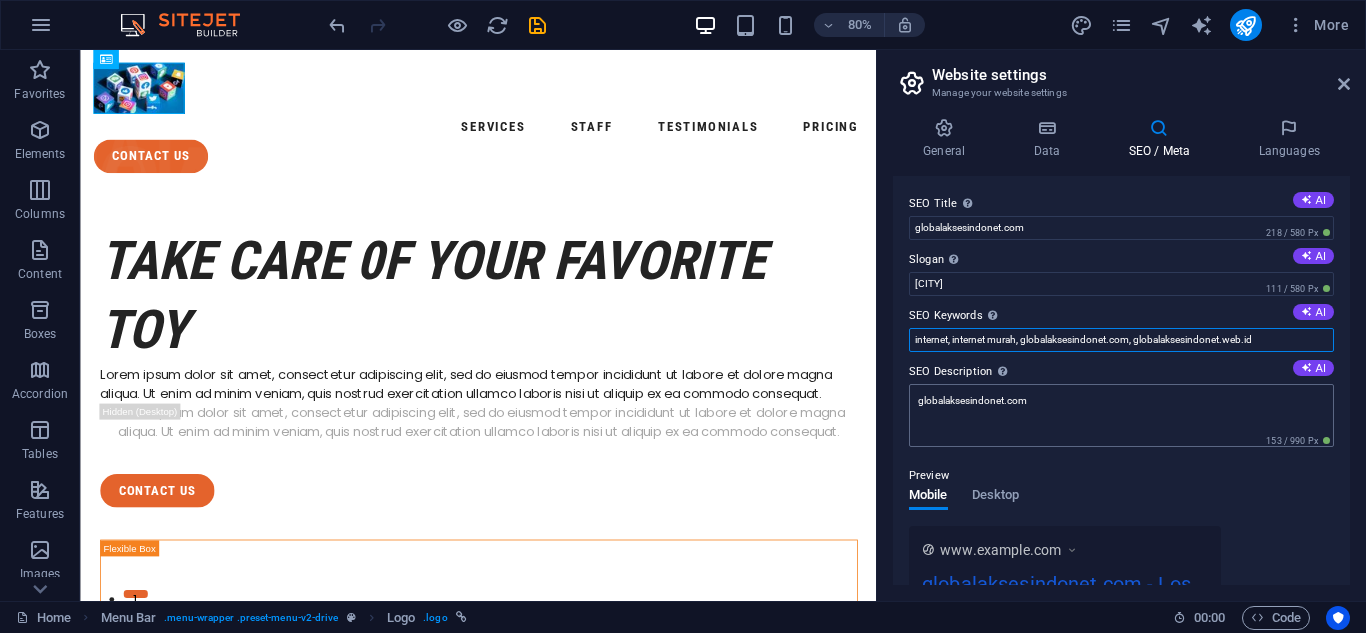 type on "internet, internet murah, globalaksesindonet.com, globalaksesindonet.web.id" 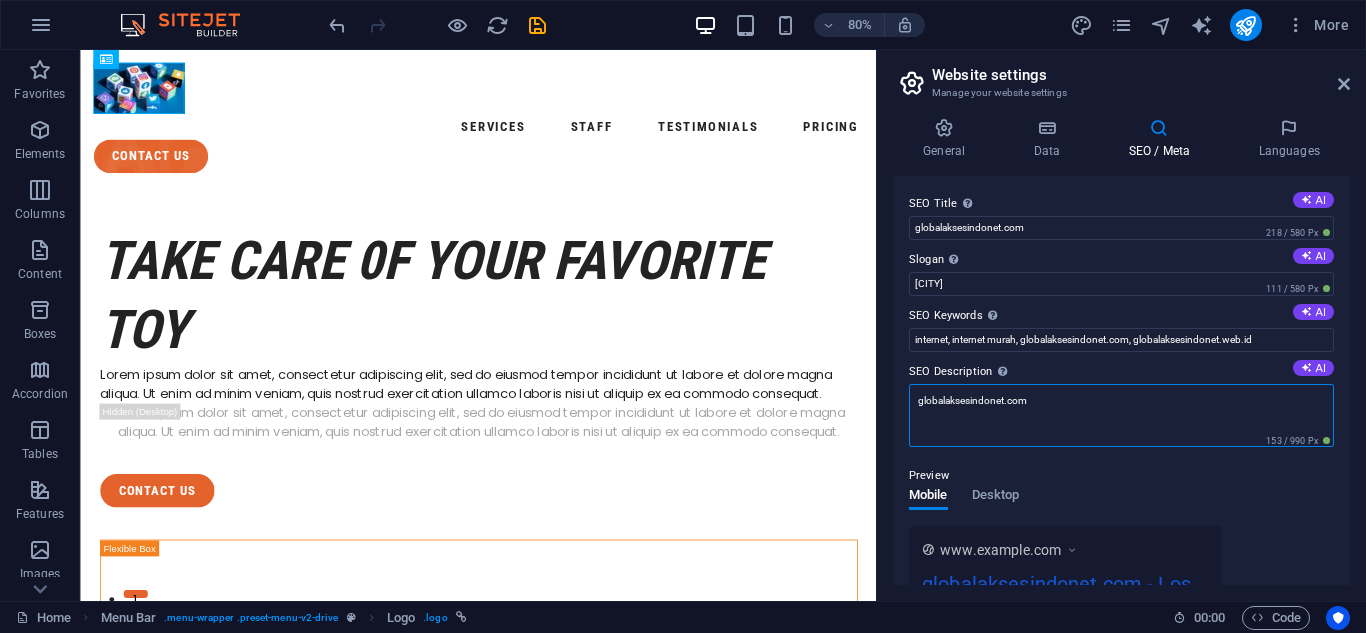 click on "globalaksesindonet.com" at bounding box center [1121, 415] 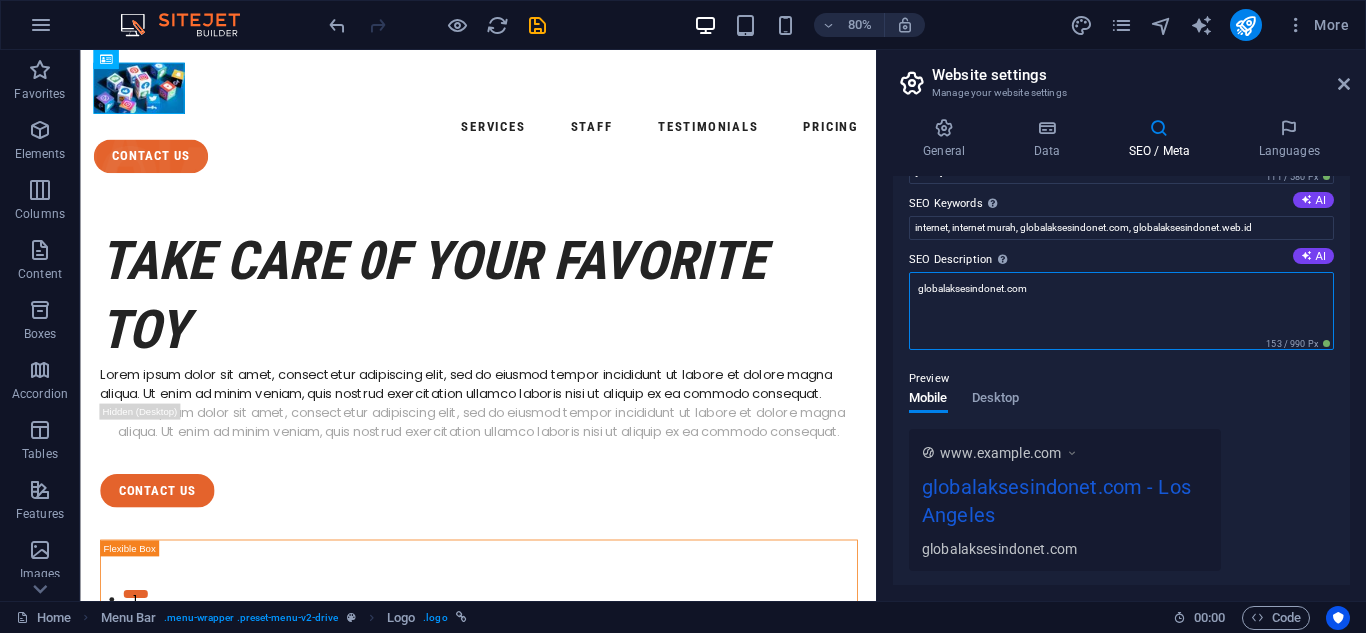 scroll, scrollTop: 0, scrollLeft: 0, axis: both 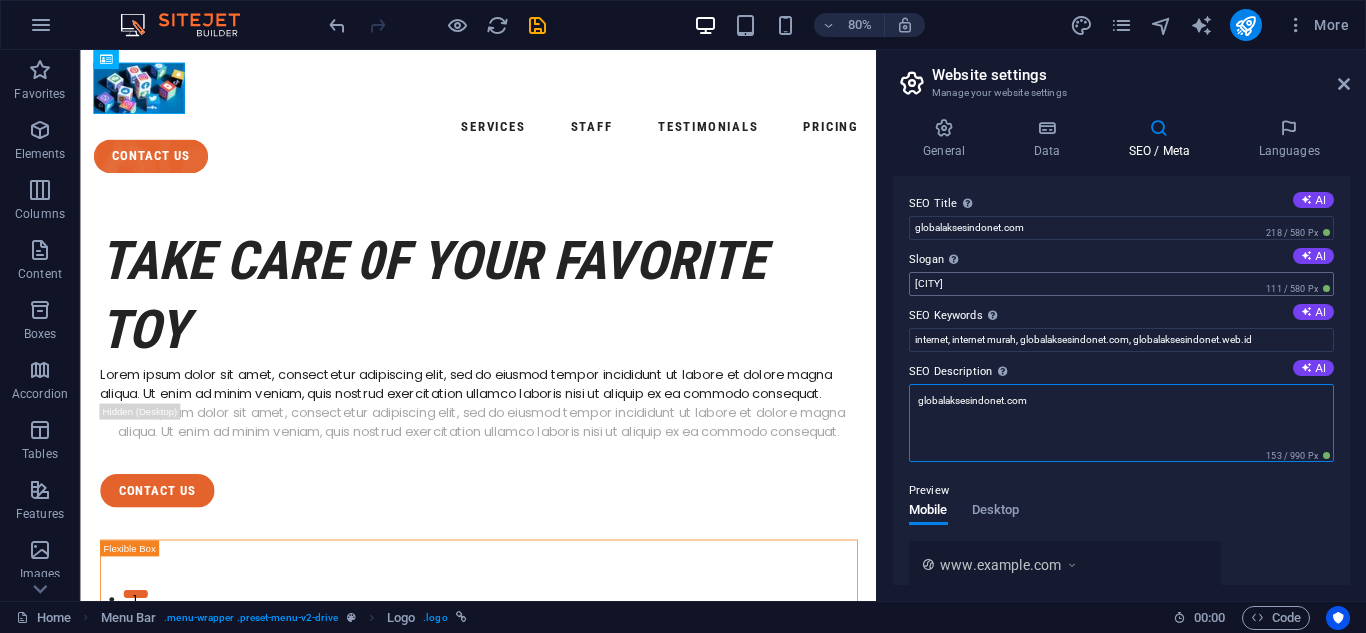 type on "globalaksesindonet.com" 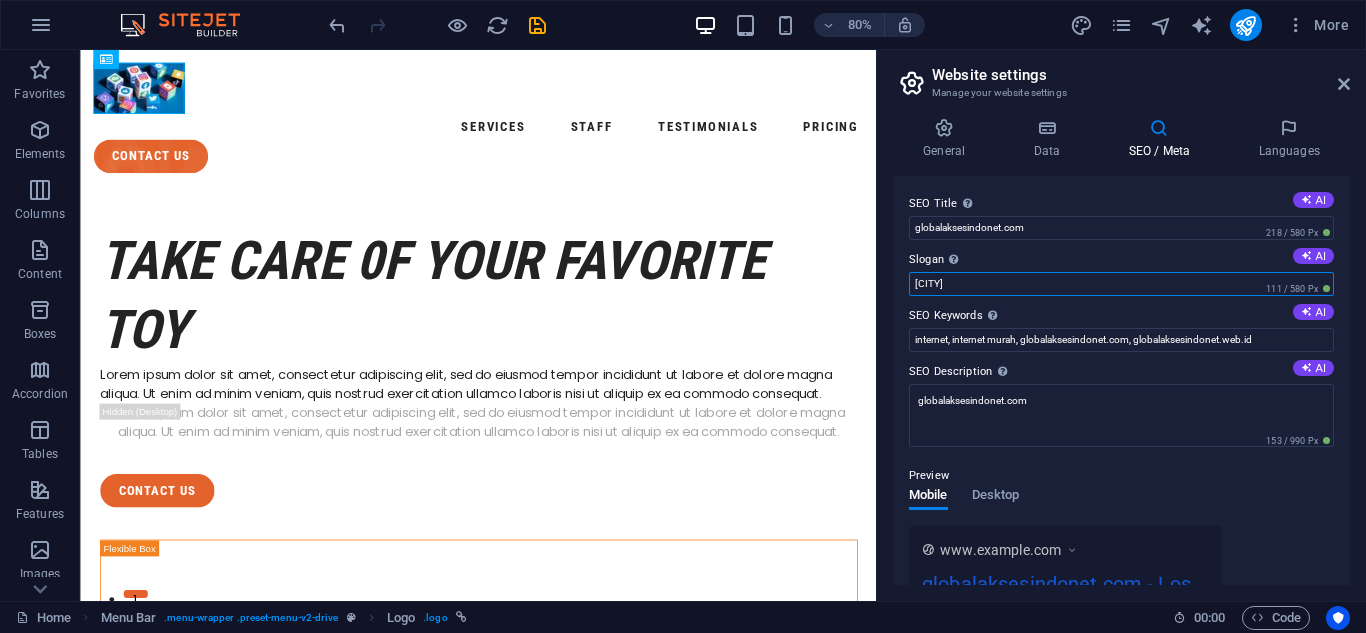 drag, startPoint x: 990, startPoint y: 288, endPoint x: 882, endPoint y: 286, distance: 108.01852 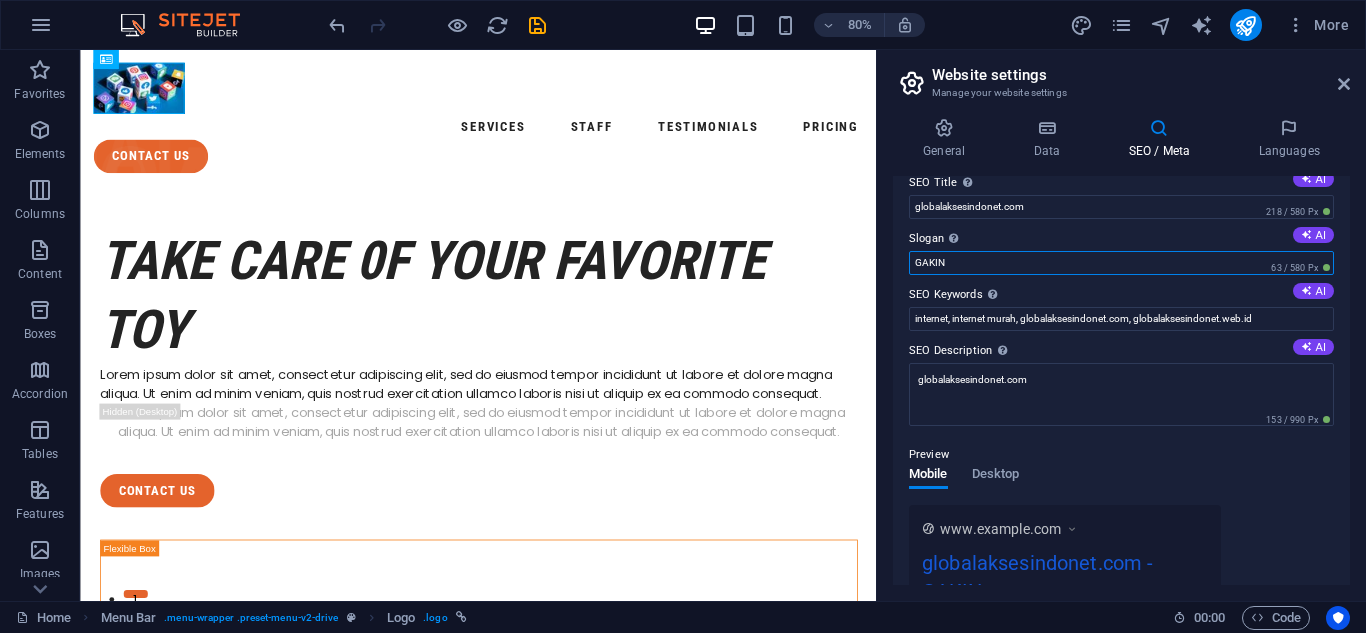 scroll, scrollTop: 0, scrollLeft: 0, axis: both 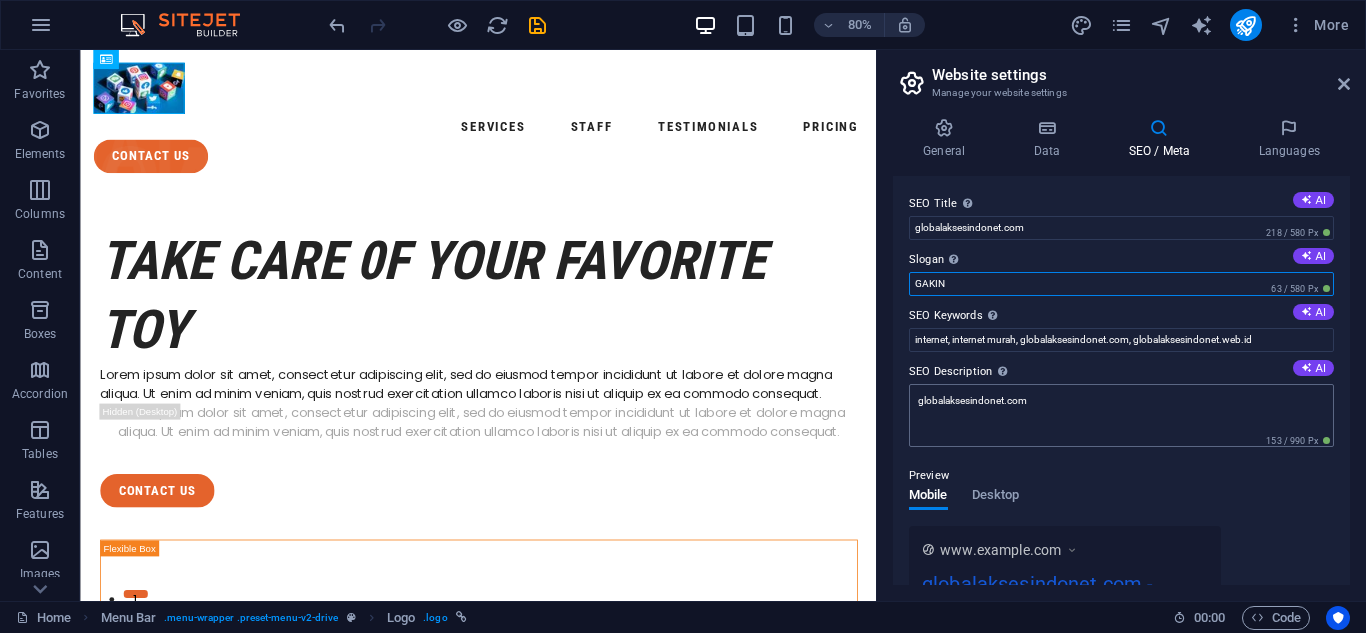 type on "GAKIN" 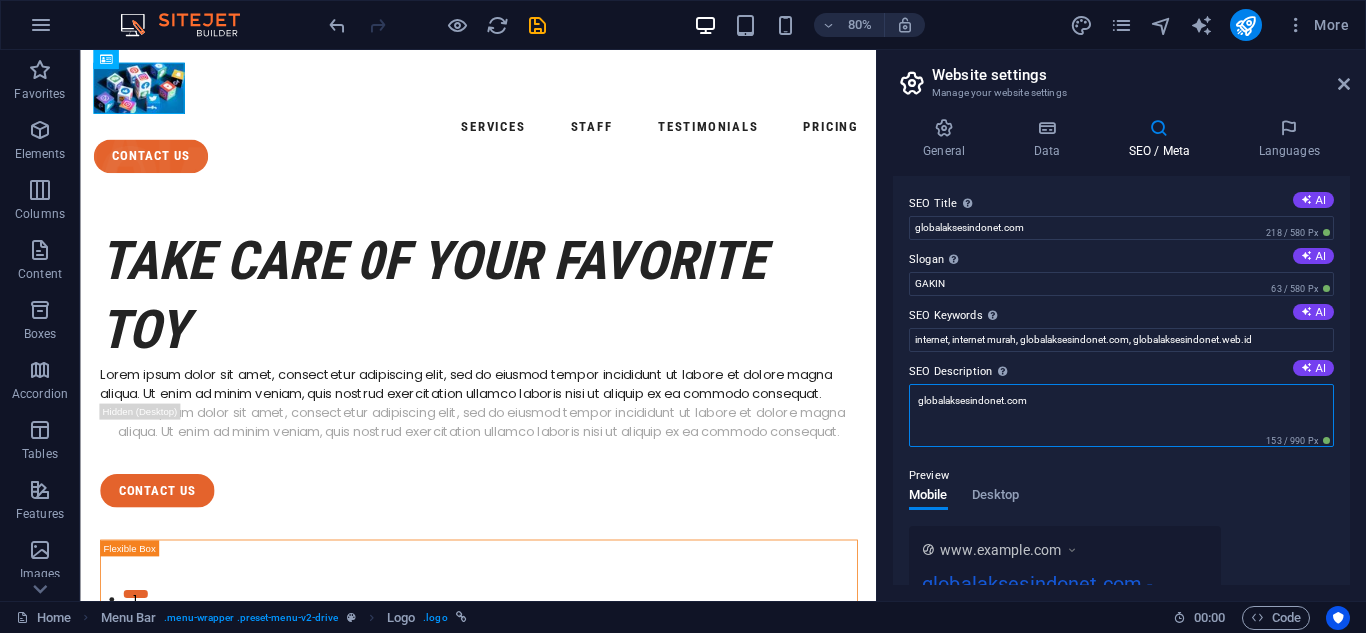 click on "globalaksesindonet.com" at bounding box center [1121, 415] 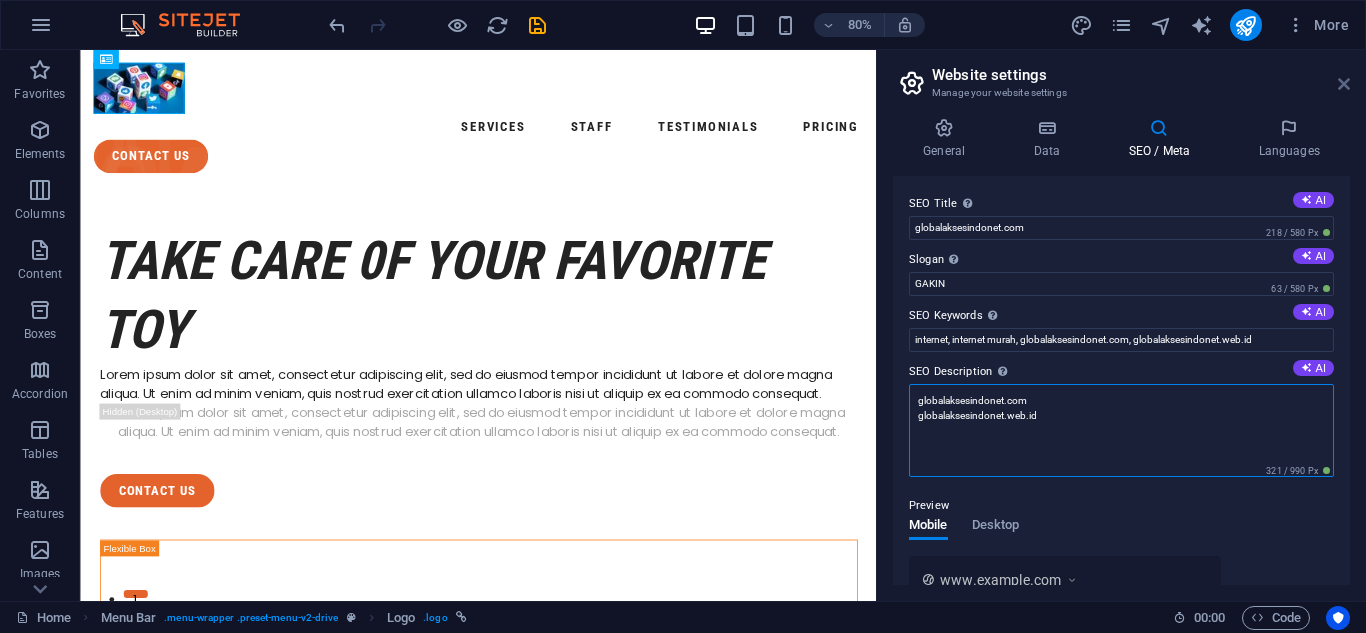 type on "globalaksesindonet.com
globalaksesindonet.web.id" 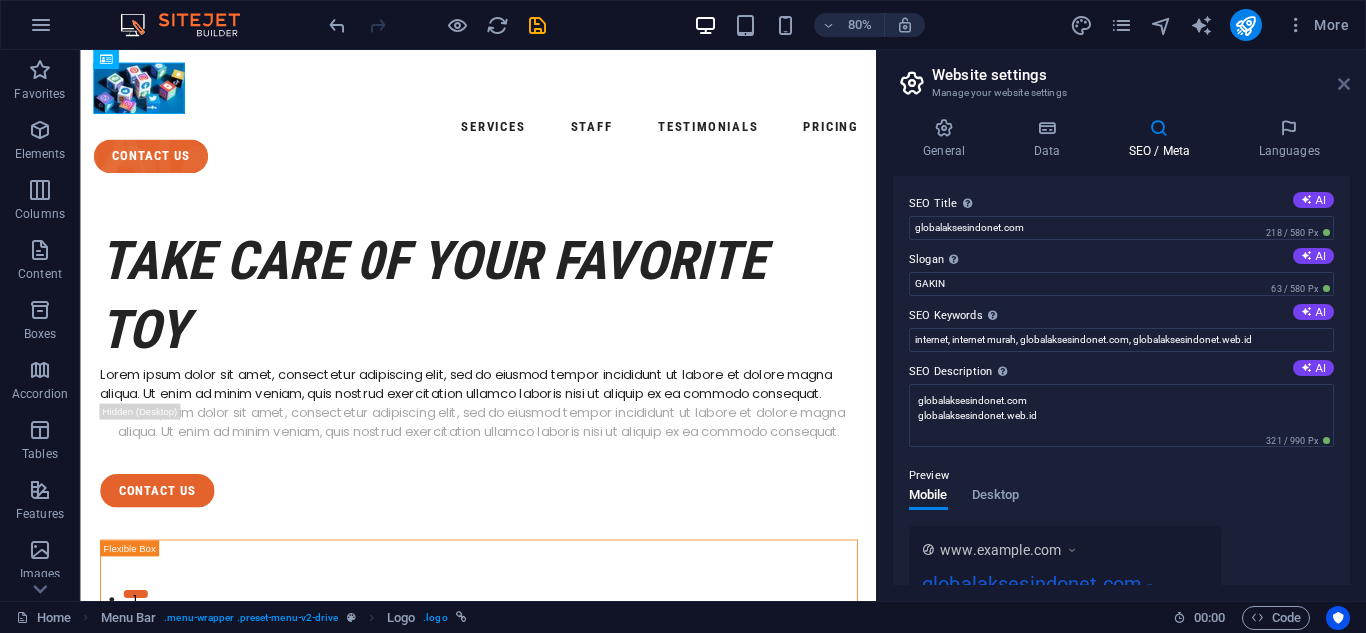 click at bounding box center [1344, 84] 